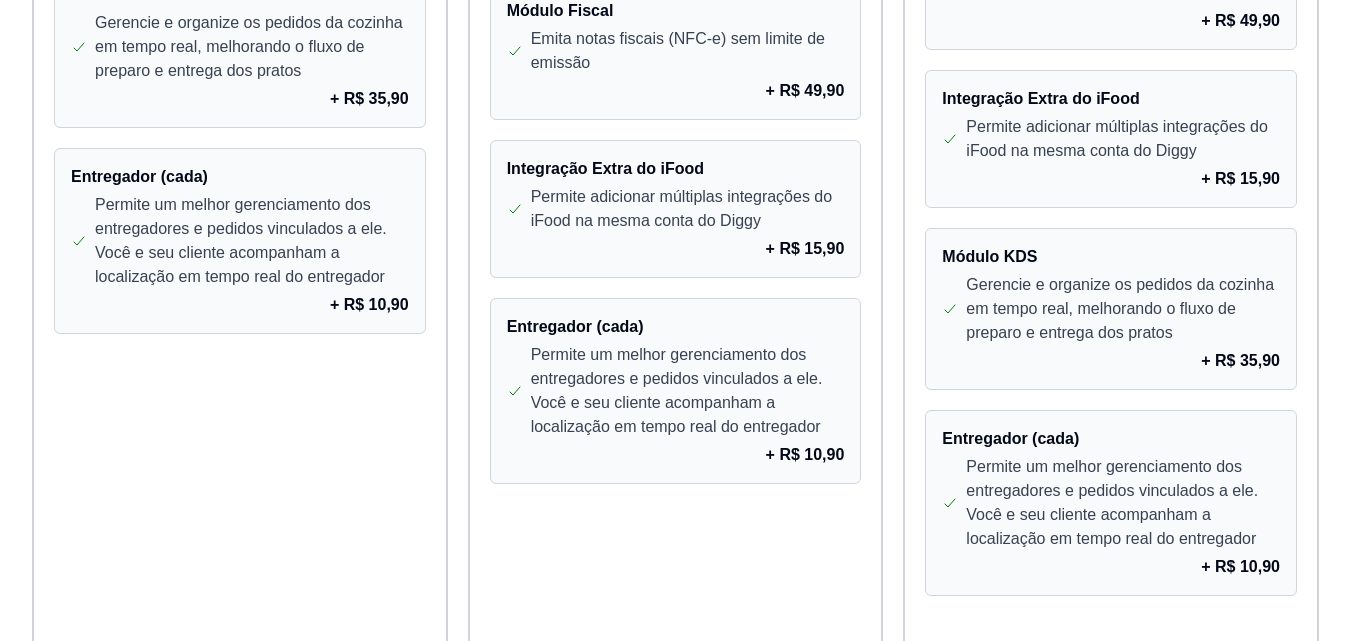 scroll, scrollTop: 1800, scrollLeft: 0, axis: vertical 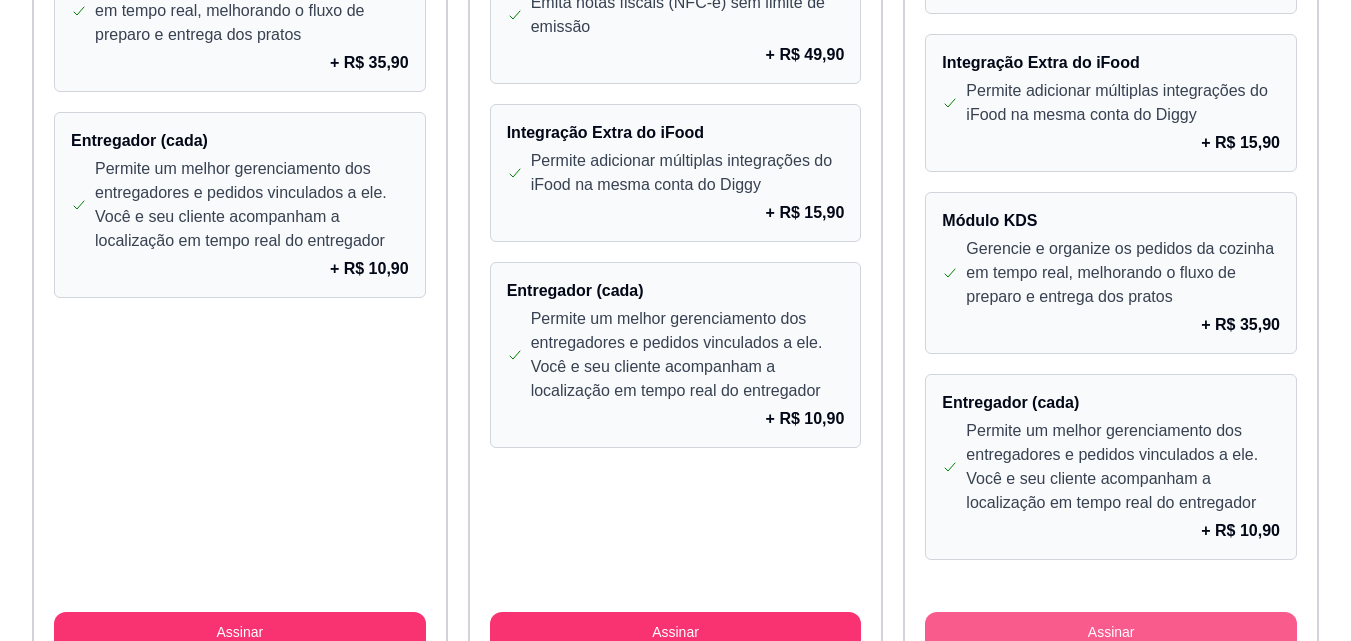 click on "Assinar" at bounding box center (1111, 632) 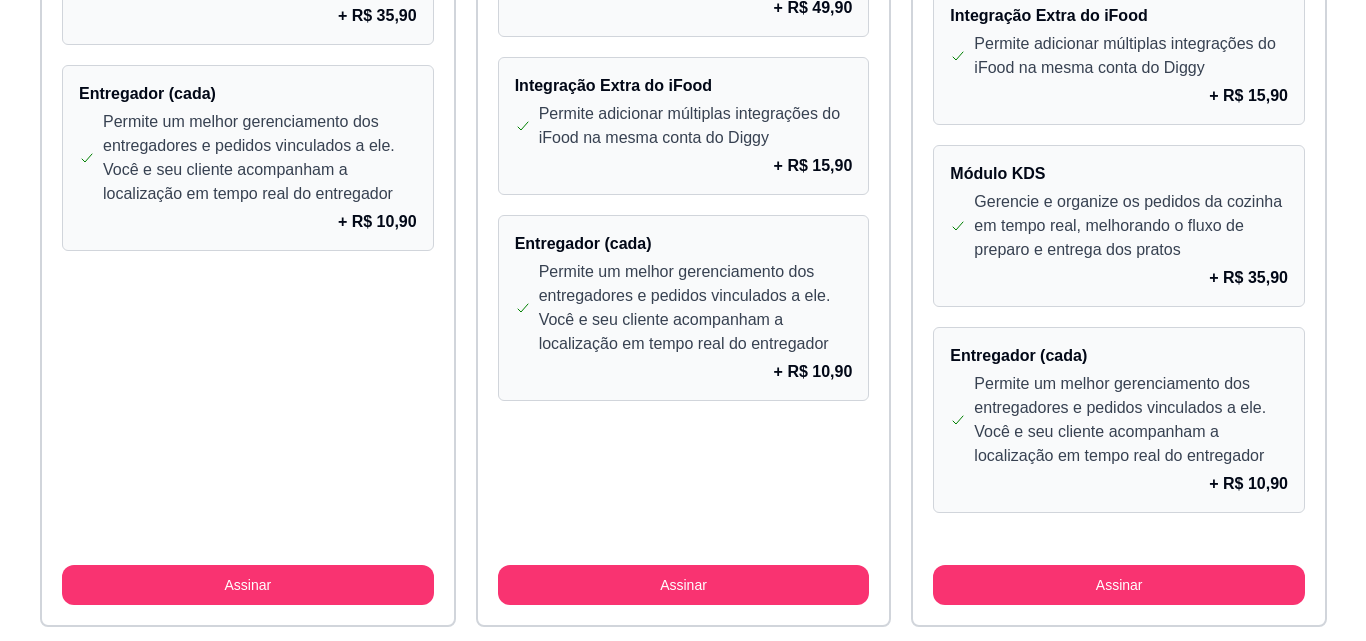 scroll, scrollTop: 1897, scrollLeft: 0, axis: vertical 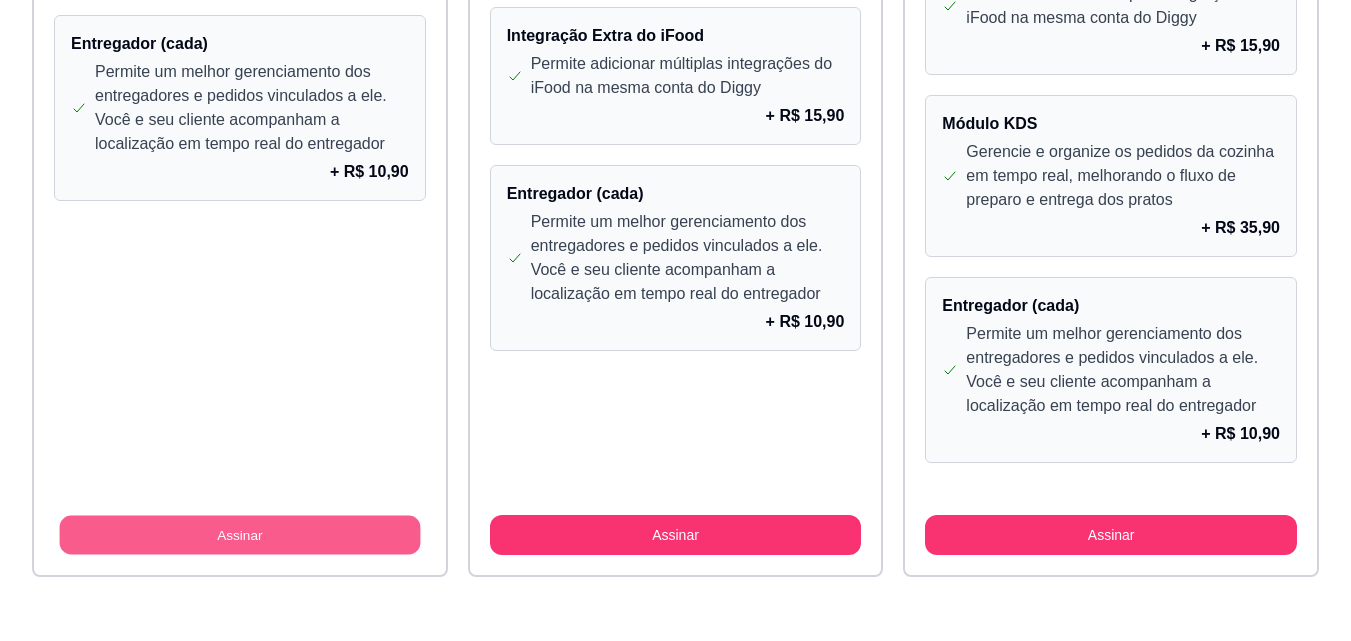 click on "Assinar" at bounding box center (240, 535) 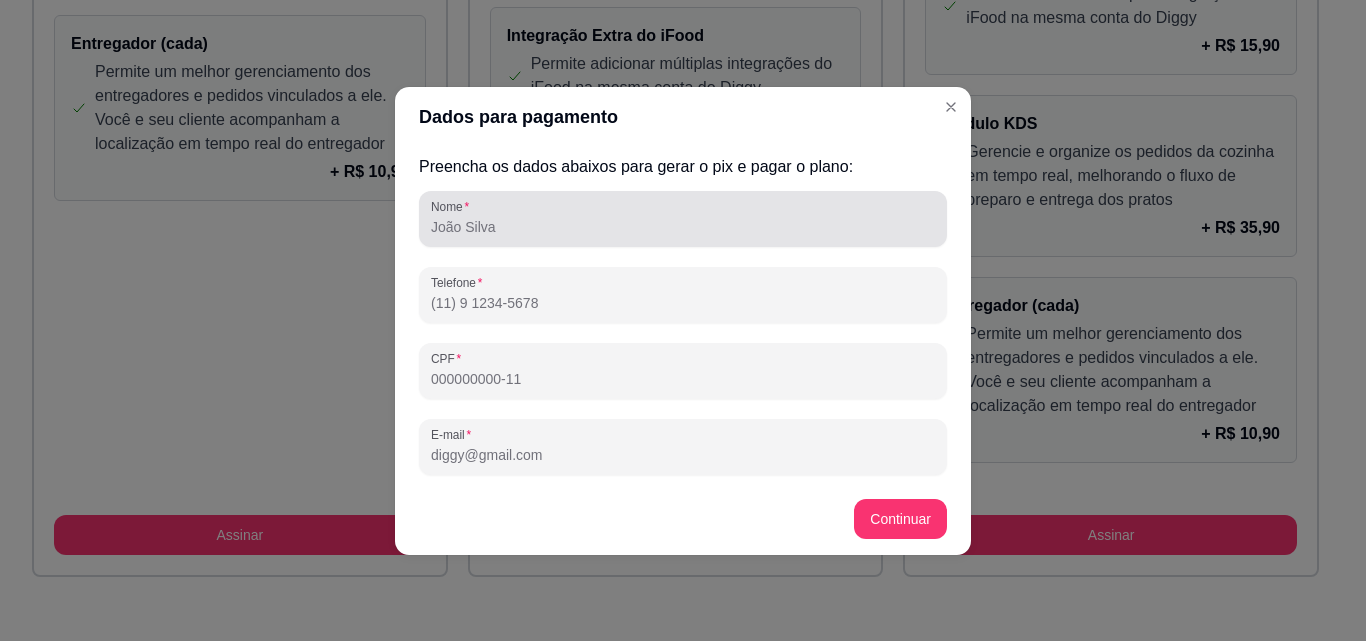 click on "Nome" at bounding box center (683, 227) 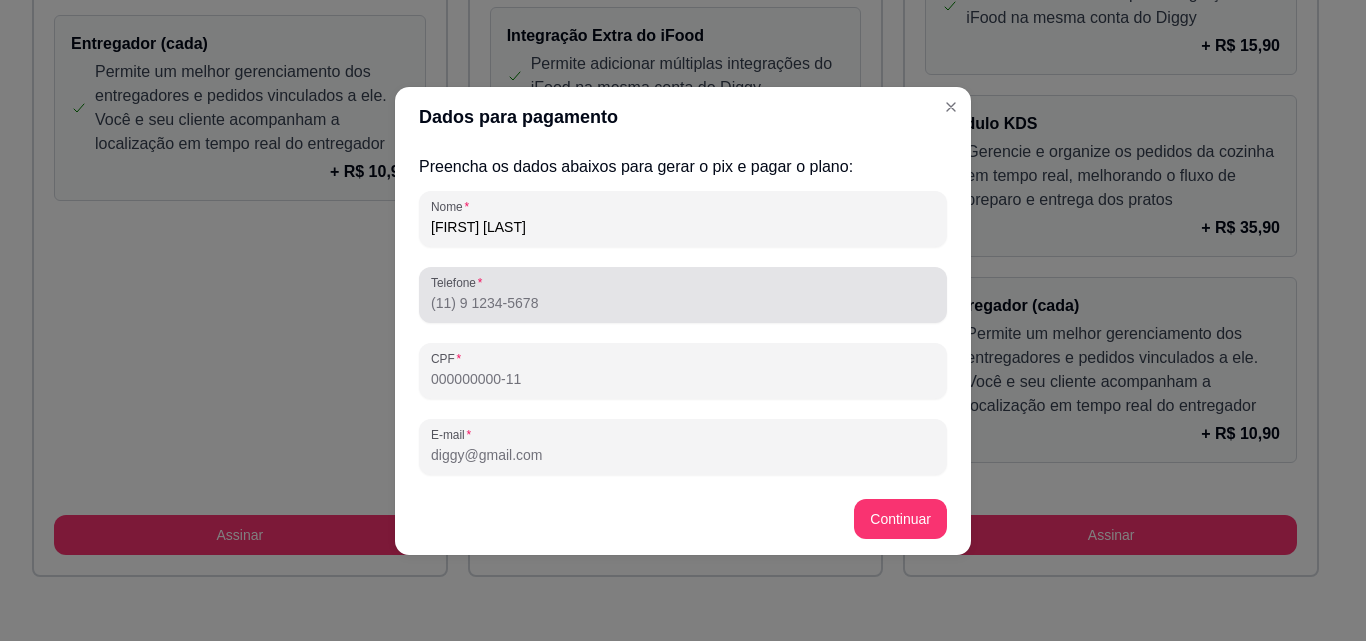 type on "[FIRST] [LAST]" 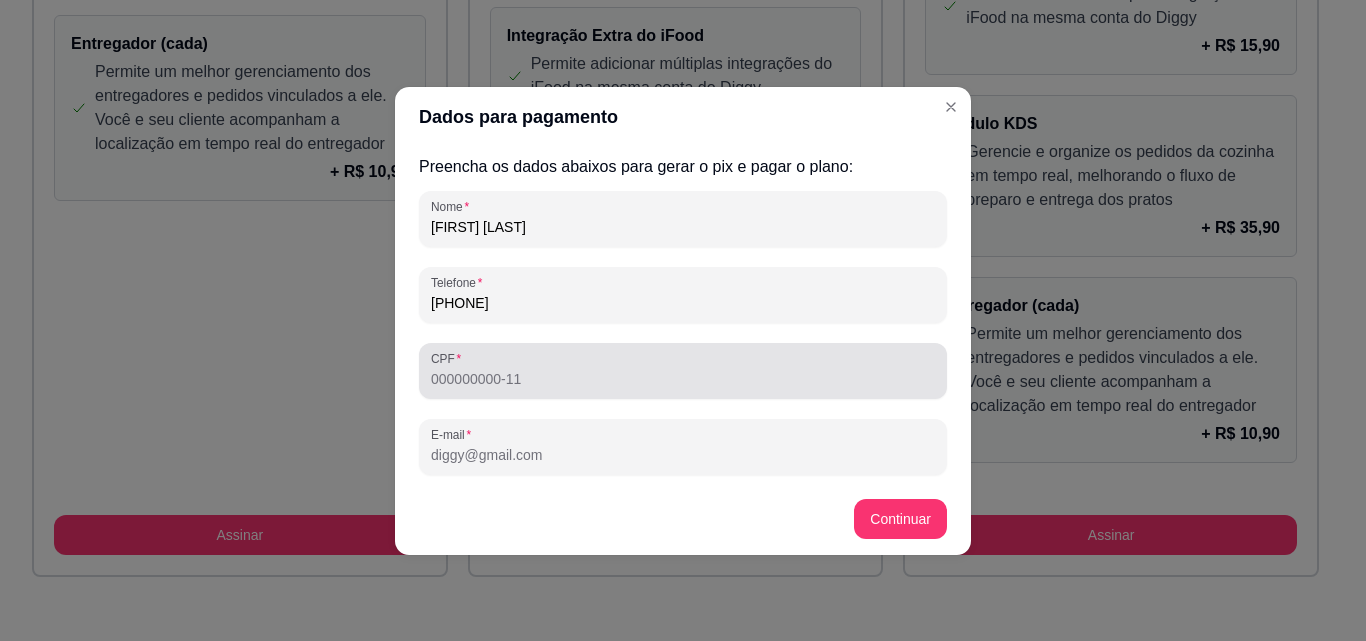 type on "[PHONE]" 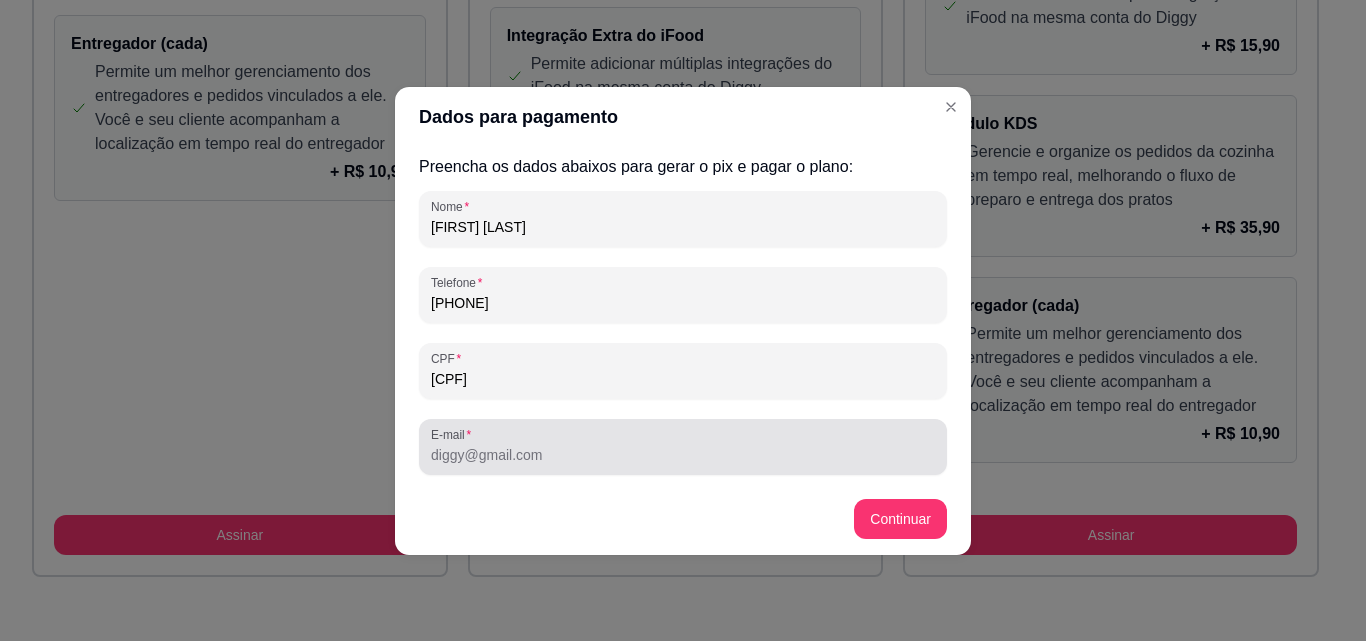 type on "120.755.336-01" 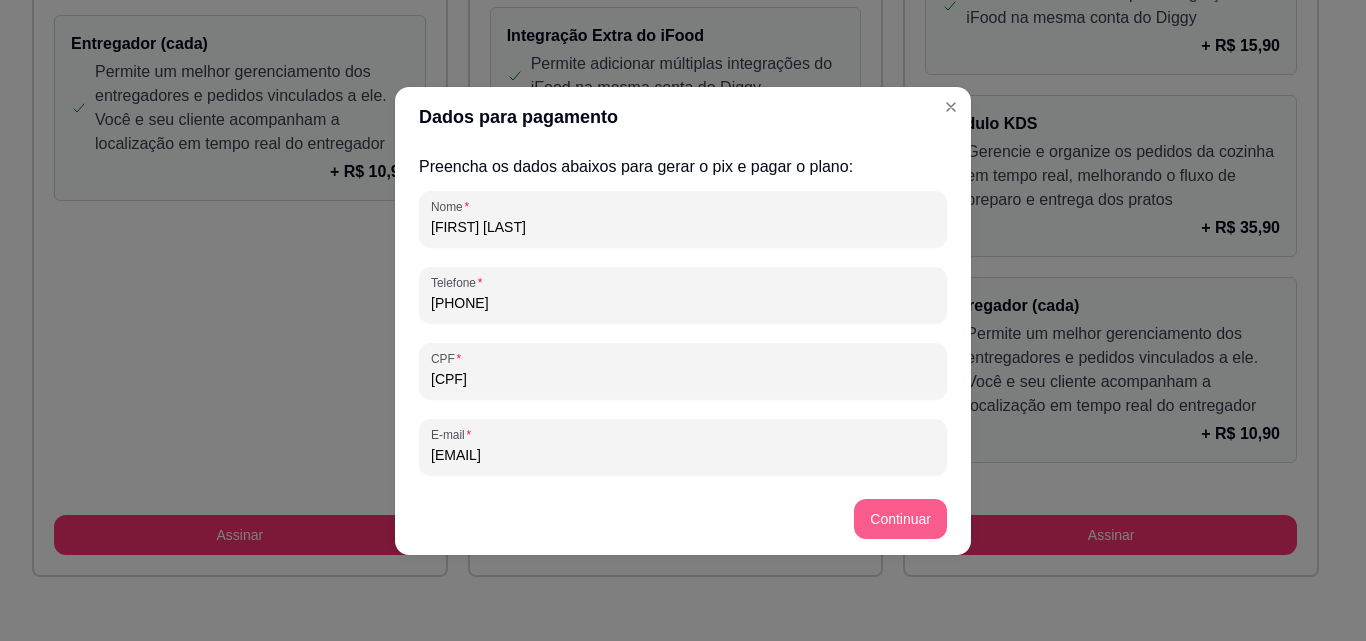 type on "apollosburguerjf@gmail.com" 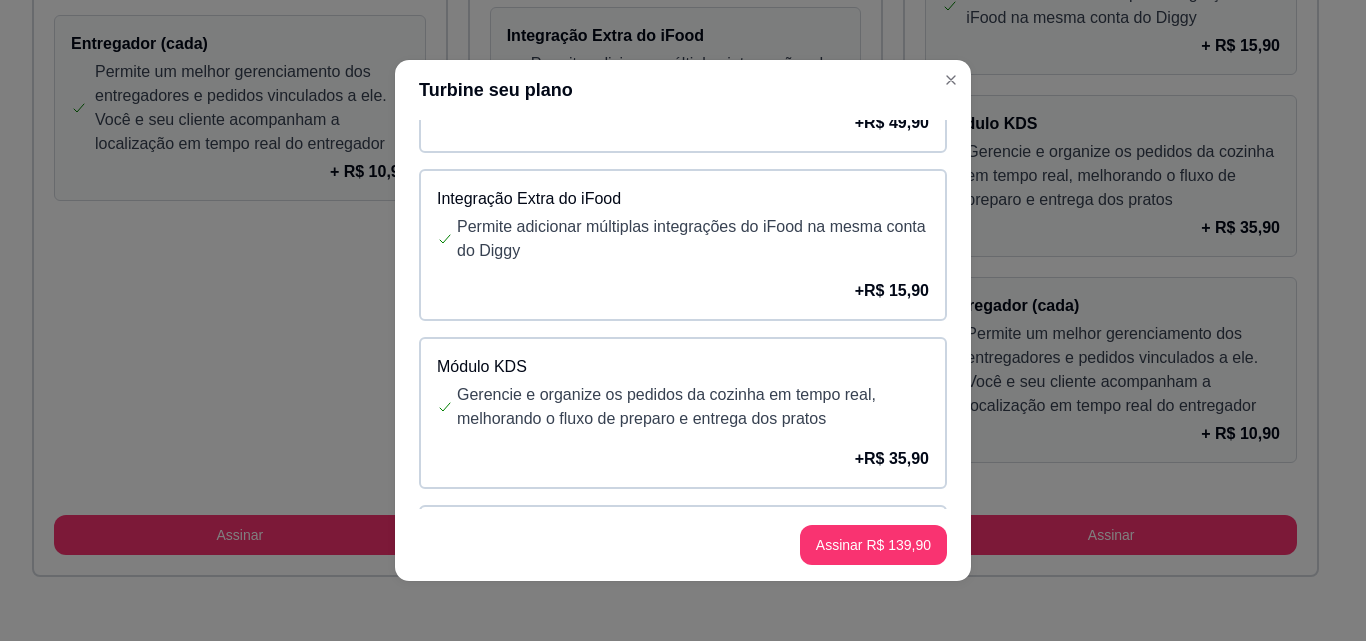 scroll, scrollTop: 400, scrollLeft: 0, axis: vertical 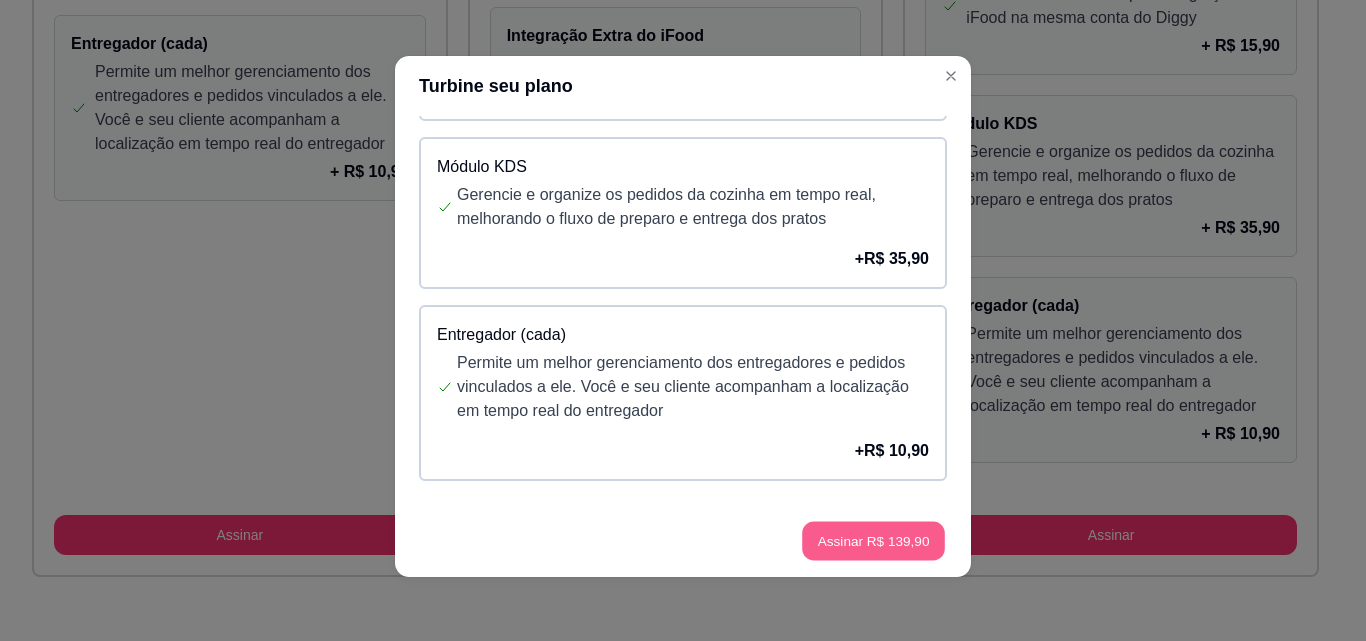 click on "Assinar   R$ 139,90" at bounding box center [873, 541] 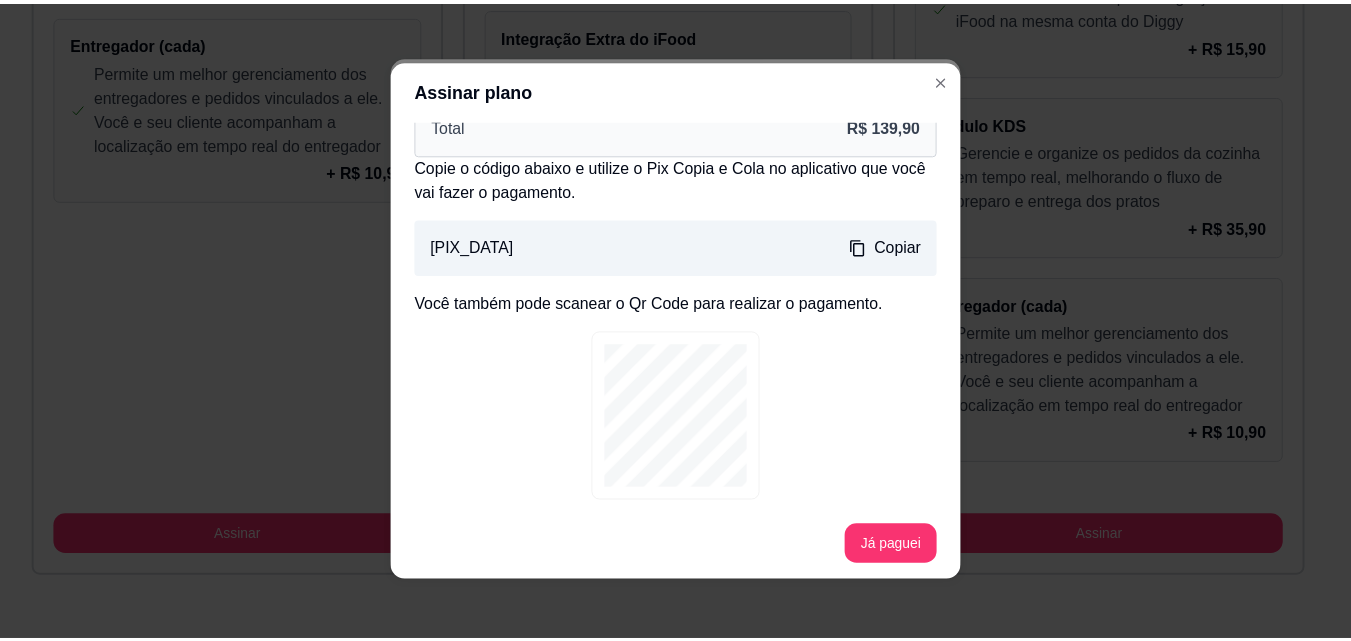 scroll, scrollTop: 318, scrollLeft: 0, axis: vertical 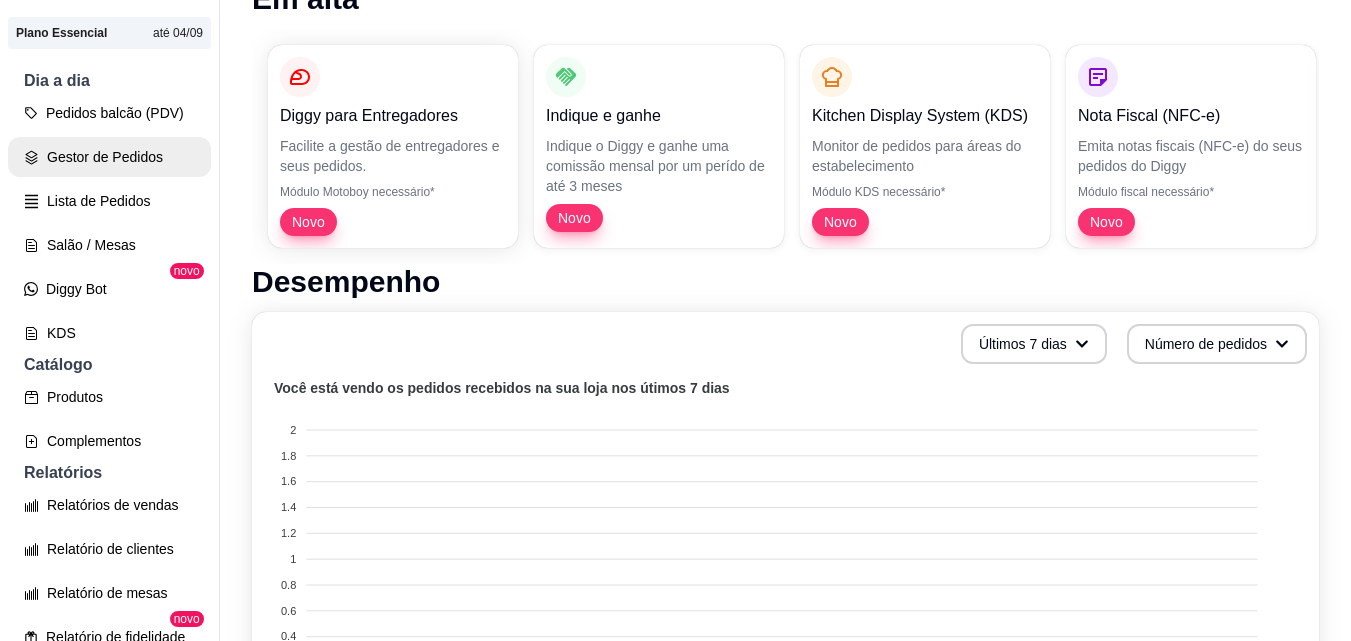 click on "Gestor de Pedidos" at bounding box center (109, 157) 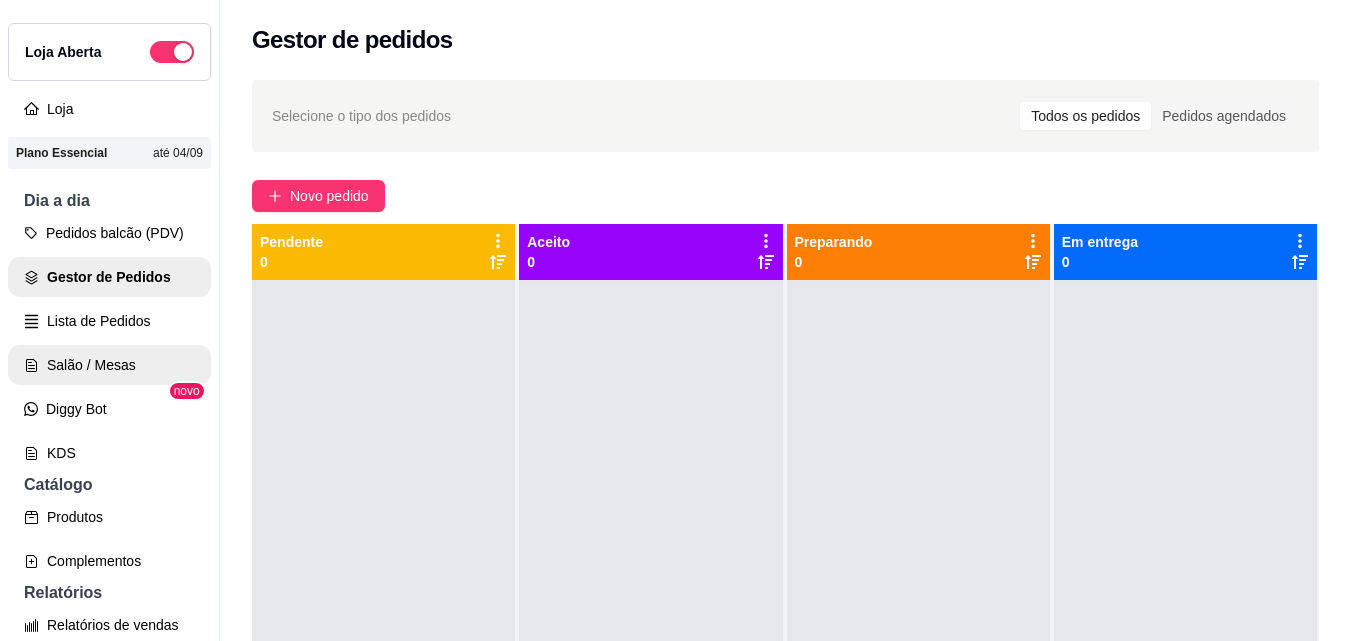 scroll, scrollTop: 100, scrollLeft: 0, axis: vertical 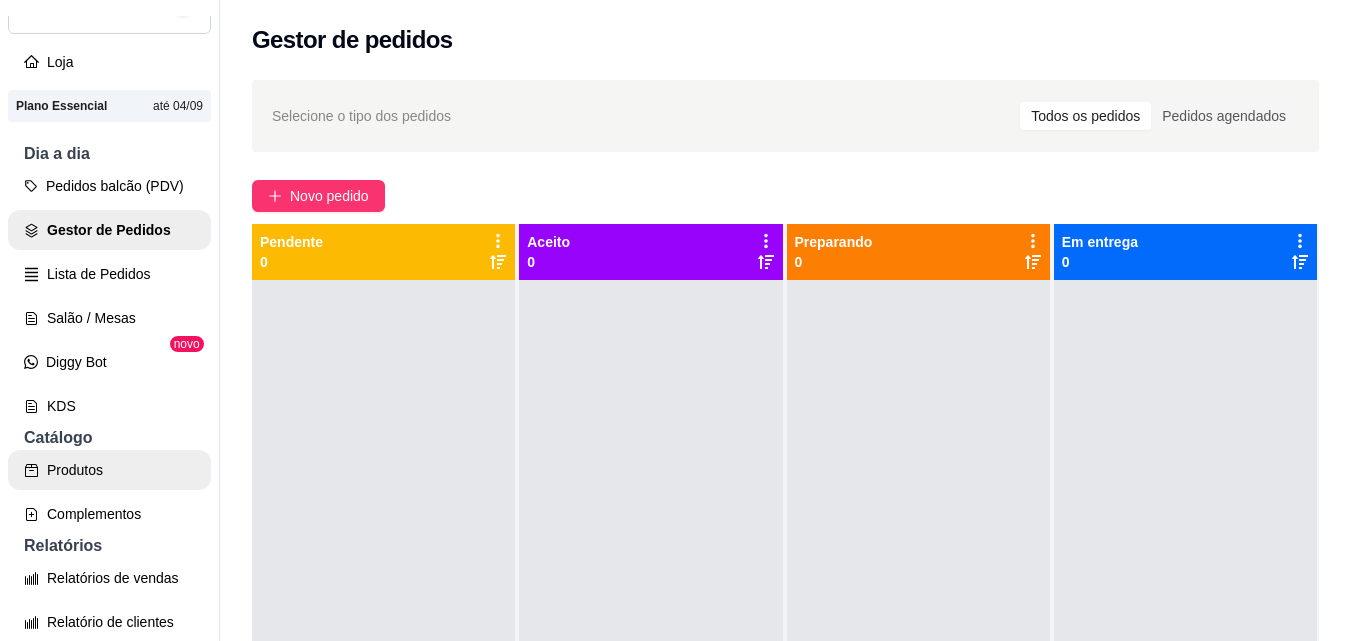 click on "Produtos" at bounding box center (109, 470) 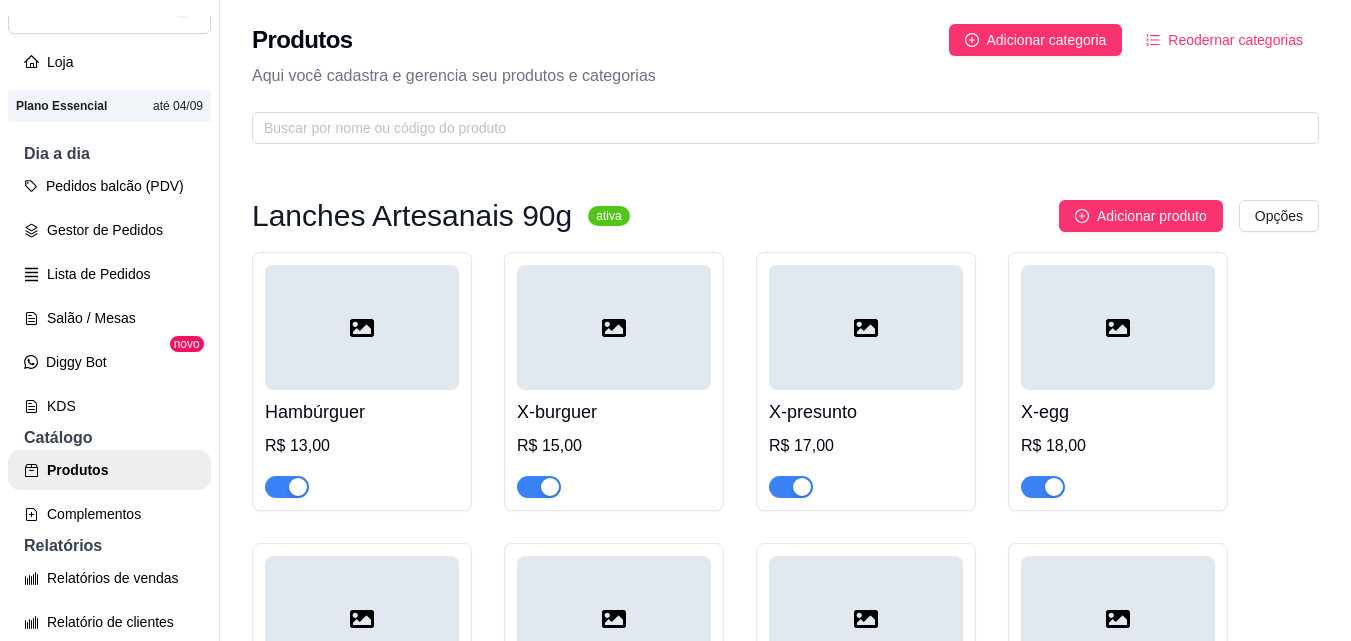 click at bounding box center (614, 327) 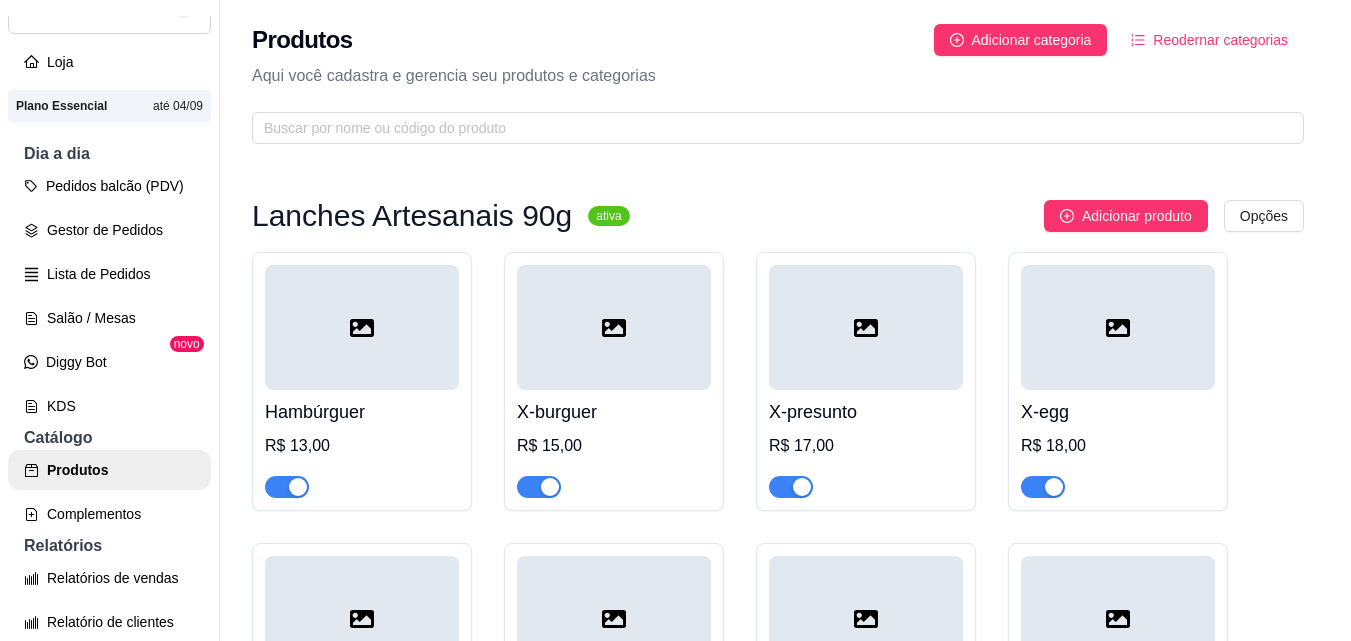 type 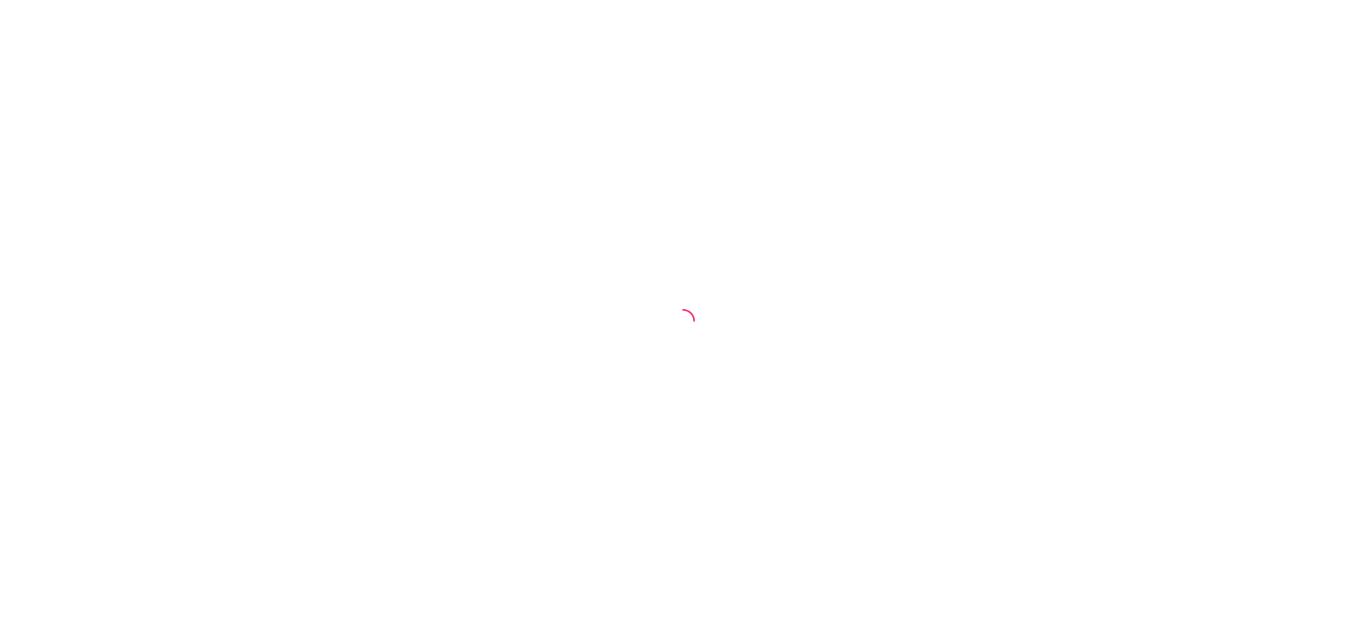 scroll, scrollTop: 0, scrollLeft: 0, axis: both 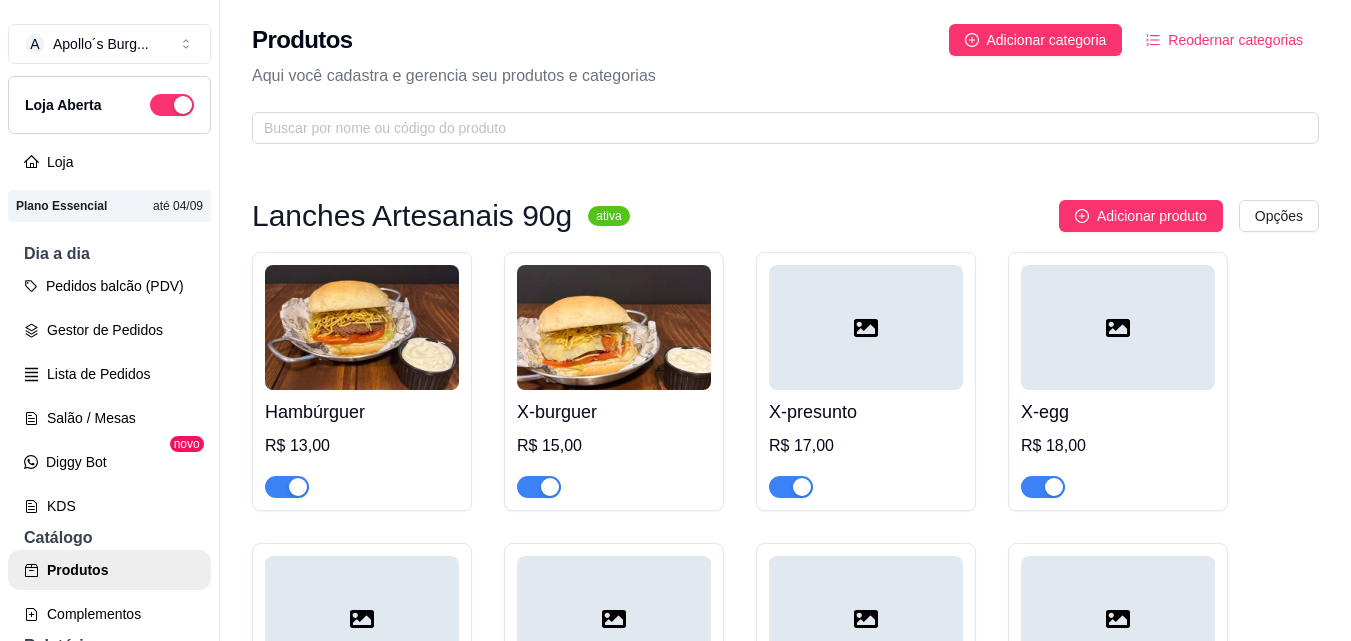click at bounding box center [866, 327] 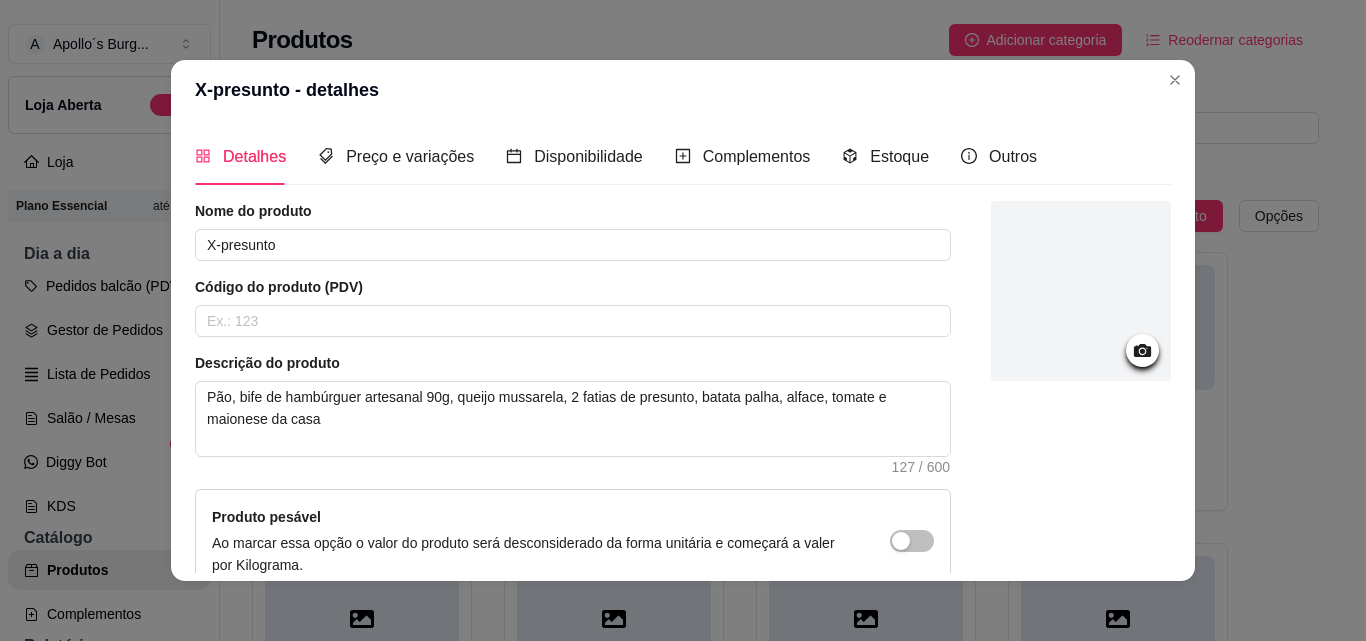 click at bounding box center (1081, 291) 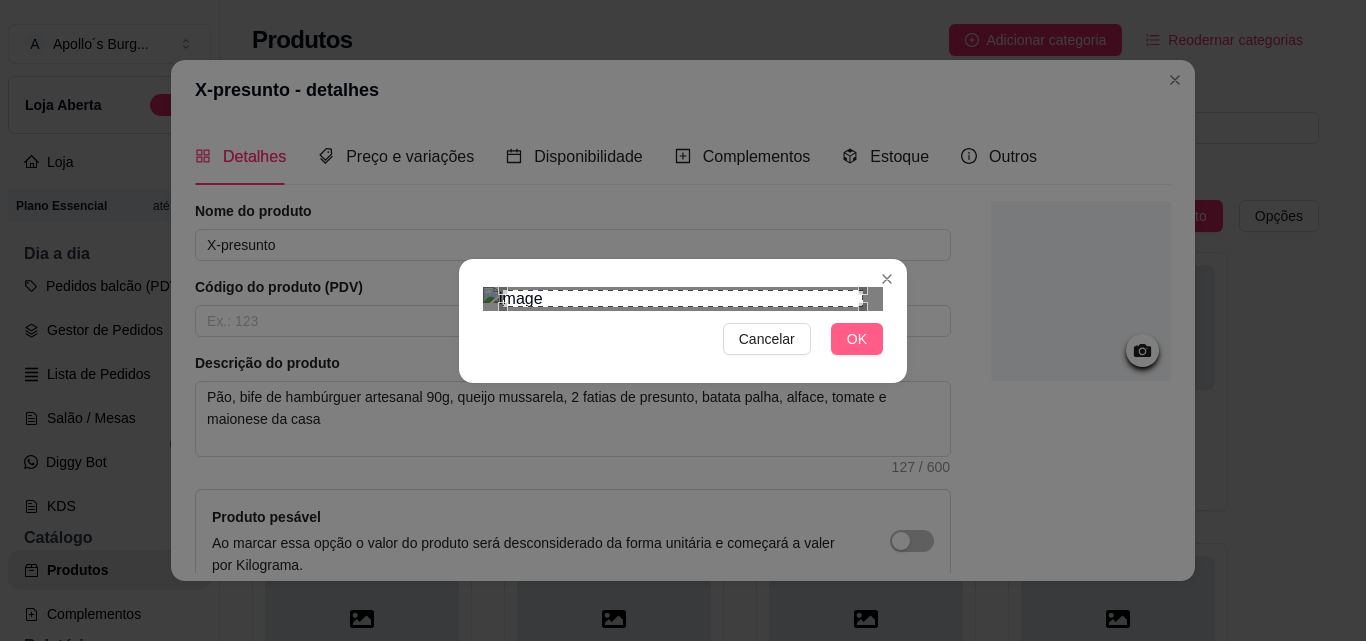 click on "OK" at bounding box center (857, 339) 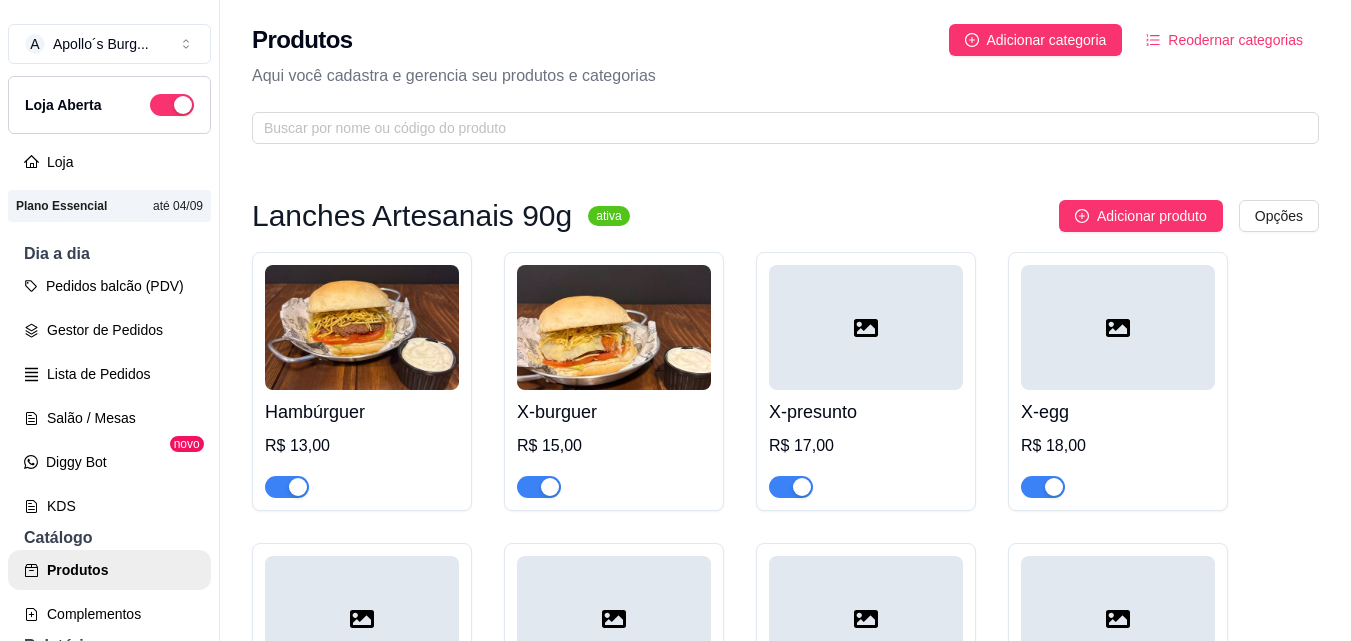 click at bounding box center (866, 327) 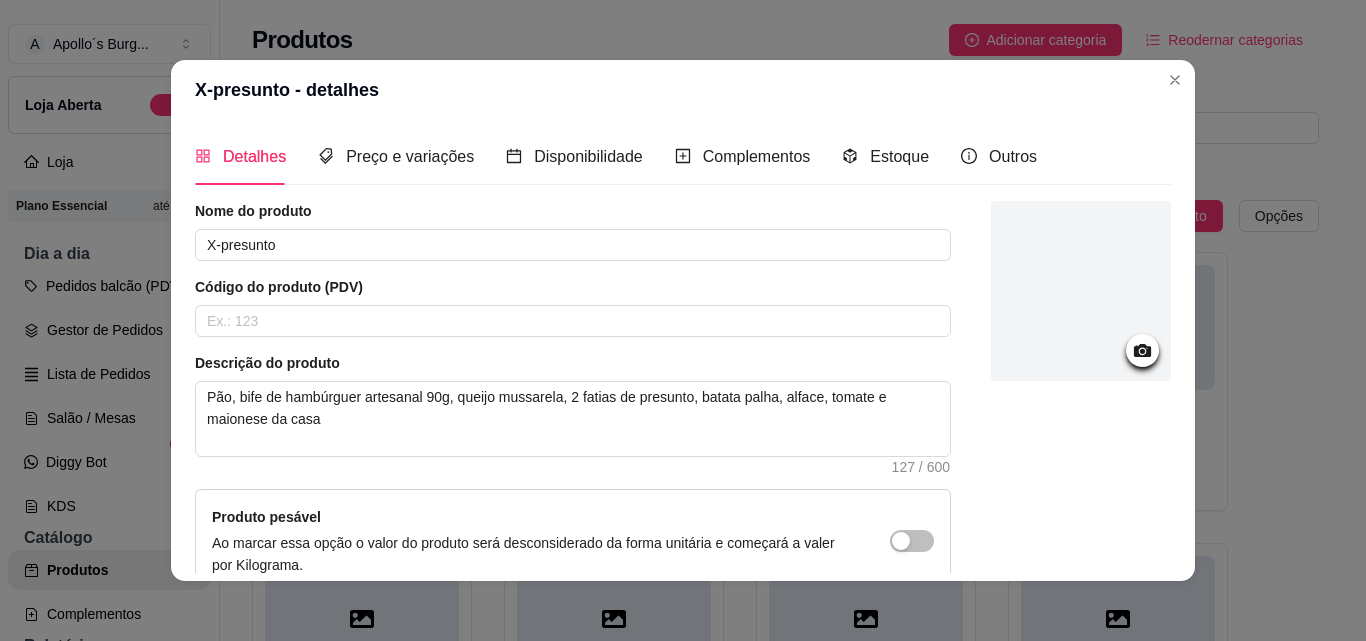 click at bounding box center [1081, 291] 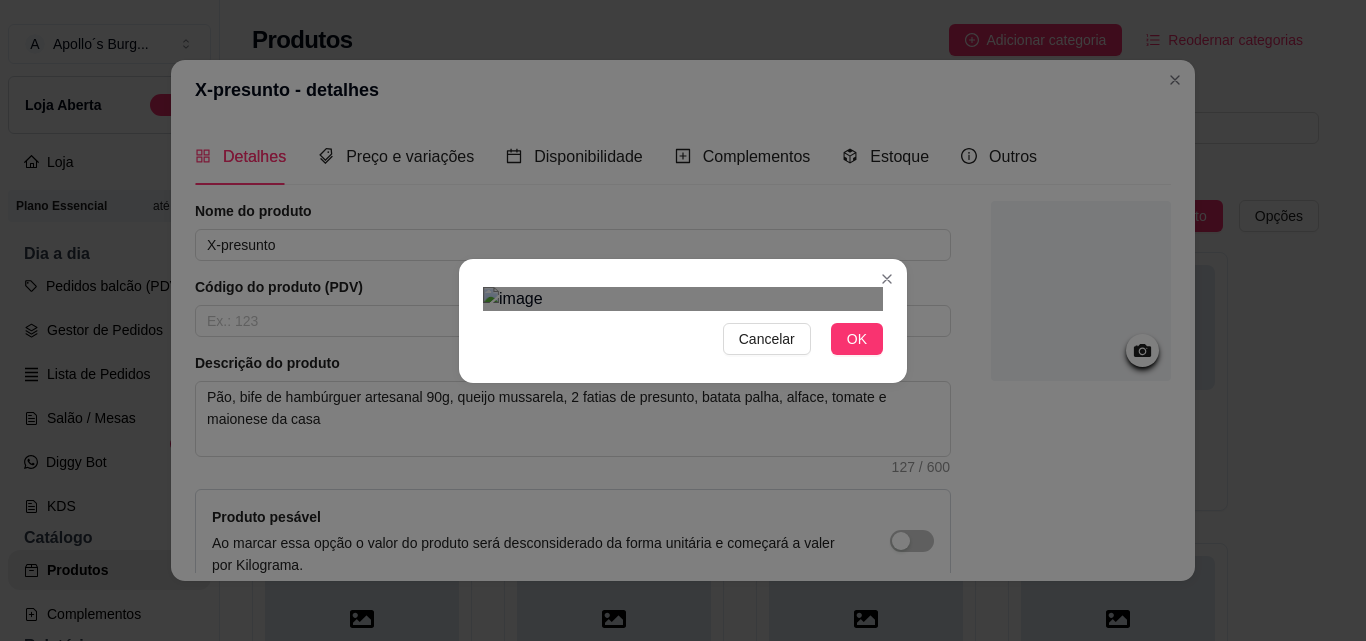 click at bounding box center (687, 532) 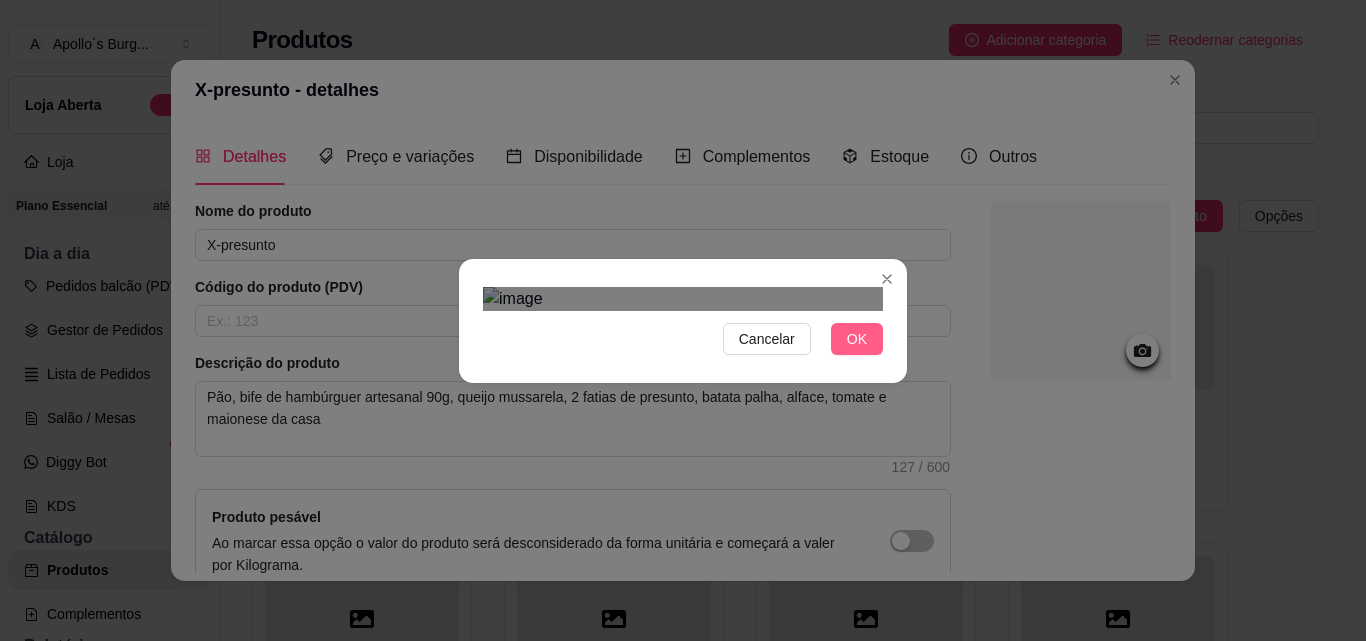 click on "OK" at bounding box center (857, 339) 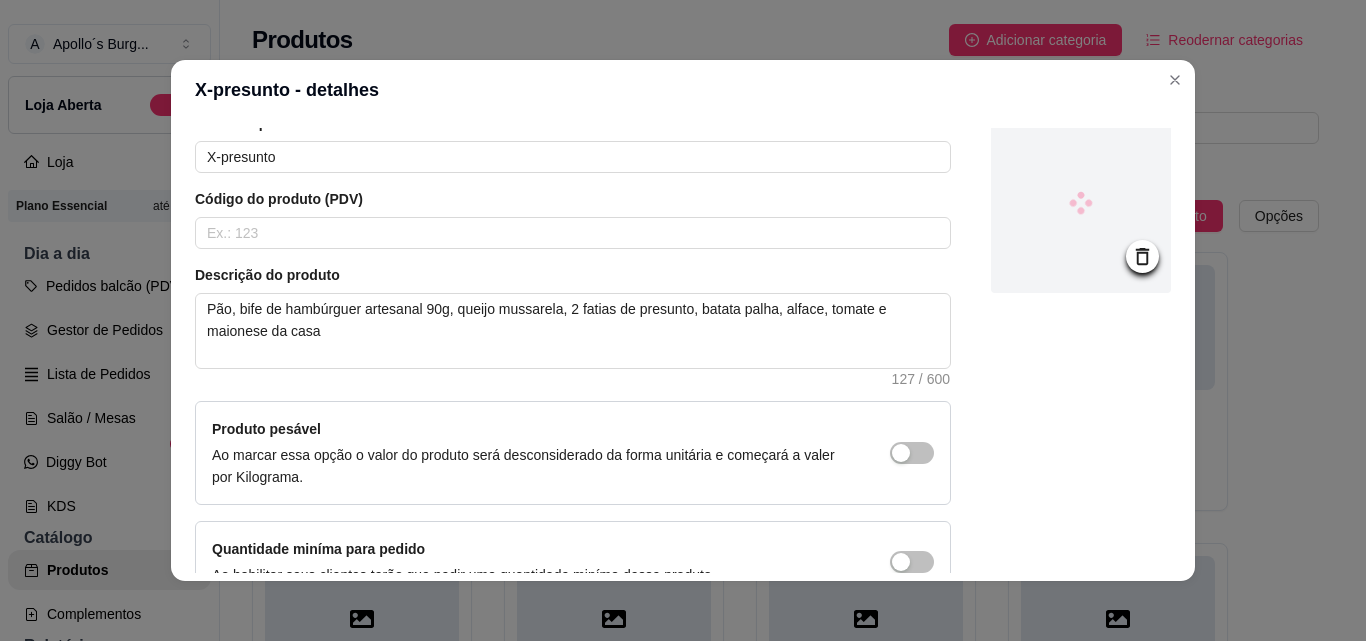 scroll, scrollTop: 207, scrollLeft: 0, axis: vertical 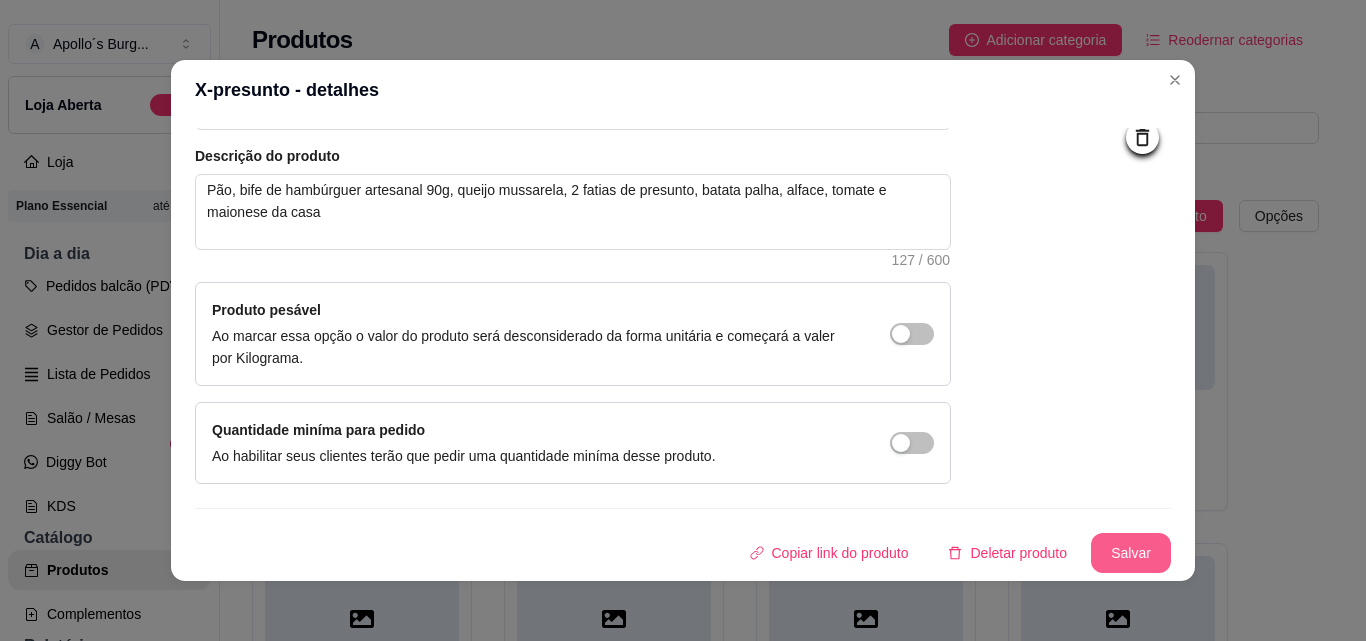 click on "Salvar" at bounding box center [1131, 553] 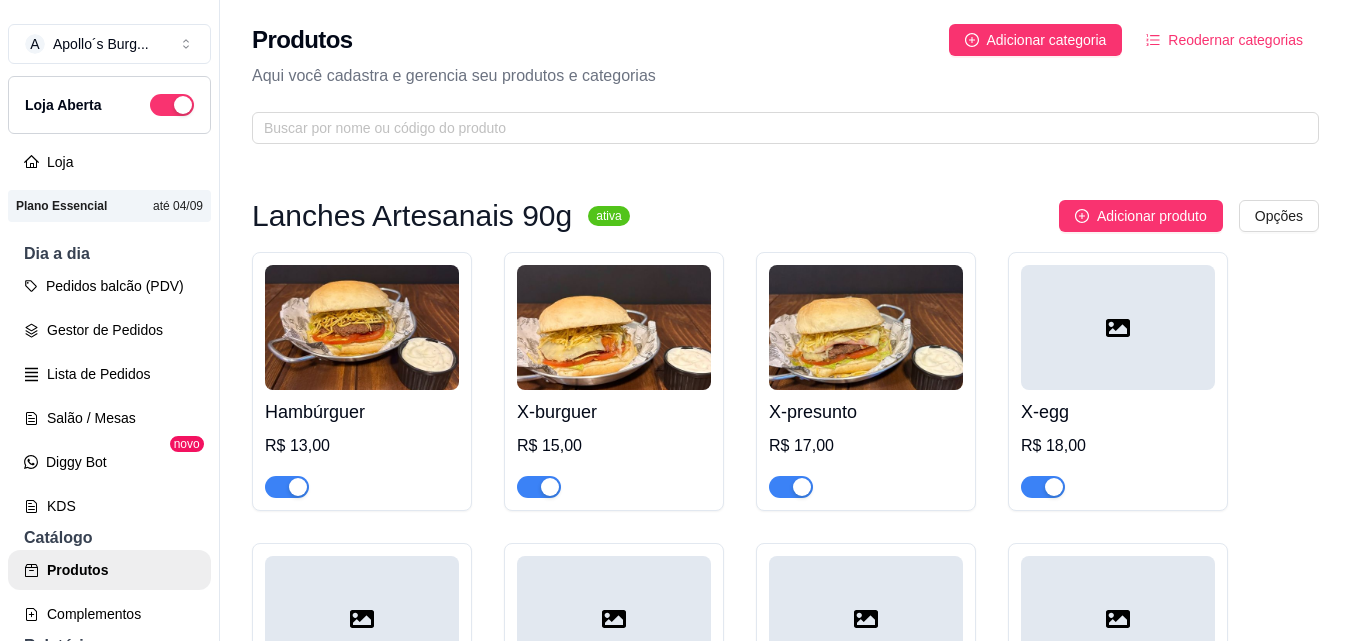 click on "X-egg" at bounding box center [1118, 412] 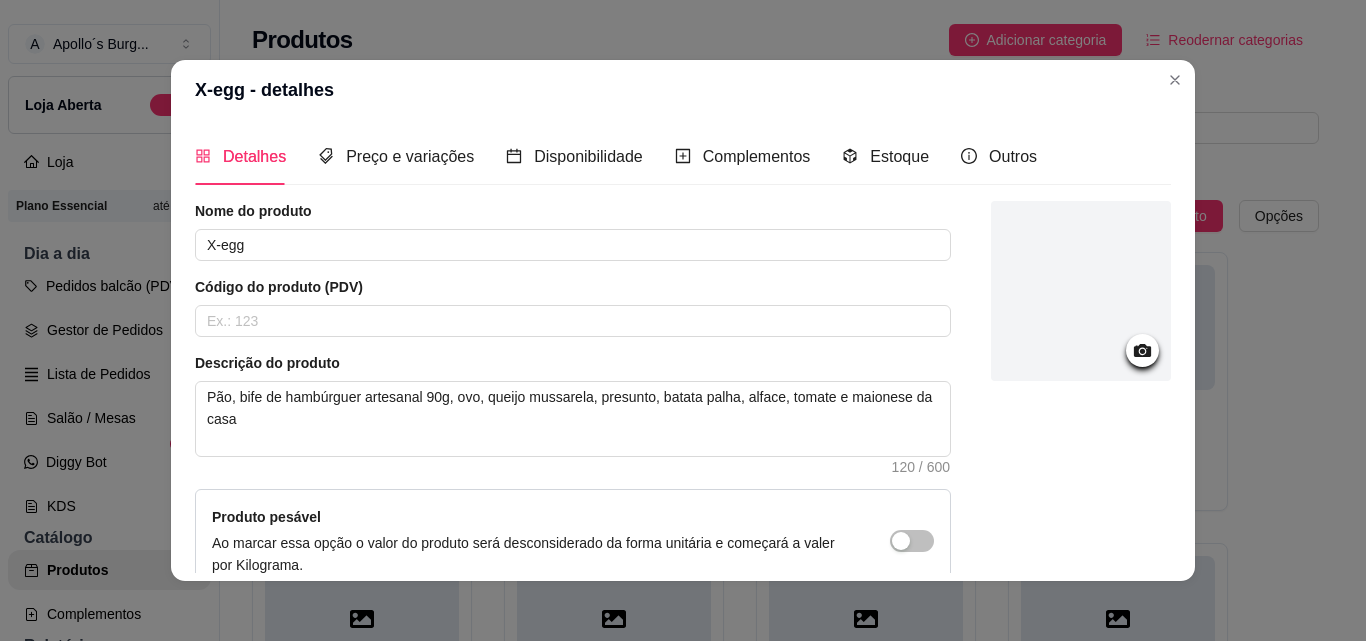 click at bounding box center [1081, 291] 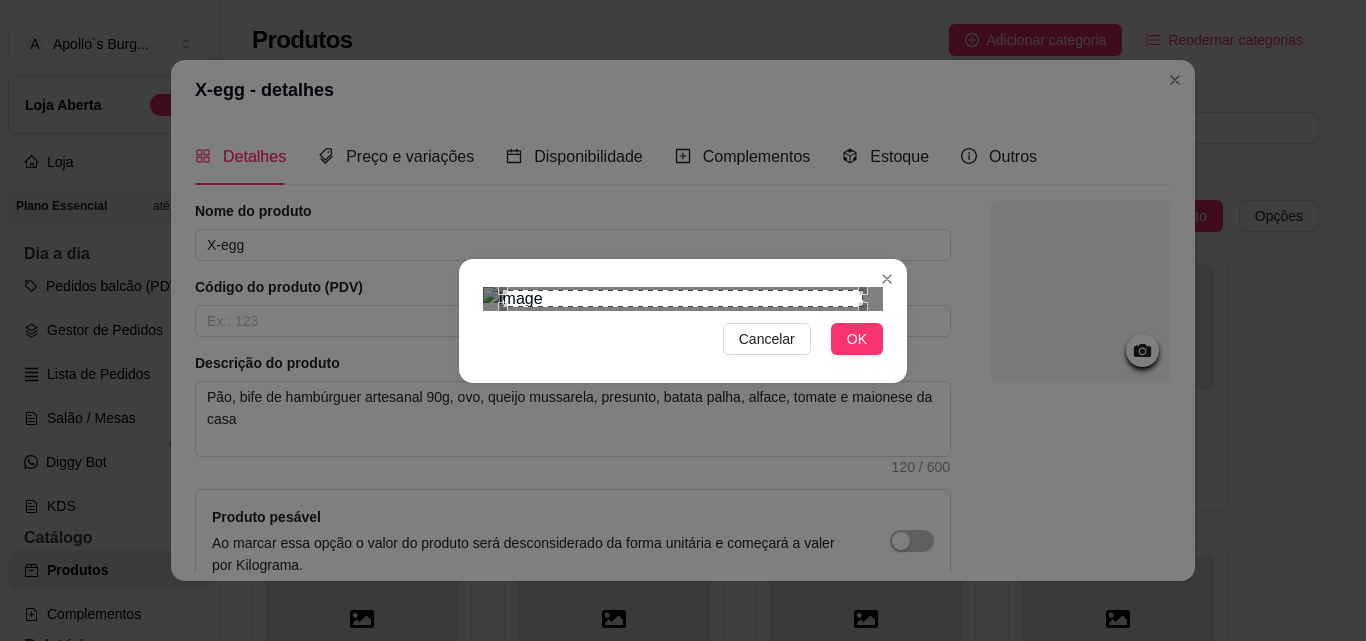scroll, scrollTop: 0, scrollLeft: 0, axis: both 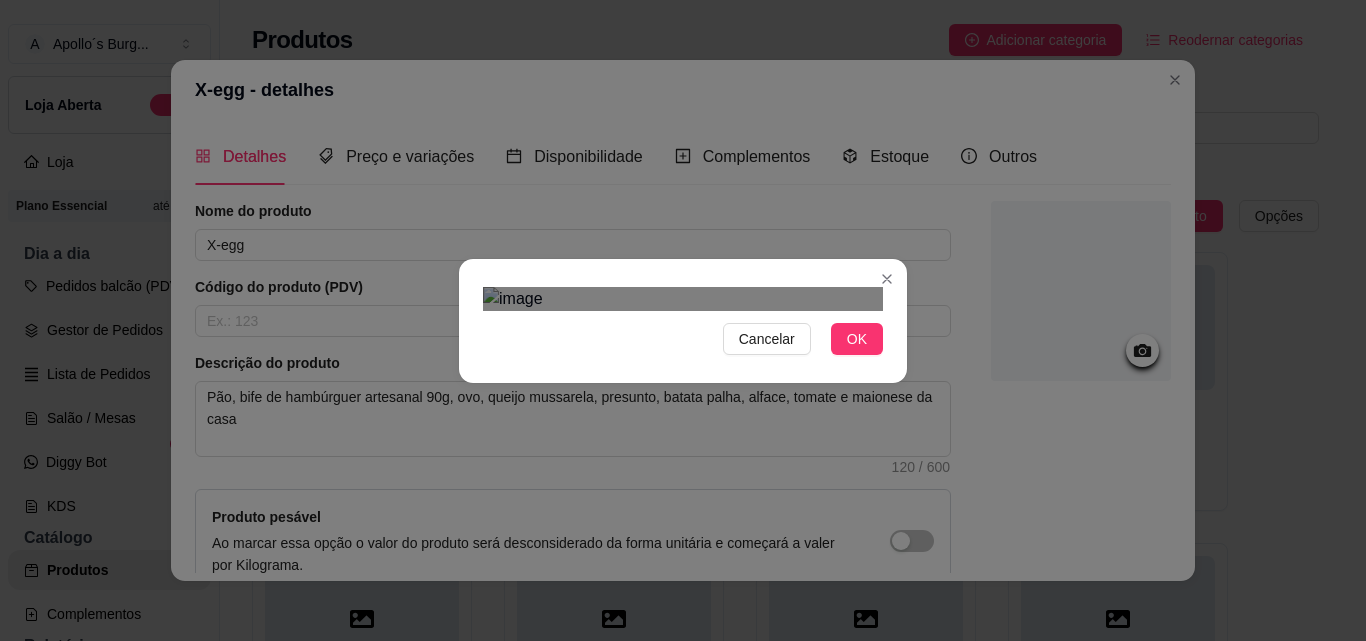 click at bounding box center [684, 537] 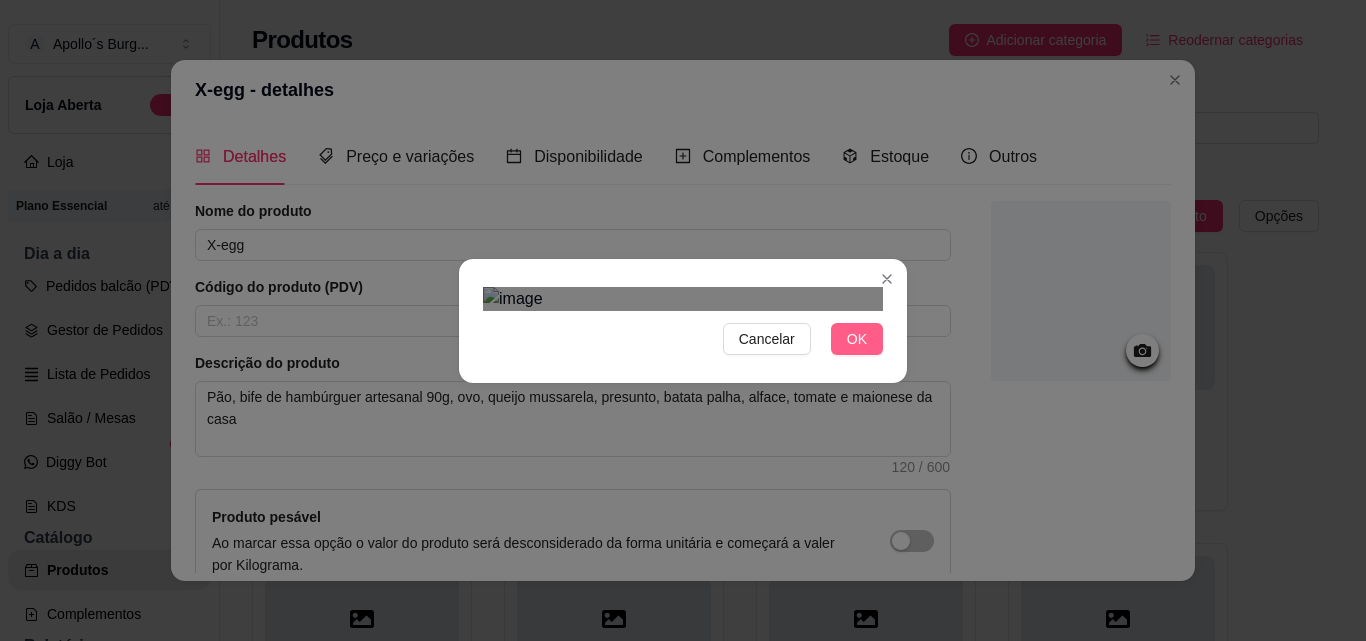 click on "OK" at bounding box center (857, 339) 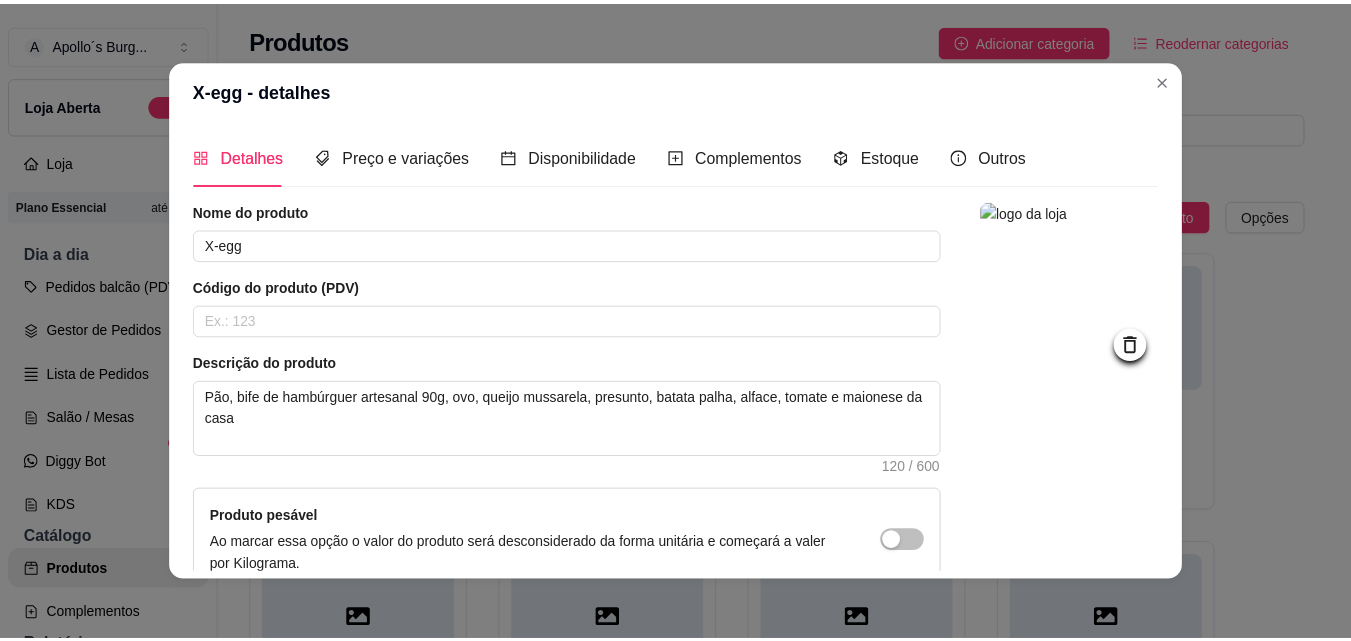 scroll, scrollTop: 207, scrollLeft: 0, axis: vertical 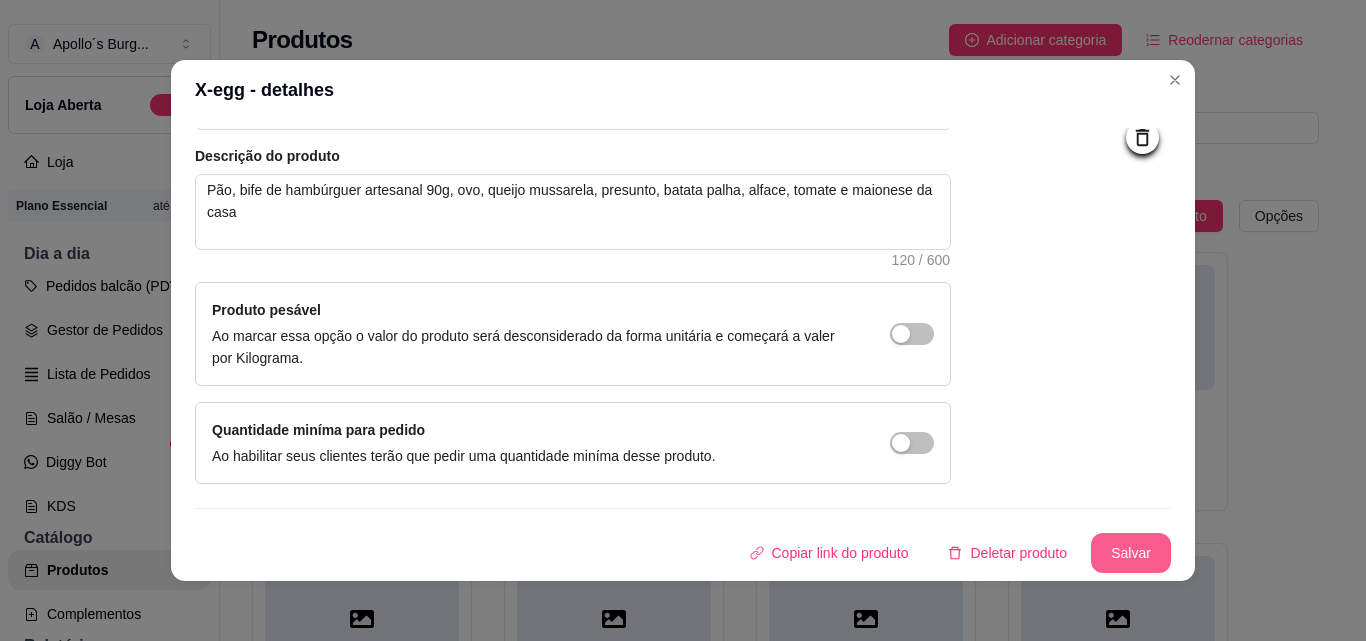 click on "Salvar" at bounding box center [1131, 553] 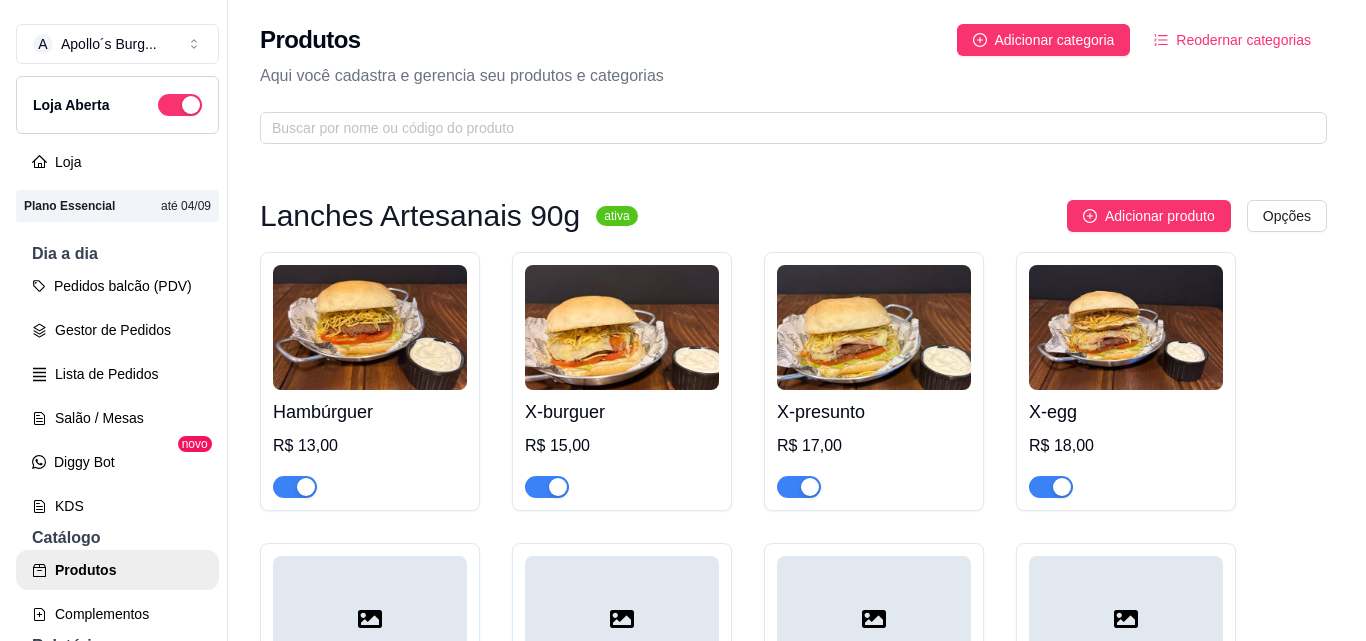 scroll, scrollTop: 200, scrollLeft: 0, axis: vertical 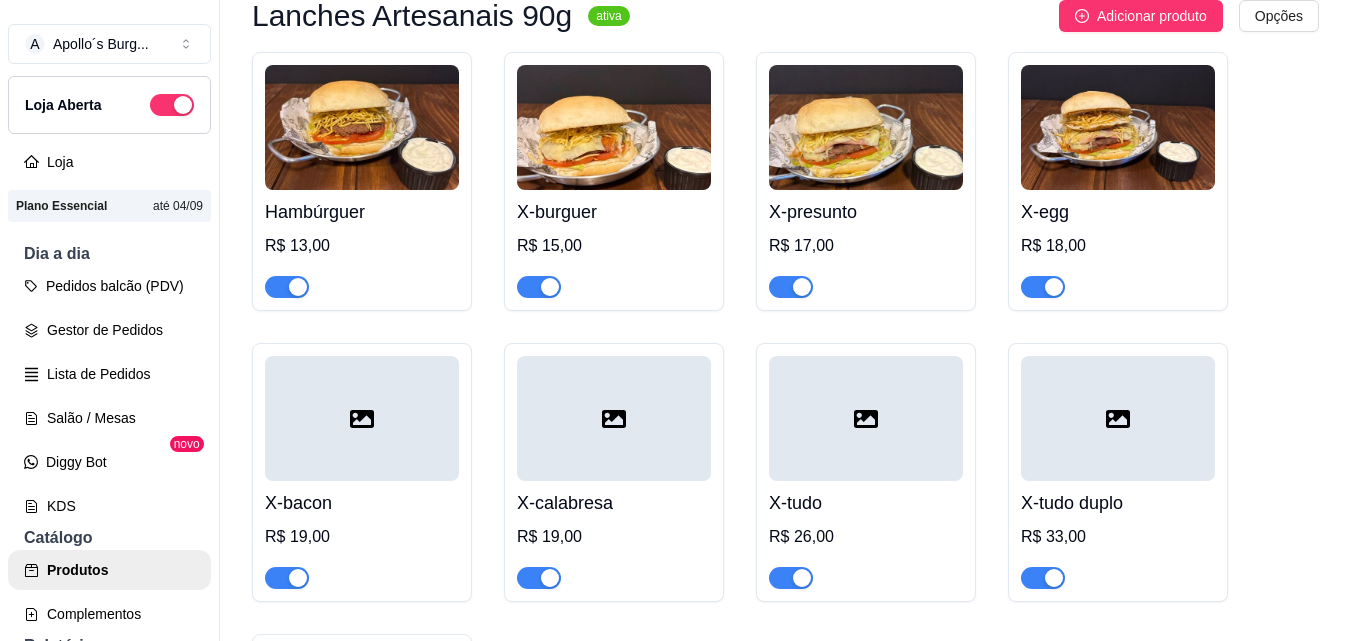 click at bounding box center [362, 418] 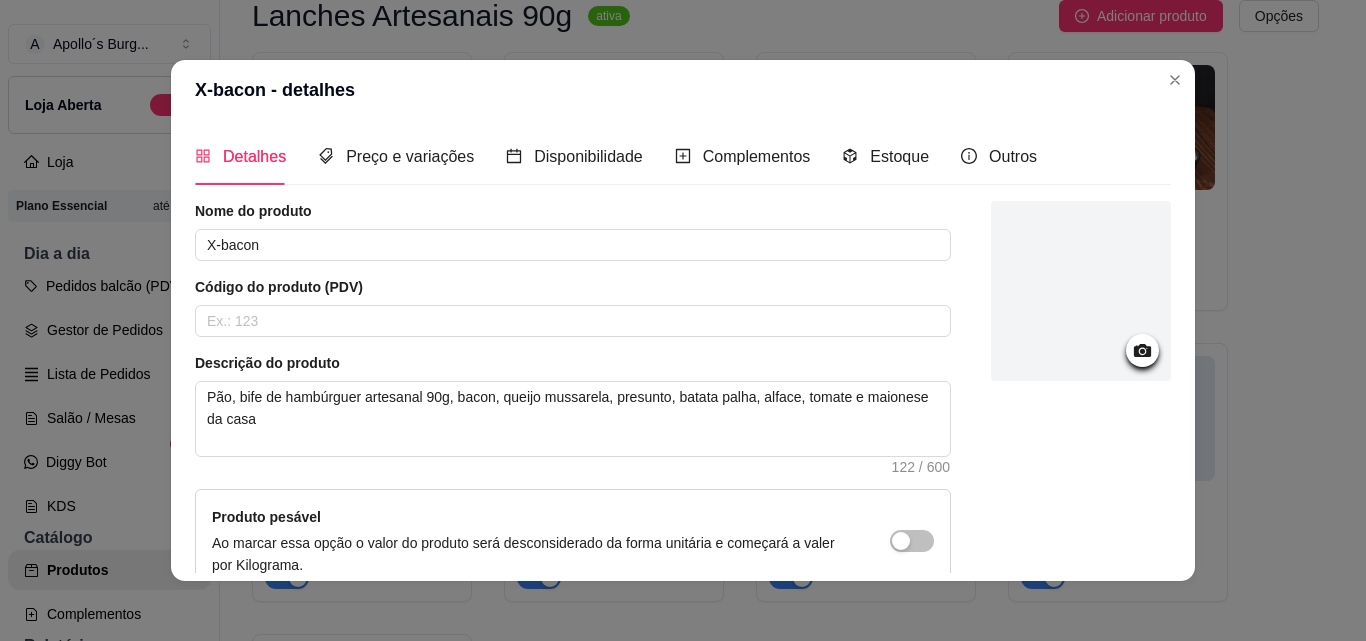 click at bounding box center [1081, 291] 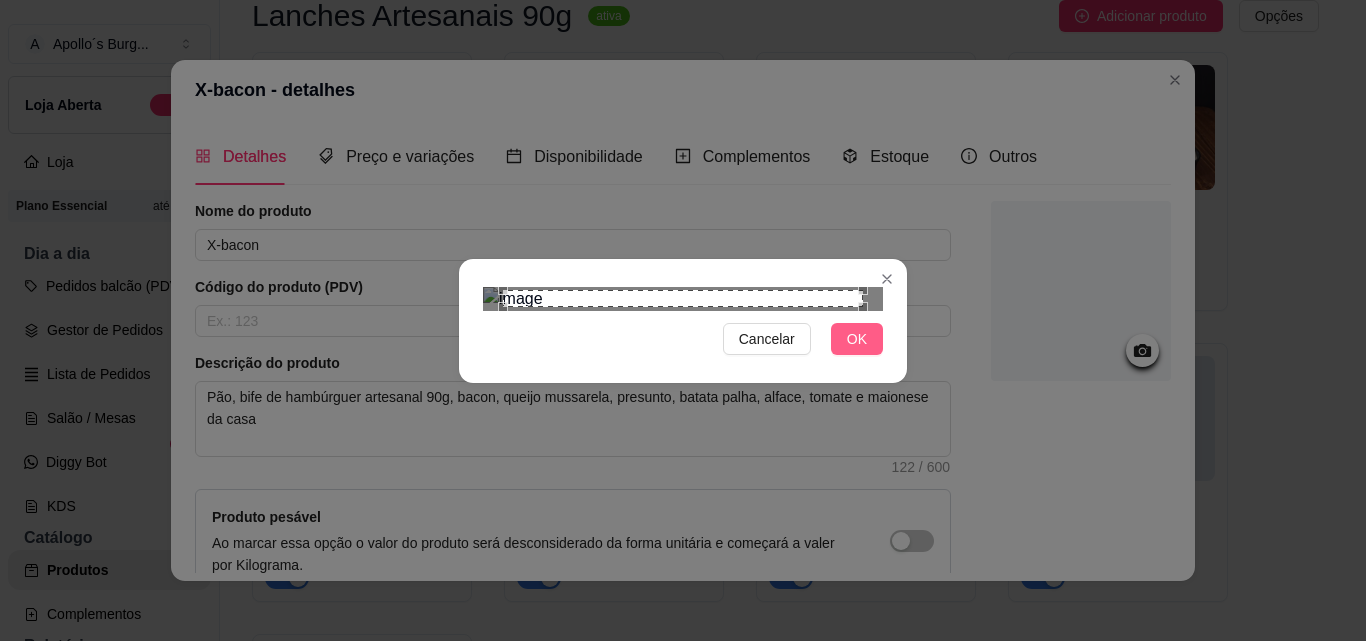 click on "OK" at bounding box center [857, 339] 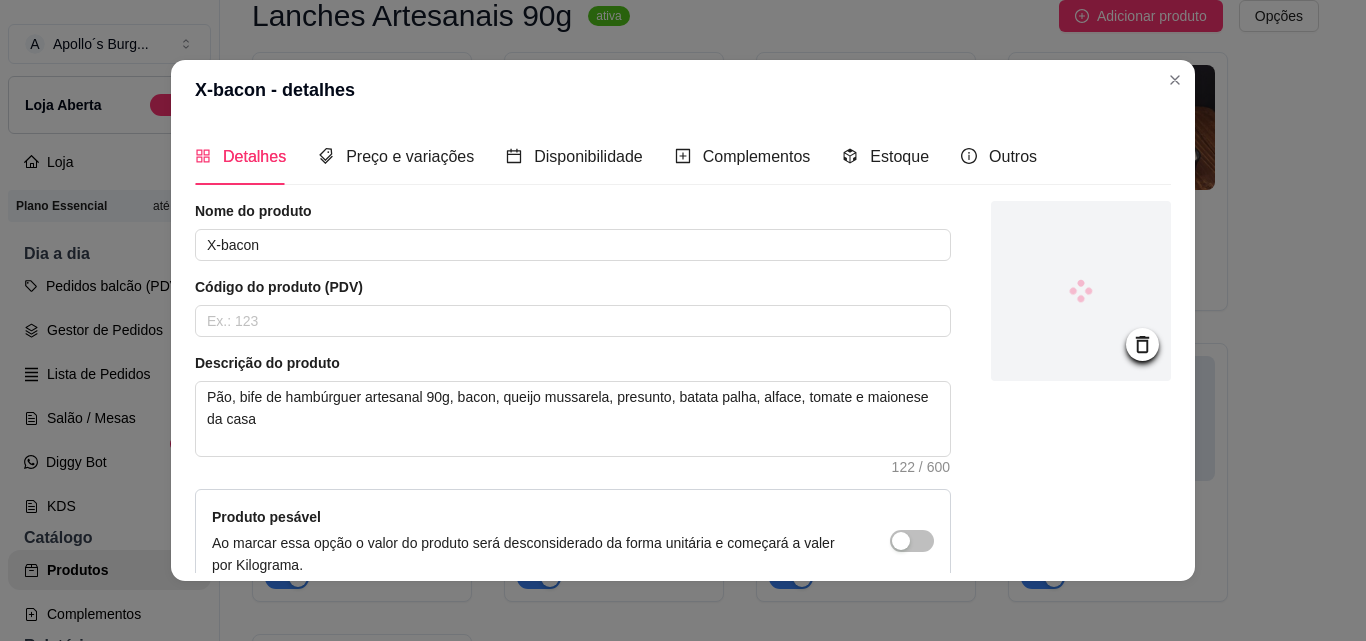 scroll, scrollTop: 207, scrollLeft: 0, axis: vertical 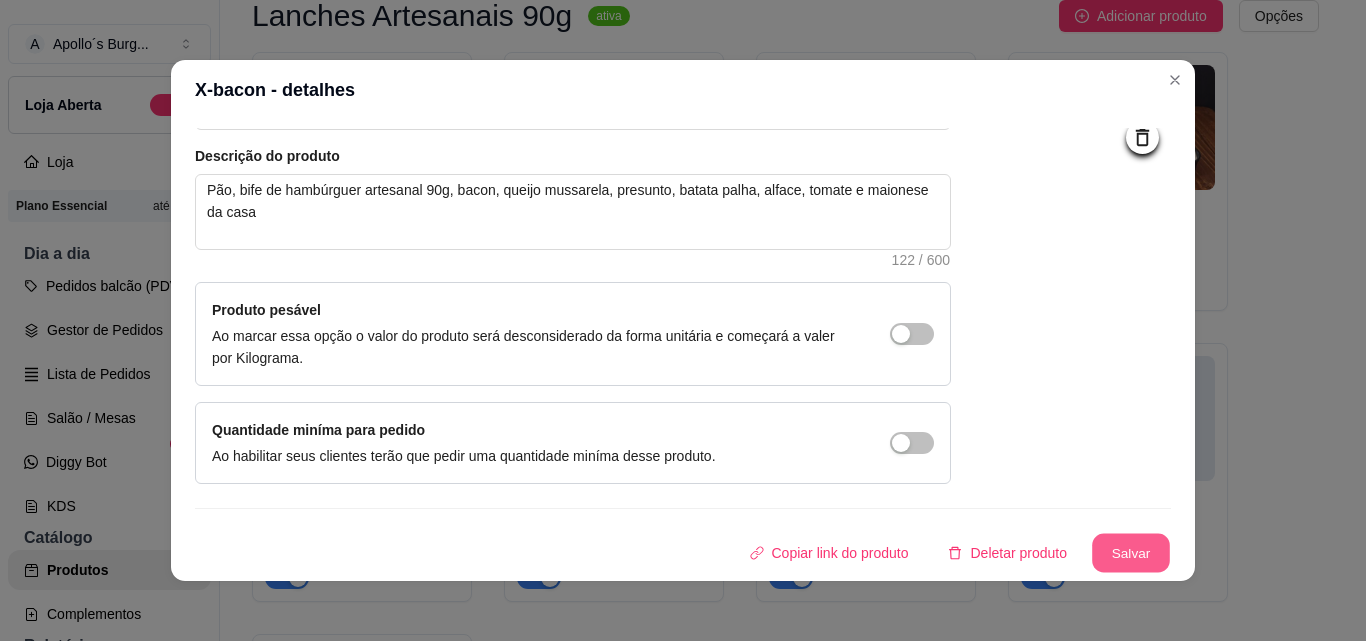 click on "Salvar" at bounding box center (1131, 553) 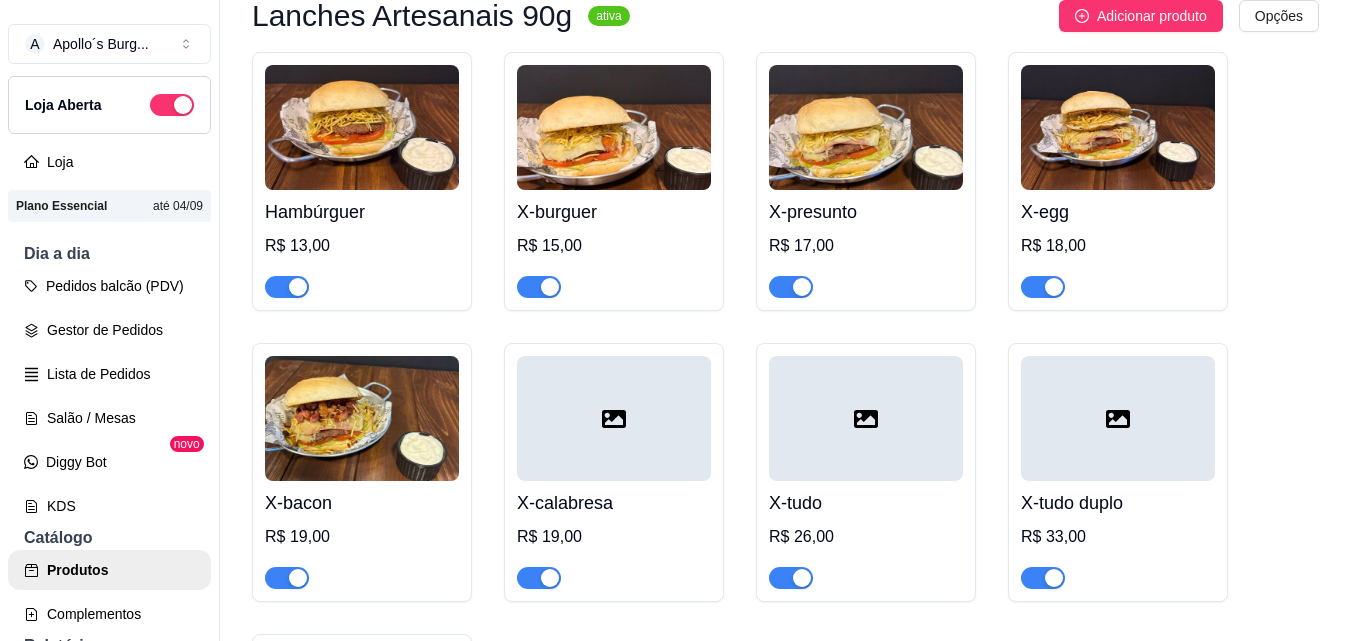 click at bounding box center (614, 418) 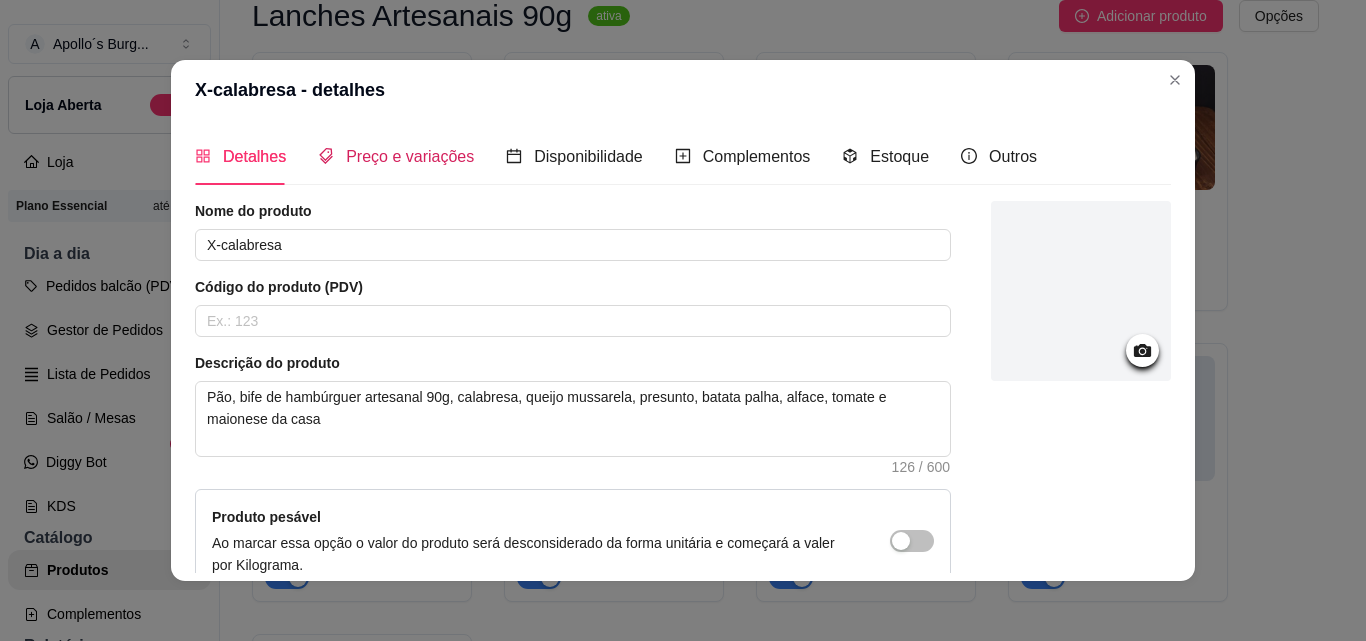 click on "Preço e variações" at bounding box center [410, 156] 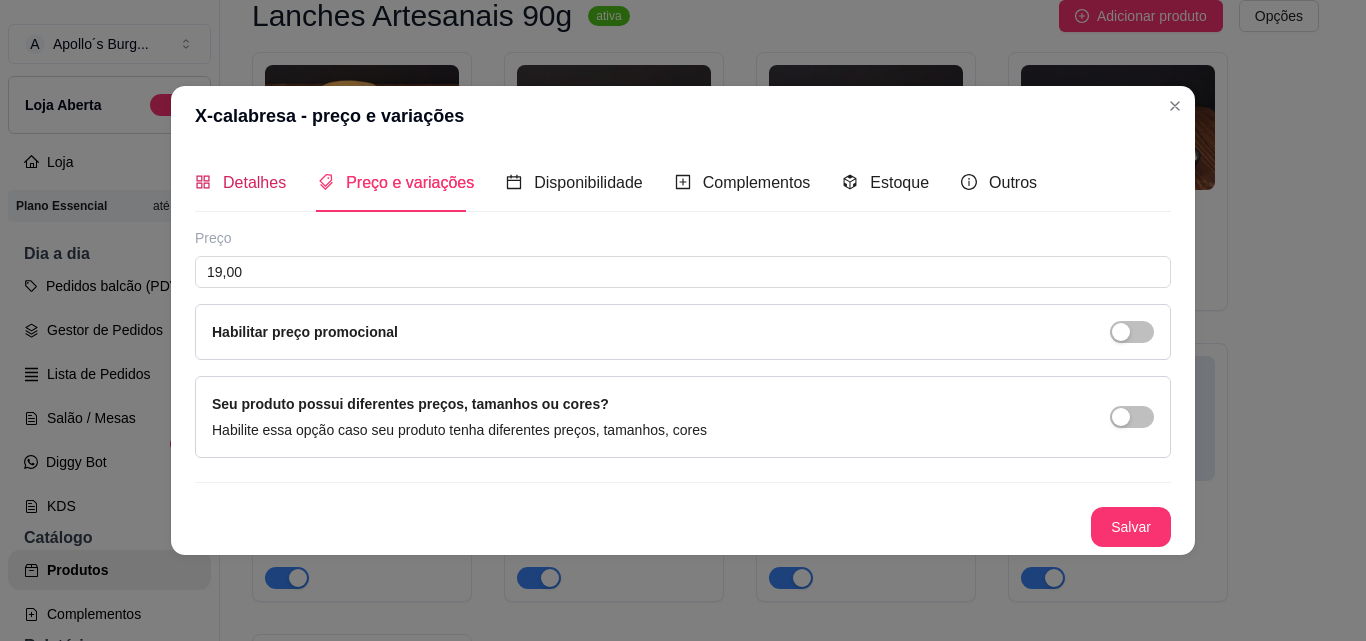 click on "Detalhes" at bounding box center [254, 182] 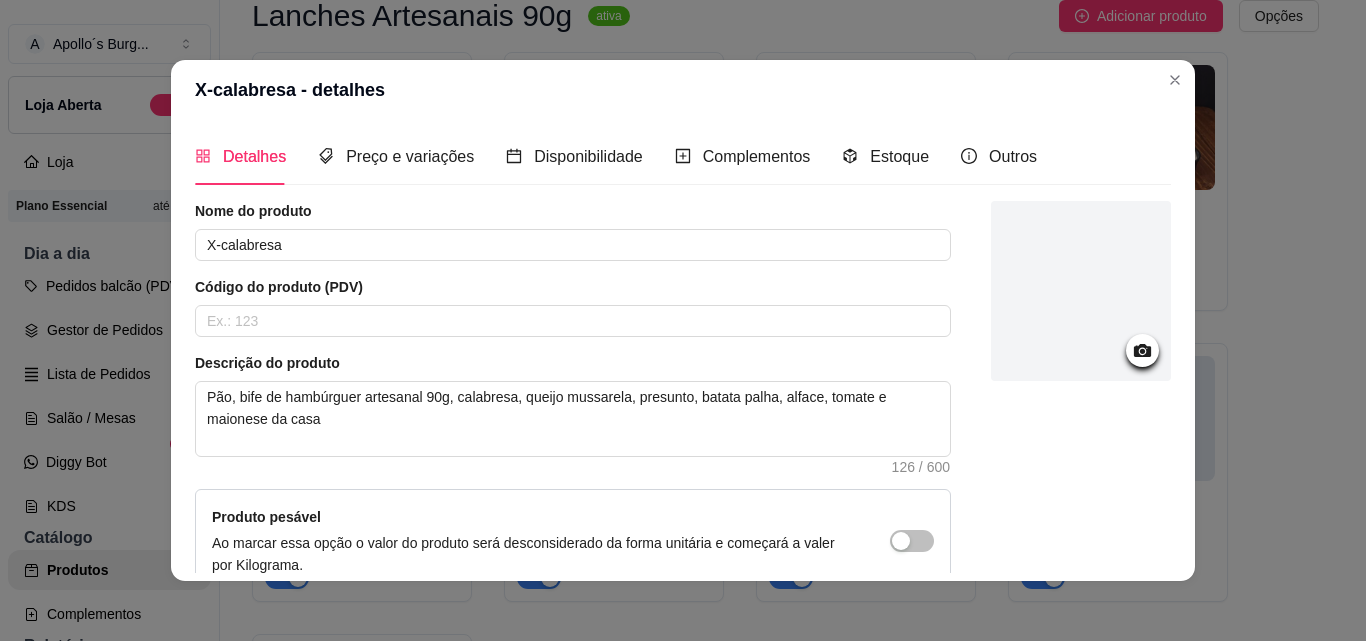 click at bounding box center (1081, 291) 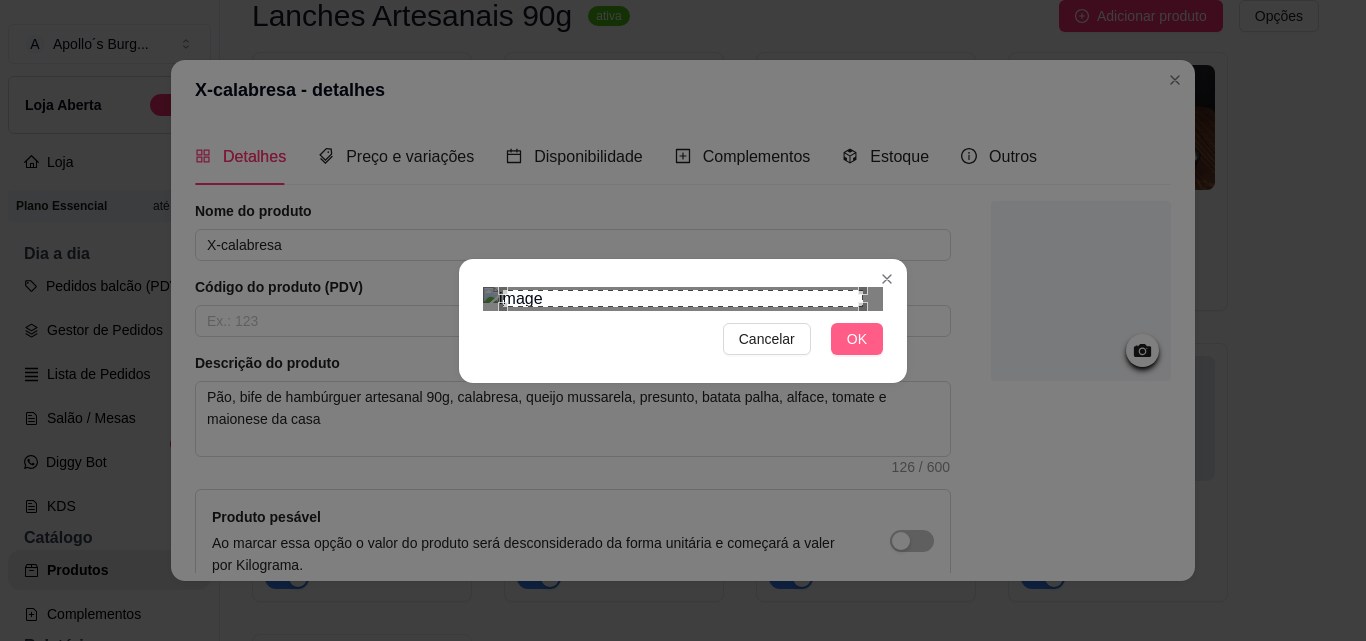 click on "OK" at bounding box center (857, 339) 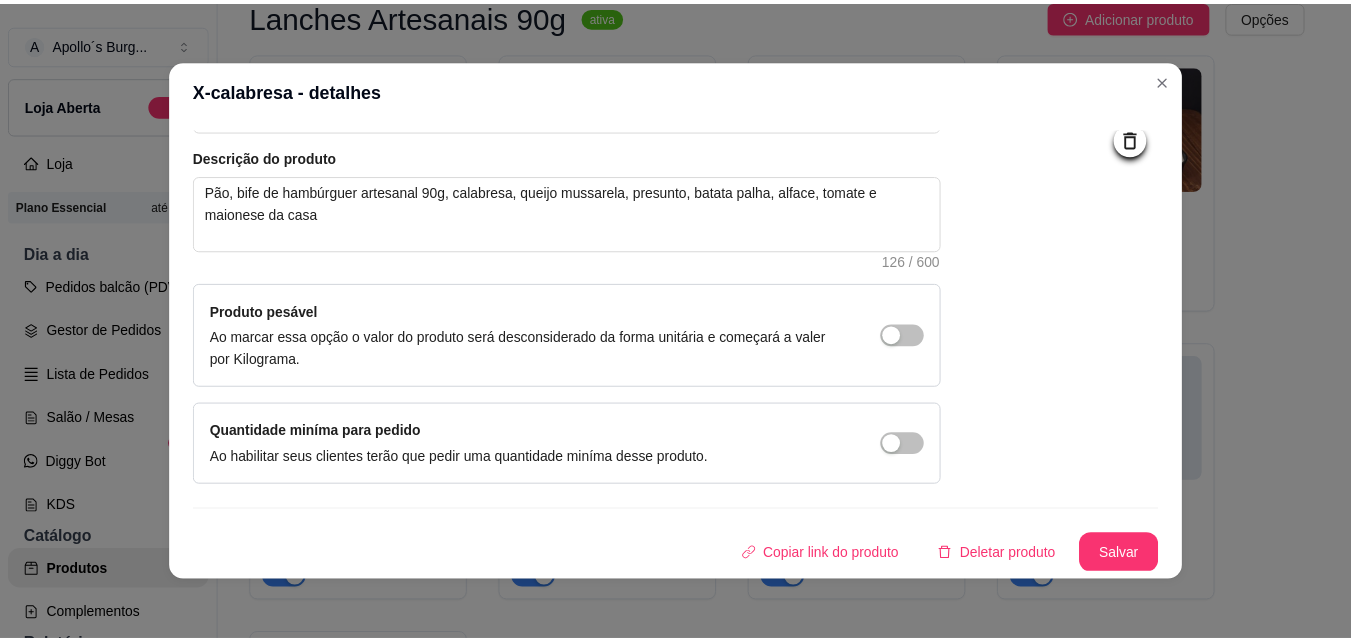 scroll, scrollTop: 207, scrollLeft: 0, axis: vertical 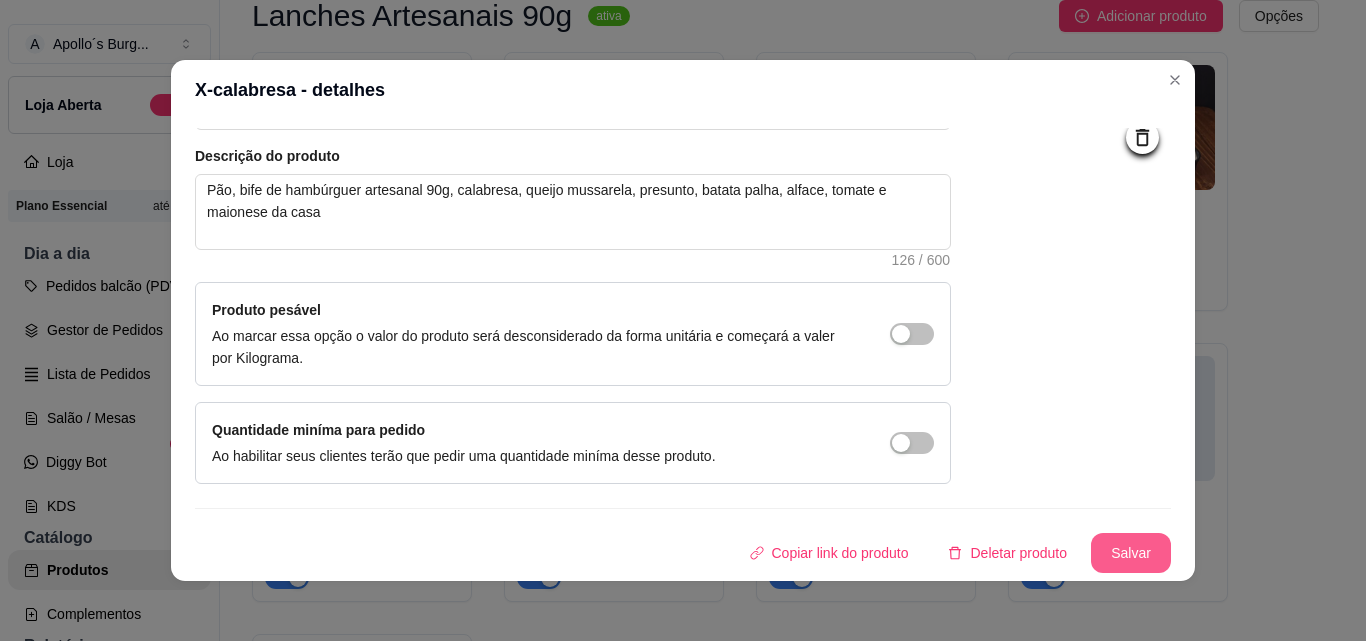 click on "Salvar" at bounding box center (1131, 553) 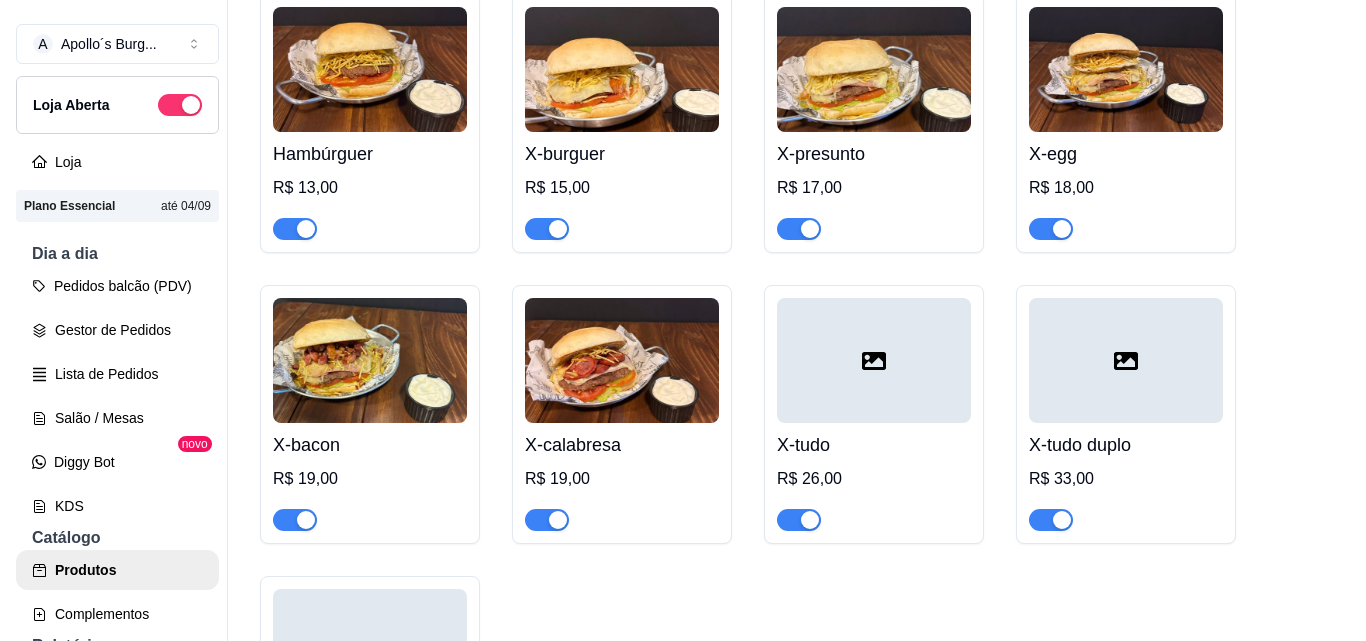 scroll, scrollTop: 300, scrollLeft: 0, axis: vertical 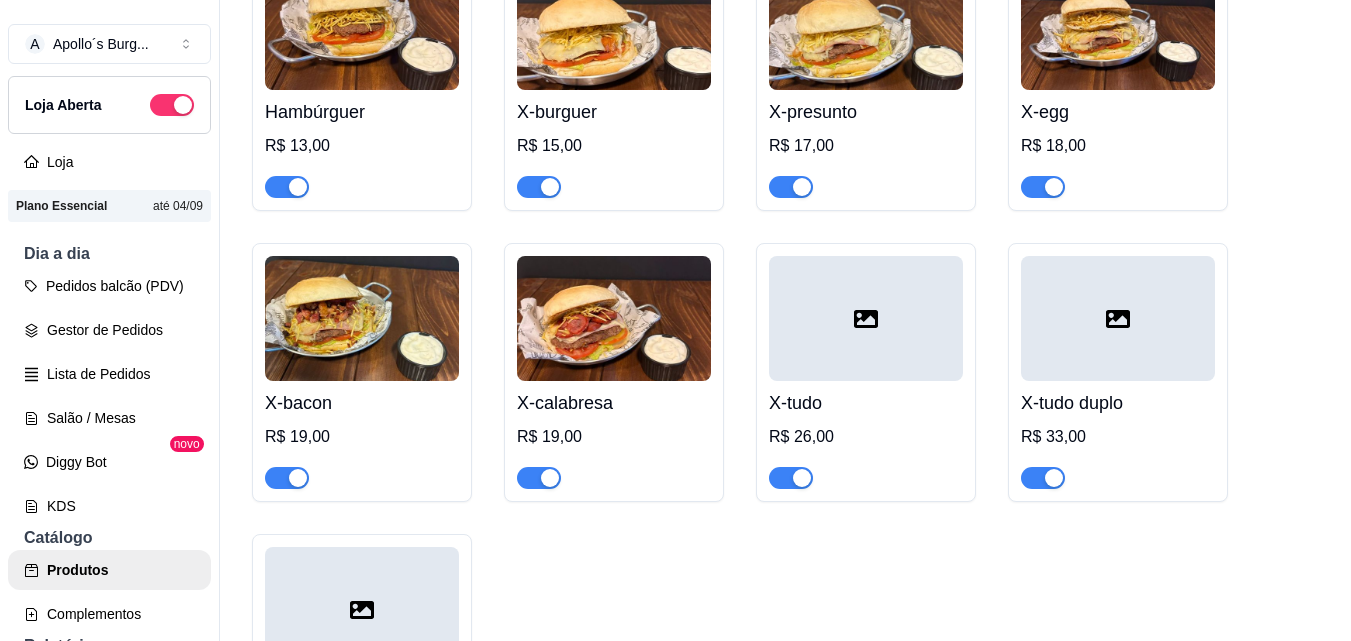 click at bounding box center [866, 318] 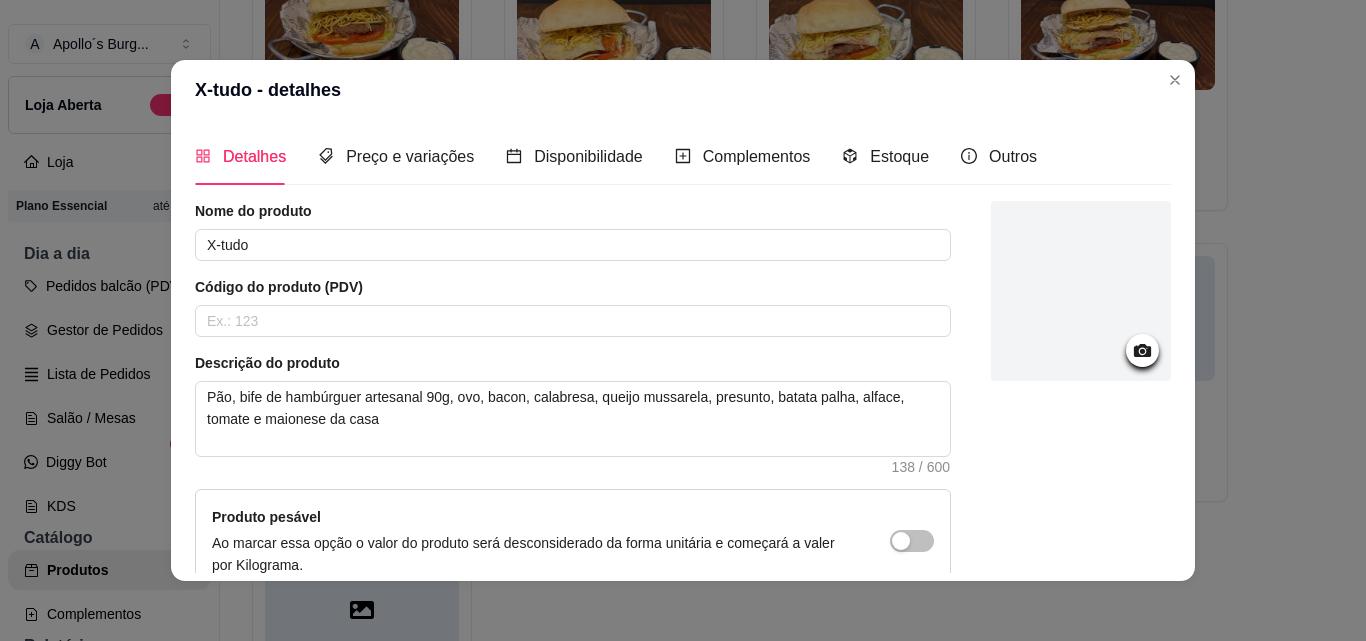 click at bounding box center (1081, 291) 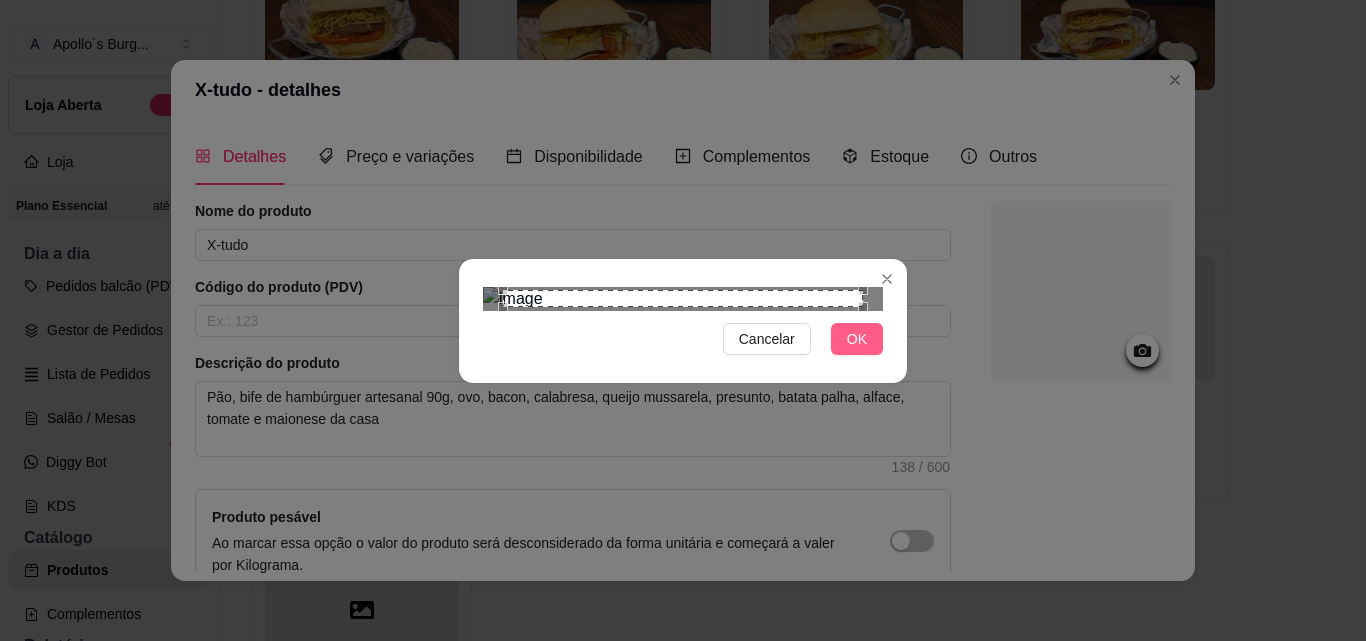 click on "OK" at bounding box center (857, 339) 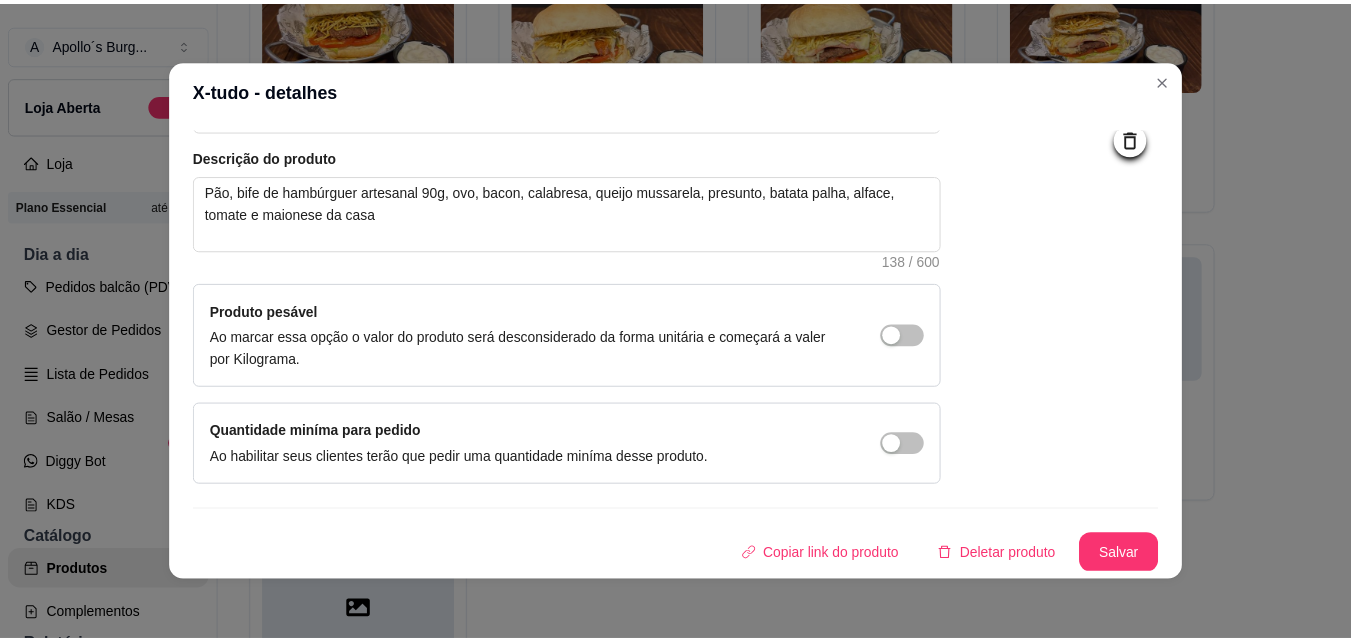scroll, scrollTop: 207, scrollLeft: 0, axis: vertical 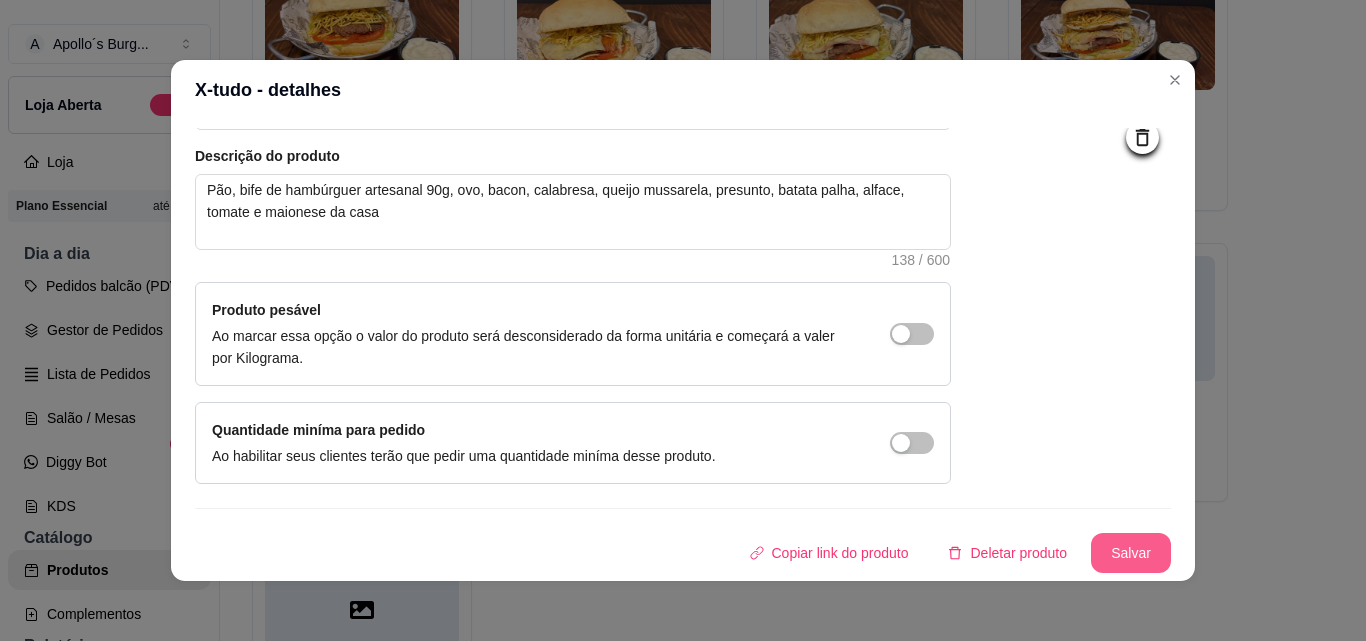 click on "Salvar" at bounding box center (1131, 553) 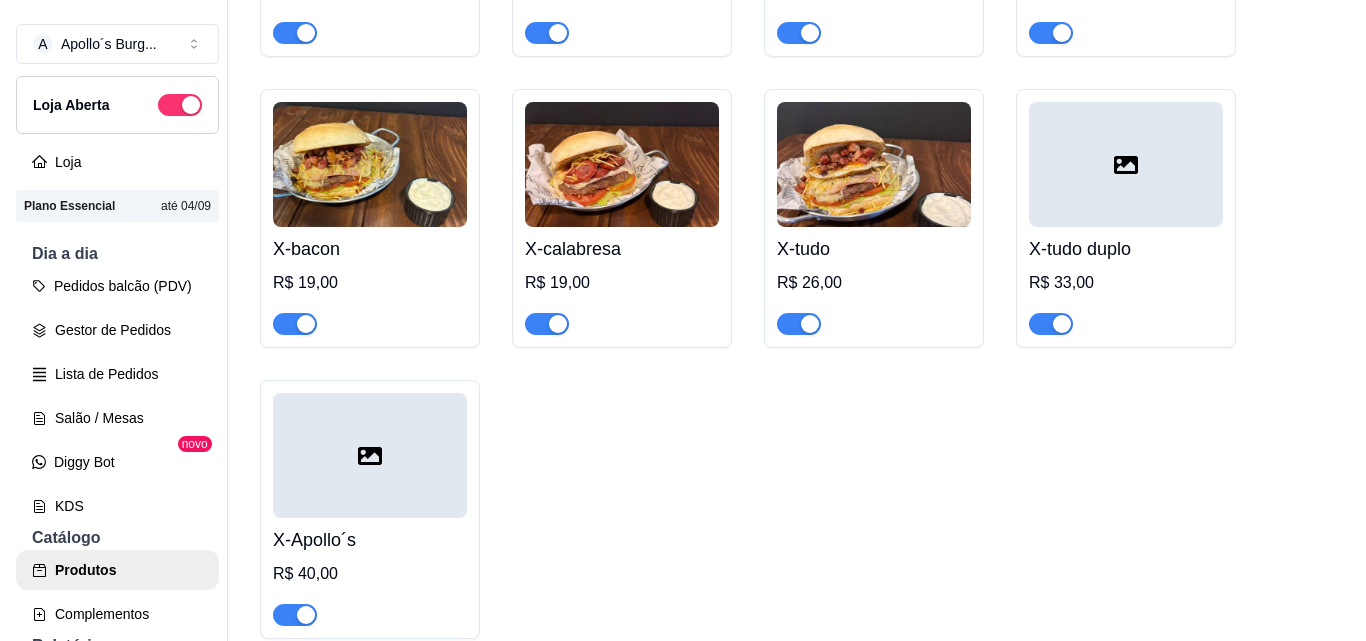 scroll, scrollTop: 500, scrollLeft: 0, axis: vertical 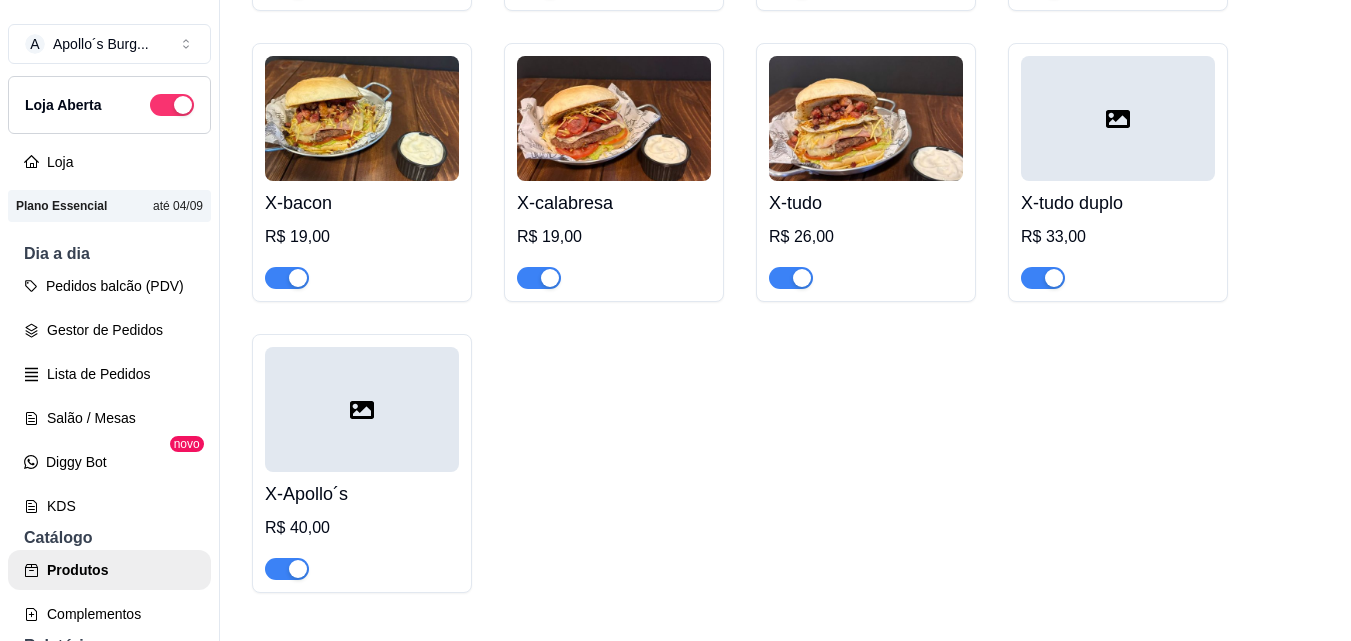 click at bounding box center (362, 409) 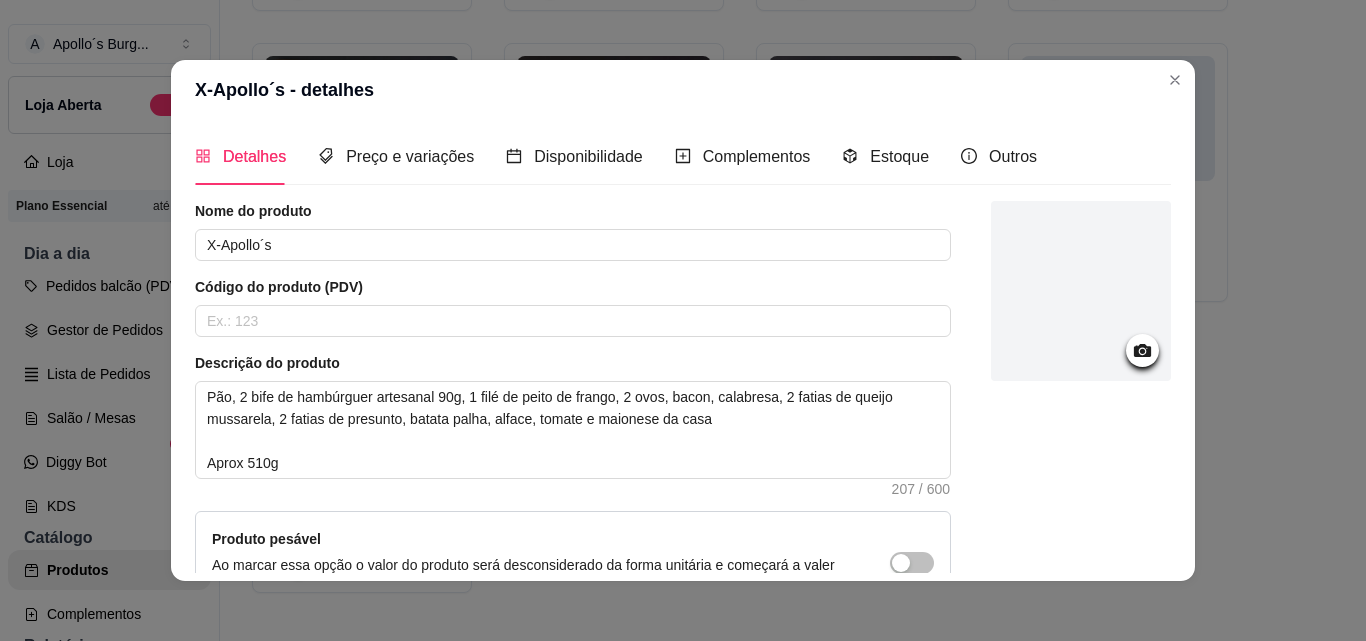 click at bounding box center [1081, 291] 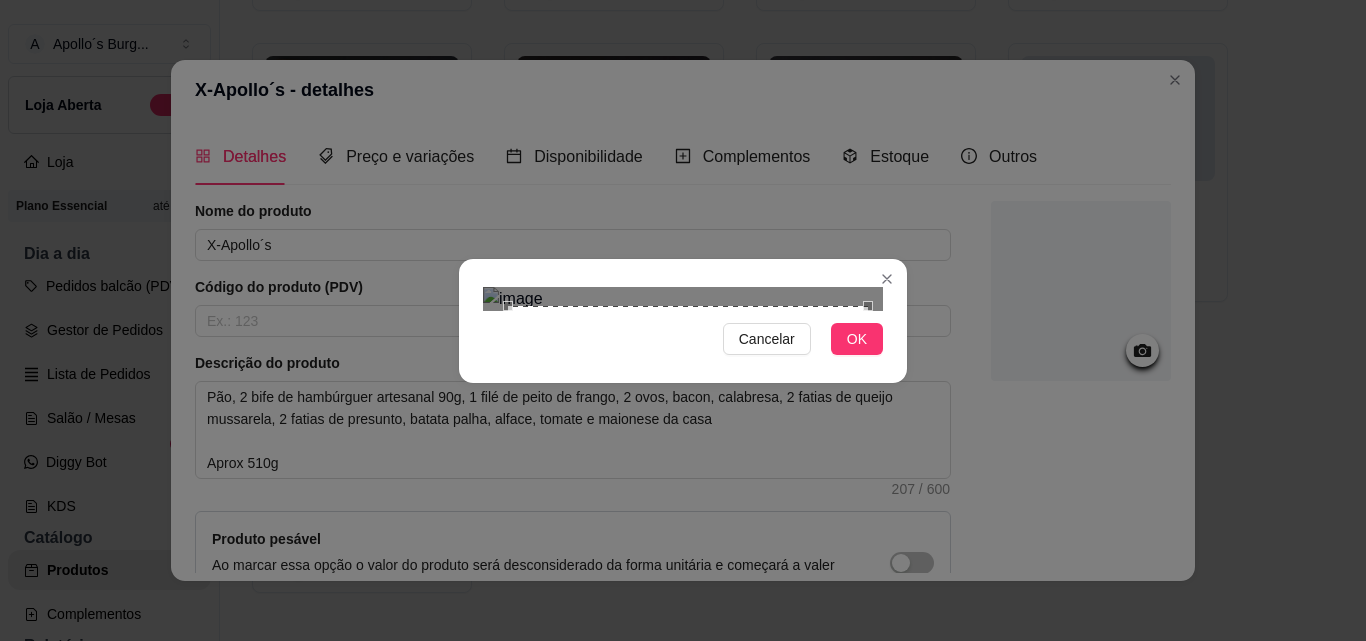 click at bounding box center [688, 486] 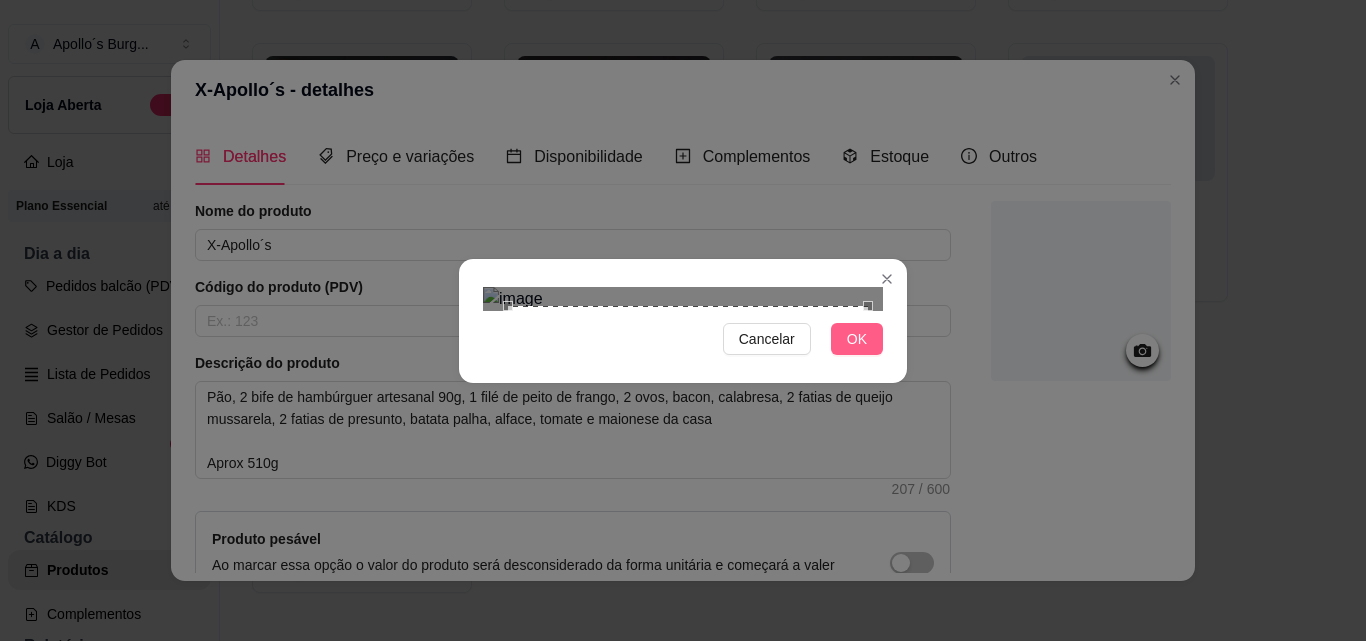 click on "OK" at bounding box center (857, 339) 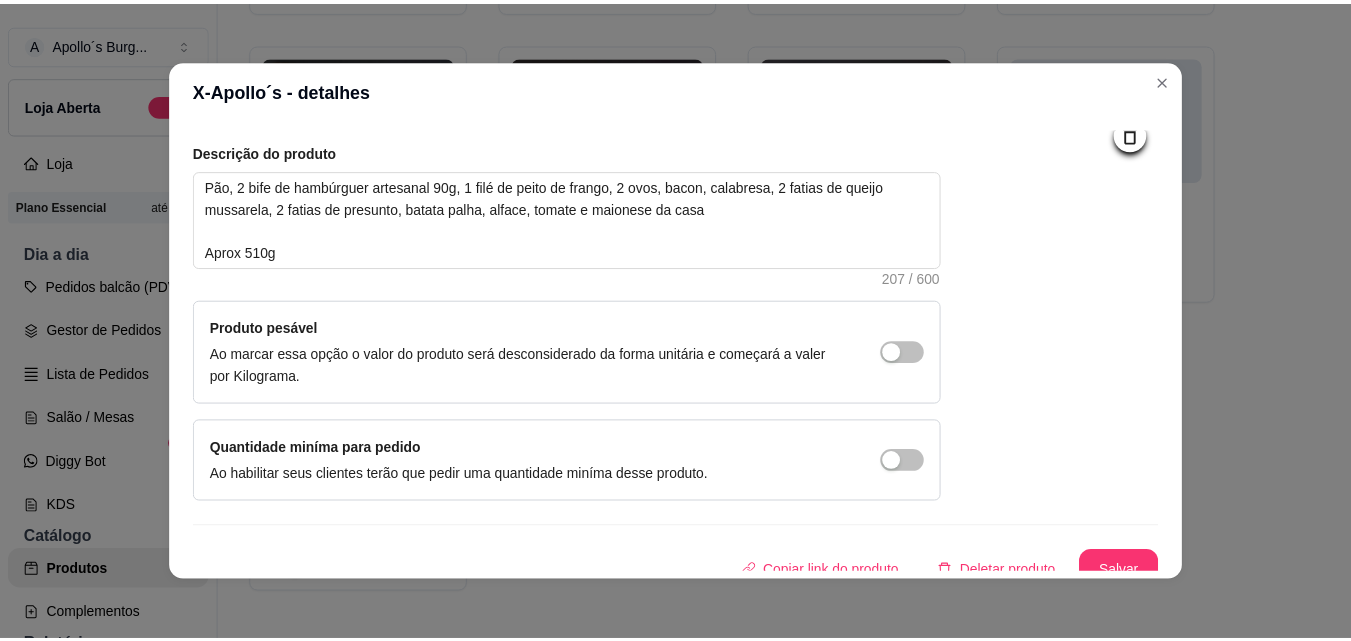 scroll, scrollTop: 229, scrollLeft: 0, axis: vertical 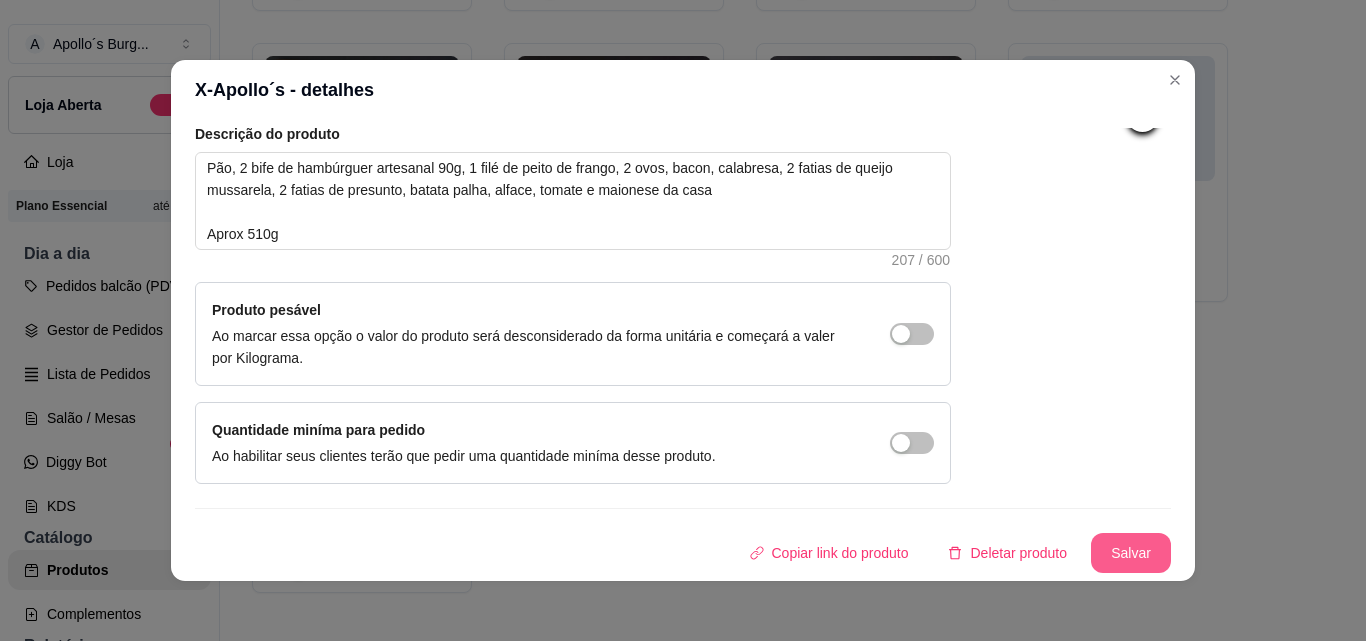 click on "Salvar" at bounding box center (1131, 553) 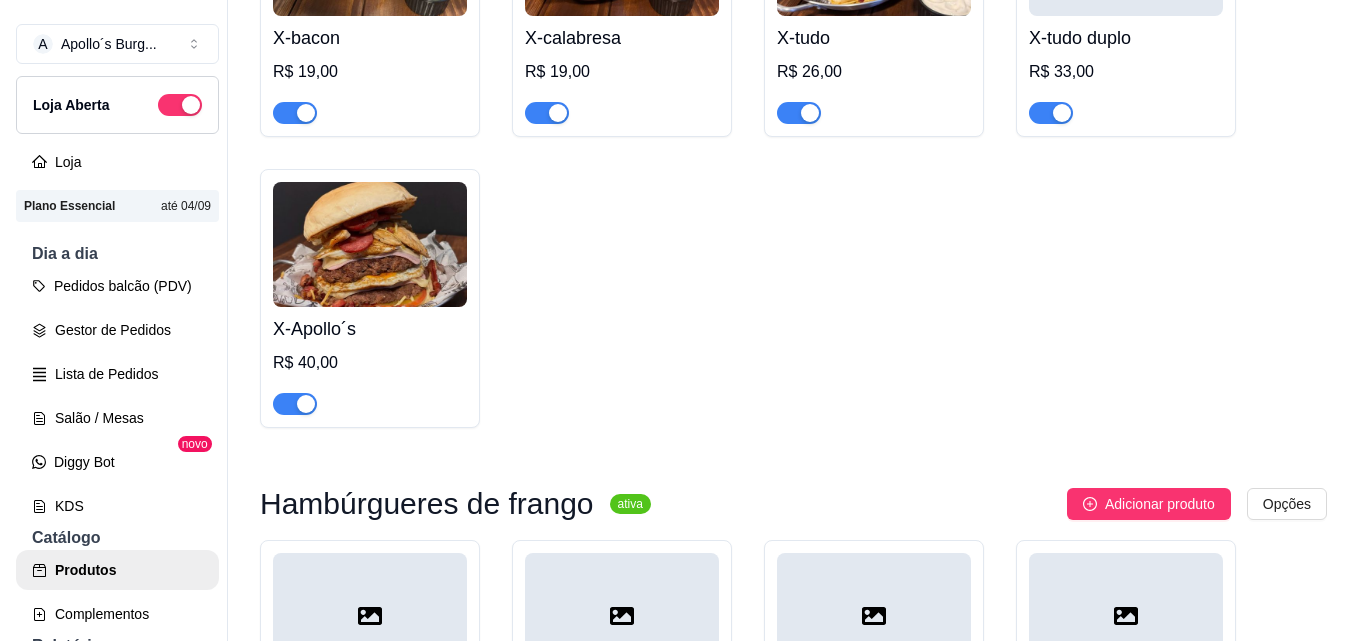 scroll, scrollTop: 800, scrollLeft: 0, axis: vertical 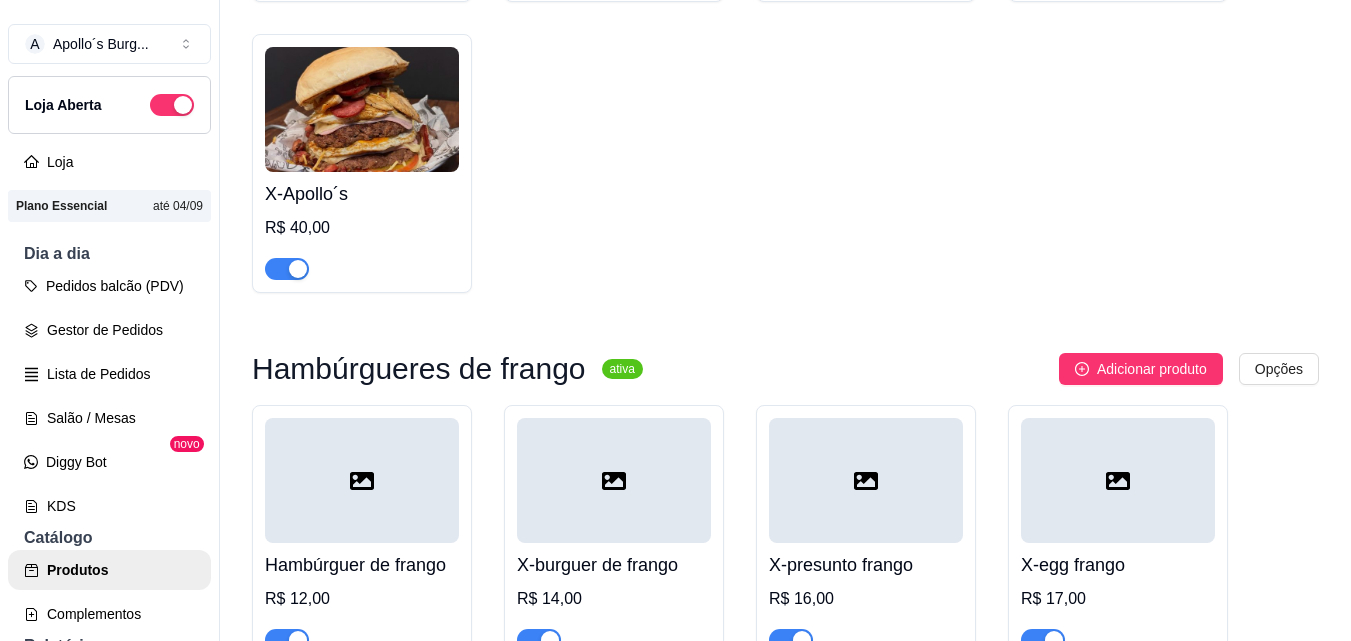 click on "X-Apollo´s" at bounding box center (362, 194) 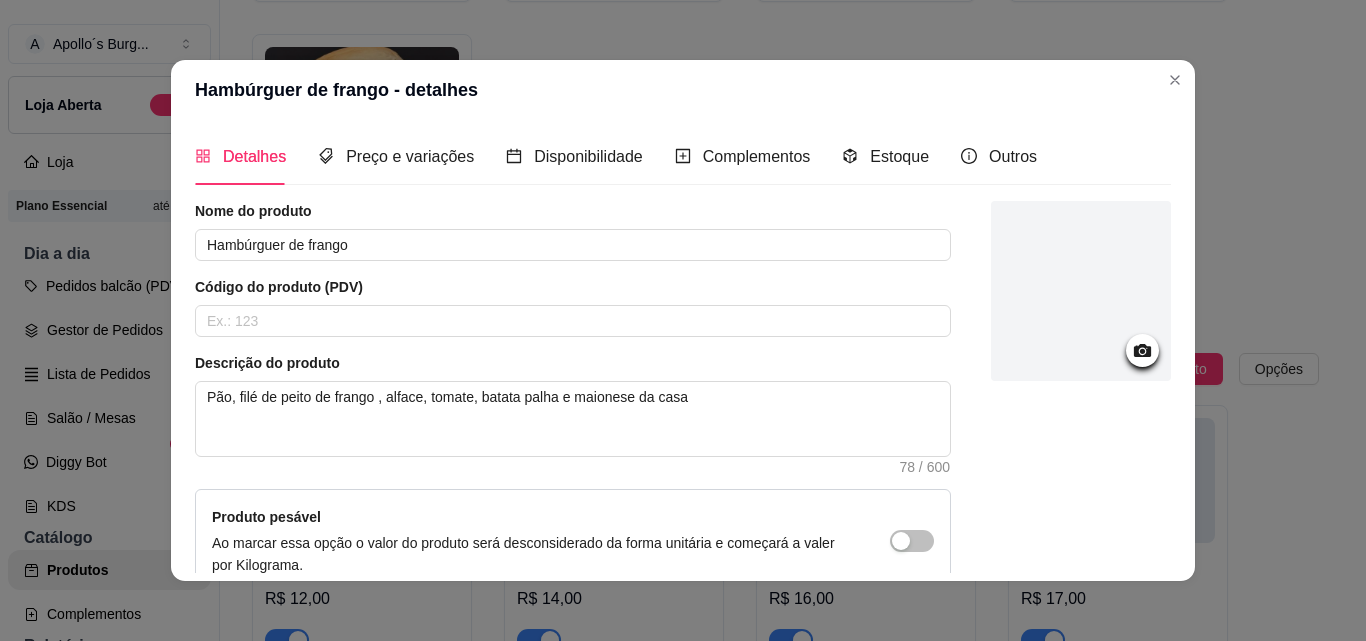 click at bounding box center (1081, 291) 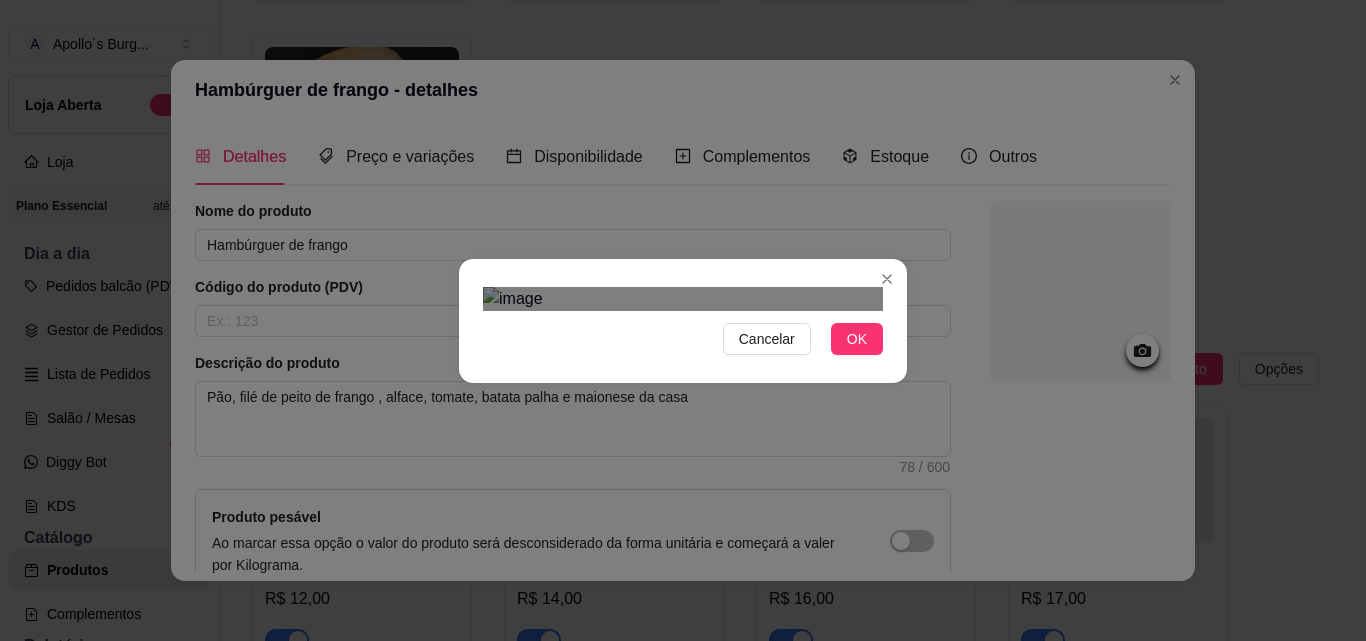 click at bounding box center [683, 604] 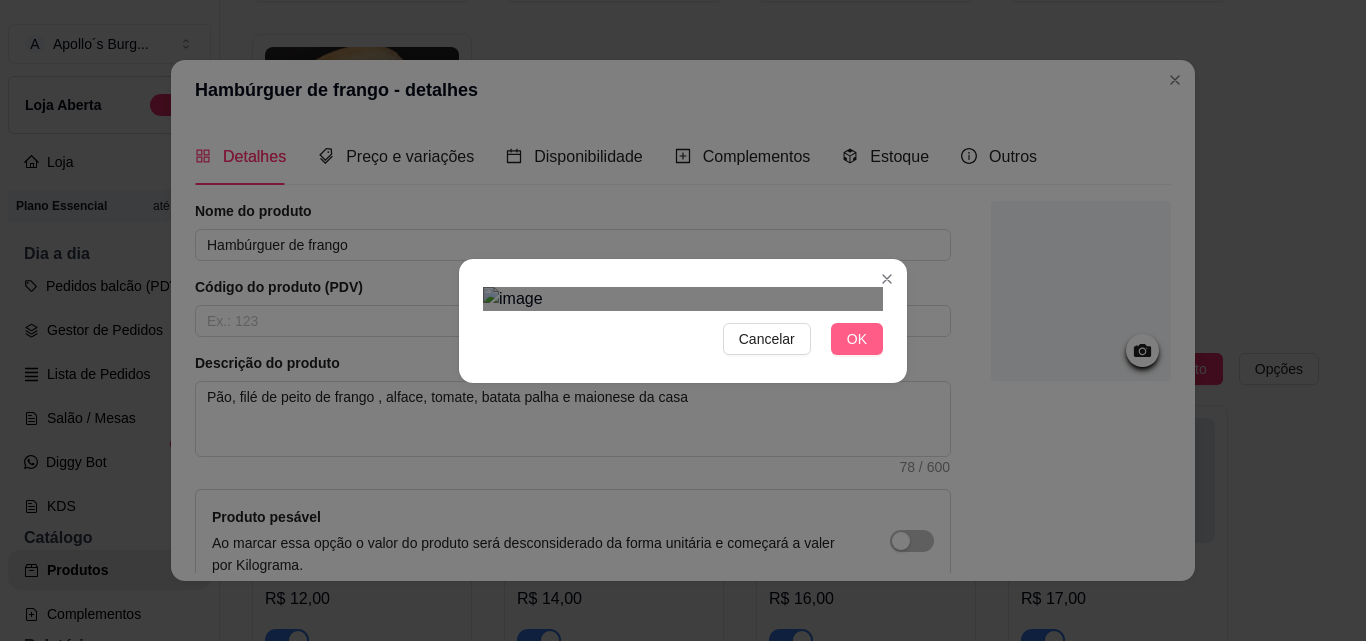 click on "OK" at bounding box center (857, 339) 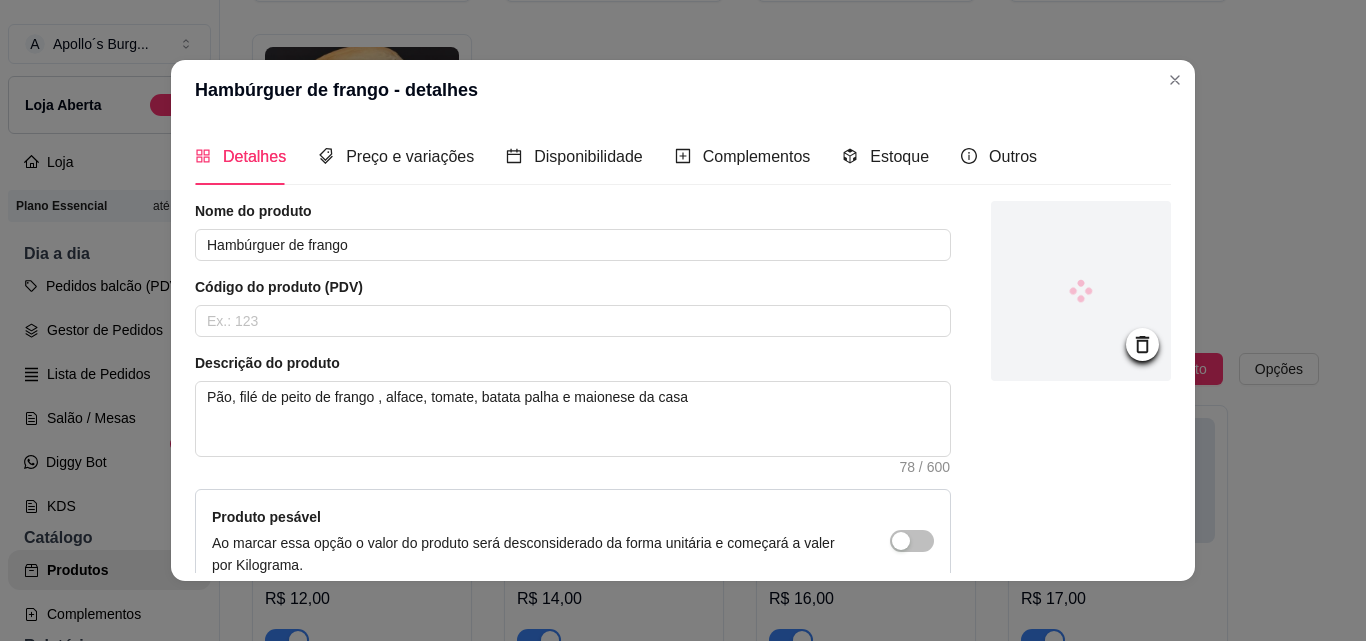 scroll, scrollTop: 207, scrollLeft: 0, axis: vertical 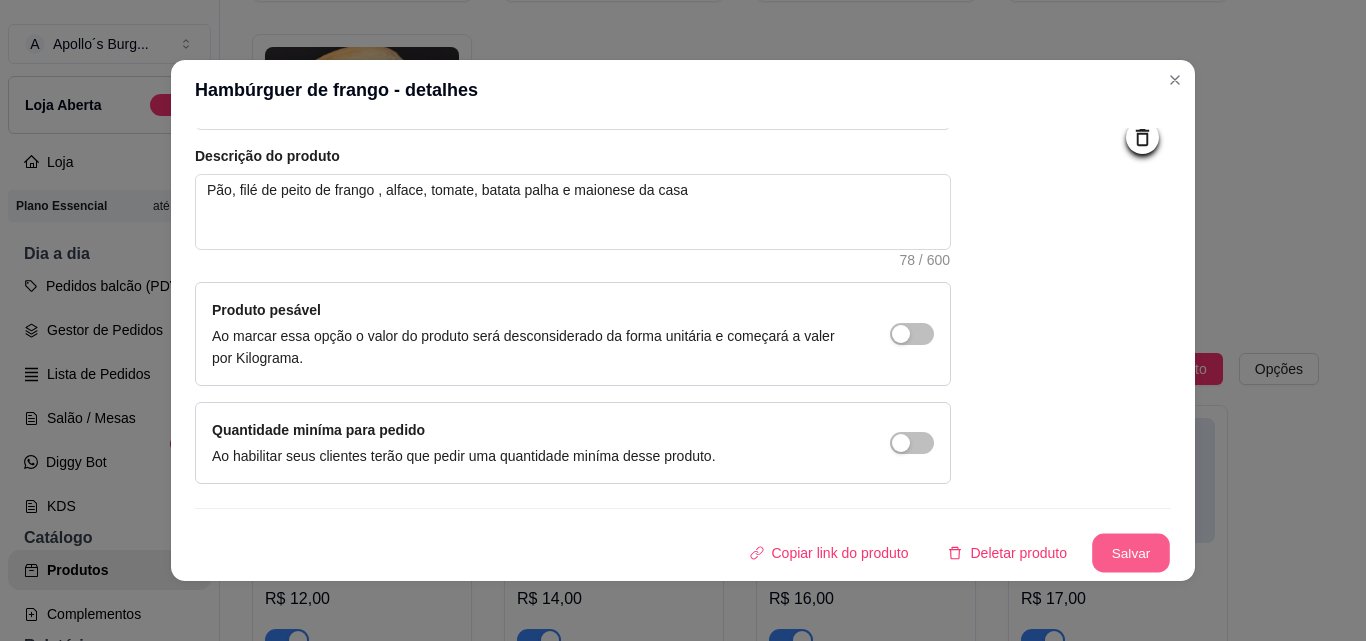 click on "Salvar" at bounding box center (1131, 553) 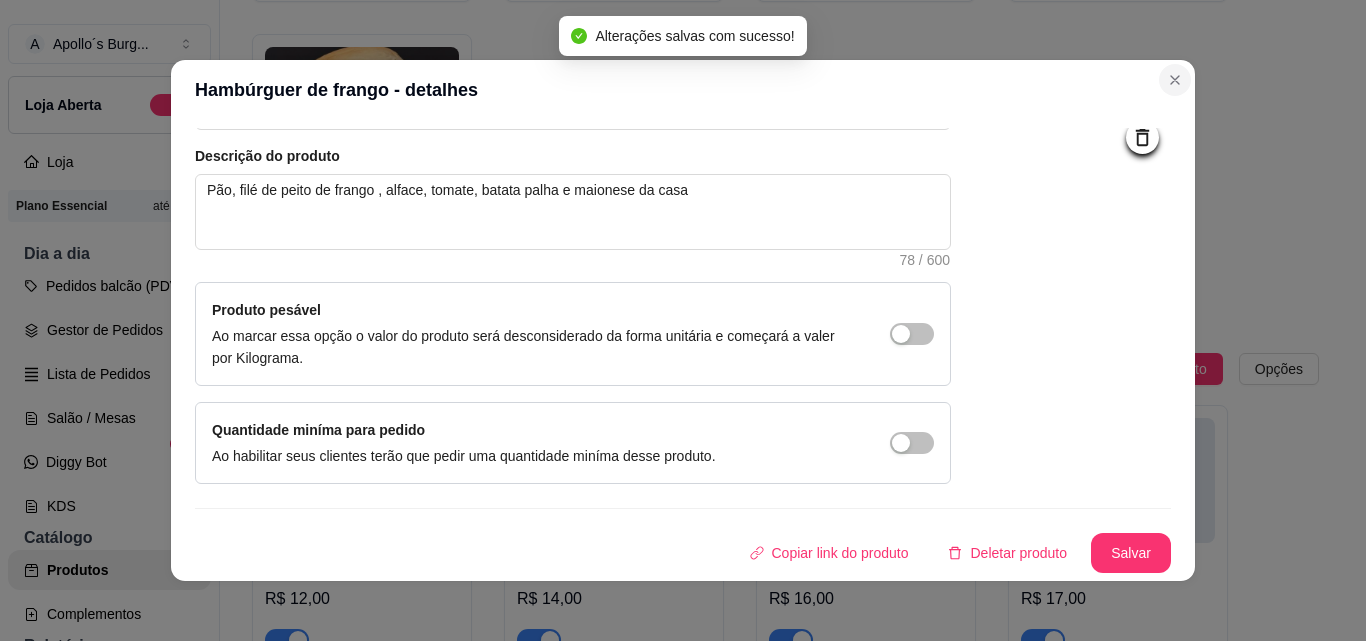 click on "Hambúrguer de frango - detalhes Detalhes Preço e variações Disponibilidade Complementos Estoque Outros Nome do produto Hambúrguer de frango Código do produto (PDV) Descrição do produto Pão, [PRODUCT_NAME] de [PRODUCT_NAME] [PRODUCT_NAME] , [PRODUCT_NAME], [PRODUCT_NAME] e [PRODUCT_NAME] da casa 78 / 600 Produto pesável Ao marcar essa opção o valor do produto será desconsiderado da forma unitária e começará a valer por Kilograma. Quantidade miníma para pedido Ao habilitar seus clientes terão que pedir uma quantidade miníma desse produto. Copiar link do produto Deletar produto Salvar" at bounding box center [683, 320] 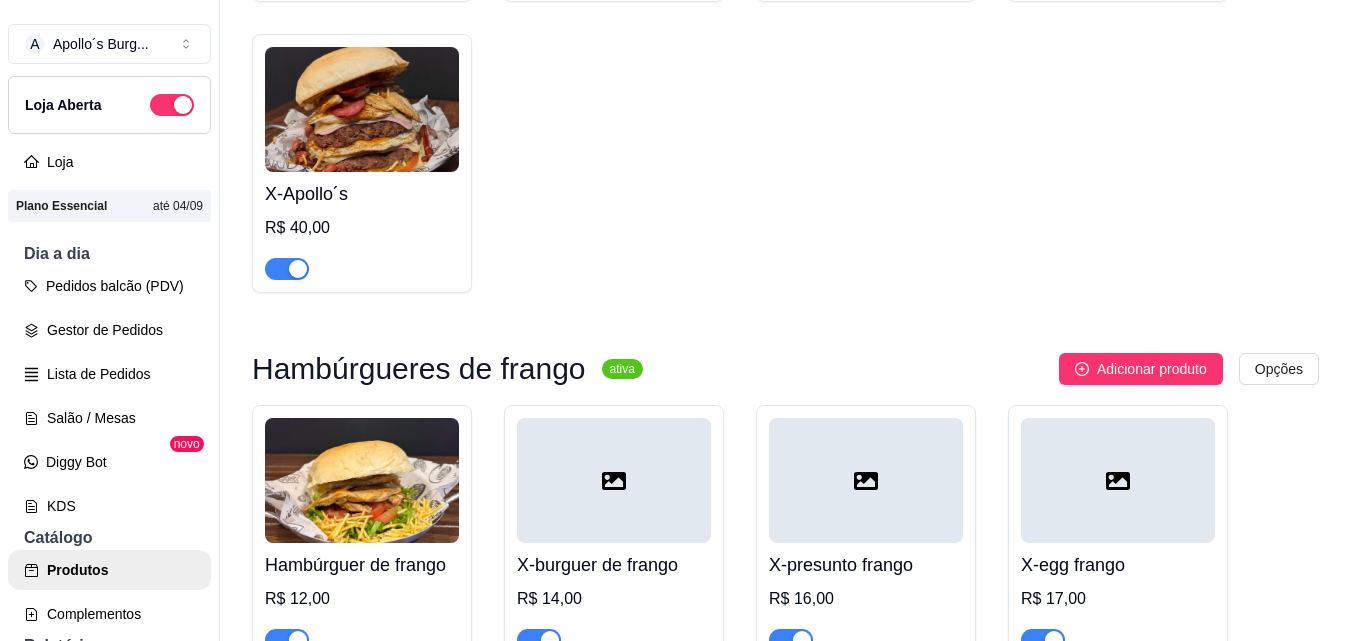 click at bounding box center [614, 480] 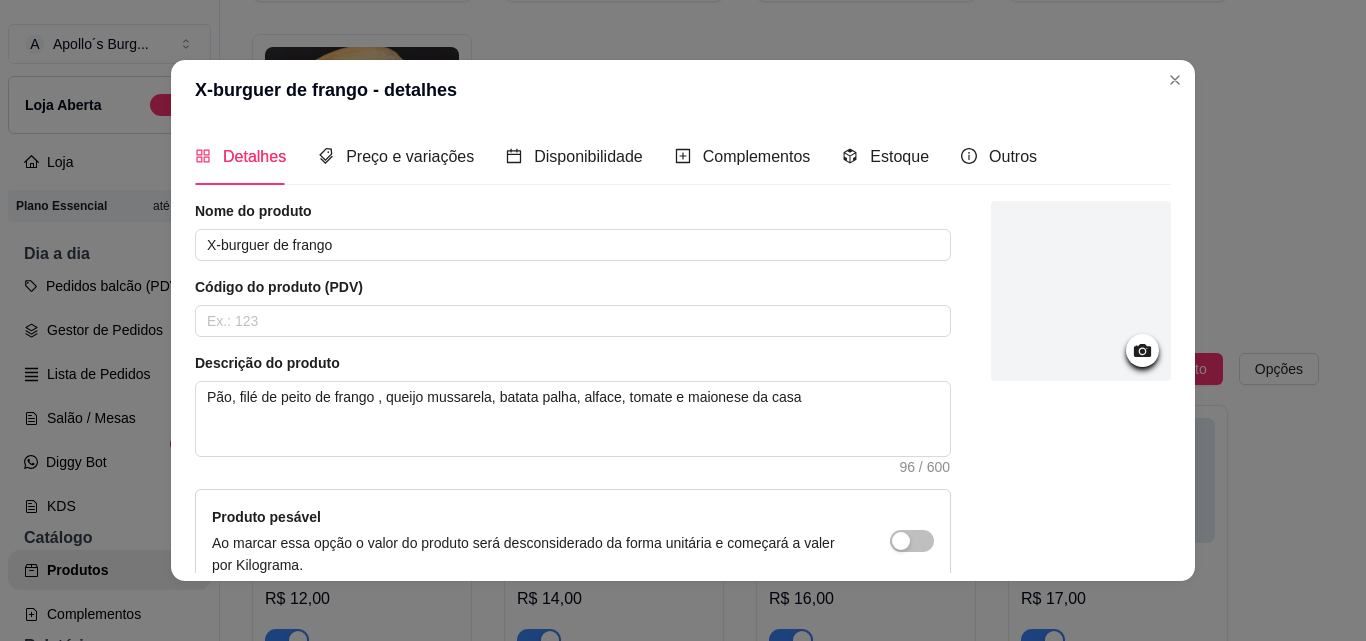 click at bounding box center (1081, 291) 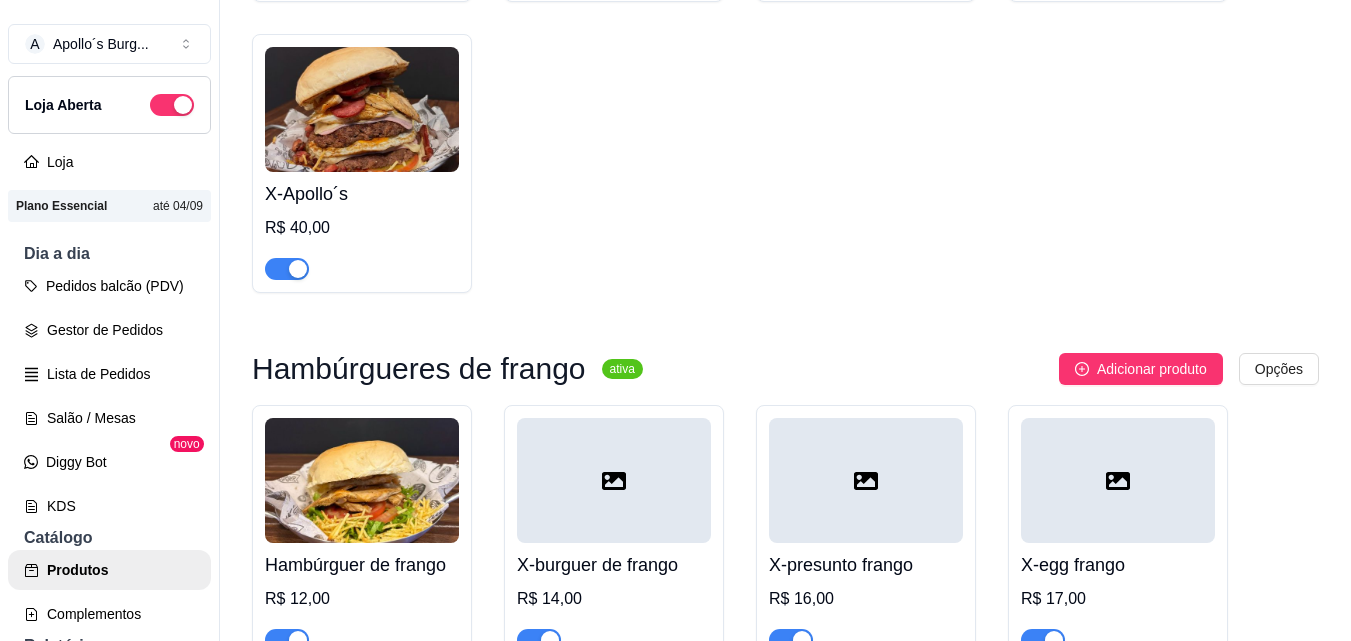 click 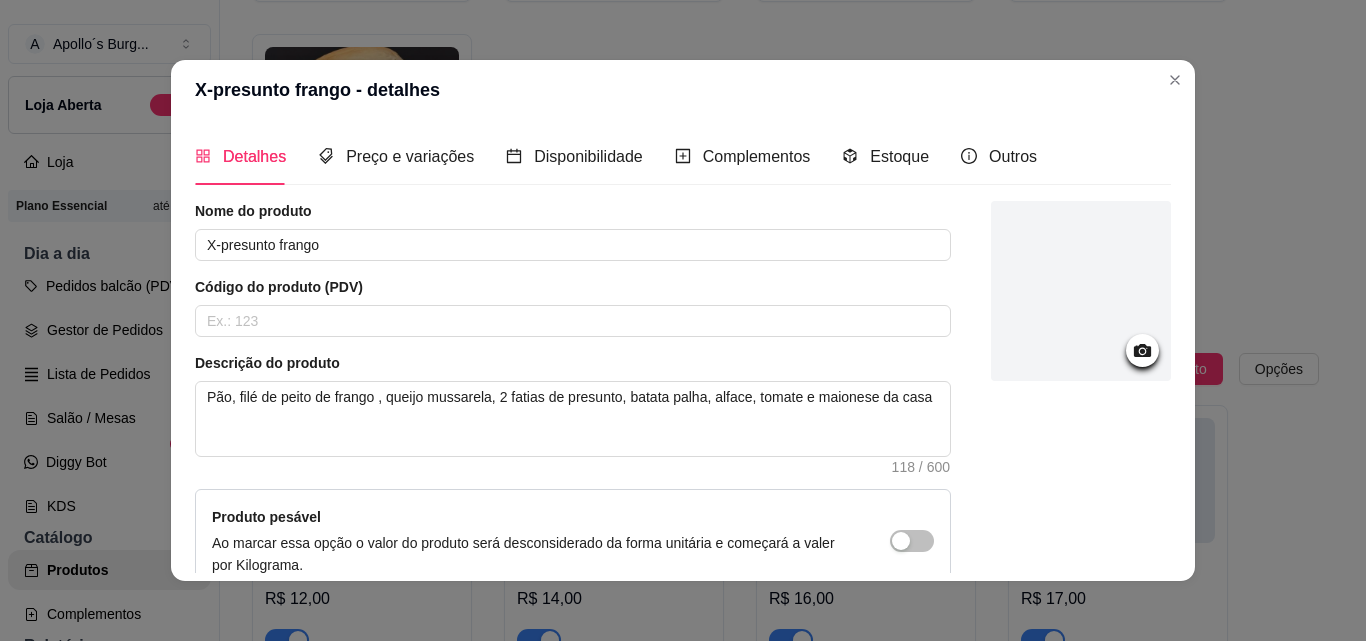 click at bounding box center (1081, 291) 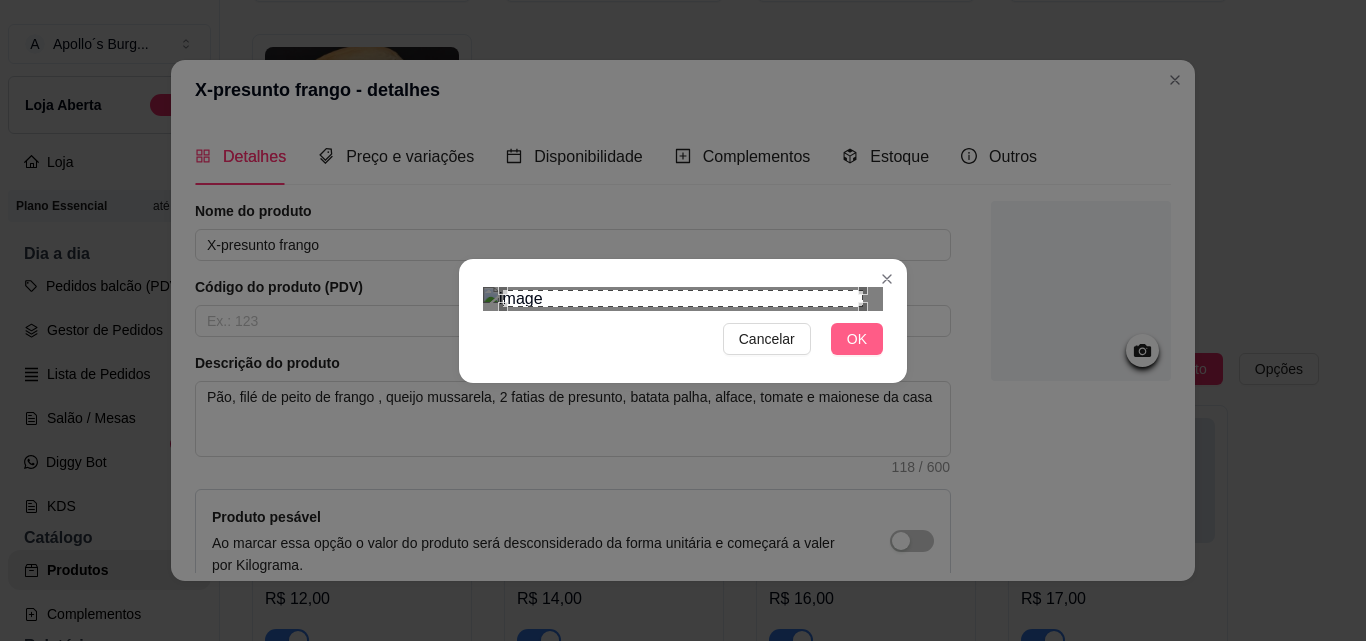 click on "OK" at bounding box center [857, 339] 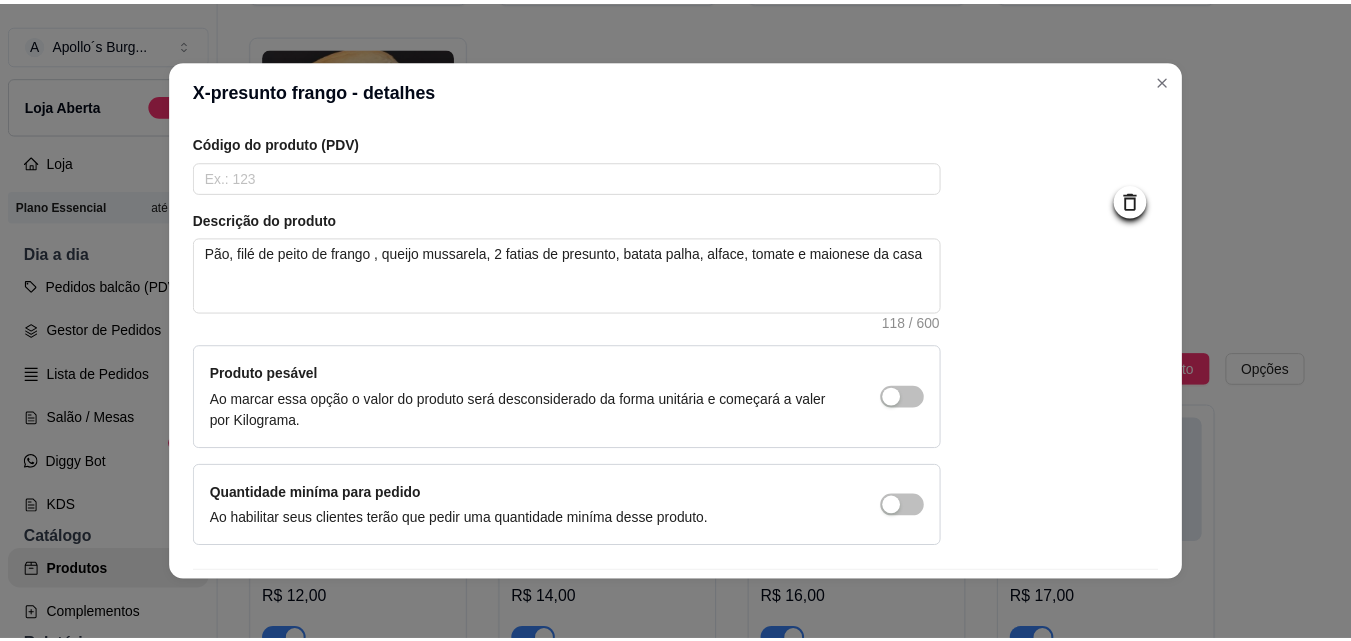 scroll, scrollTop: 207, scrollLeft: 0, axis: vertical 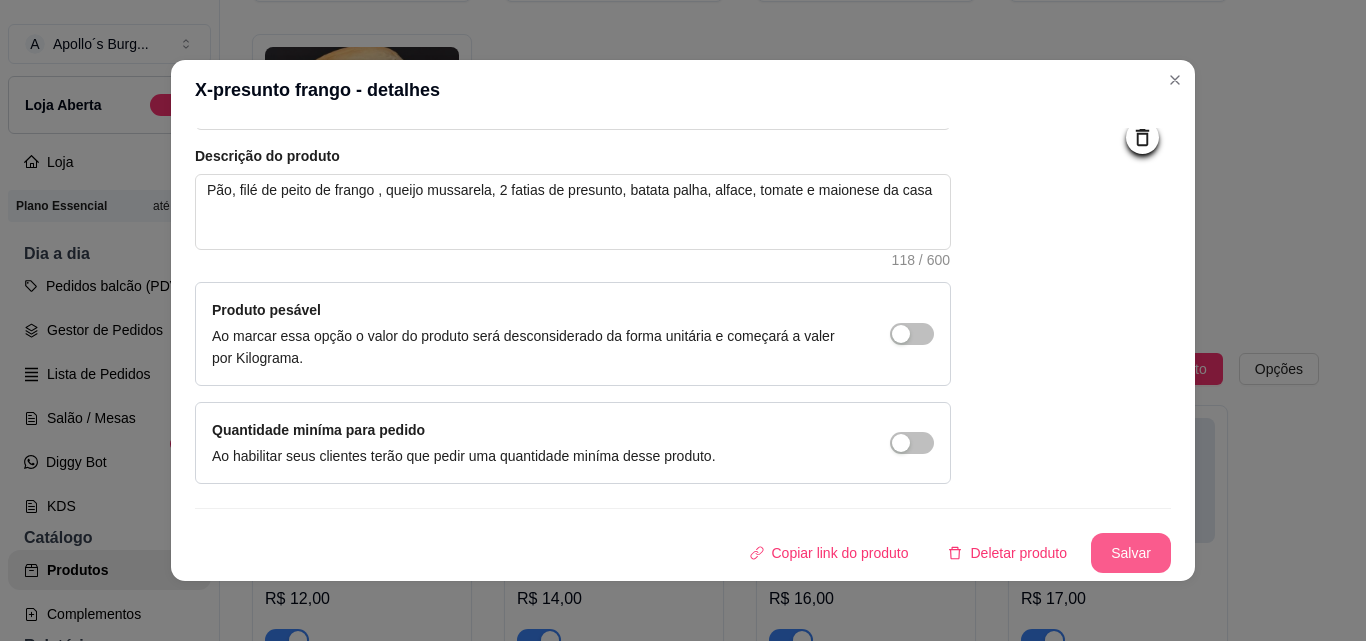 click on "Salvar" at bounding box center (1131, 553) 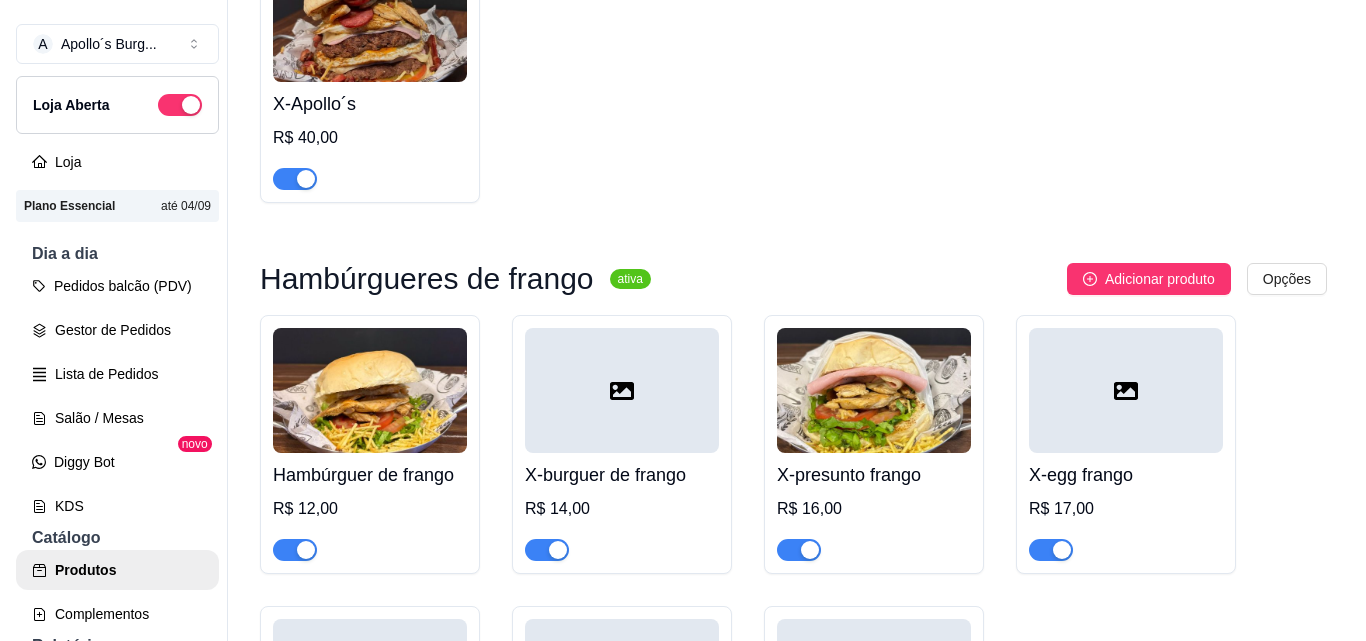 scroll, scrollTop: 1000, scrollLeft: 0, axis: vertical 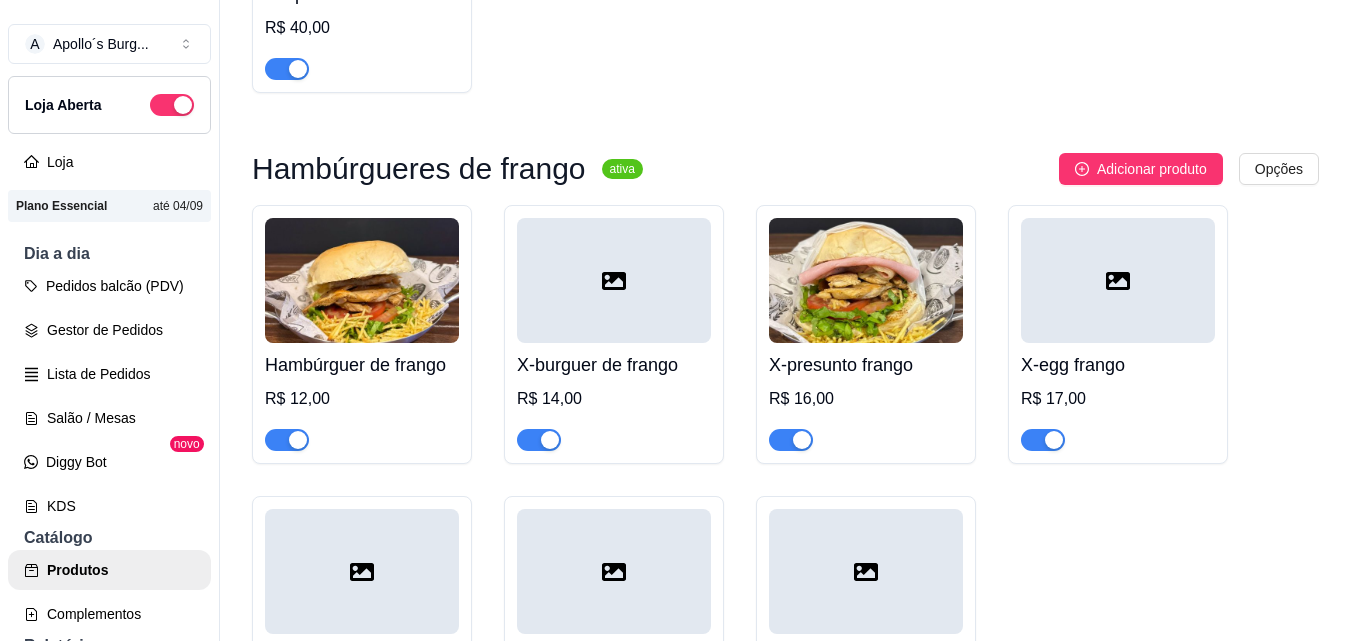 click at bounding box center [1118, 280] 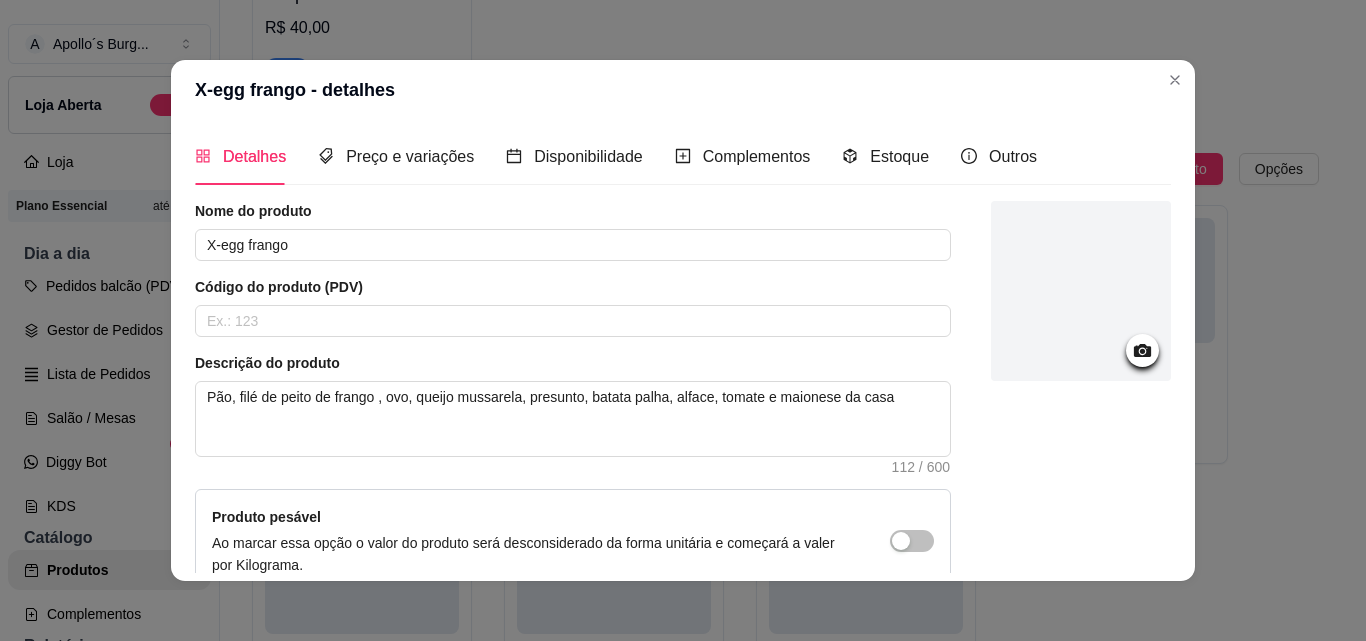 click at bounding box center (1081, 291) 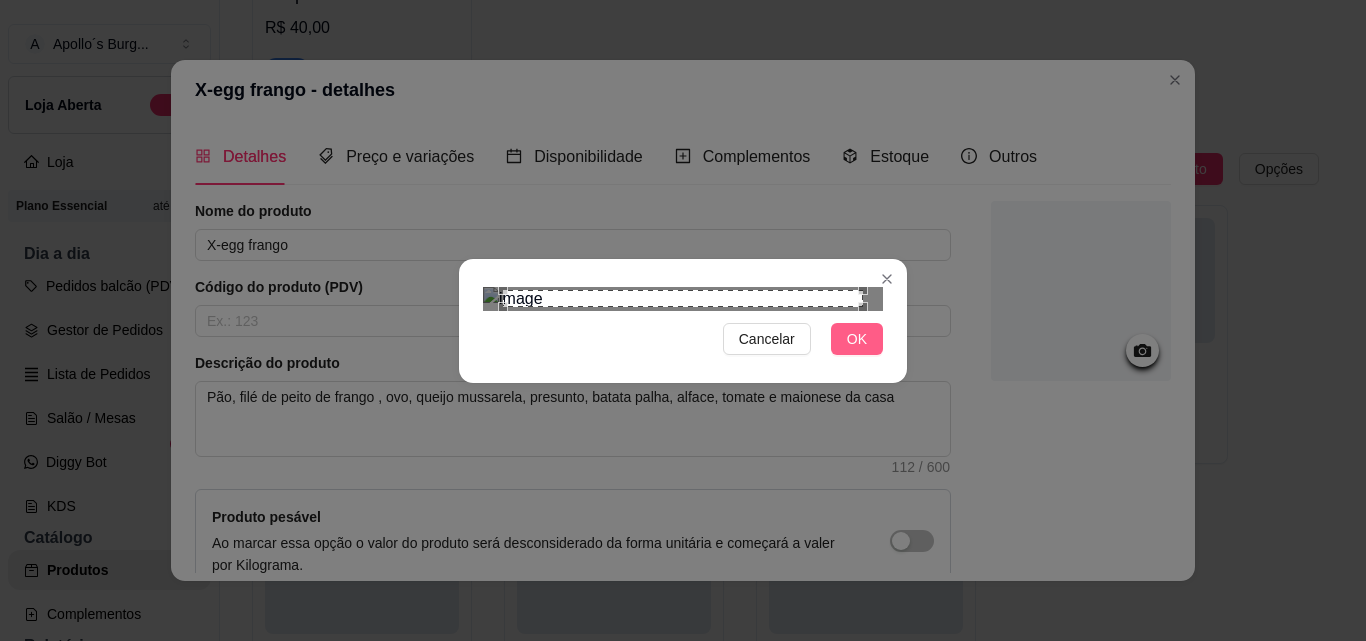 click on "OK" at bounding box center [857, 339] 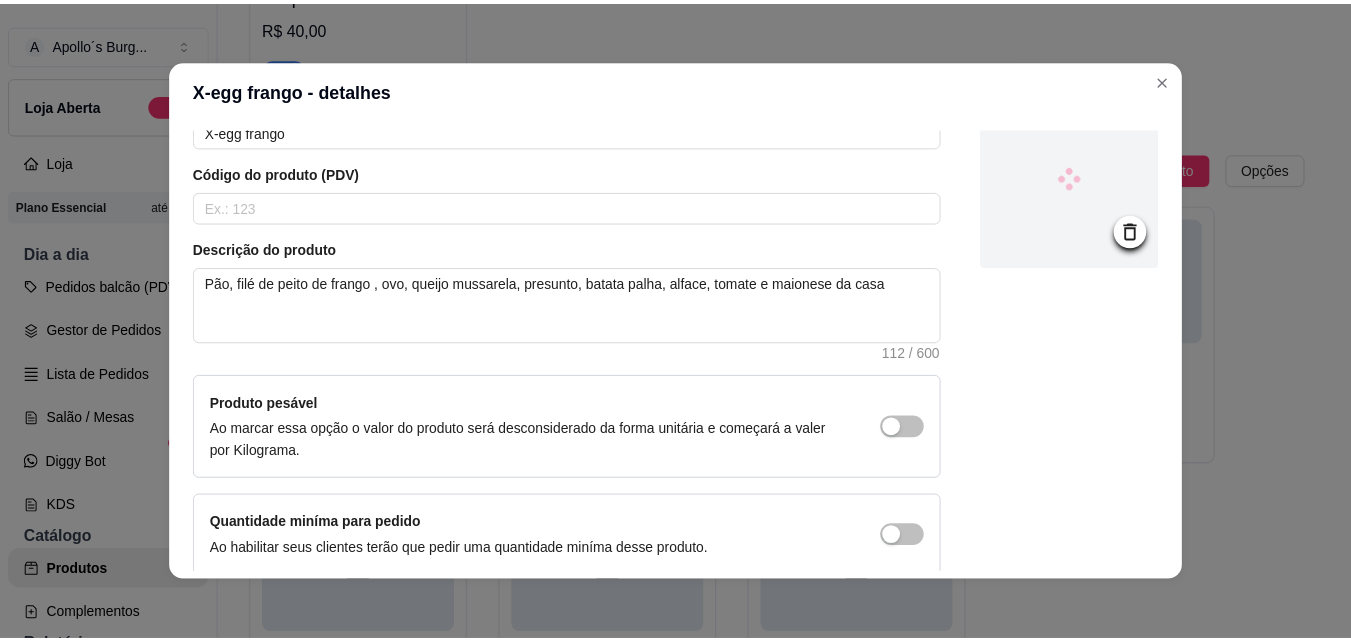 scroll, scrollTop: 207, scrollLeft: 0, axis: vertical 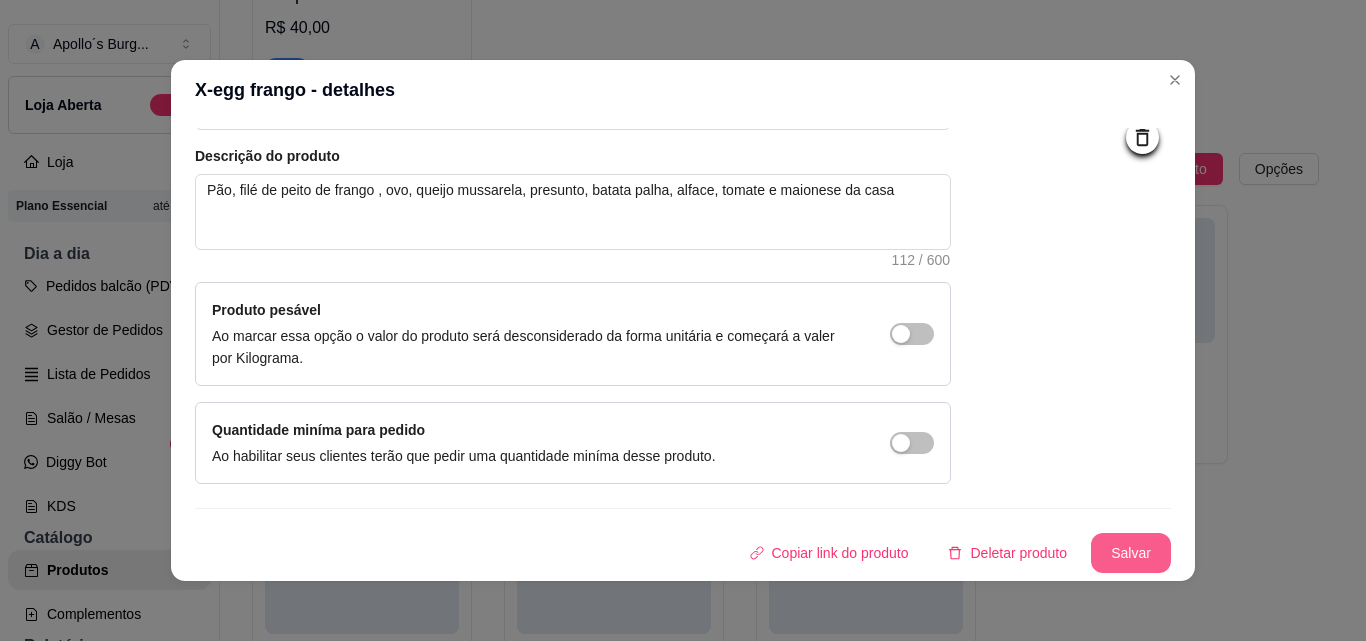 click on "Salvar" at bounding box center (1131, 553) 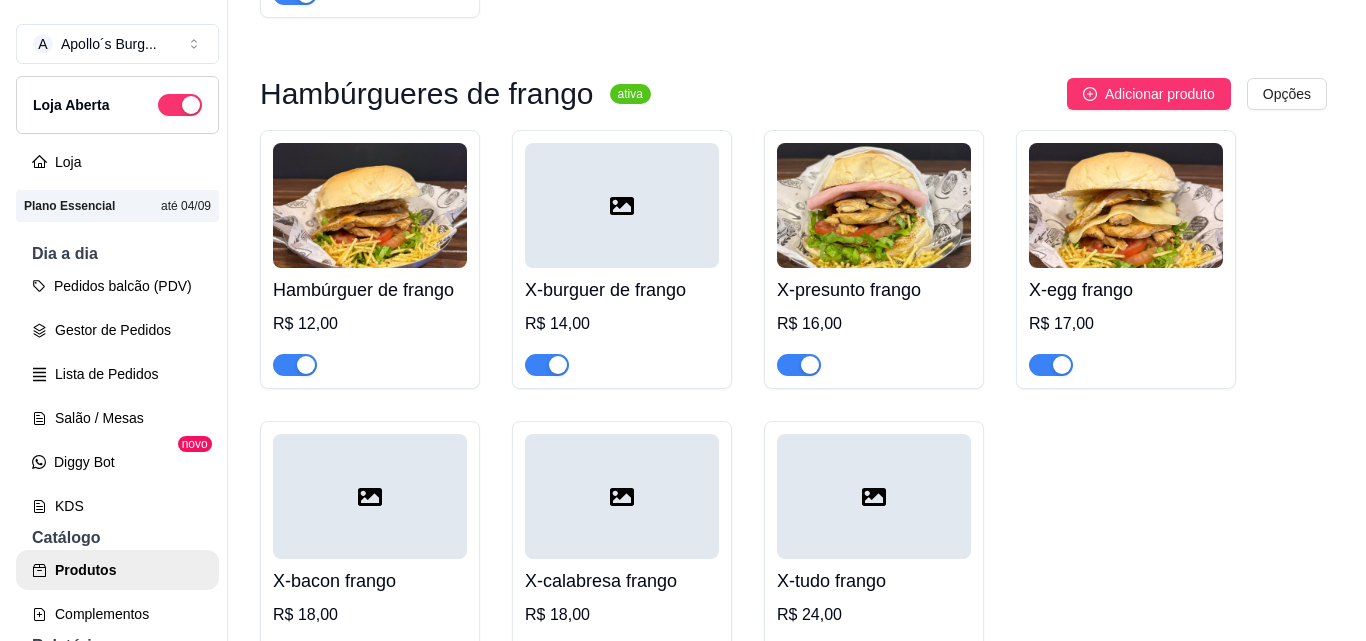 scroll, scrollTop: 1200, scrollLeft: 0, axis: vertical 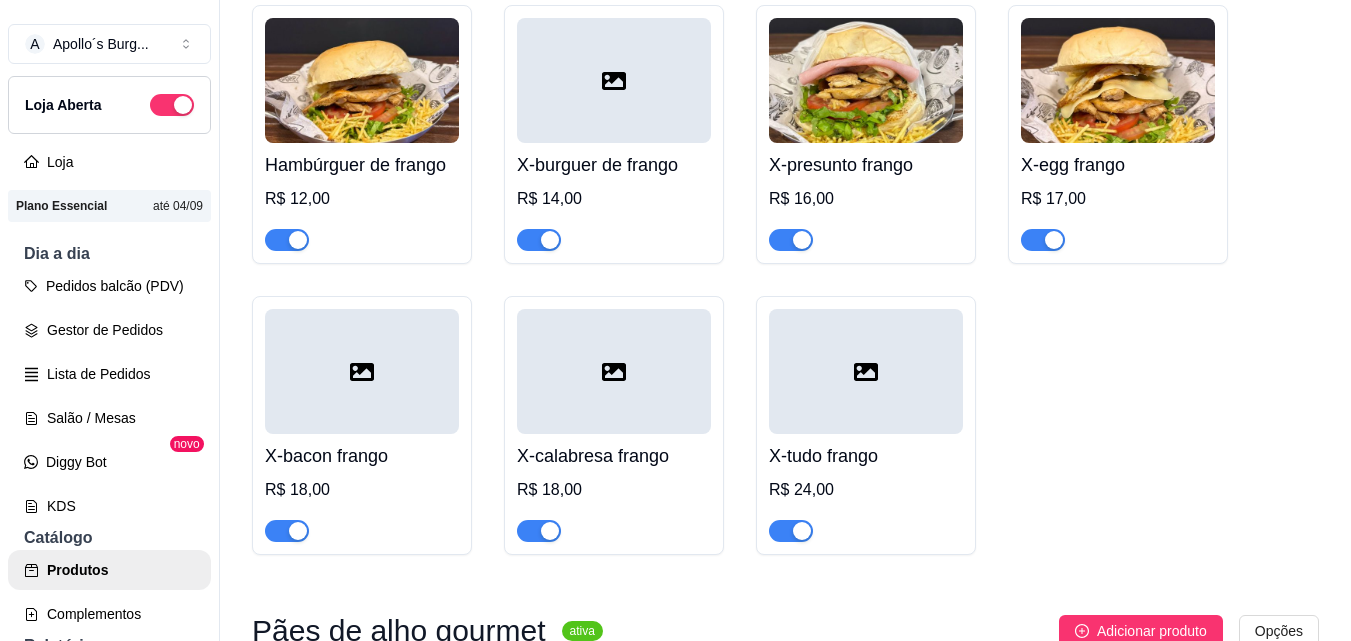 click at bounding box center [866, 371] 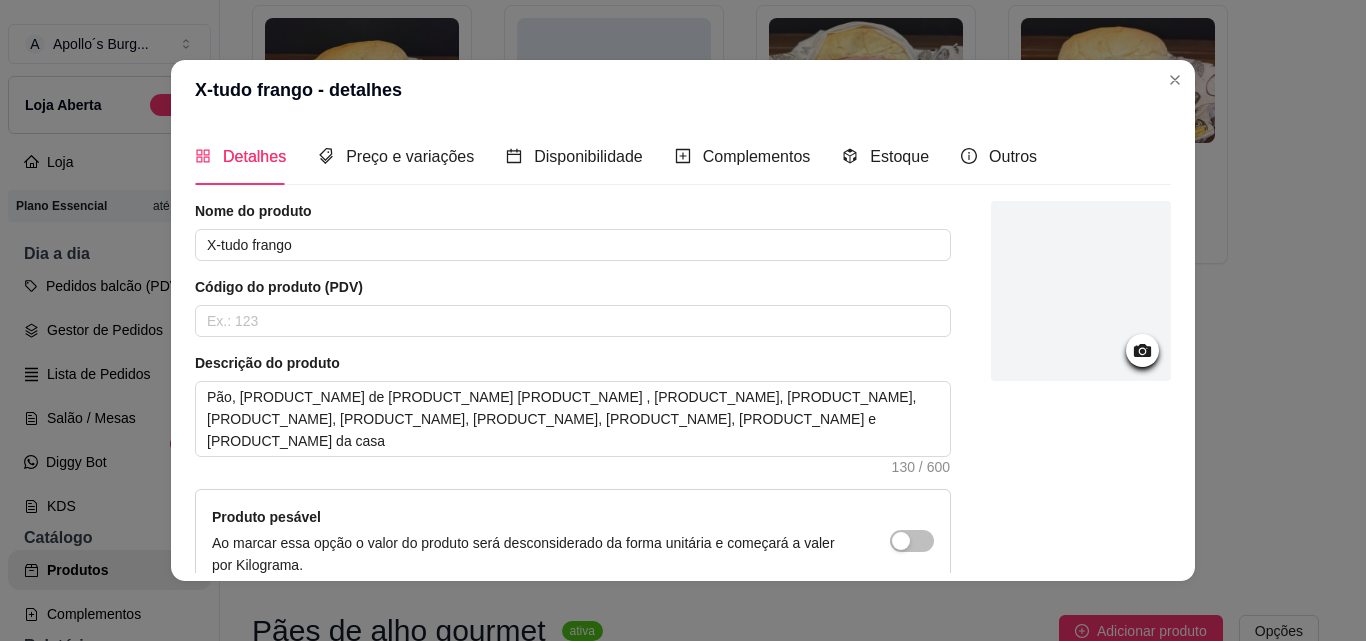 click at bounding box center (1081, 291) 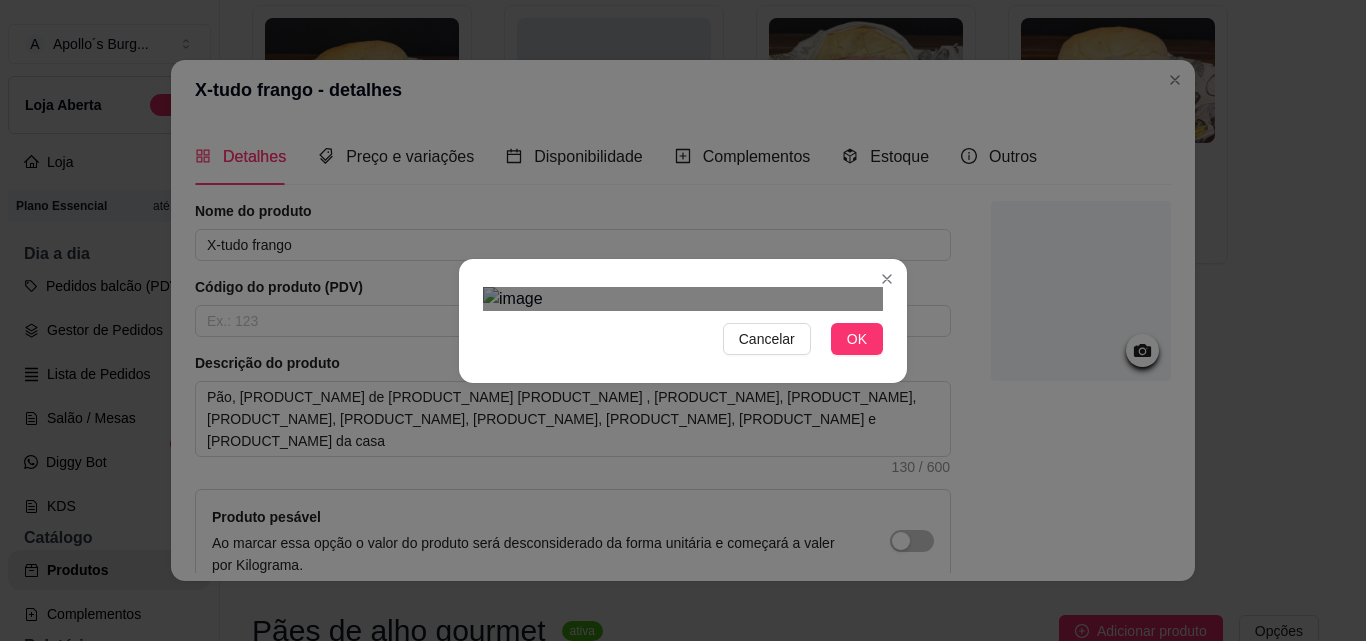 click at bounding box center [680, 604] 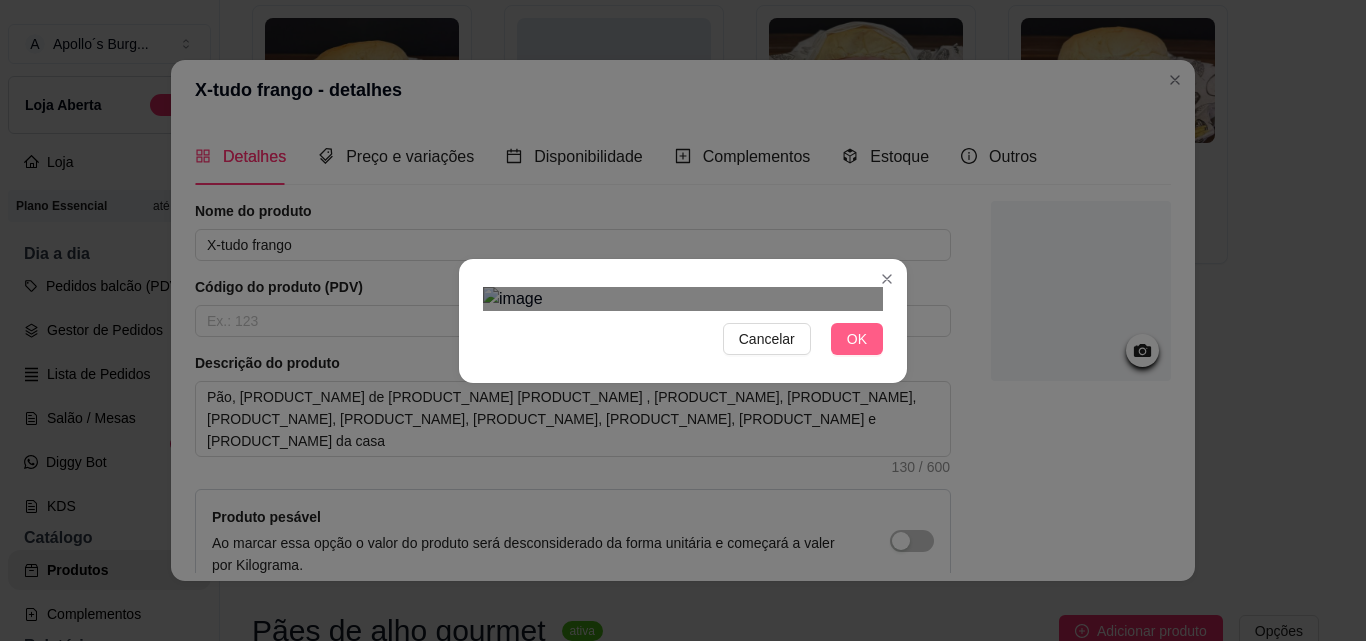 click on "OK" at bounding box center [857, 339] 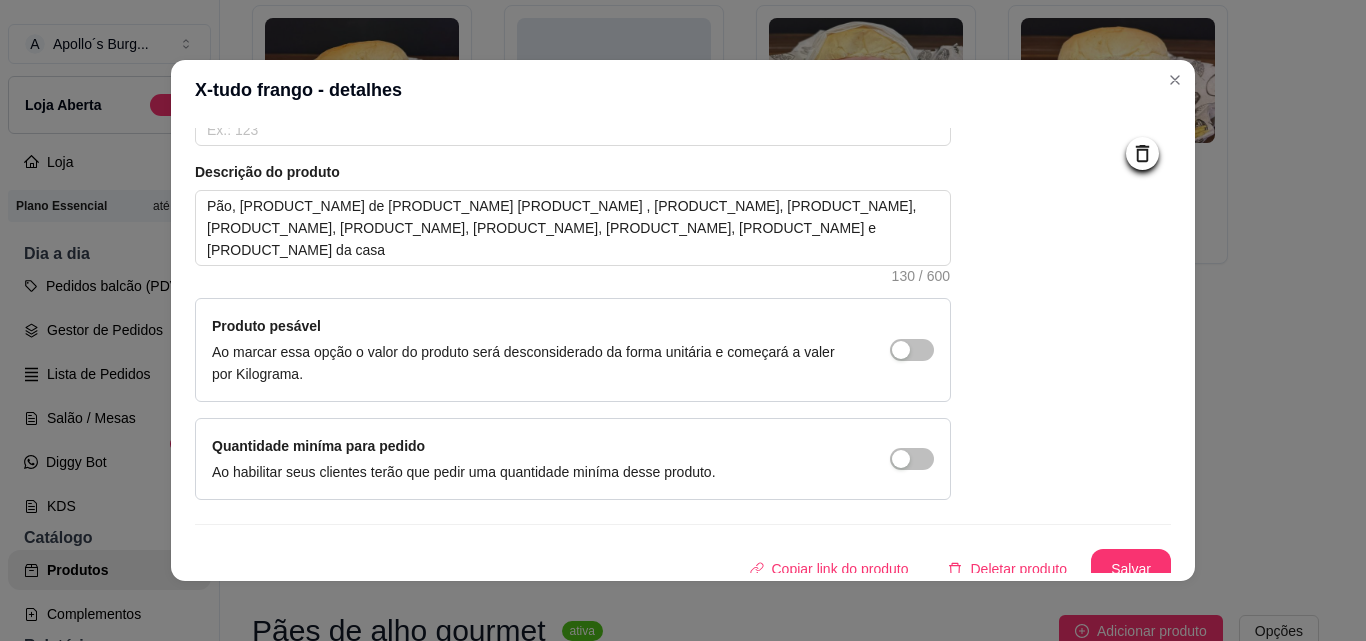scroll, scrollTop: 207, scrollLeft: 0, axis: vertical 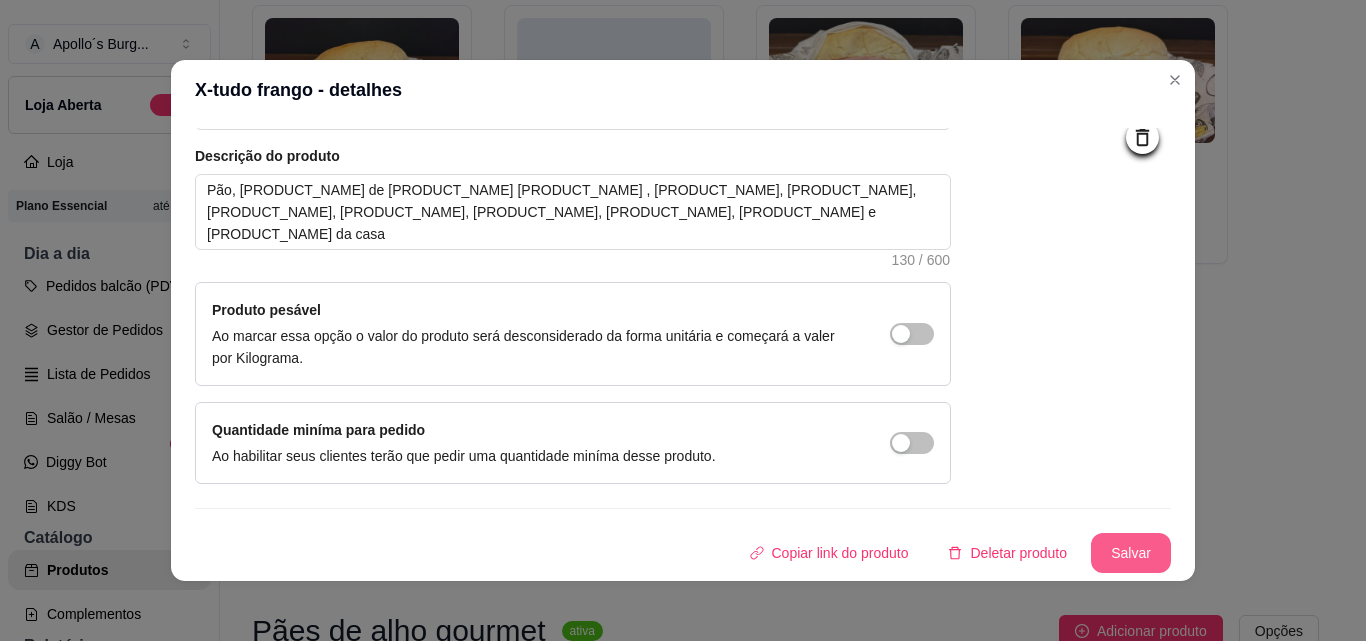 click on "Salvar" at bounding box center (1131, 553) 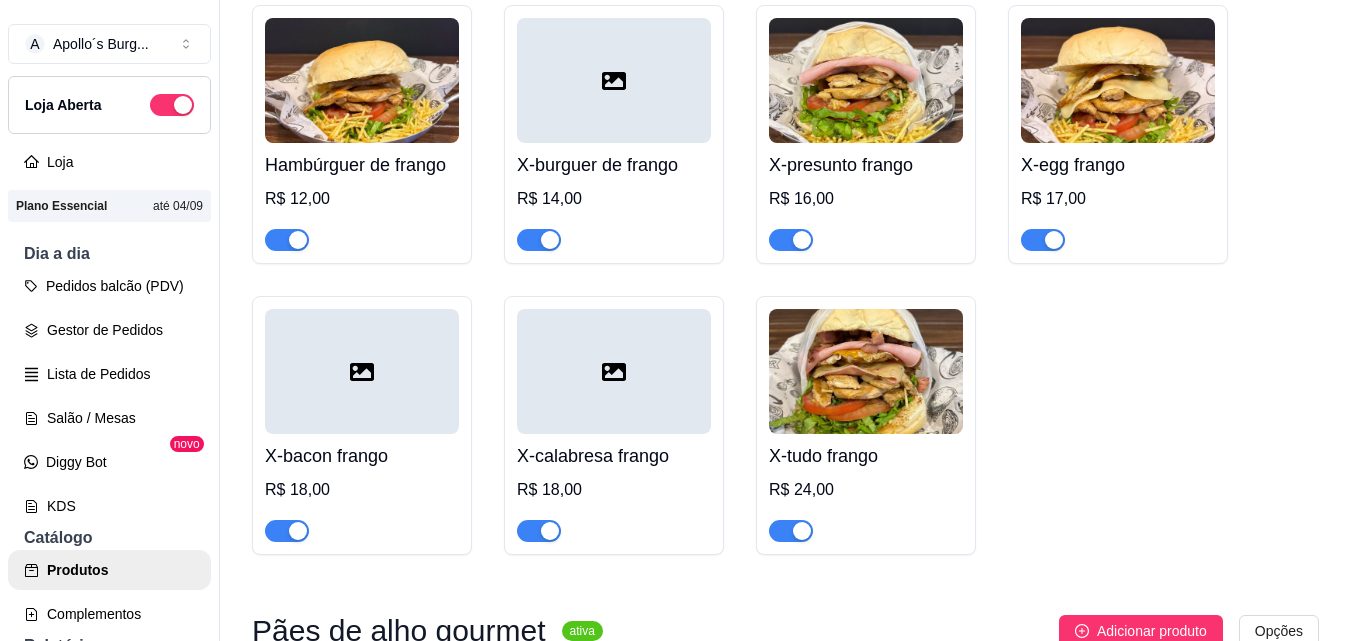 click at bounding box center (614, 371) 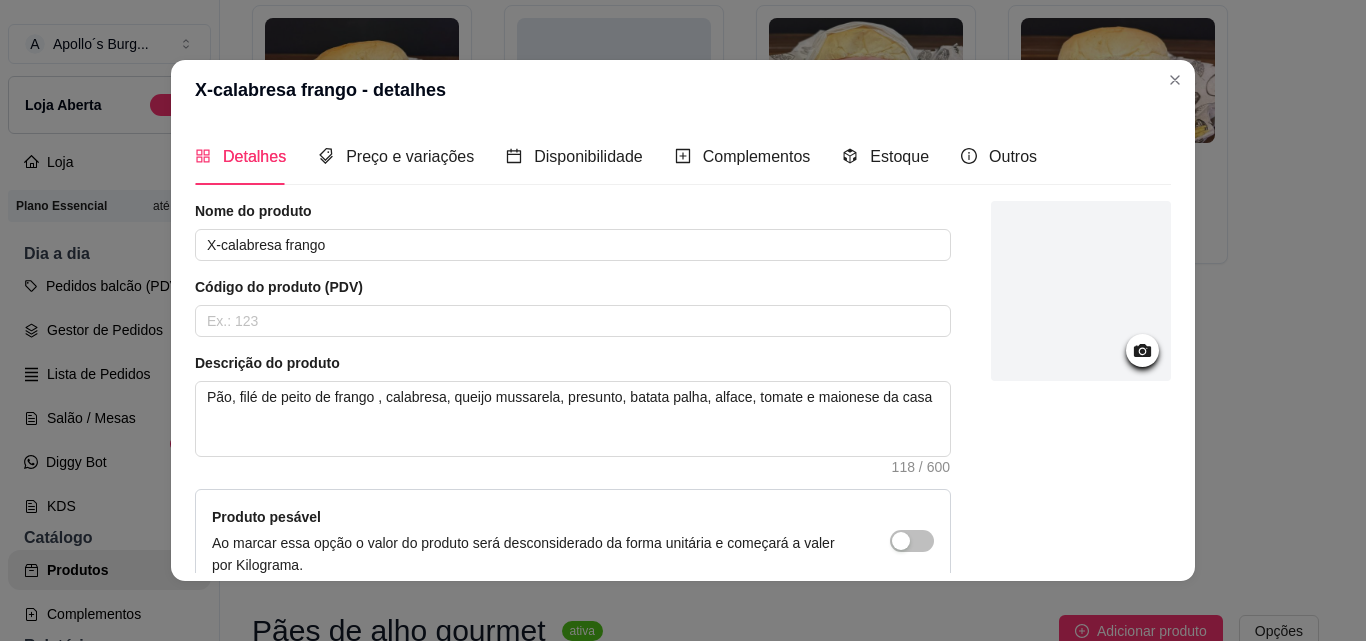 click at bounding box center [1081, 291] 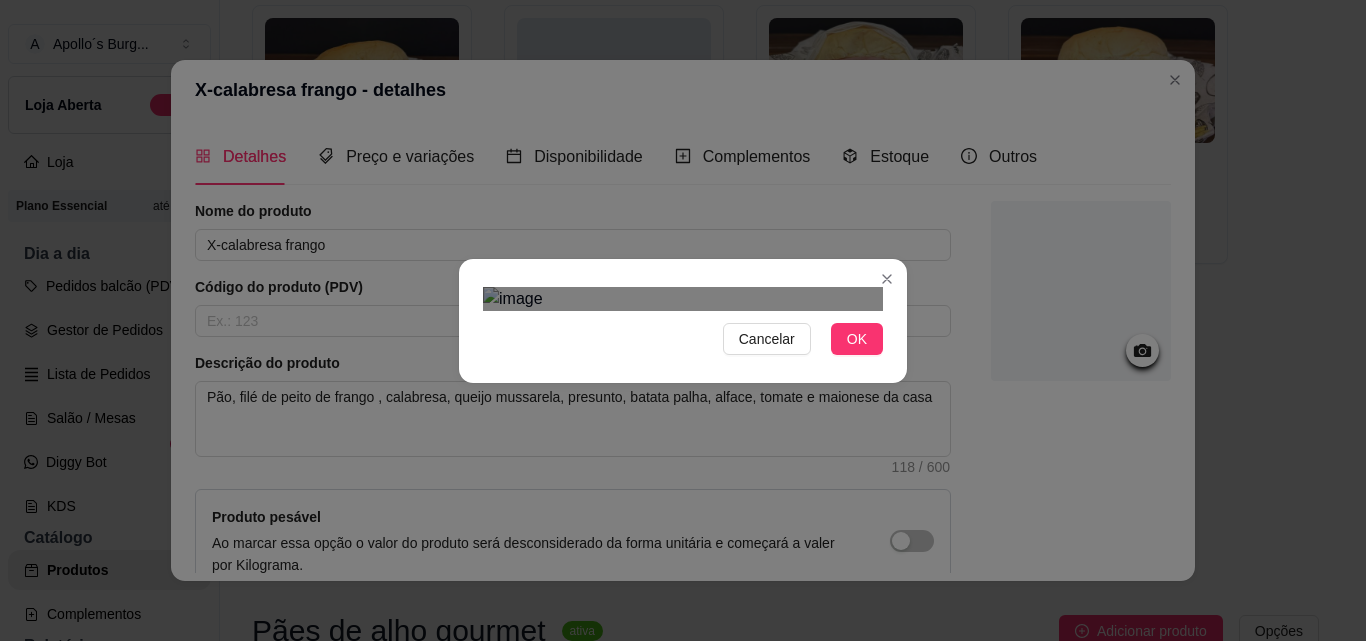 click at bounding box center (683, 598) 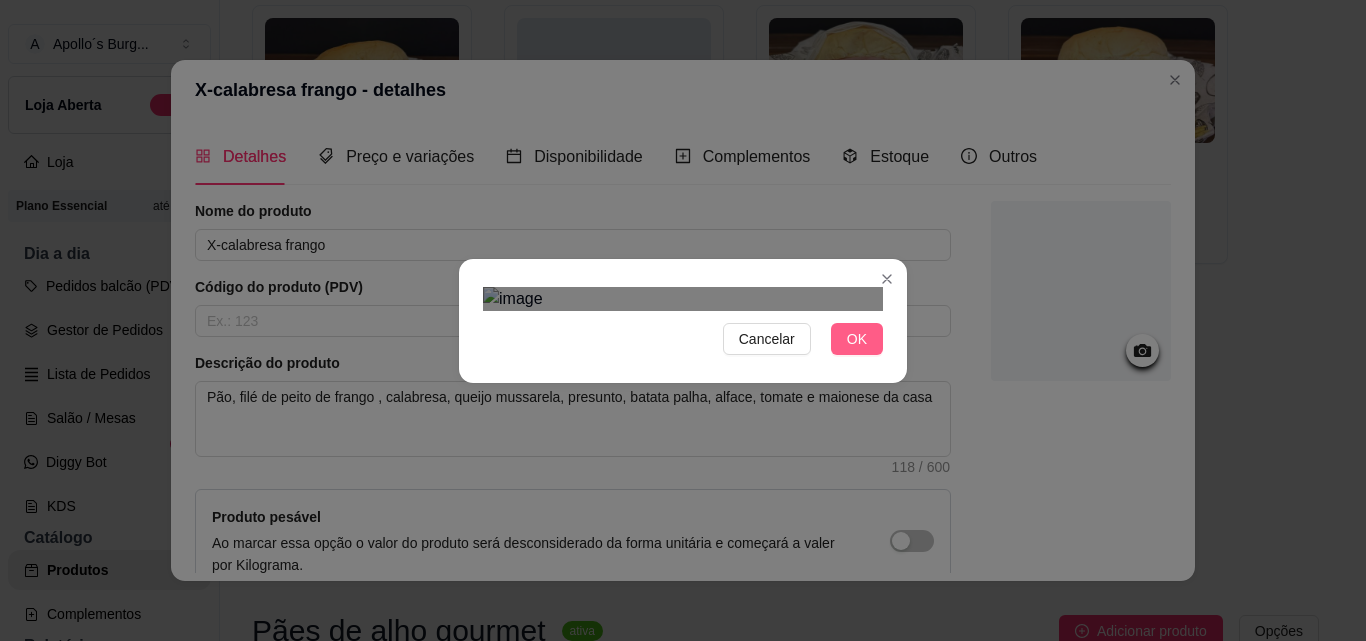 click on "OK" at bounding box center (857, 339) 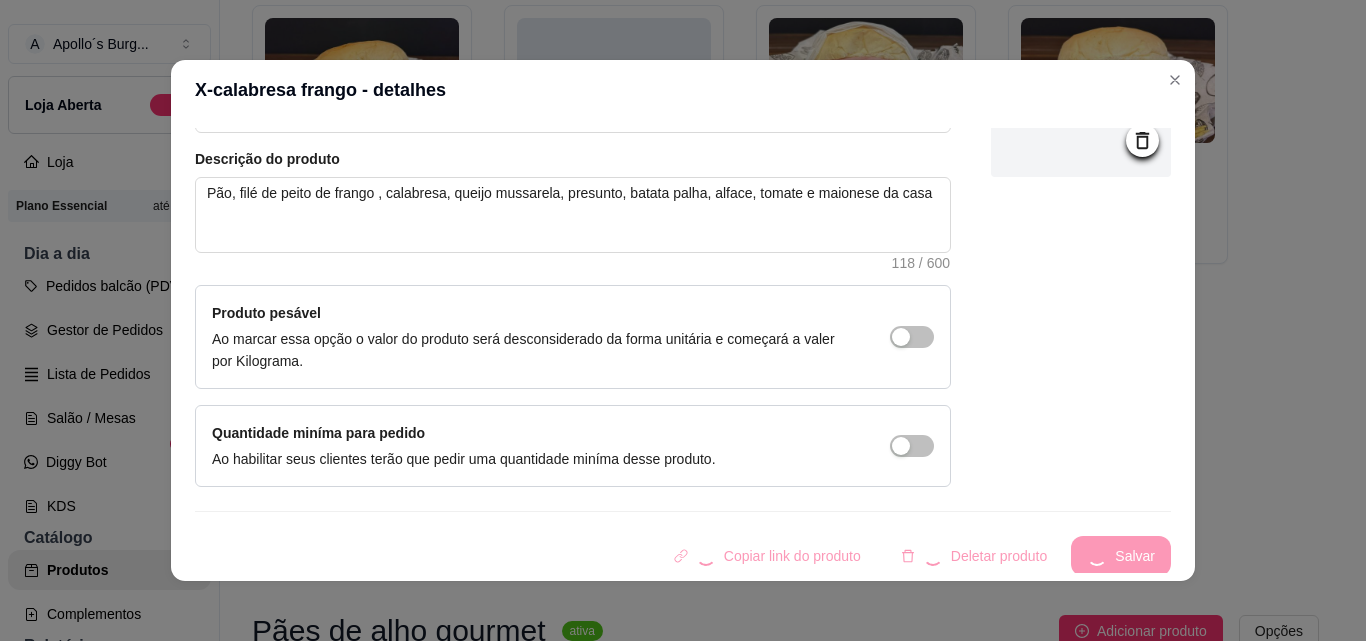 scroll, scrollTop: 207, scrollLeft: 0, axis: vertical 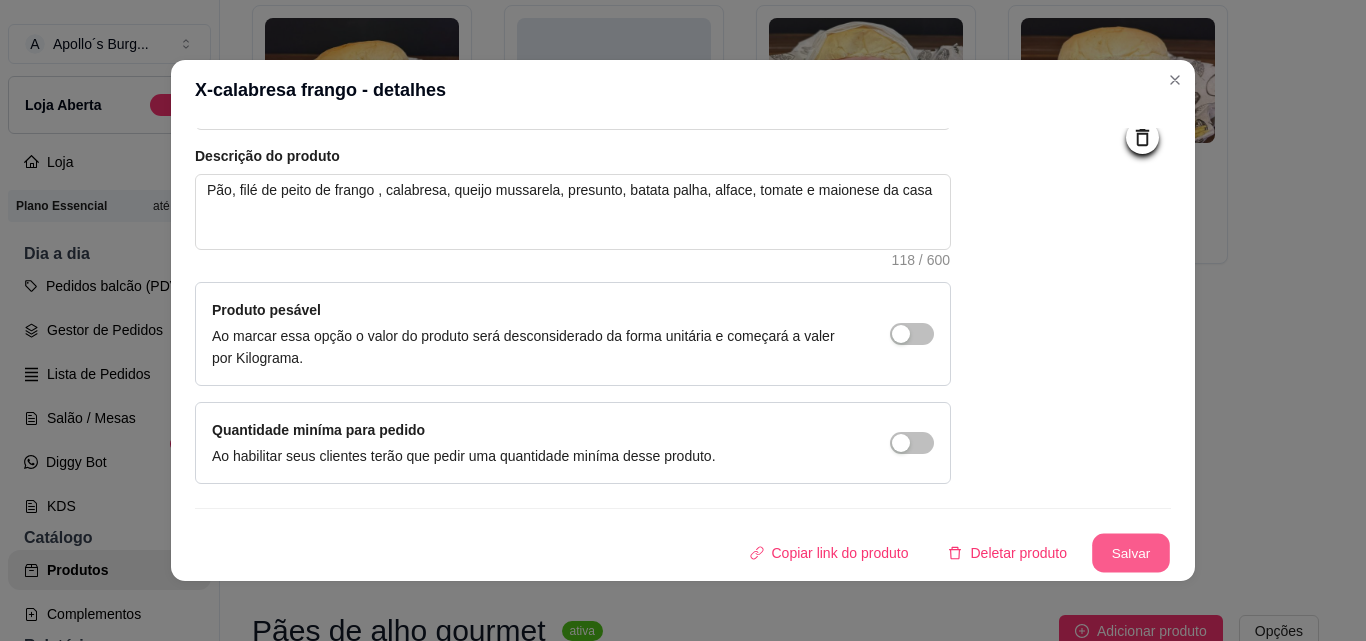 click on "Salvar" at bounding box center (1131, 553) 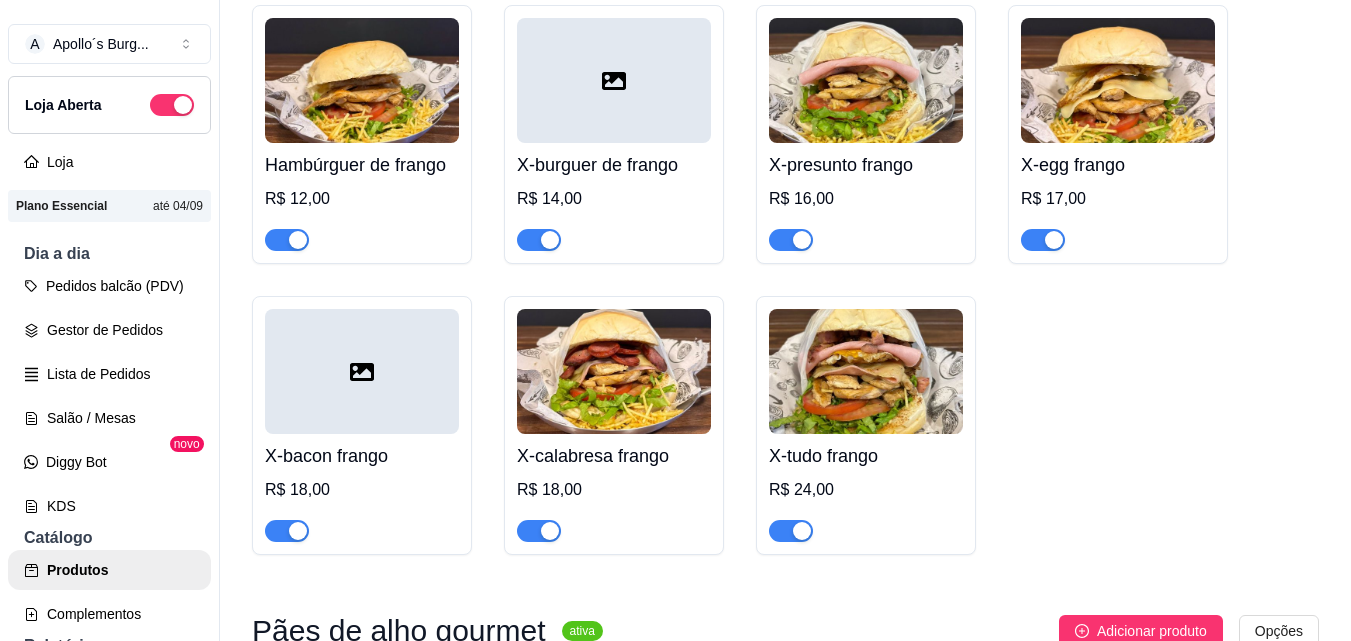 click on "X-bacon frango    R$ 18,00" at bounding box center [362, 488] 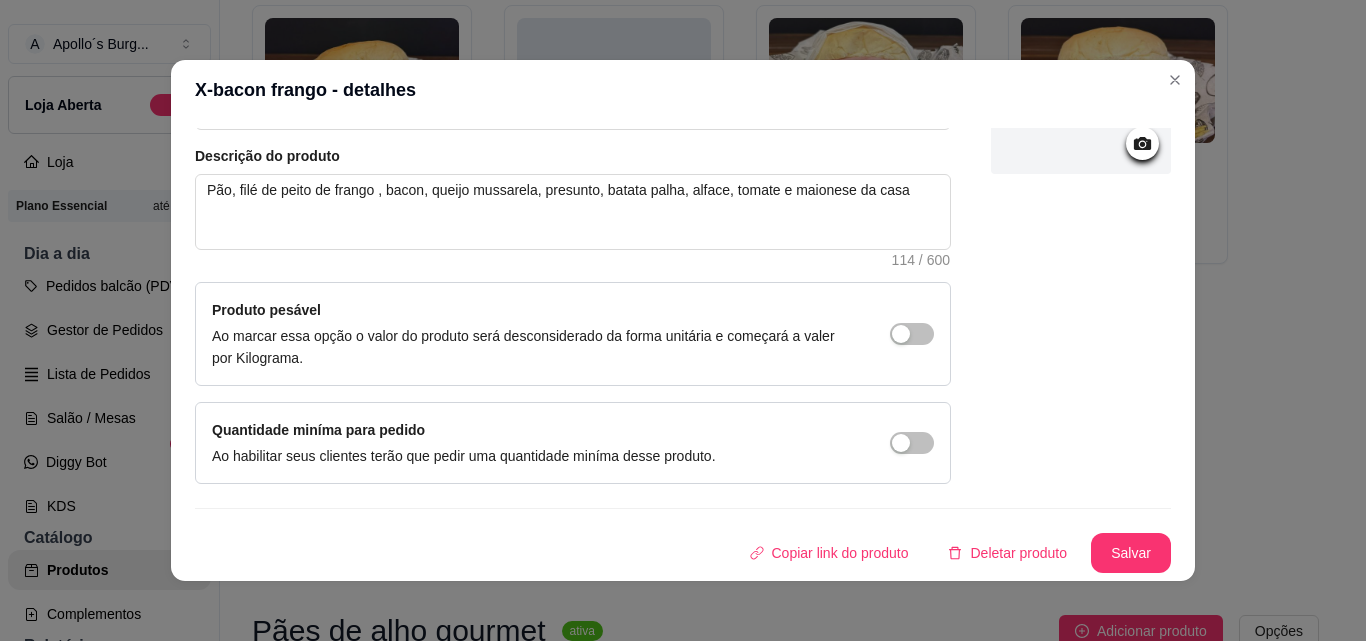 scroll, scrollTop: 0, scrollLeft: 0, axis: both 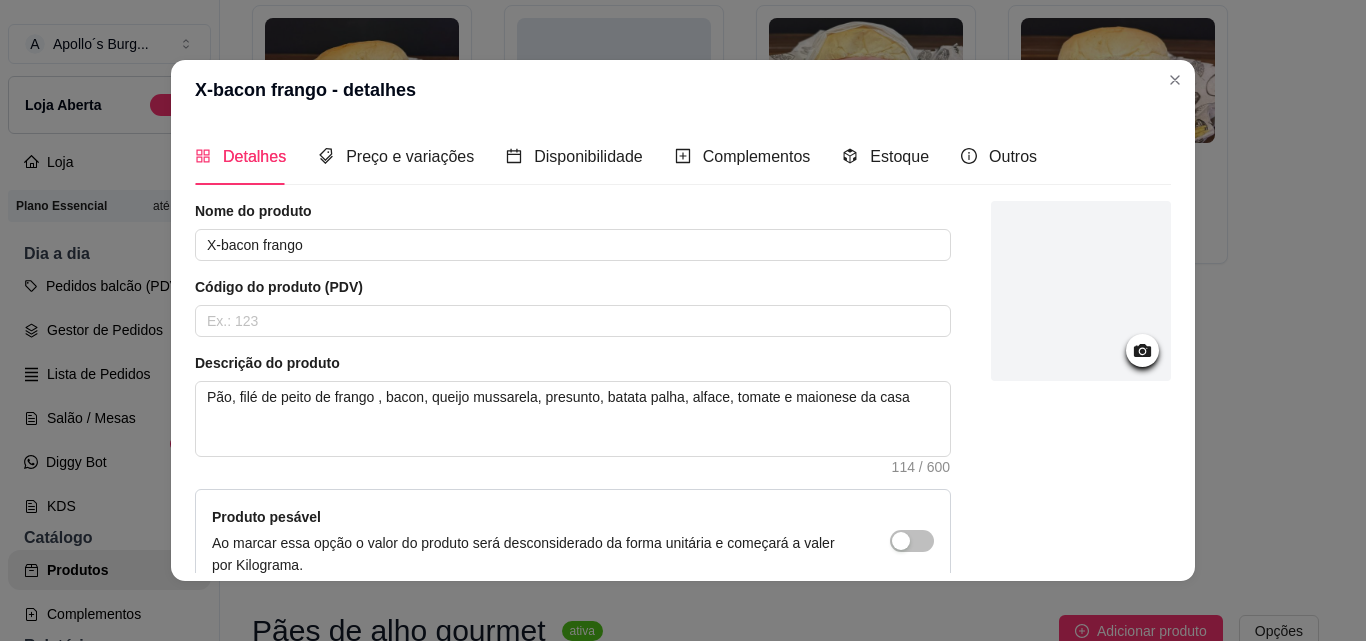 click at bounding box center (1081, 291) 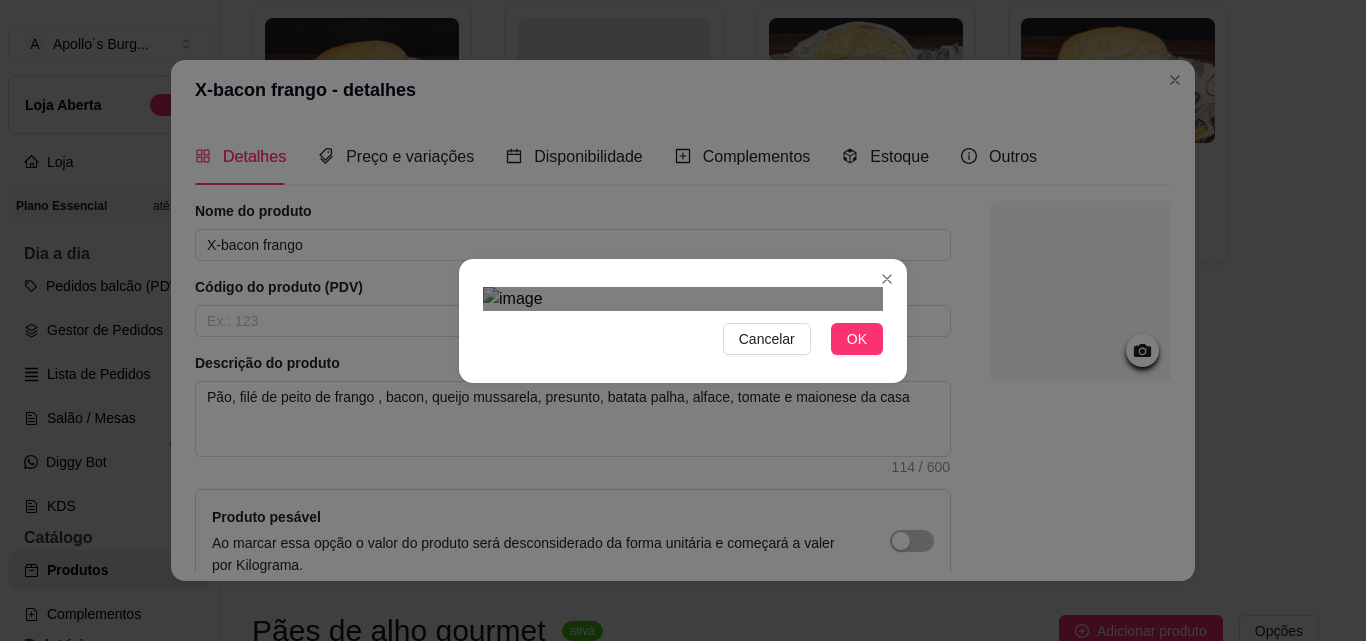 click at bounding box center [679, 590] 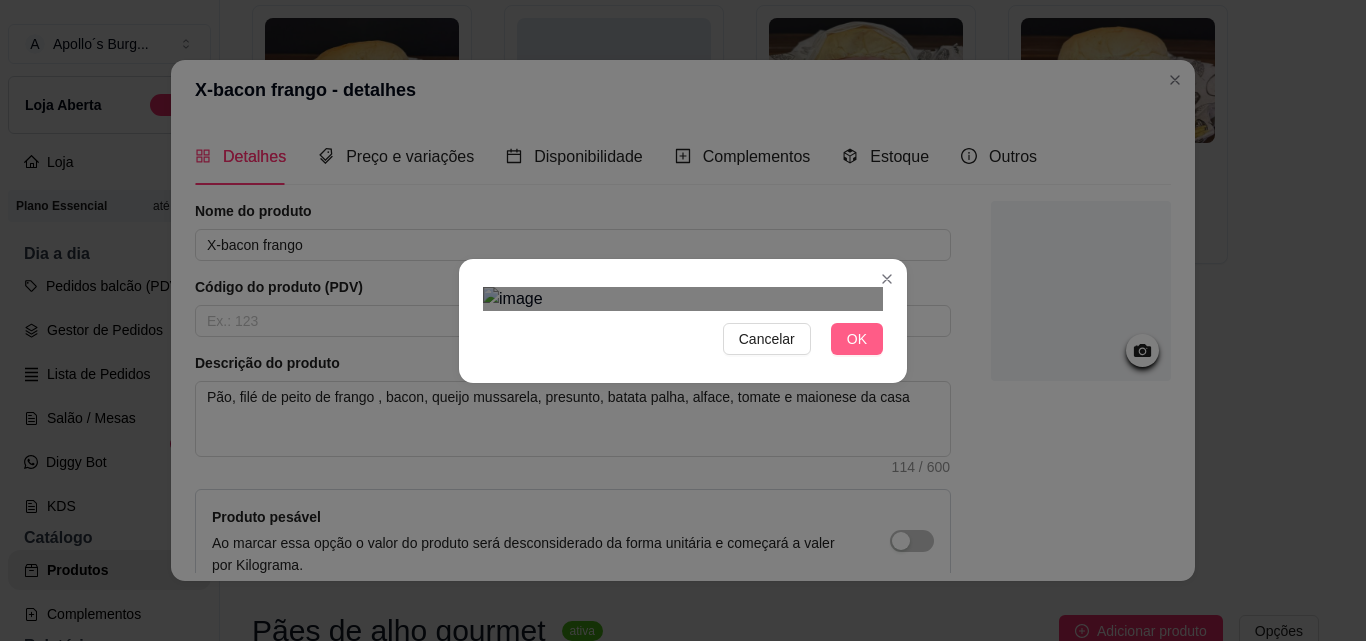 click on "OK" at bounding box center (857, 339) 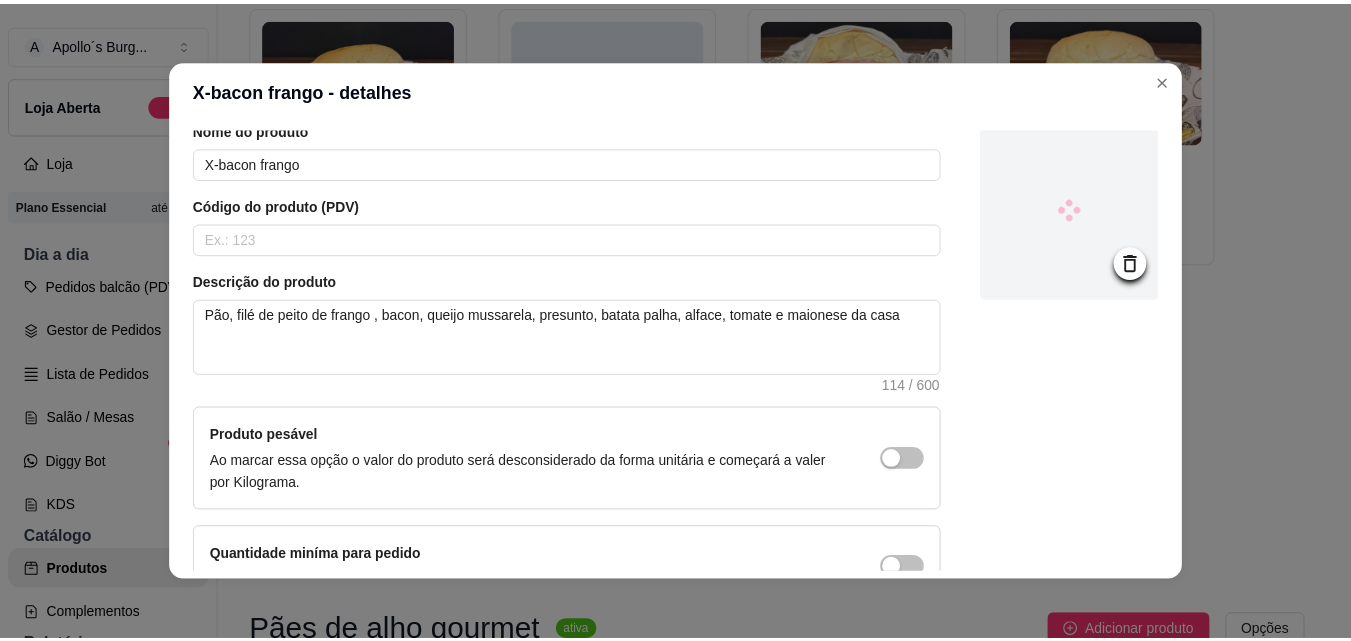 scroll, scrollTop: 207, scrollLeft: 0, axis: vertical 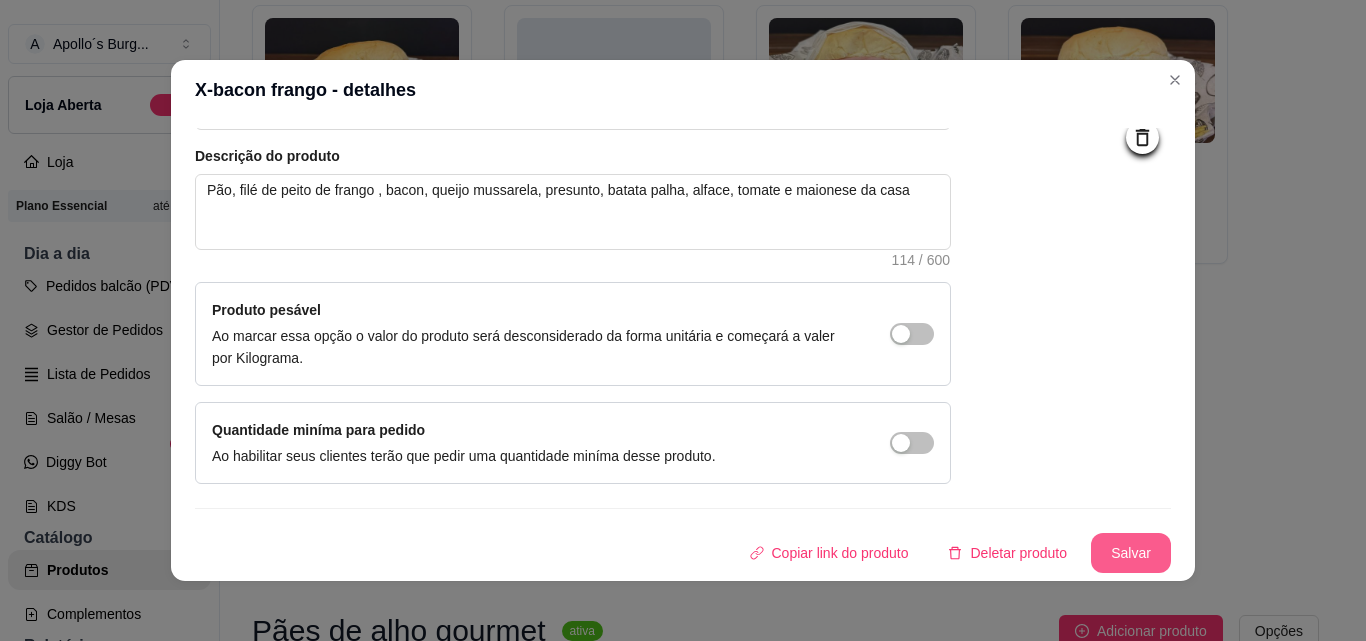 click on "Salvar" at bounding box center [1131, 553] 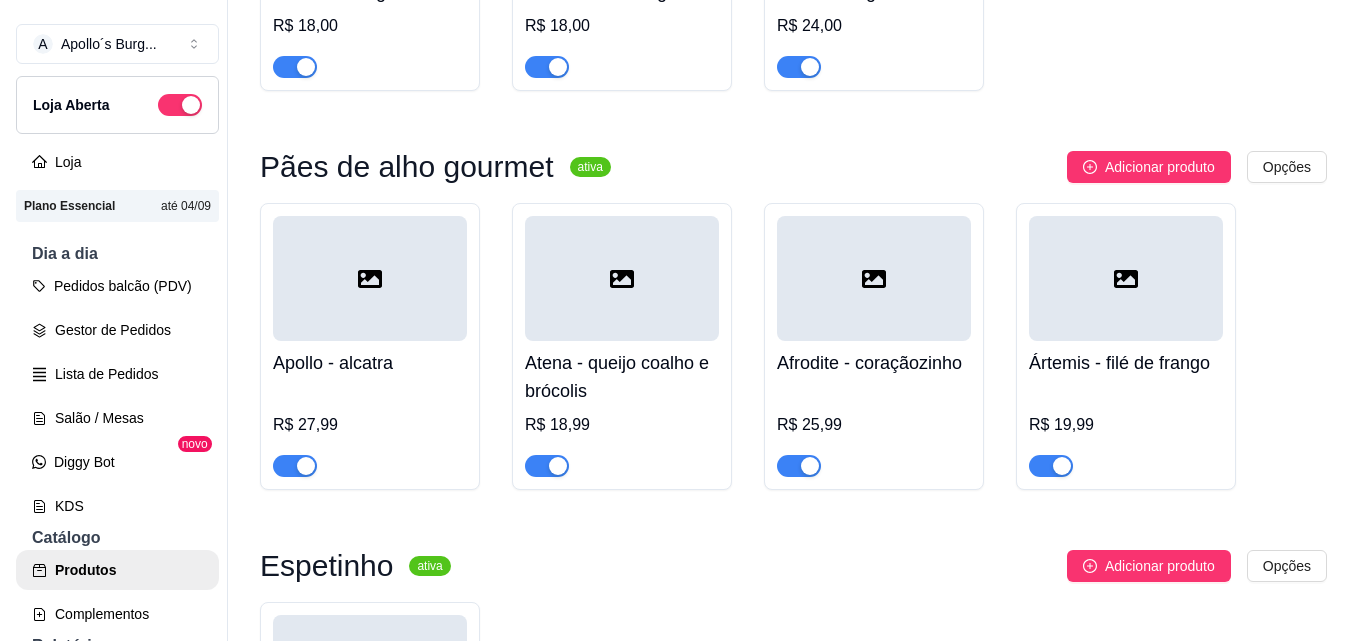 scroll, scrollTop: 1700, scrollLeft: 0, axis: vertical 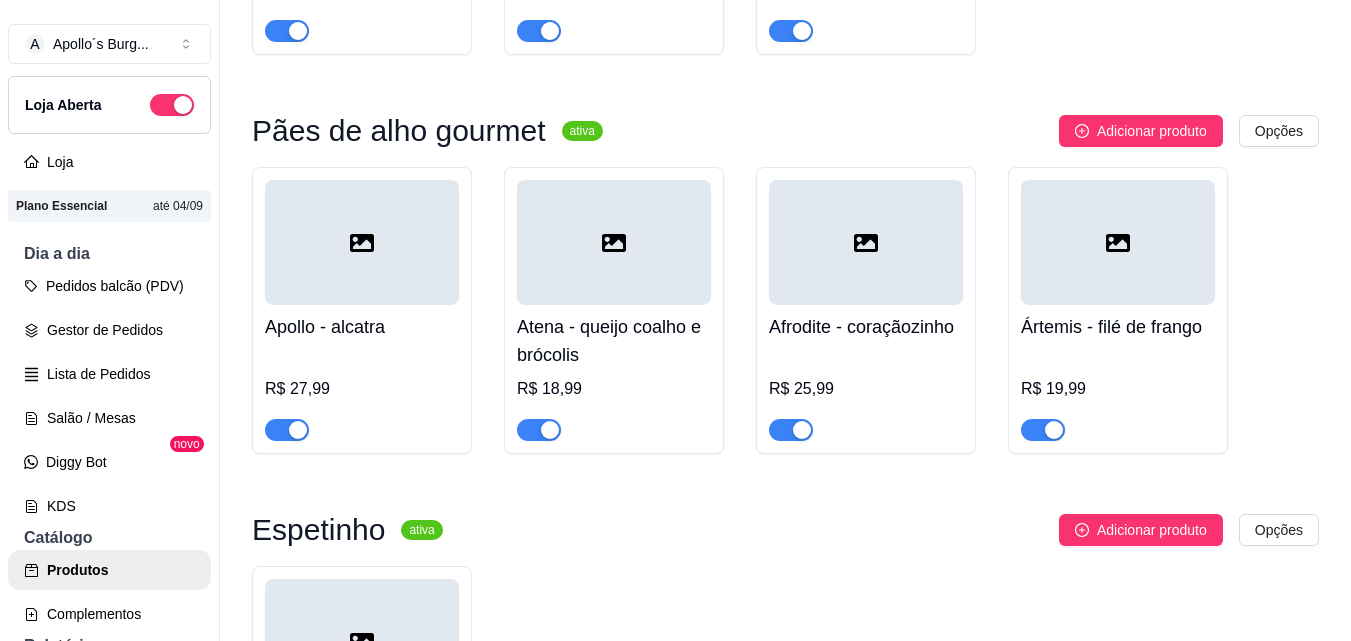 click at bounding box center (614, 242) 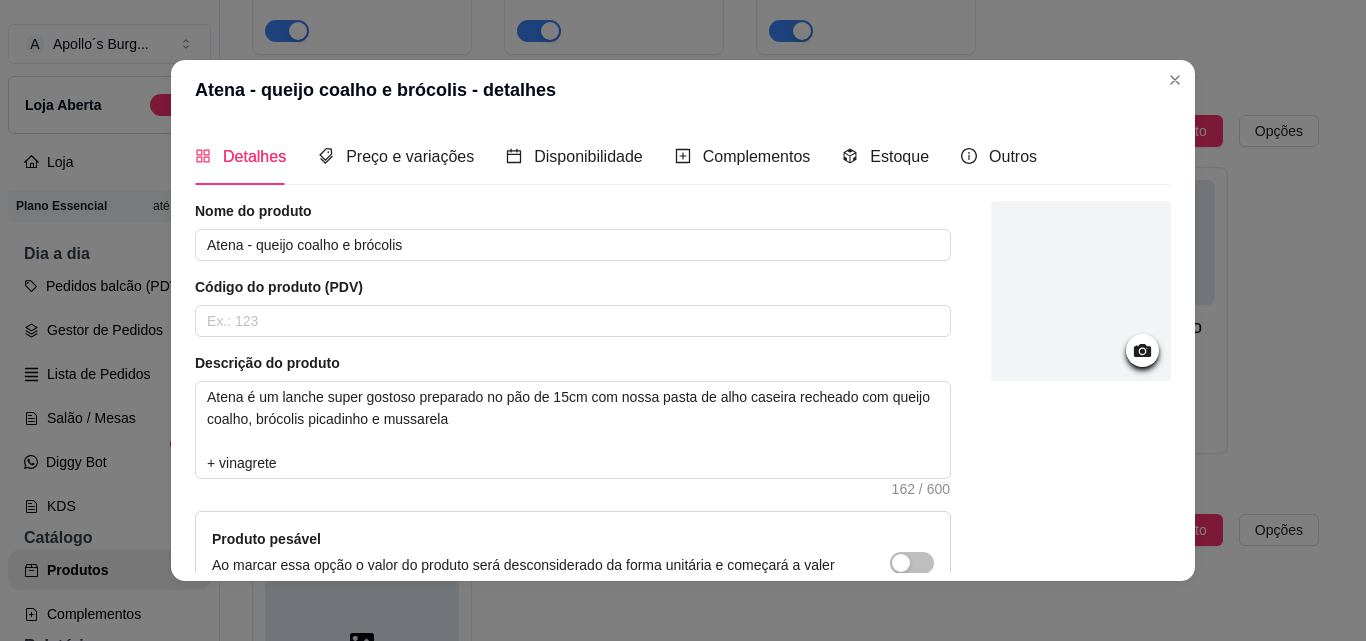 click at bounding box center (1081, 291) 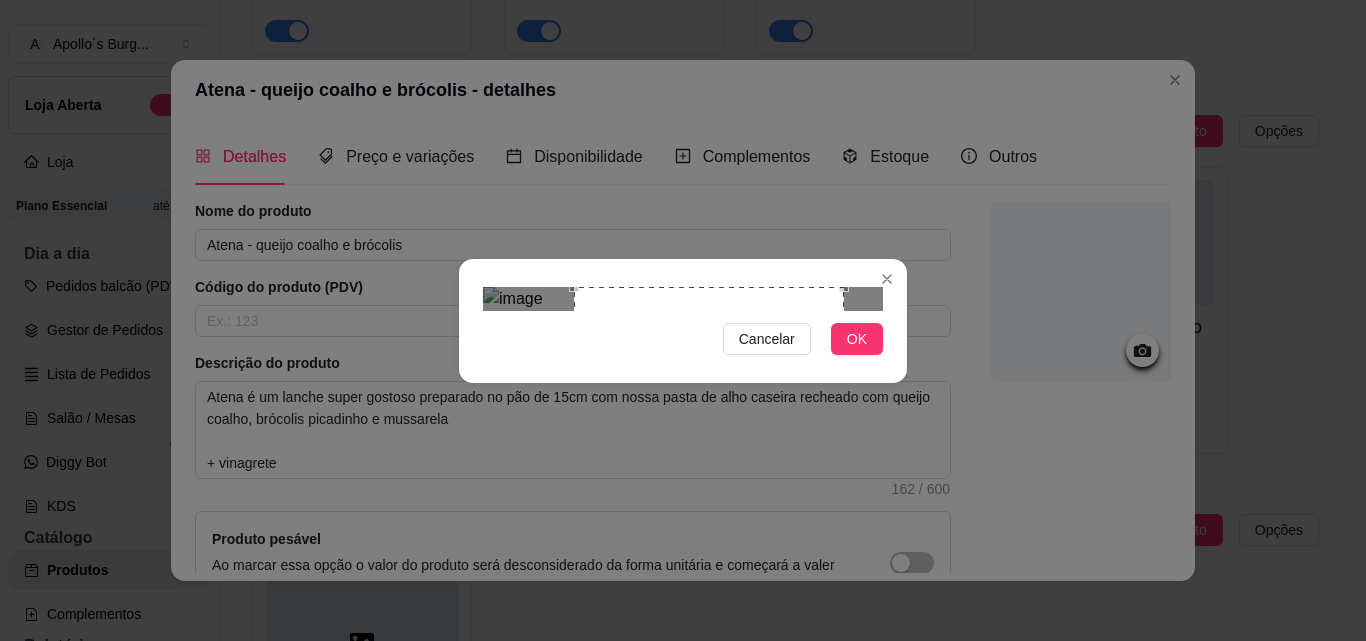 click at bounding box center (709, 422) 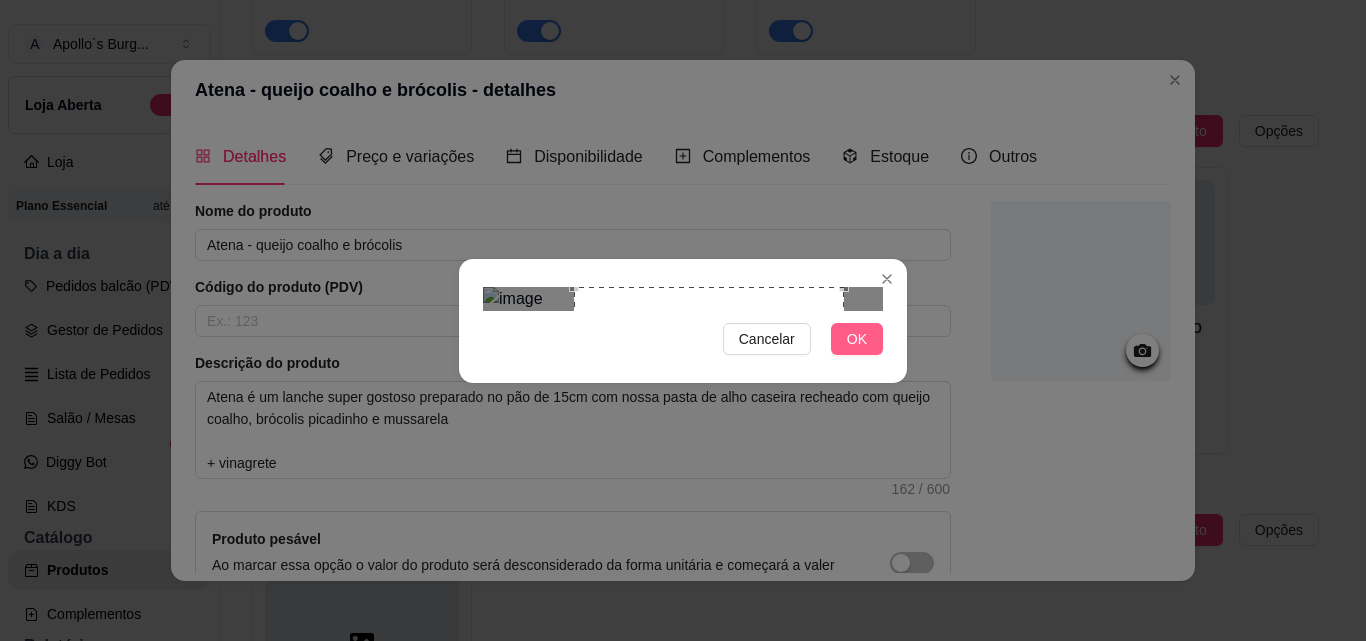 click on "OK" at bounding box center [857, 339] 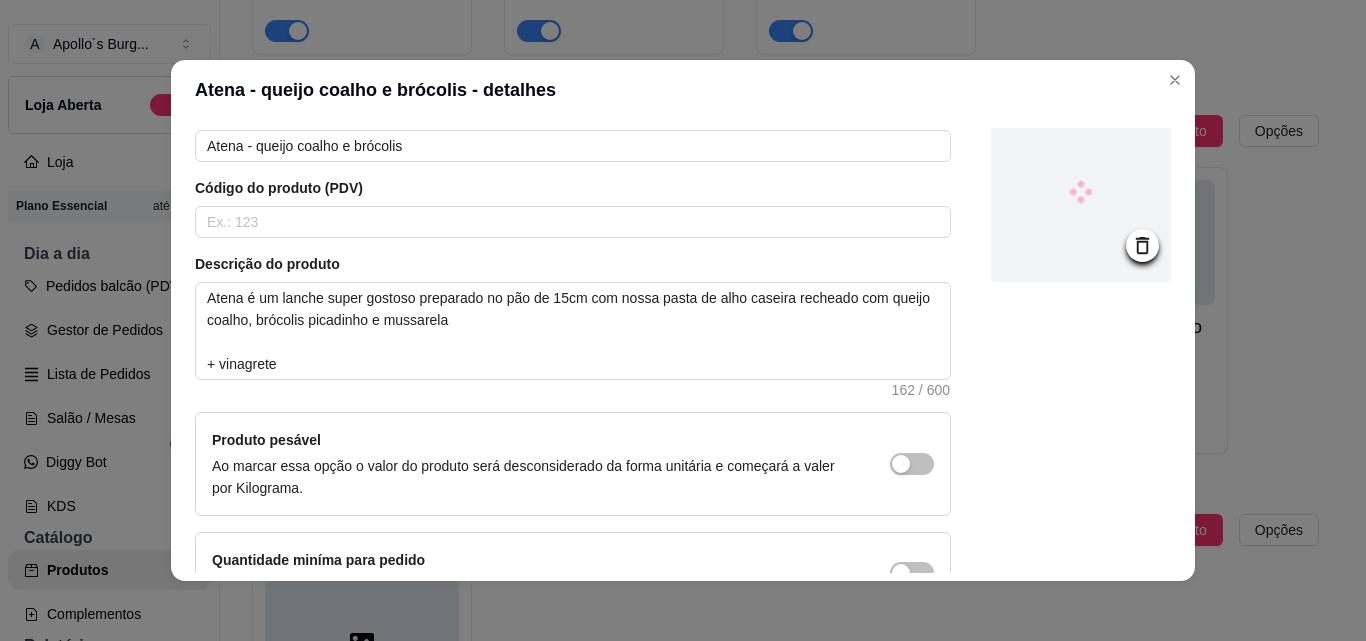 scroll, scrollTop: 229, scrollLeft: 0, axis: vertical 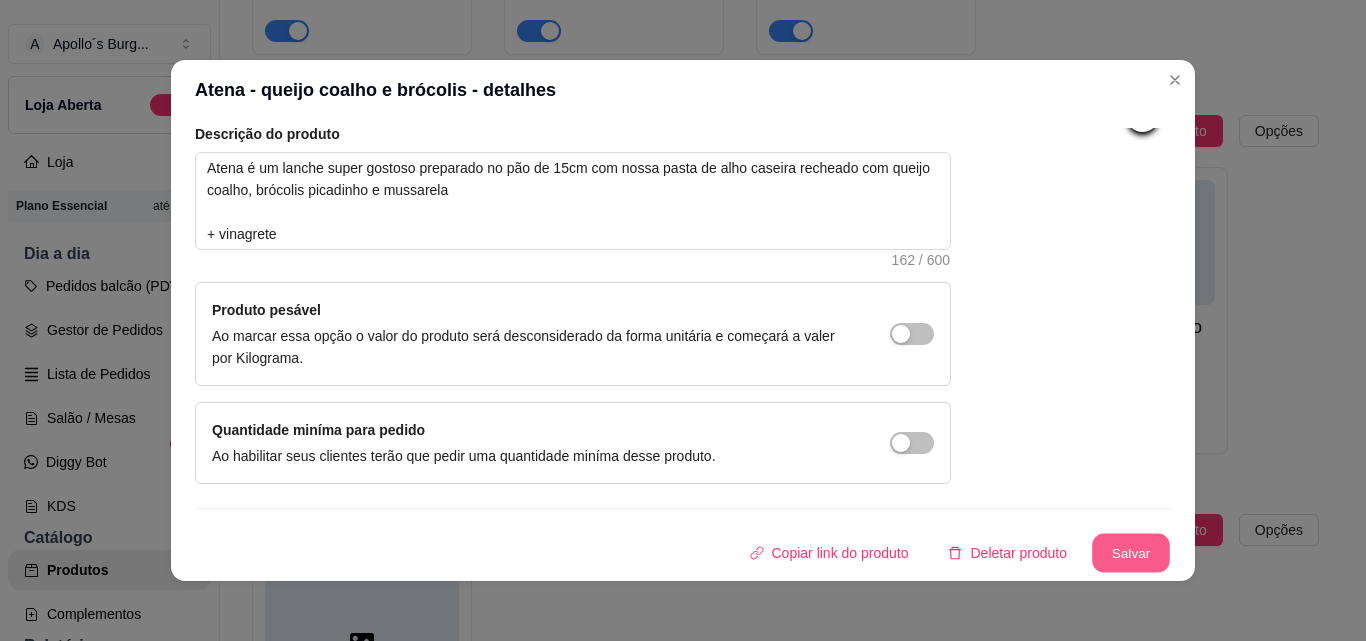 click on "Salvar" at bounding box center (1131, 553) 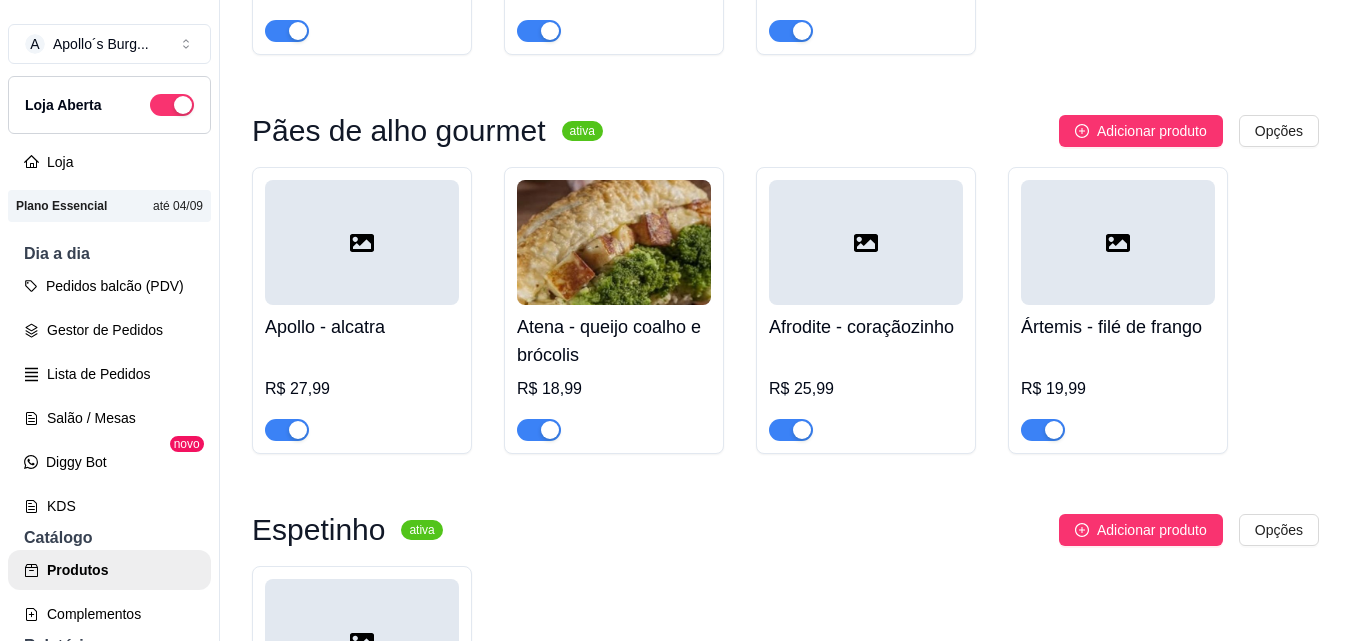 click at bounding box center (362, 242) 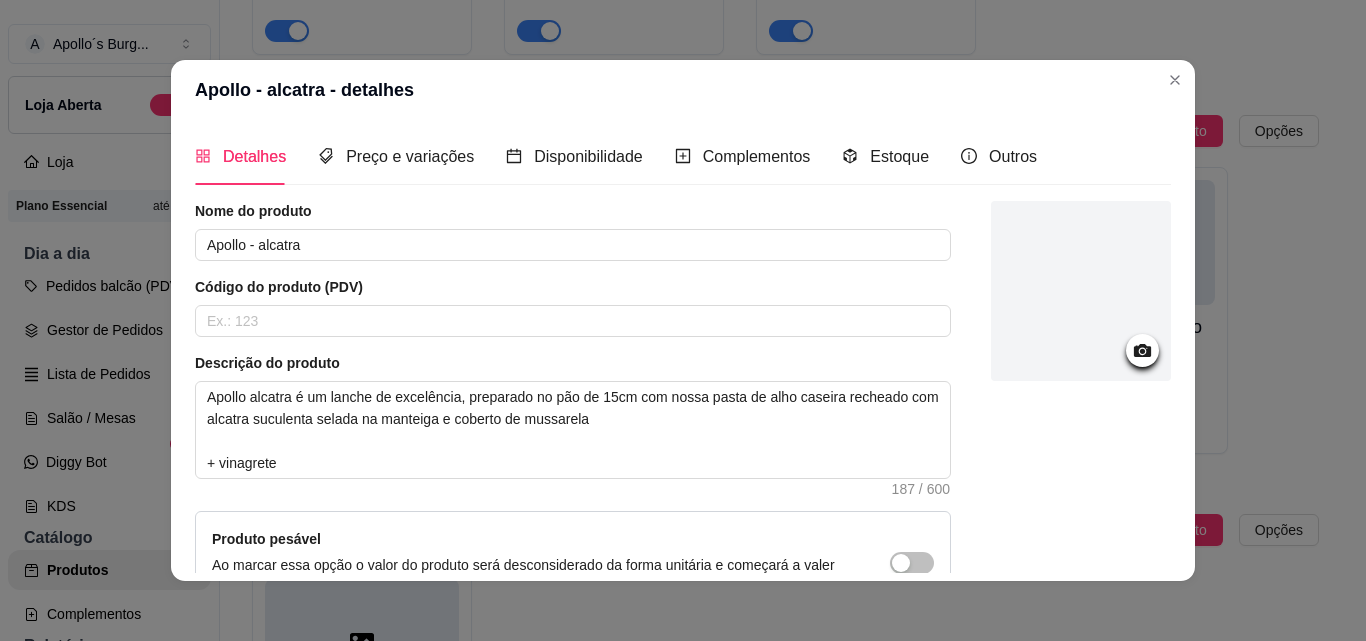 click at bounding box center (1081, 291) 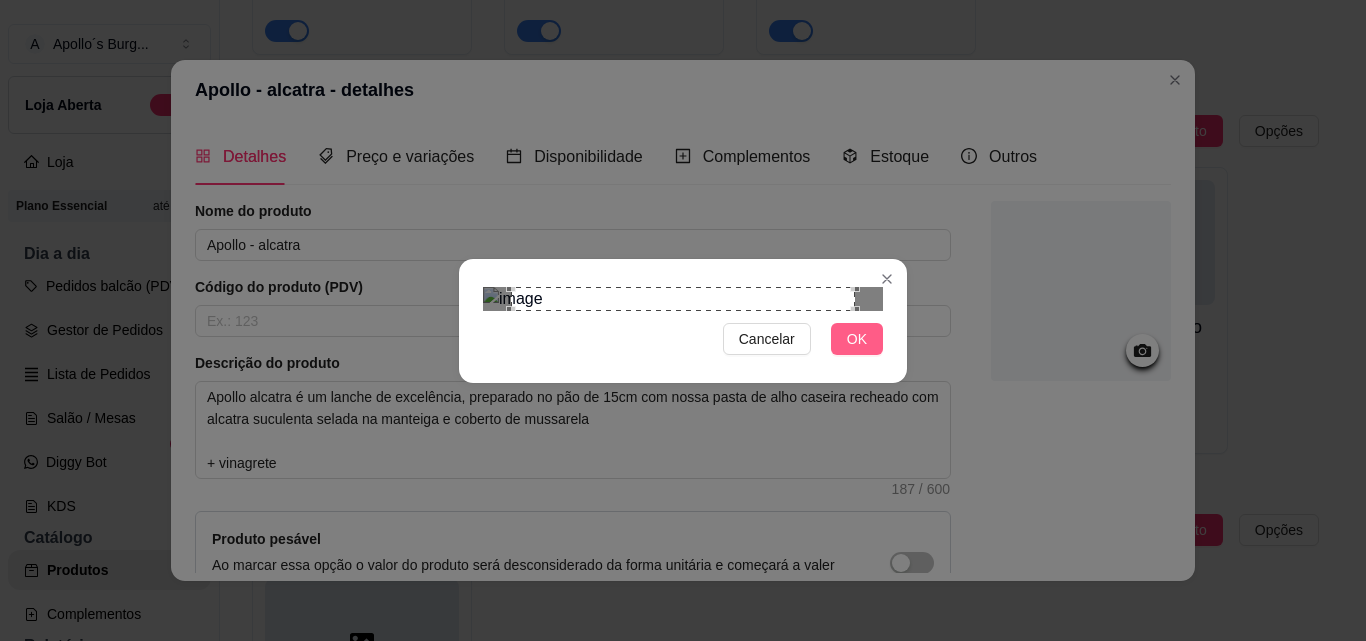 click on "OK" at bounding box center [857, 339] 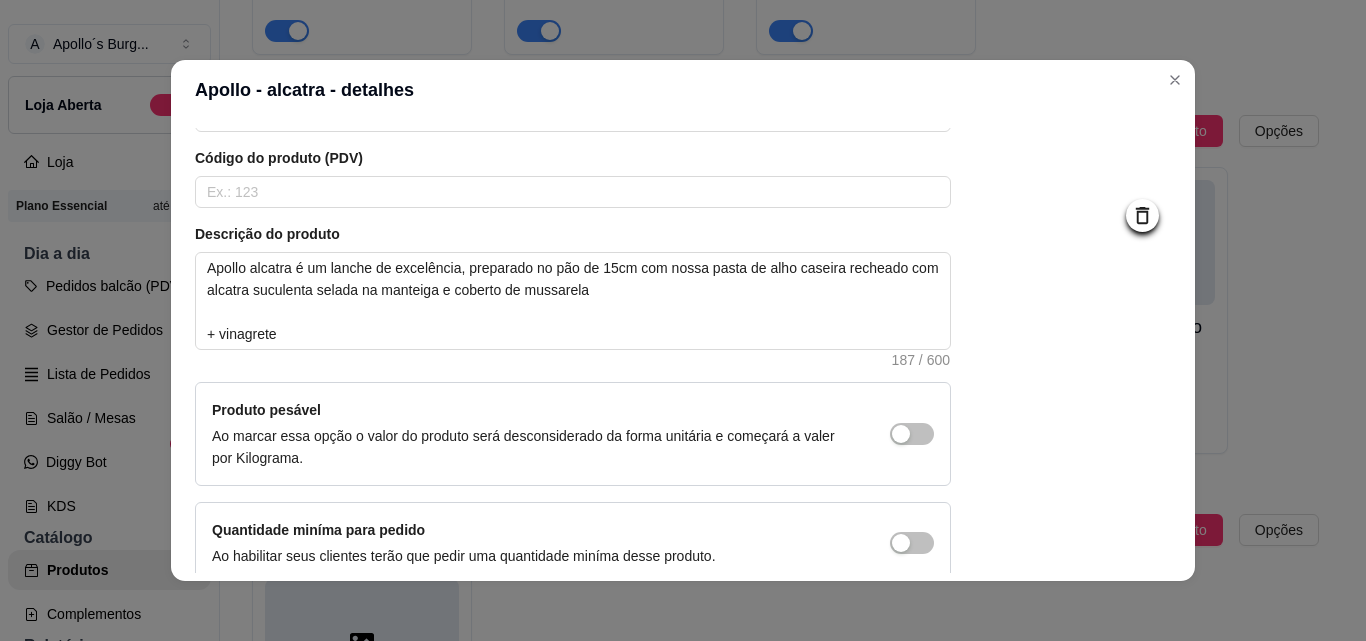 scroll, scrollTop: 229, scrollLeft: 0, axis: vertical 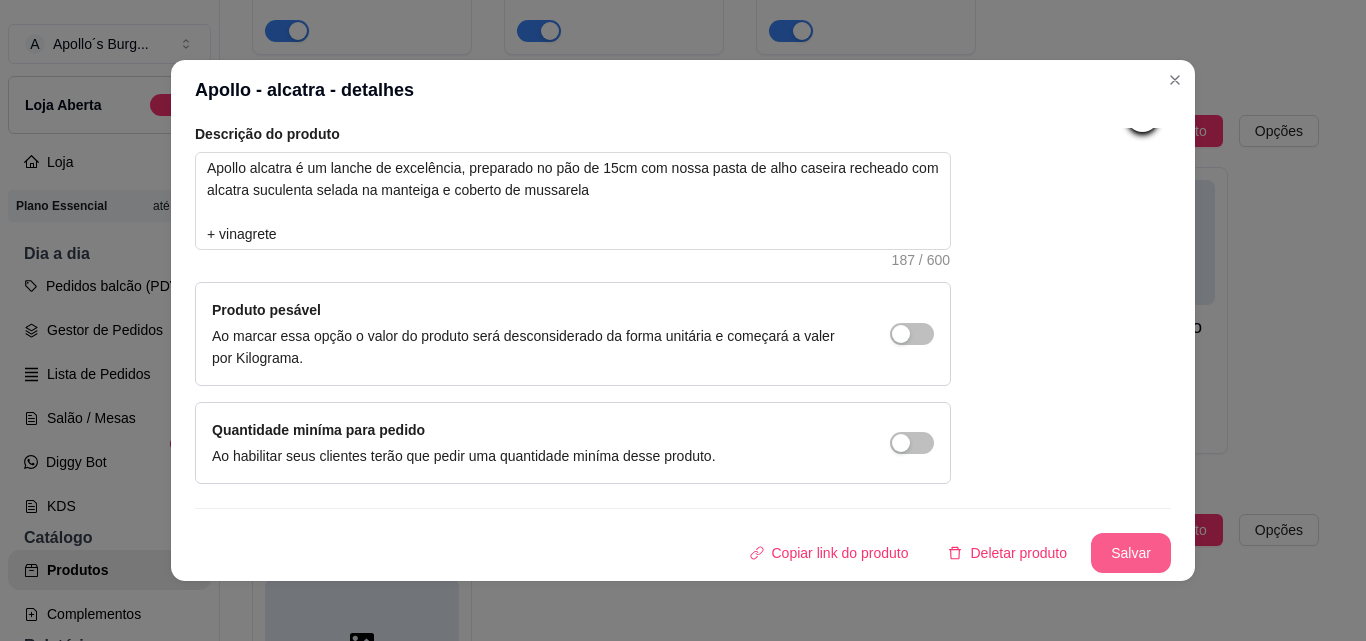 click on "Salvar" at bounding box center (1131, 553) 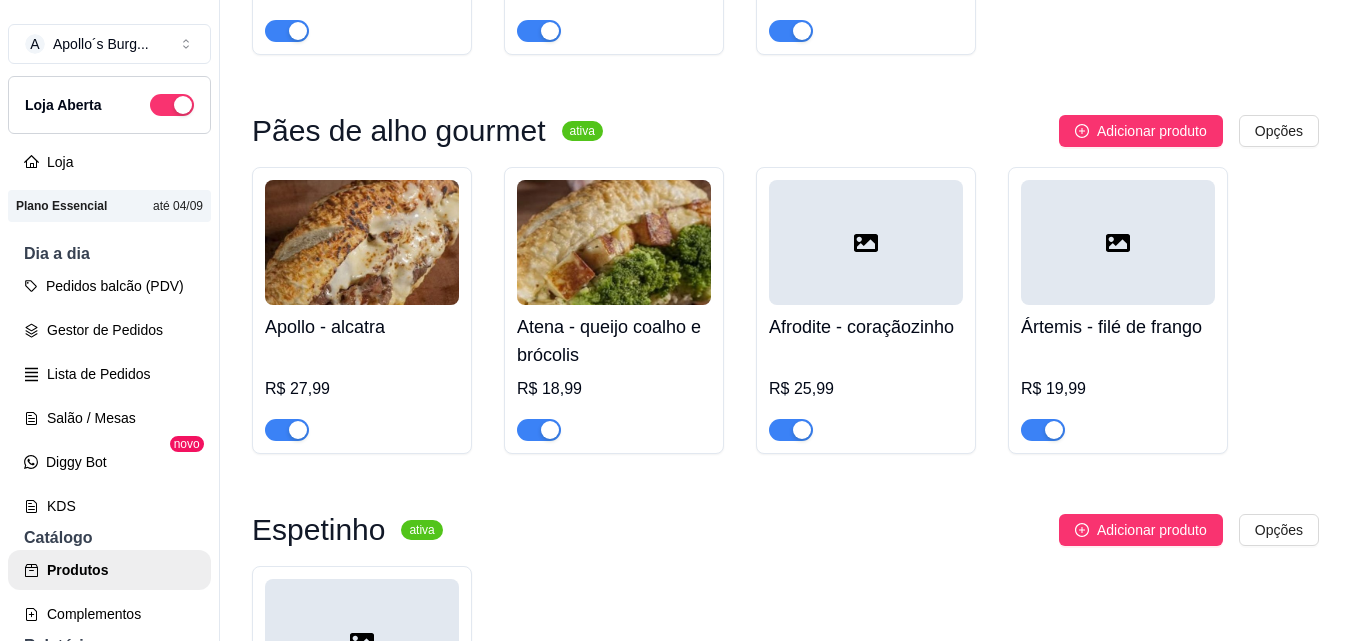 click at bounding box center [866, 242] 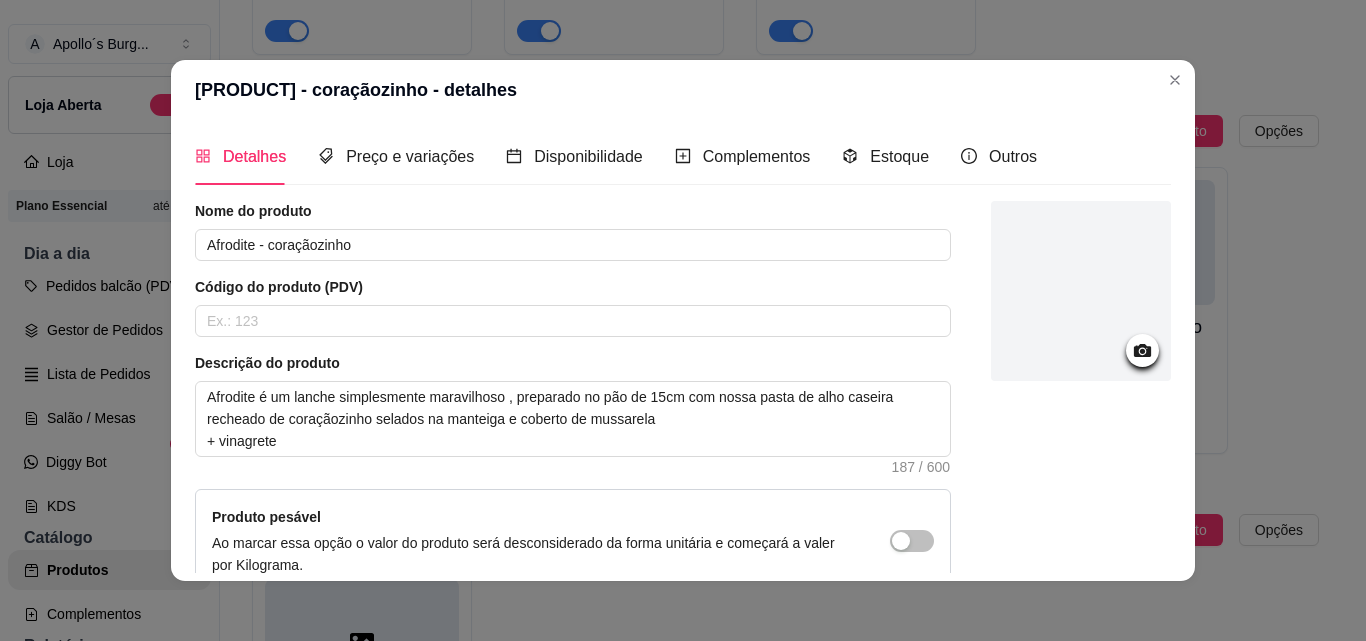 click at bounding box center [1081, 291] 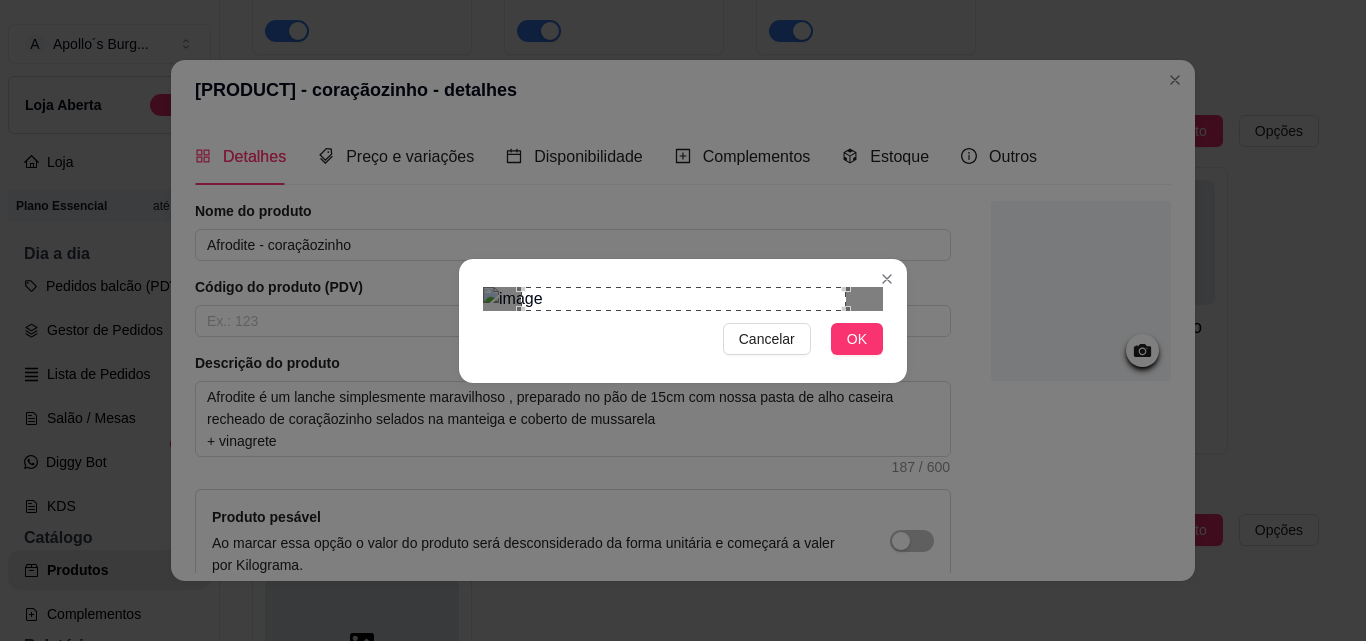 click on "Cancelar OK" at bounding box center [683, 321] 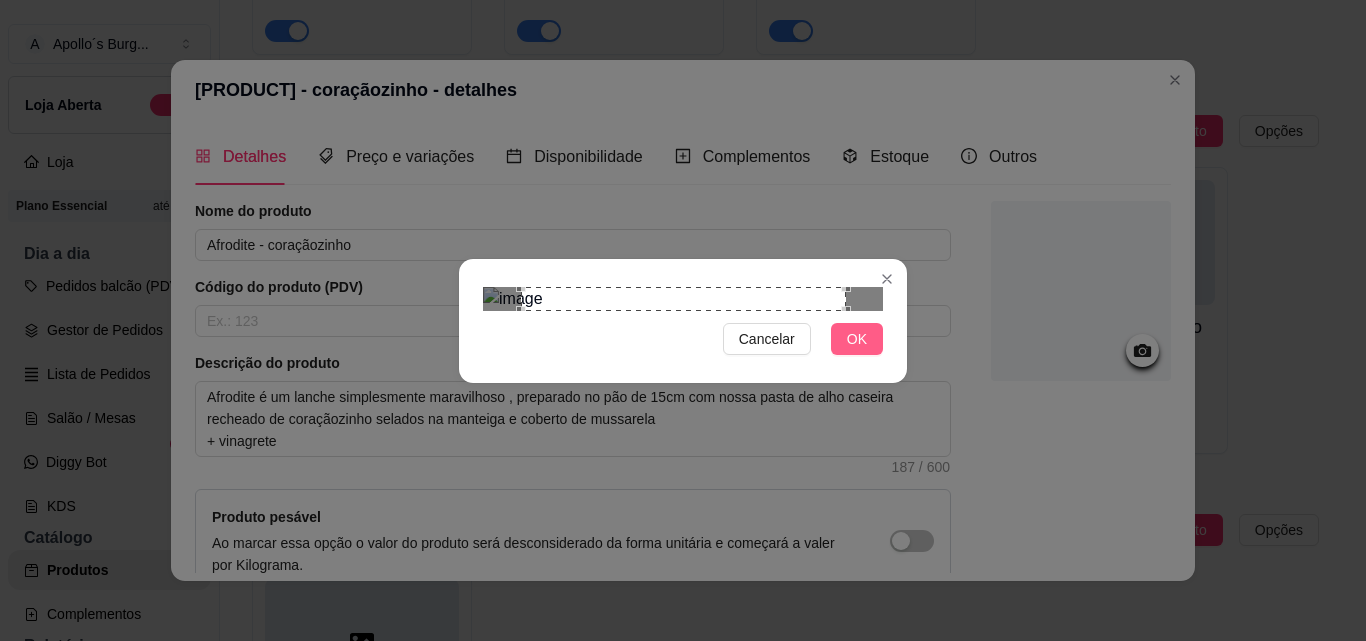 click on "OK" at bounding box center (857, 339) 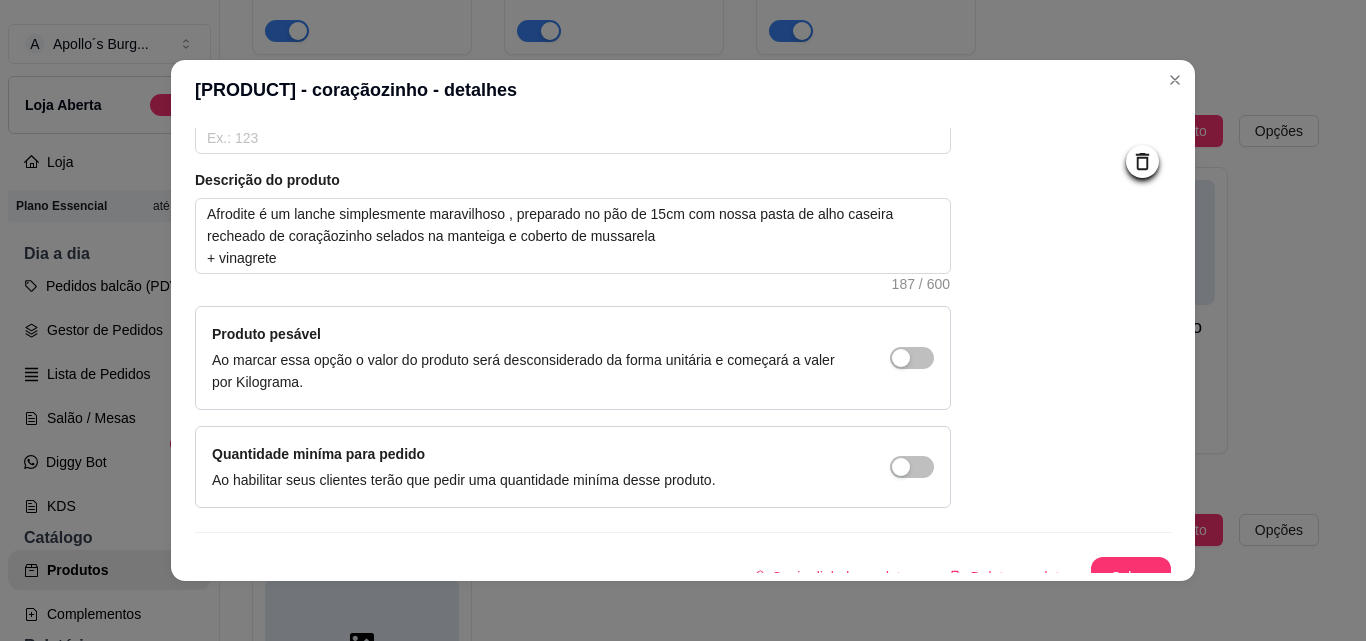 scroll, scrollTop: 207, scrollLeft: 0, axis: vertical 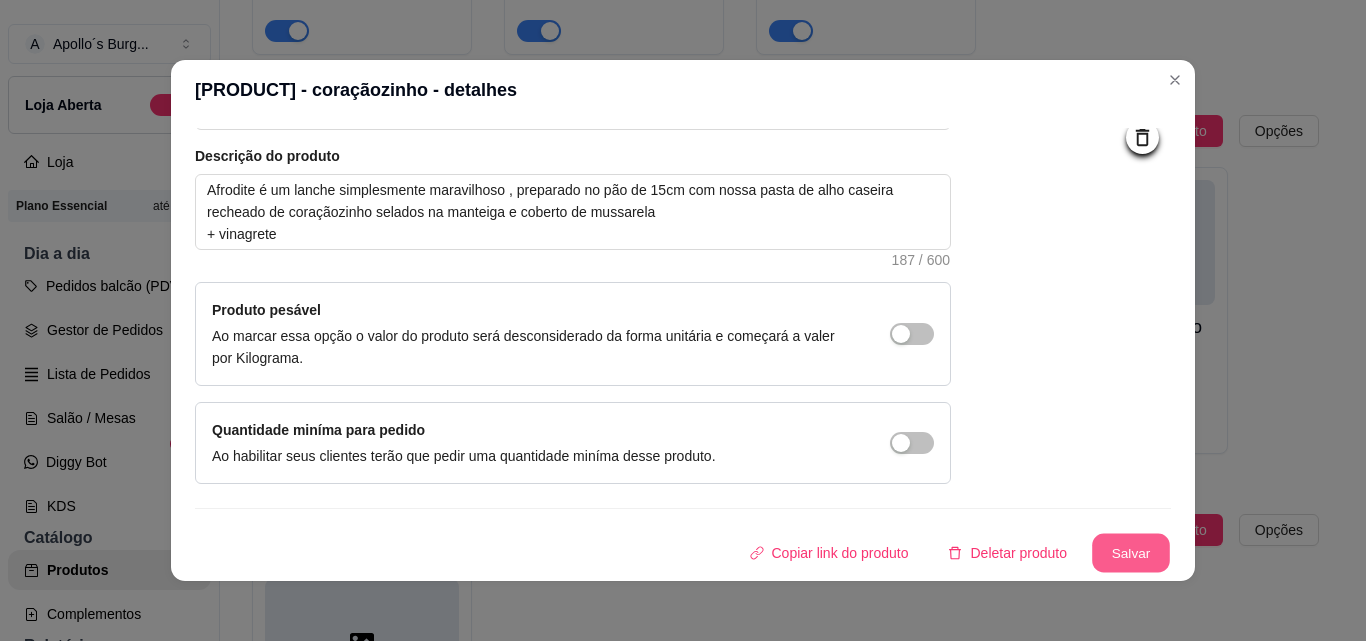 click on "Salvar" at bounding box center (1131, 553) 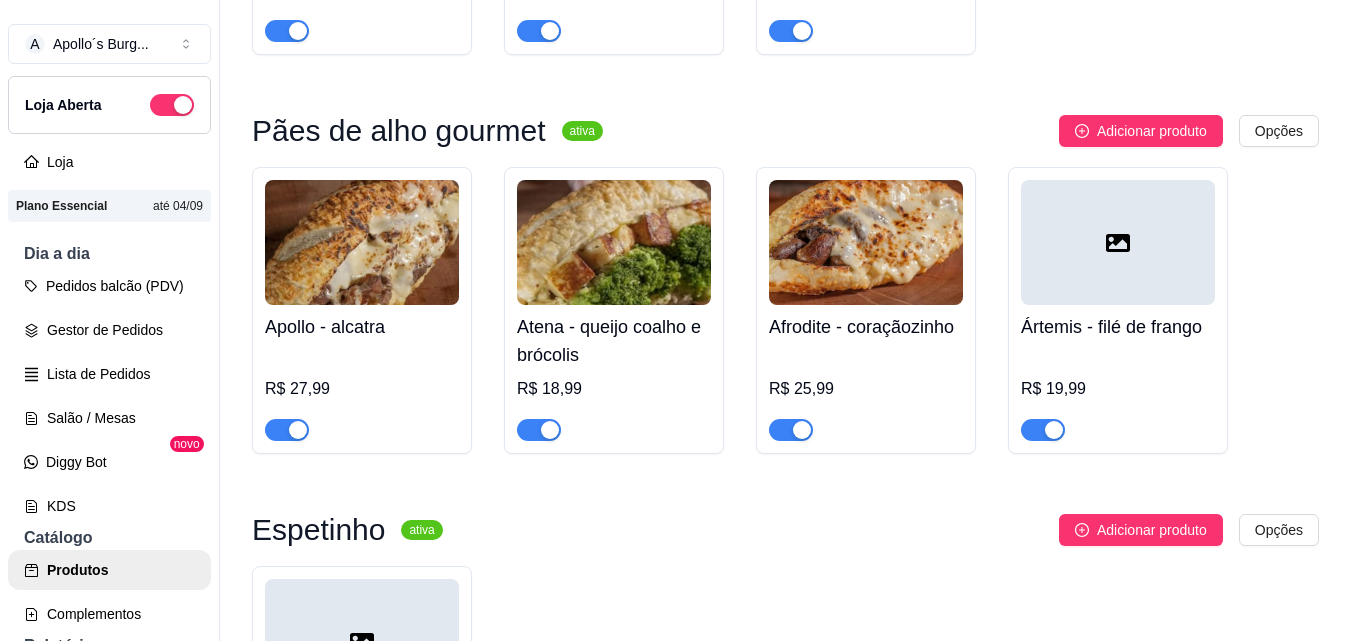 click at bounding box center [1118, 242] 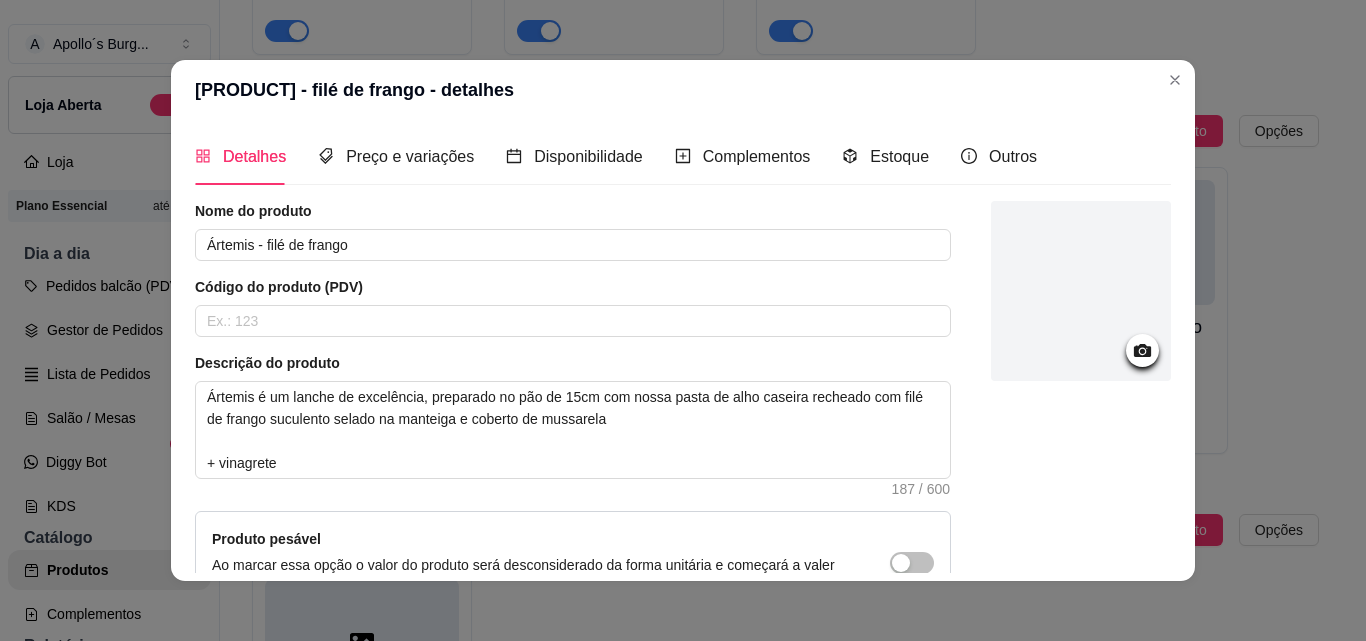 click at bounding box center (1081, 291) 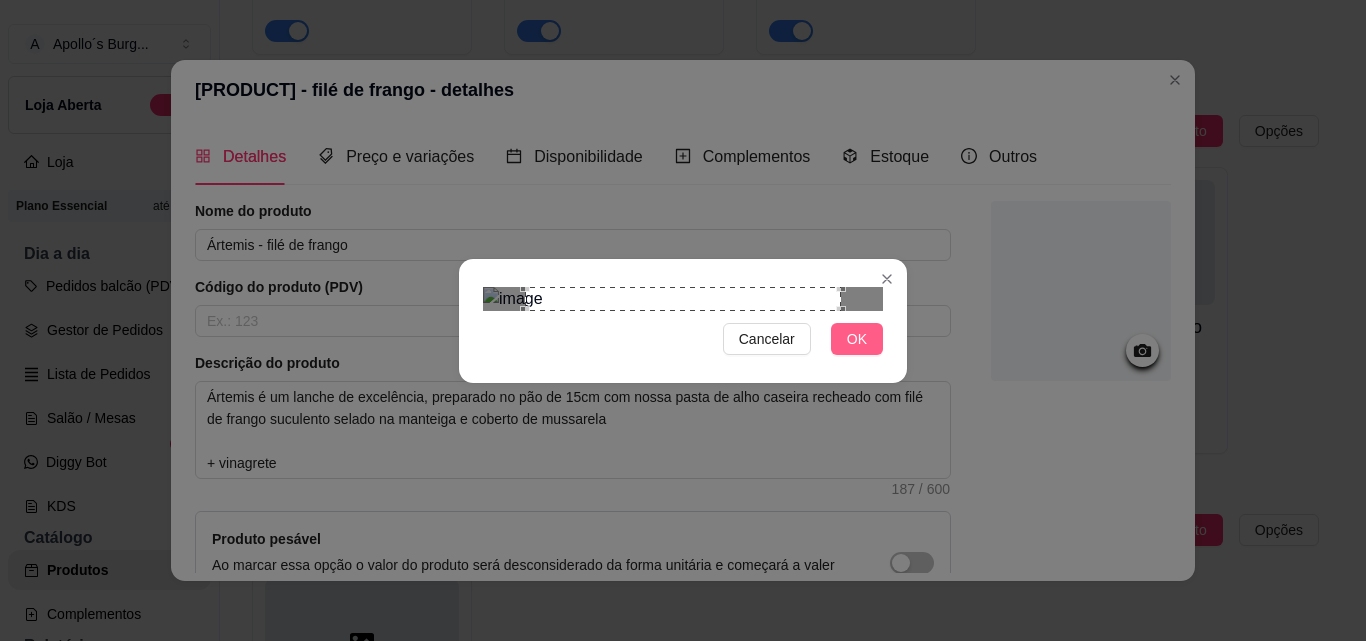 click on "OK" at bounding box center [857, 339] 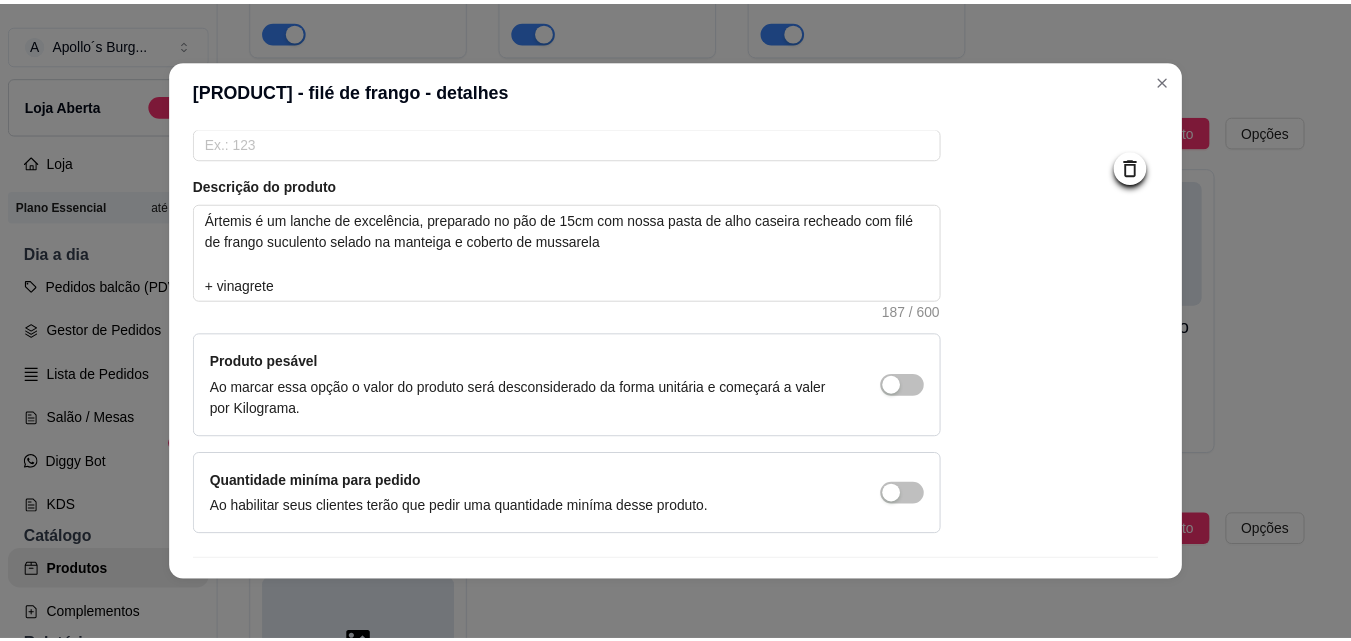 scroll, scrollTop: 229, scrollLeft: 0, axis: vertical 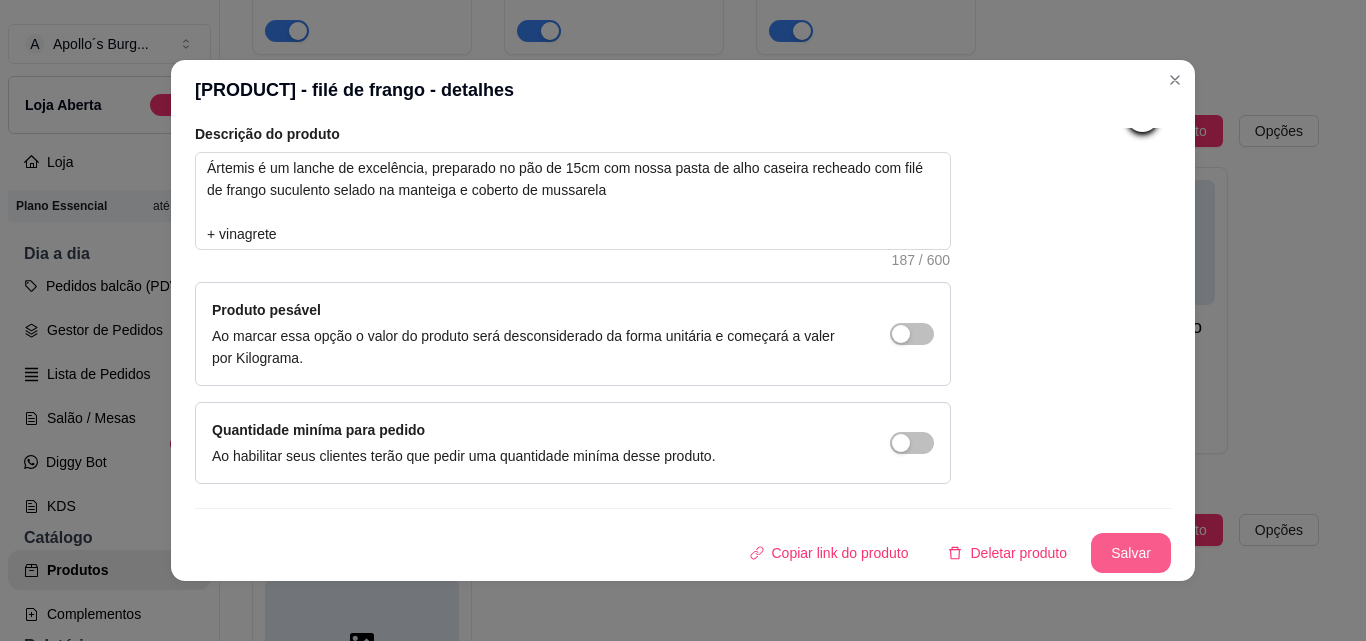 click on "Salvar" at bounding box center [1131, 553] 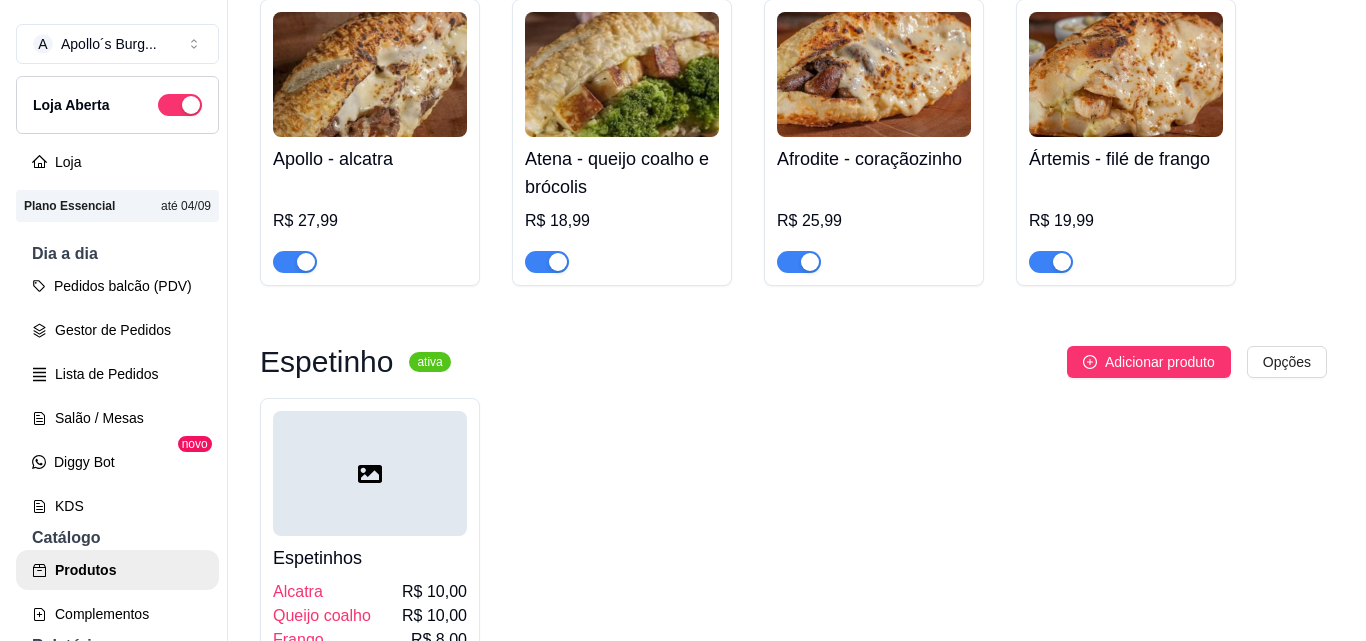scroll, scrollTop: 1900, scrollLeft: 0, axis: vertical 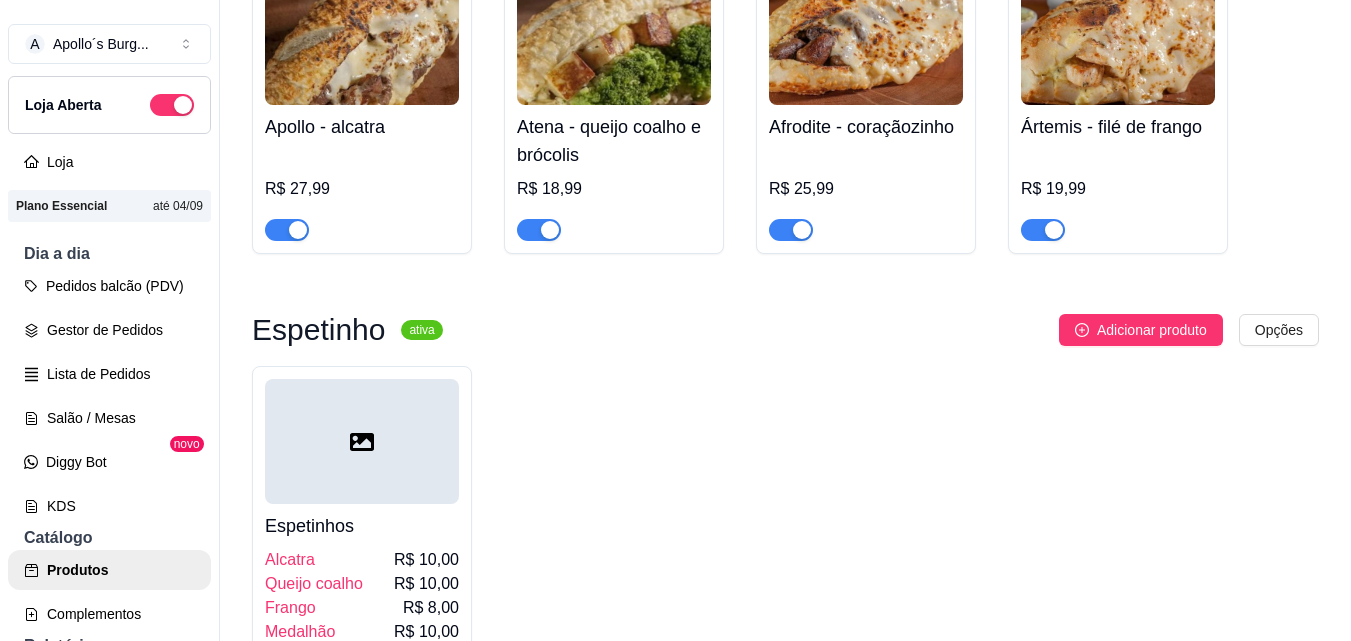 click at bounding box center (362, 441) 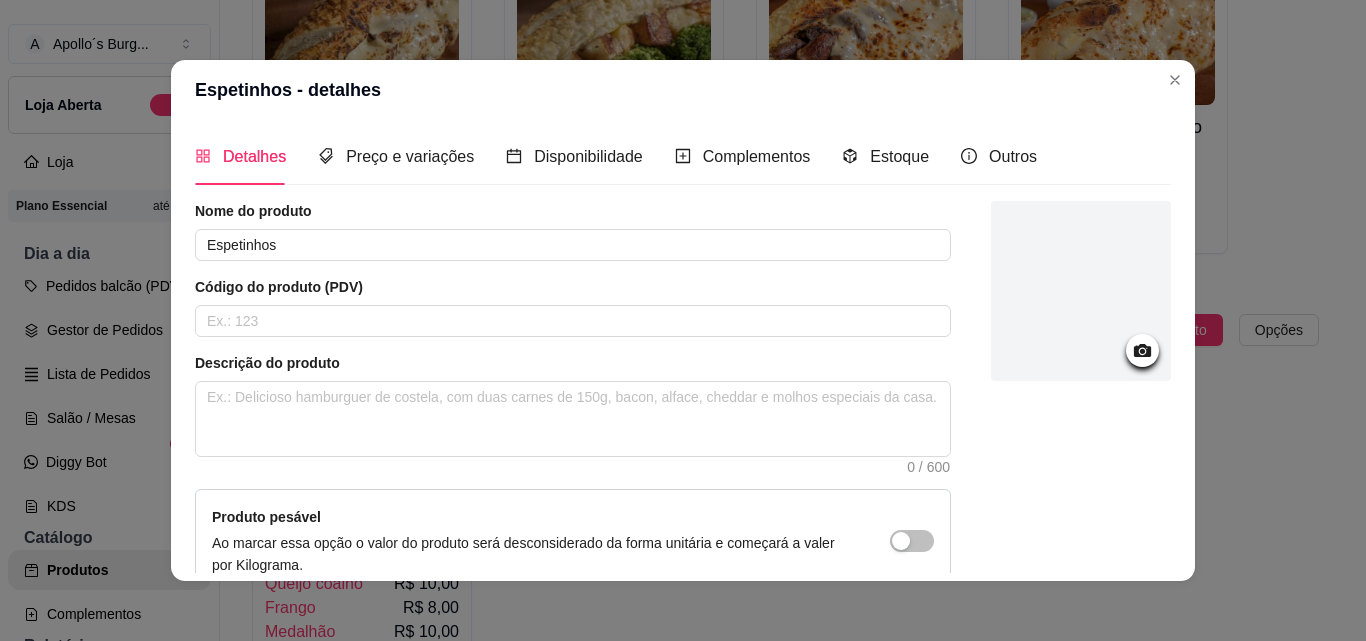 click at bounding box center (1081, 291) 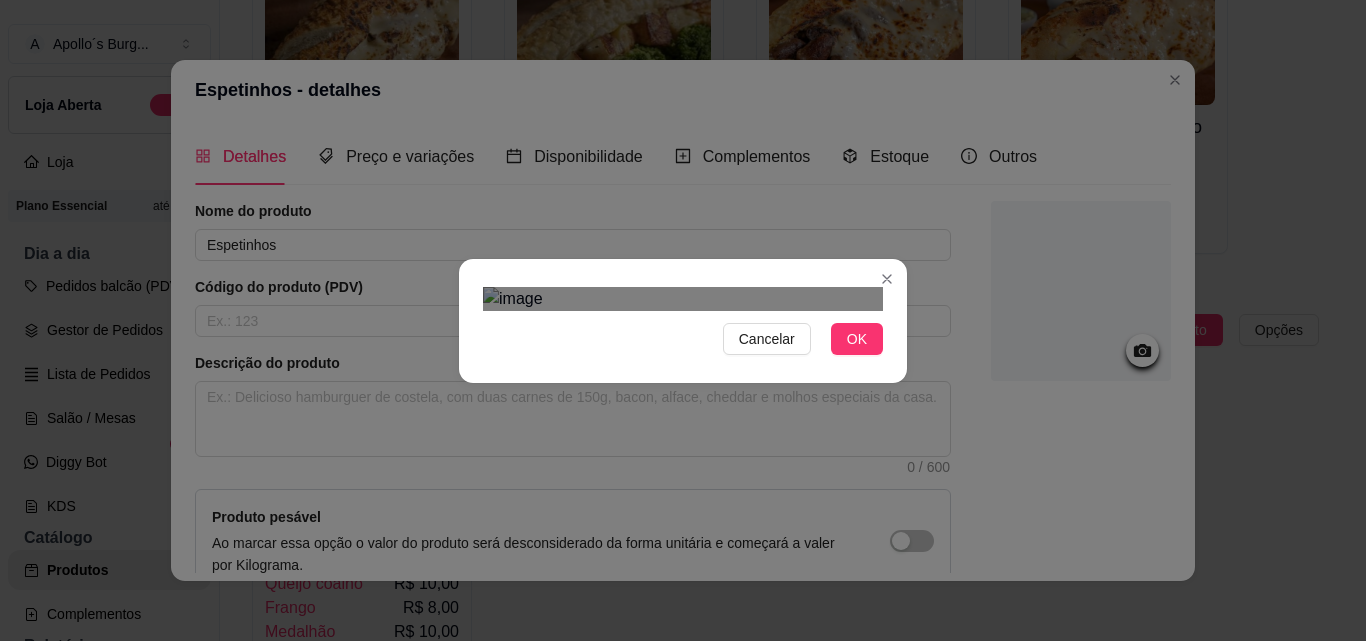click at bounding box center (703, 609) 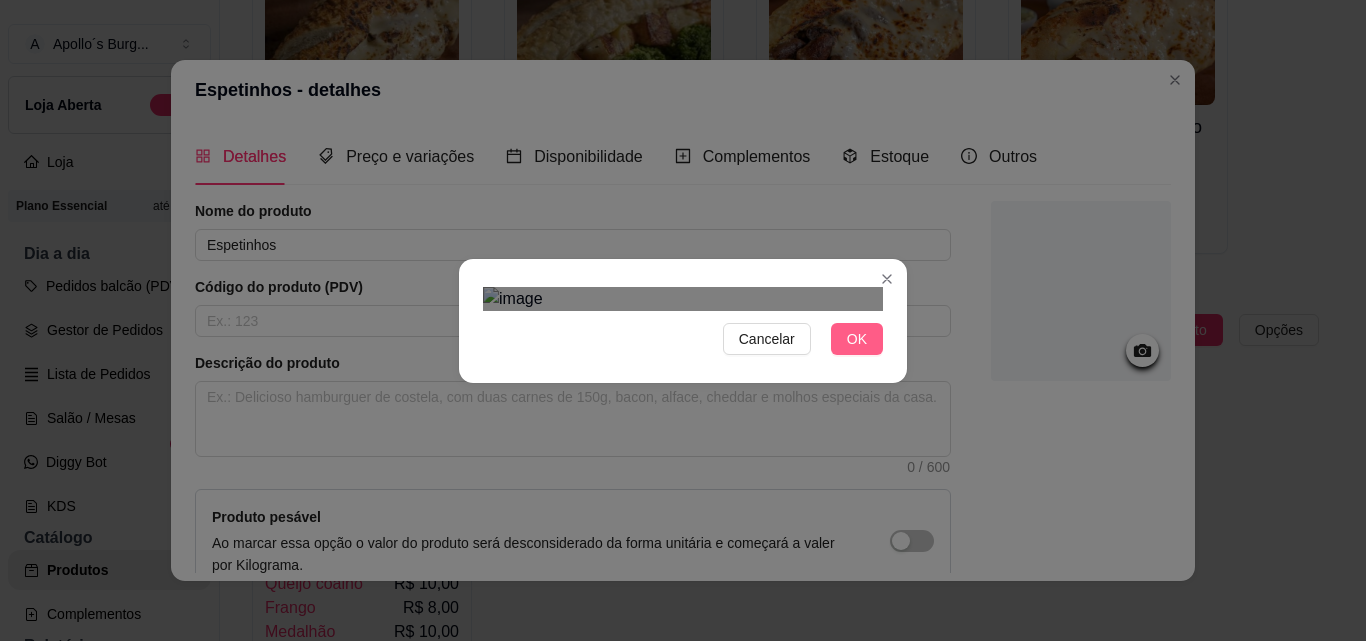 click on "OK" at bounding box center [857, 339] 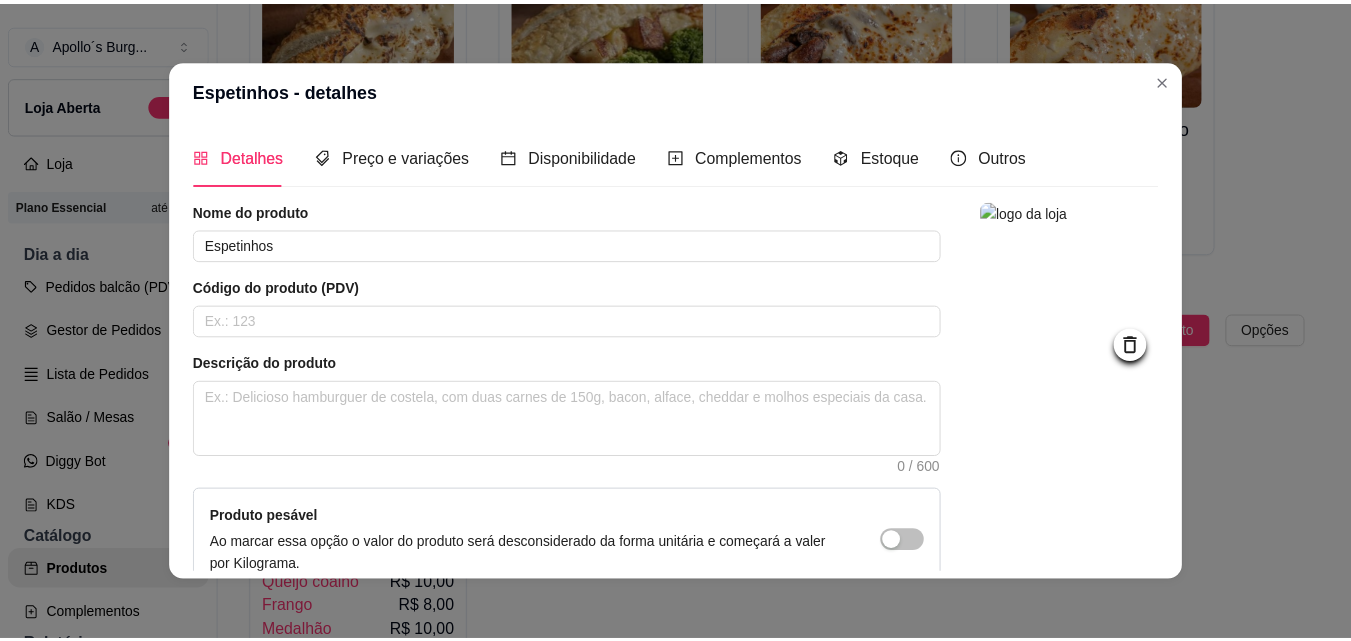scroll, scrollTop: 207, scrollLeft: 0, axis: vertical 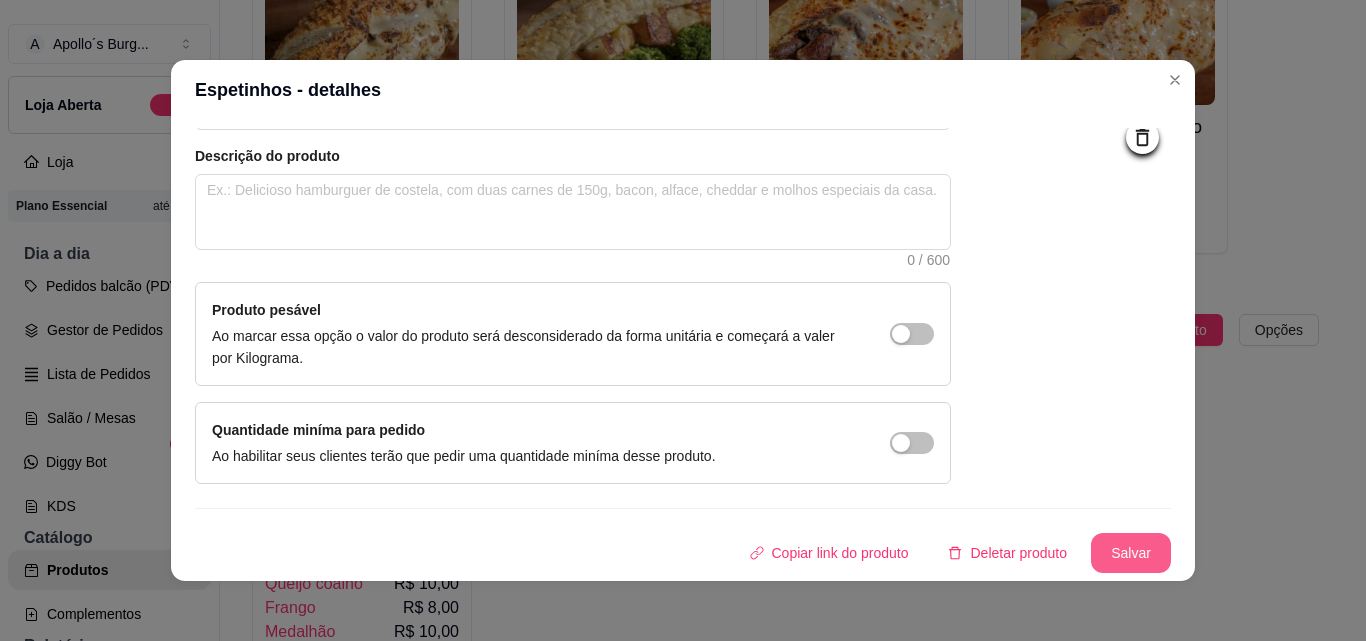 click on "Salvar" at bounding box center (1131, 553) 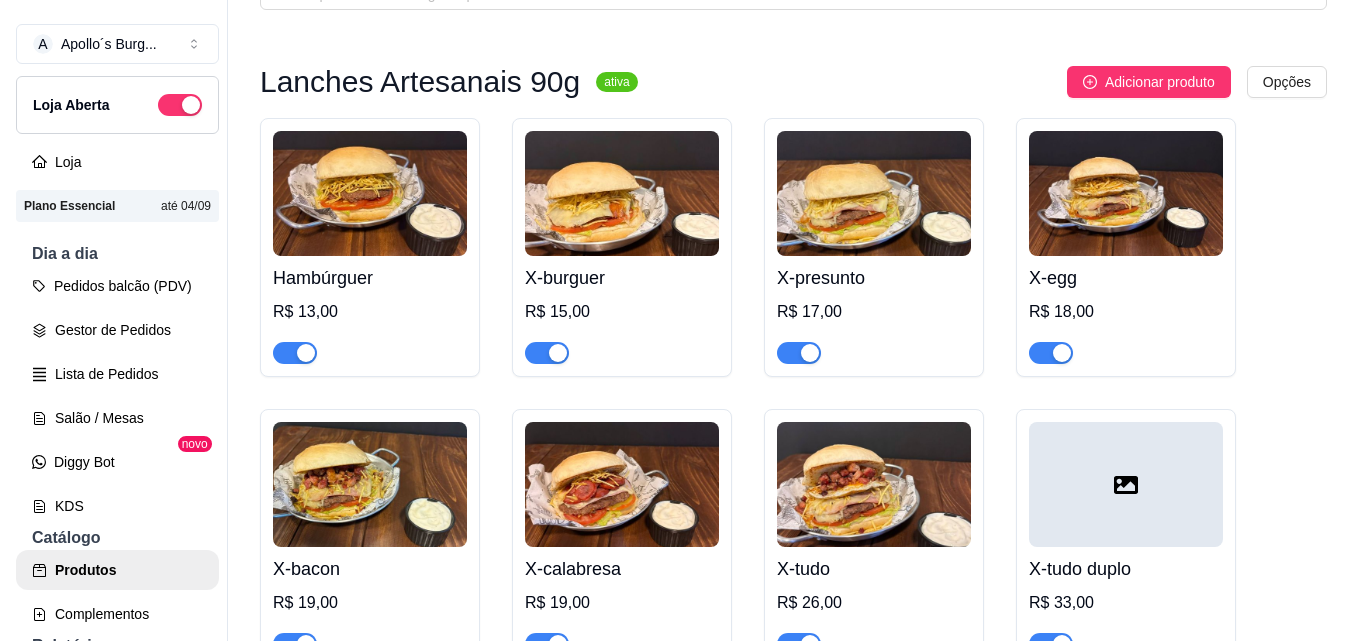 scroll, scrollTop: 2, scrollLeft: 0, axis: vertical 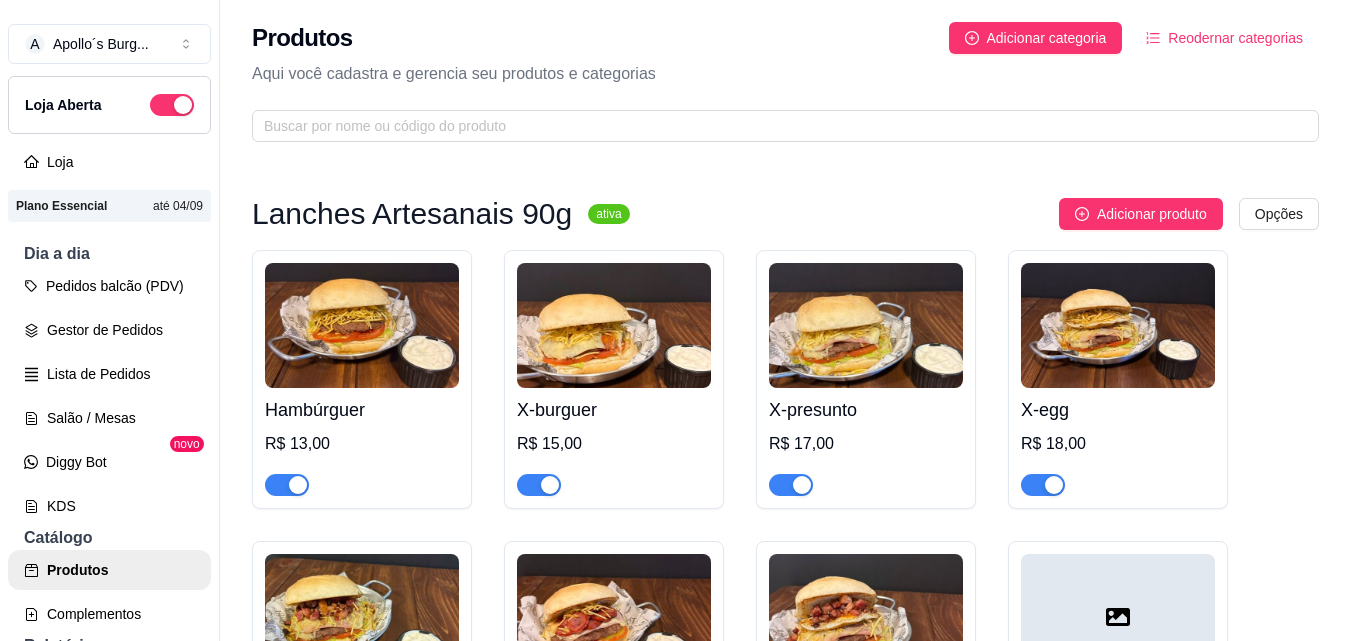 click on "Reodernar categorias" at bounding box center [1235, 38] 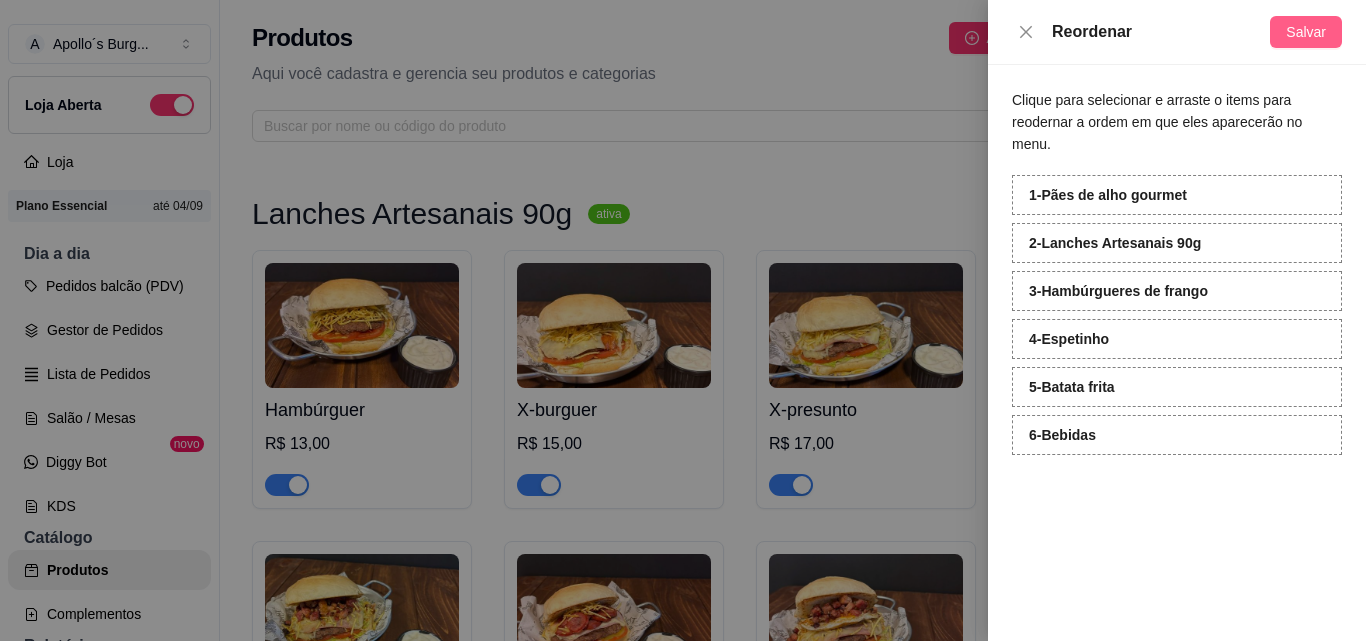 click on "Salvar" at bounding box center [1306, 32] 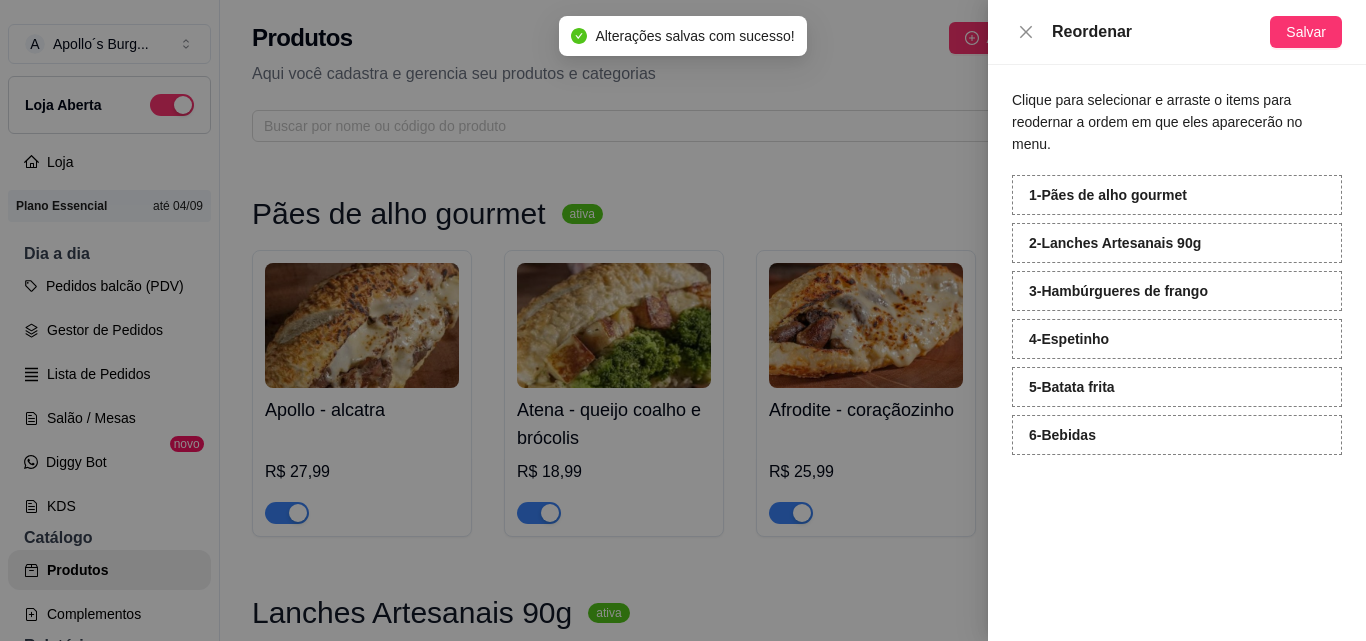 click on "Reordenar Salvar" at bounding box center [1177, 32] 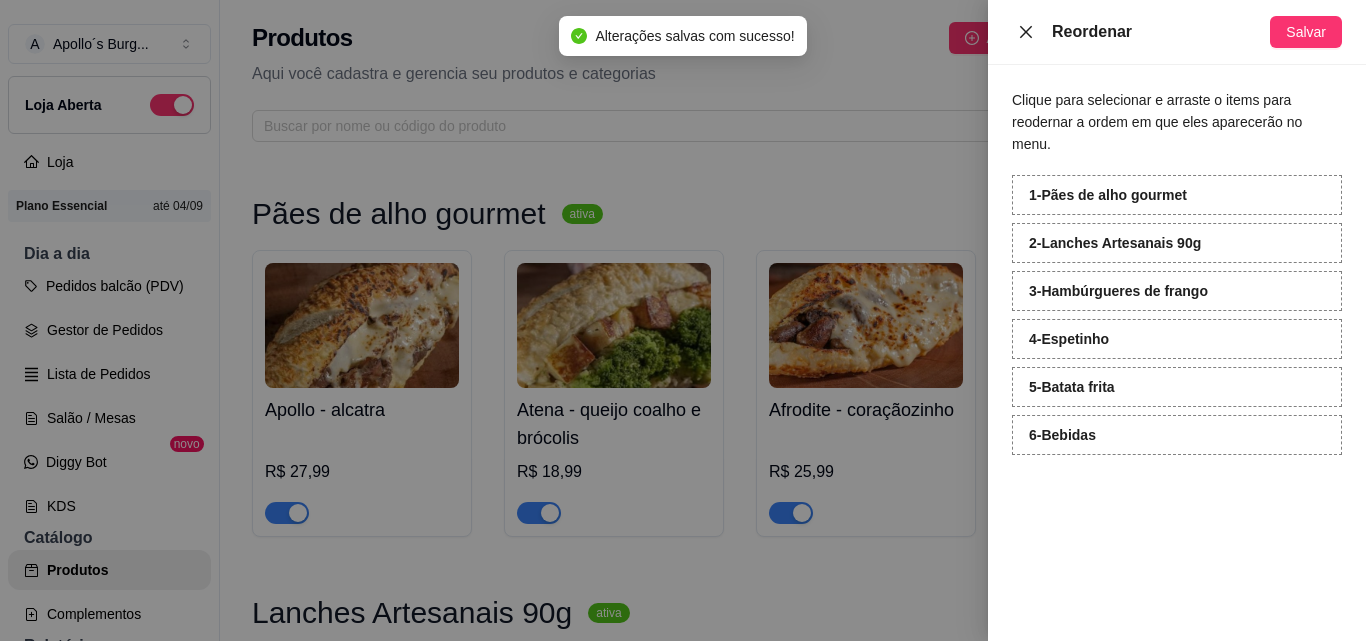 click 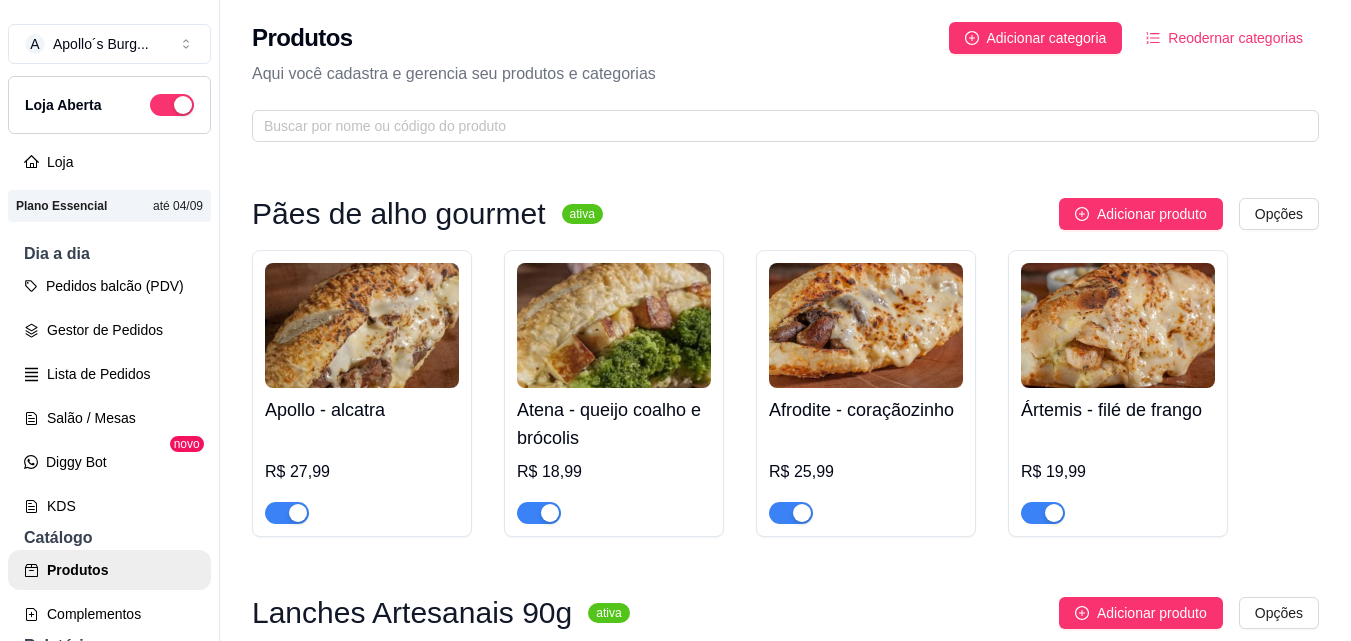 click at bounding box center [614, 325] 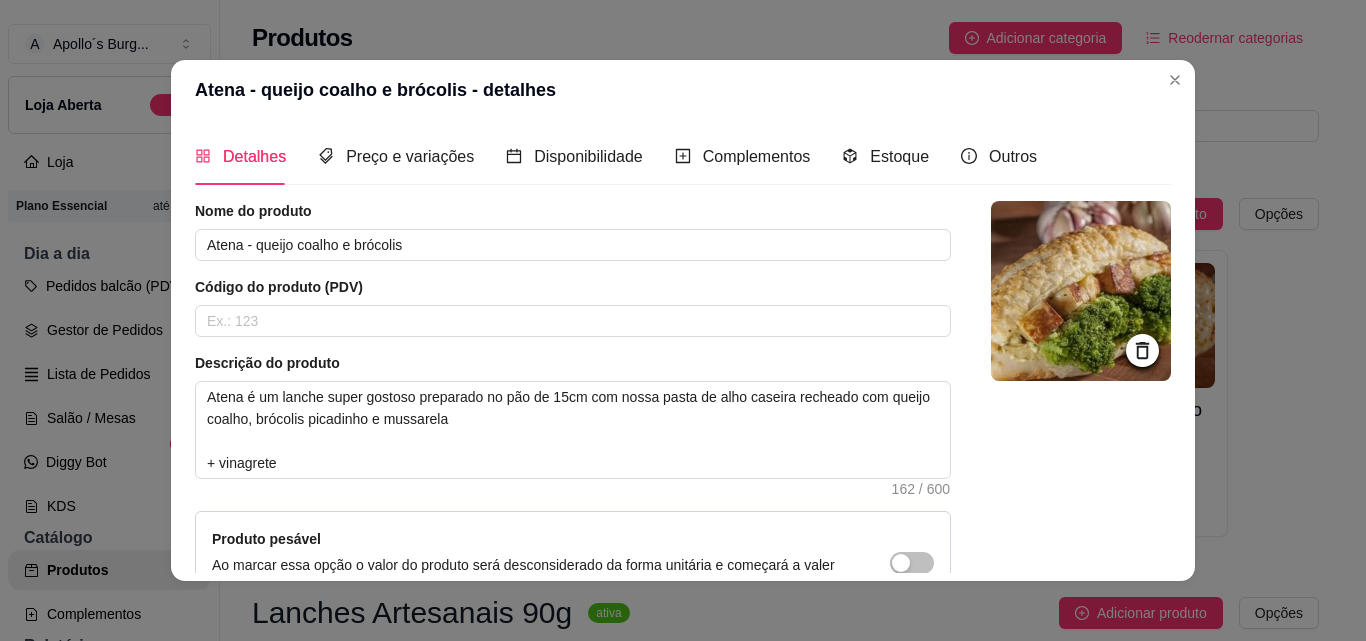 click at bounding box center (1081, 291) 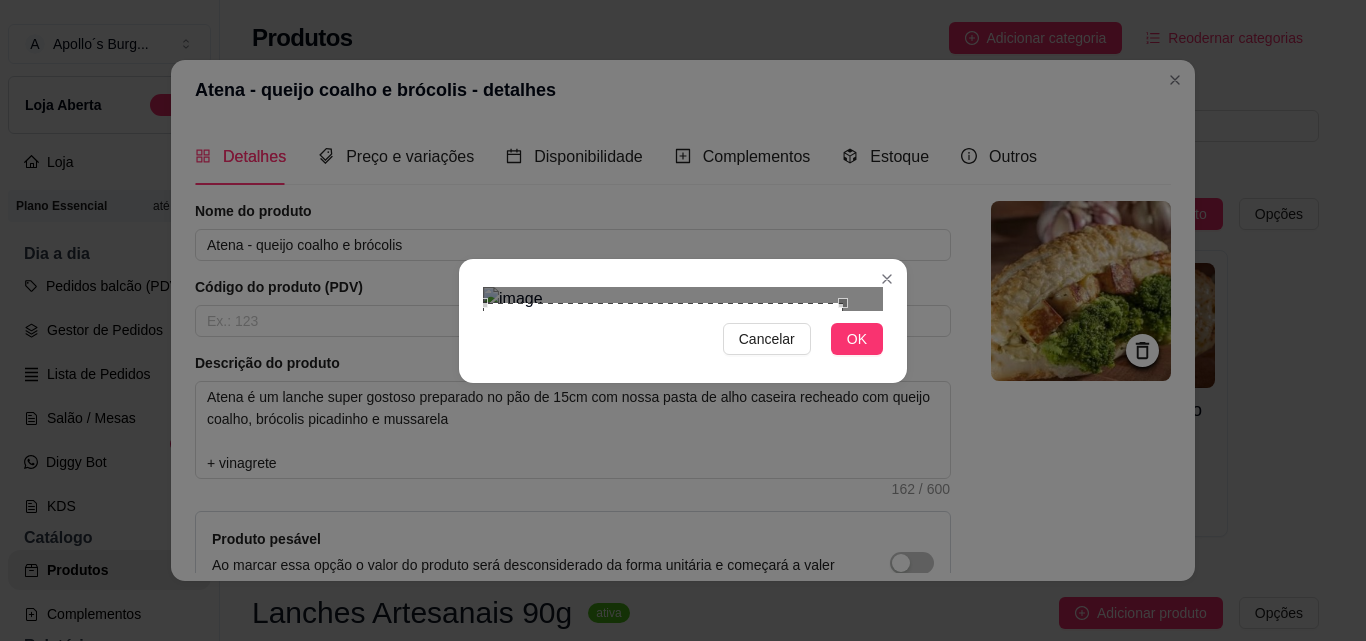 click at bounding box center (663, 438) 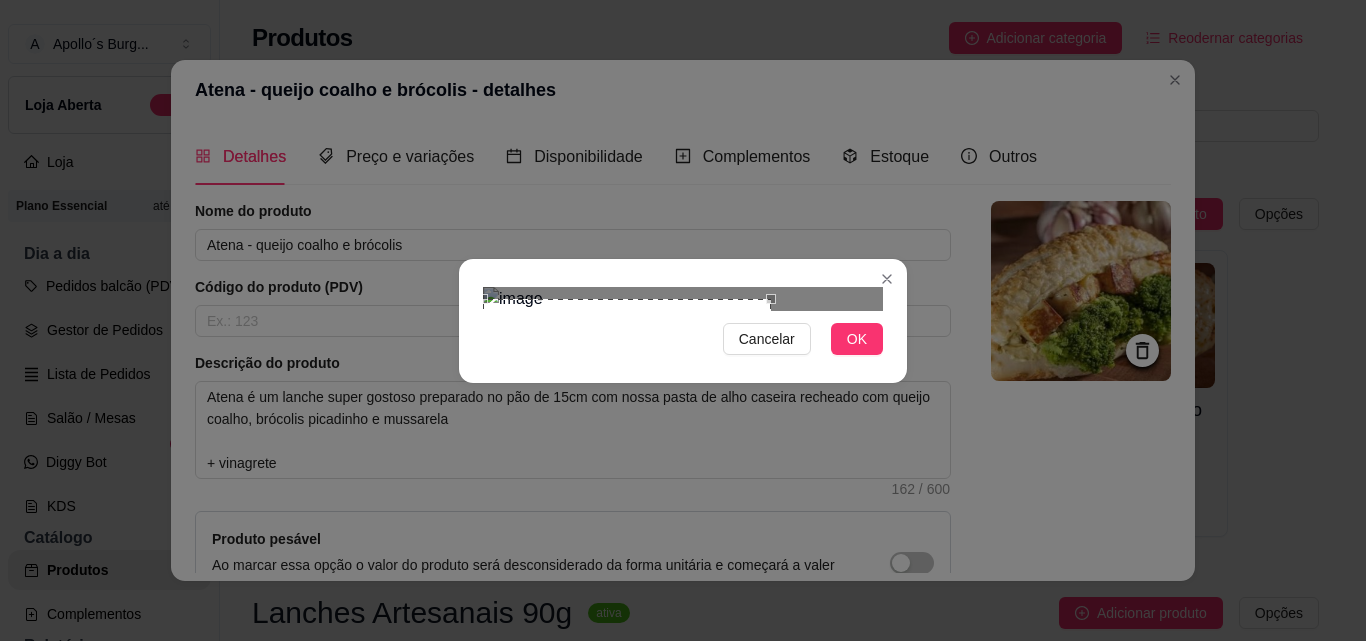 click at bounding box center (683, 299) 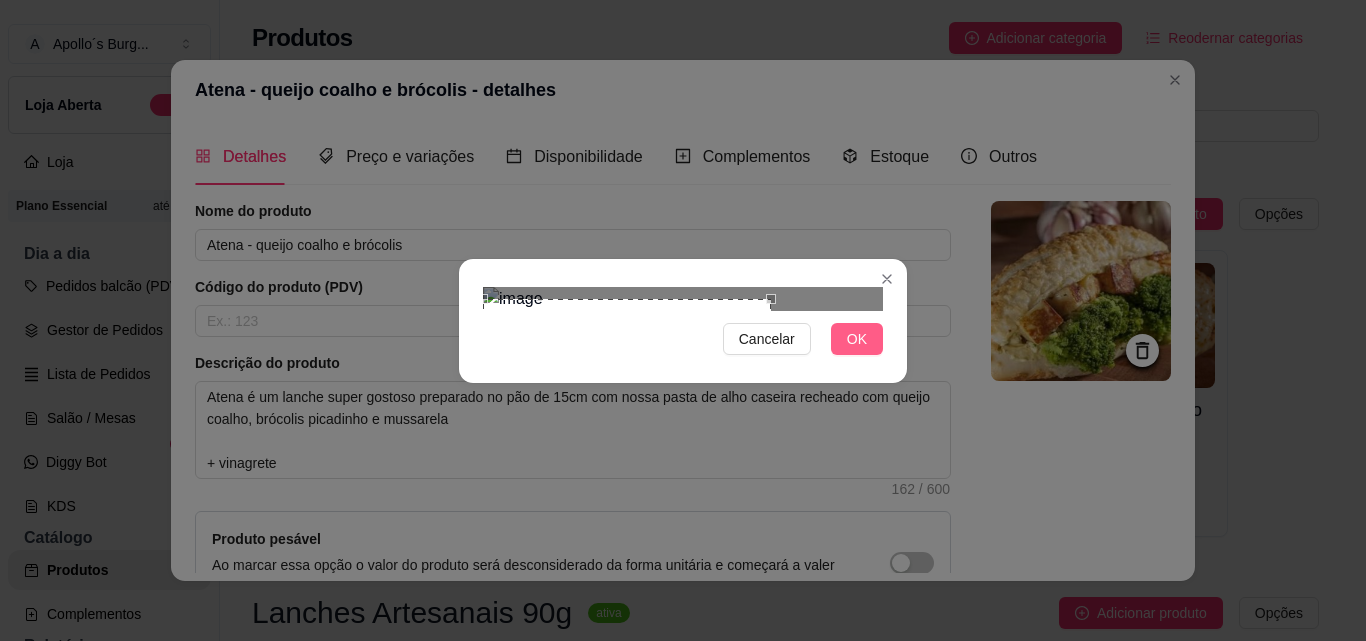 click on "OK" at bounding box center [857, 339] 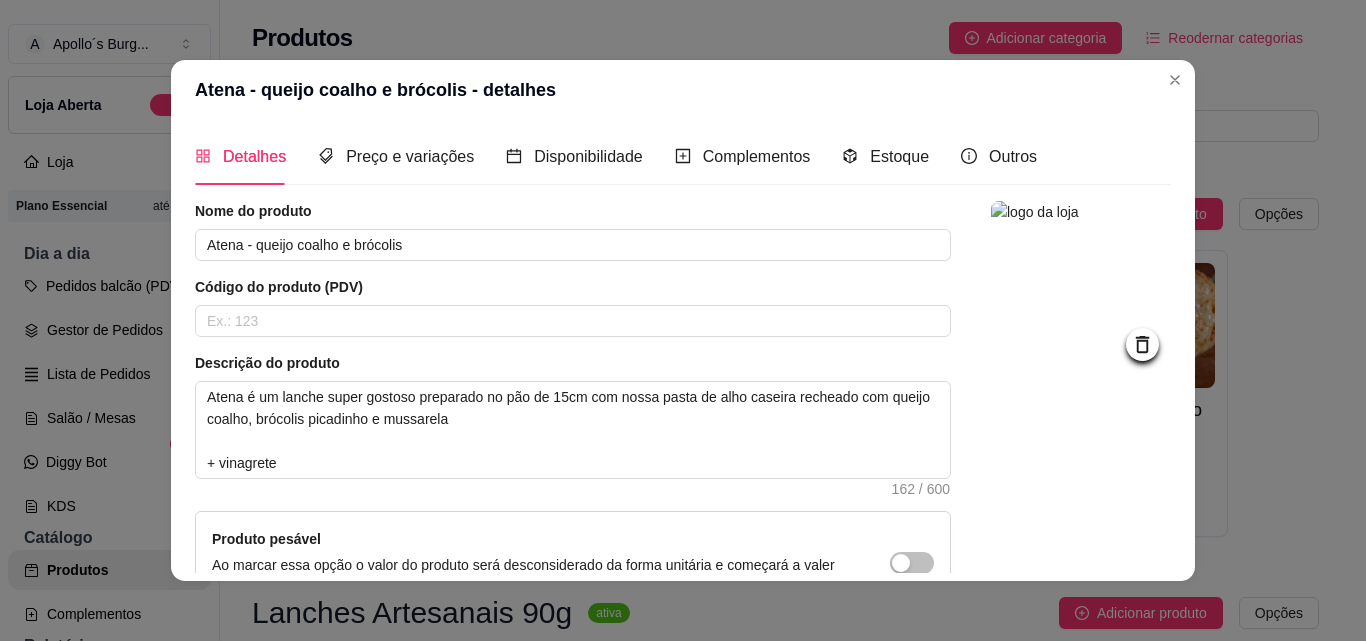 scroll, scrollTop: 229, scrollLeft: 0, axis: vertical 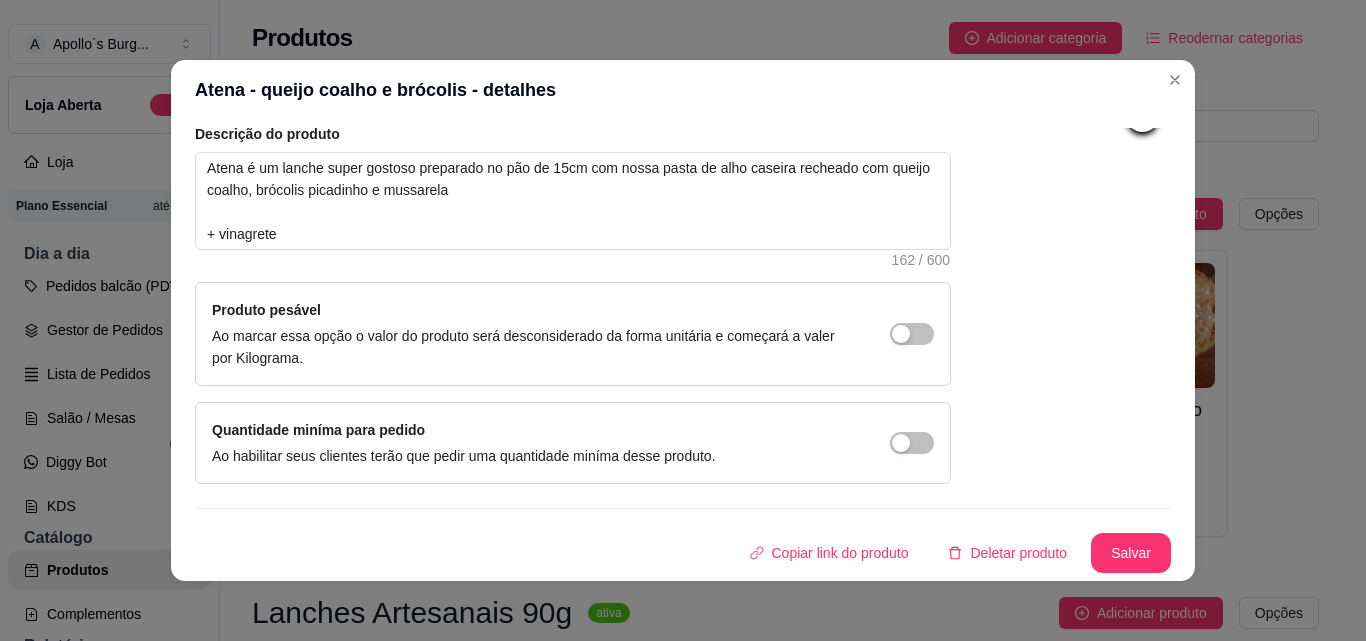 click on "Salvar" at bounding box center [1131, 553] 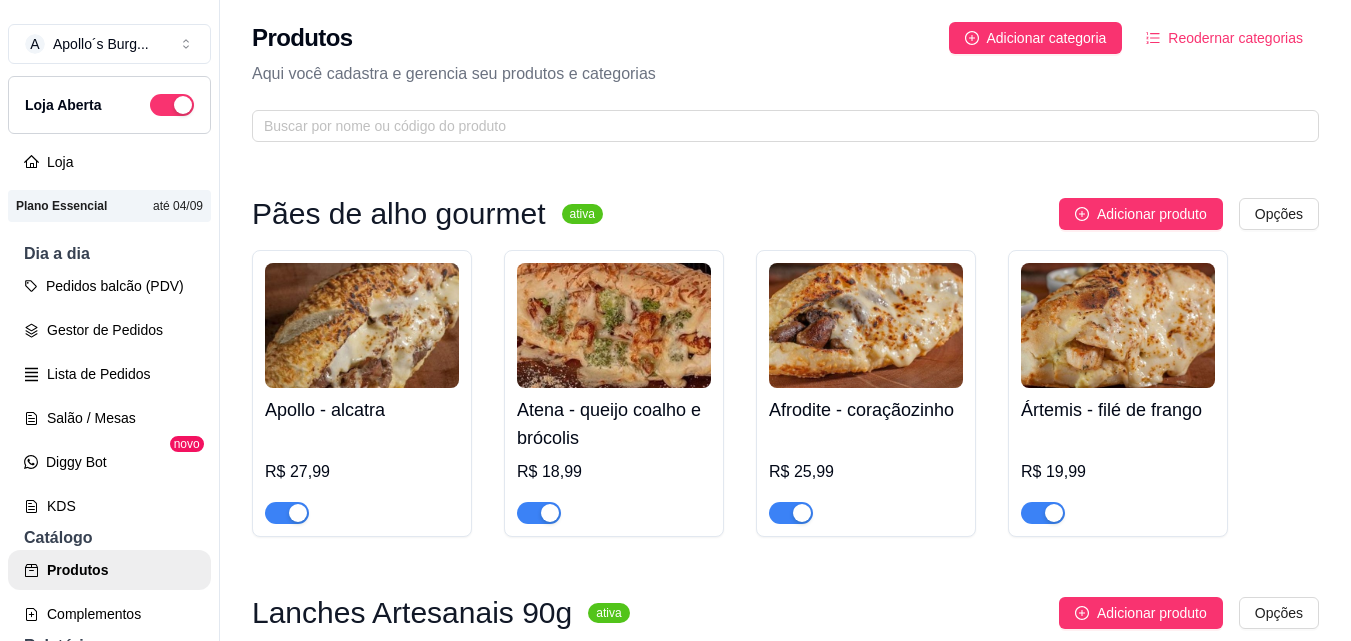 click at bounding box center [362, 325] 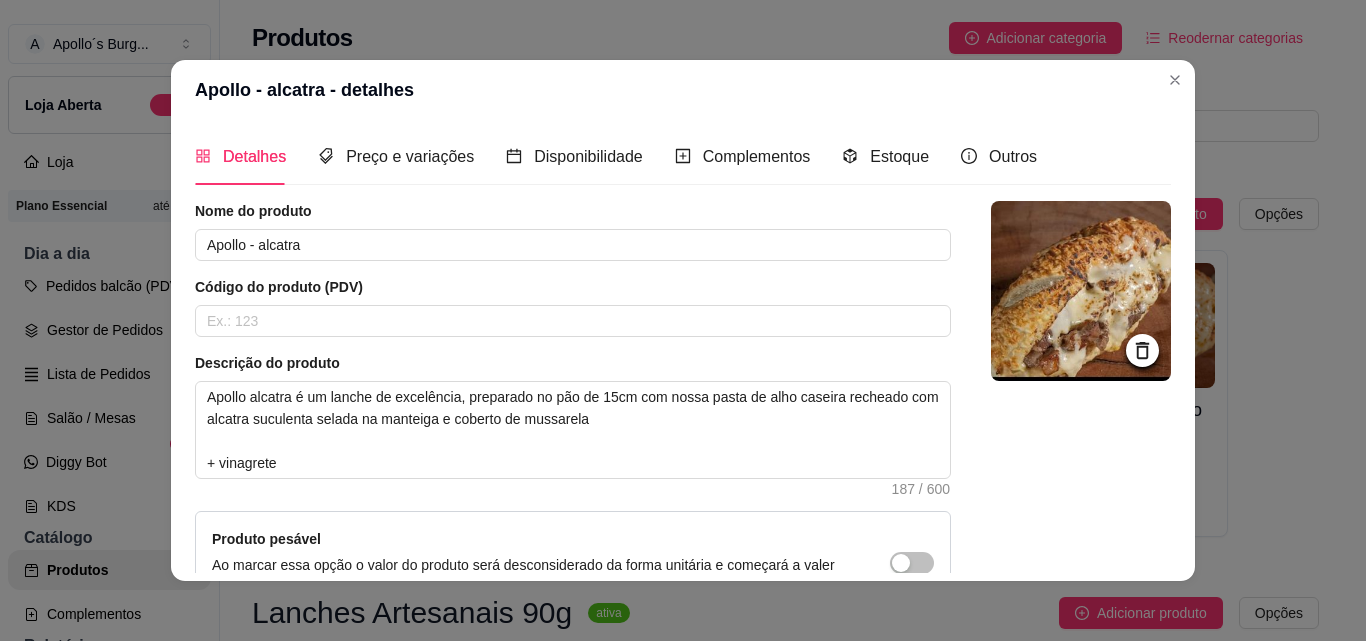 click at bounding box center [1081, 291] 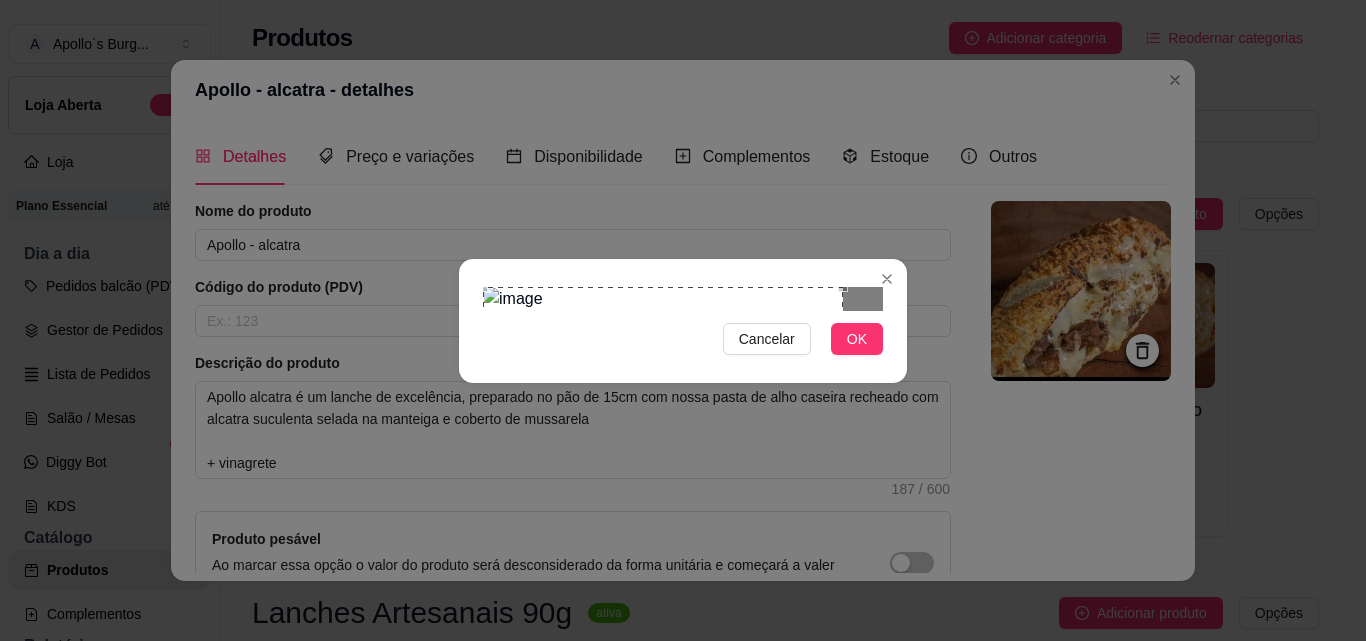 click at bounding box center [663, 422] 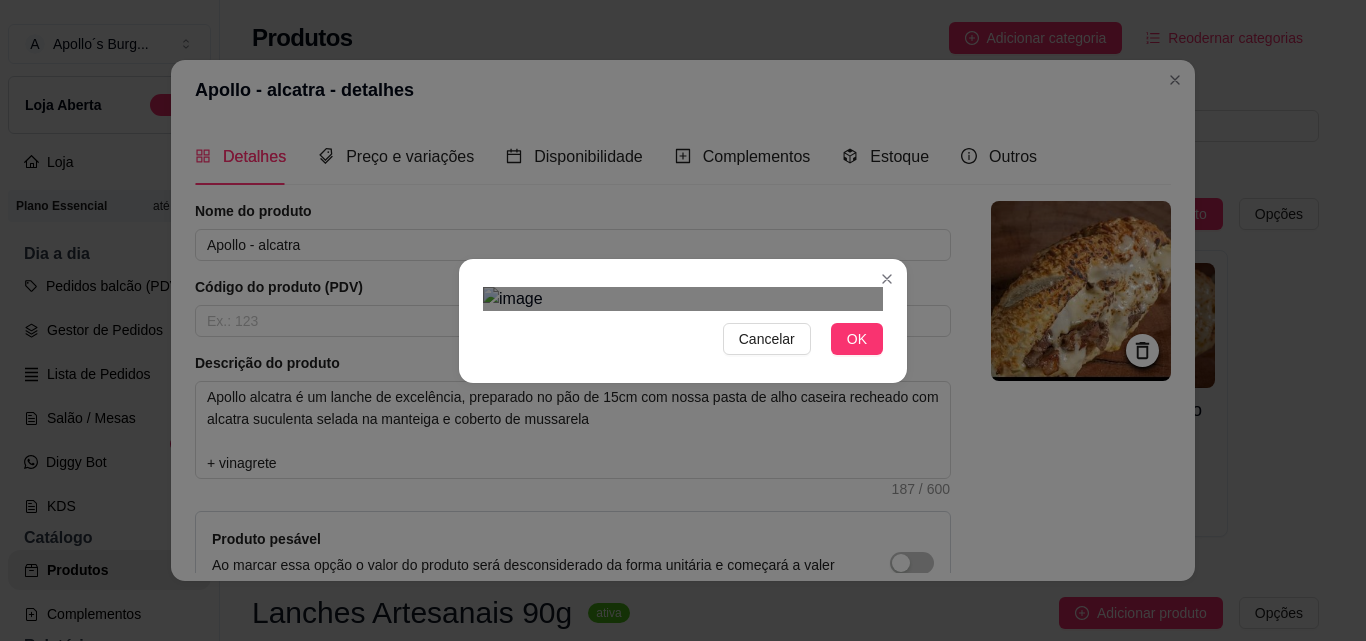 click at bounding box center [683, 299] 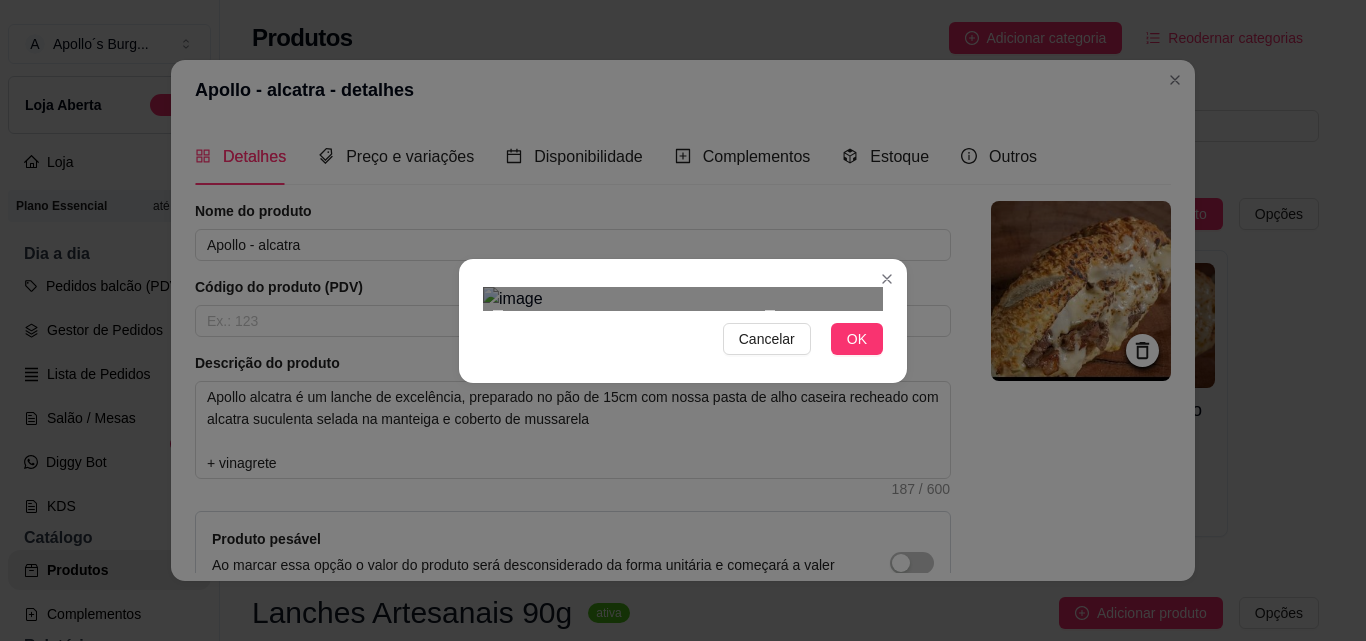 click at bounding box center [683, 299] 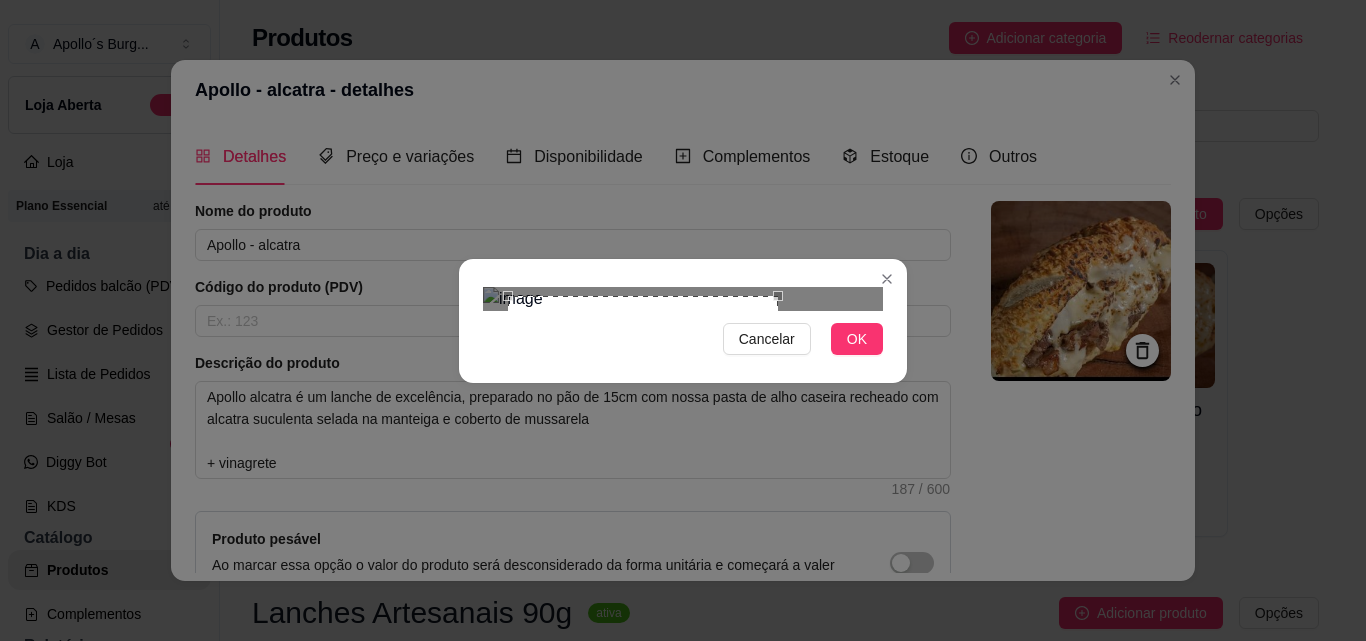 click at bounding box center (643, 431) 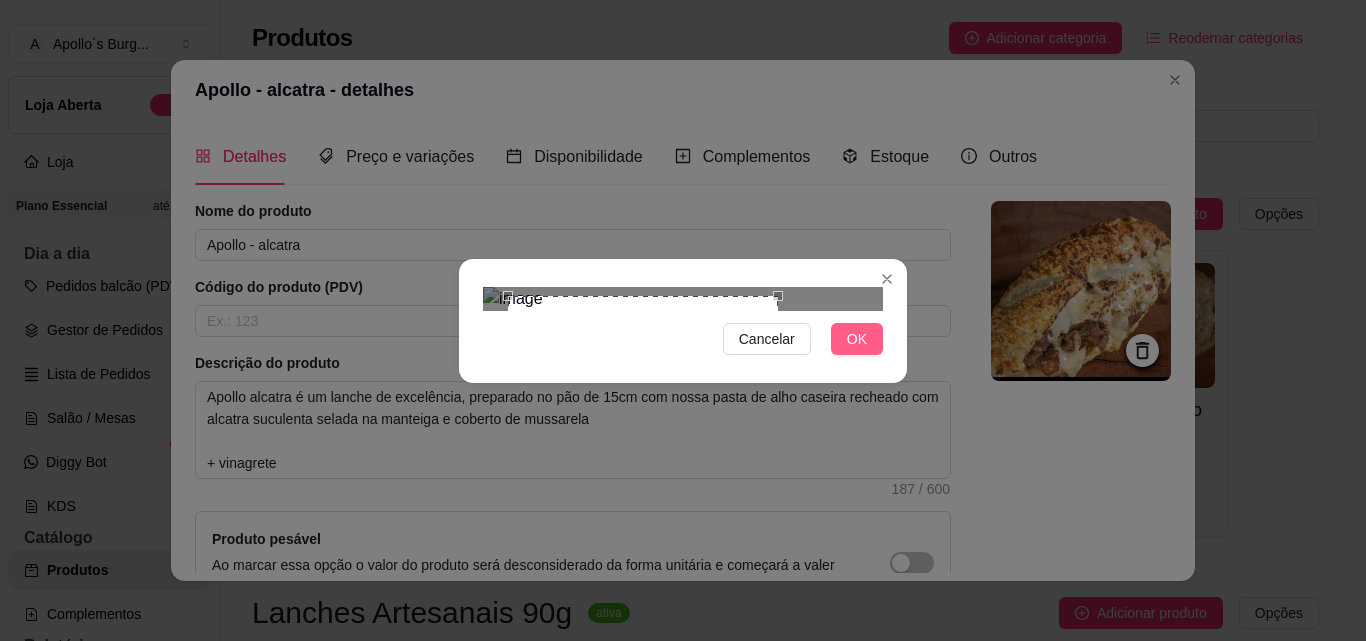 click on "OK" at bounding box center [857, 339] 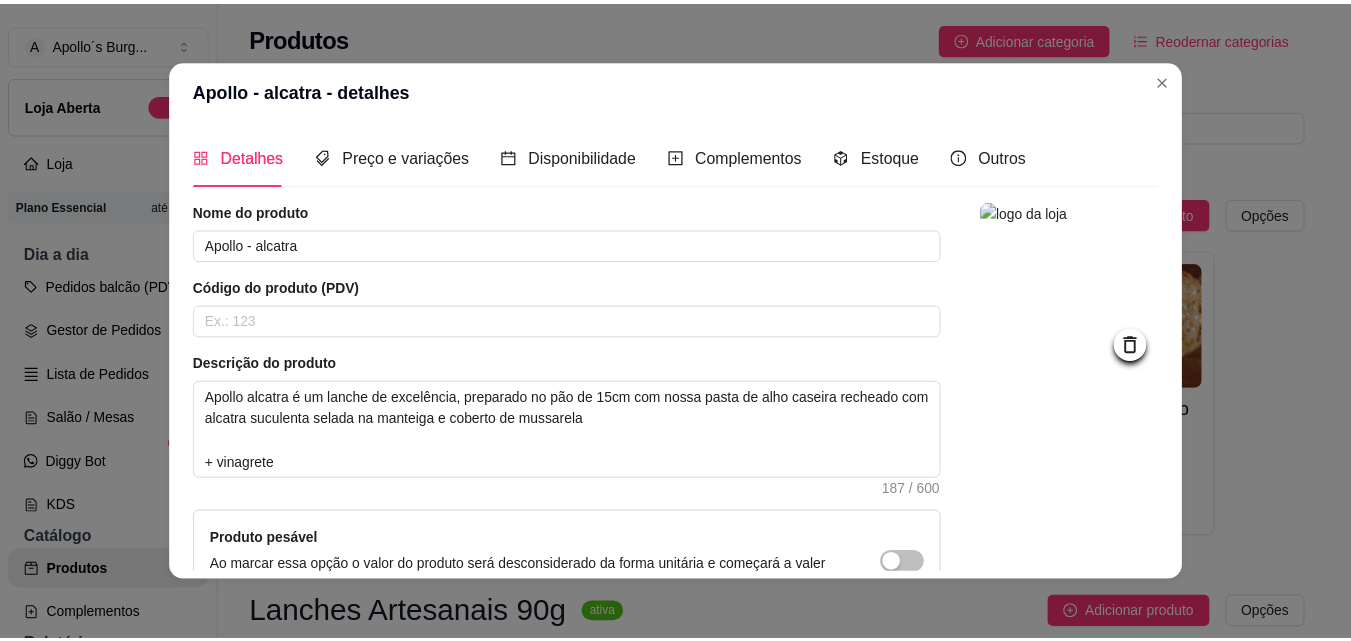 scroll, scrollTop: 229, scrollLeft: 0, axis: vertical 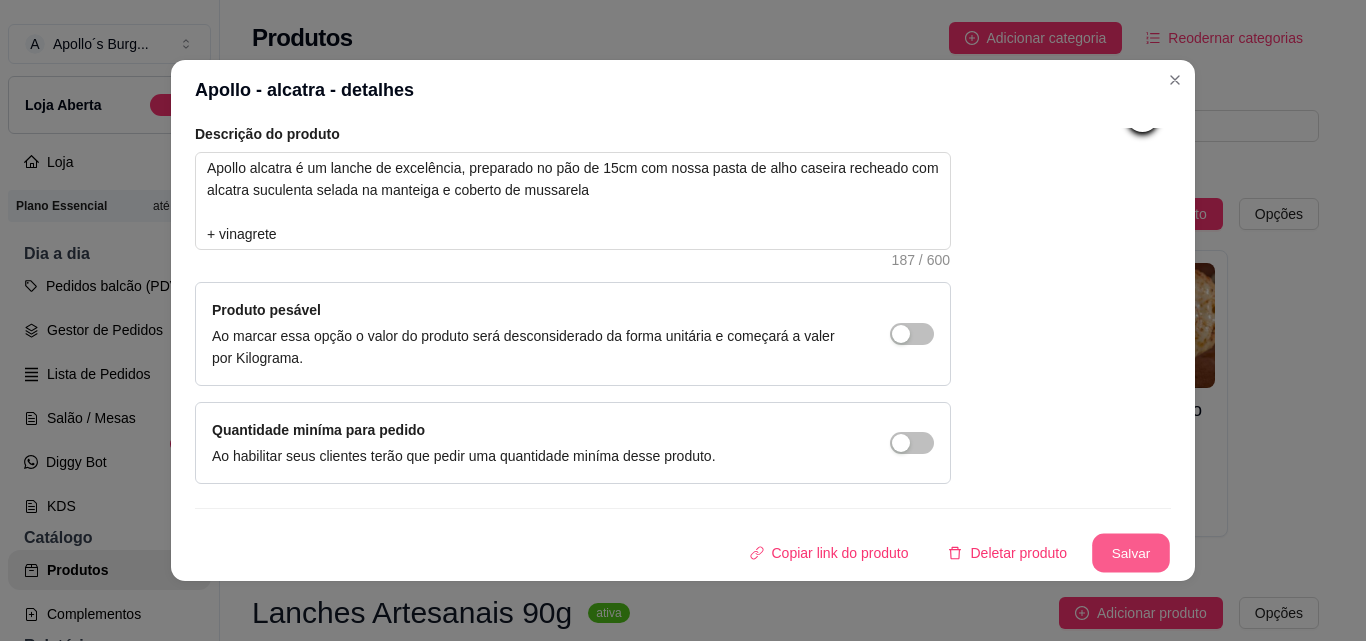click on "Salvar" at bounding box center [1131, 553] 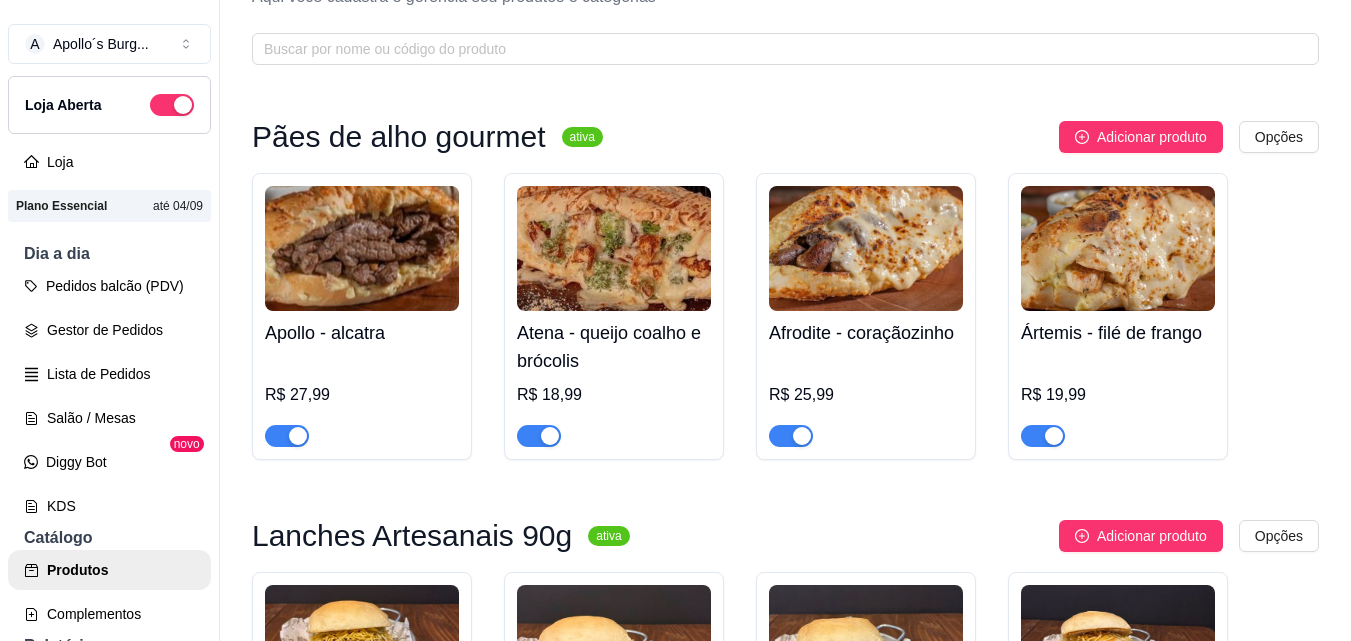 scroll, scrollTop: 0, scrollLeft: 0, axis: both 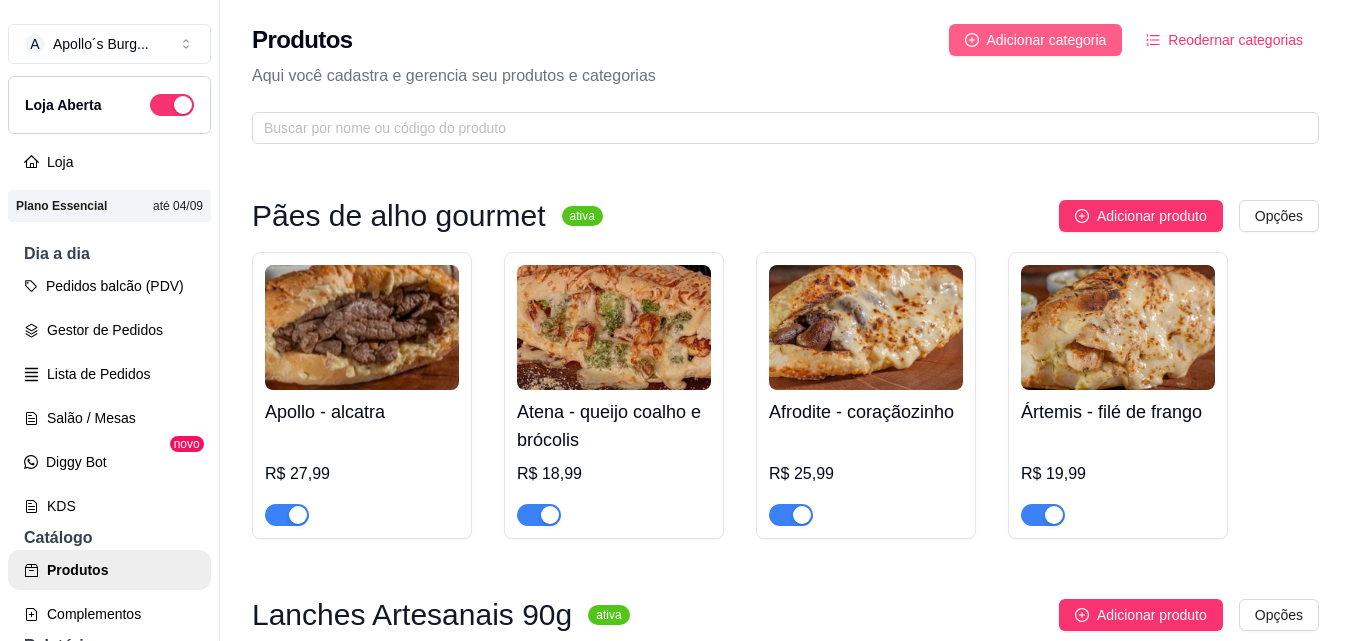 click on "Adicionar categoria" at bounding box center [1047, 40] 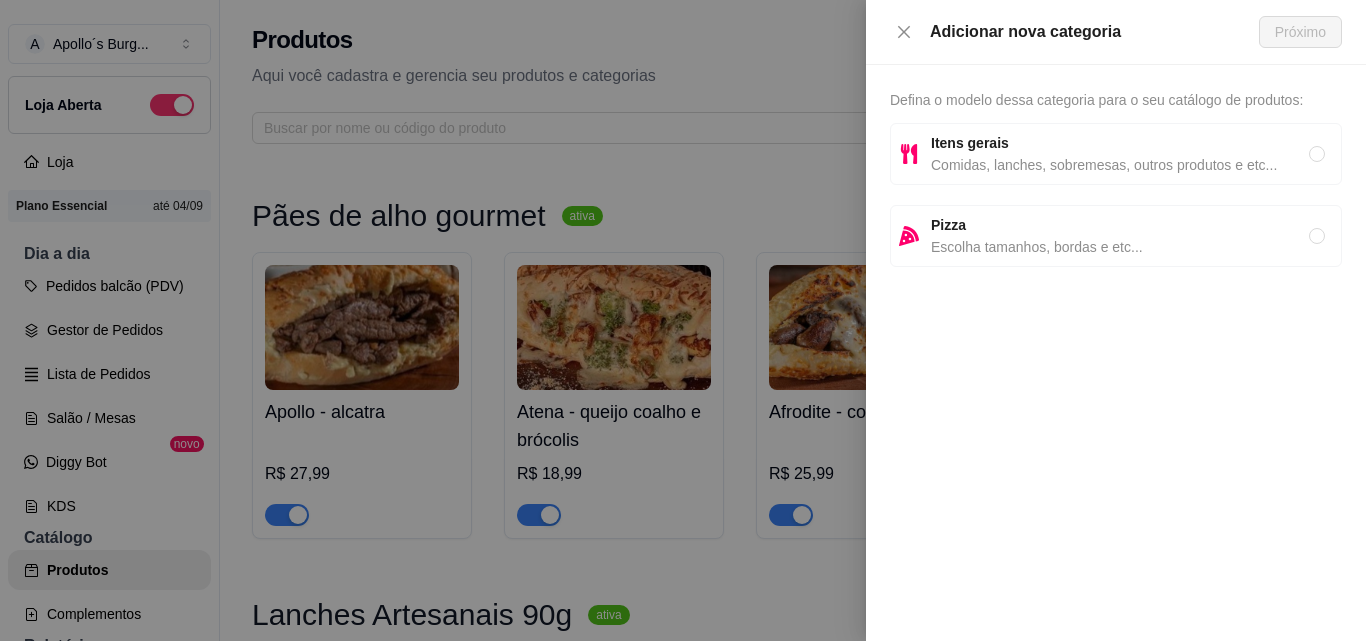 click on "Comidas, lanches, sobremesas, outros produtos e etc..." at bounding box center (1120, 165) 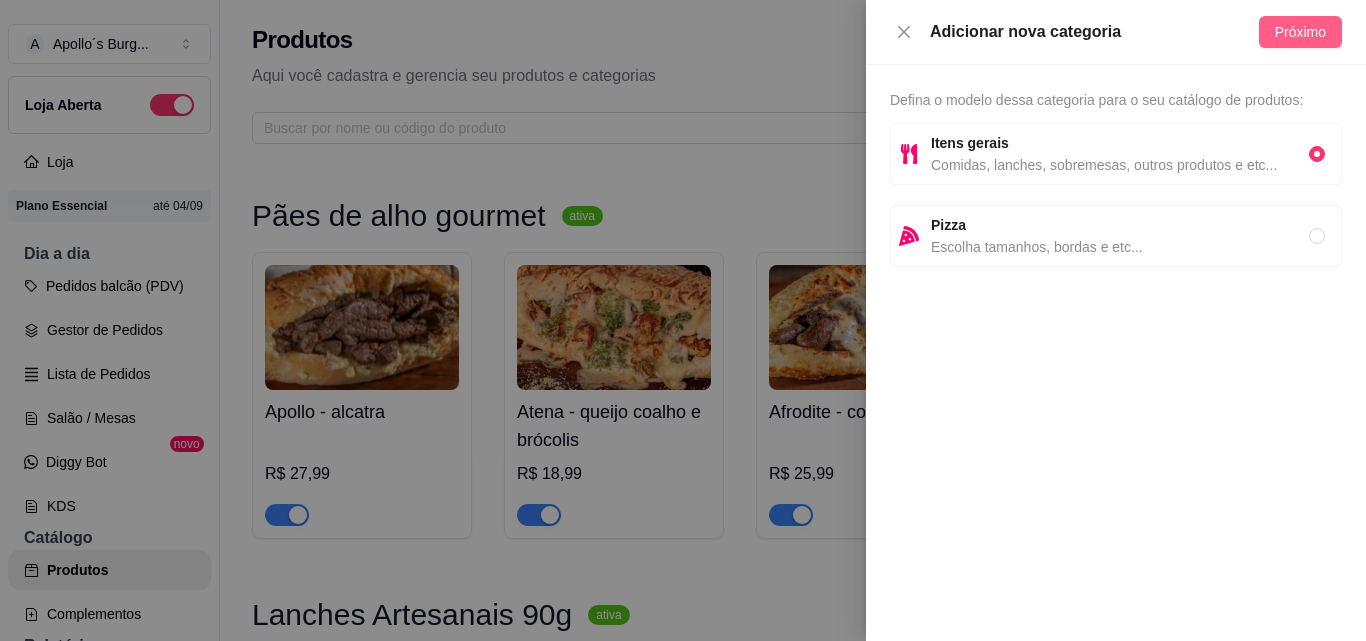 click on "Próximo" at bounding box center [1300, 32] 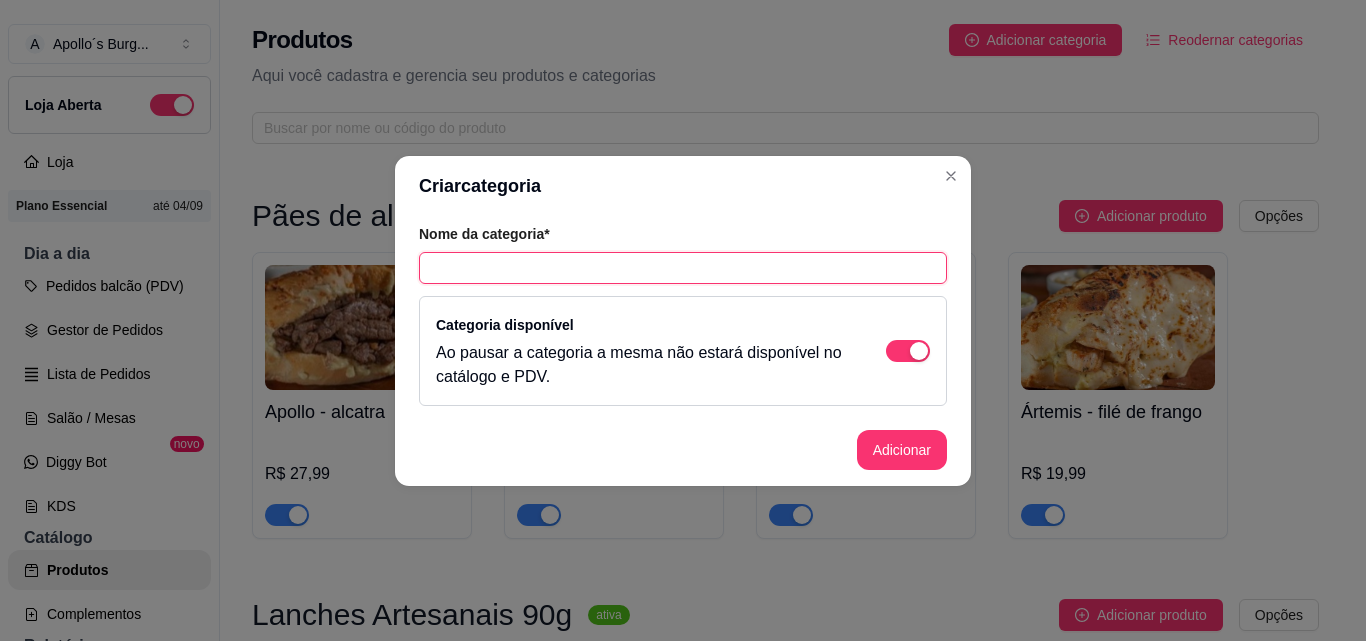 click at bounding box center (683, 268) 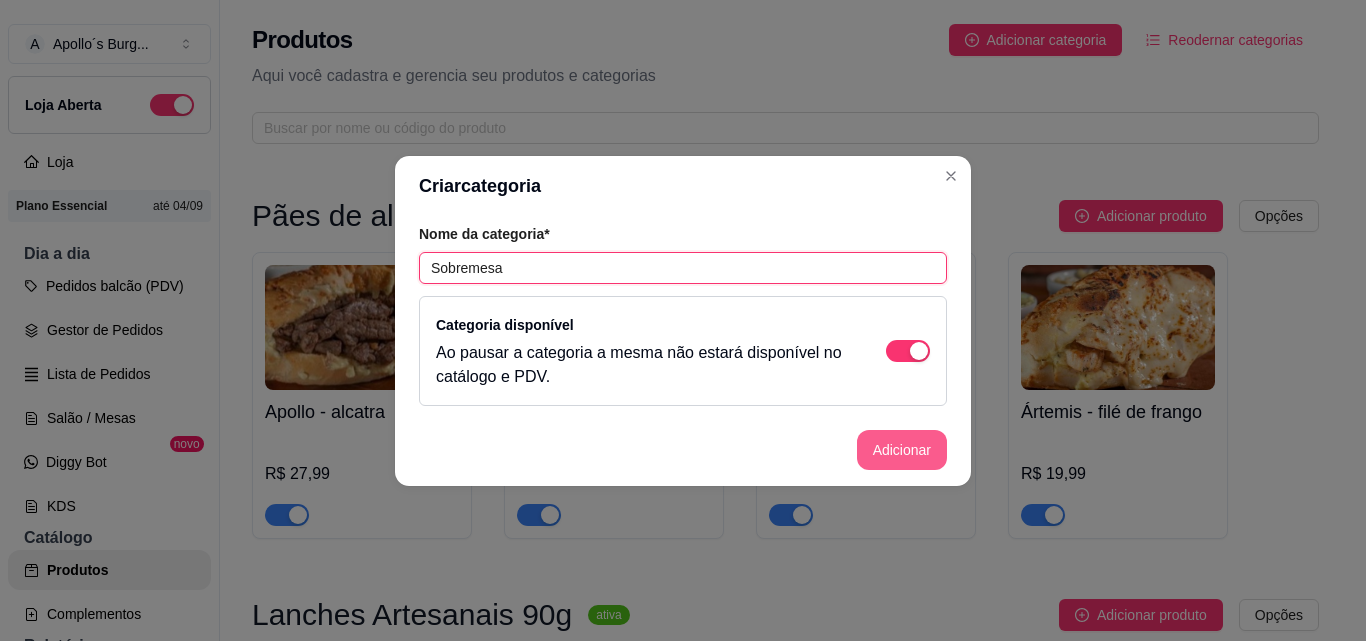 type on "Sobremesa" 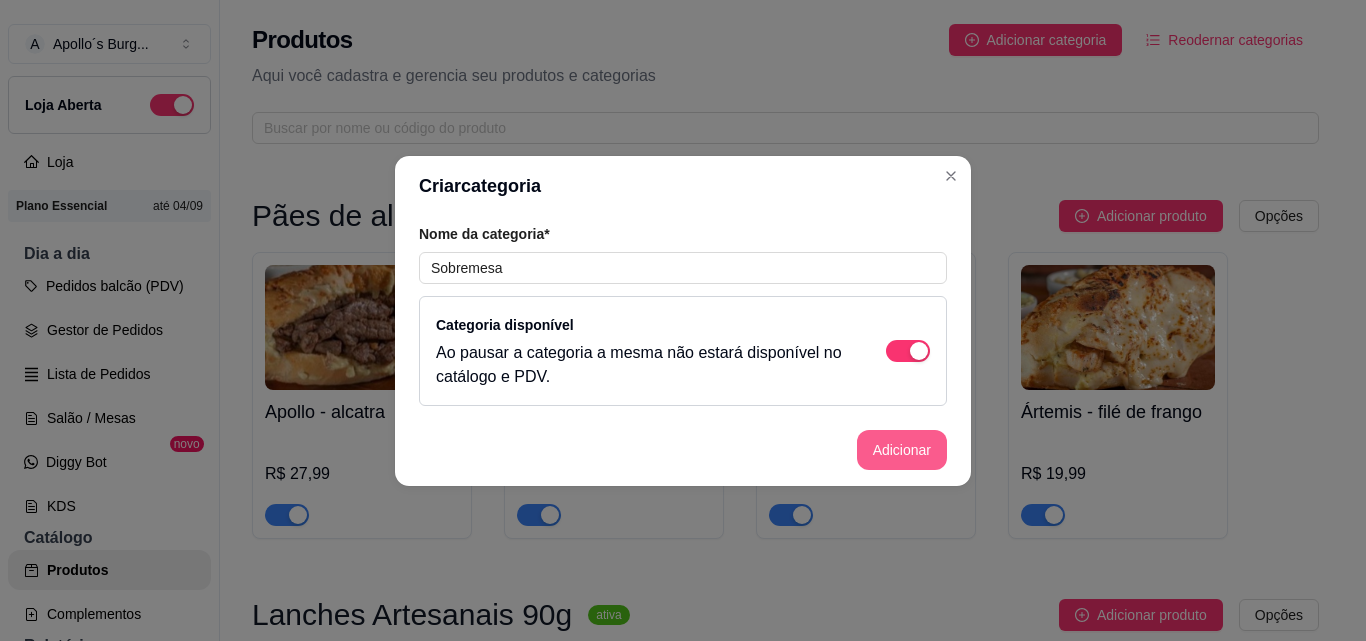 click on "Adicionar" at bounding box center (902, 450) 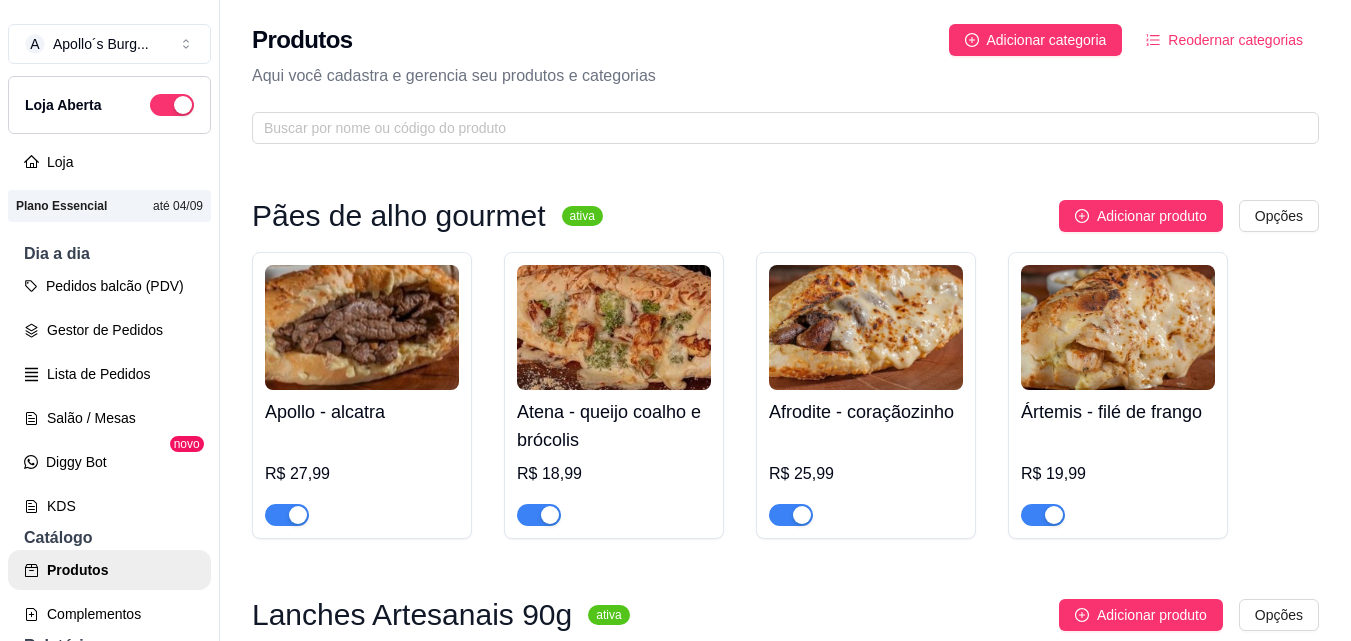 click on "Reodernar categorias" at bounding box center (1224, 40) 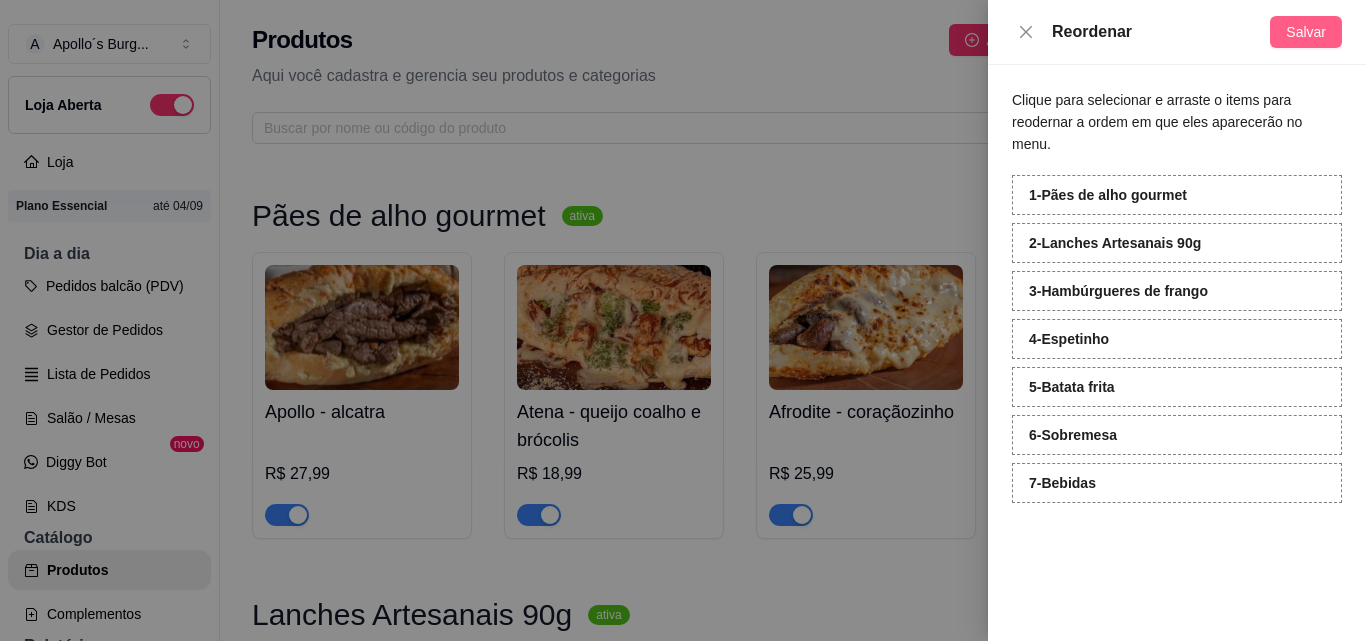 click on "Salvar" at bounding box center [1306, 32] 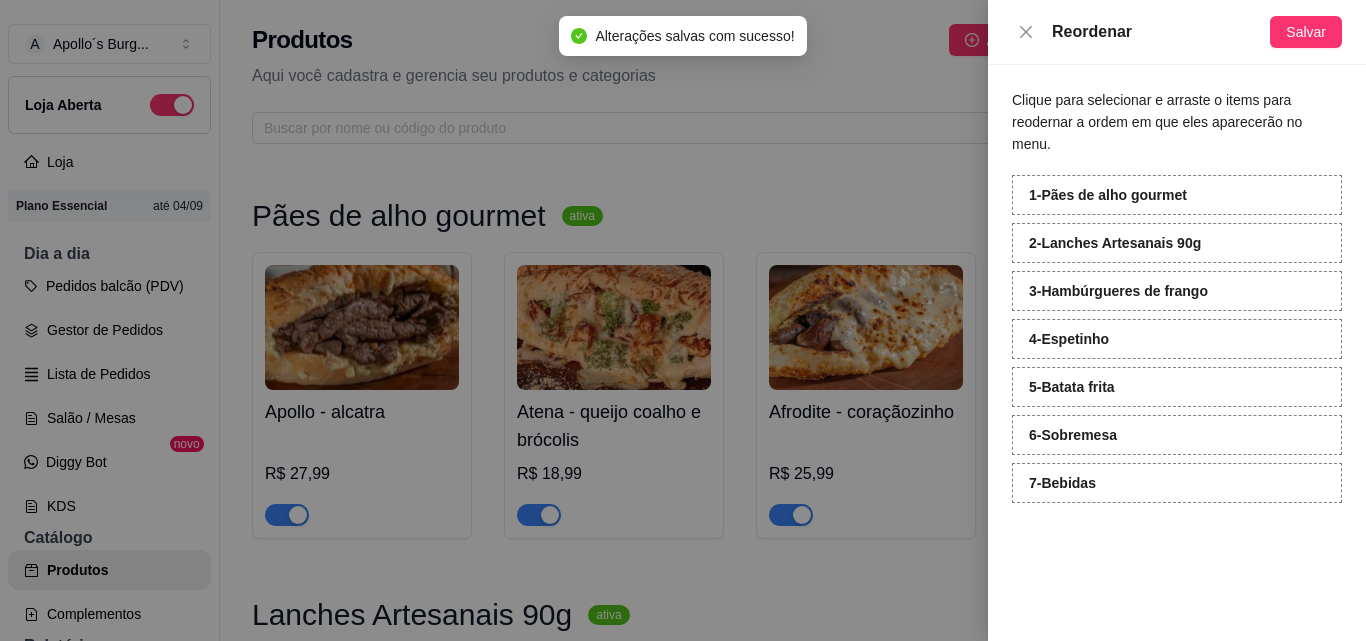 click at bounding box center [683, 320] 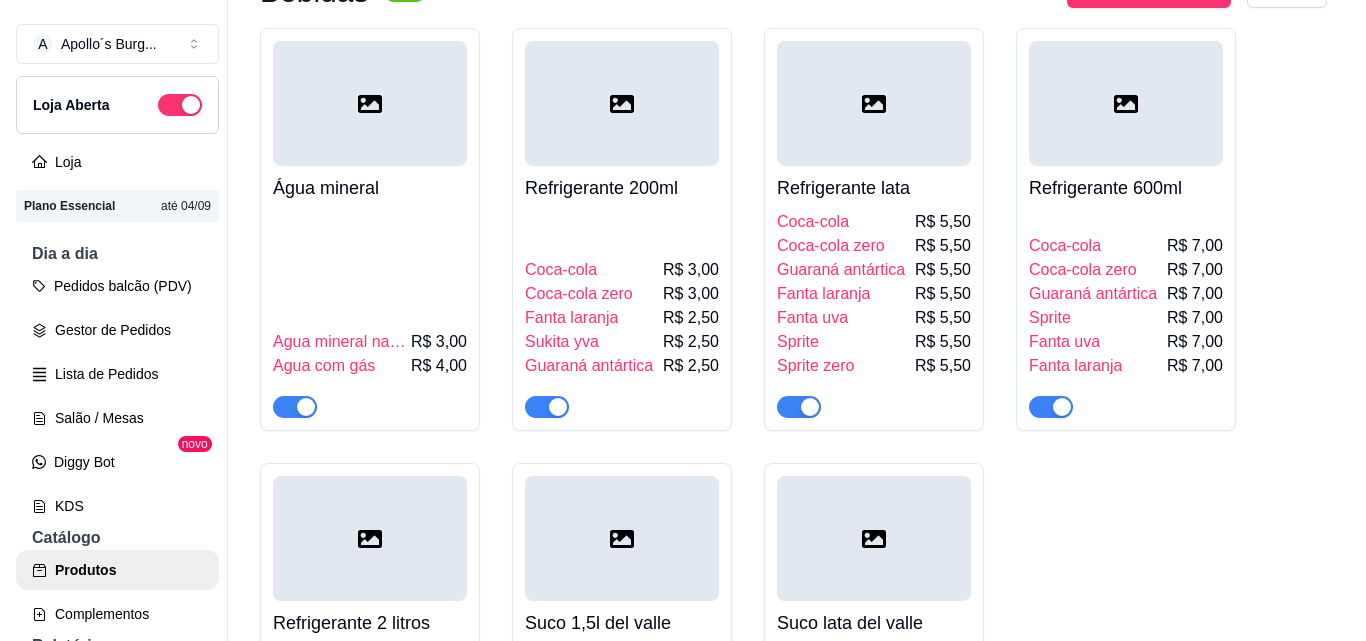 scroll, scrollTop: 3038, scrollLeft: 0, axis: vertical 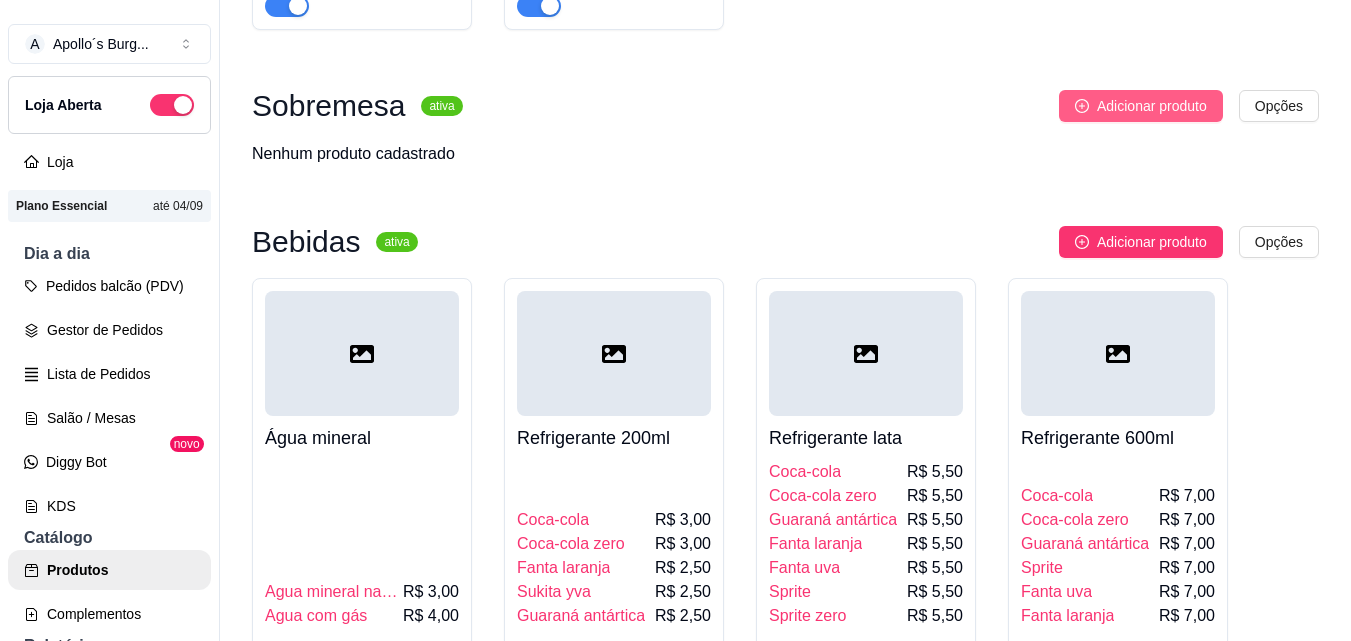 click on "Adicionar produto" at bounding box center (1152, 106) 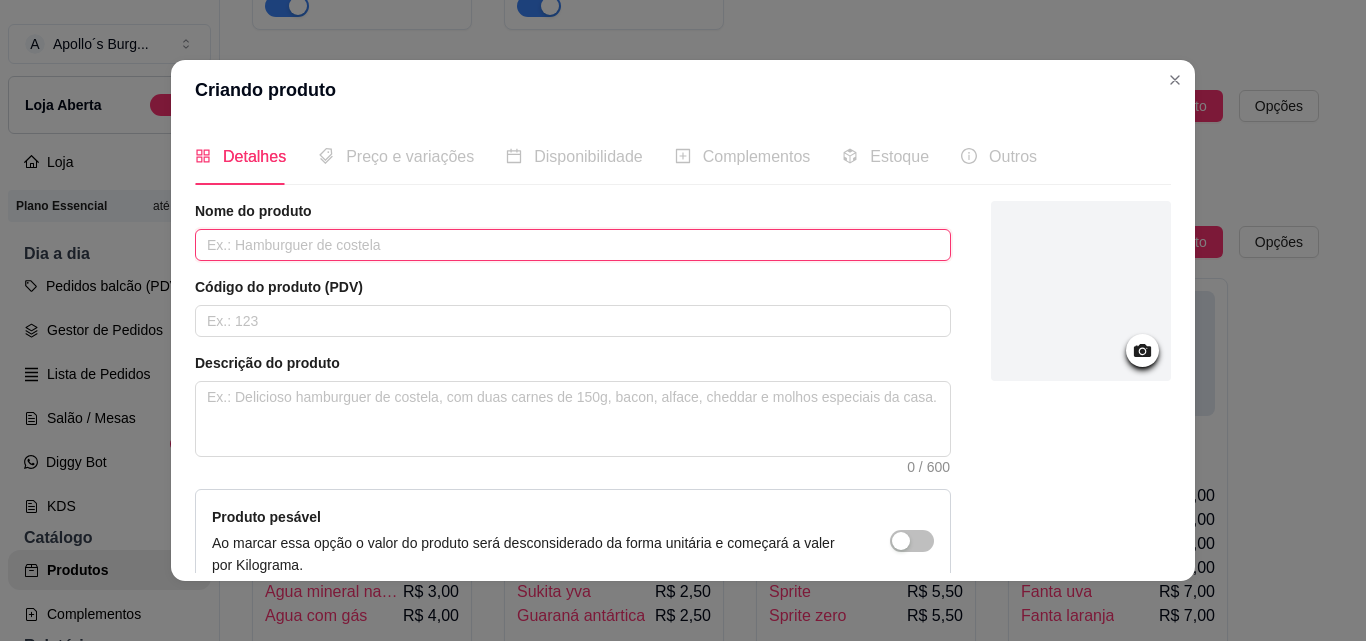 click at bounding box center [573, 245] 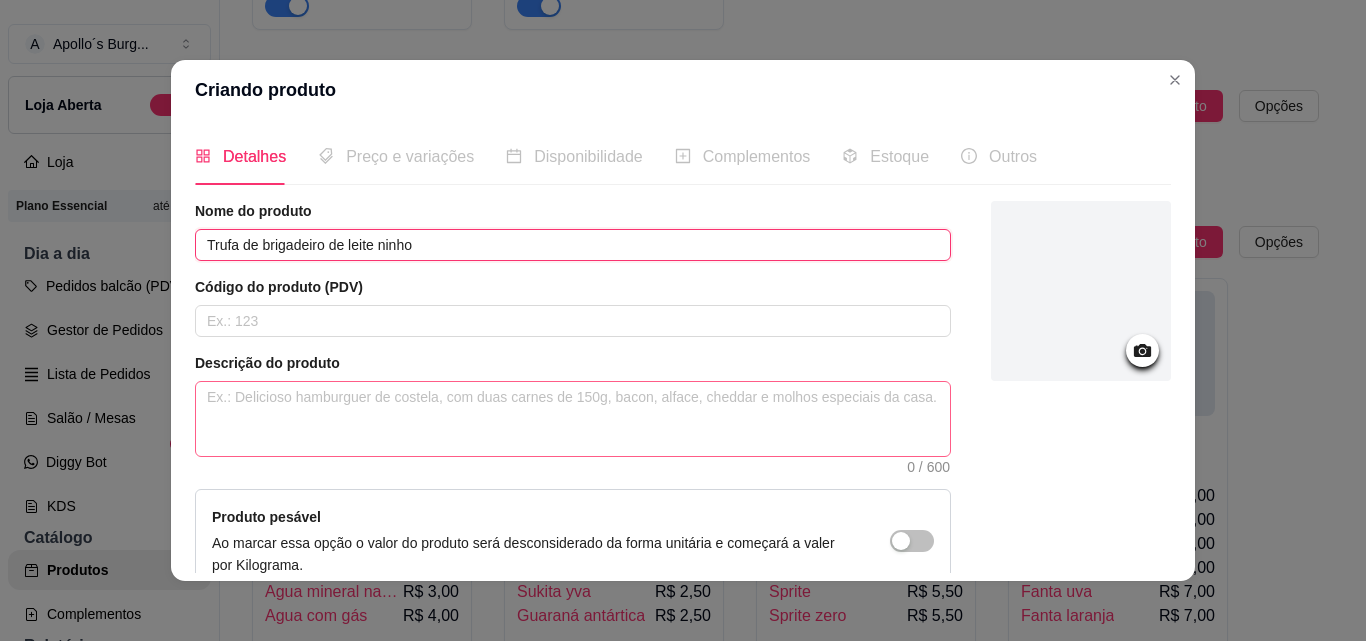 type on "Trufa de brigadeiro de leite ninho" 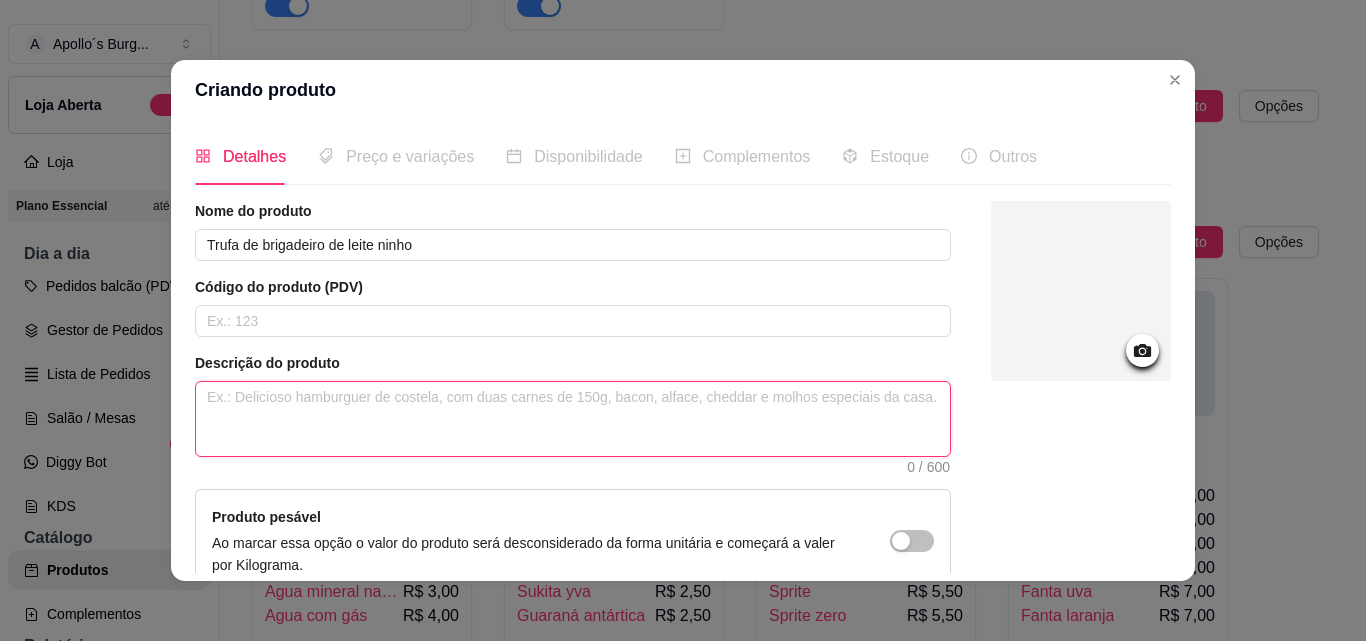 click at bounding box center [573, 419] 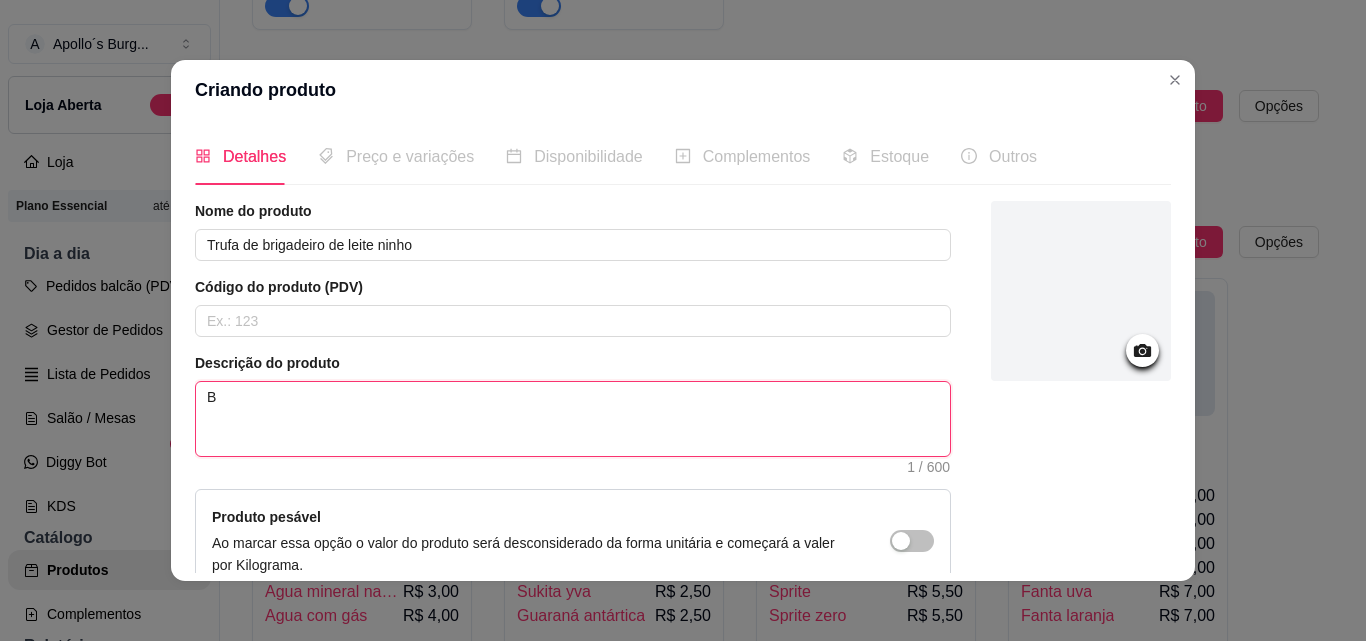type 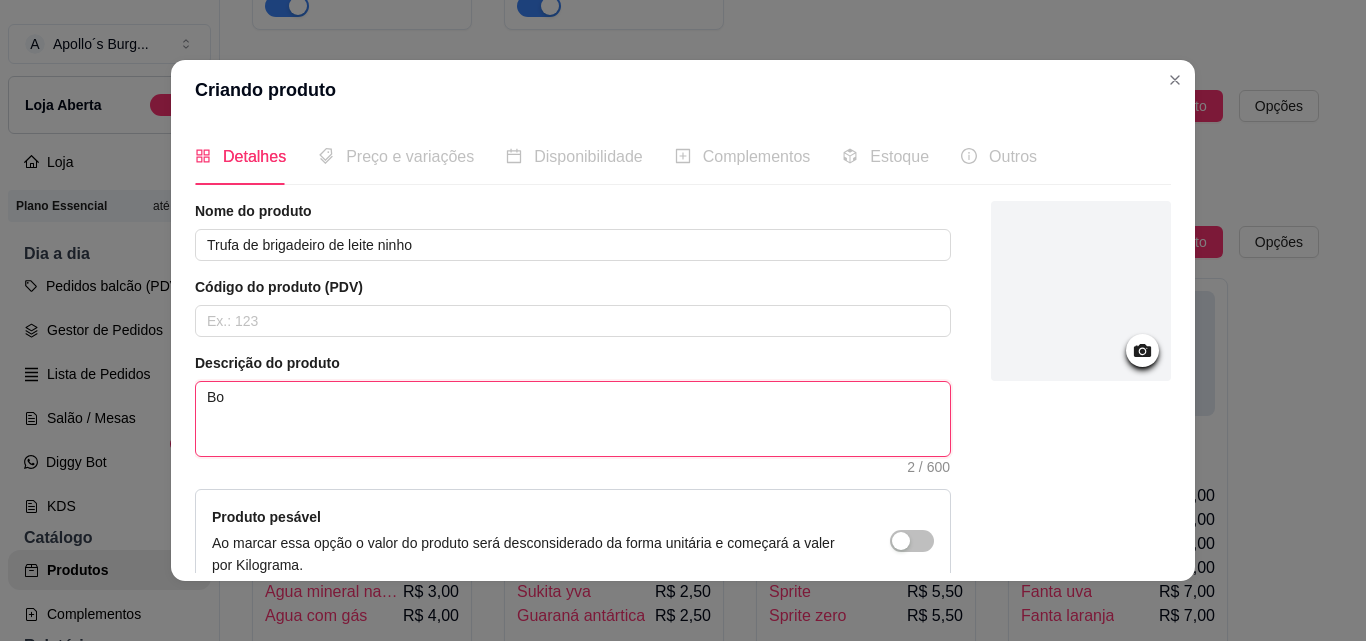 type 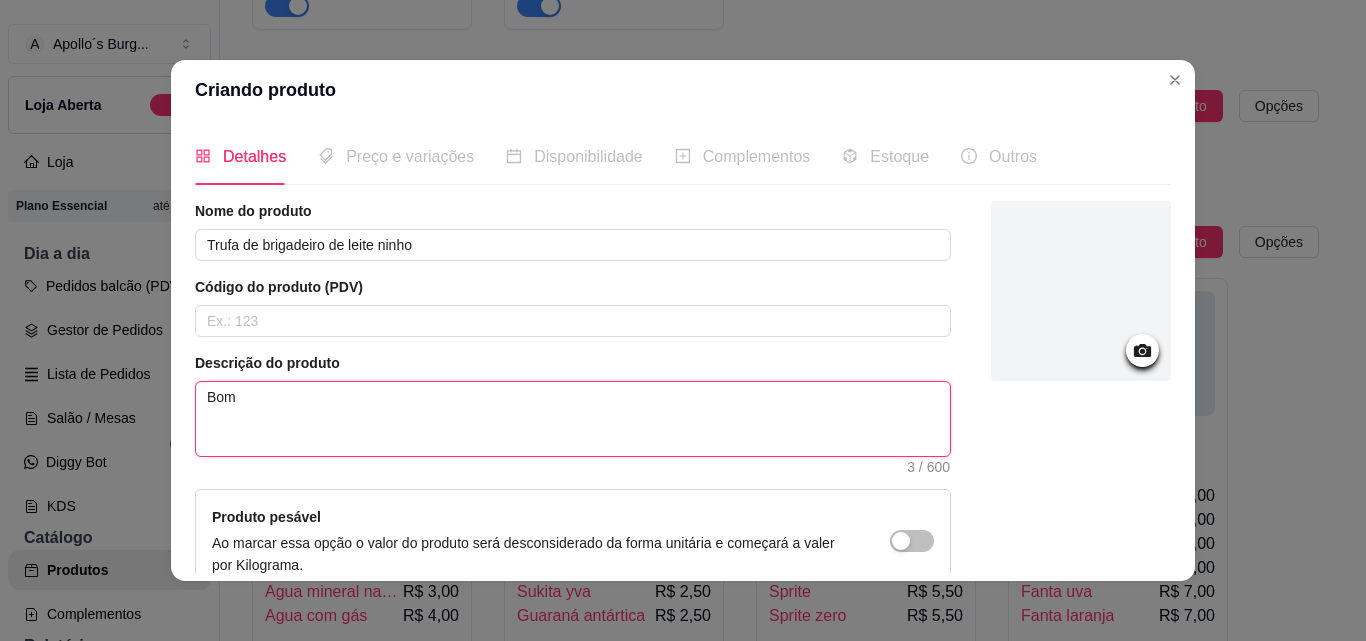 type 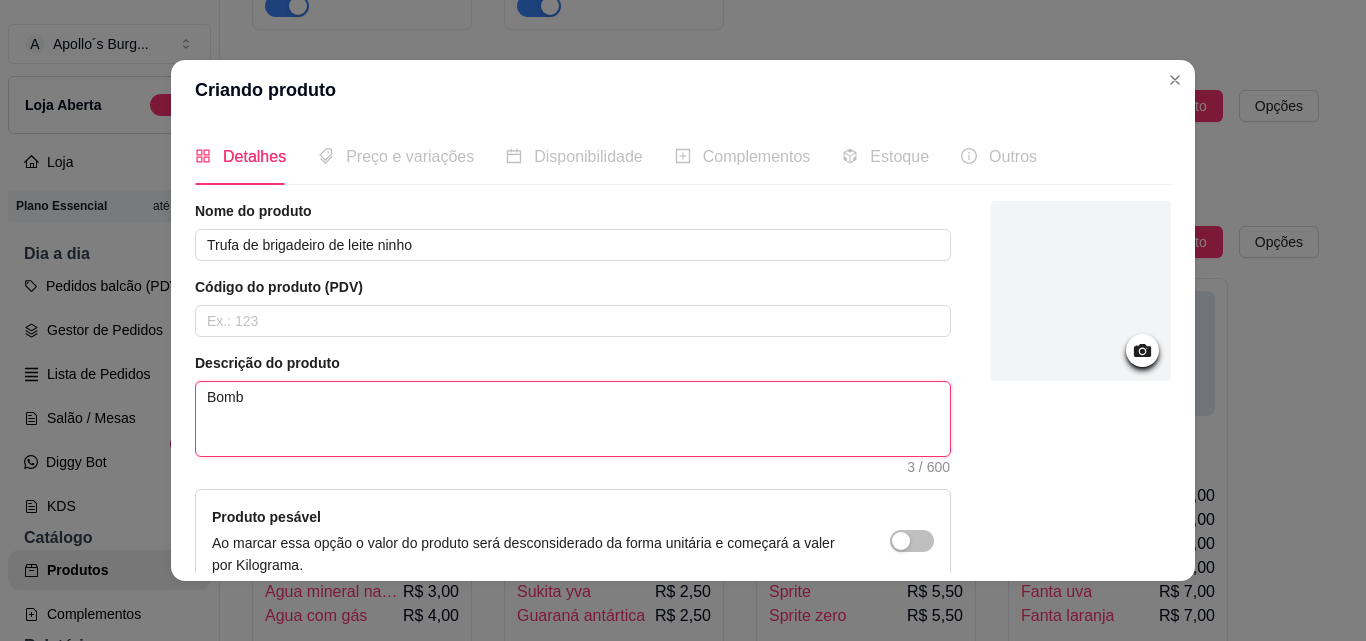 type 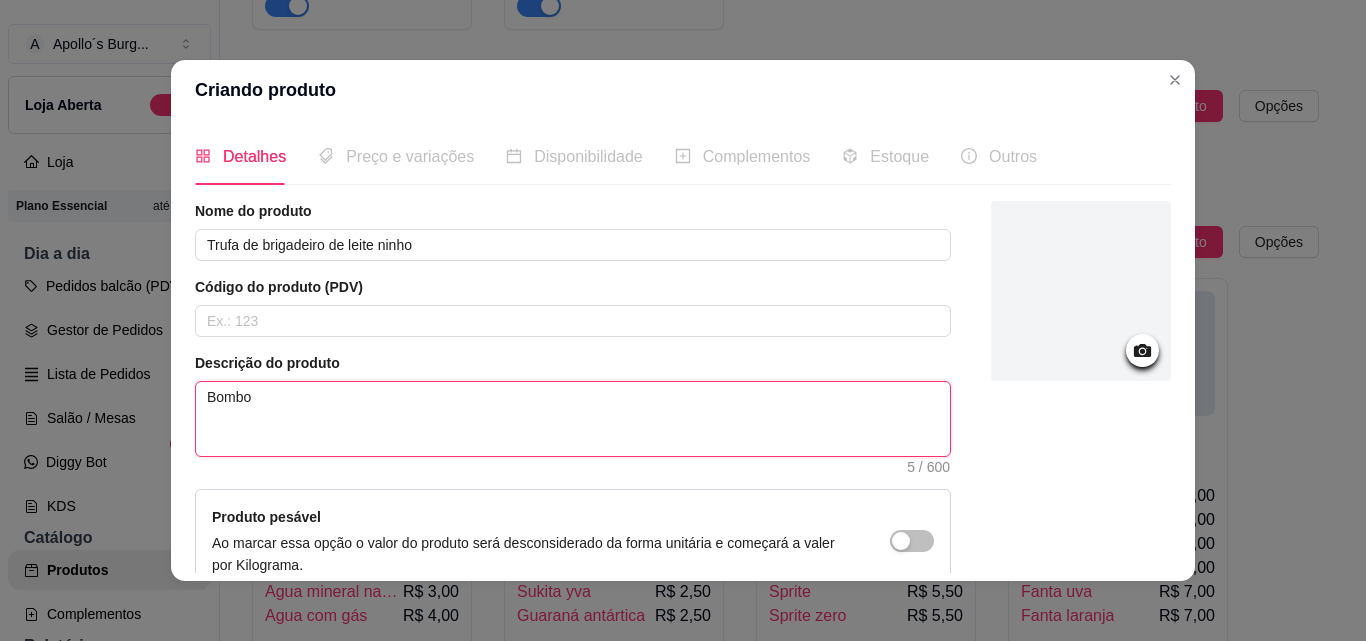 type 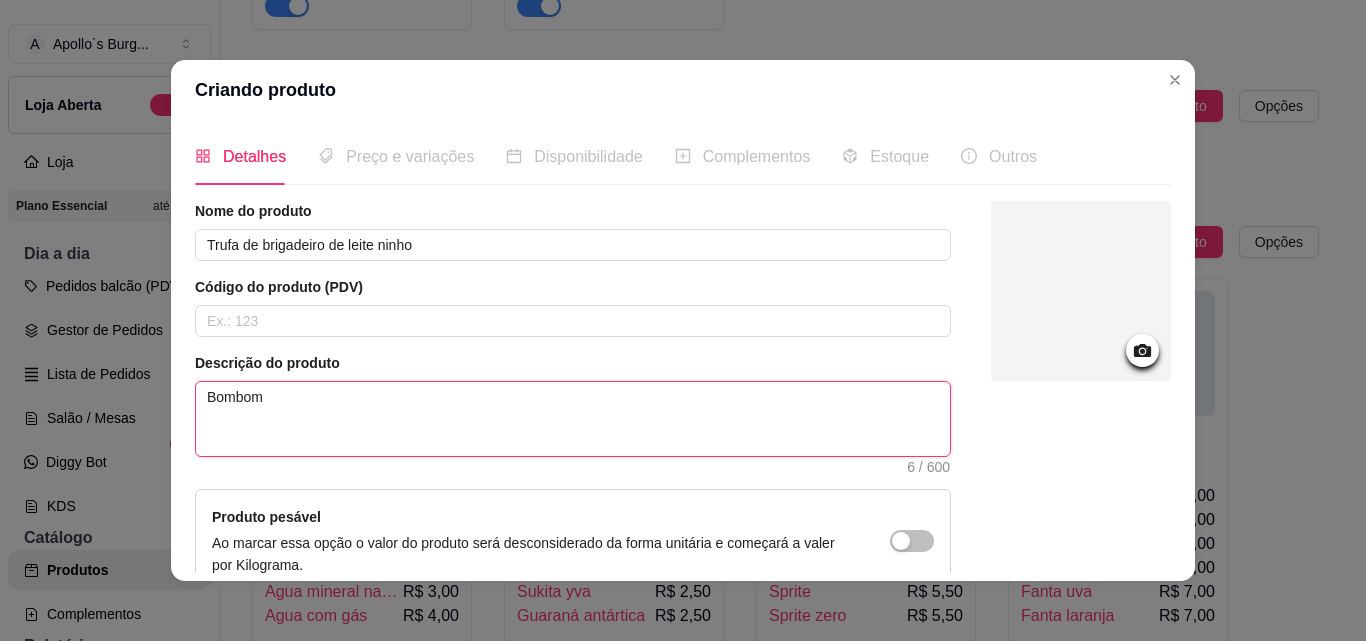 type 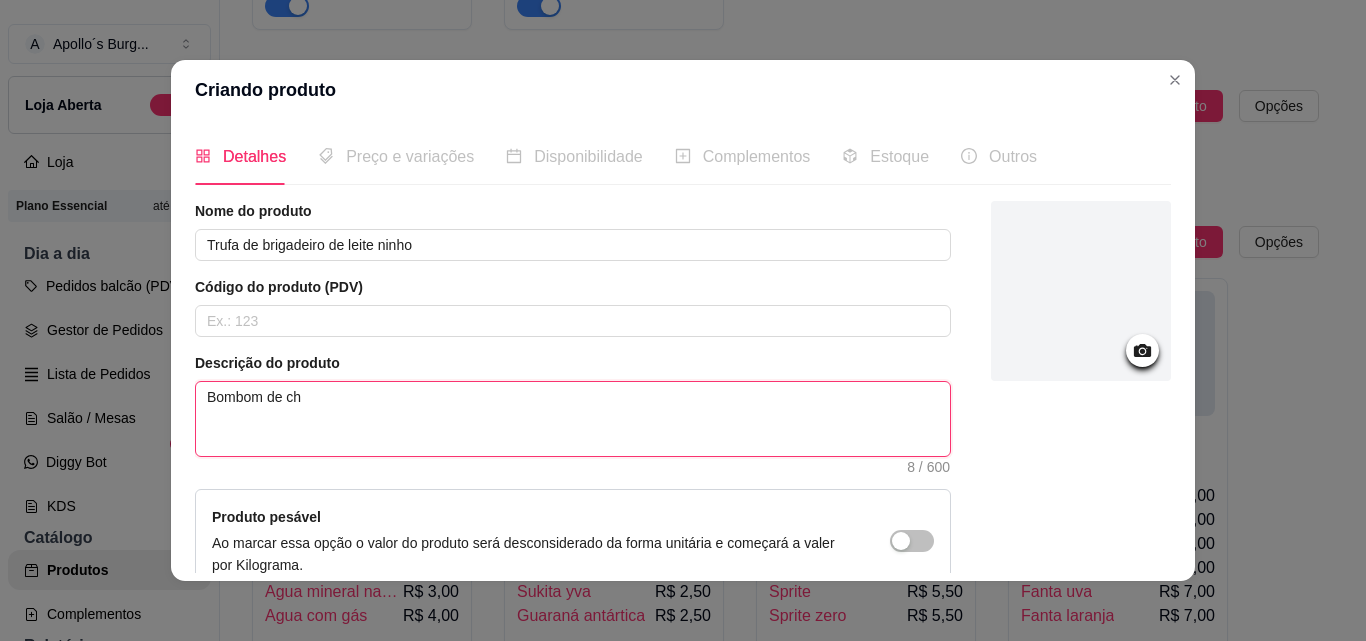 type 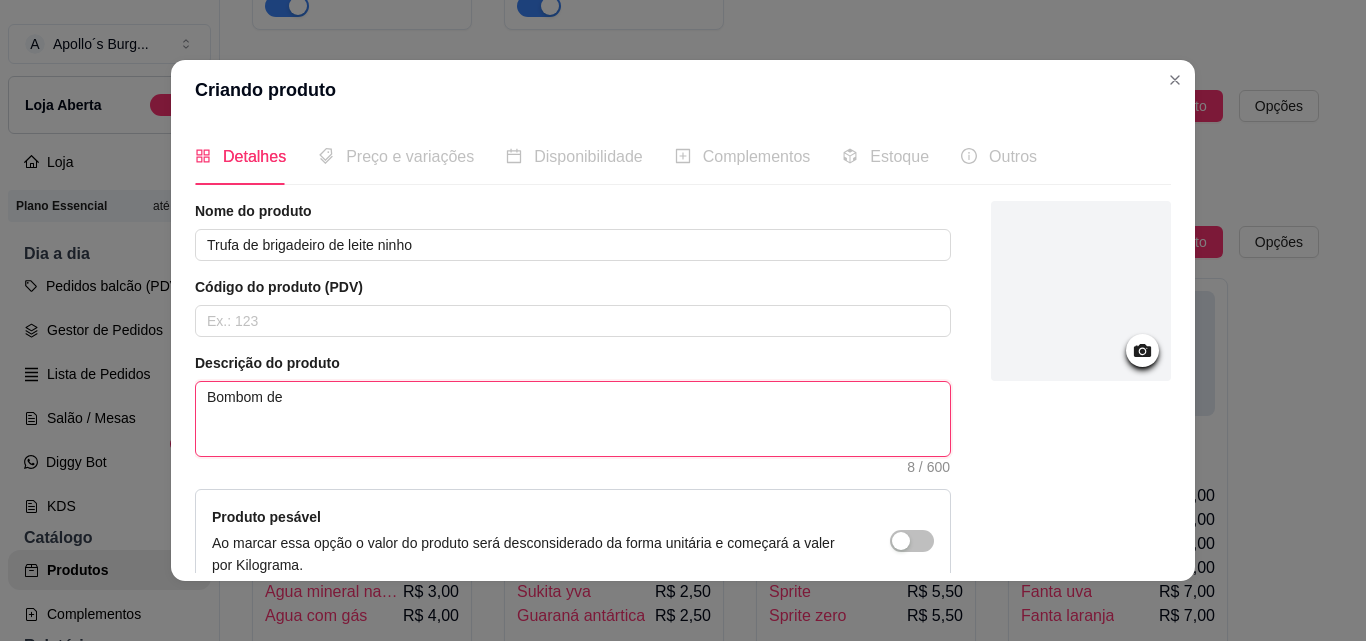 type 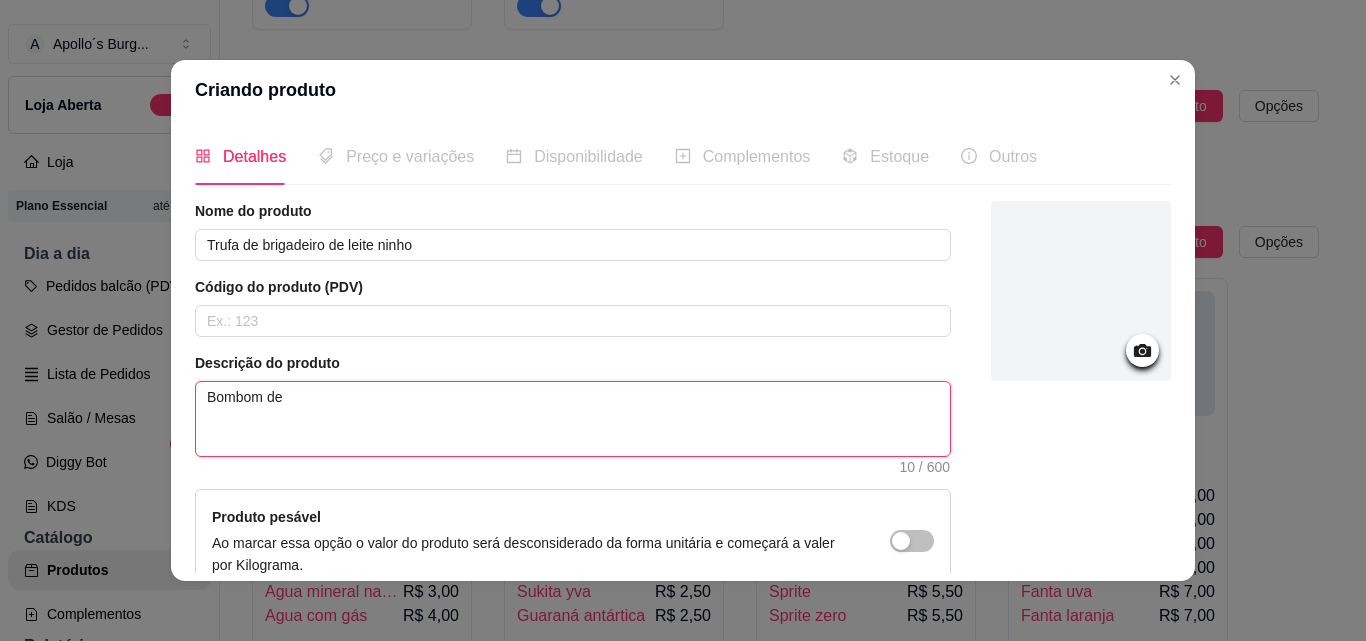 type 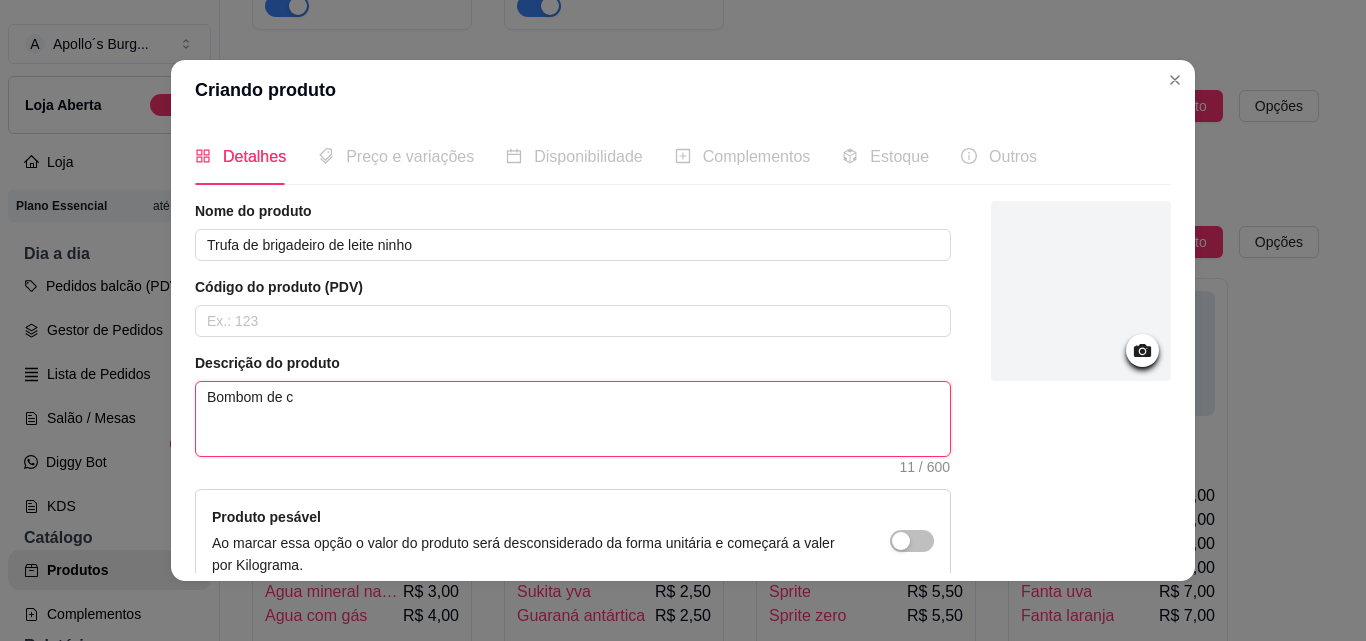 type 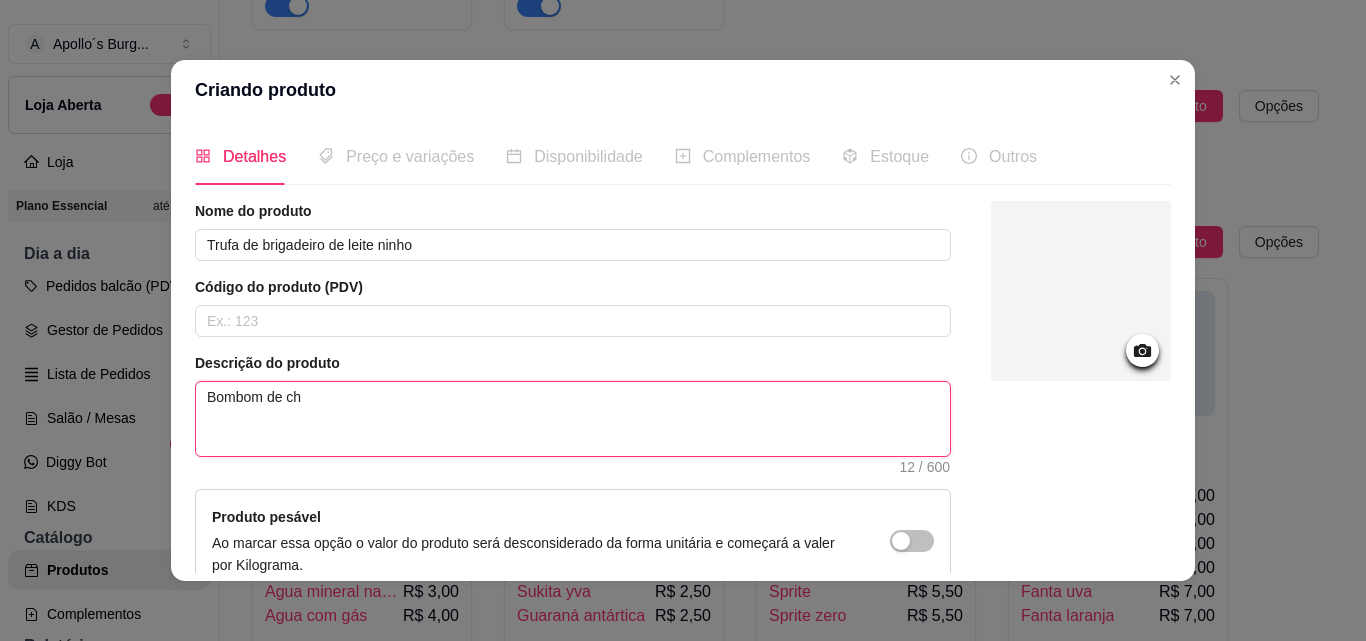 type 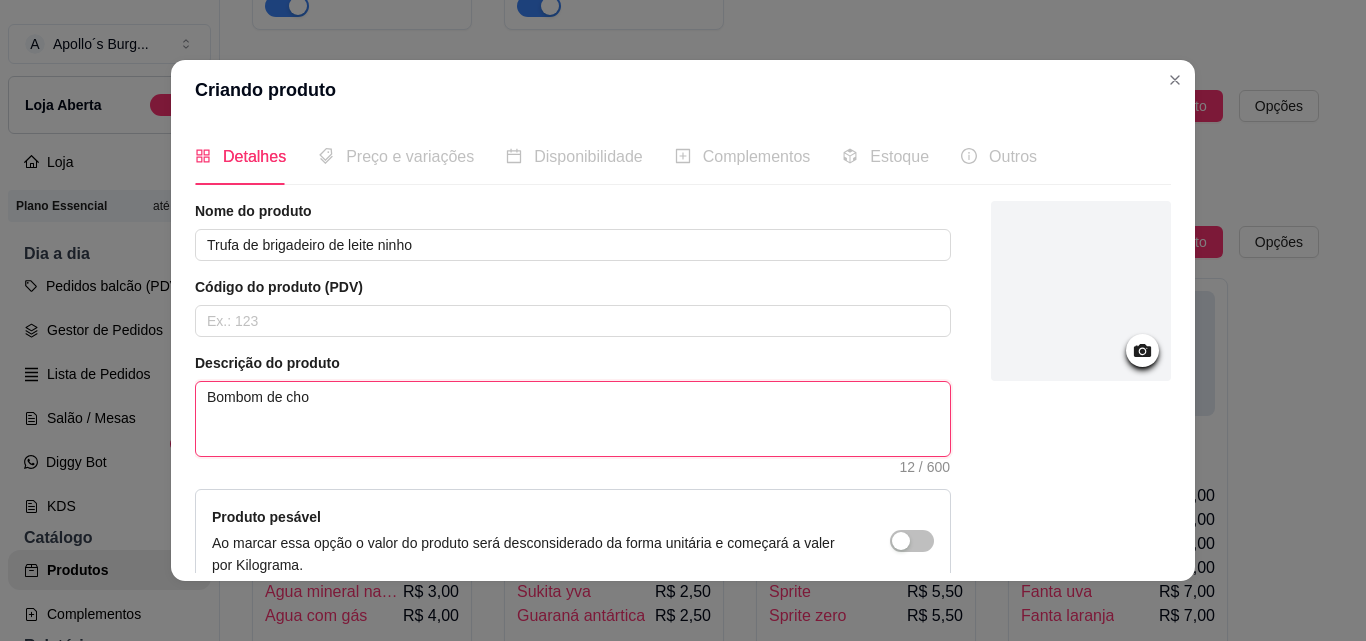 type 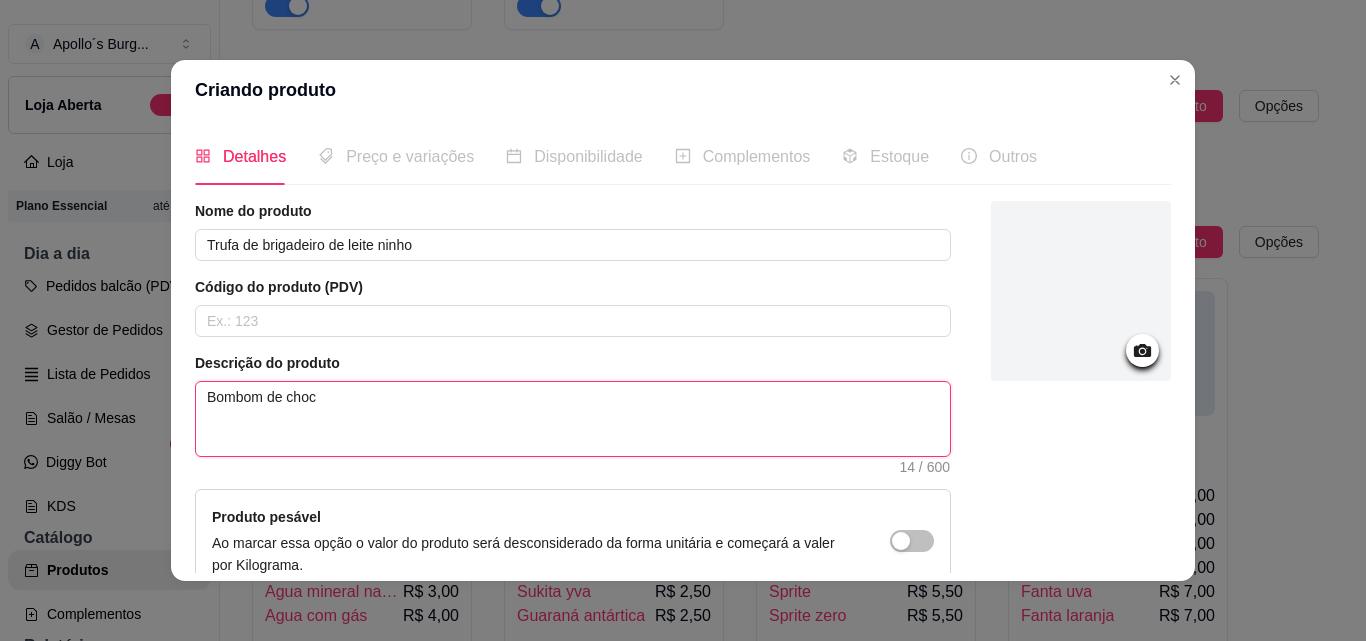 type 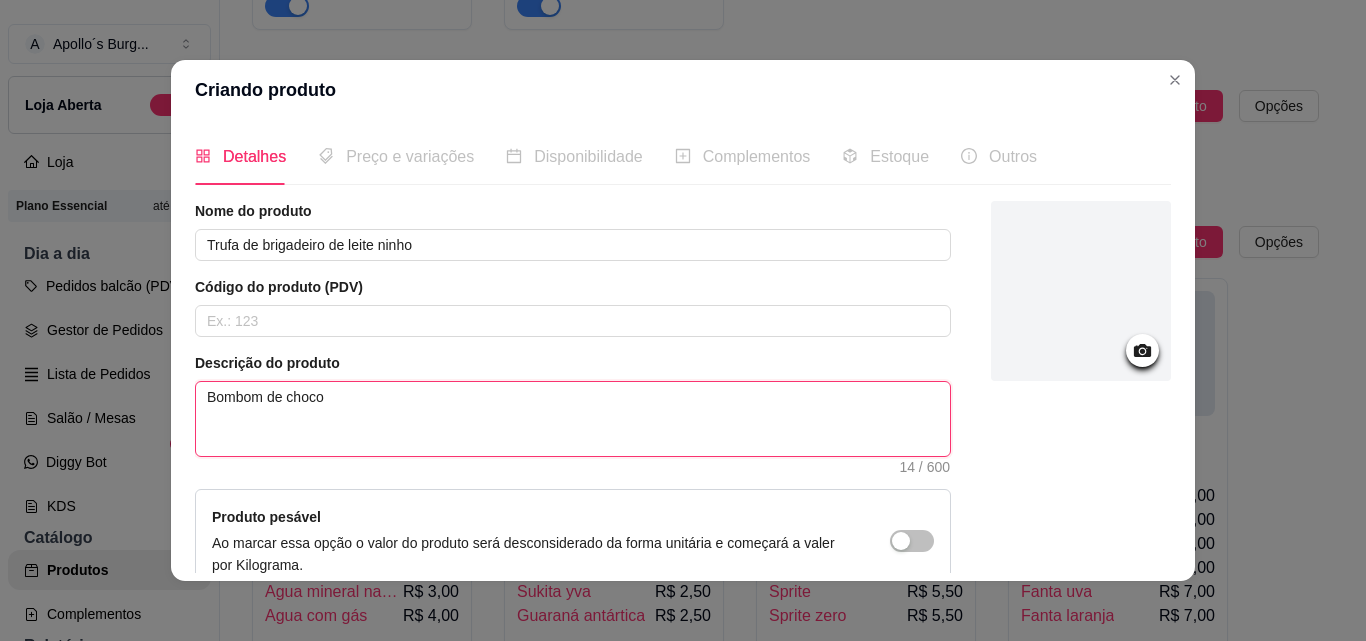 type 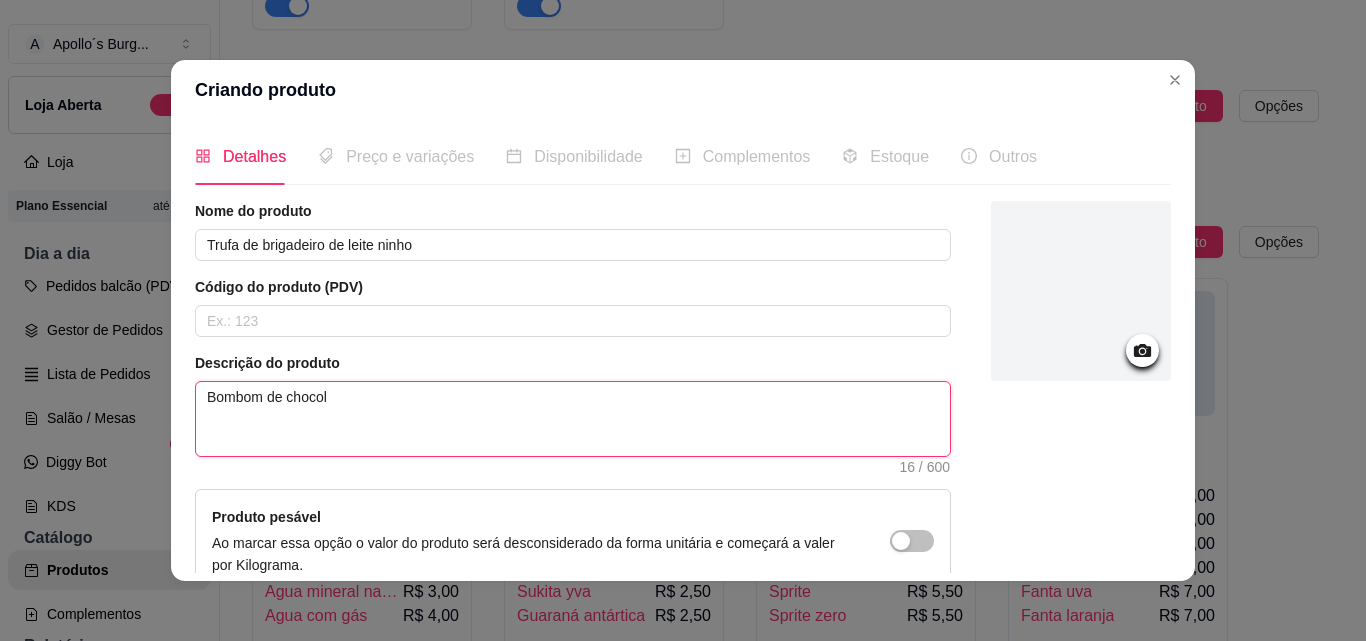 type 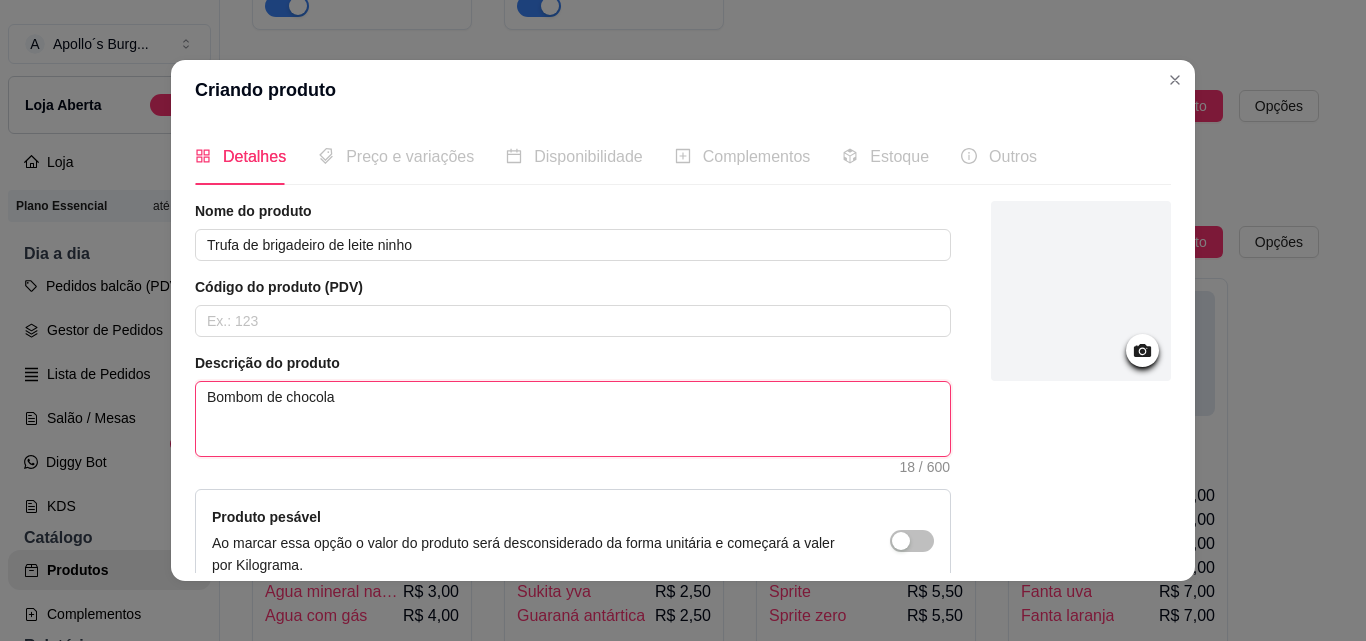 type 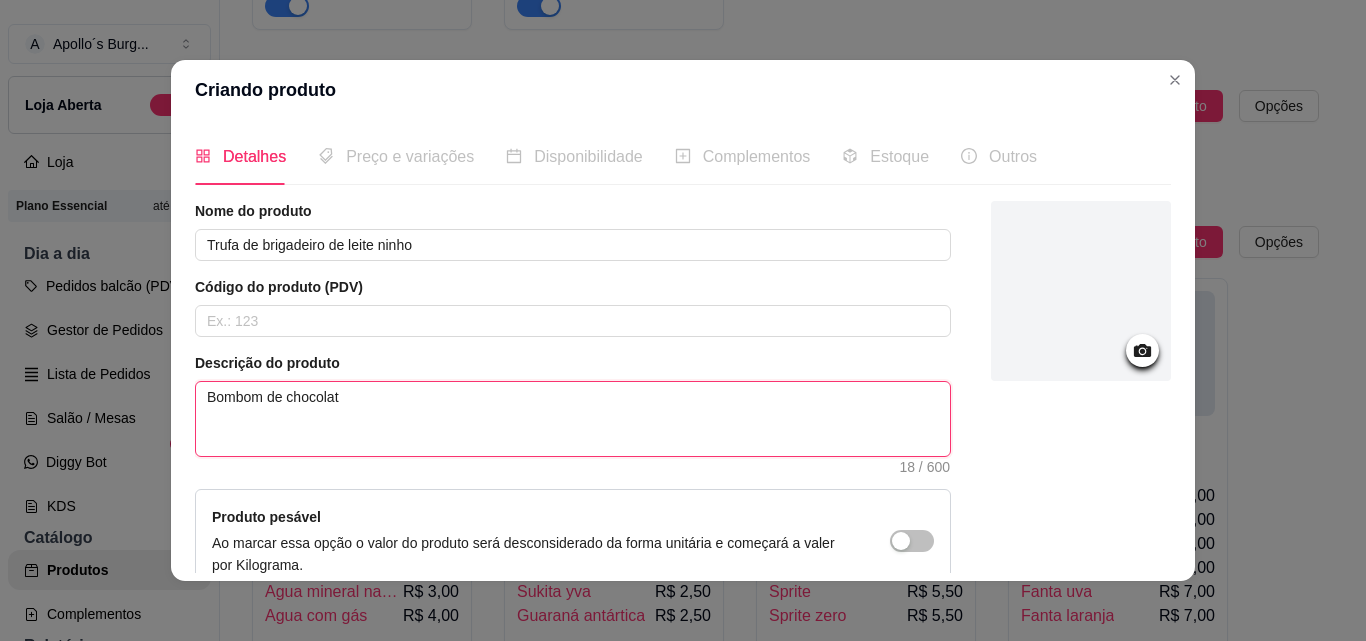 type 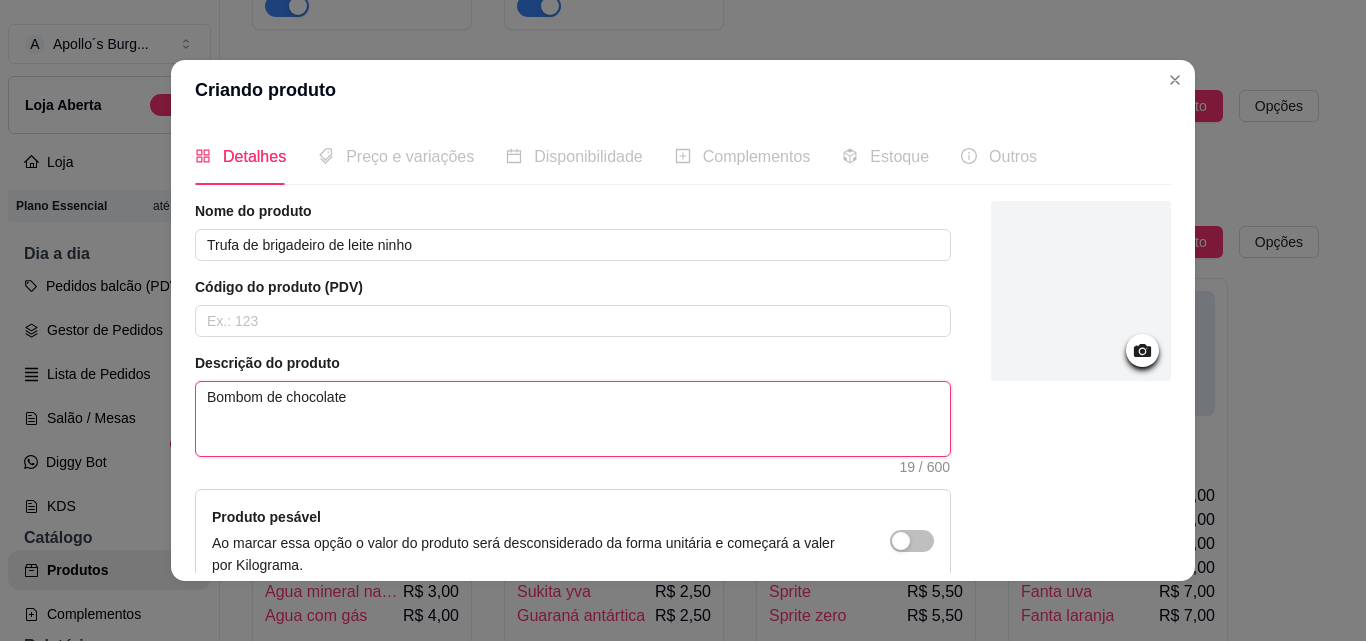 type 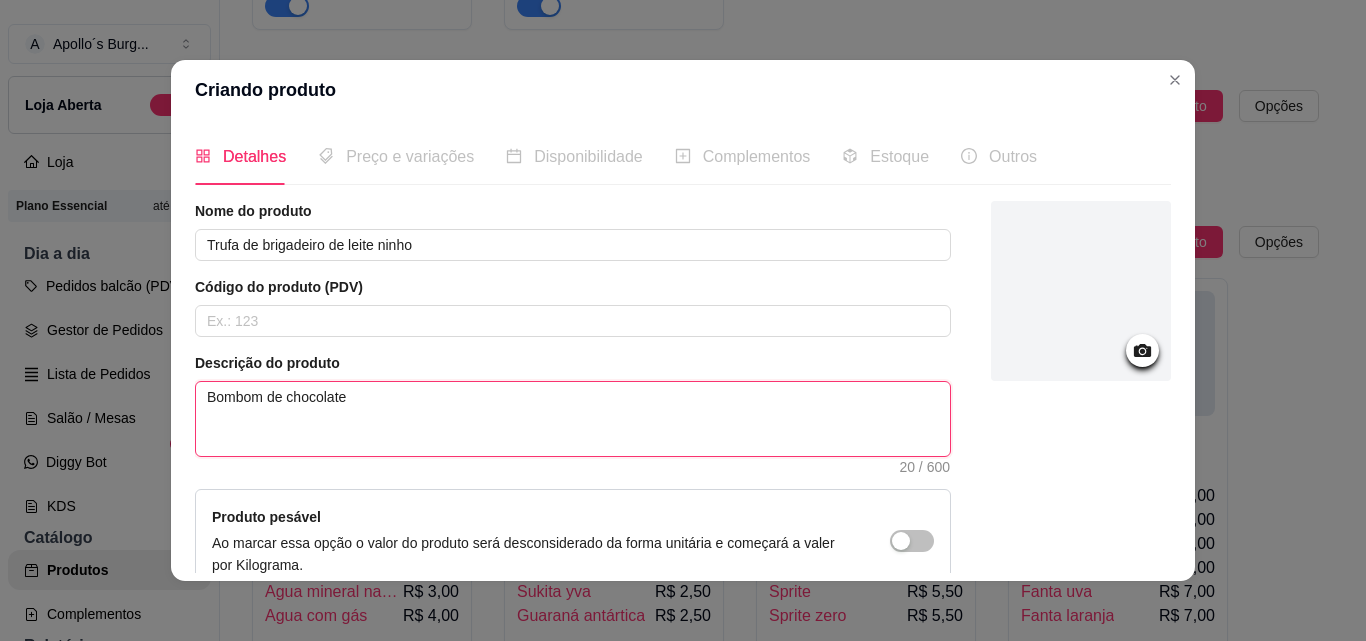type 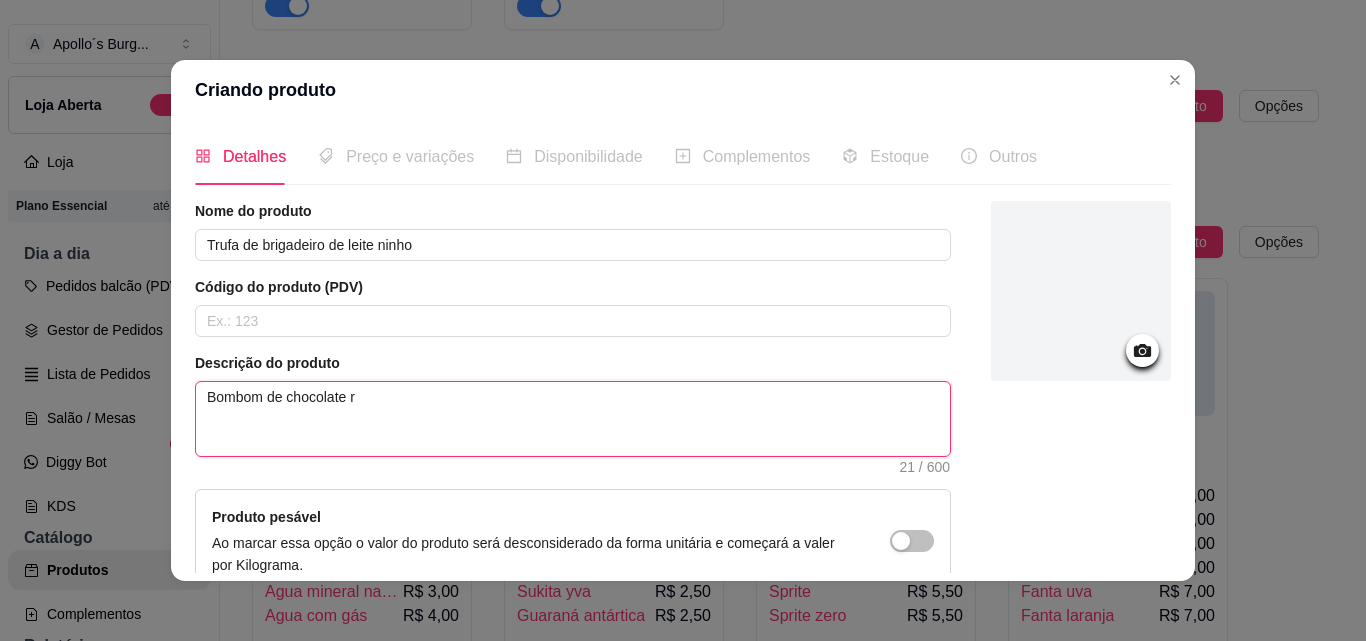 type 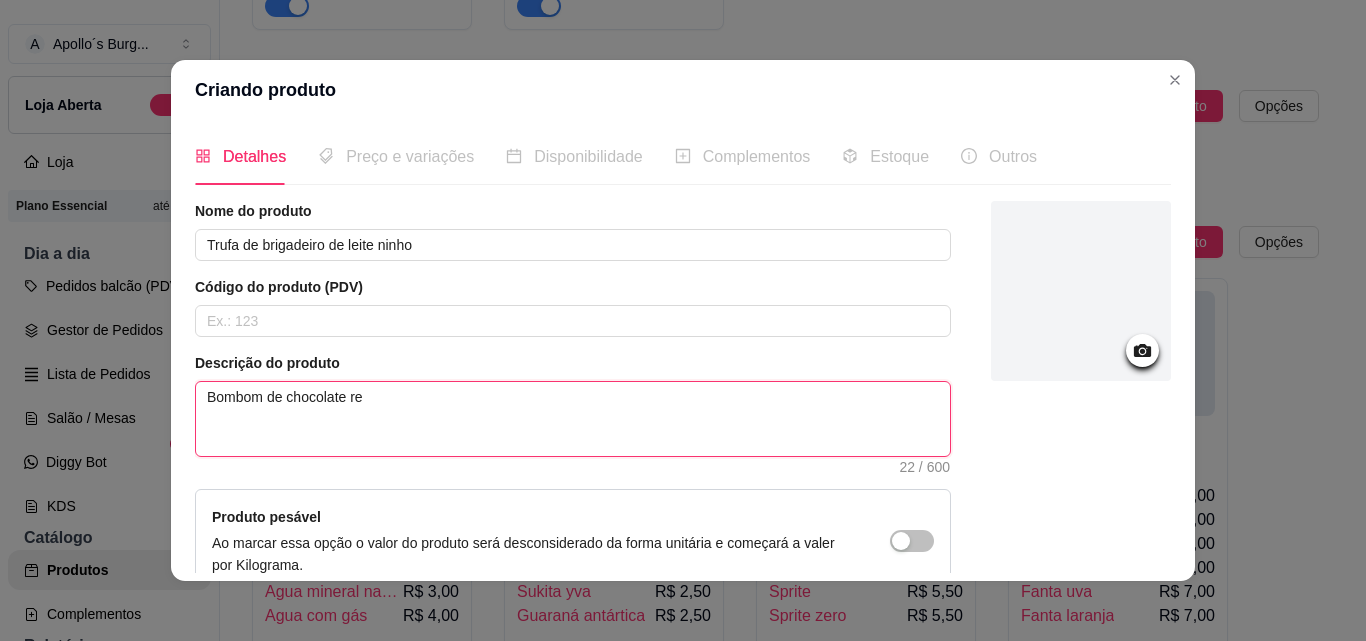 type 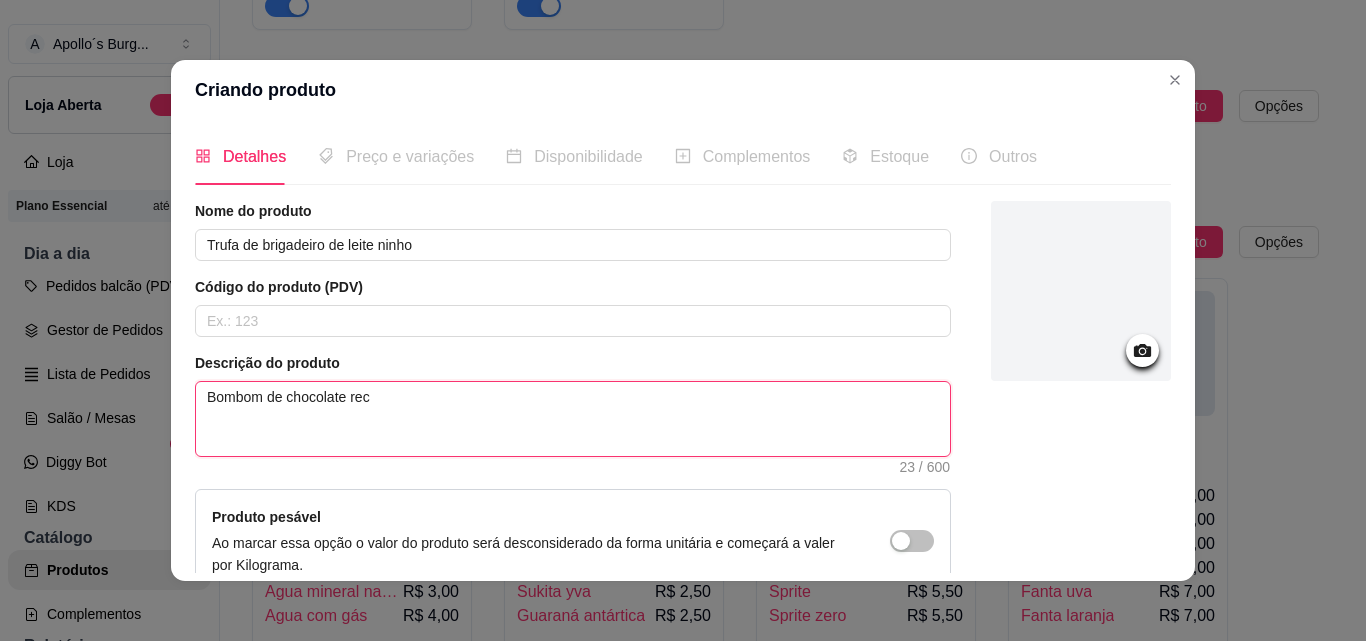 type 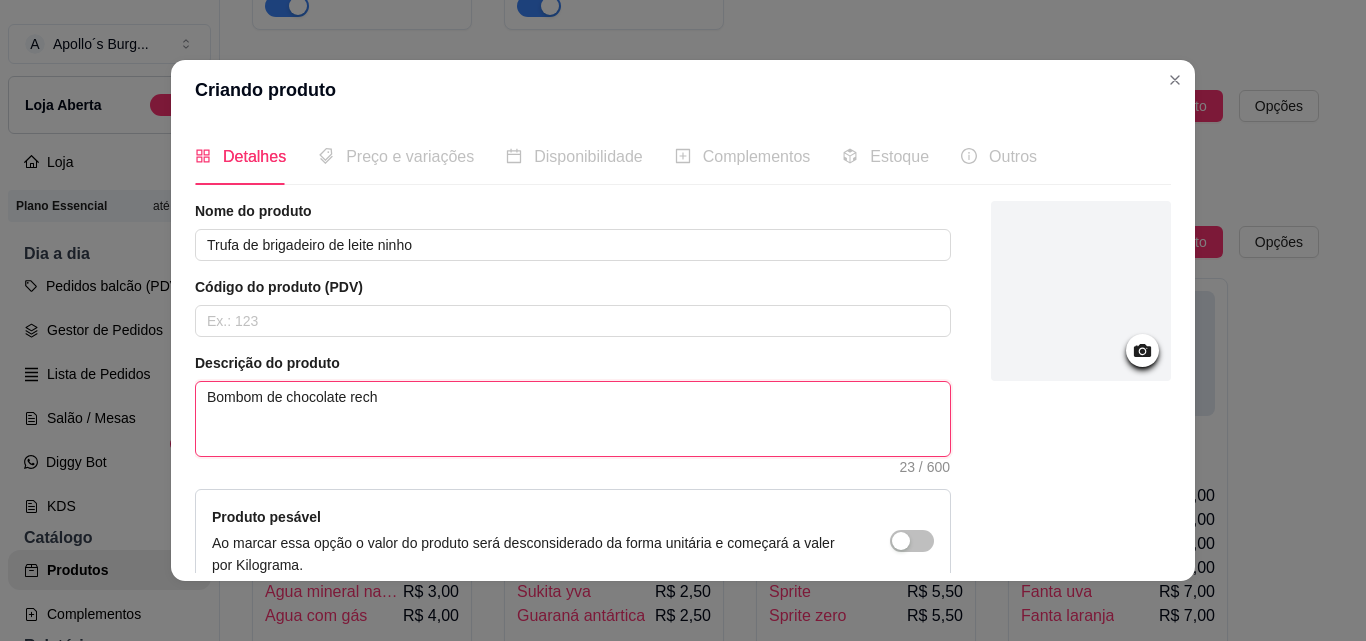 type 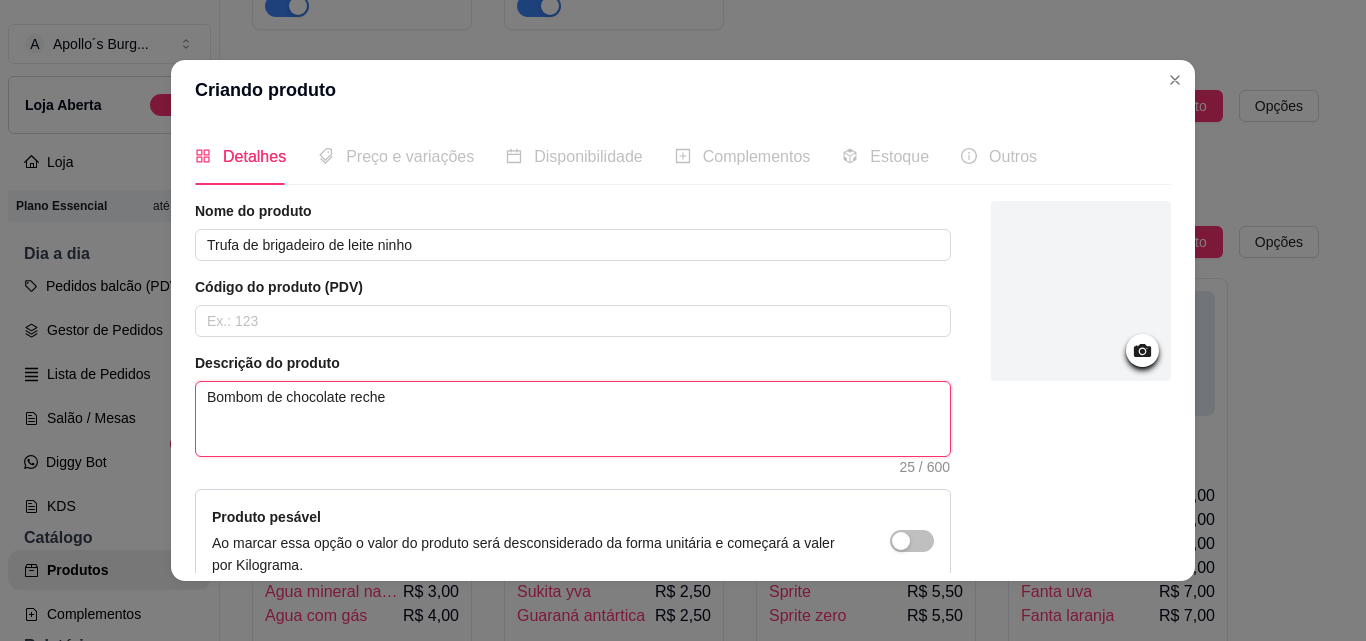 type 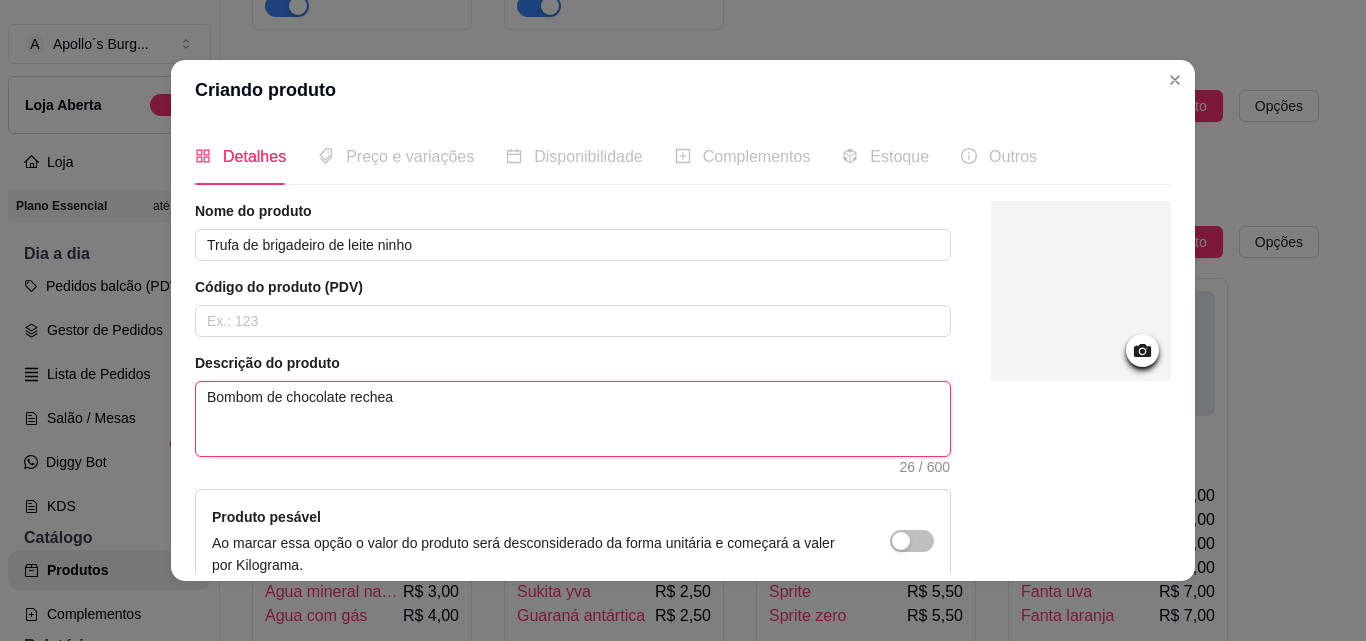 type 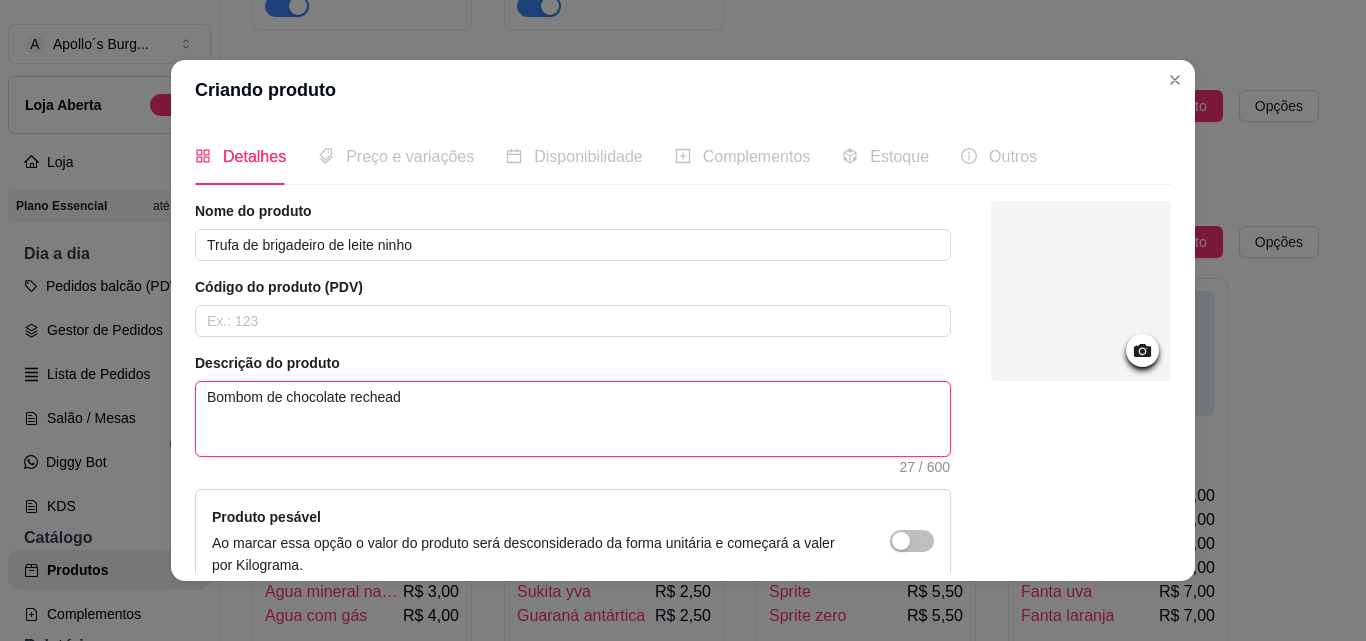 type 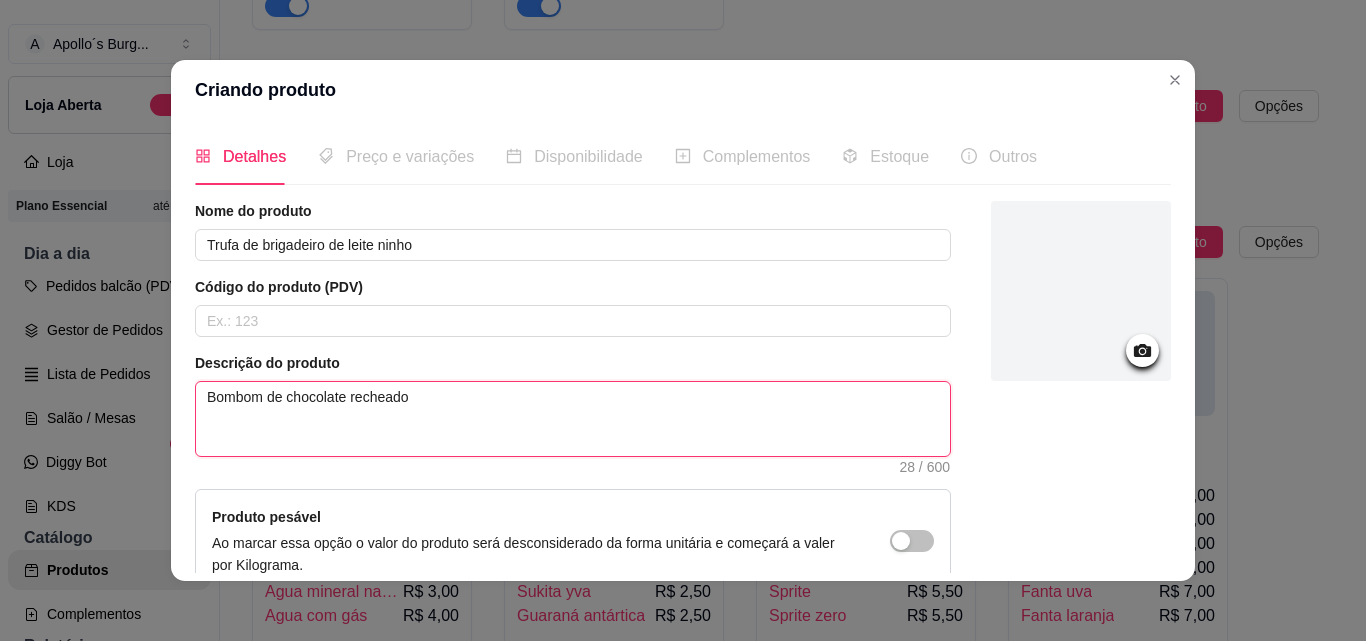 type 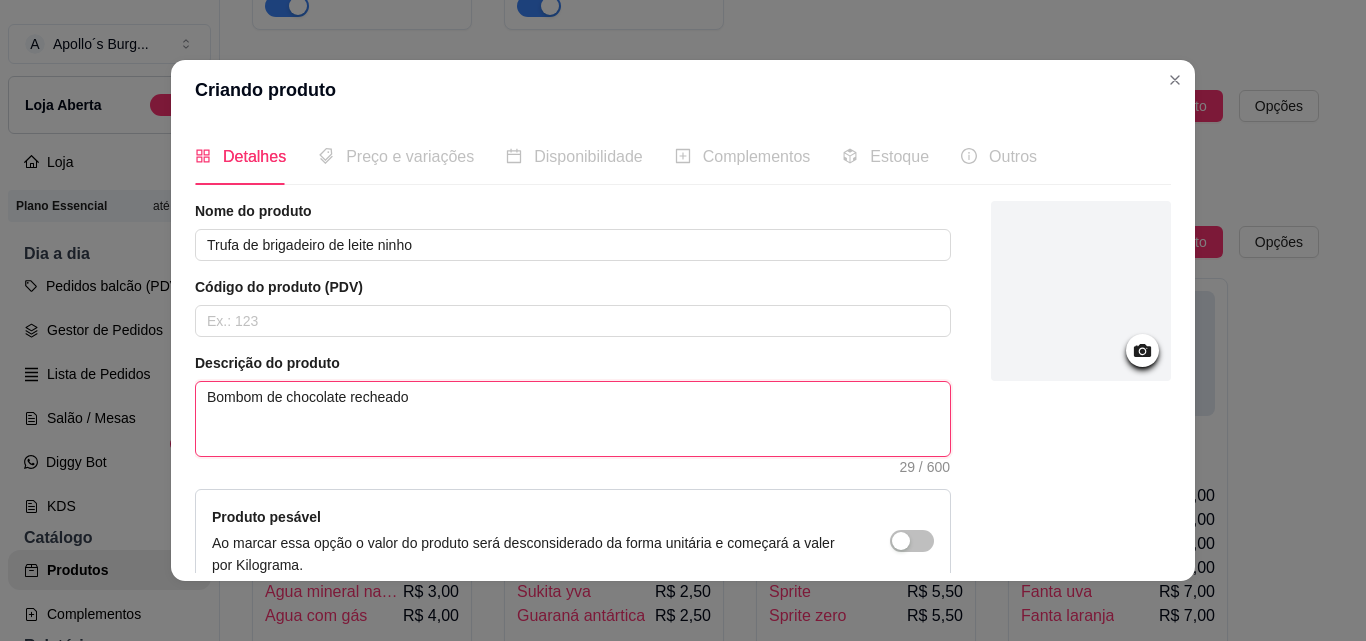 type 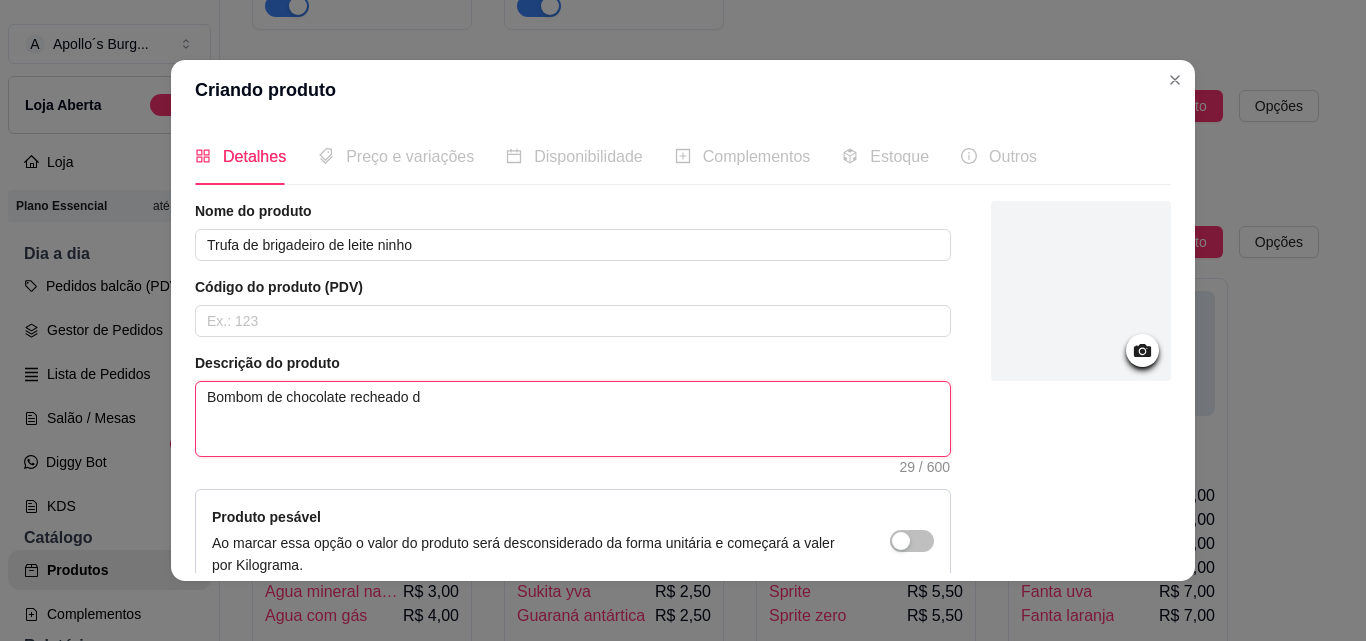 type 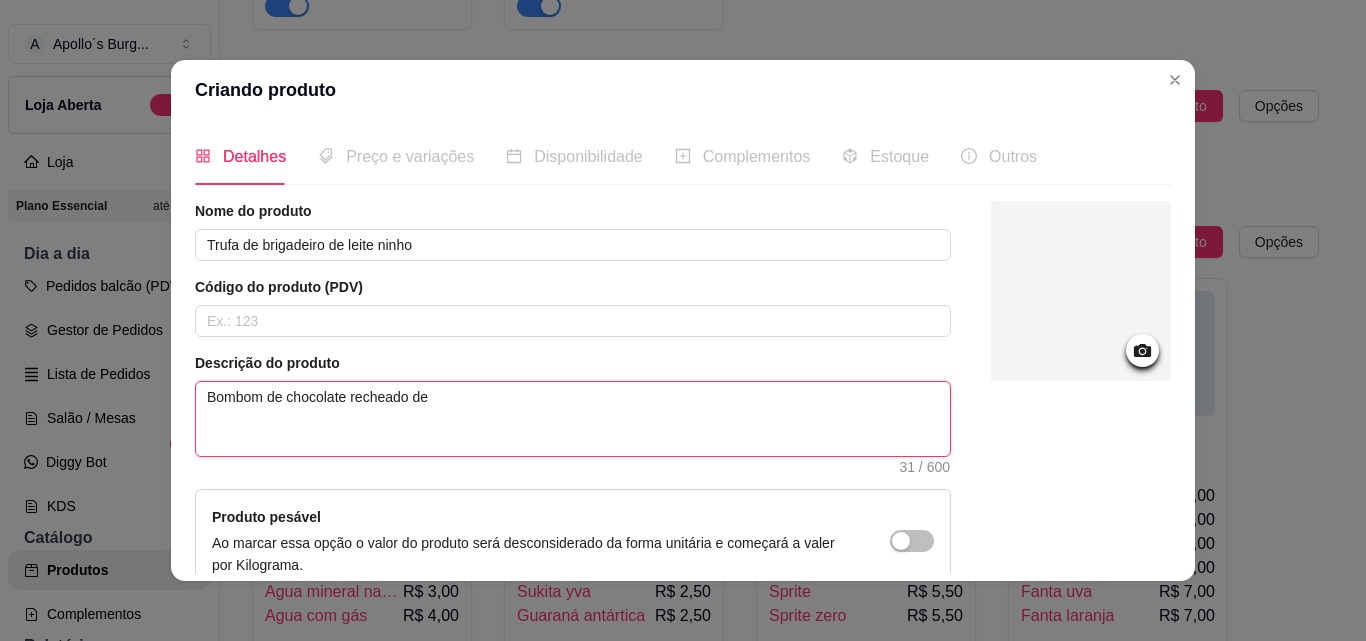 type 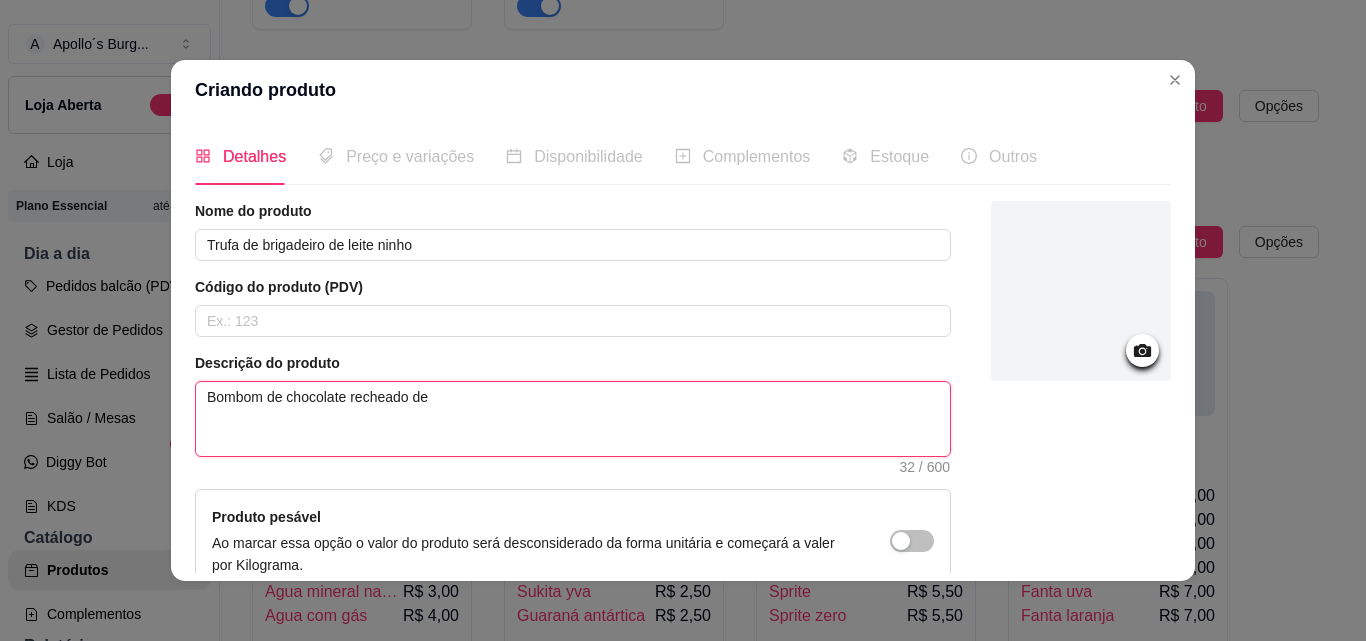 type 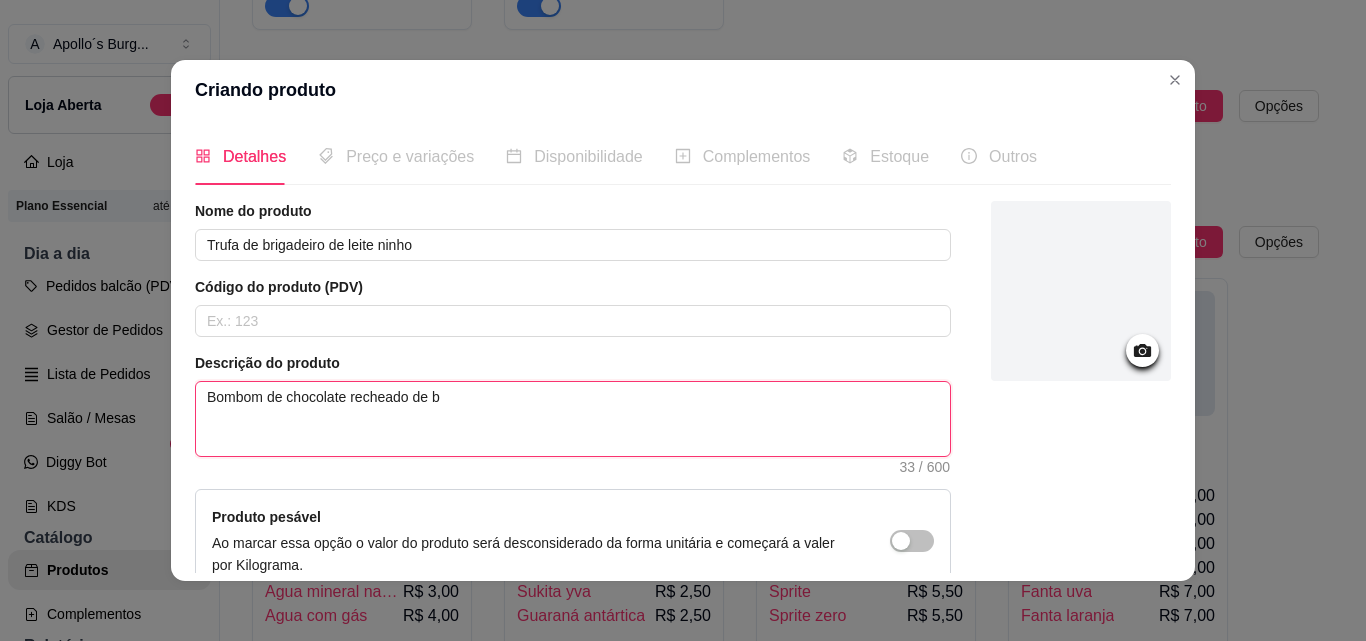 type 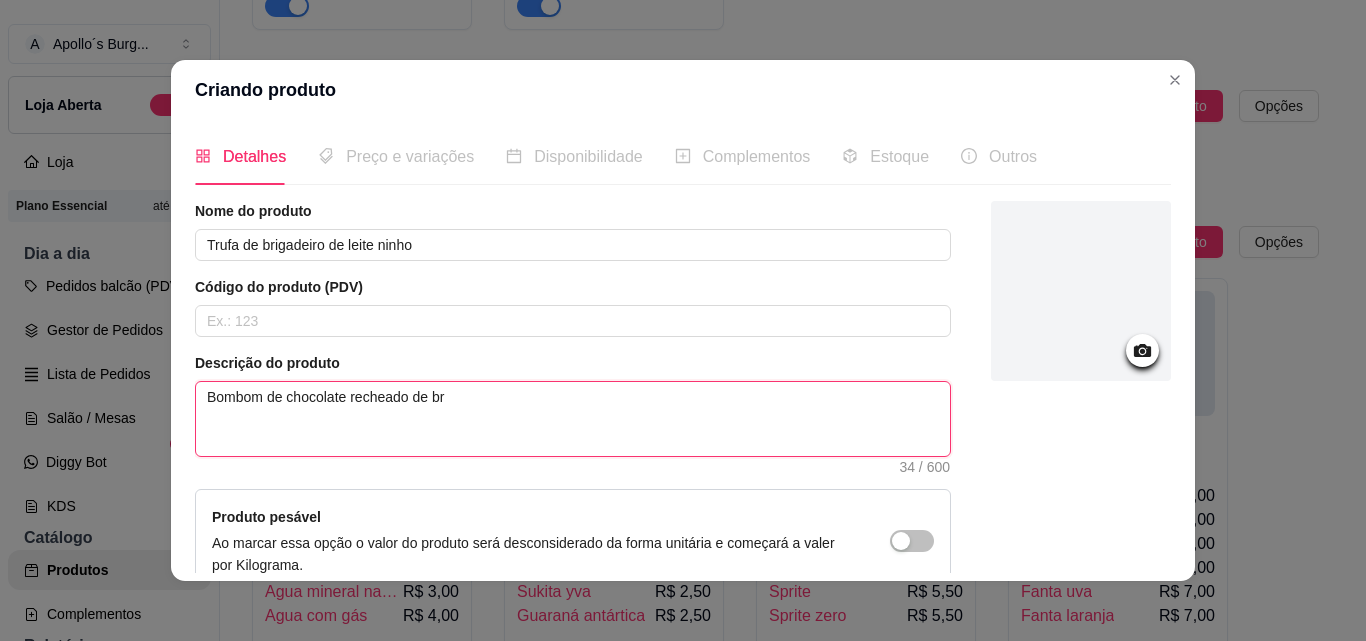 type 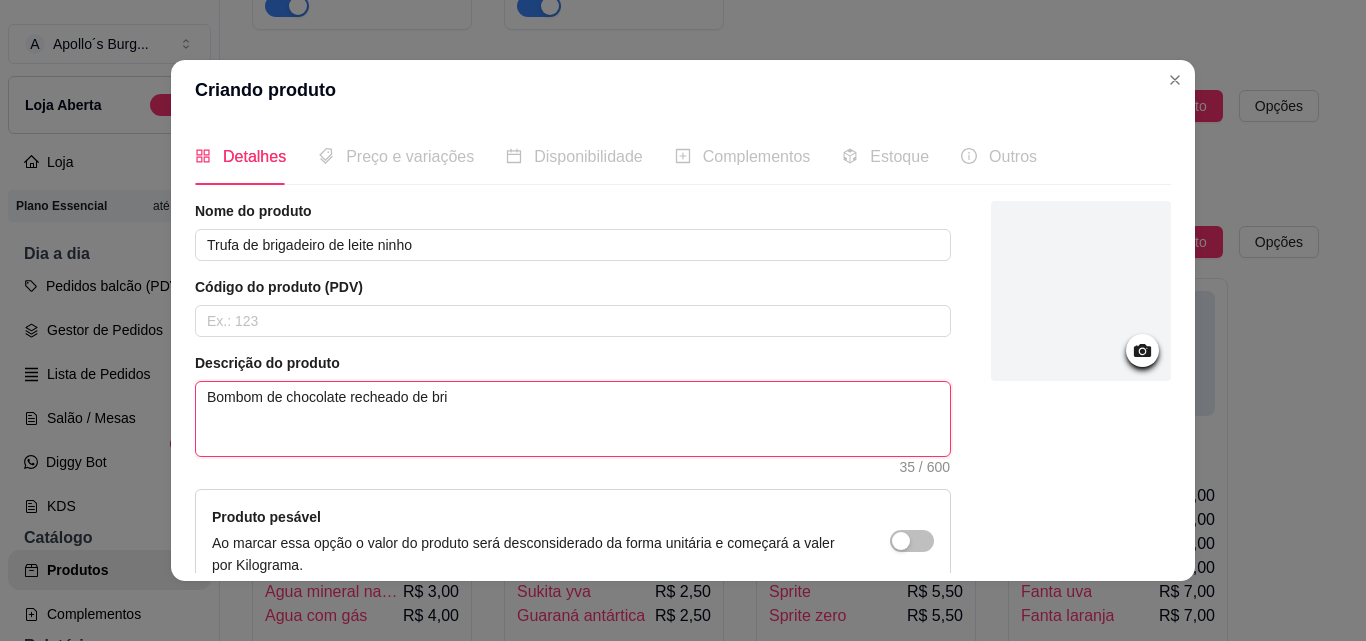 type 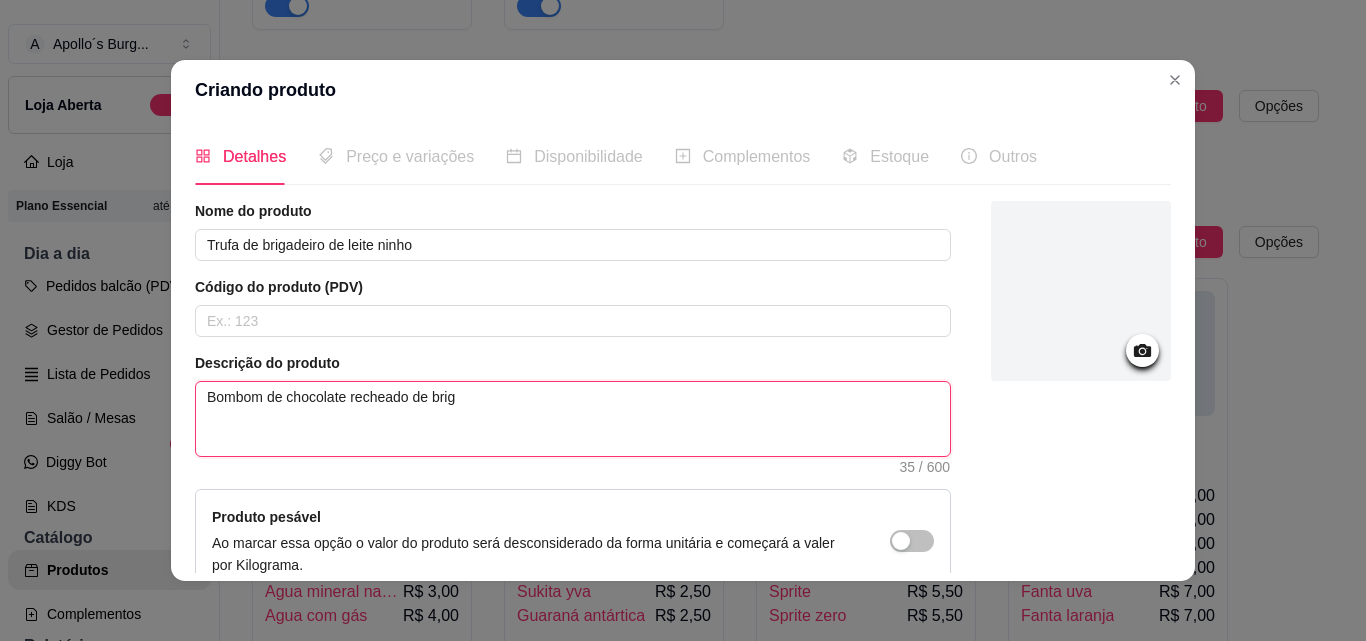 type 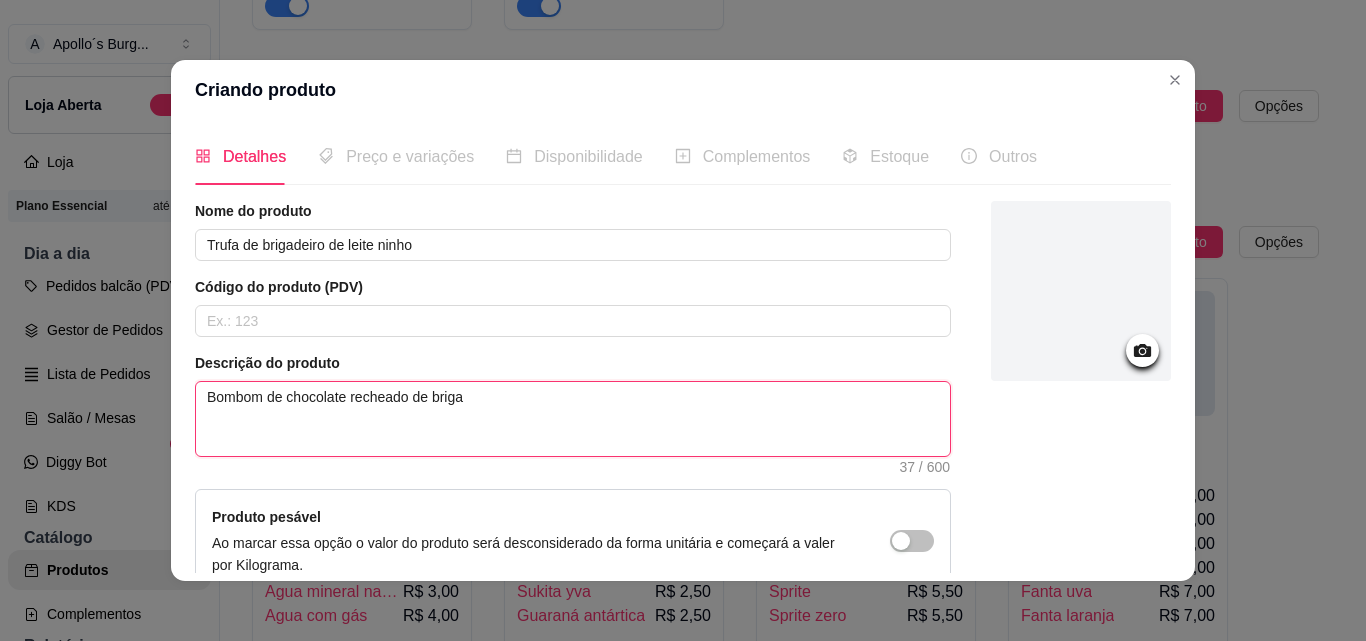 type 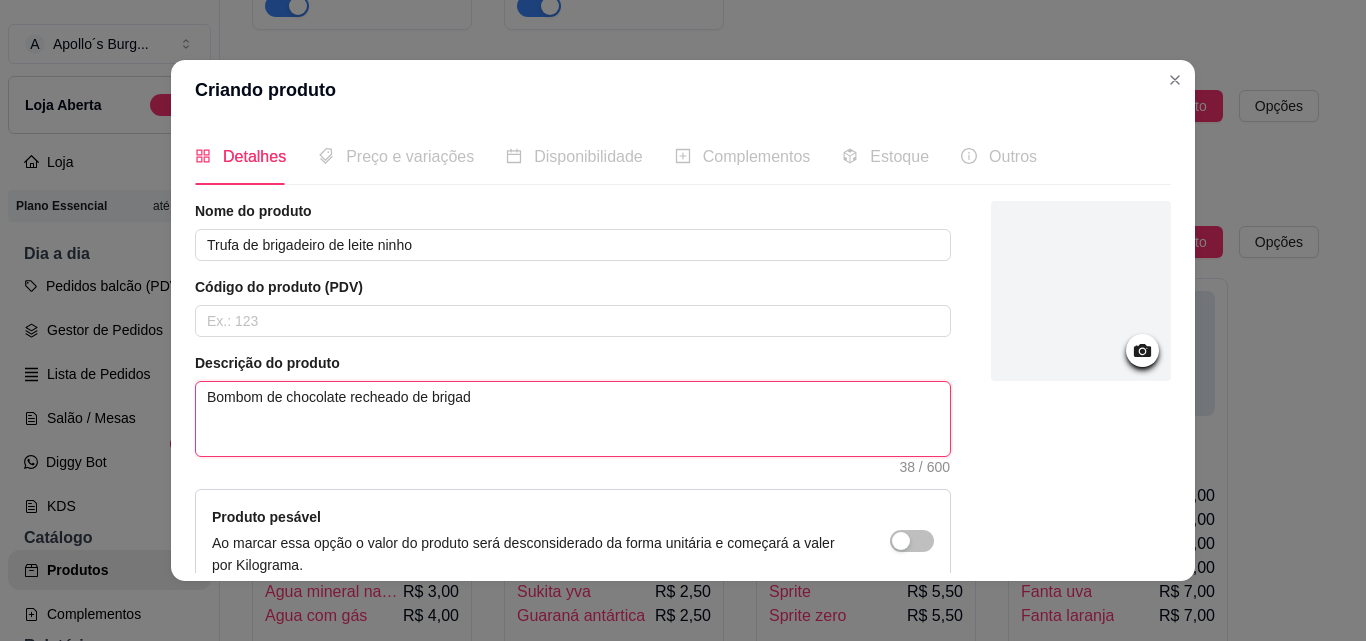 type 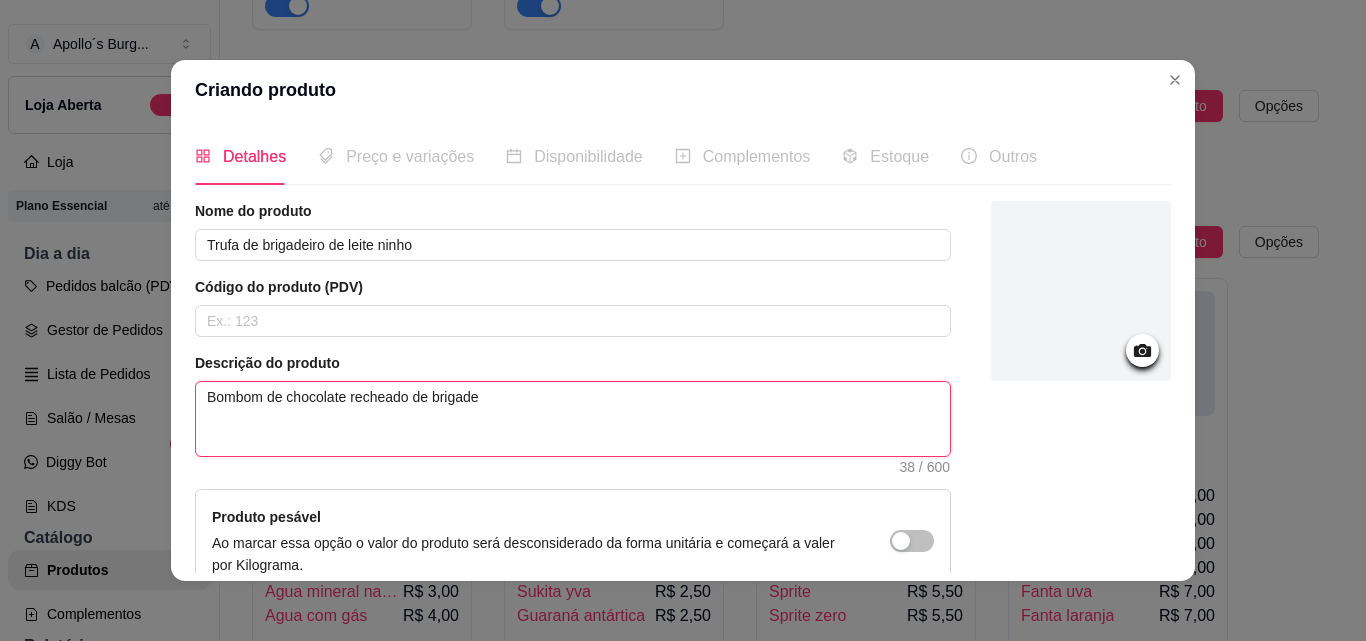 type 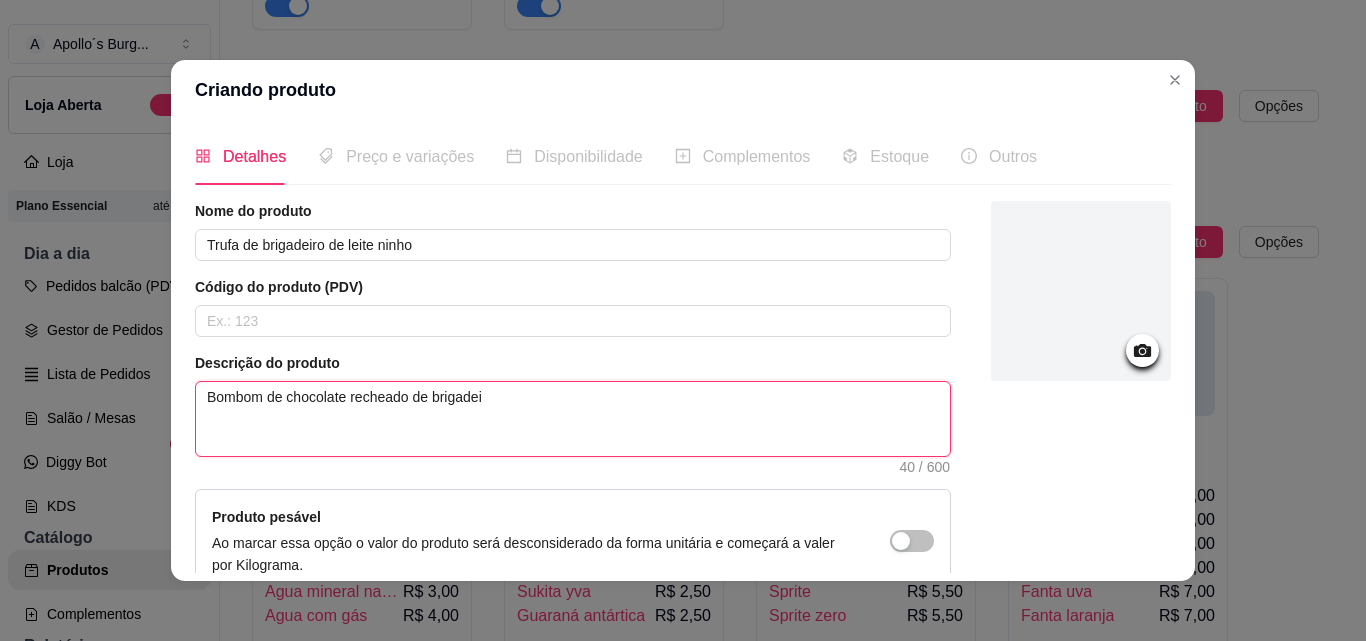 type 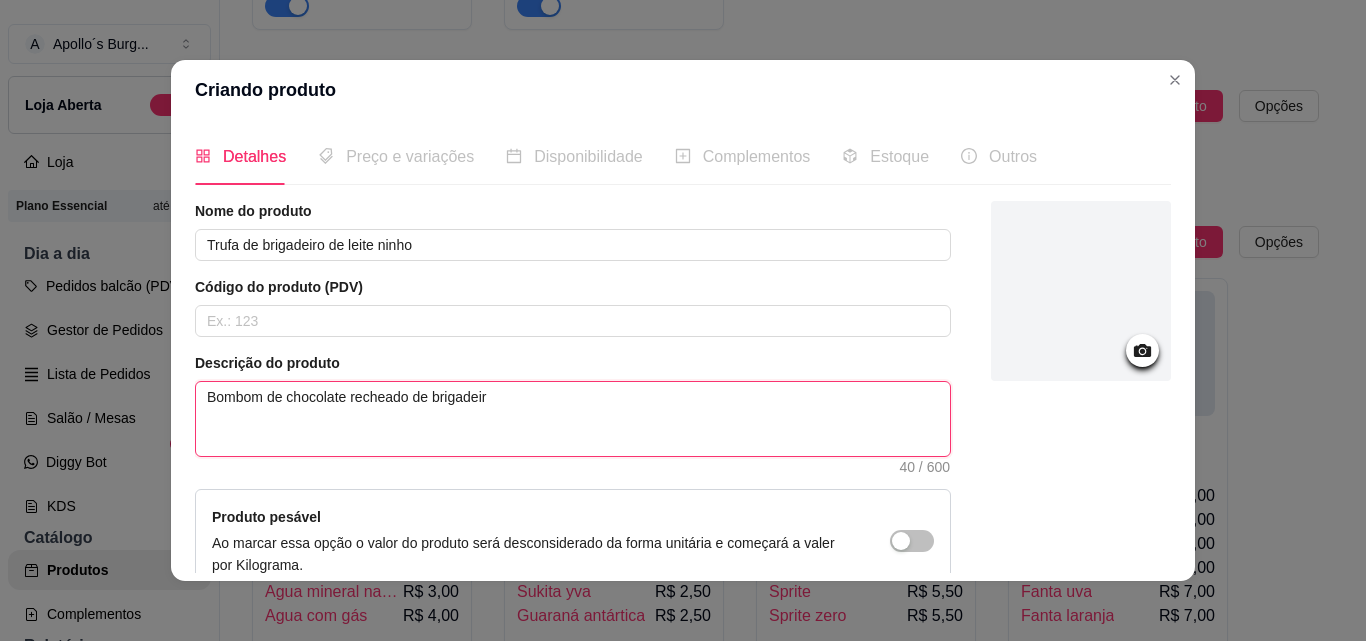 type 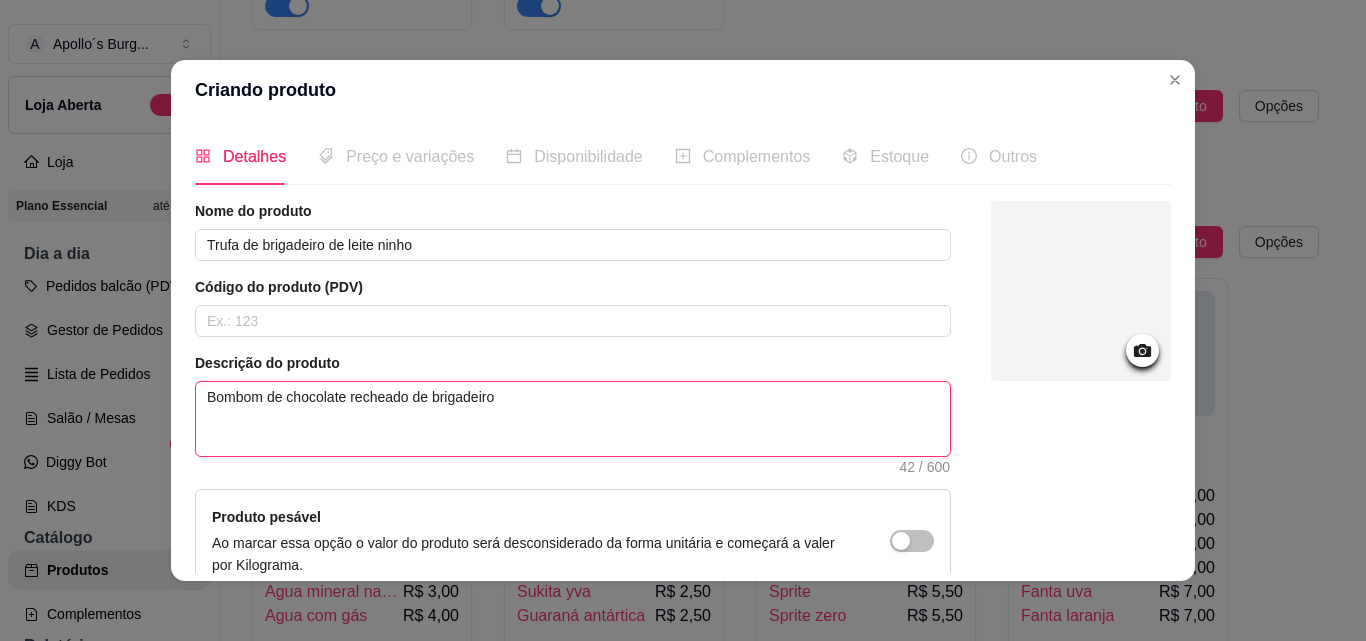 type 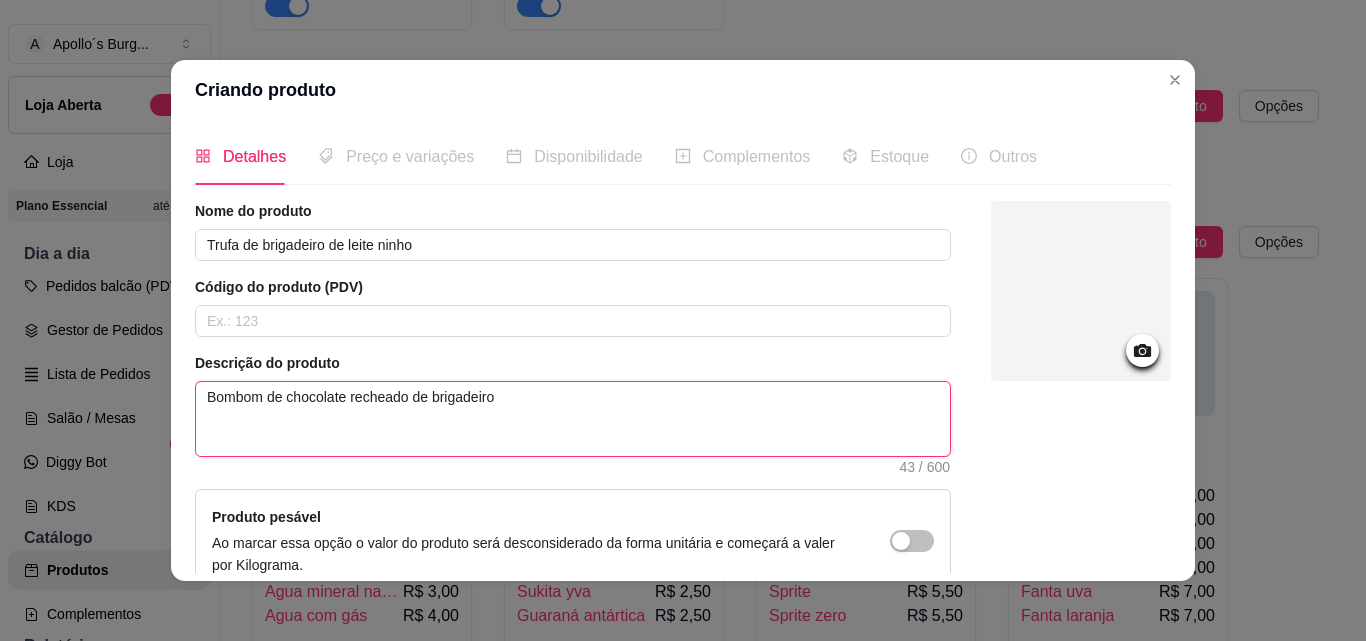 type 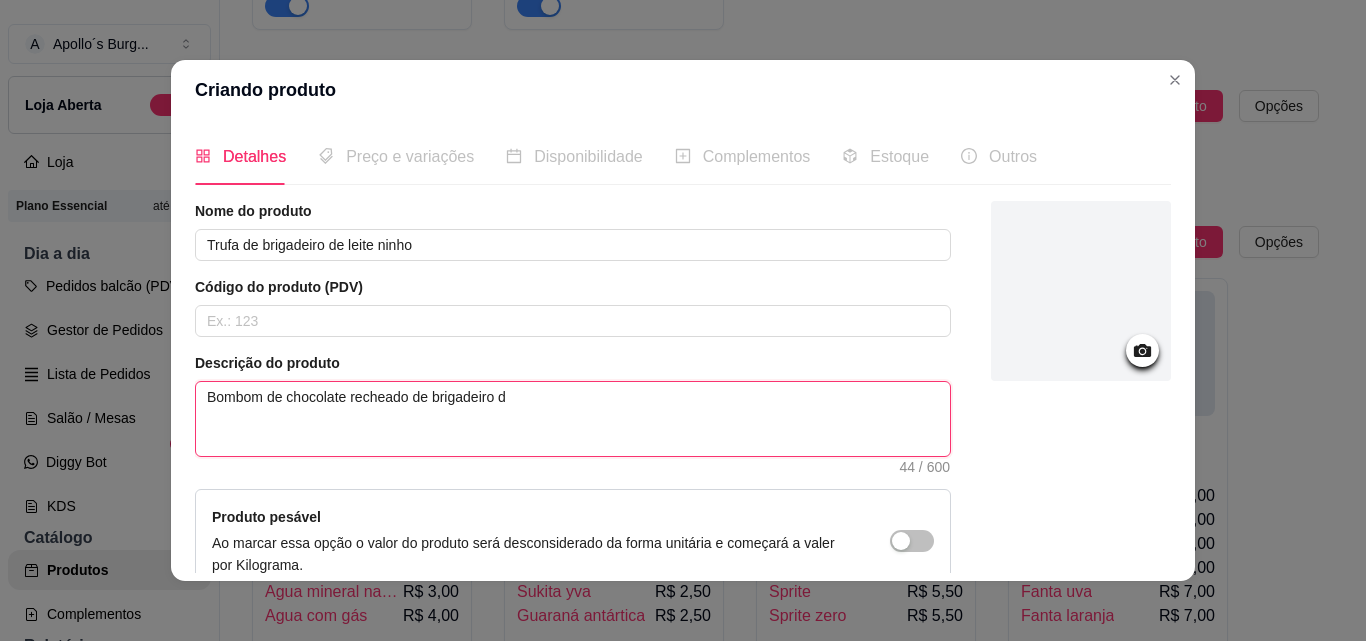 type 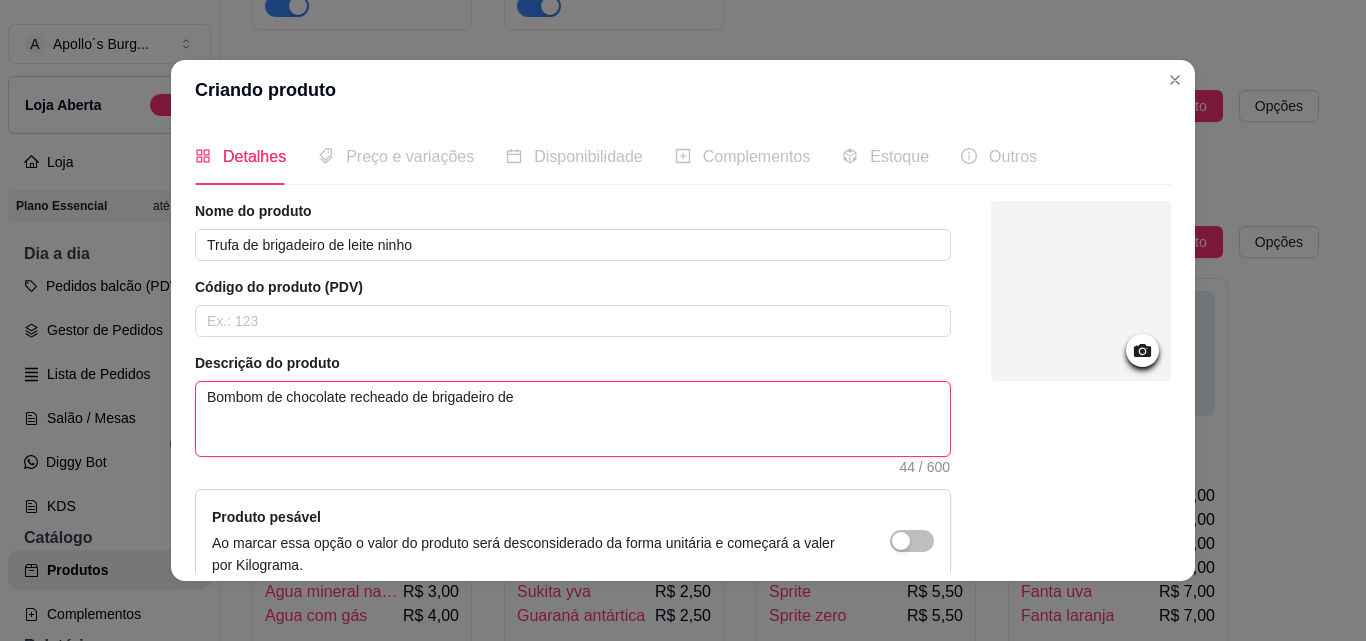 type 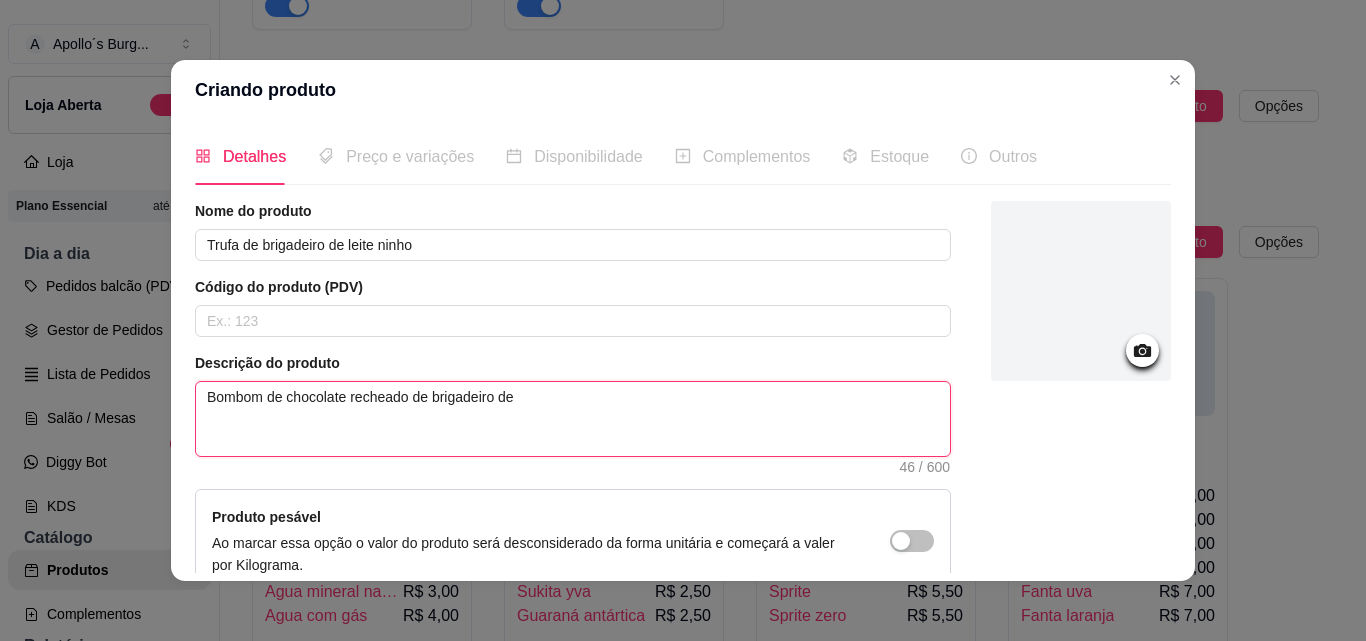 type 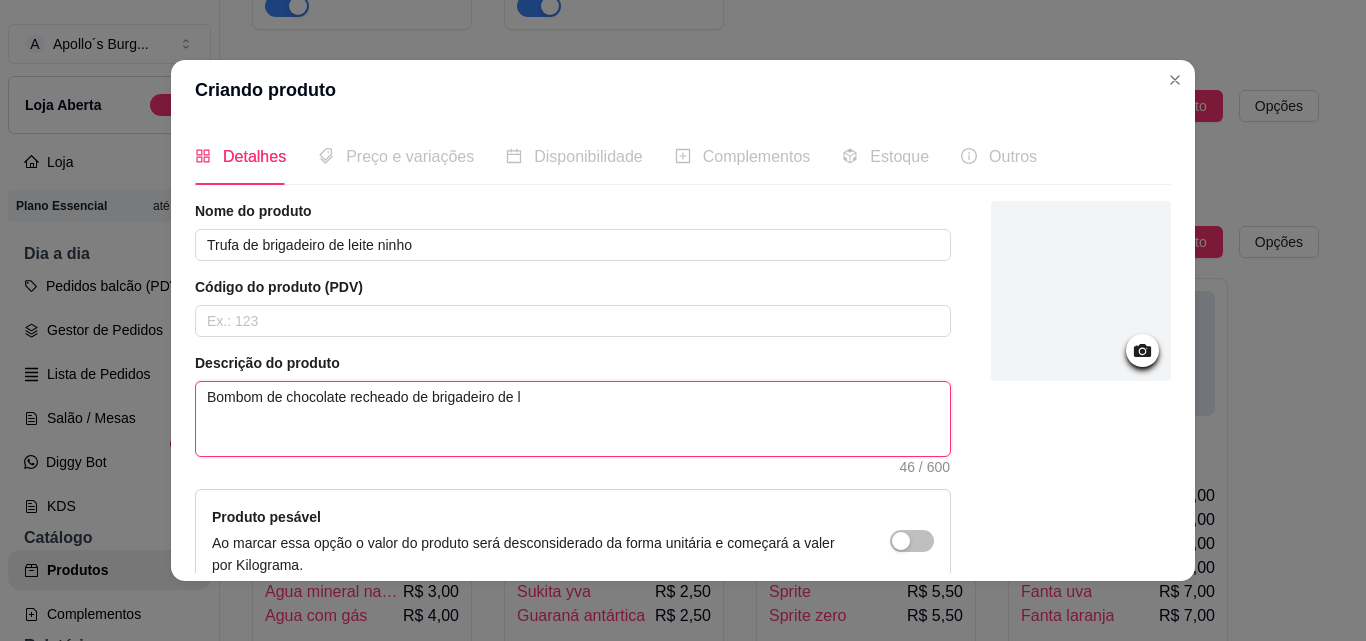 type 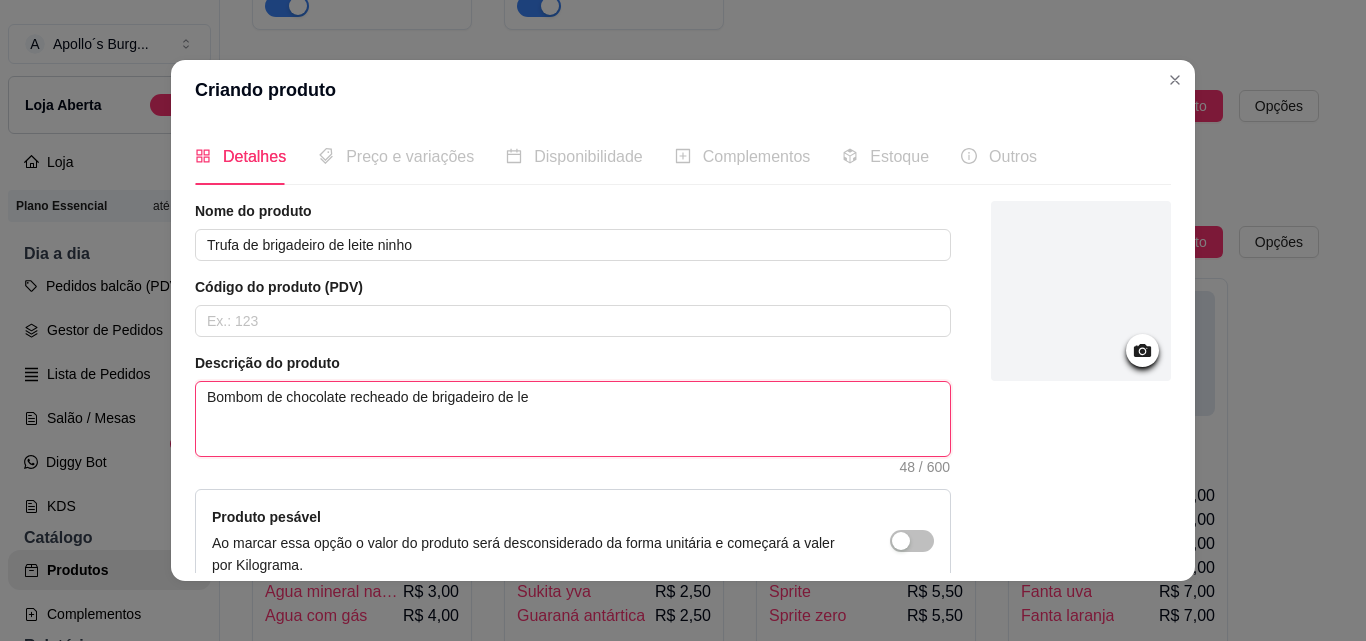 type 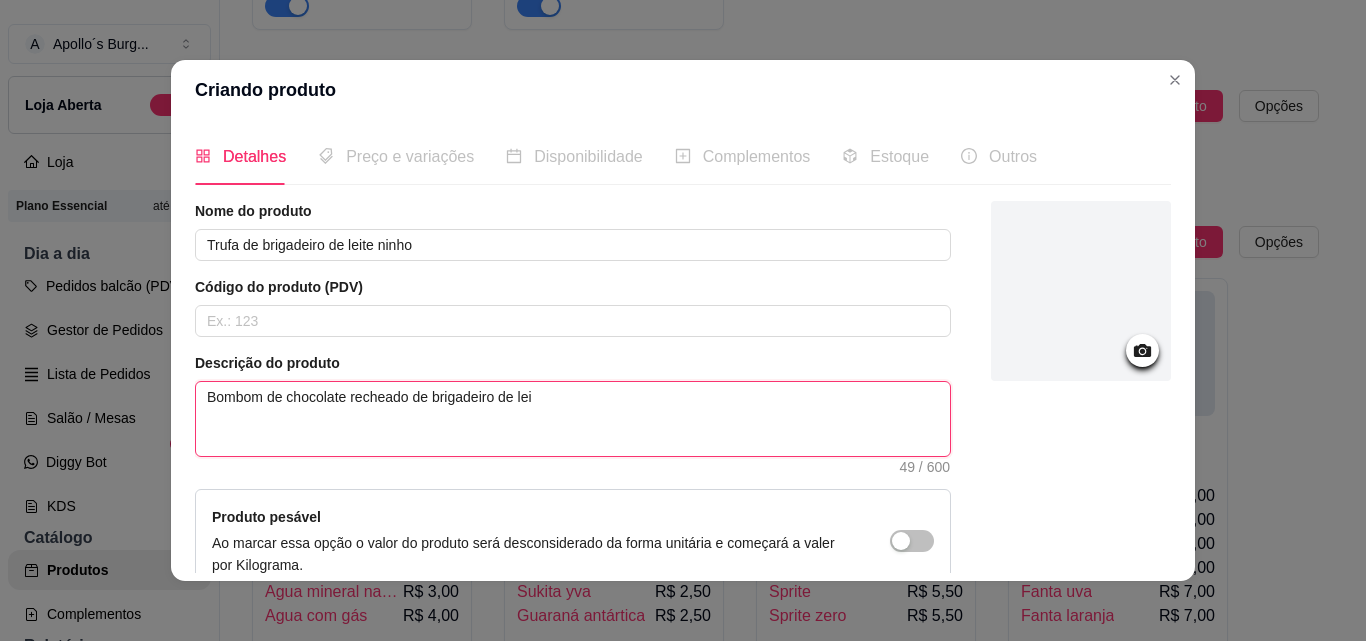 type 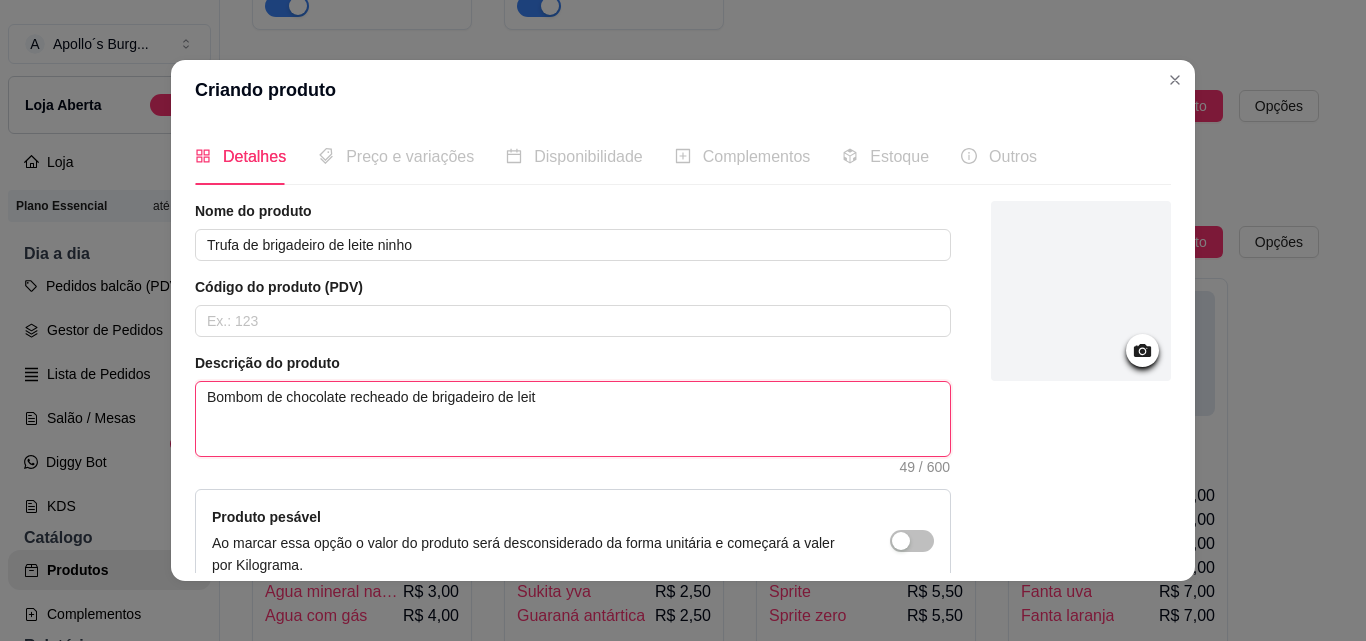 type 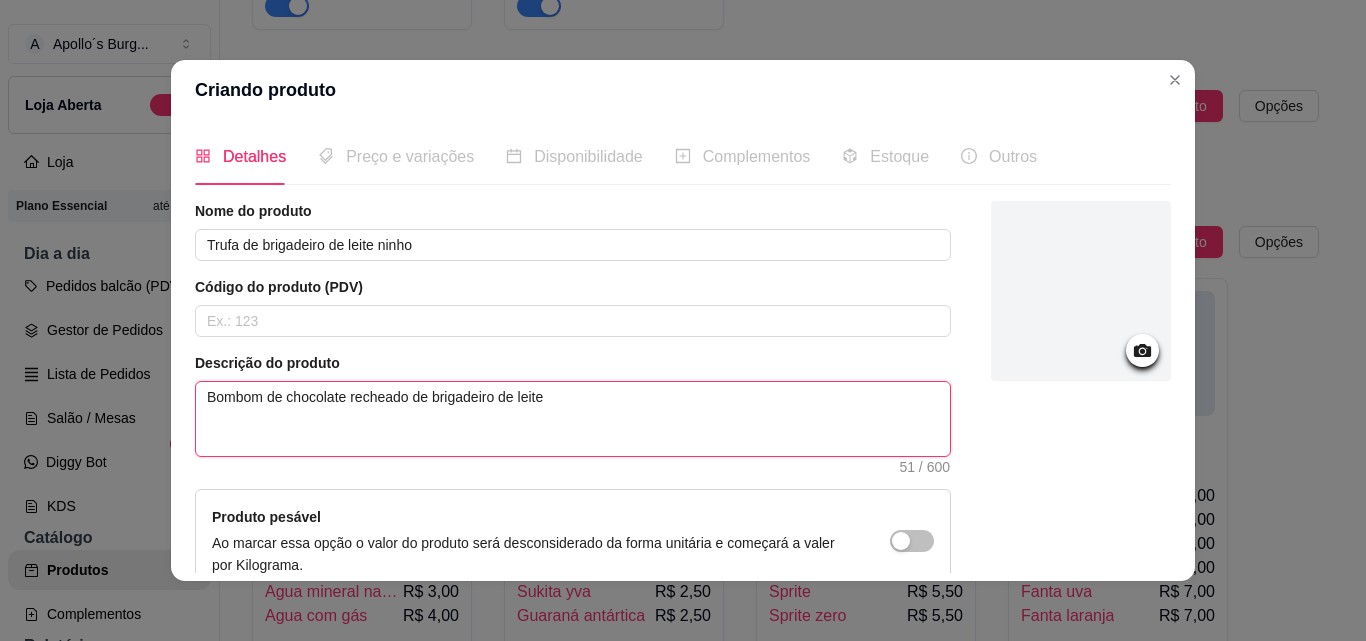 type 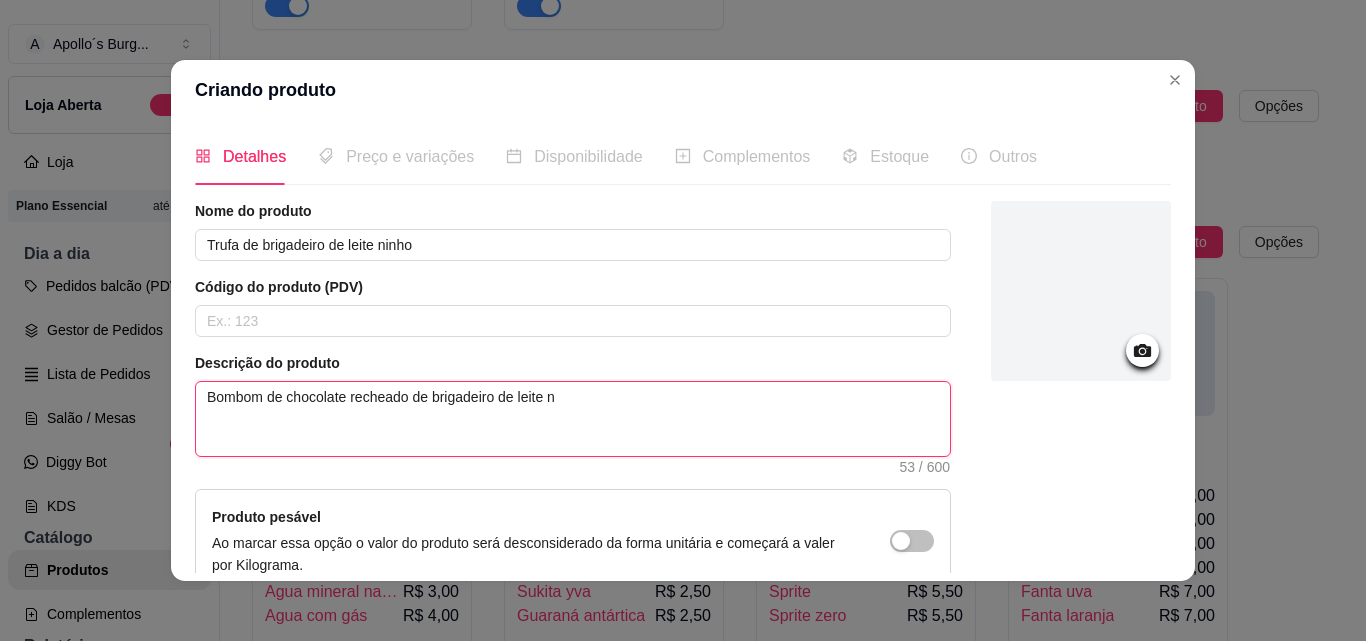 type 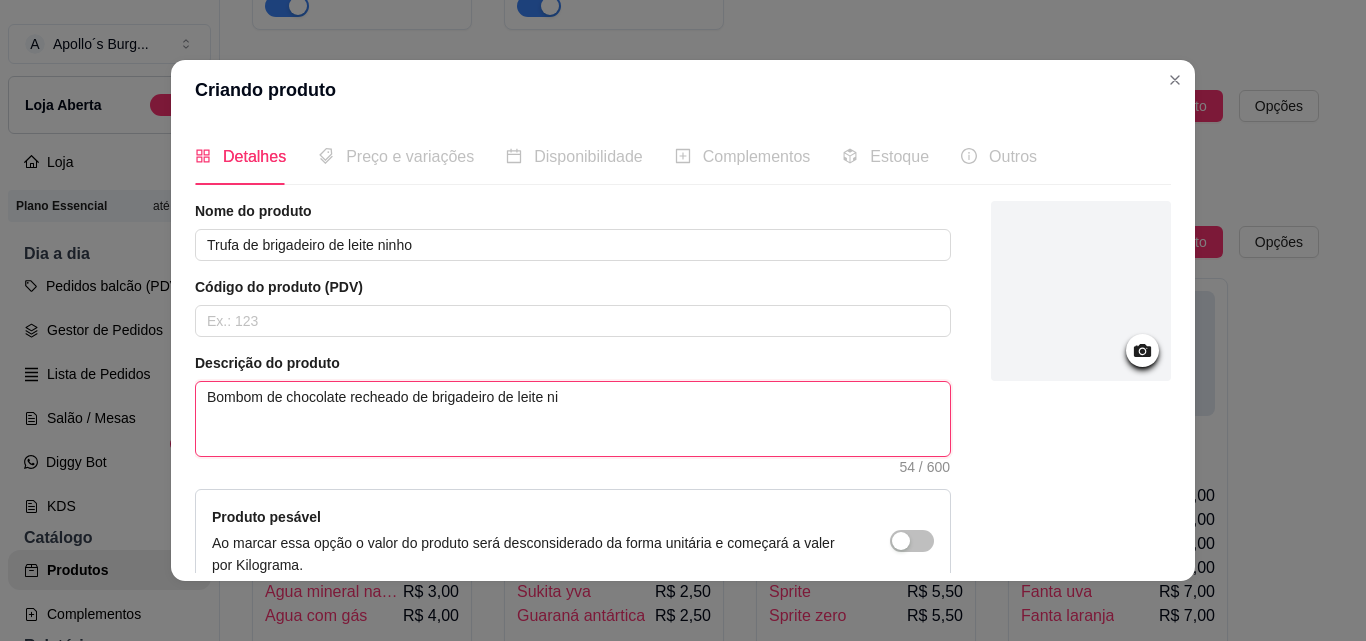 type 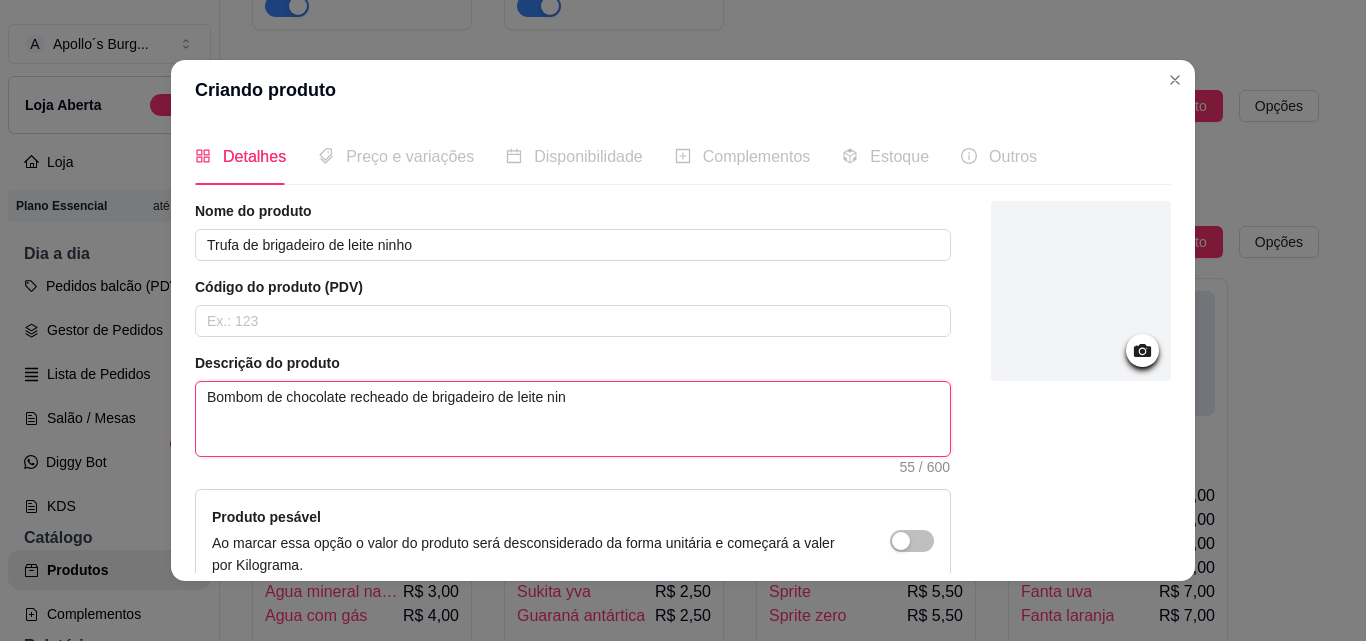 type 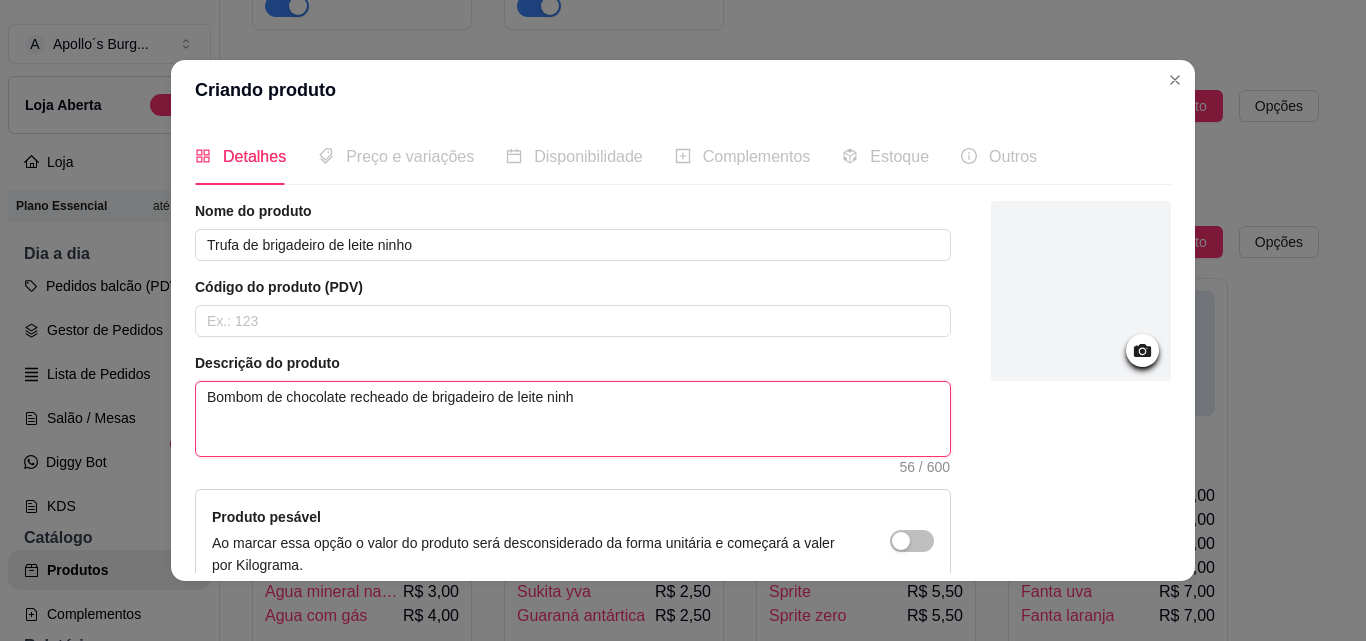 type on "Bombom de chocolate recheado de brigadeiro de leite ninho" 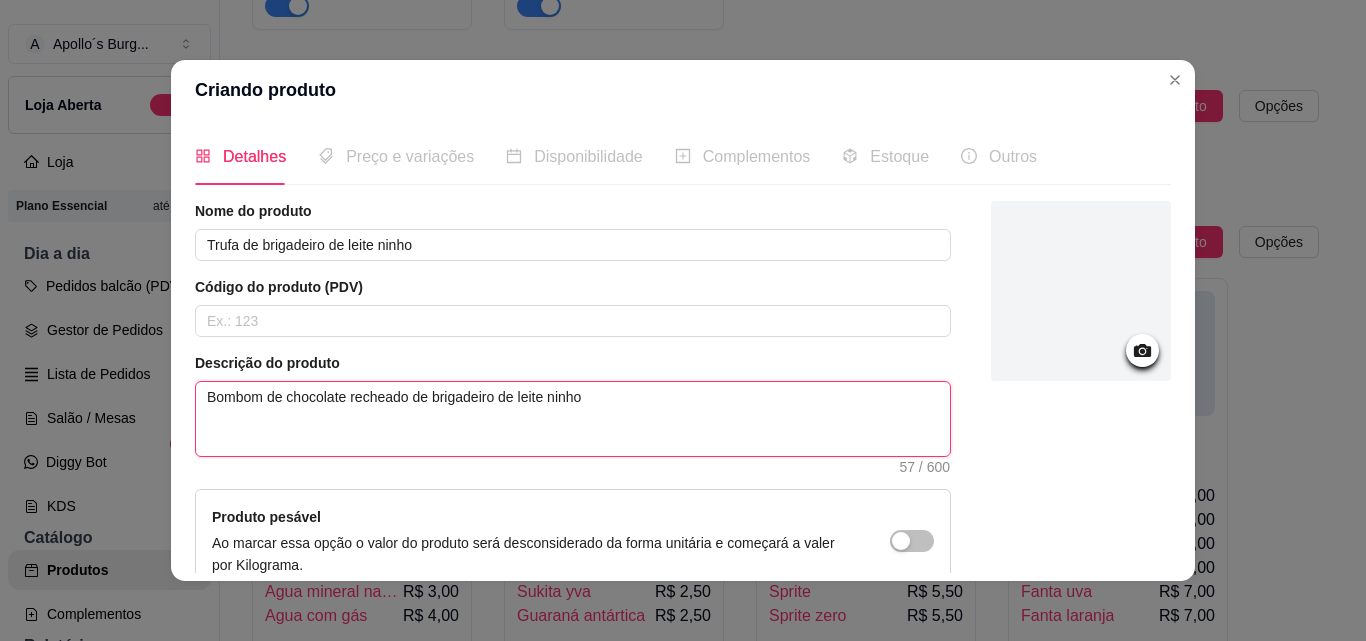 type 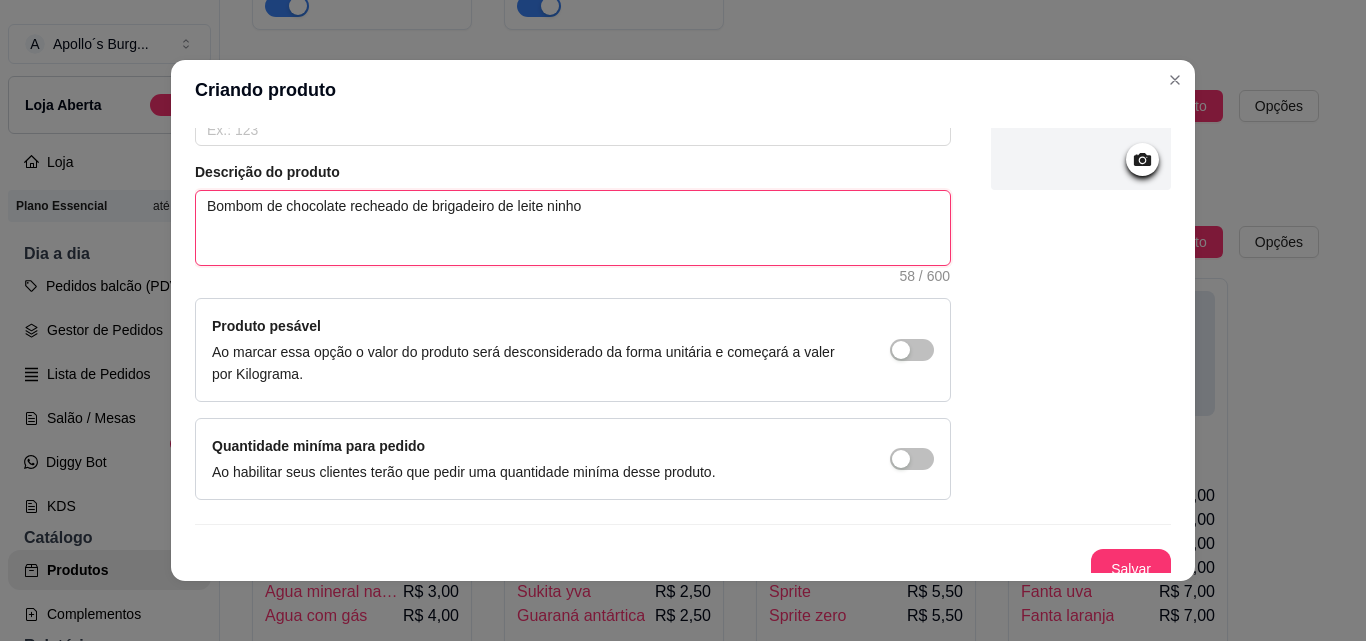 scroll, scrollTop: 207, scrollLeft: 0, axis: vertical 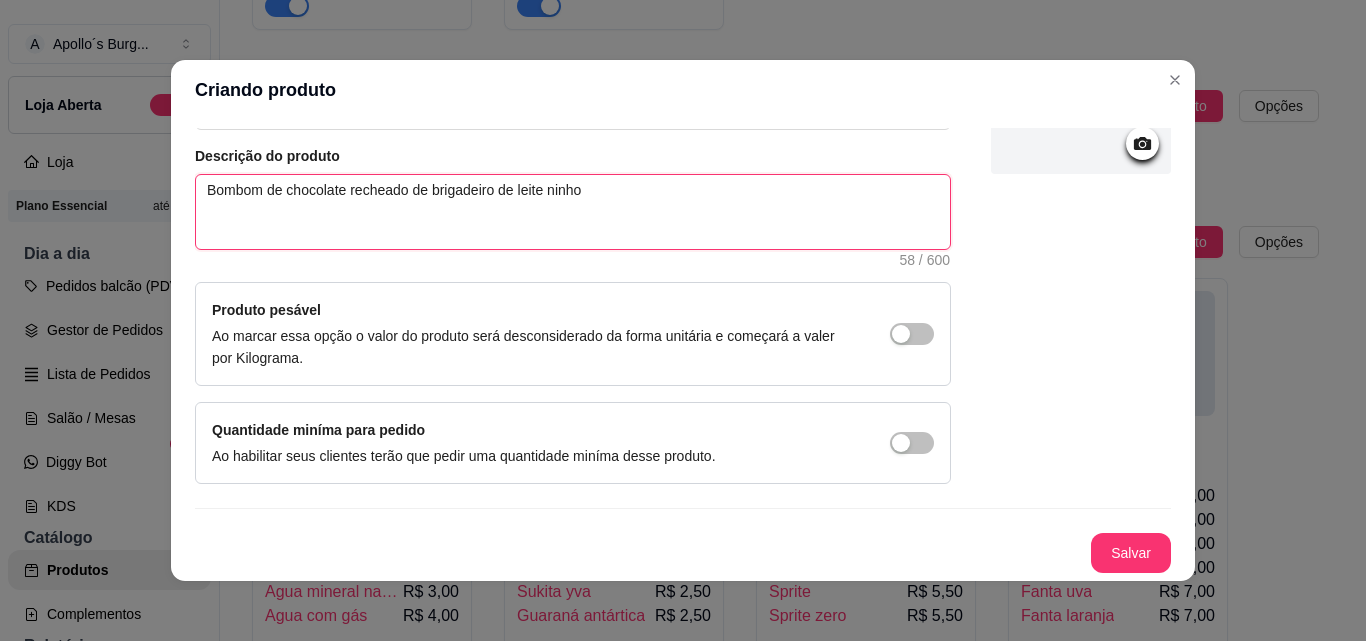 type on "Bombom de chocolate recheado de brigadeiro de leite ninho" 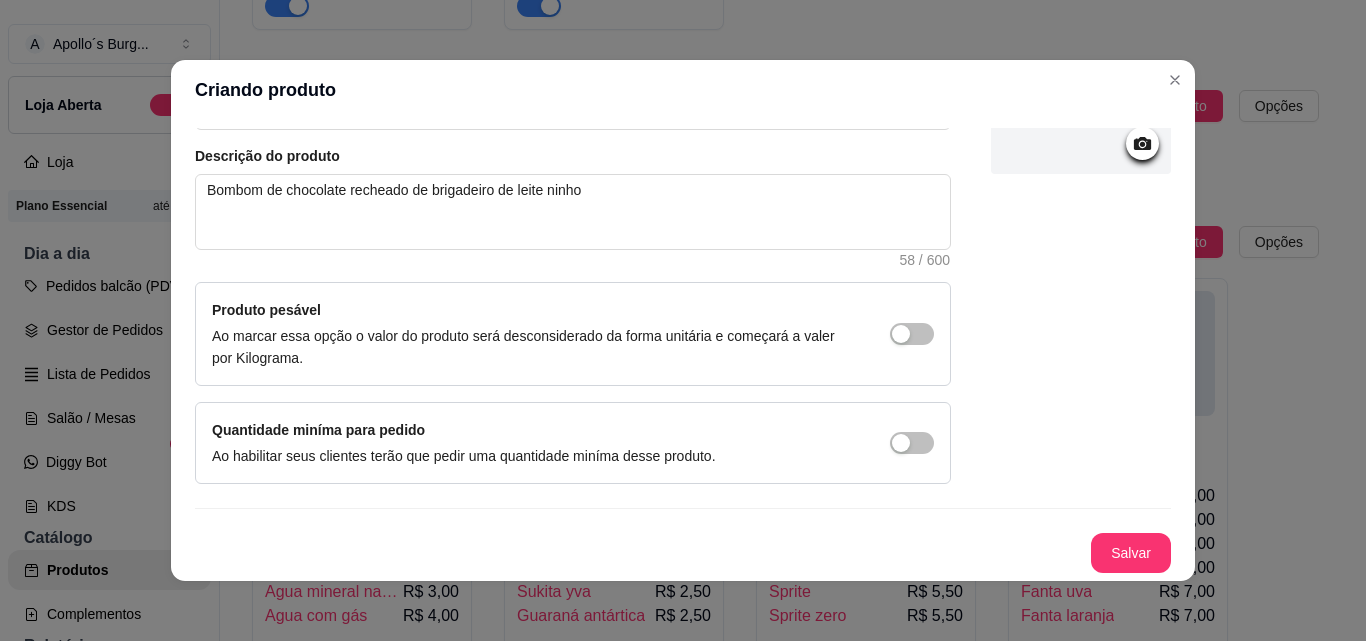 click at bounding box center (1081, 84) 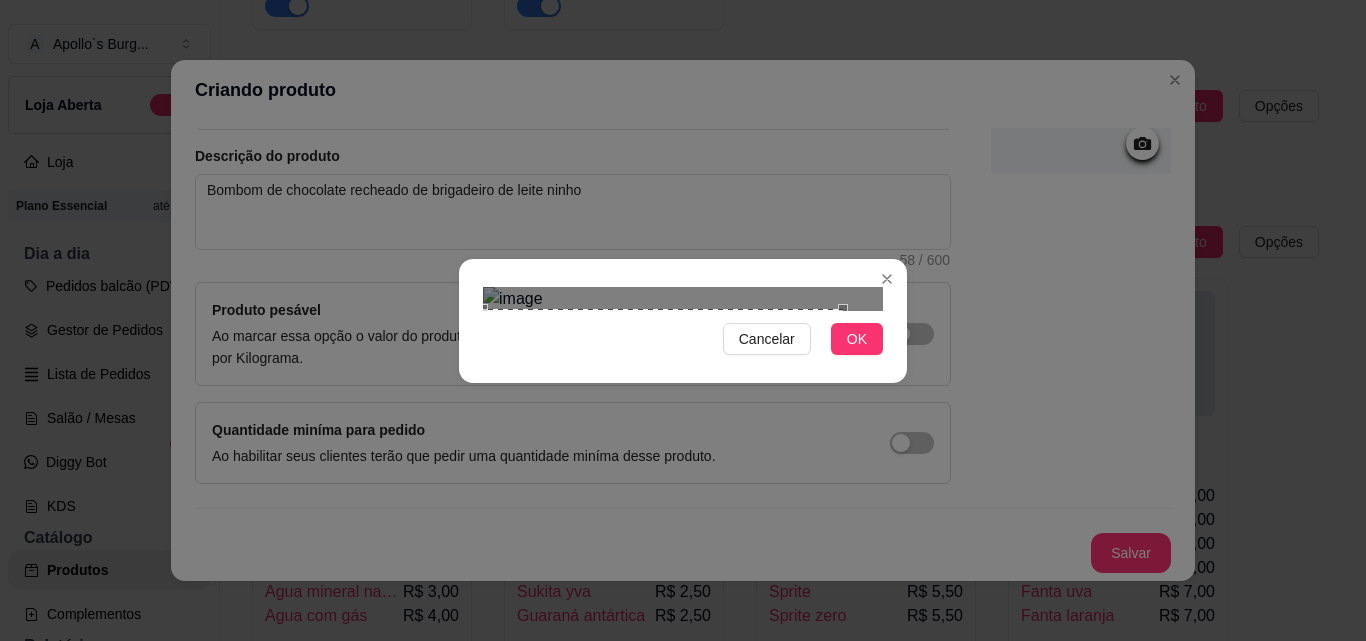 click at bounding box center (663, 489) 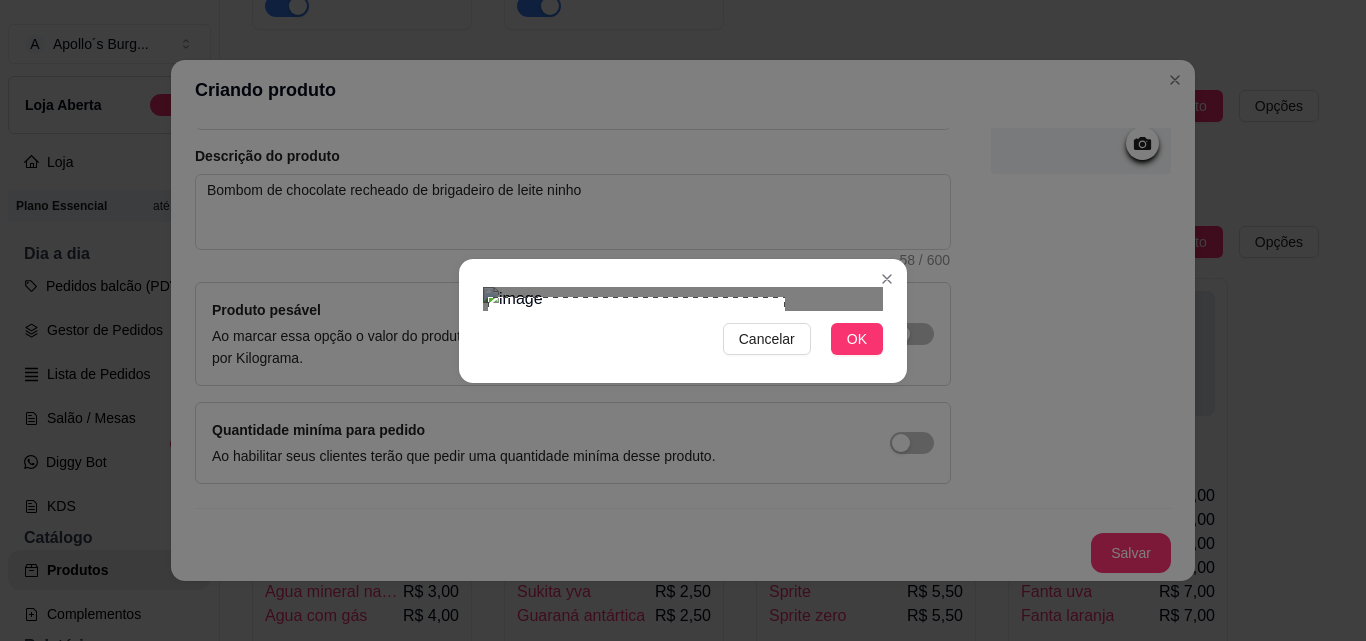 click at bounding box center [683, 299] 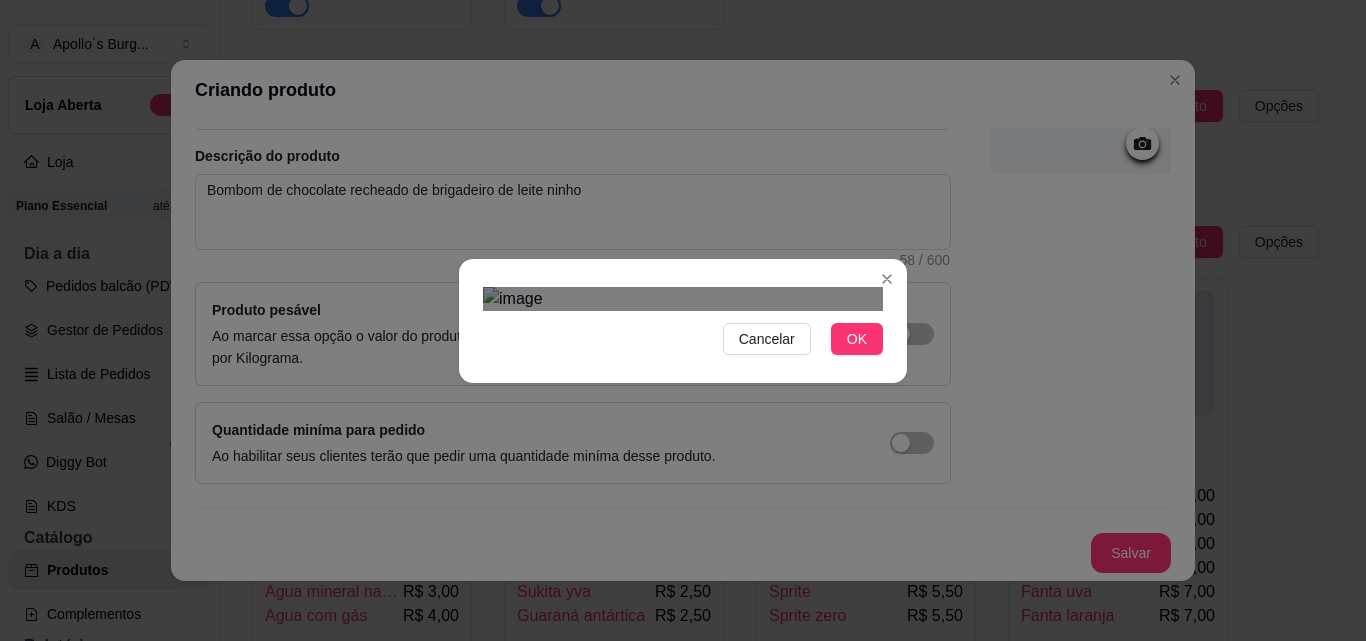 click at bounding box center [662, 485] 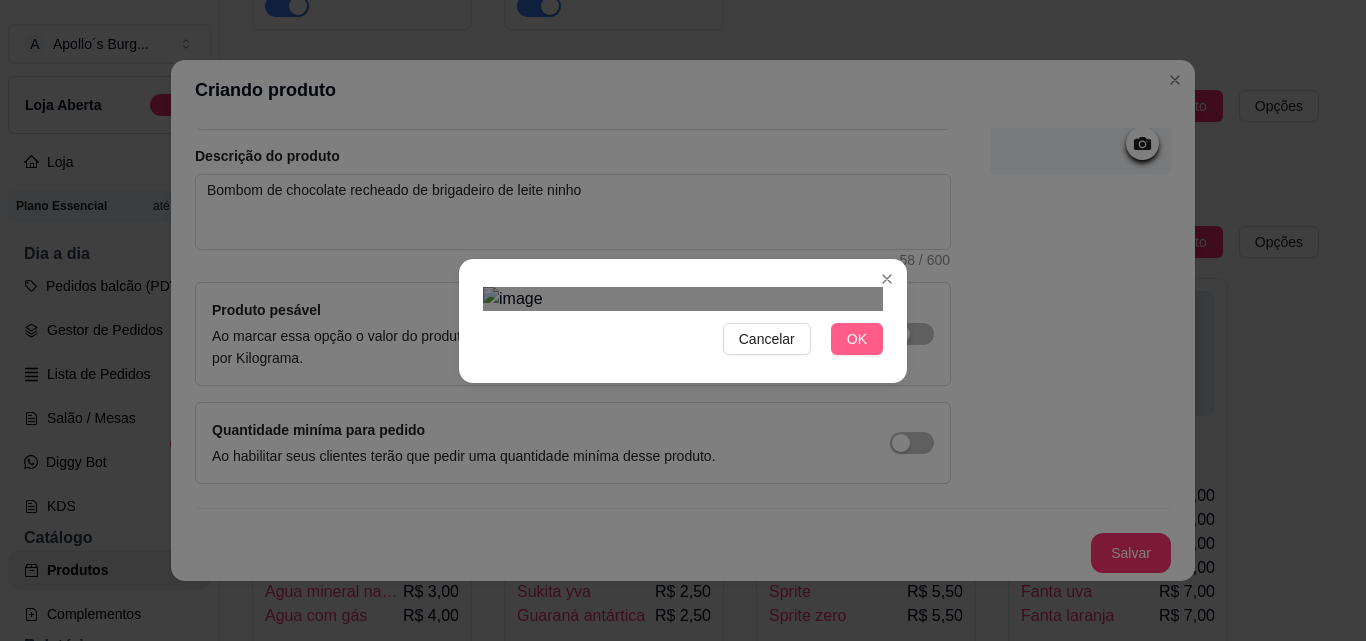click on "OK" at bounding box center [857, 339] 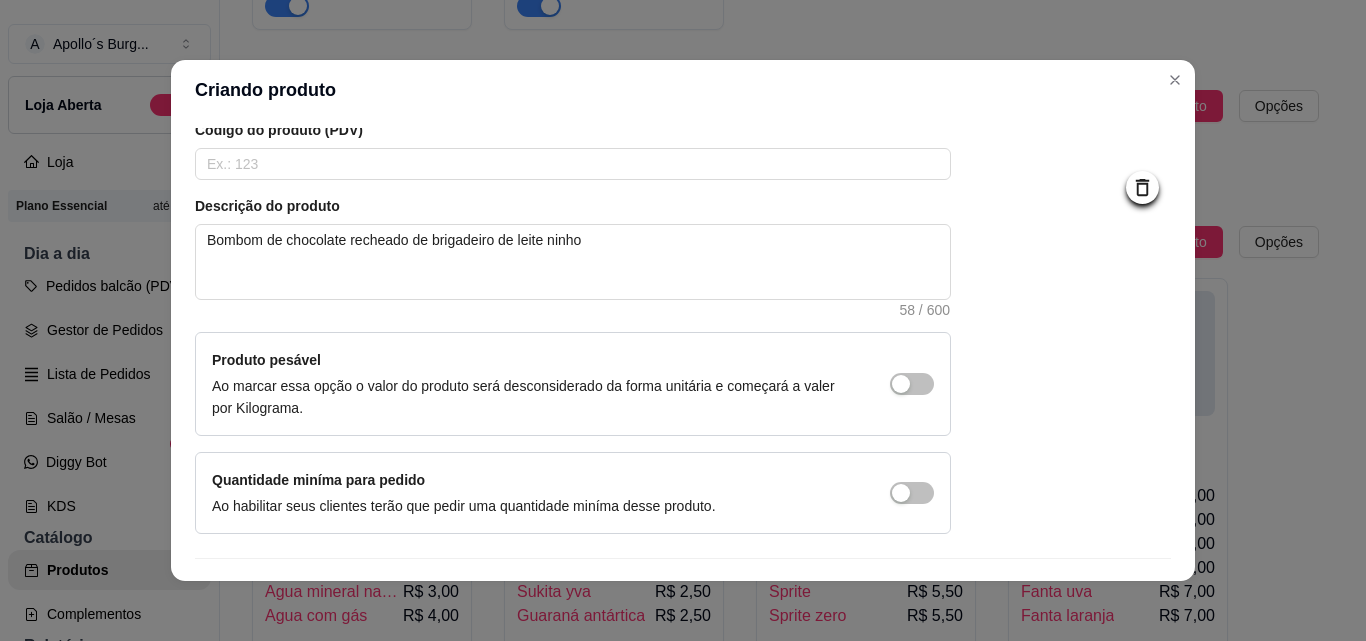 scroll, scrollTop: 207, scrollLeft: 0, axis: vertical 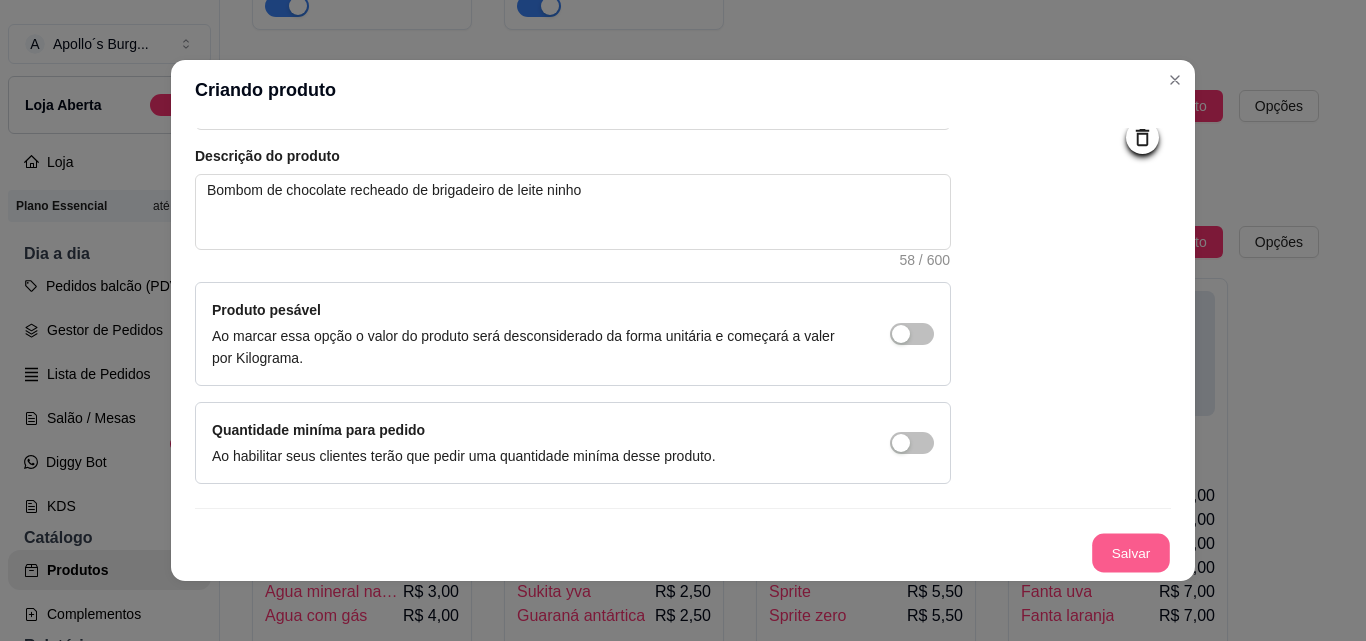 click on "Salvar" at bounding box center [1131, 553] 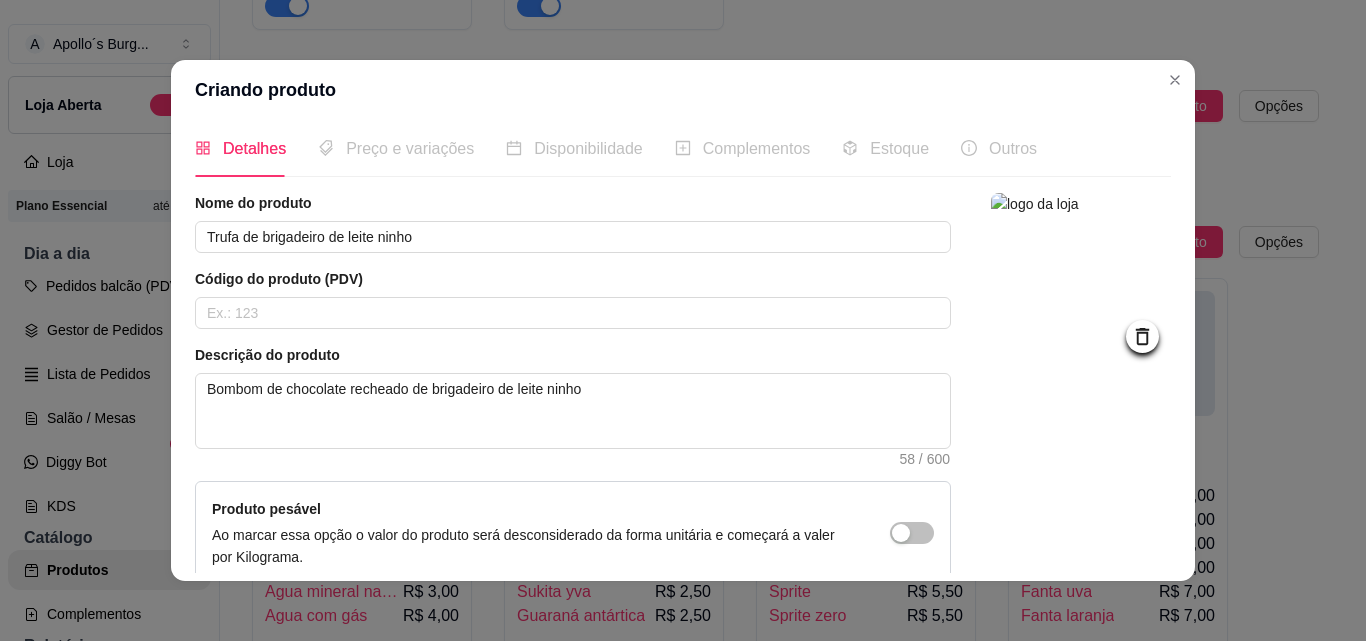 scroll, scrollTop: 0, scrollLeft: 0, axis: both 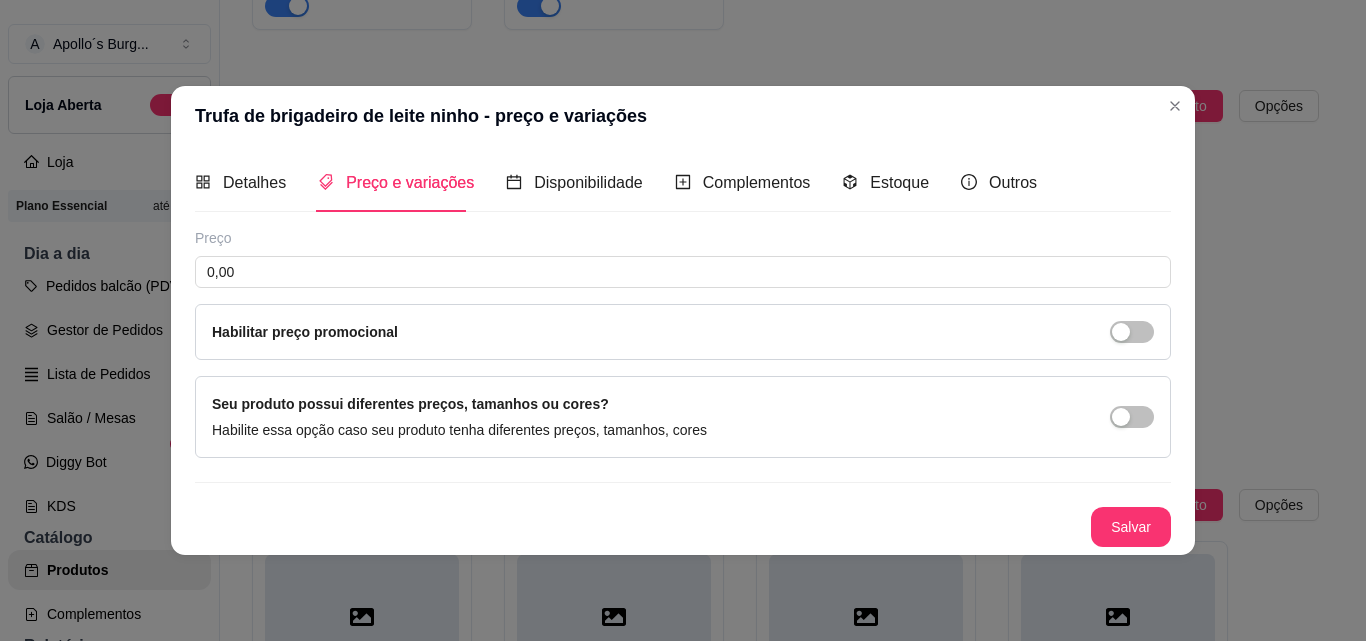 type 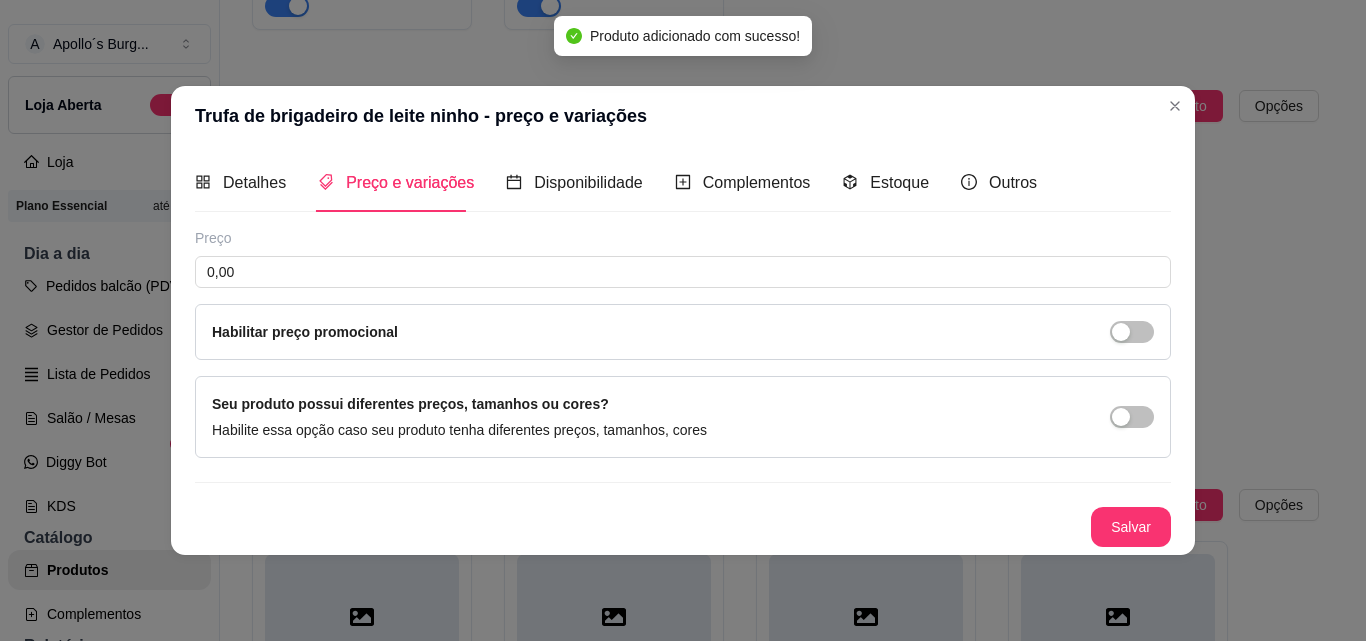 drag, startPoint x: 1144, startPoint y: 328, endPoint x: 1135, endPoint y: 317, distance: 14.21267 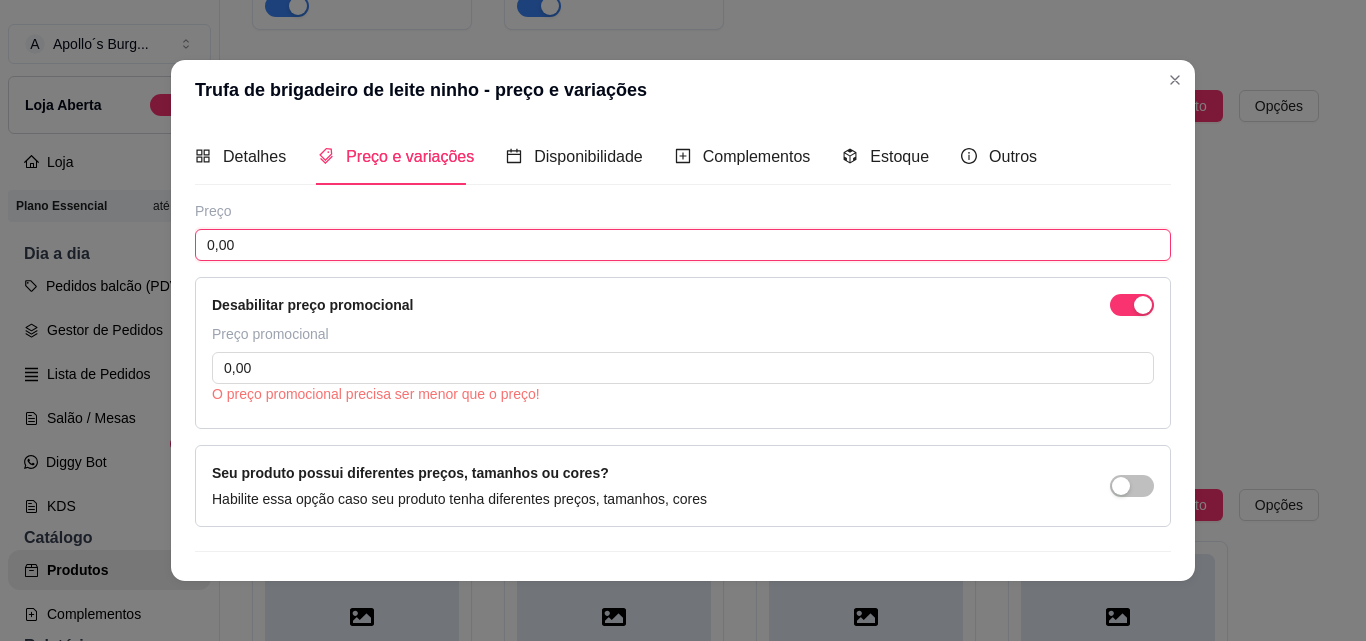 click on "0,00" at bounding box center (683, 245) 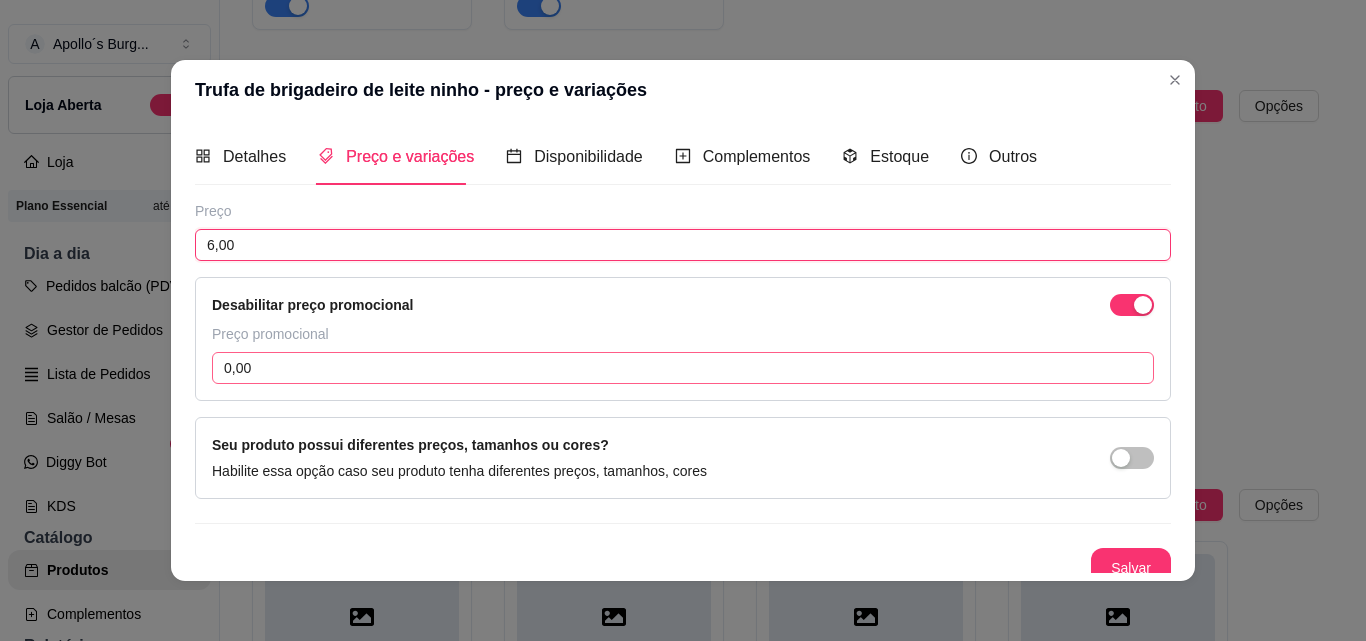 type on "6,00" 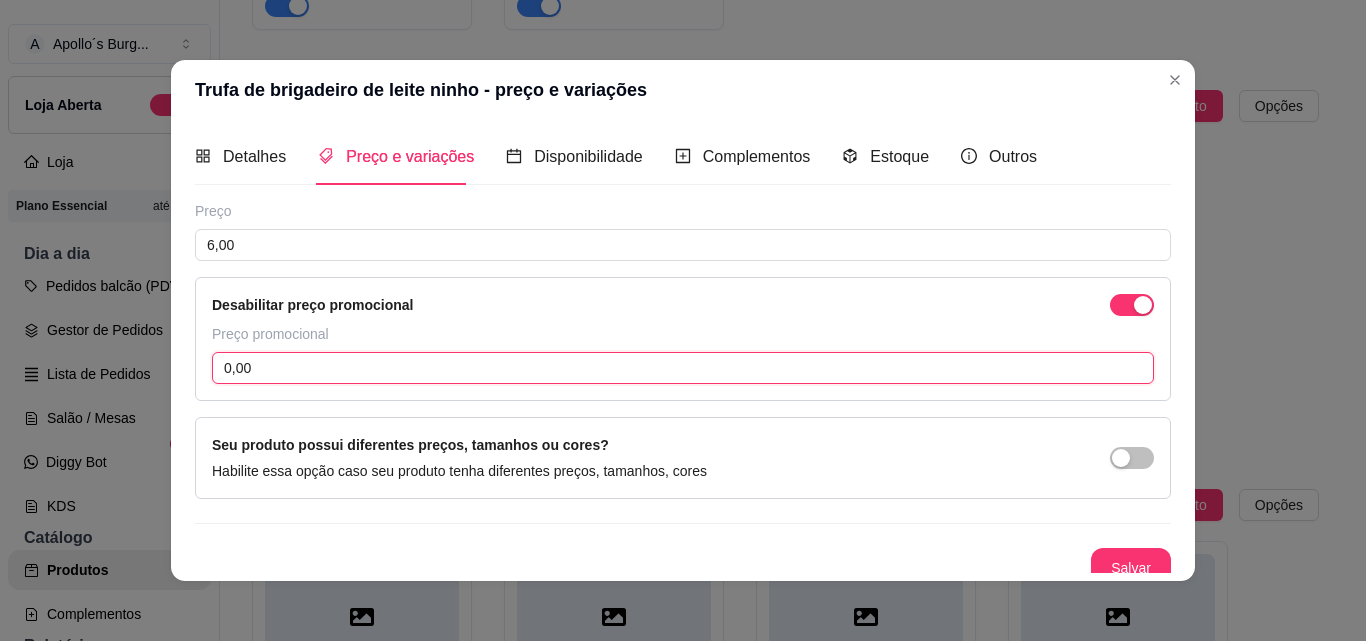 click on "0,00" at bounding box center (683, 368) 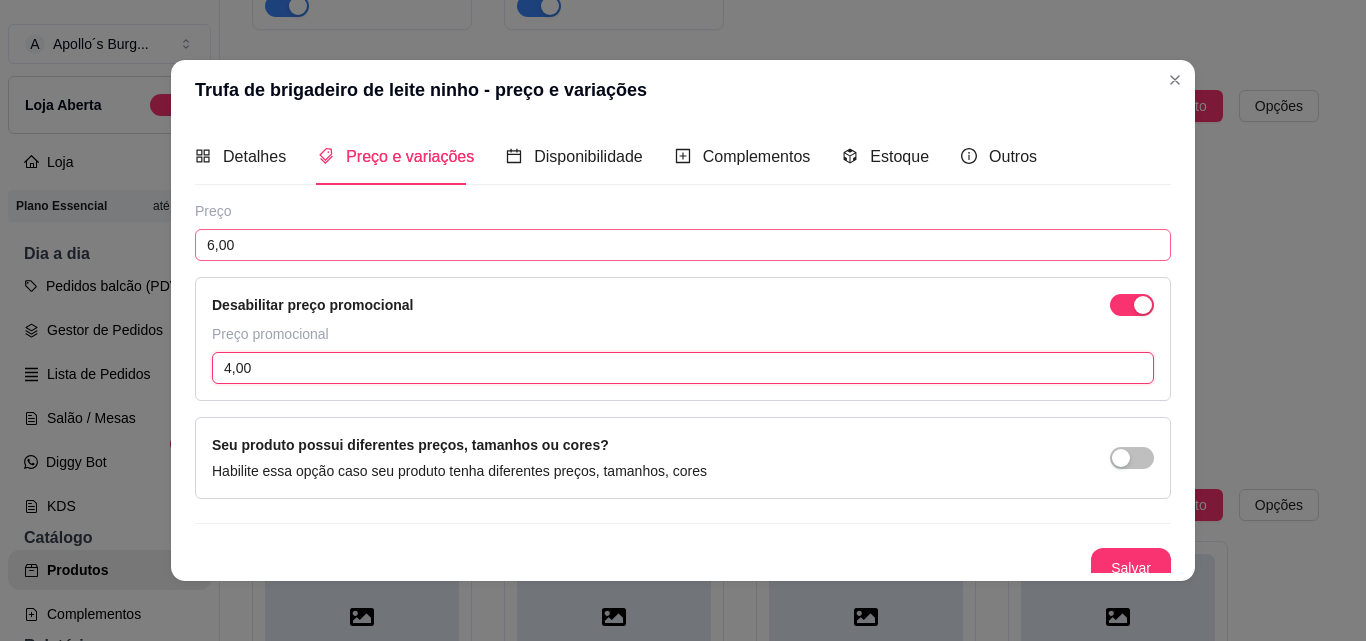 type on "4,00" 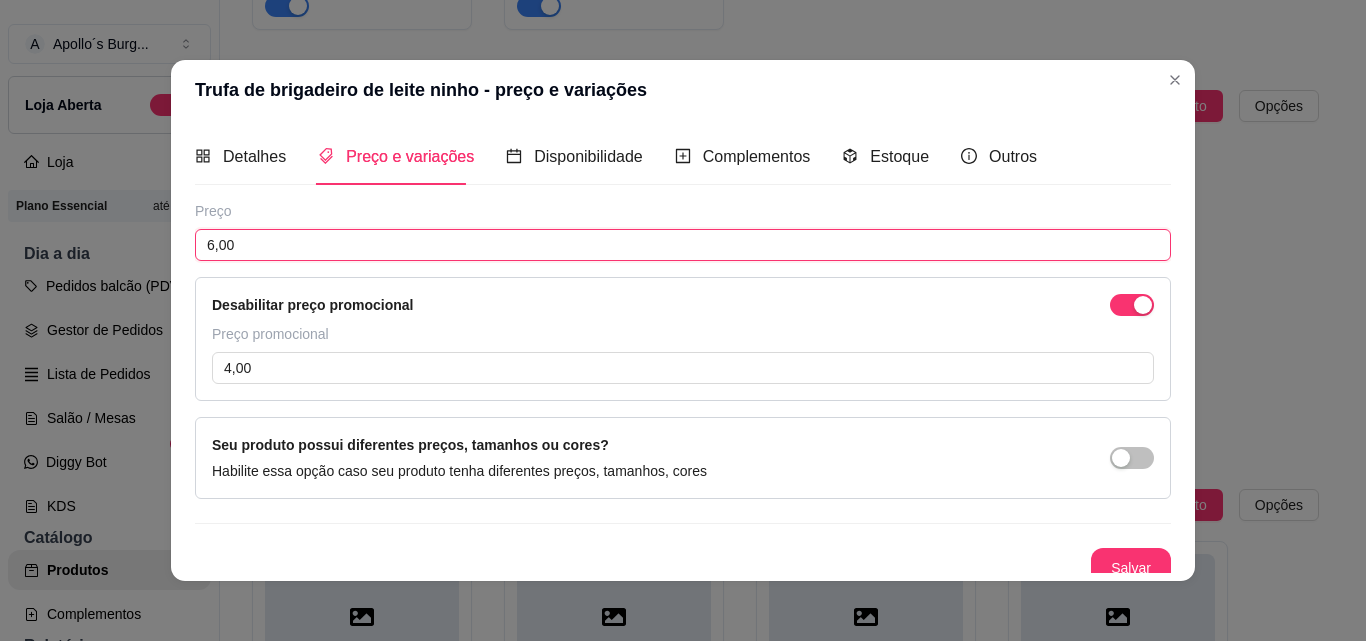 click on "6,00" at bounding box center [683, 245] 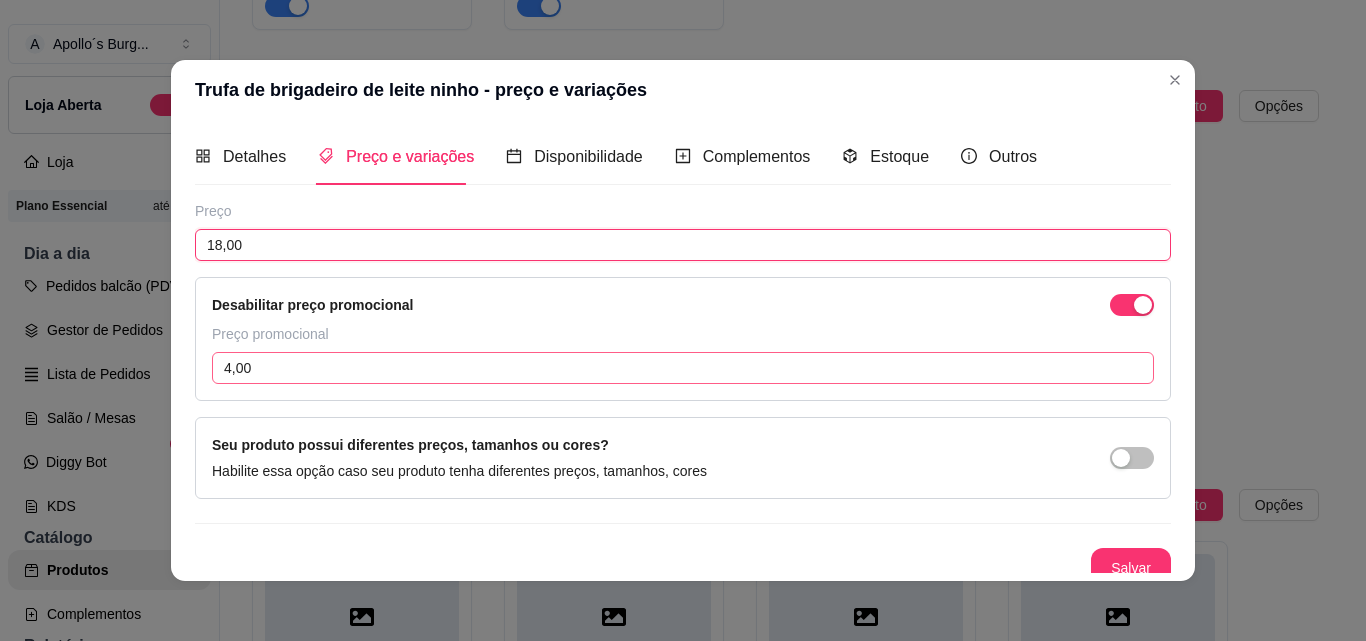 type on "18,00" 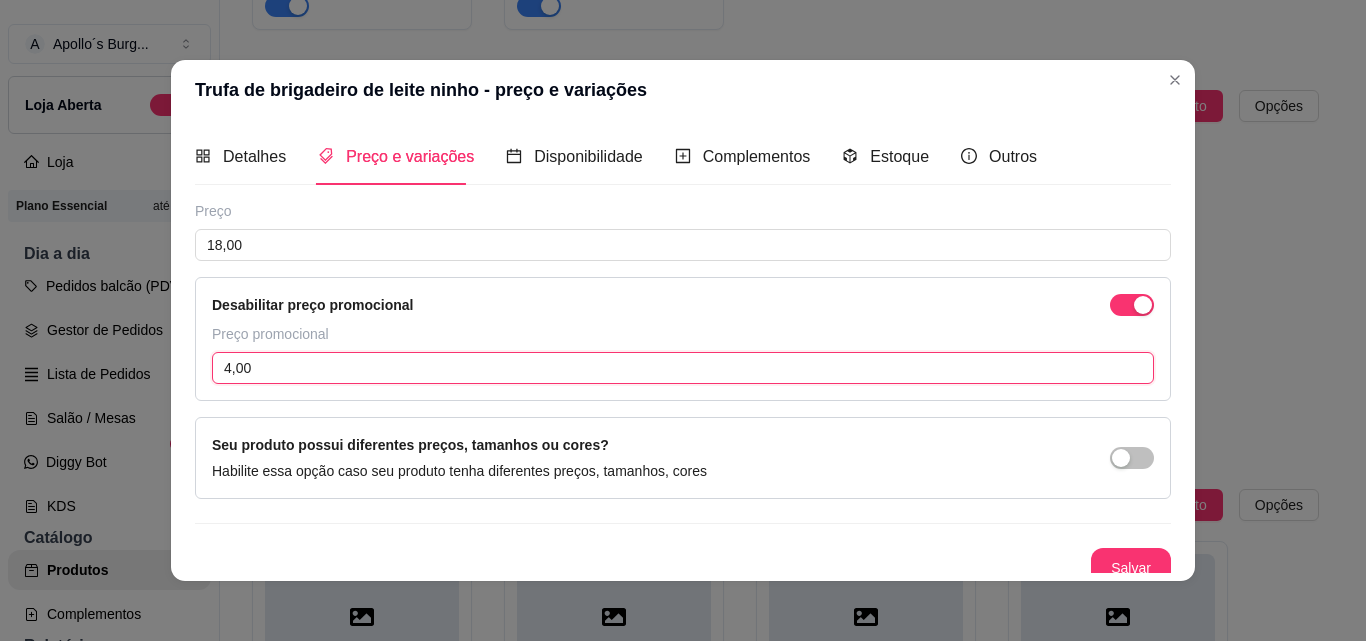 click on "4,00" at bounding box center (683, 368) 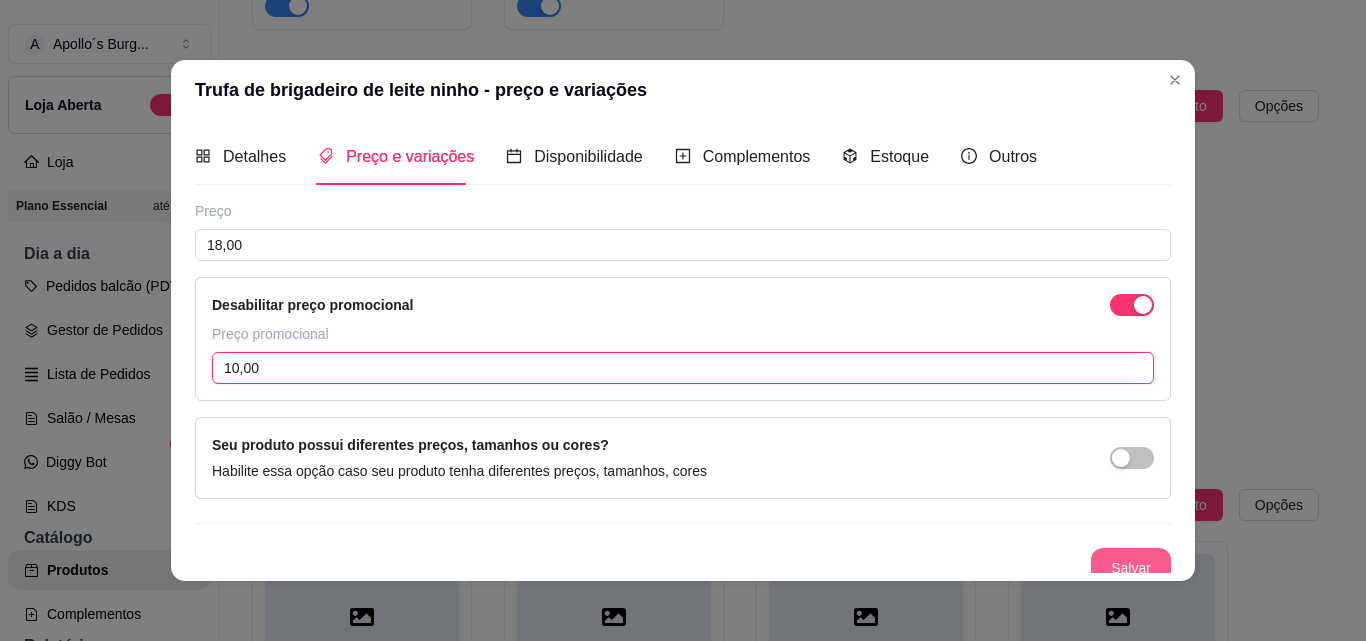 type on "10,00" 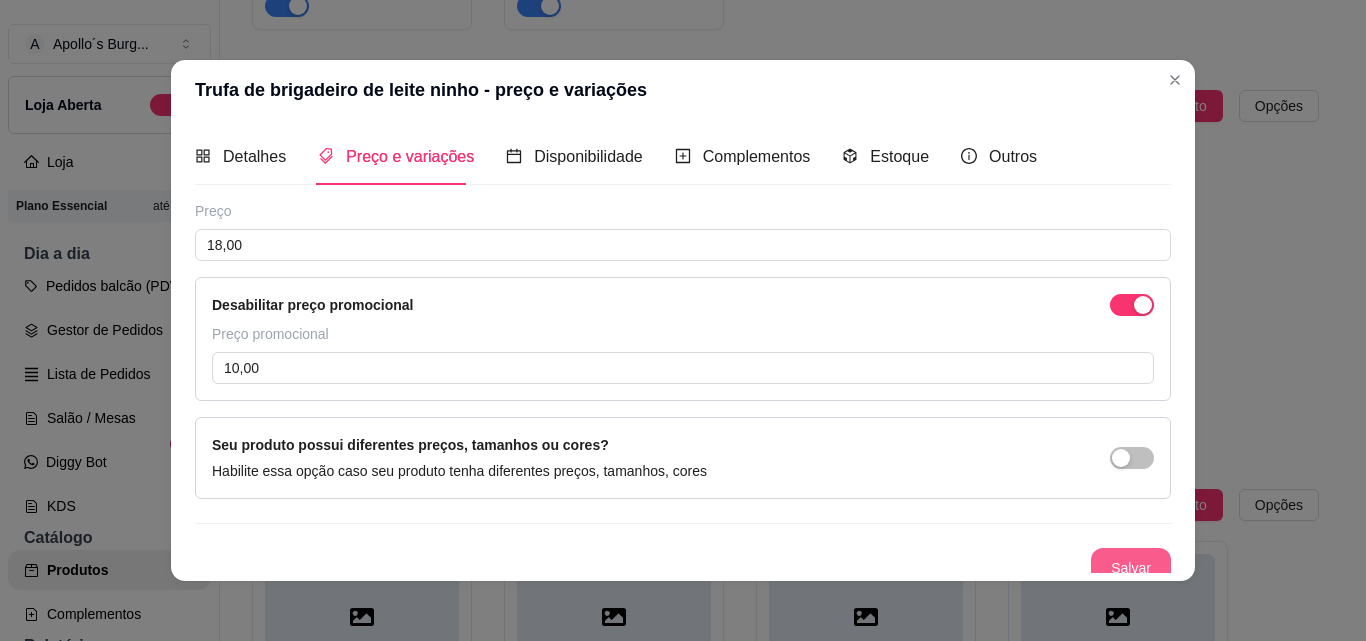 click on "Salvar" at bounding box center [1131, 568] 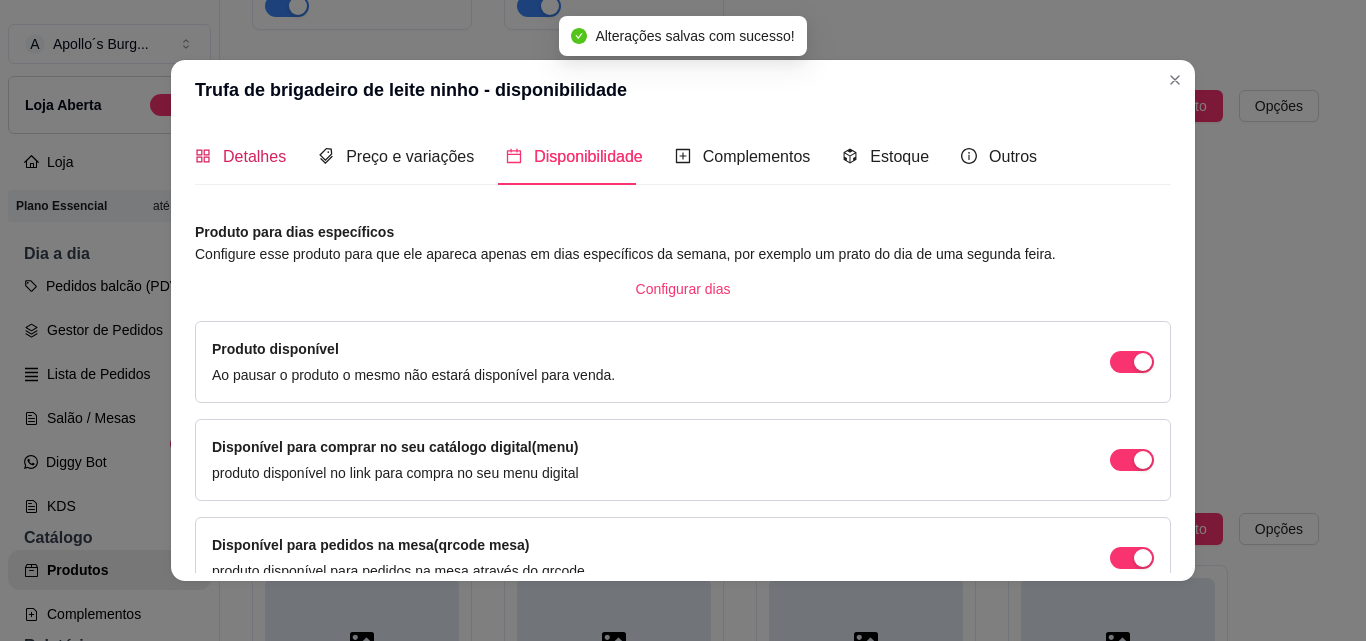 click on "Detalhes" at bounding box center (254, 156) 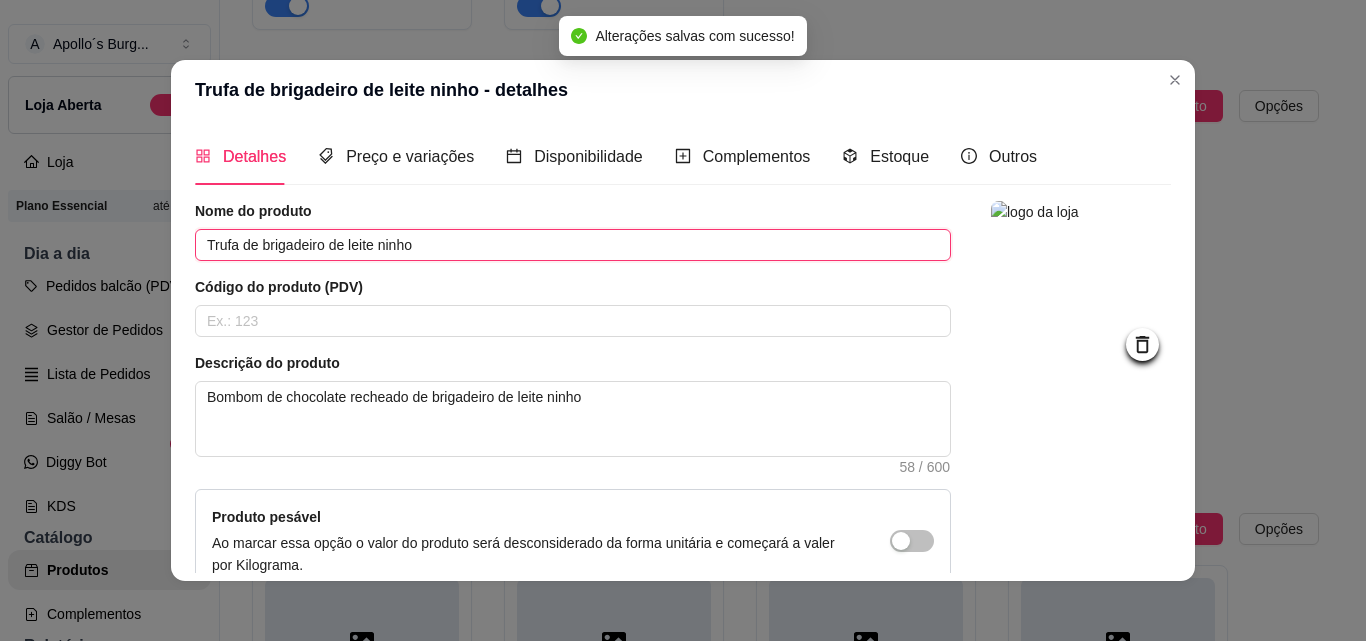 click on "Trufa de brigadeiro de leite ninho" at bounding box center [573, 245] 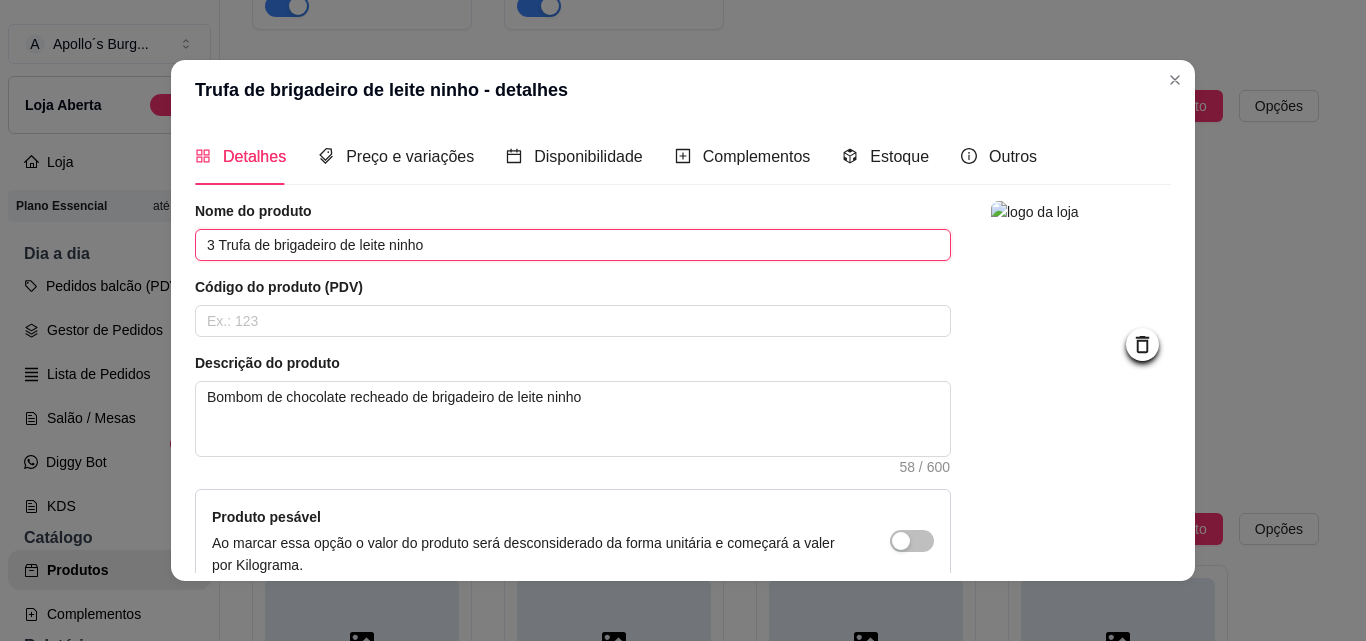 click on "3 Trufa de brigadeiro de leite ninho" at bounding box center (573, 245) 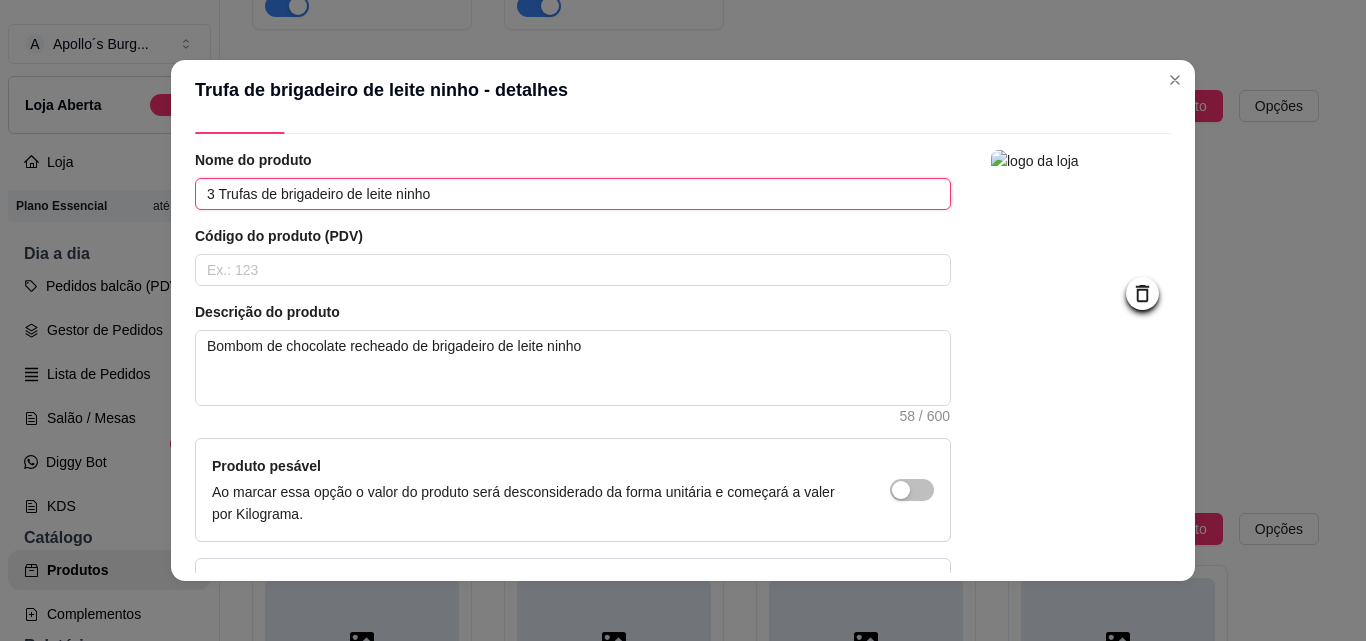 scroll, scrollTop: 207, scrollLeft: 0, axis: vertical 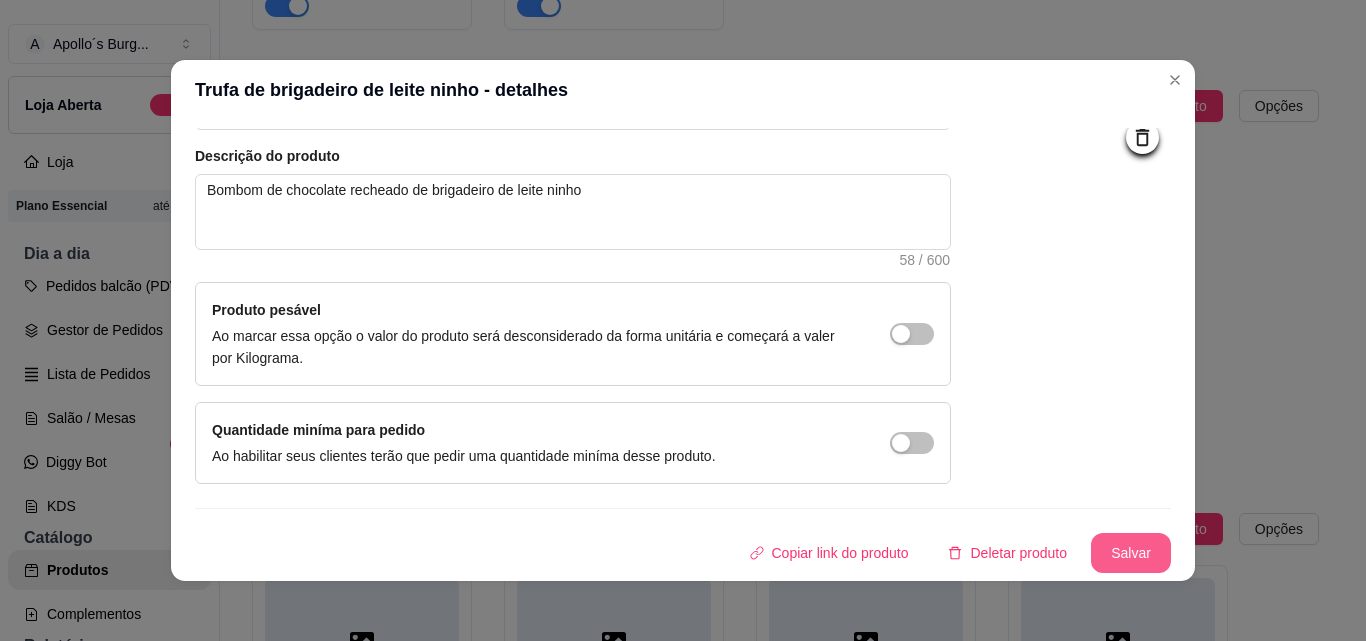 type on "3 Trufas de brigadeiro de leite ninho" 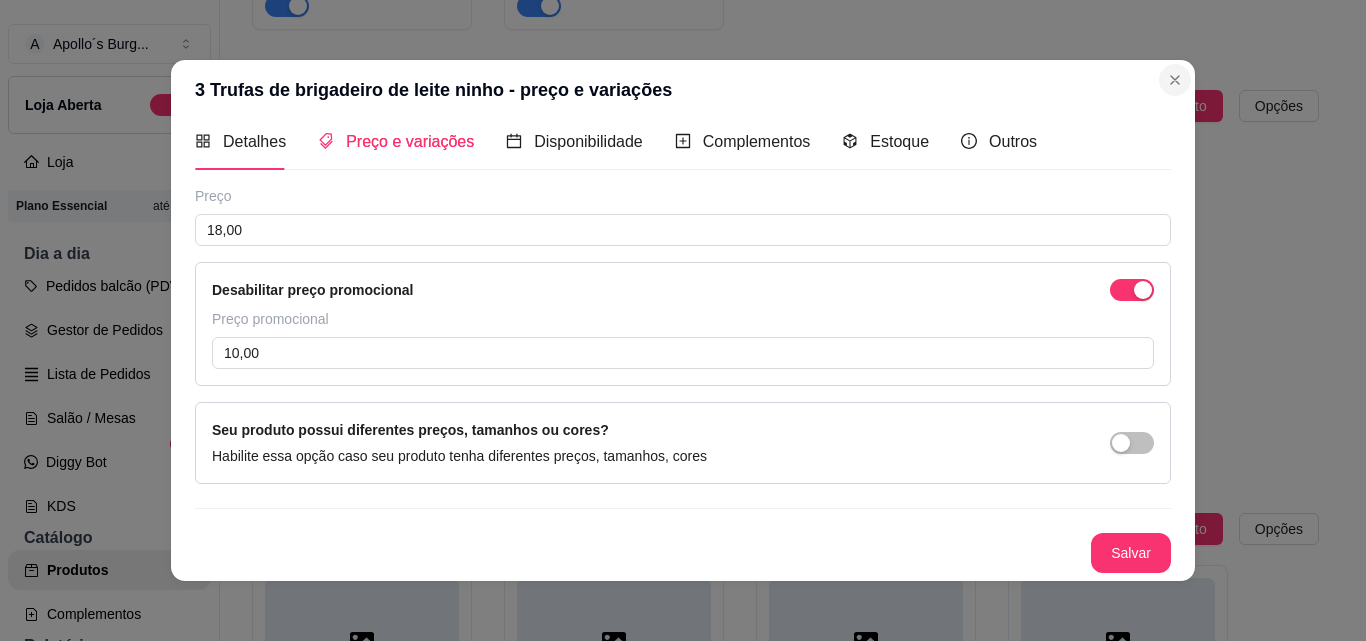 type 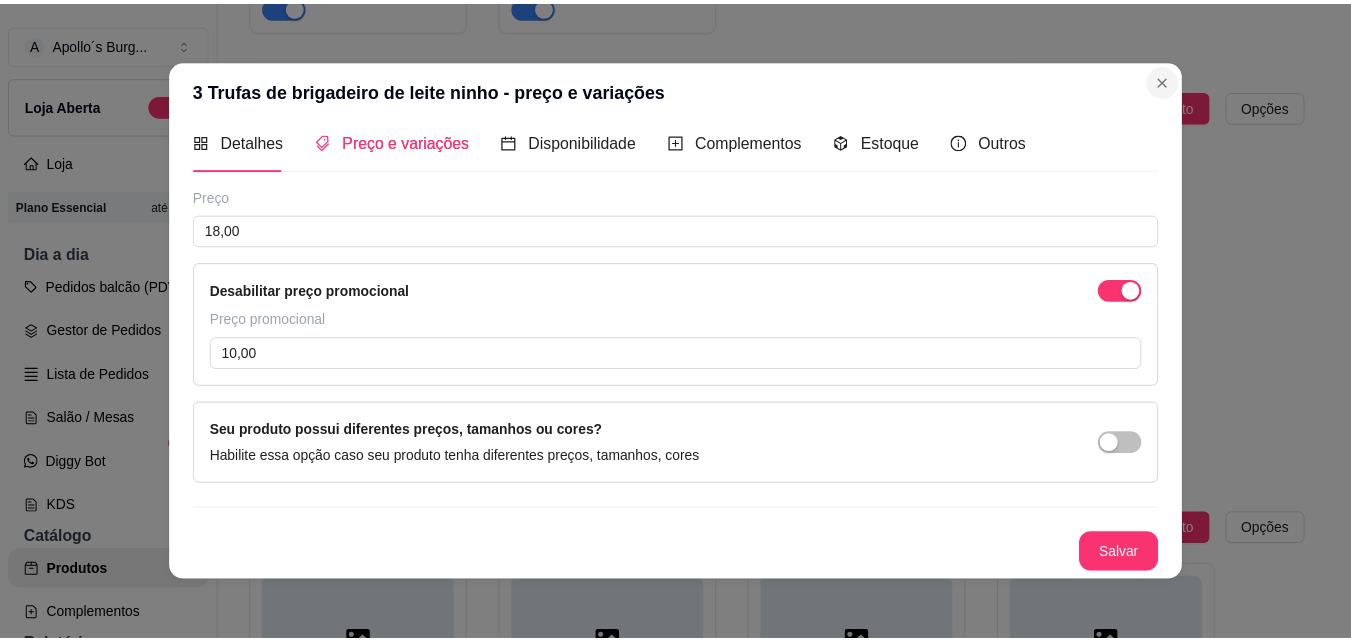 scroll, scrollTop: 15, scrollLeft: 0, axis: vertical 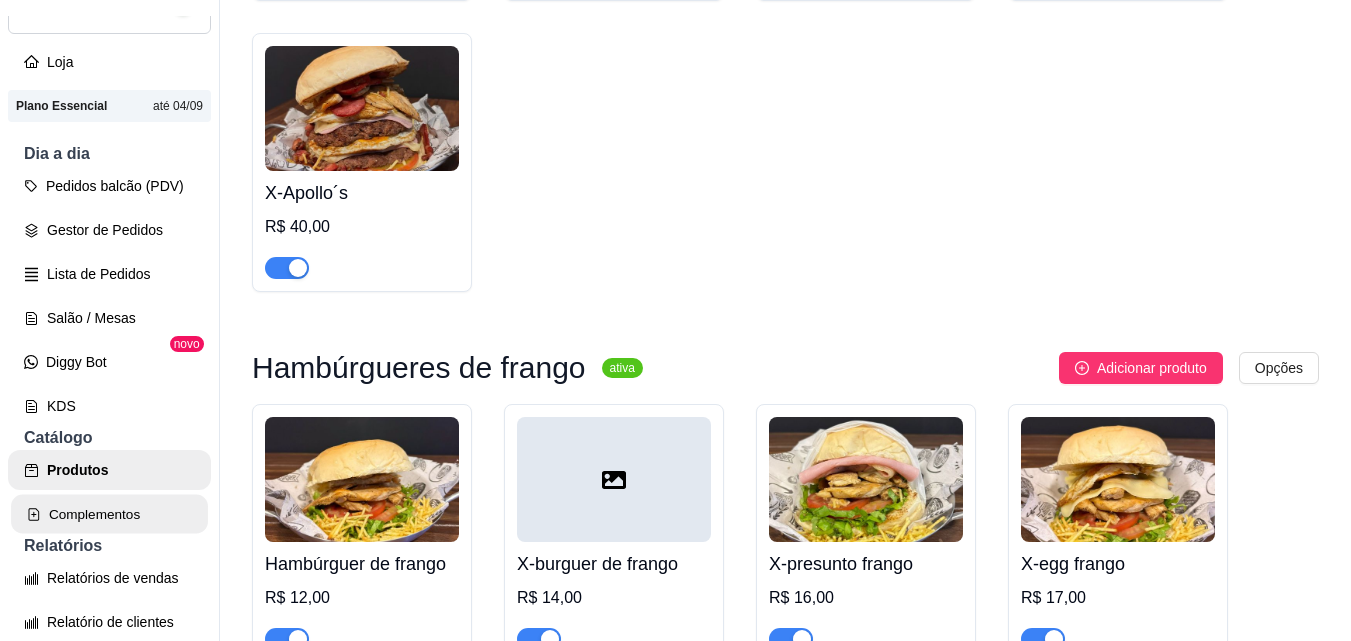 click on "Complementos" at bounding box center (109, 514) 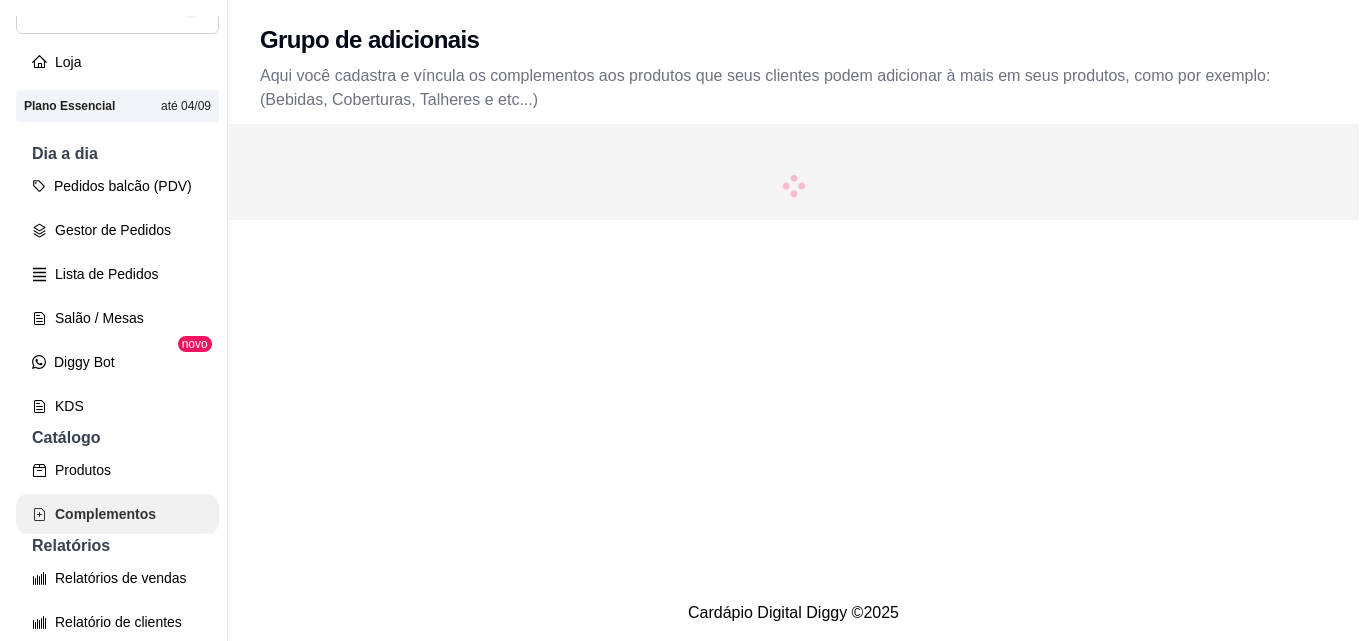 scroll, scrollTop: 0, scrollLeft: 0, axis: both 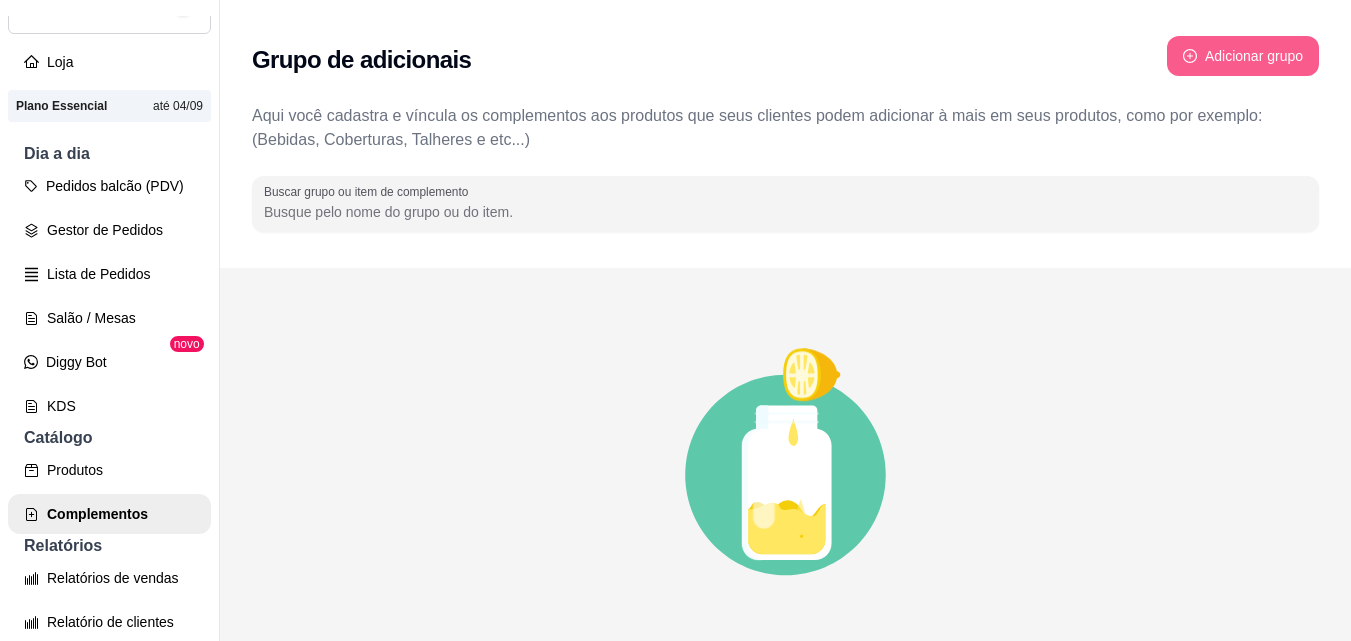 click on "Adicionar grupo" at bounding box center [1243, 56] 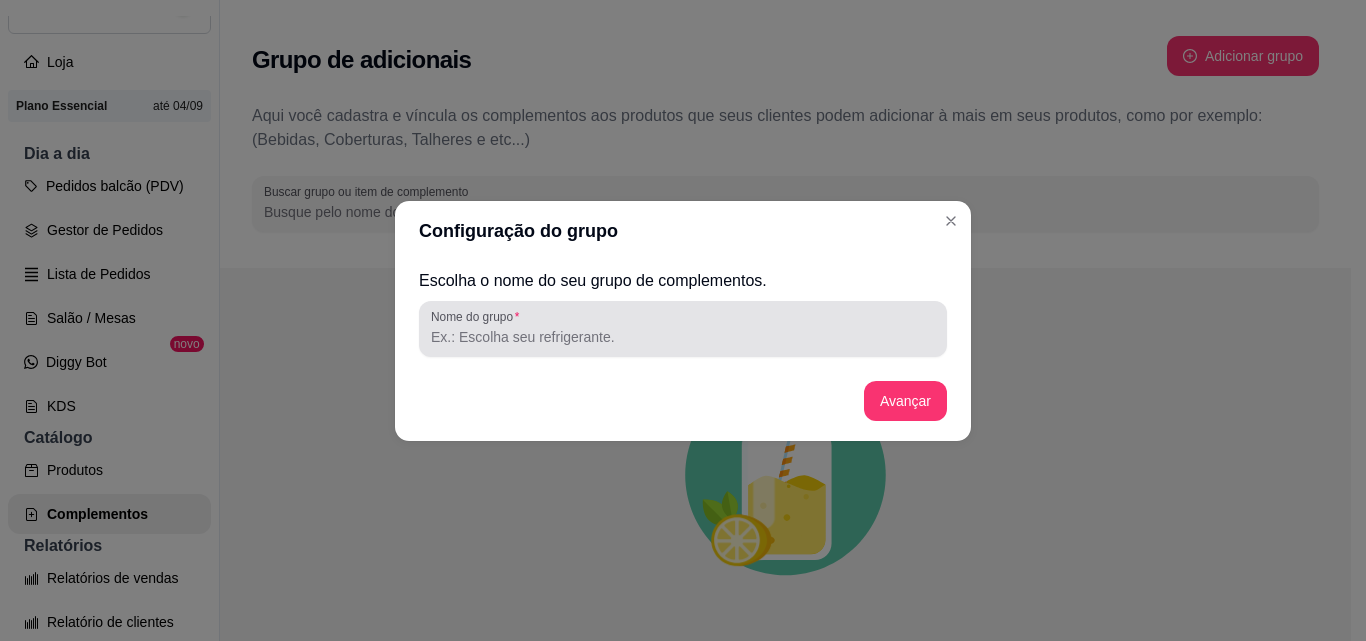 click on "Nome do grupo" at bounding box center (683, 337) 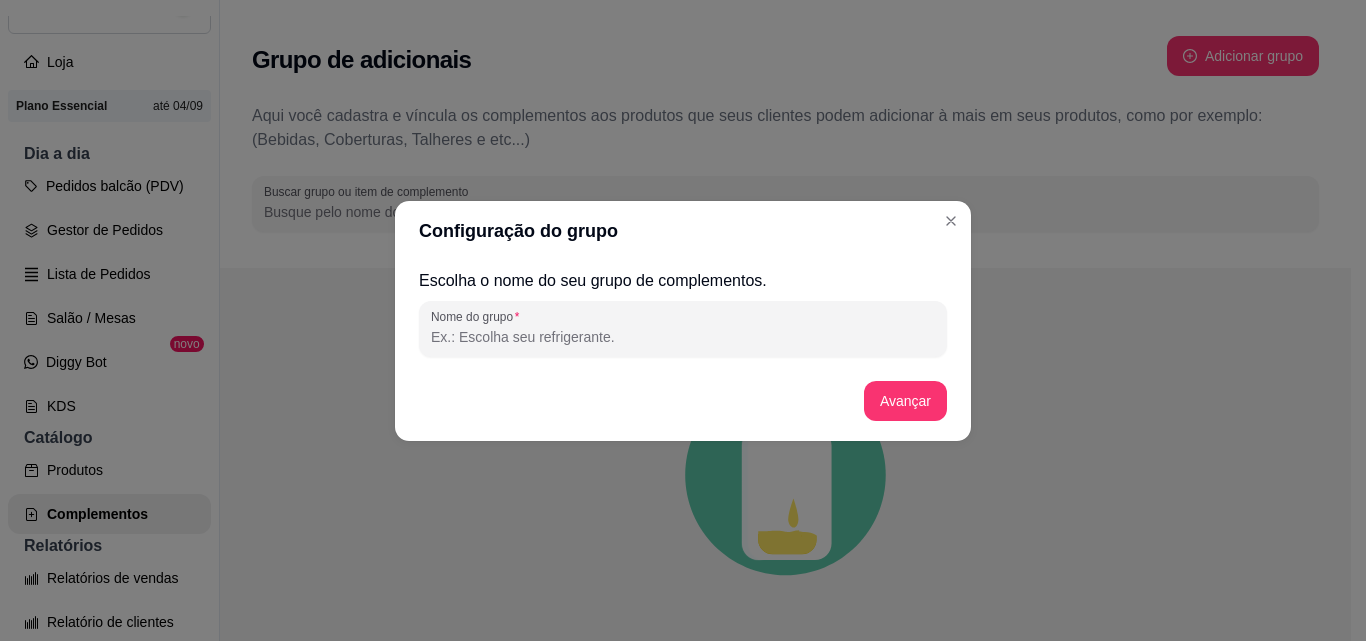 type on "A" 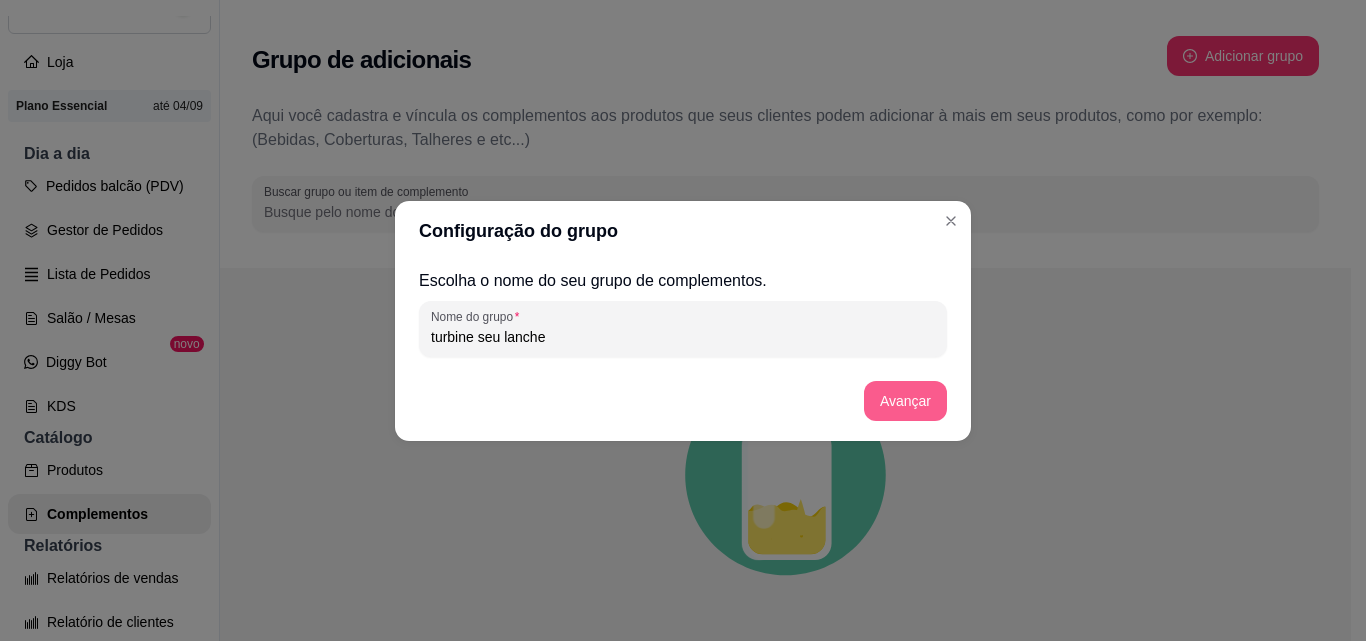 type on "turbine seu lanche" 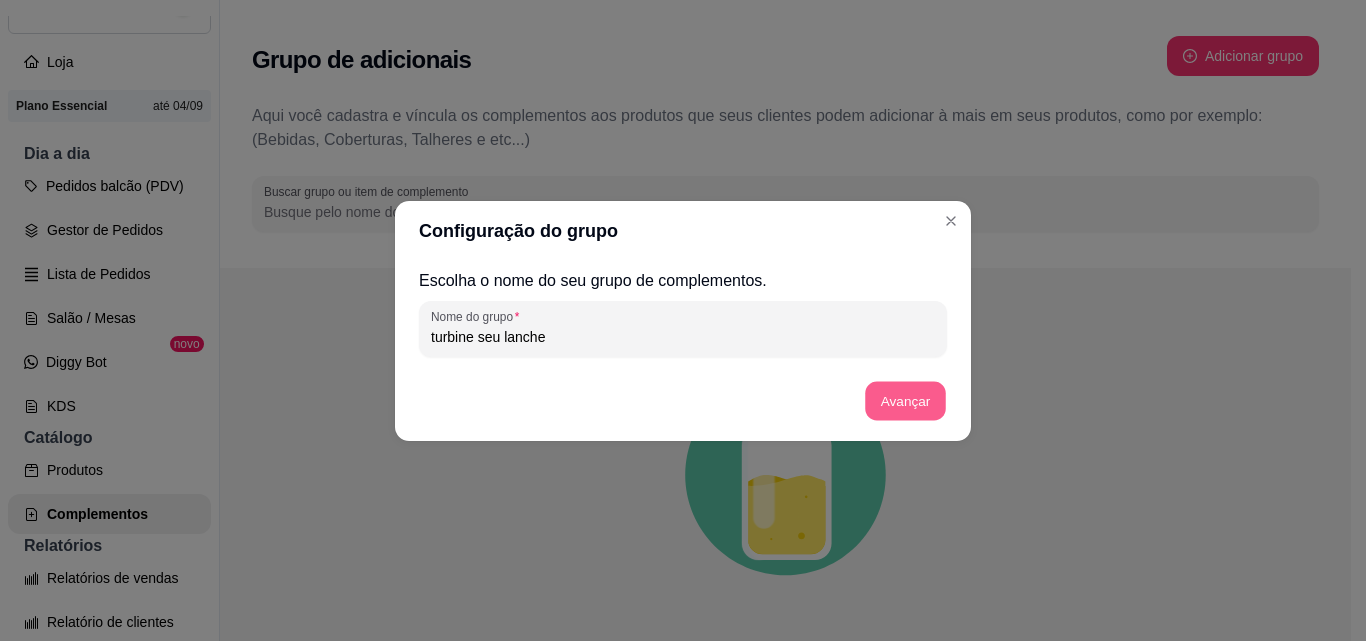 click on "Avançar" at bounding box center [905, 400] 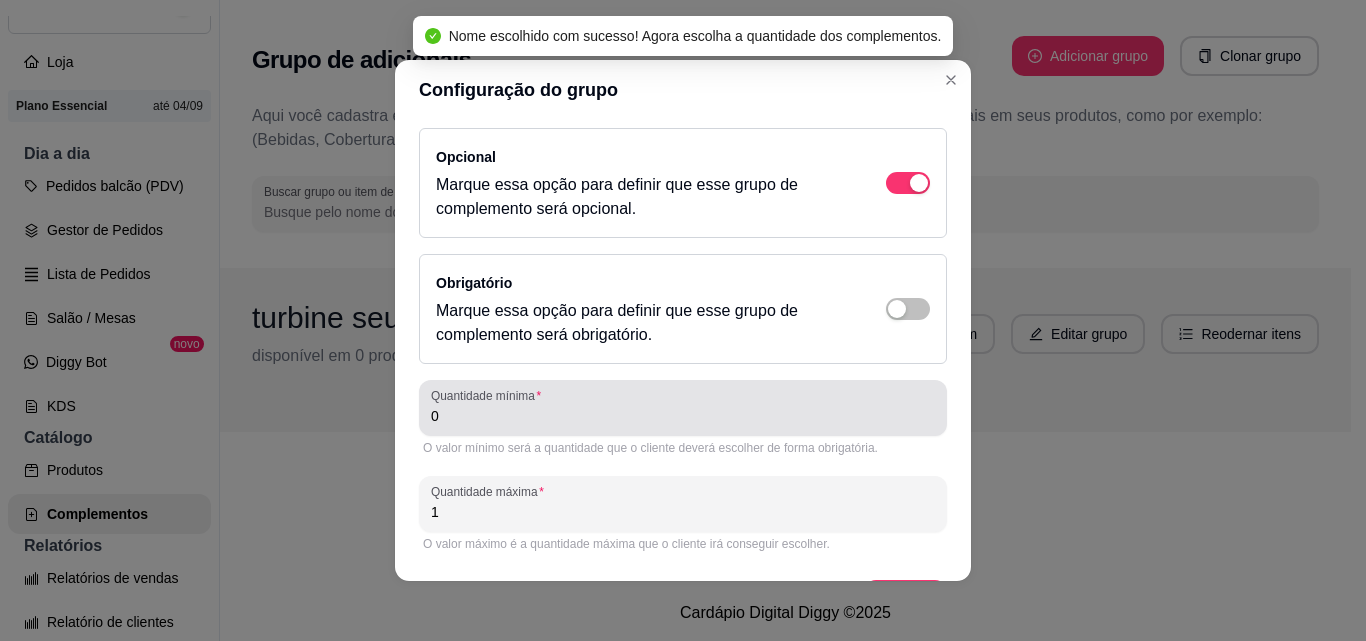 scroll, scrollTop: 59, scrollLeft: 0, axis: vertical 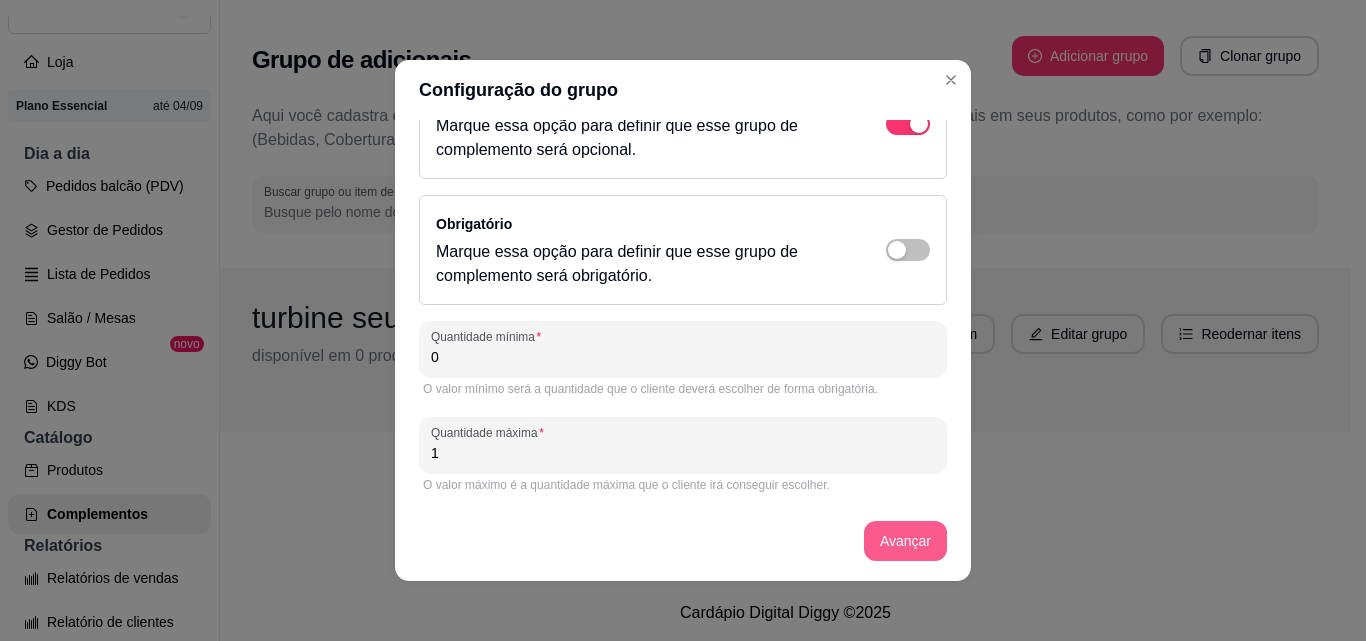click on "Avançar" at bounding box center [905, 541] 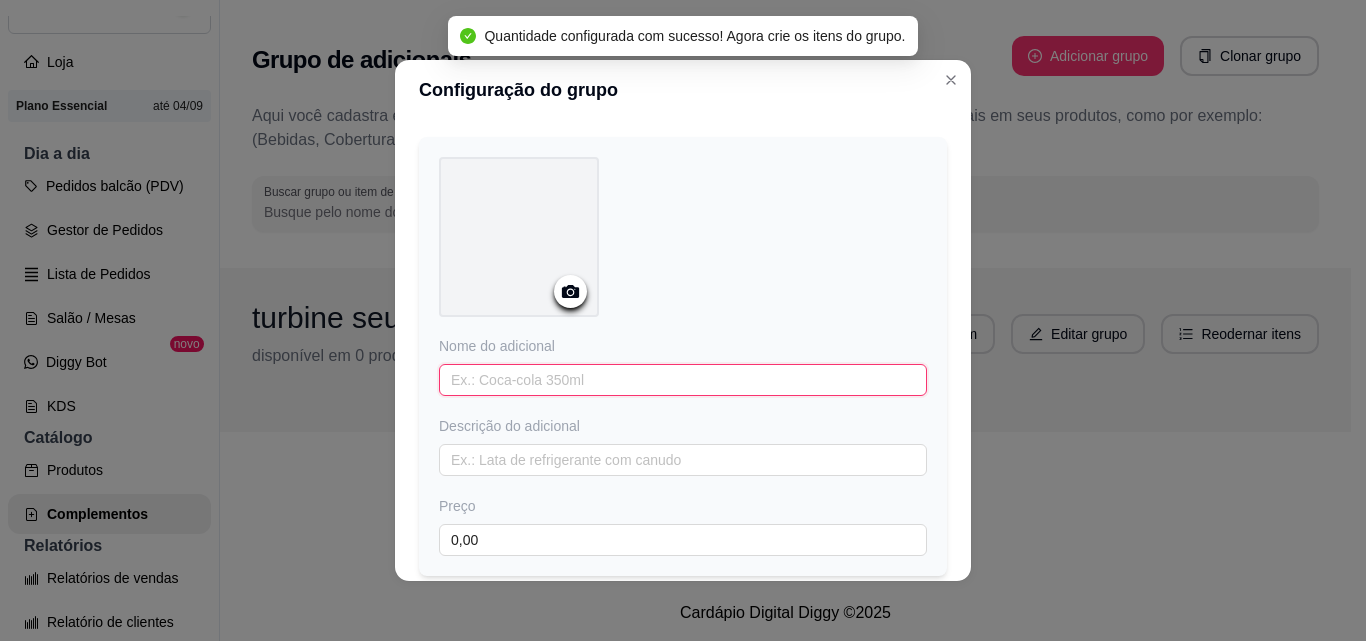 click at bounding box center (683, 380) 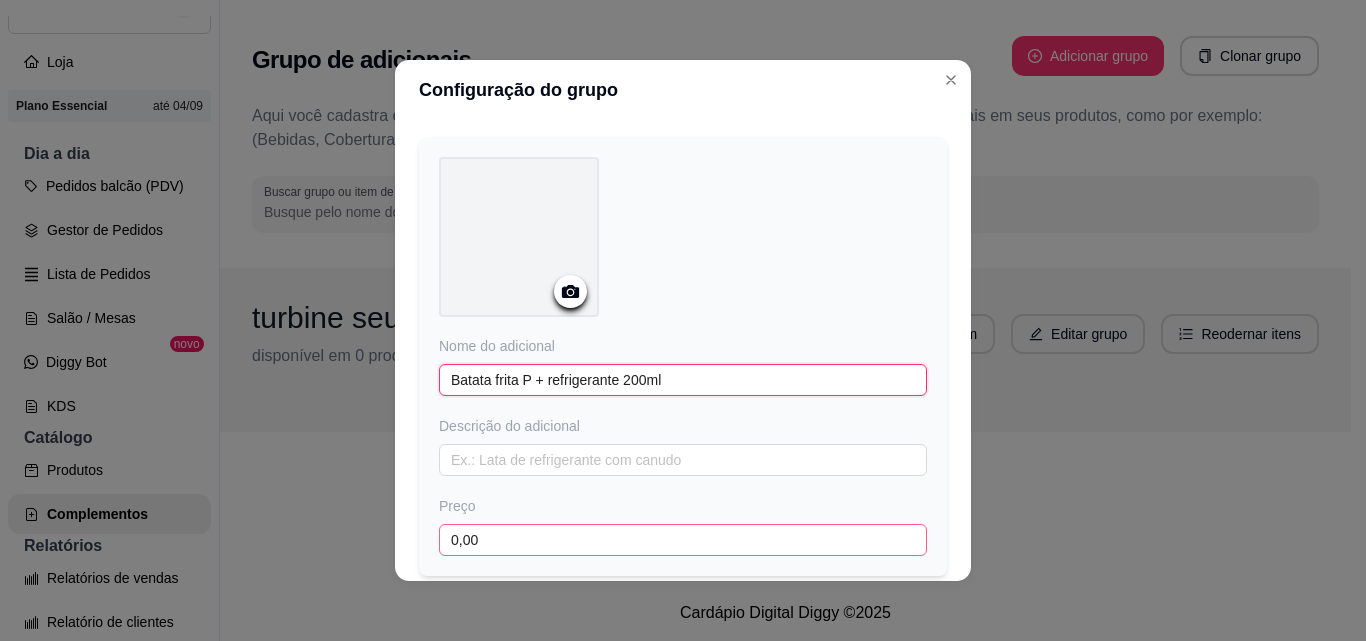 type on "Batata frita P + refrigerante 200ml" 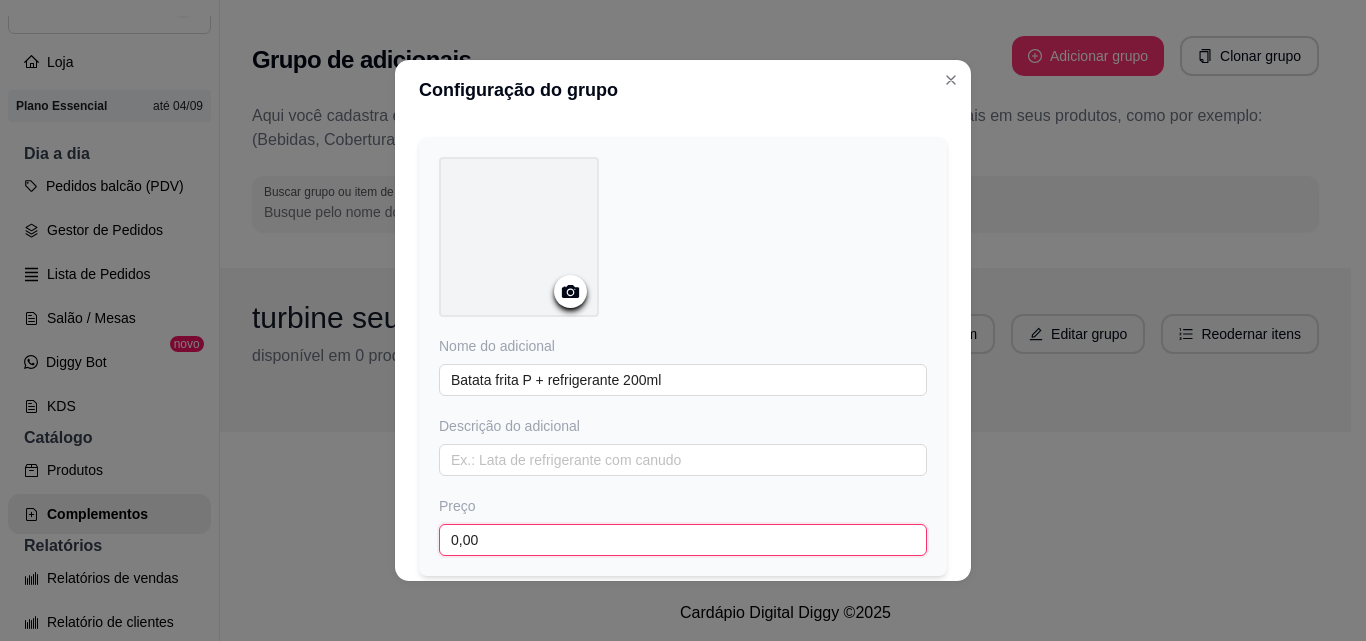 click on "0,00" at bounding box center [683, 540] 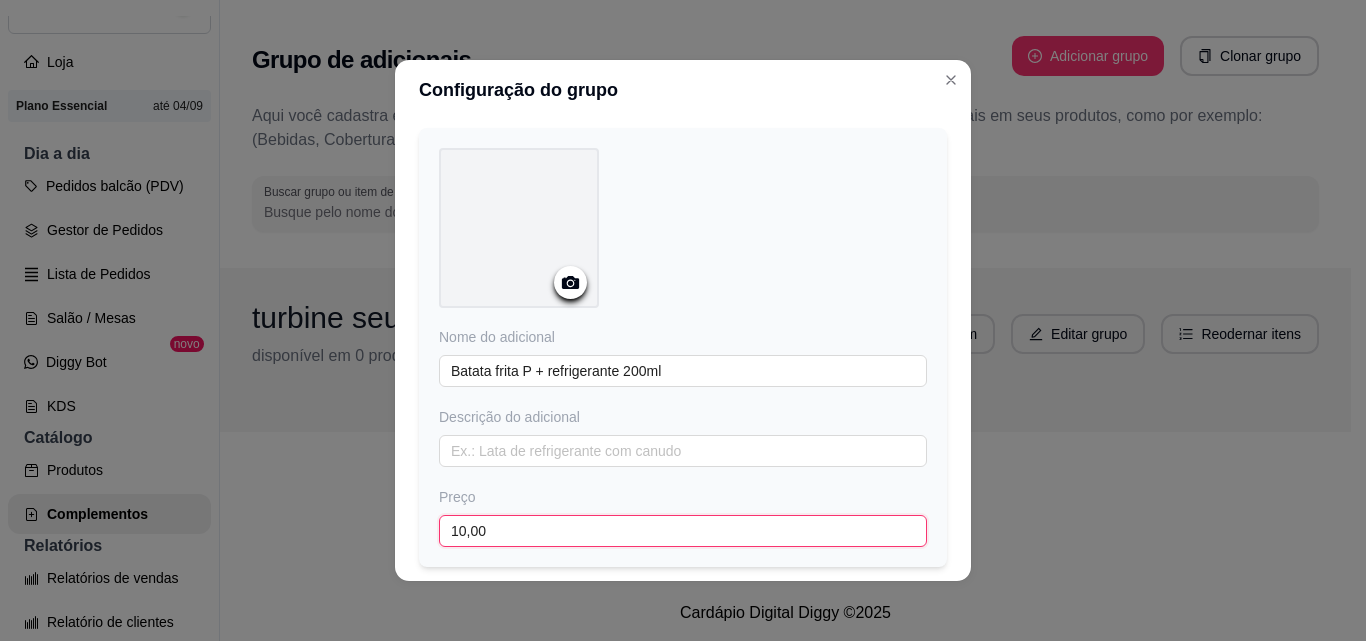 scroll, scrollTop: 197, scrollLeft: 0, axis: vertical 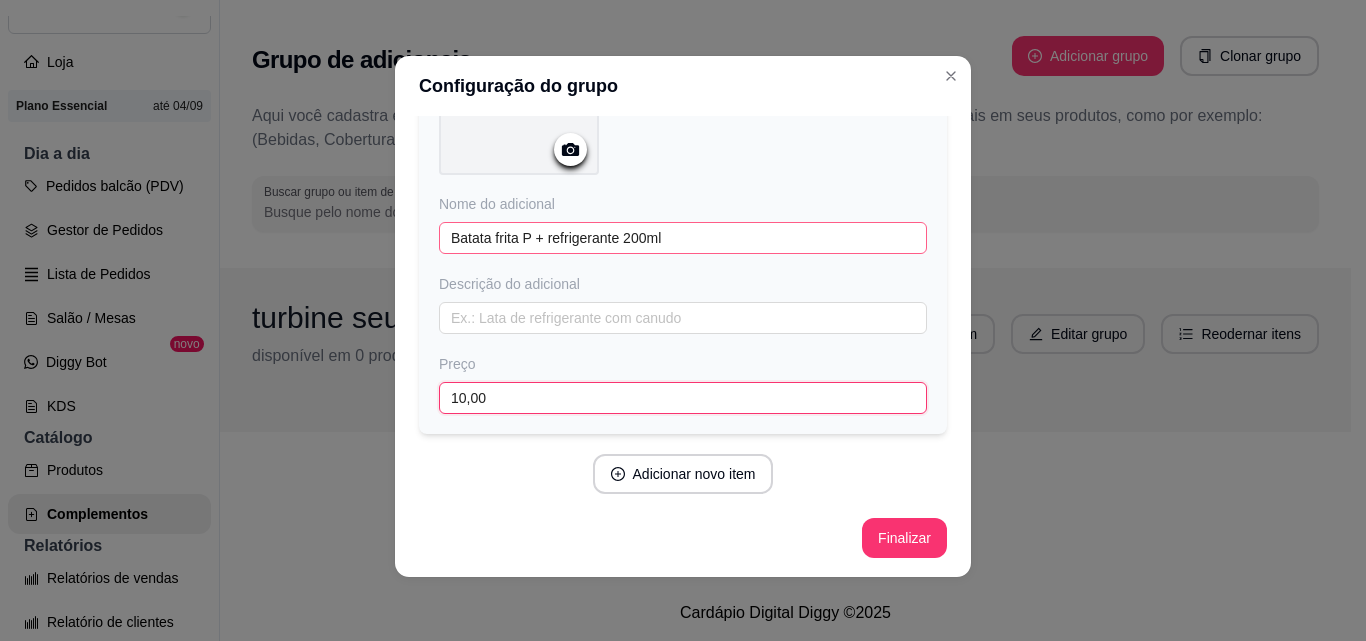 type on "10,00" 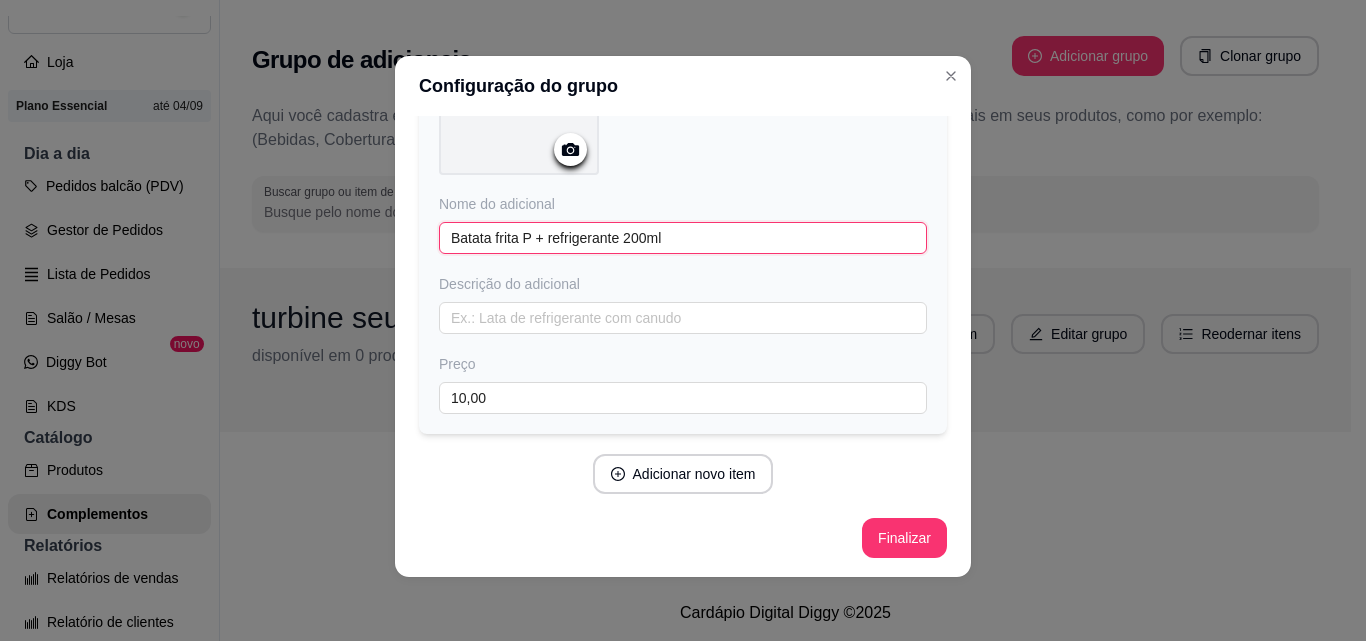 click on "Batata frita P + refrigerante 200ml" at bounding box center (683, 238) 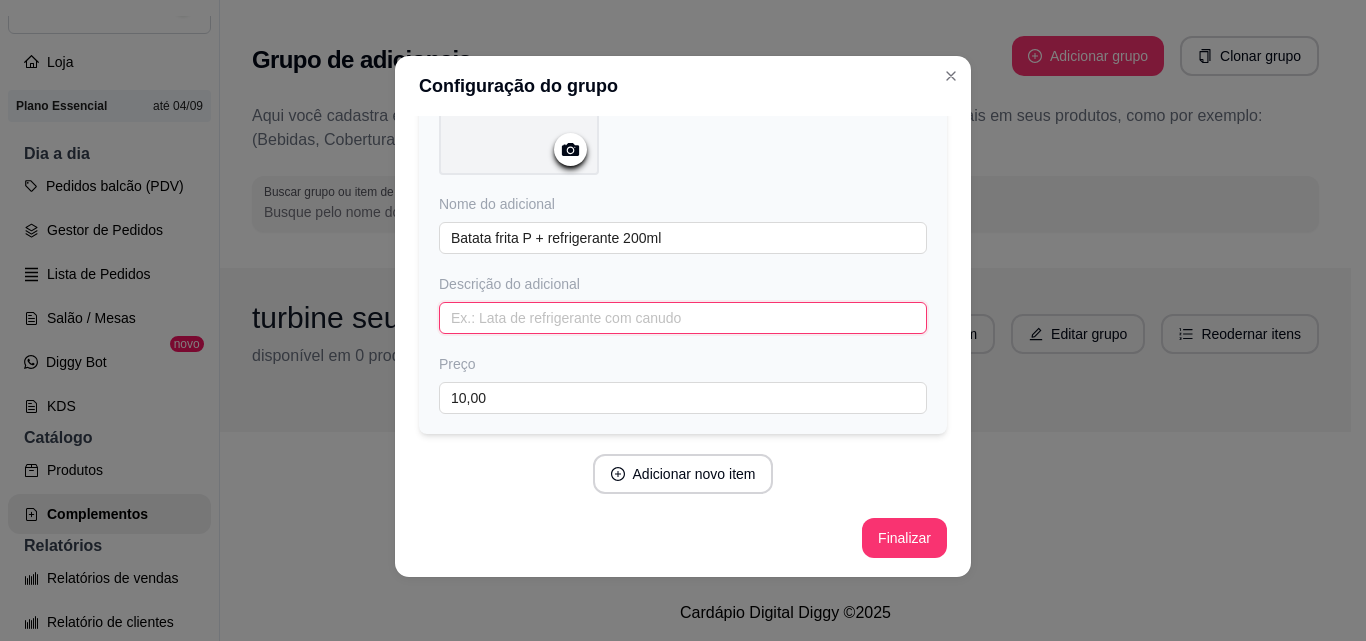 click at bounding box center (683, 318) 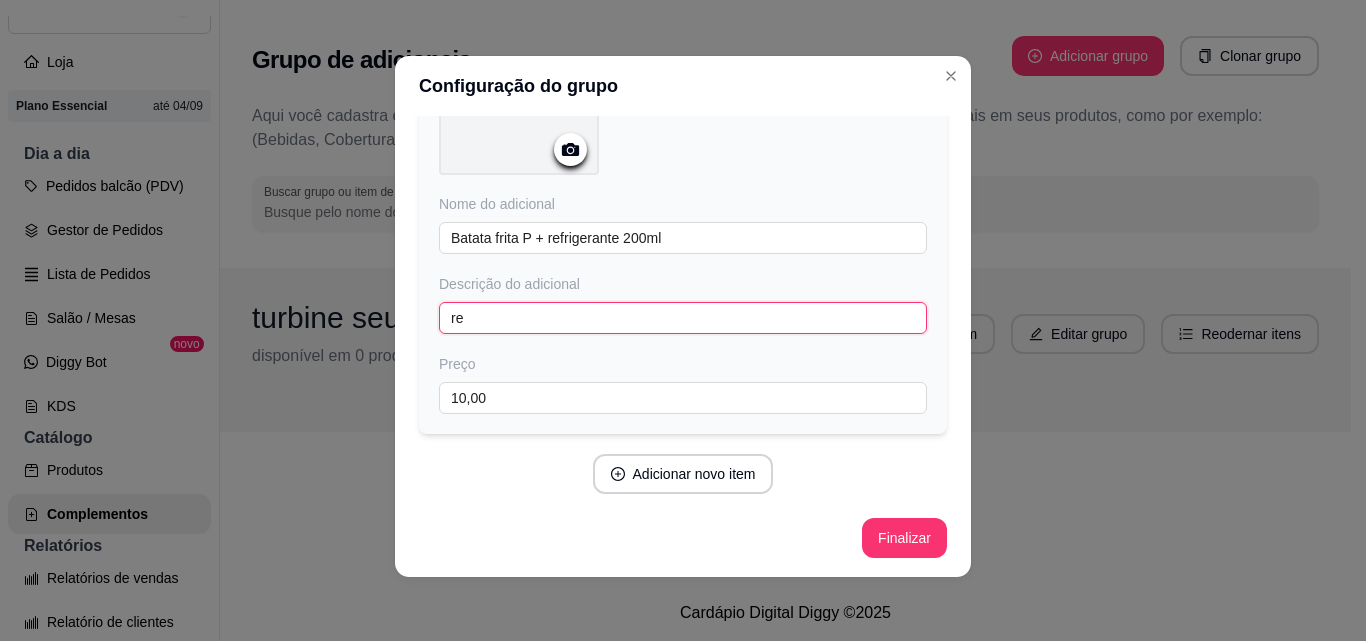 type on "r" 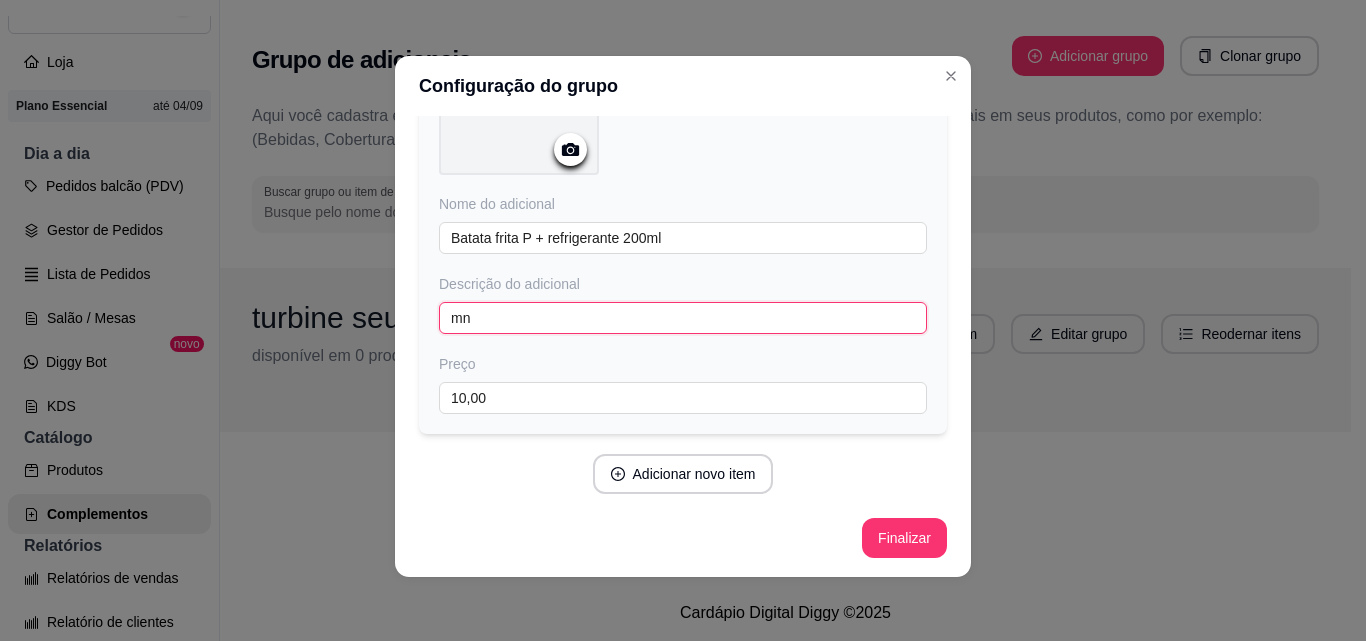 type on "m" 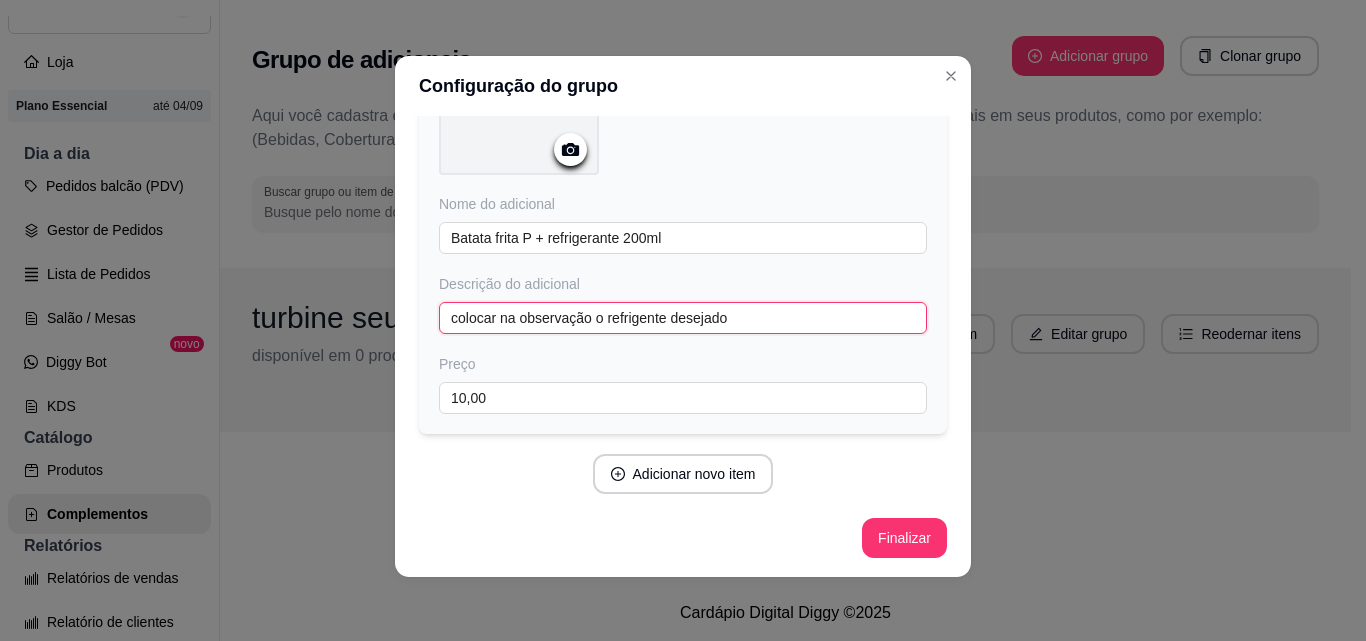 drag, startPoint x: 624, startPoint y: 324, endPoint x: 581, endPoint y: 315, distance: 43.931767 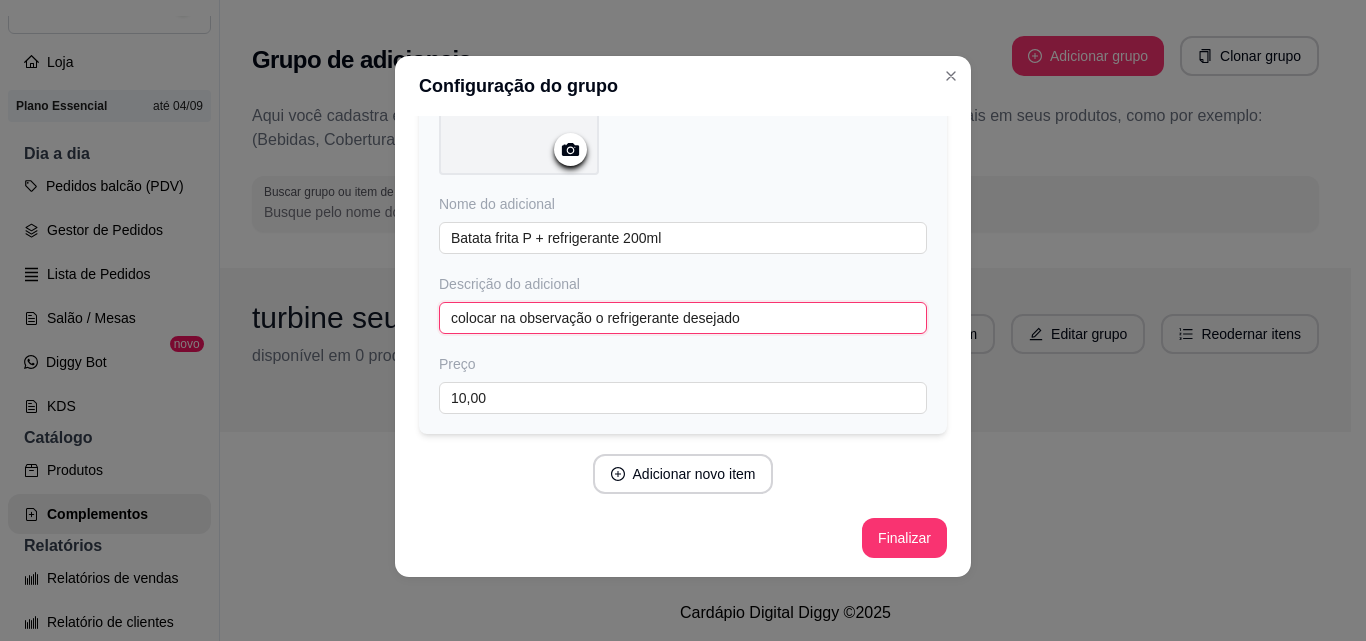 click on "colocar na observação o refrigerante desejado" at bounding box center (683, 318) 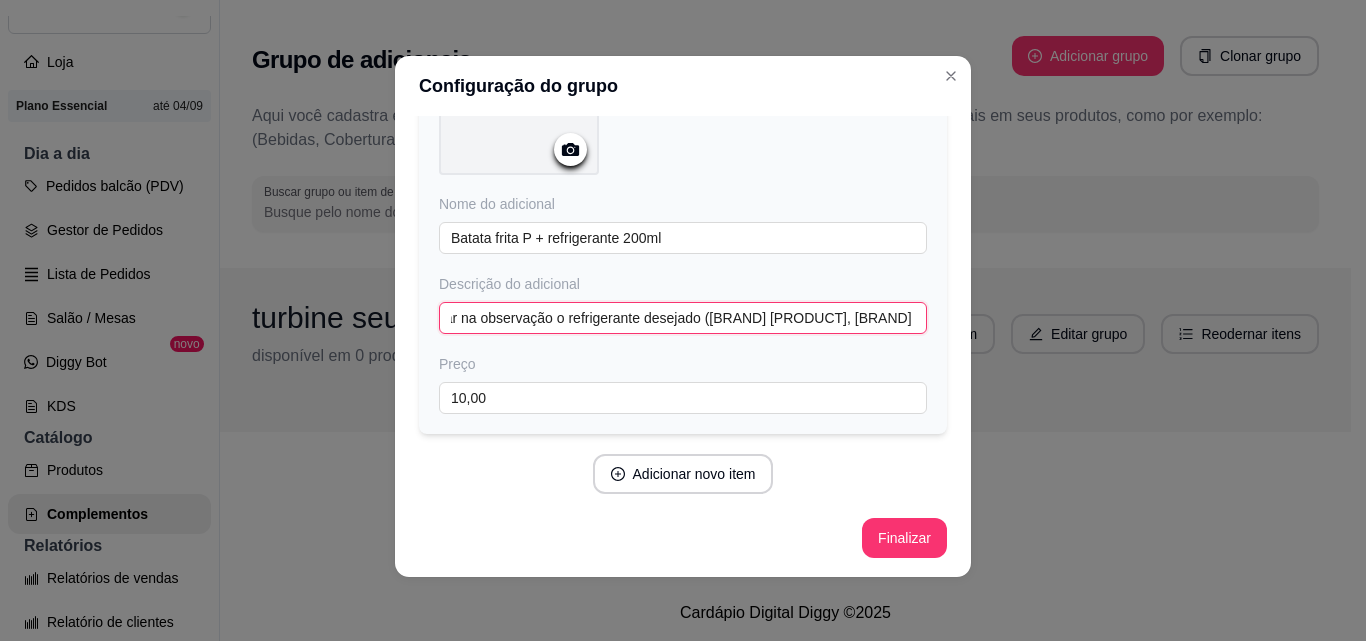 scroll, scrollTop: 0, scrollLeft: 46, axis: horizontal 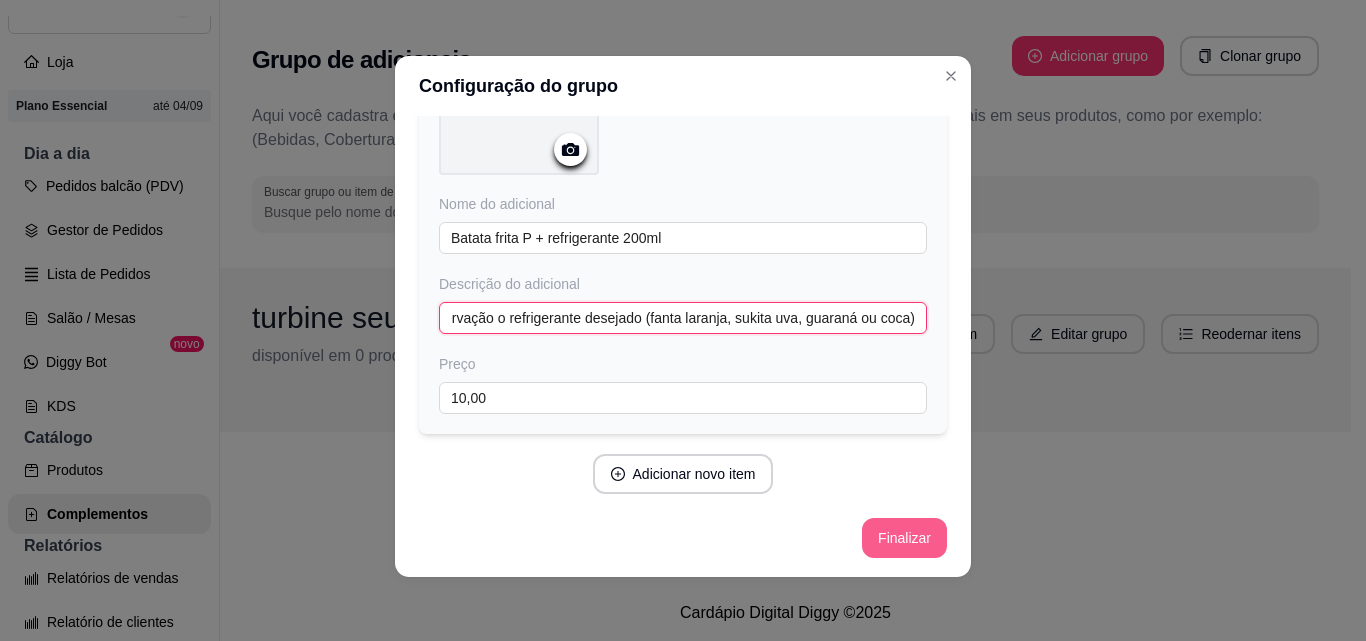 type on "colocar na observação o refrigerante desejado (fanta laranja, sukita uva, guaraná ou coca)" 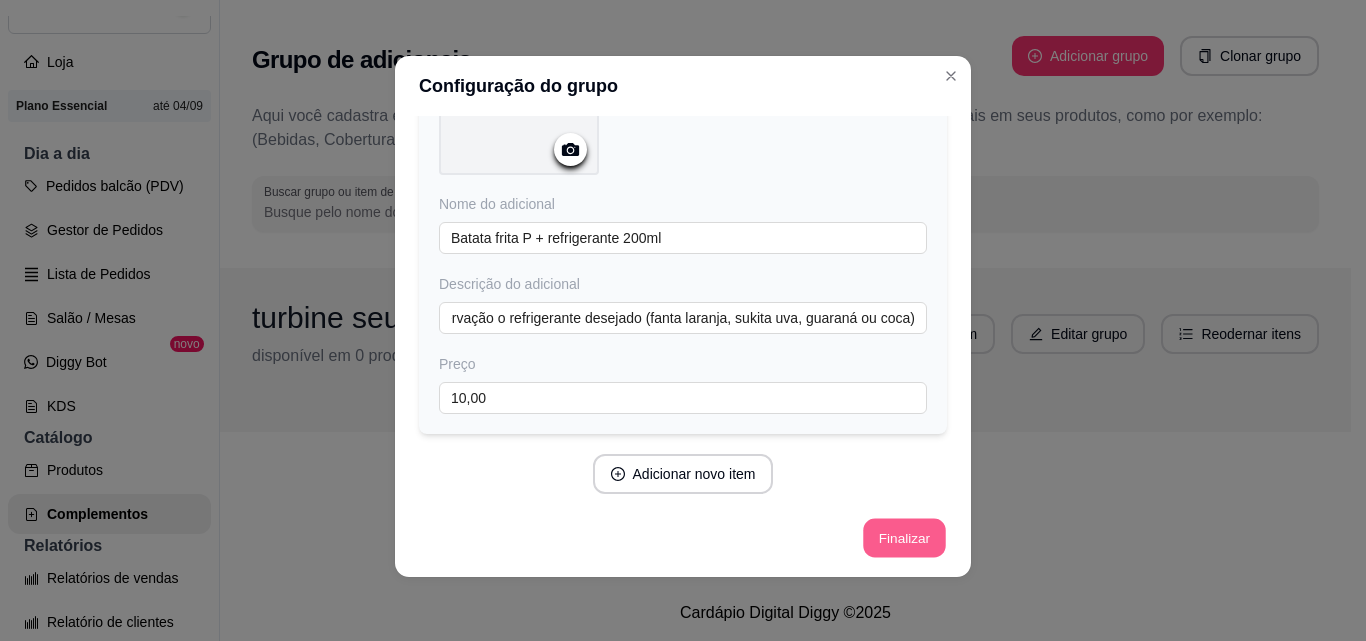 click on "Finalizar" at bounding box center [904, 538] 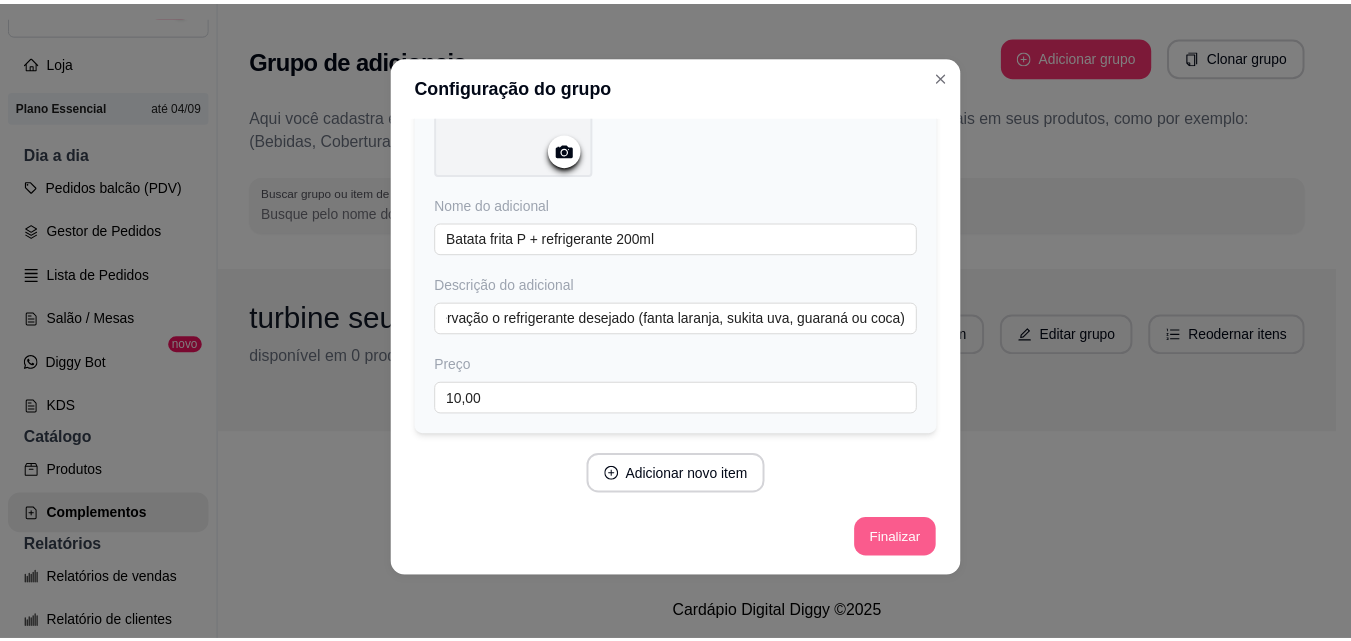 scroll, scrollTop: 0, scrollLeft: 0, axis: both 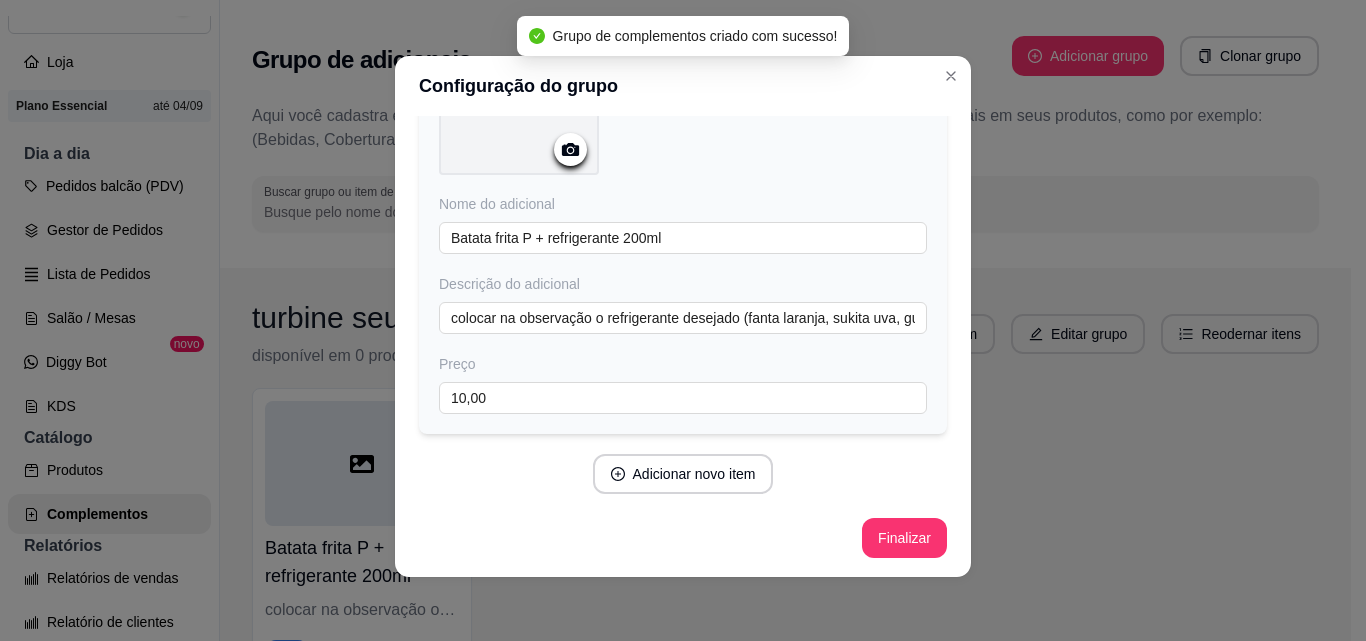 click on "Configuração do grupo Adicione os itens que irão compor este grupo, depois você poderá configurá-los de forma mais completa. Nome do adicional Batata frita P + refrigerante 200ml Descrição do adicional colocar na observação o refrigerante desejado (fanta laranja, sukita uva, guaraná ou coca) Preço 10,00 Adicionar novo item Finalizar" at bounding box center [683, 320] 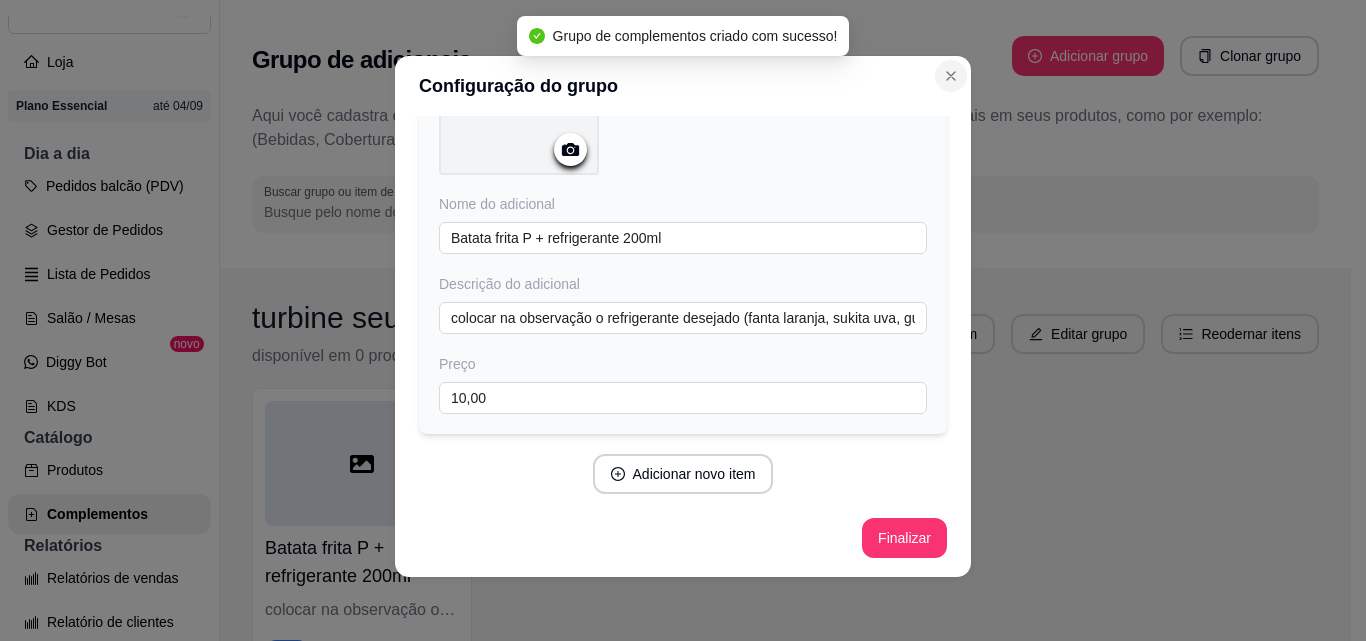 click at bounding box center [951, 76] 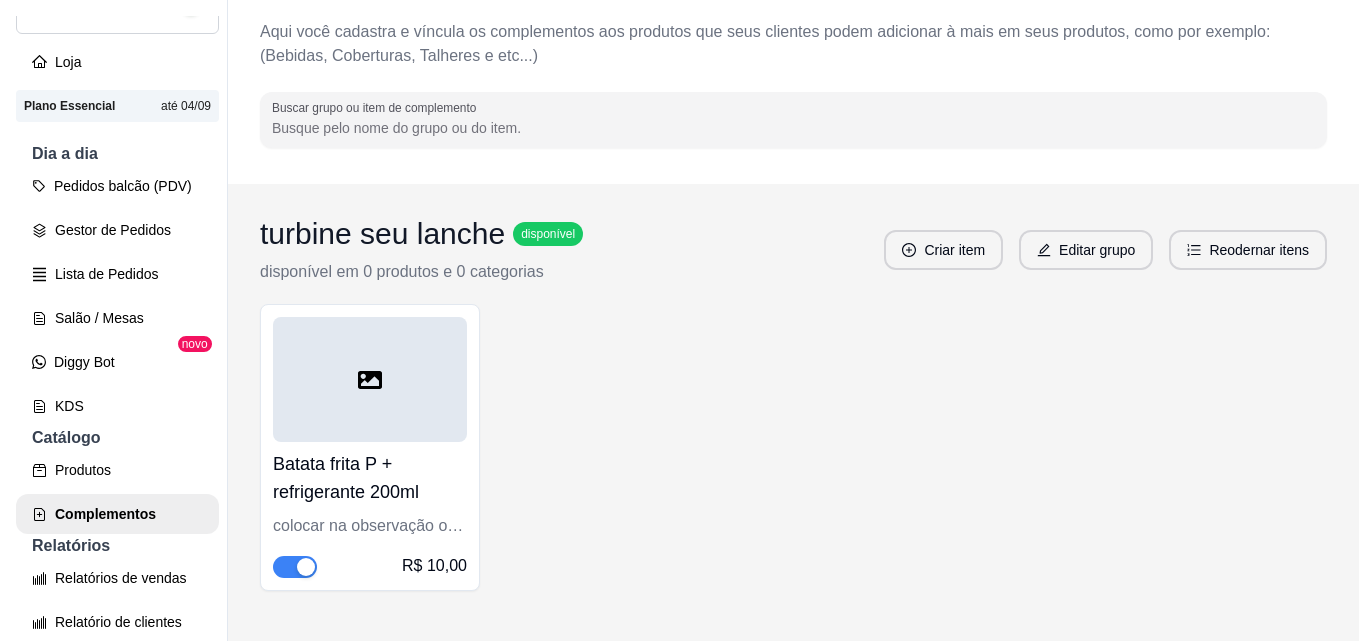 scroll, scrollTop: 170, scrollLeft: 0, axis: vertical 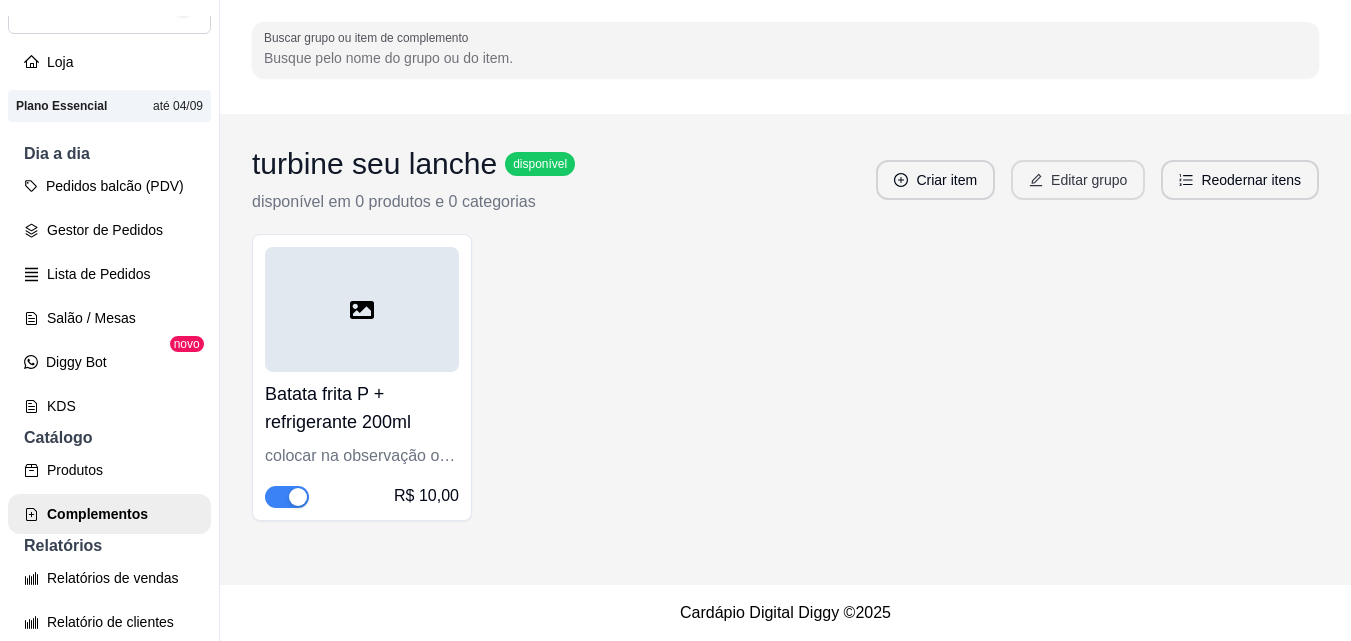 click 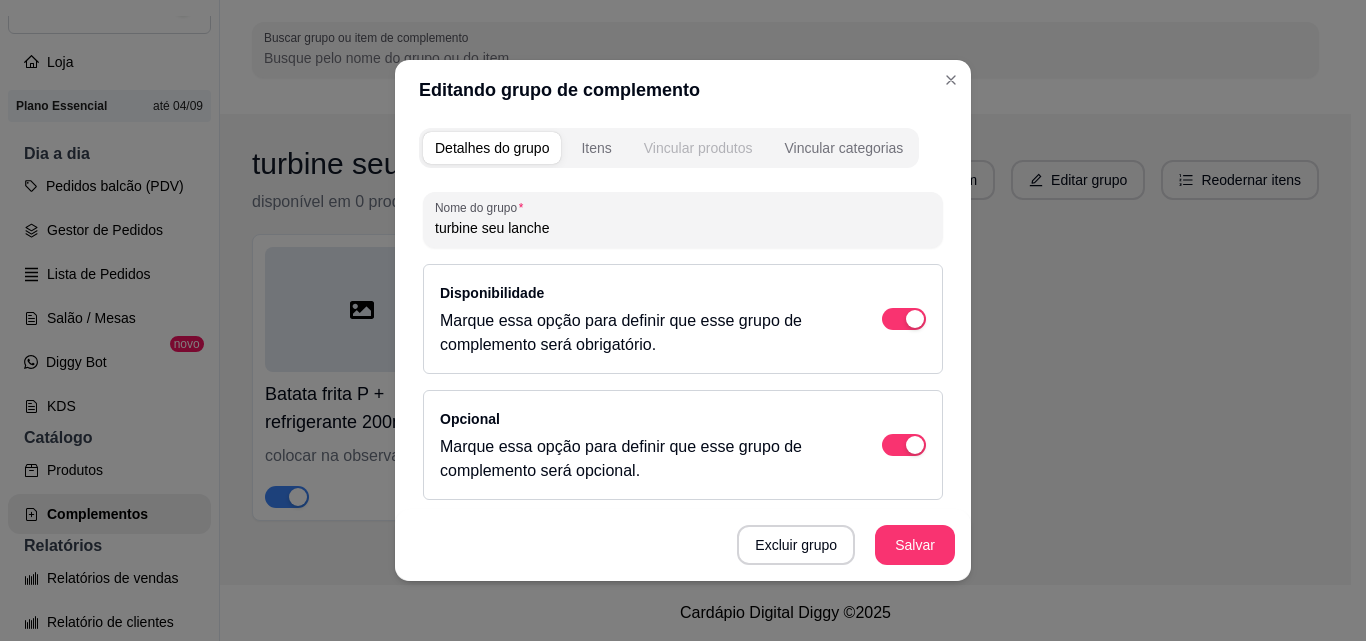click on "Vincular produtos" at bounding box center [698, 148] 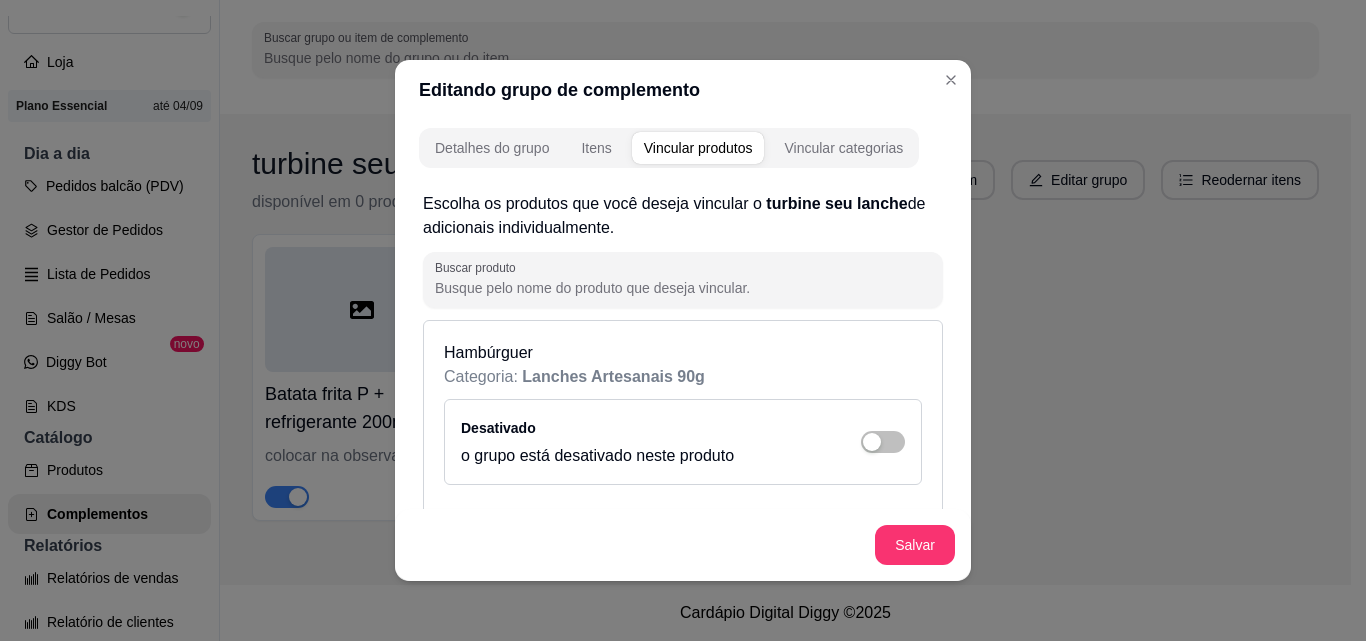 scroll, scrollTop: 200, scrollLeft: 0, axis: vertical 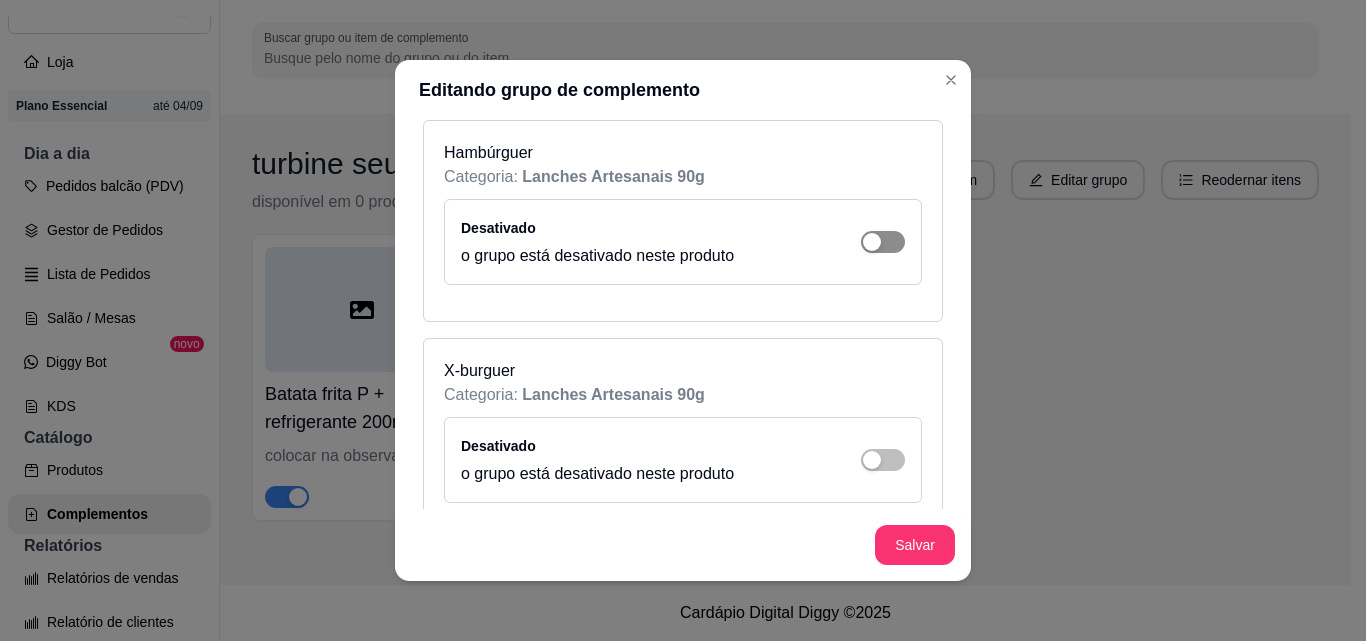 click at bounding box center (883, 242) 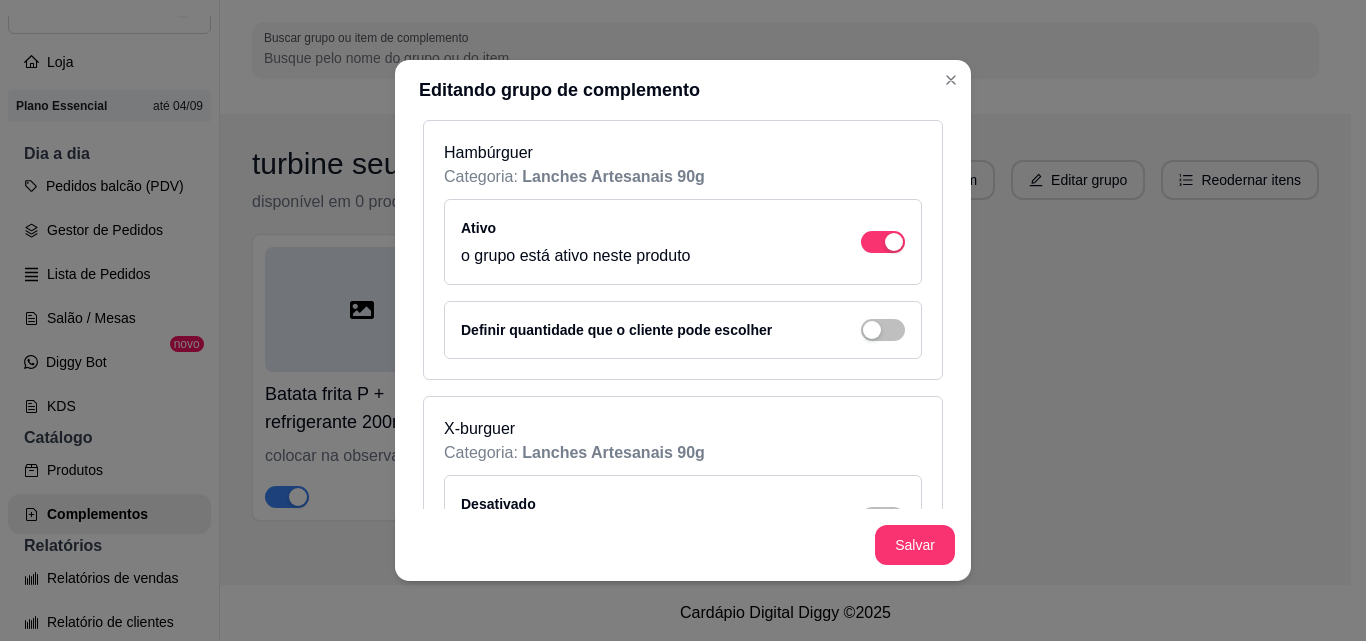 scroll, scrollTop: 300, scrollLeft: 0, axis: vertical 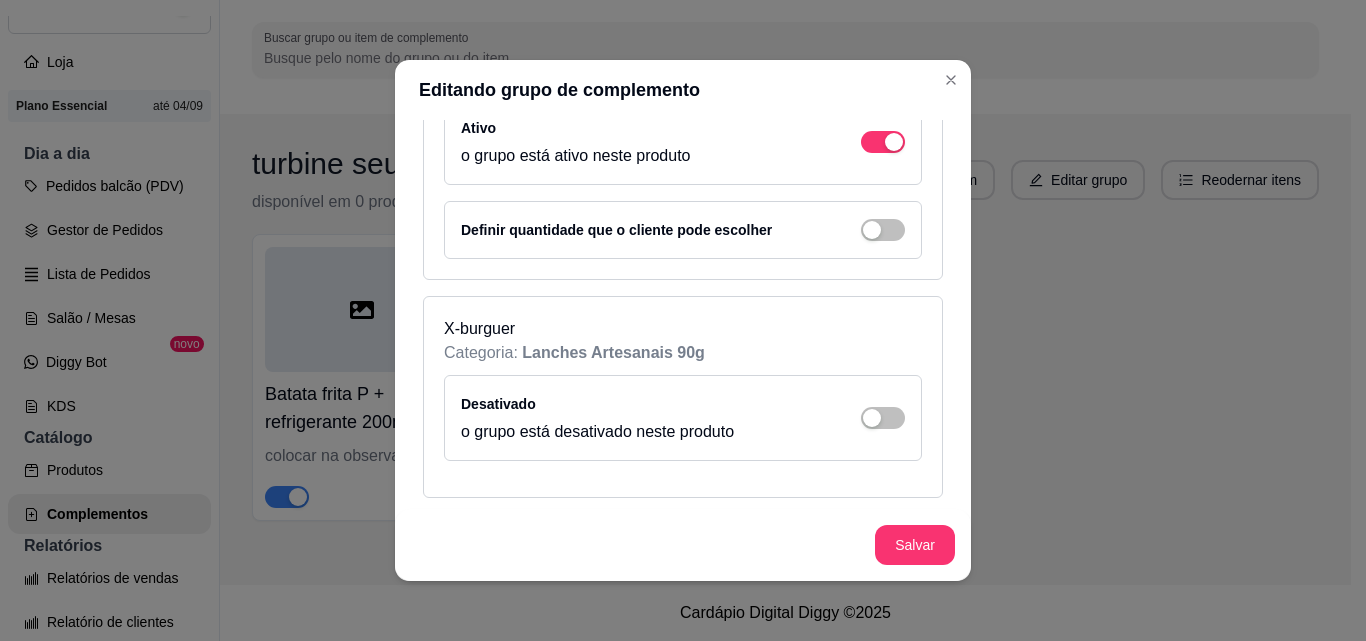 click on "Desativado o grupo está desativado neste produto" at bounding box center (683, 418) 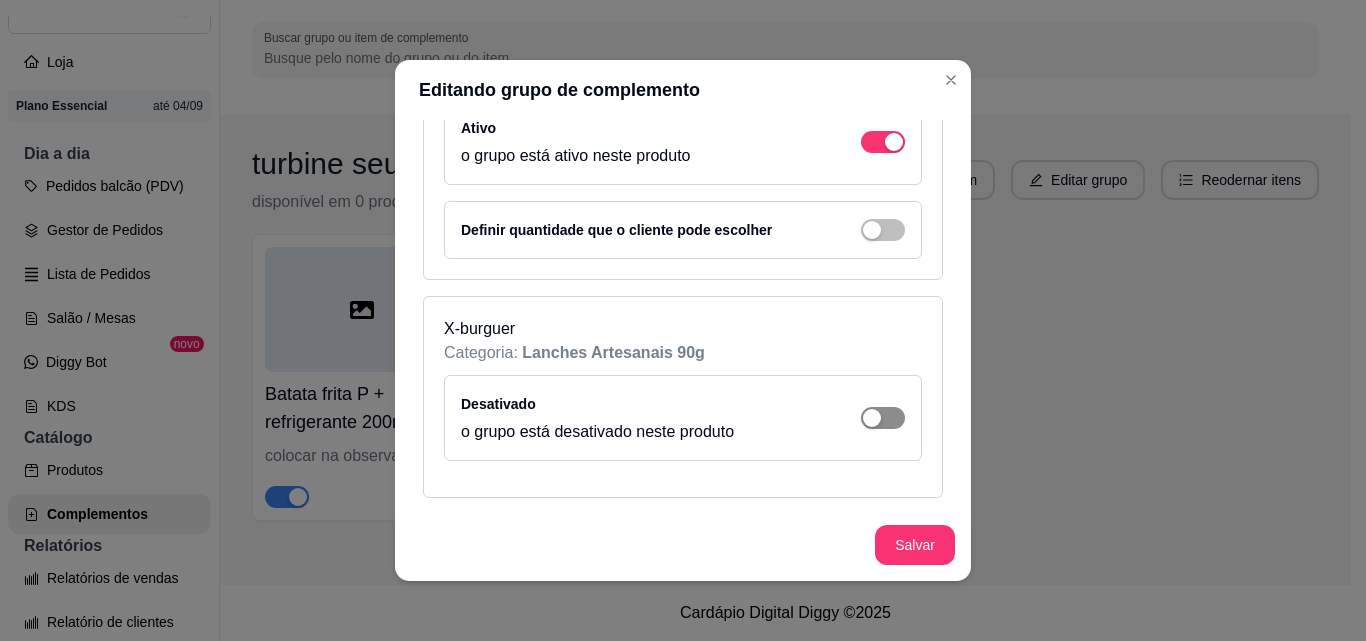 click at bounding box center (883, 142) 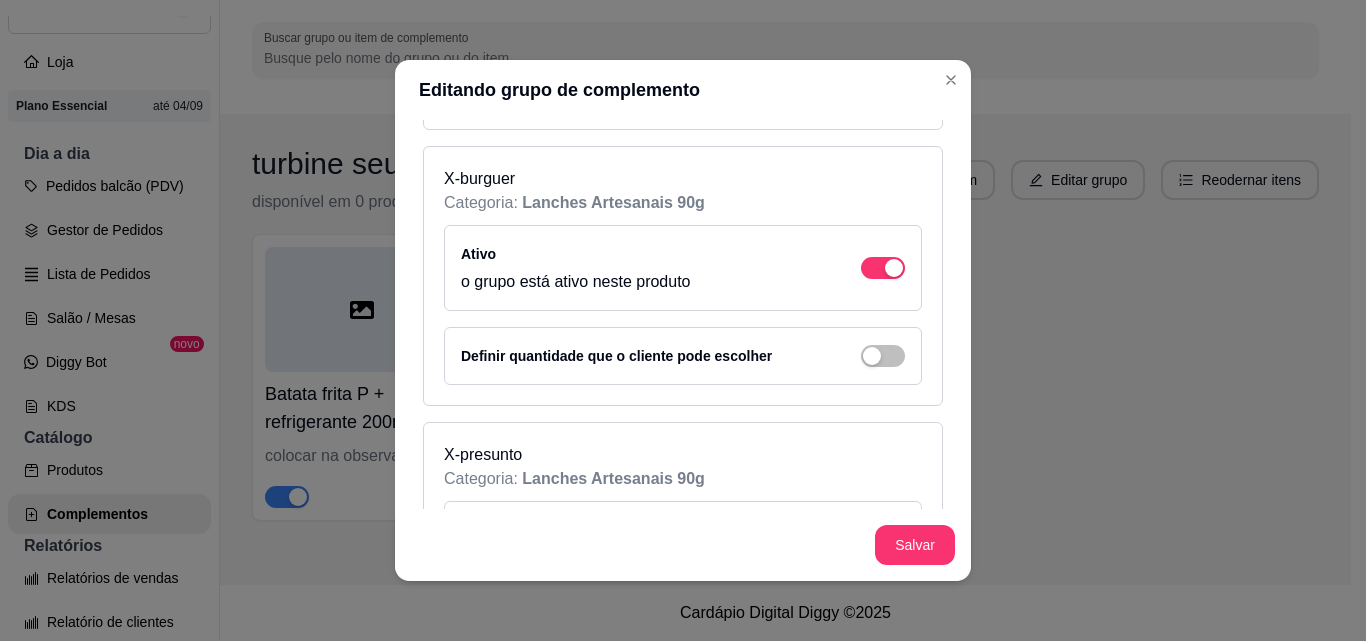 scroll, scrollTop: 500, scrollLeft: 0, axis: vertical 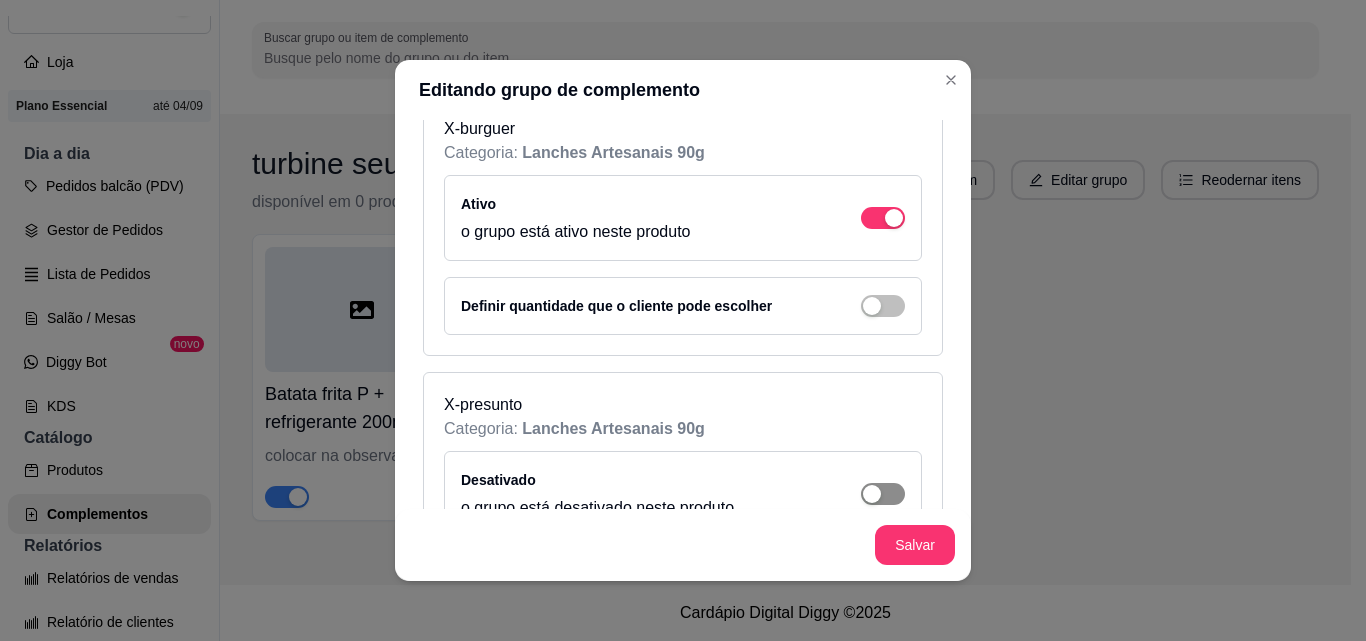 click at bounding box center (883, -58) 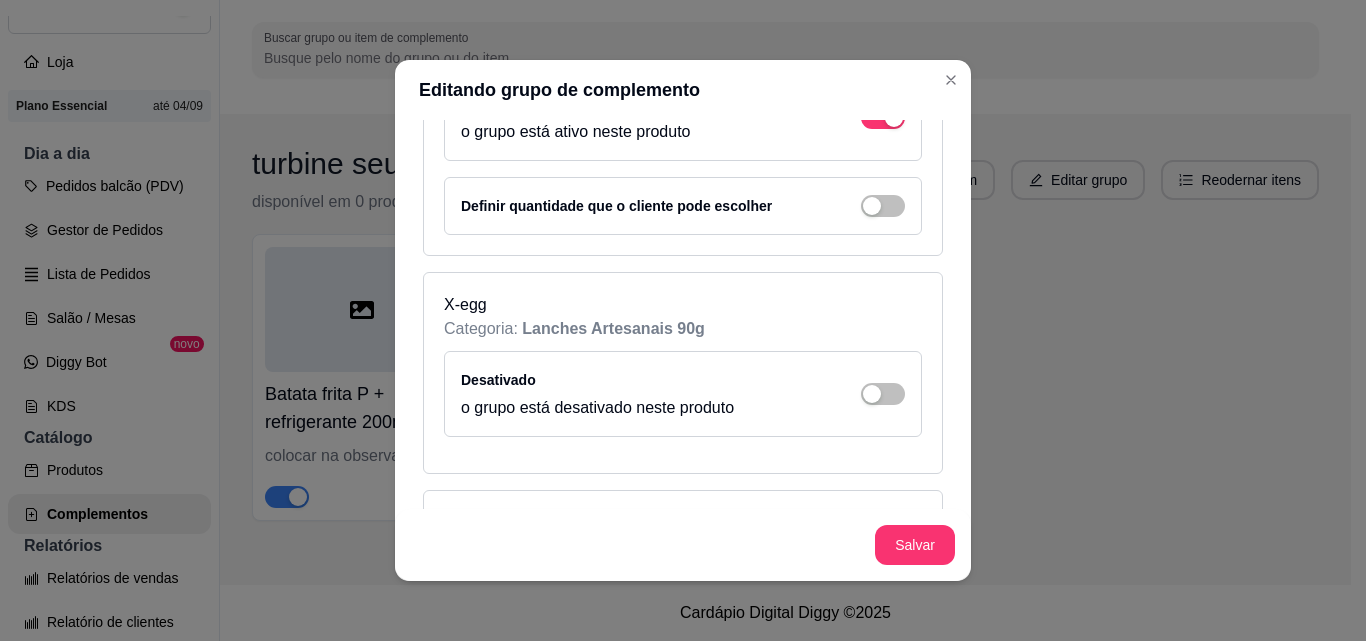 scroll, scrollTop: 900, scrollLeft: 0, axis: vertical 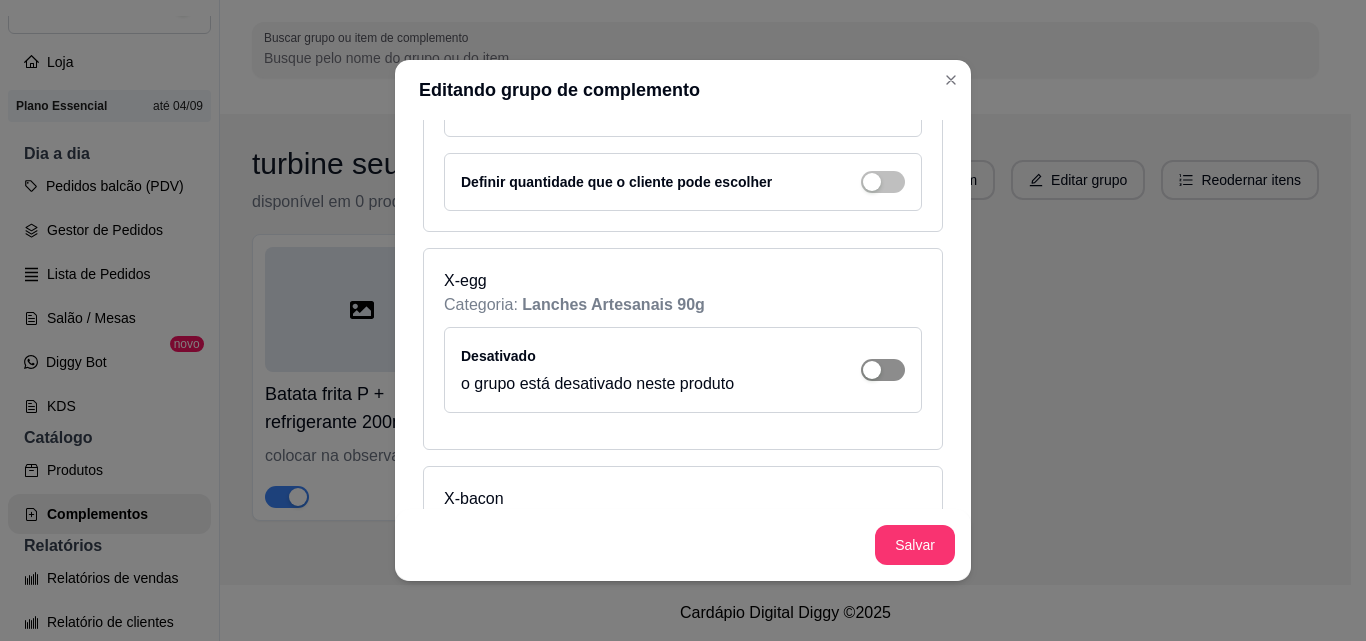 drag, startPoint x: 874, startPoint y: 354, endPoint x: 874, endPoint y: 371, distance: 17 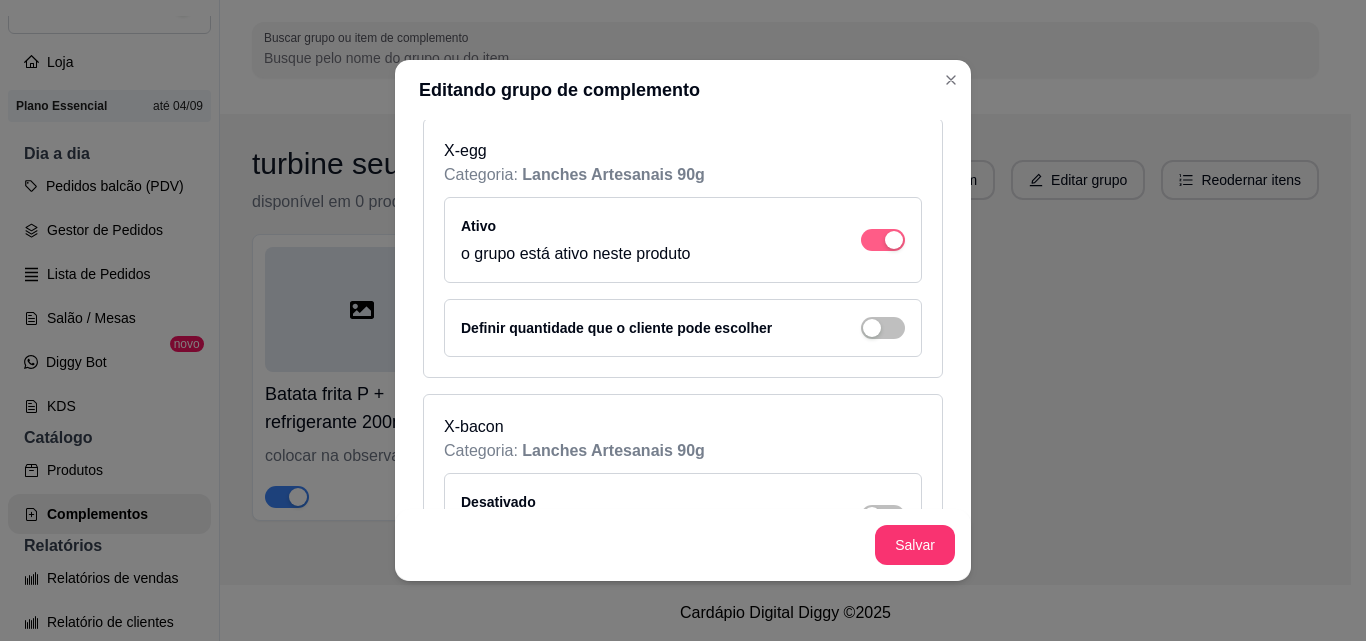 scroll, scrollTop: 1100, scrollLeft: 0, axis: vertical 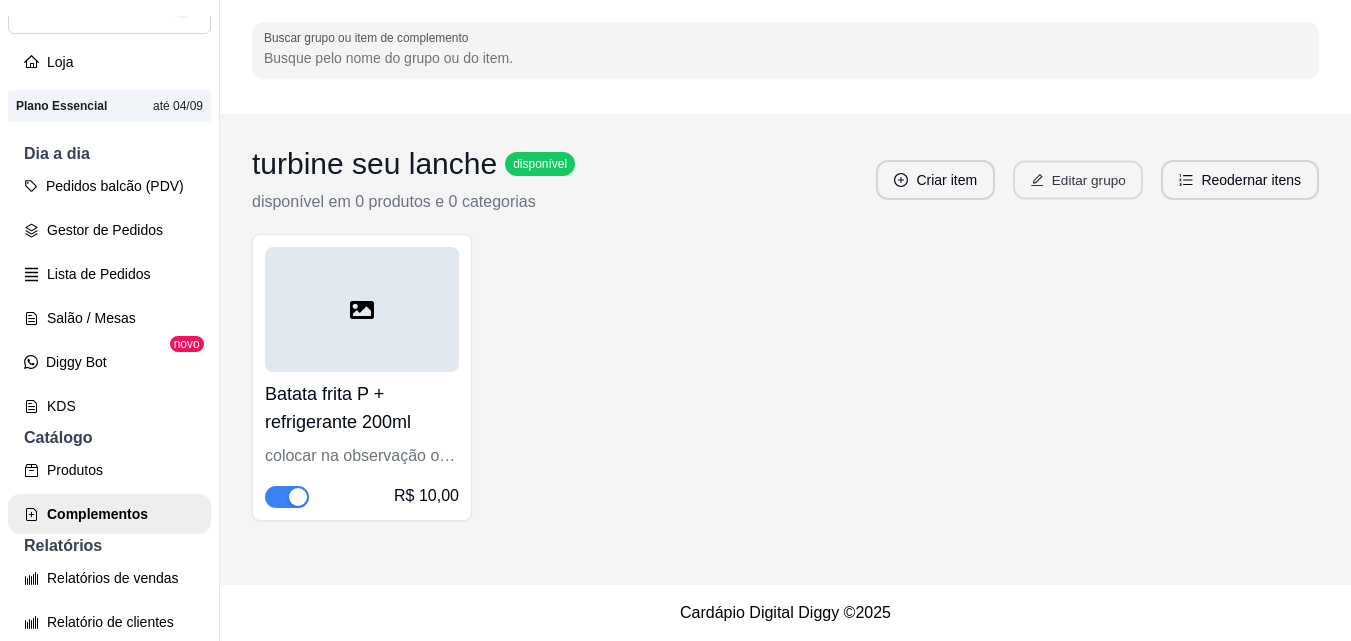 click on "Editar grupo" at bounding box center (1078, 180) 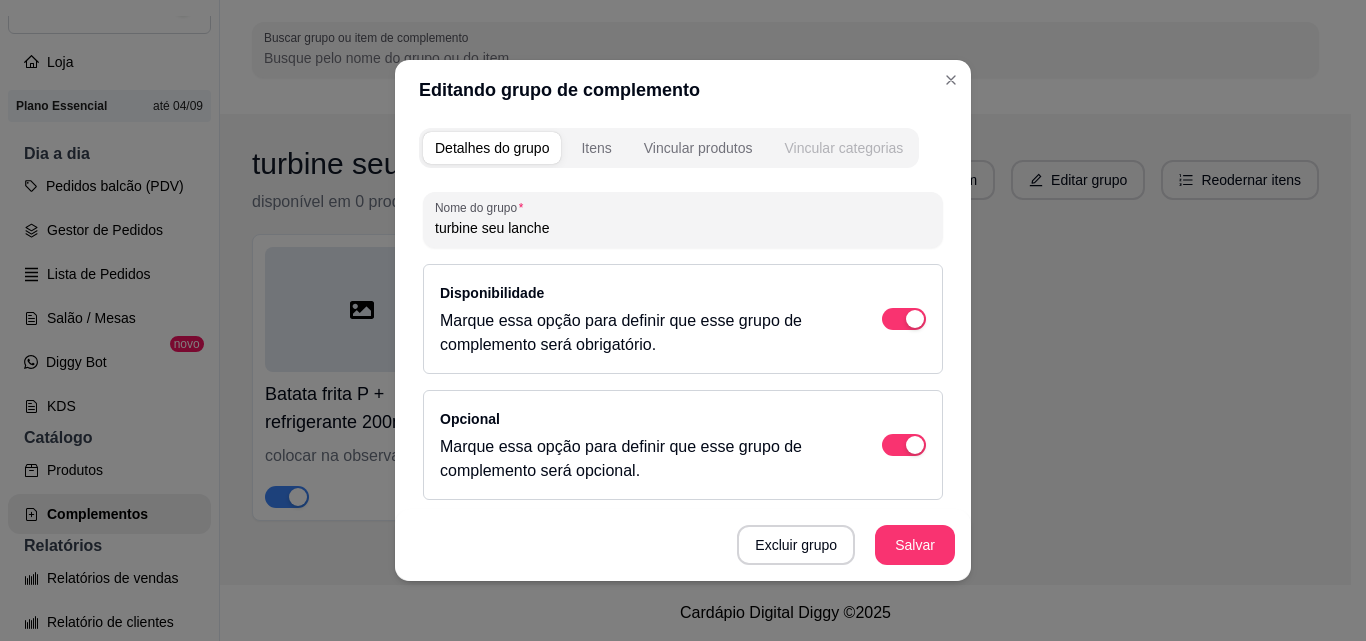 click on "Vincular categorias" at bounding box center (843, 148) 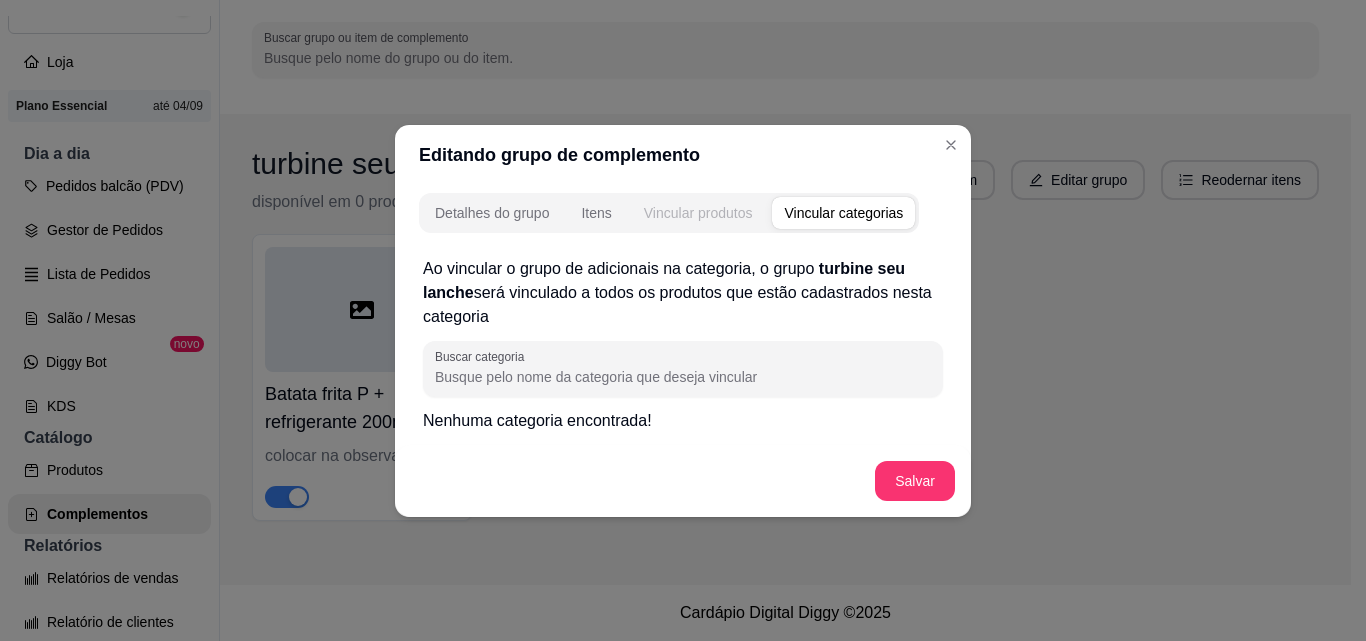 click on "Vincular produtos" at bounding box center [698, 213] 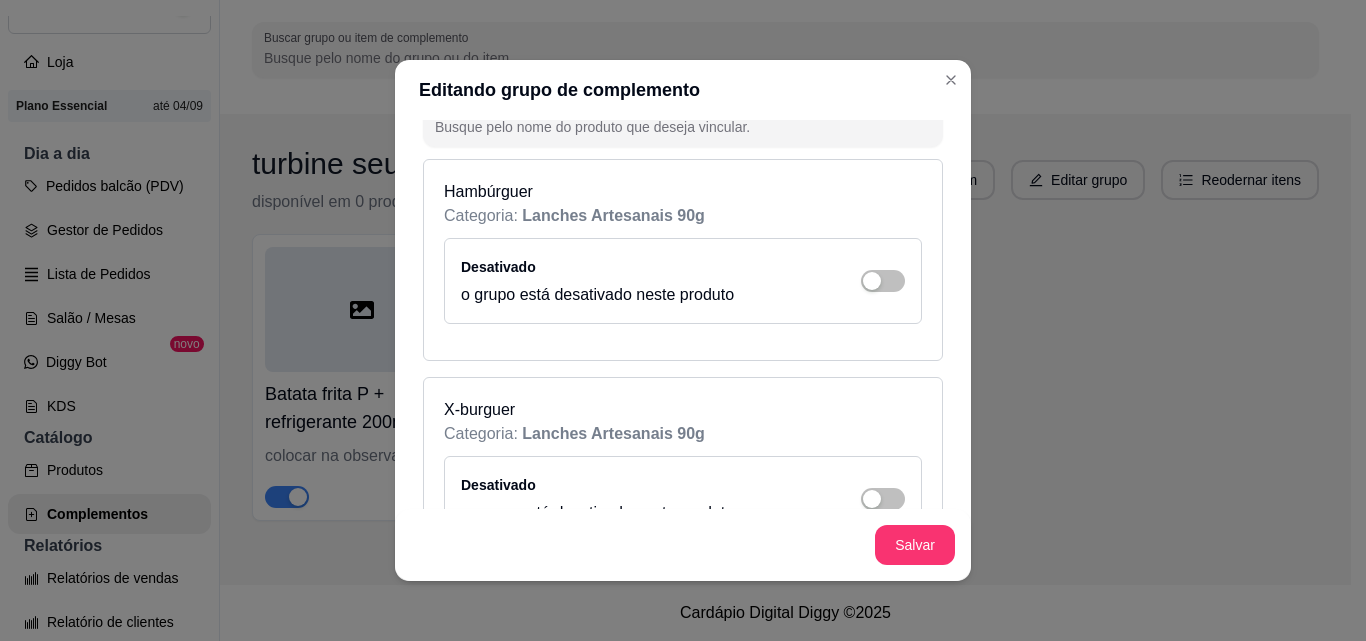 scroll, scrollTop: 100, scrollLeft: 0, axis: vertical 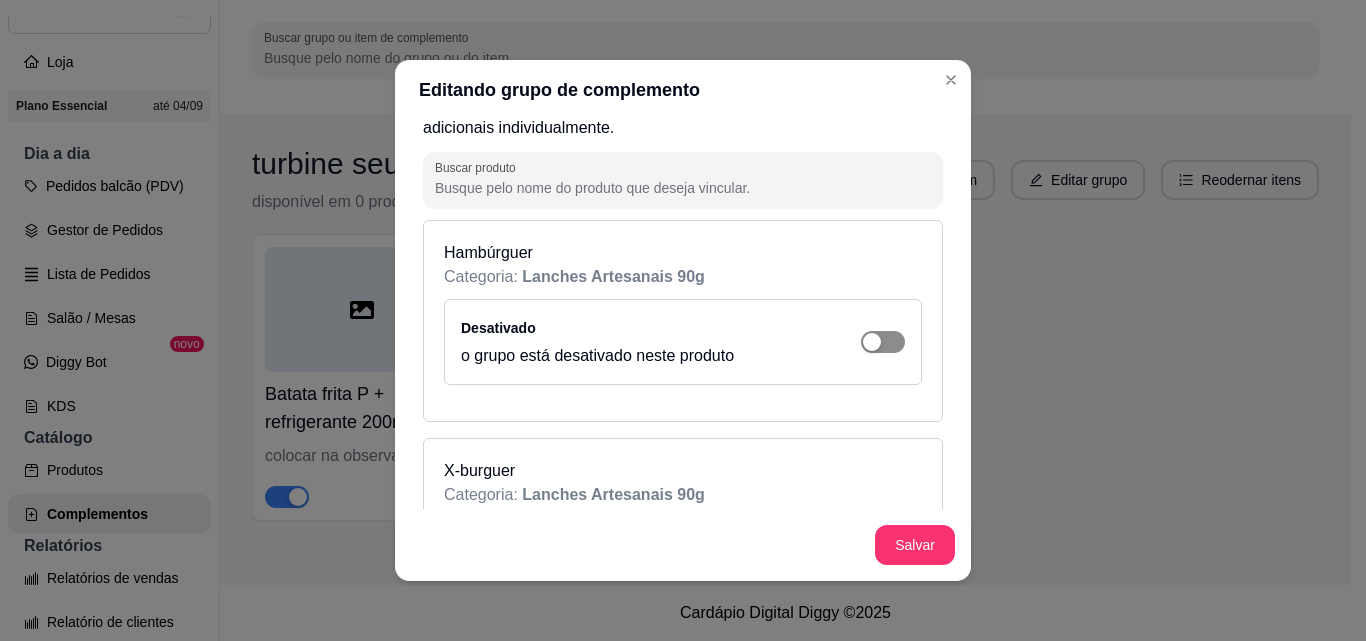click at bounding box center (883, 342) 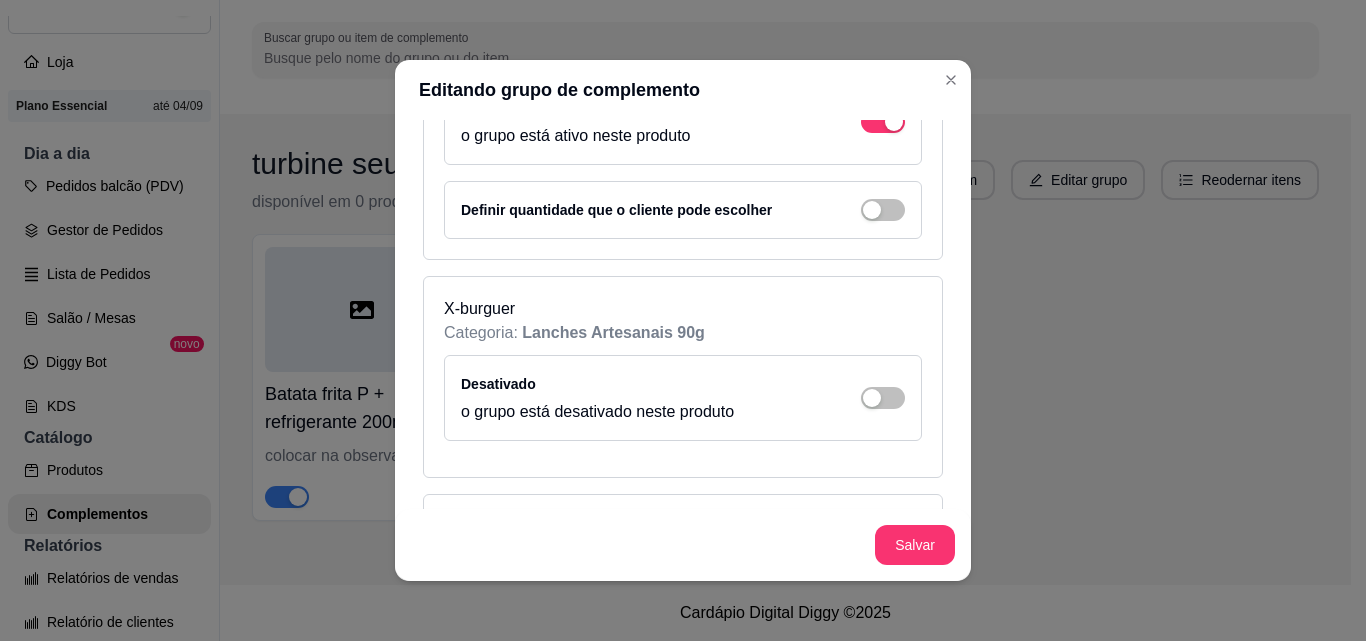 scroll, scrollTop: 400, scrollLeft: 0, axis: vertical 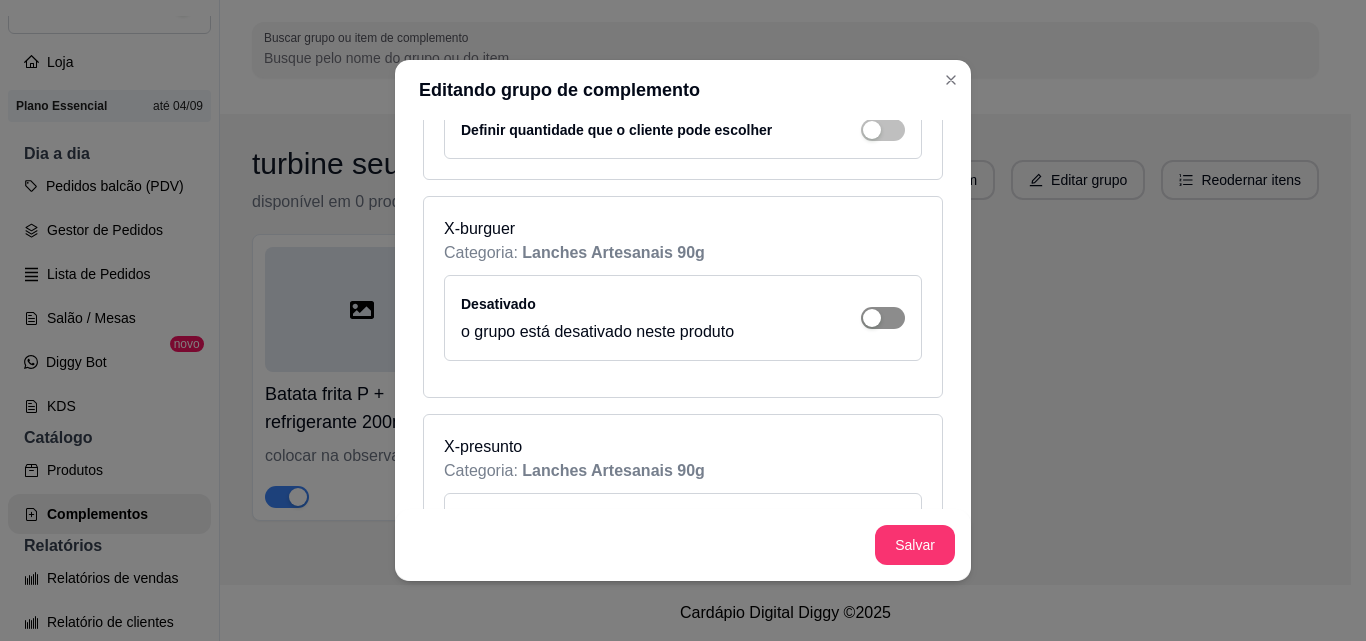 click at bounding box center (872, 318) 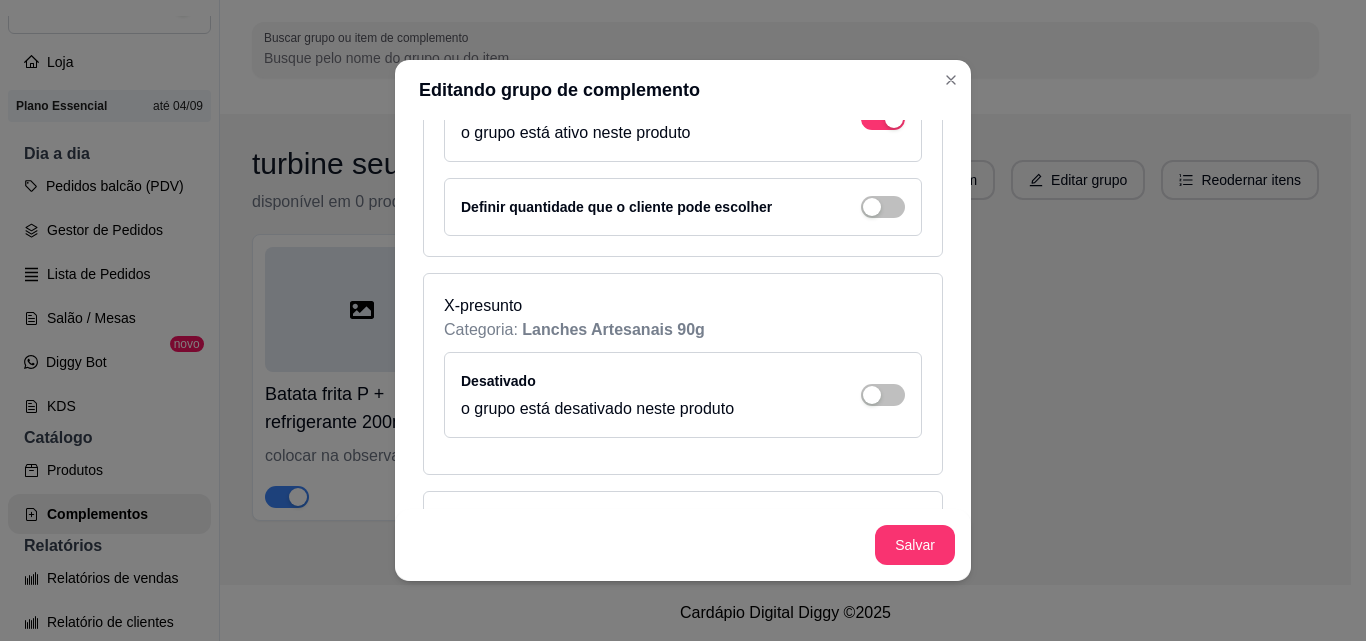 scroll, scrollTop: 600, scrollLeft: 0, axis: vertical 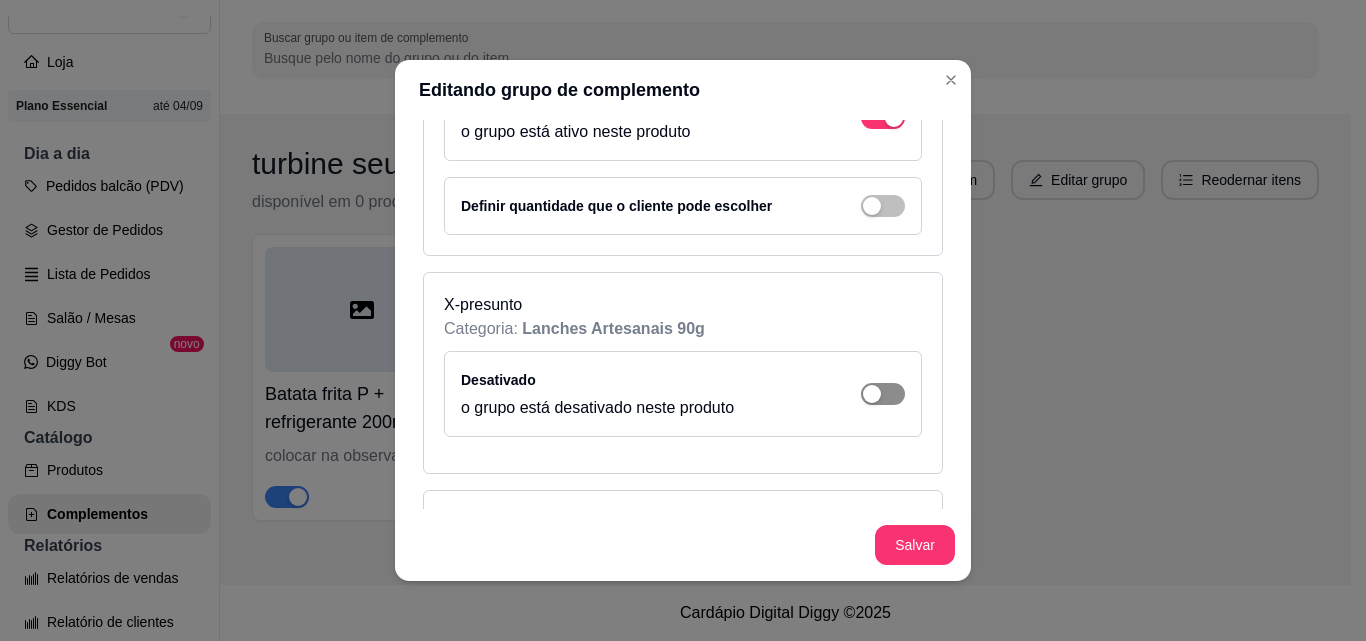 click at bounding box center [883, -158] 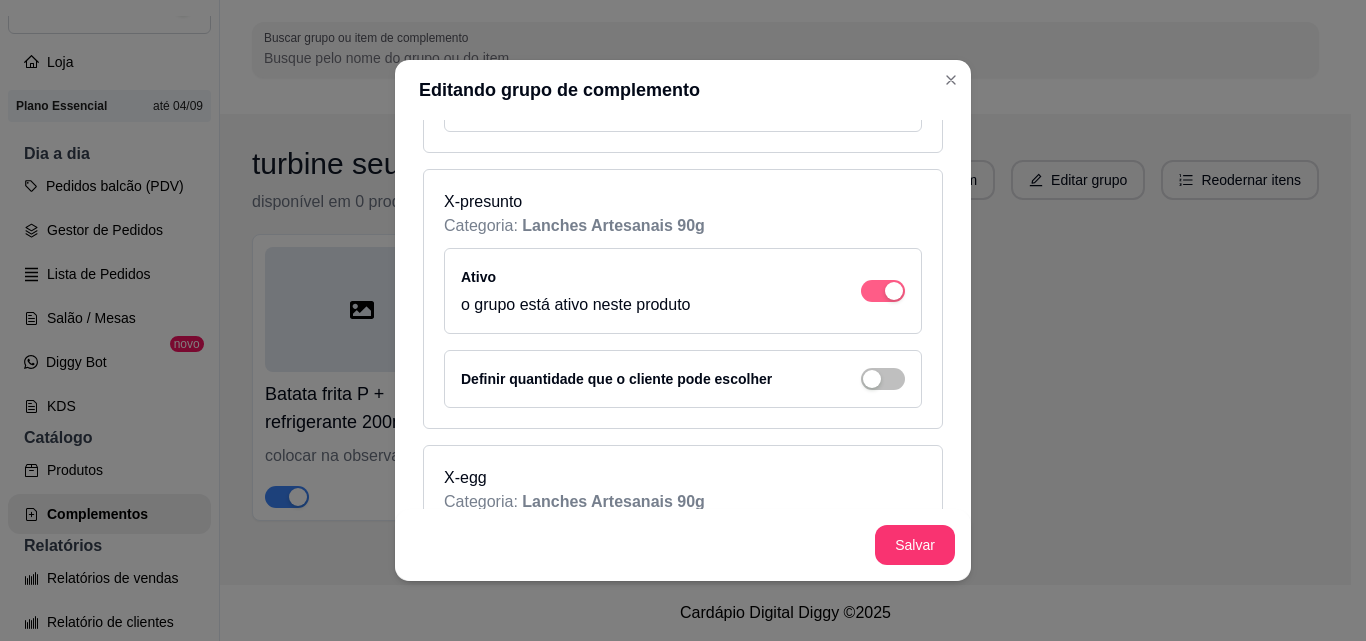 scroll, scrollTop: 800, scrollLeft: 0, axis: vertical 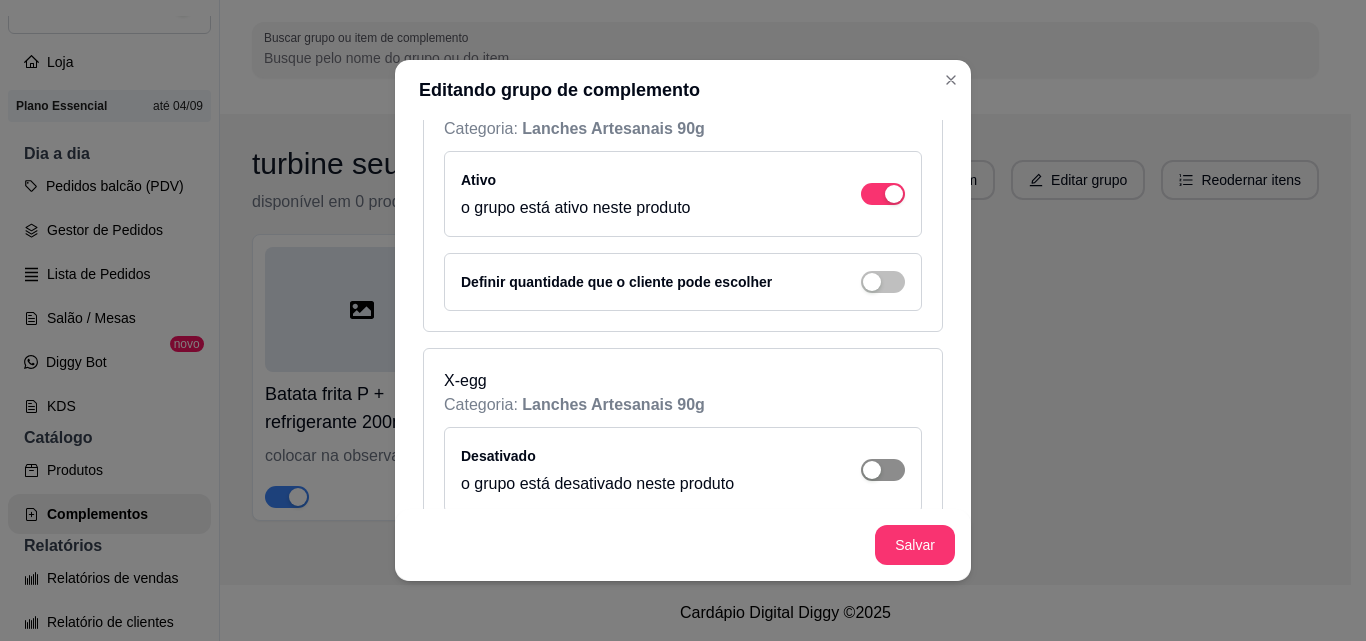 click at bounding box center [883, -358] 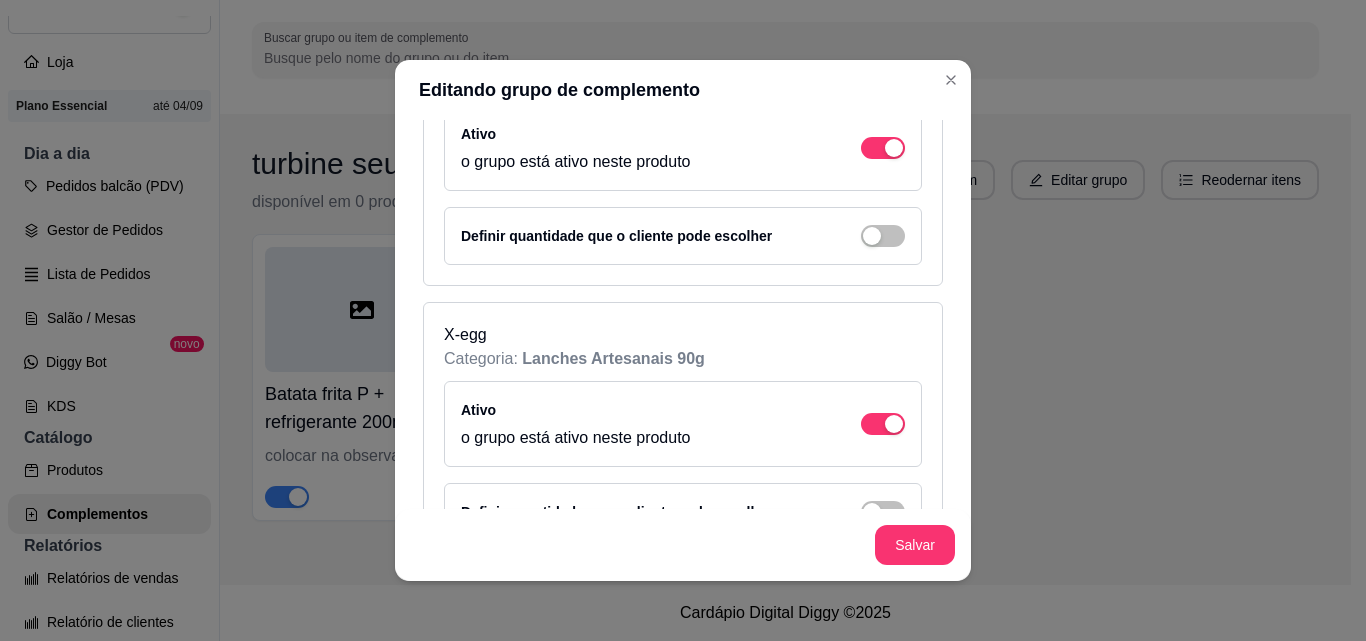 scroll, scrollTop: 1100, scrollLeft: 0, axis: vertical 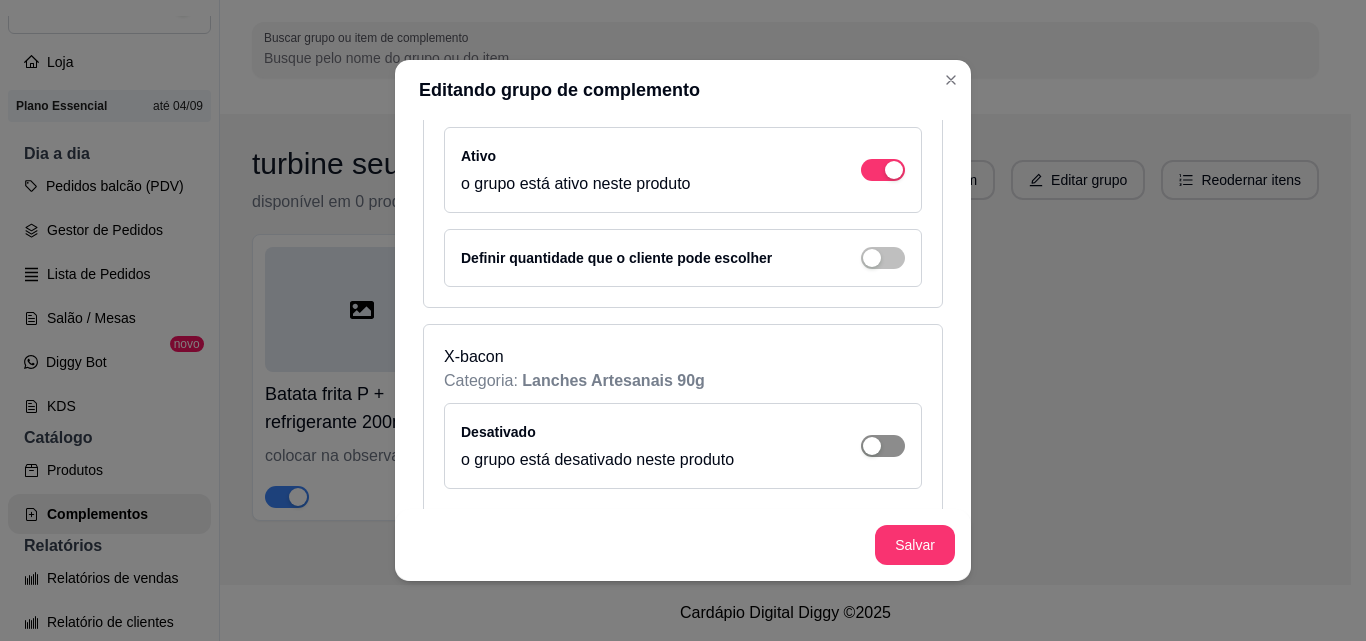 click at bounding box center [883, -658] 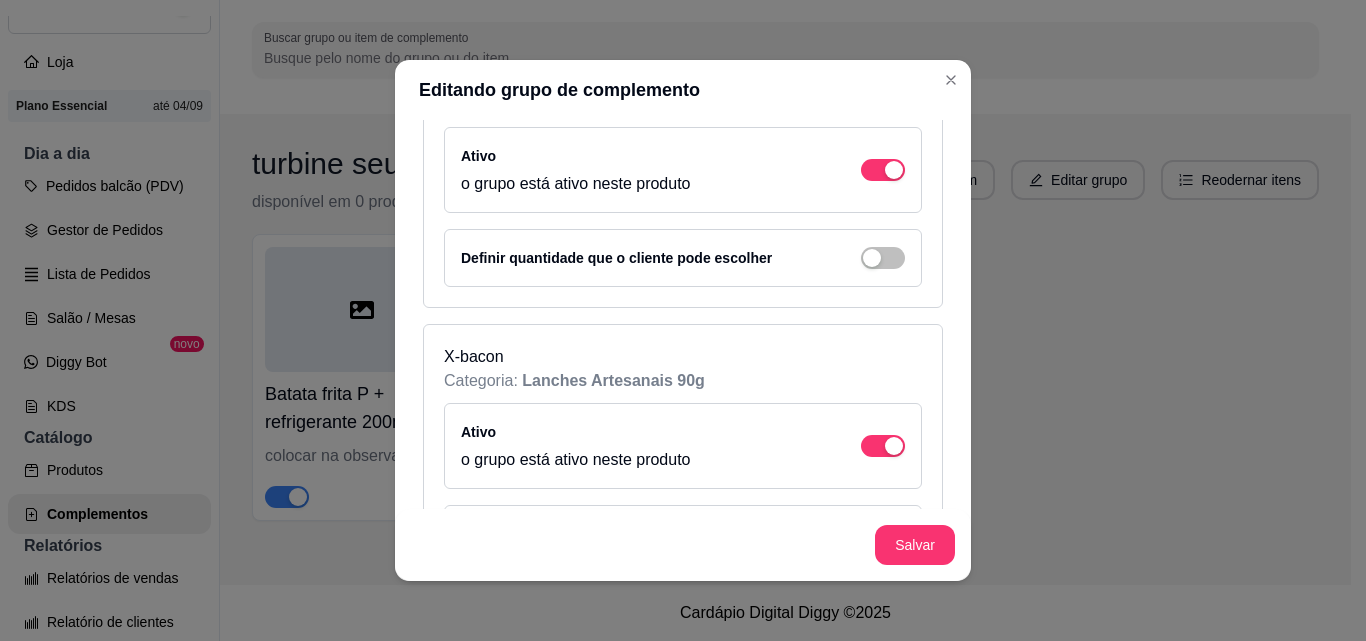 scroll, scrollTop: 1400, scrollLeft: 0, axis: vertical 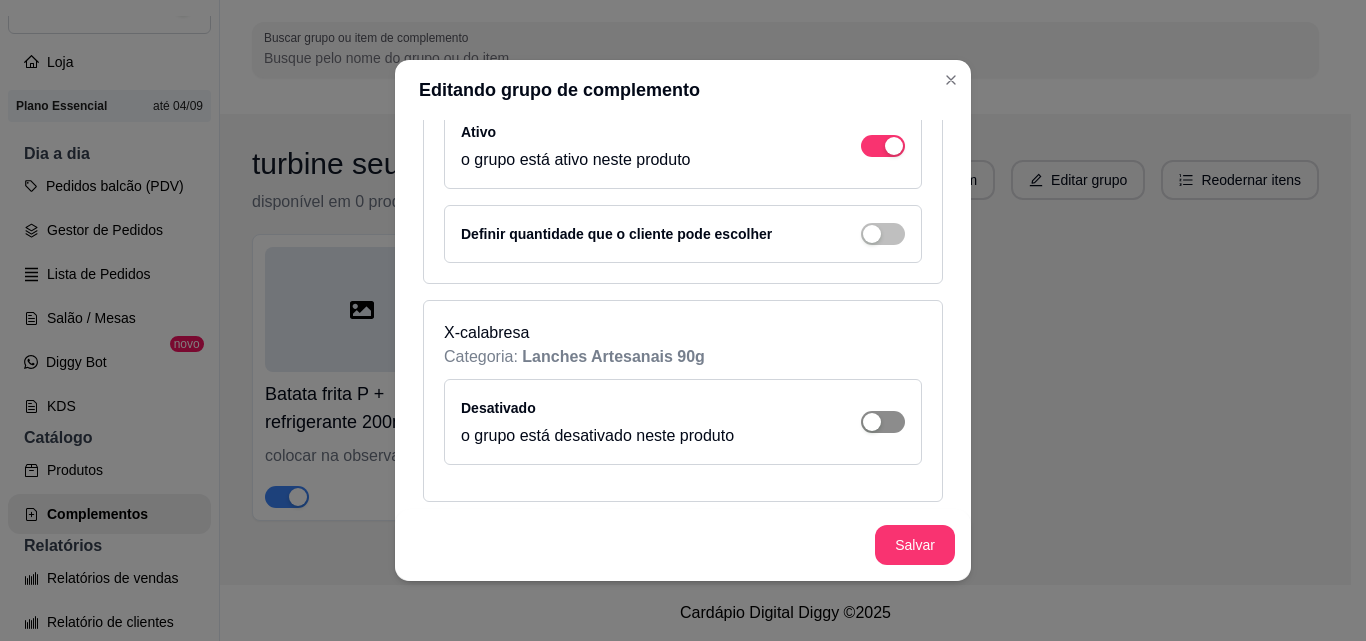 click at bounding box center (883, -958) 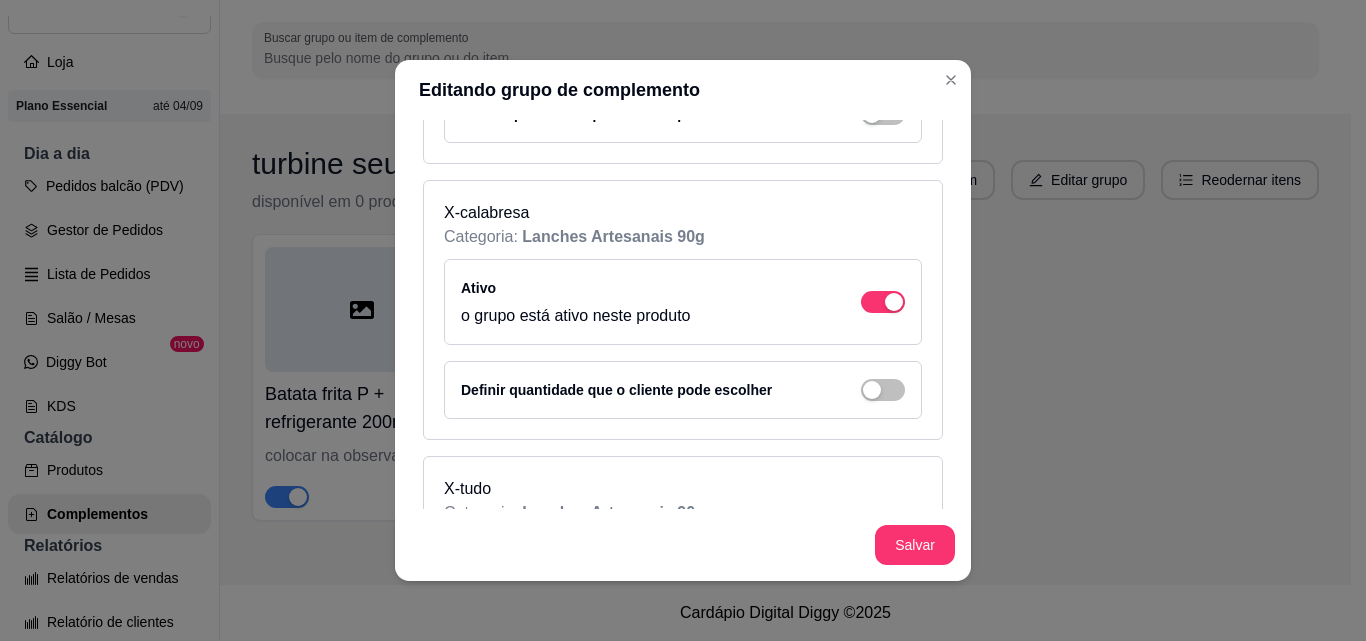 scroll, scrollTop: 1600, scrollLeft: 0, axis: vertical 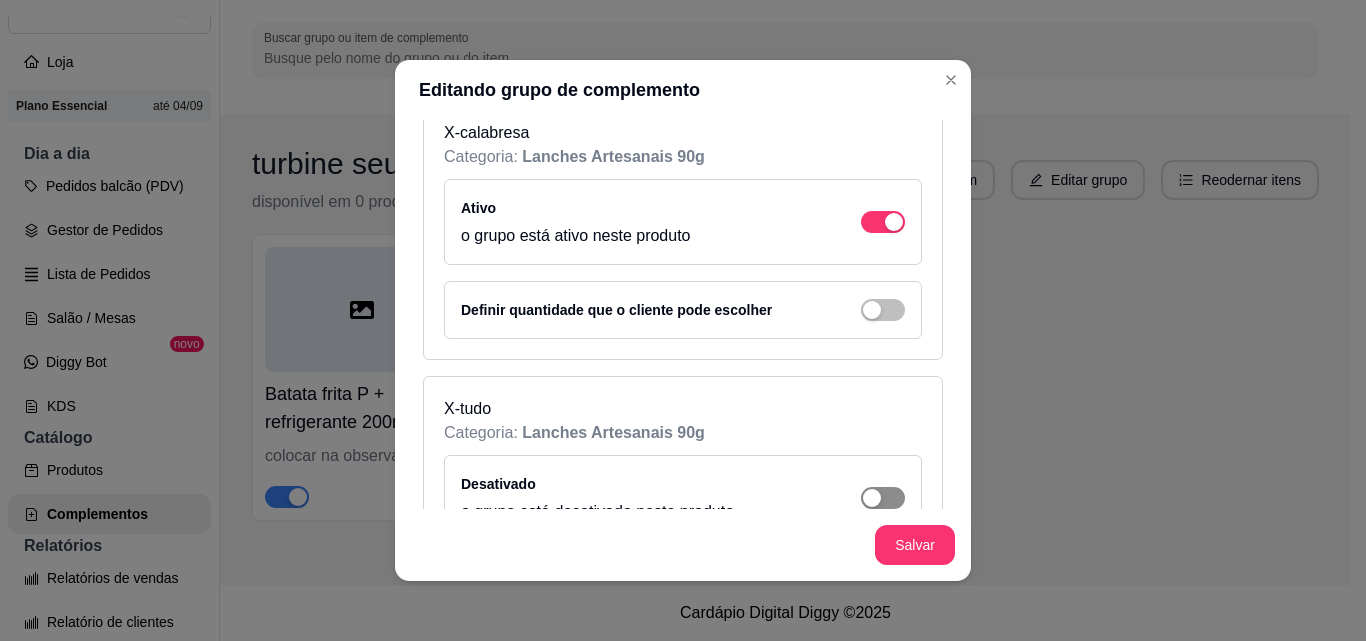 click at bounding box center (883, -1158) 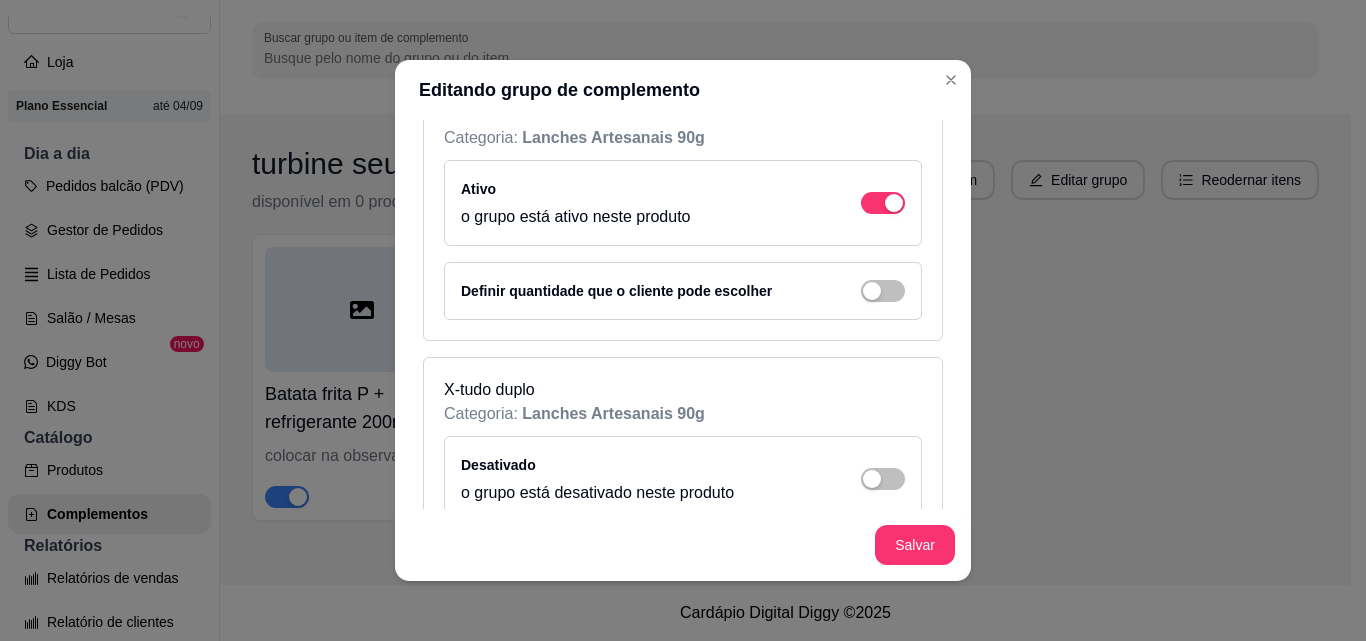 scroll, scrollTop: 1900, scrollLeft: 0, axis: vertical 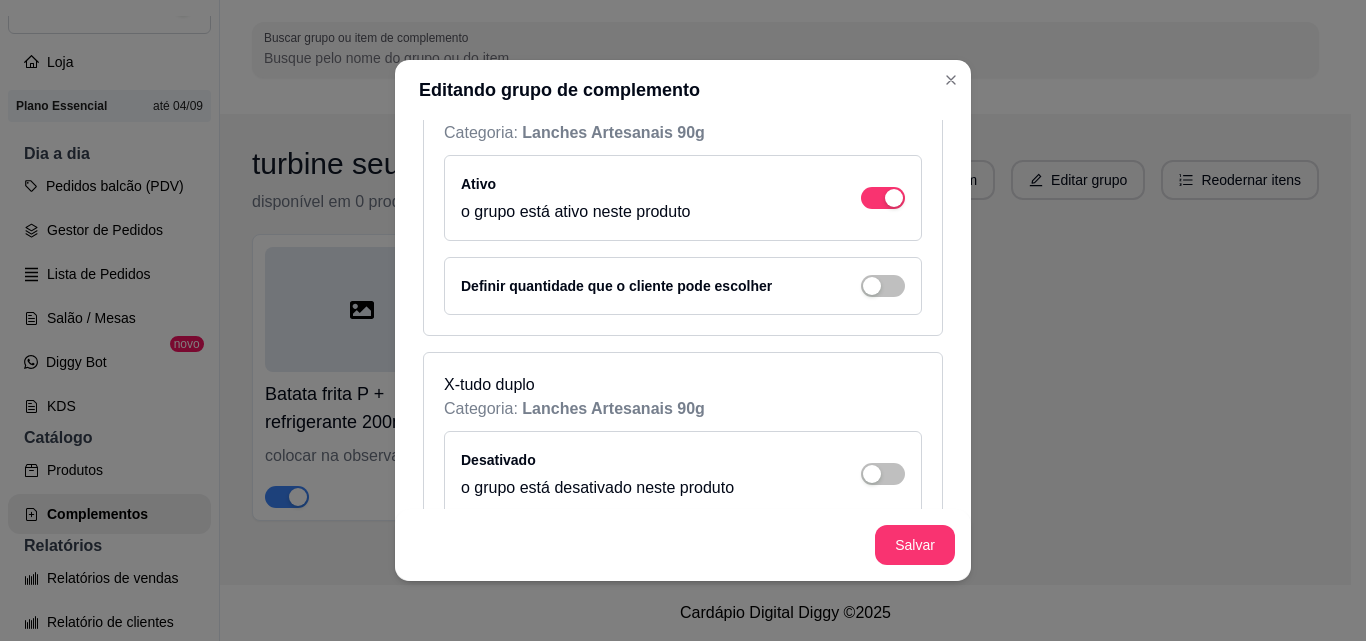 click on "Desativado o grupo está desativado neste produto" at bounding box center (683, 474) 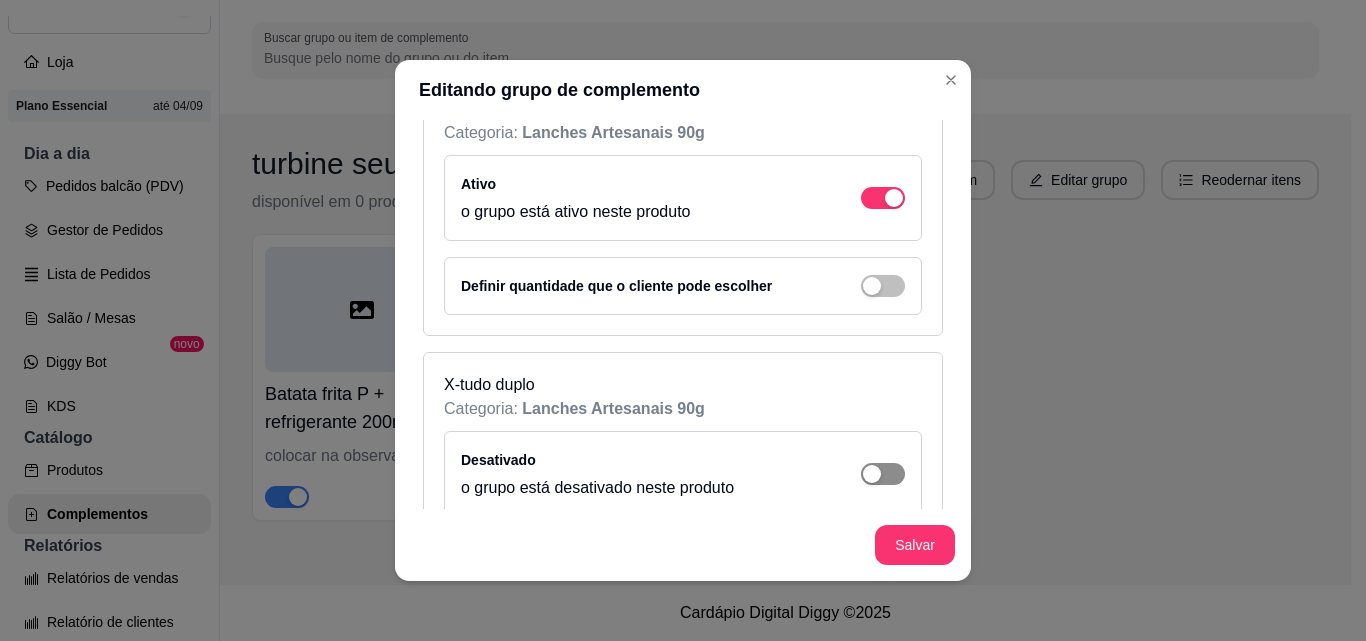 click at bounding box center (883, -1458) 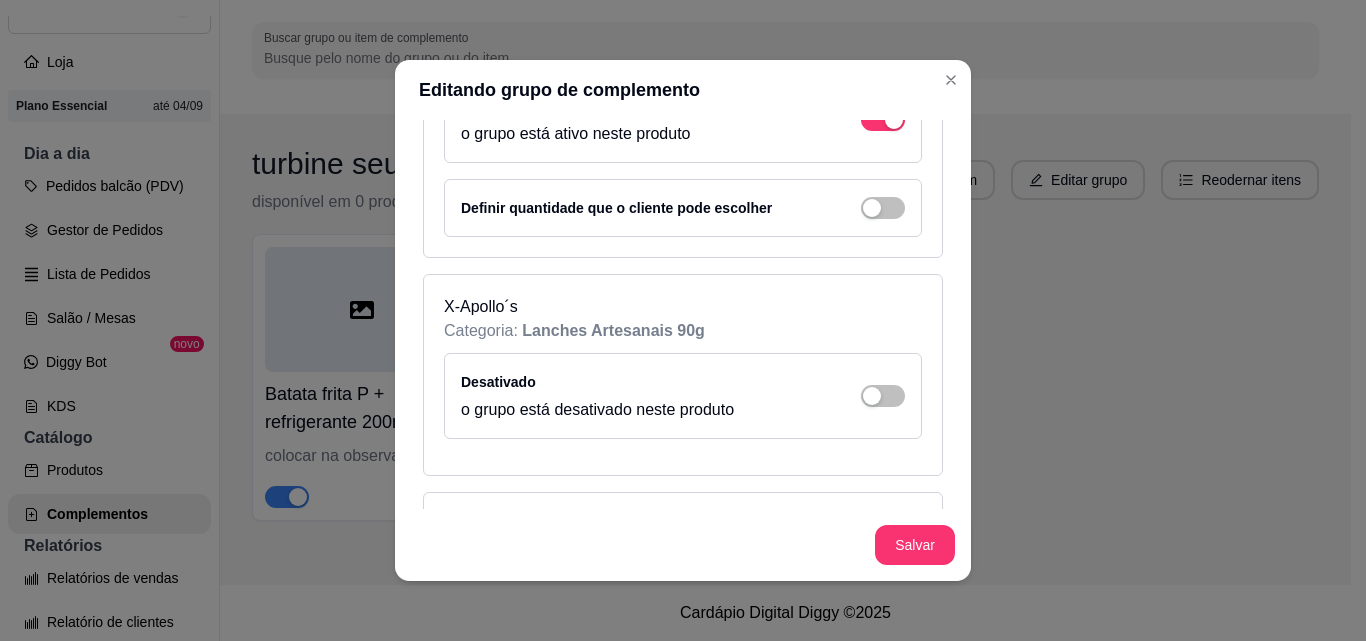 scroll, scrollTop: 2300, scrollLeft: 0, axis: vertical 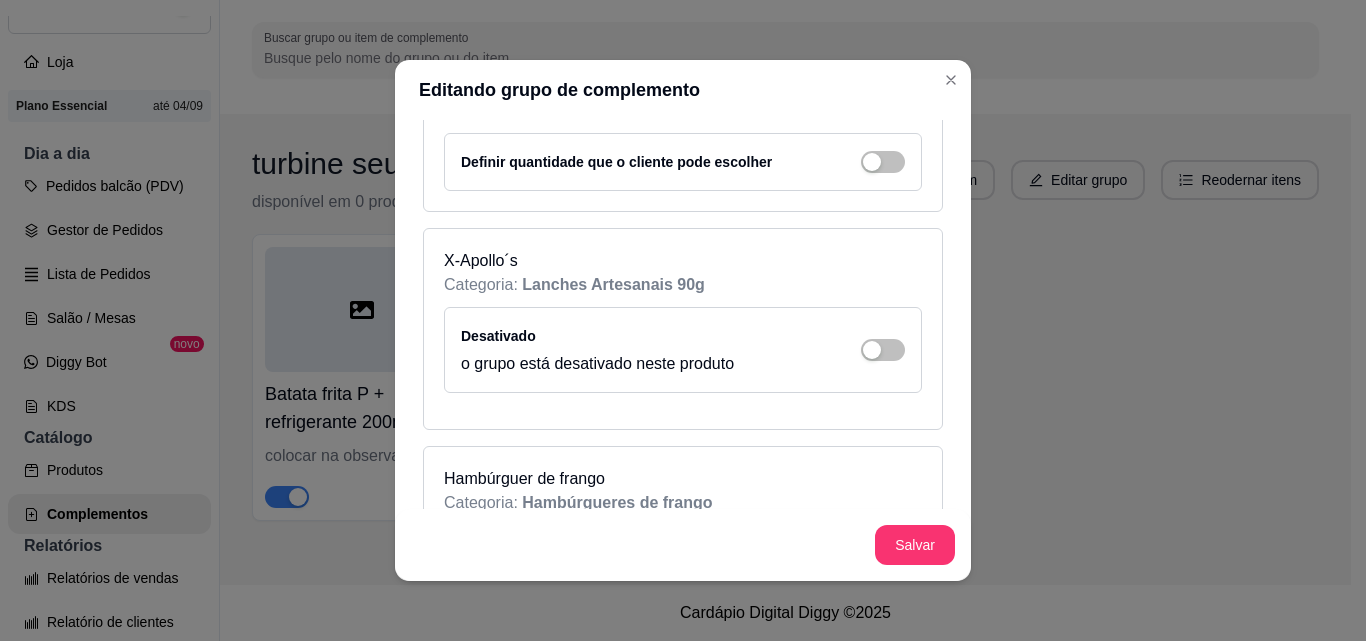 click on "Desativado o grupo está desativado neste produto" at bounding box center (683, 350) 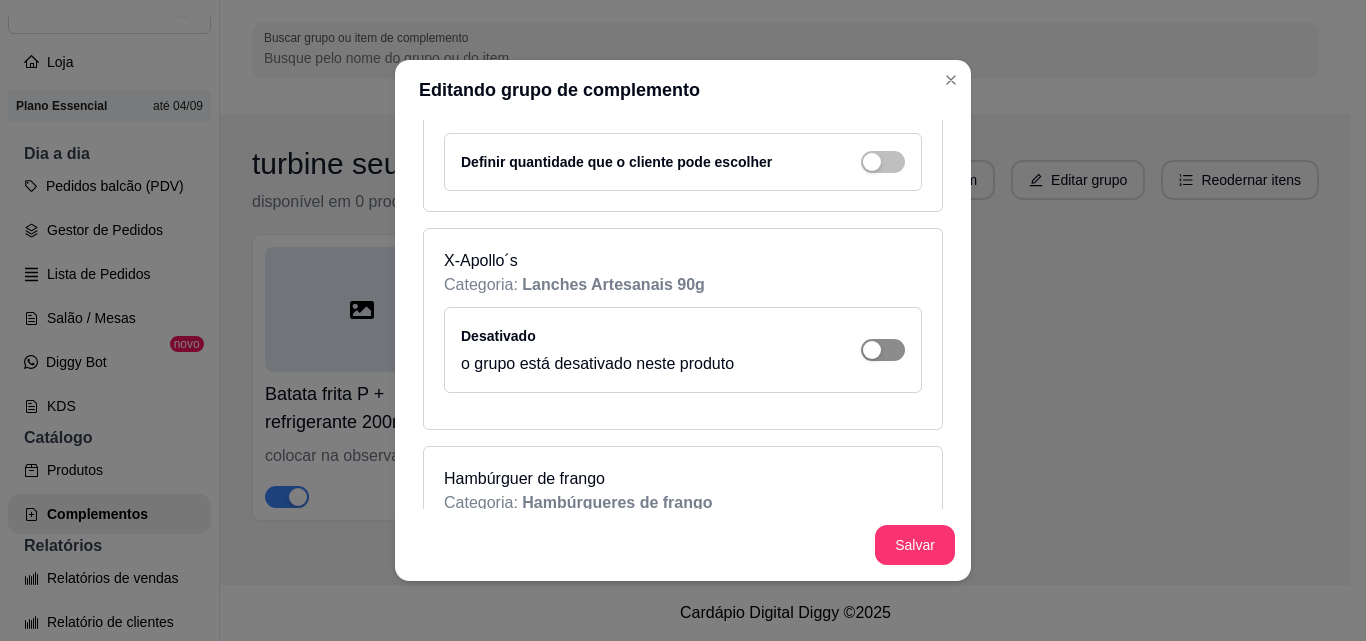 click at bounding box center [883, -1858] 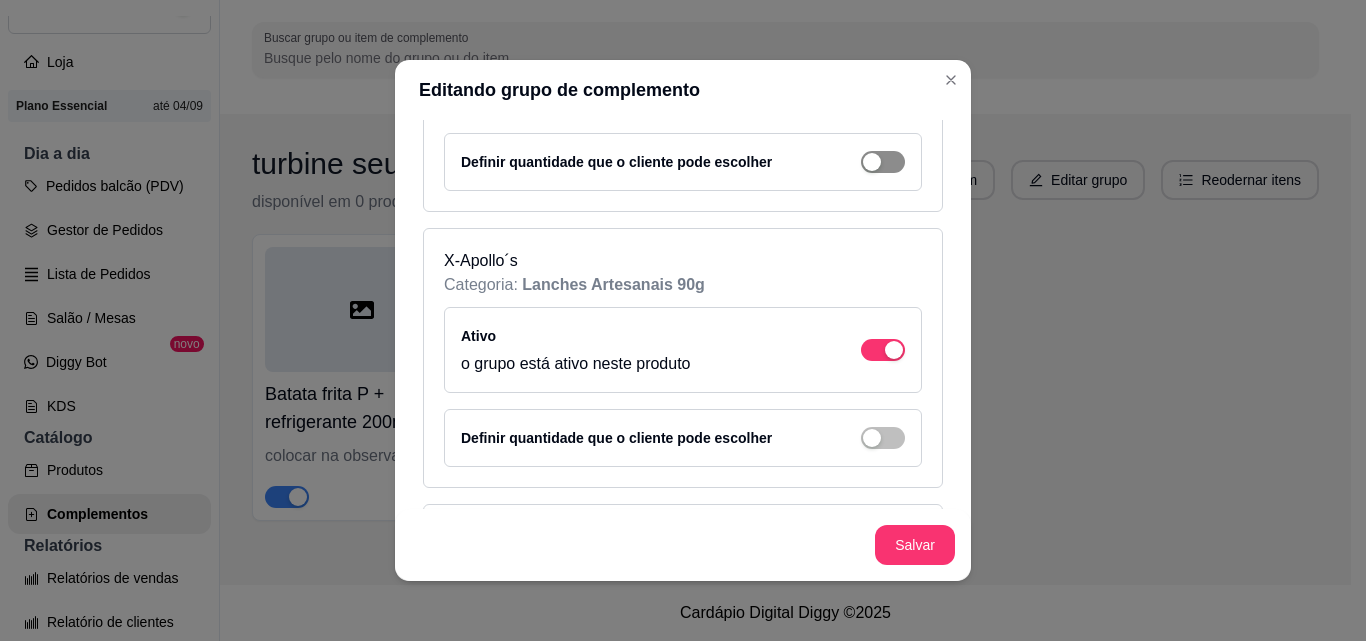 click at bounding box center (883, -1770) 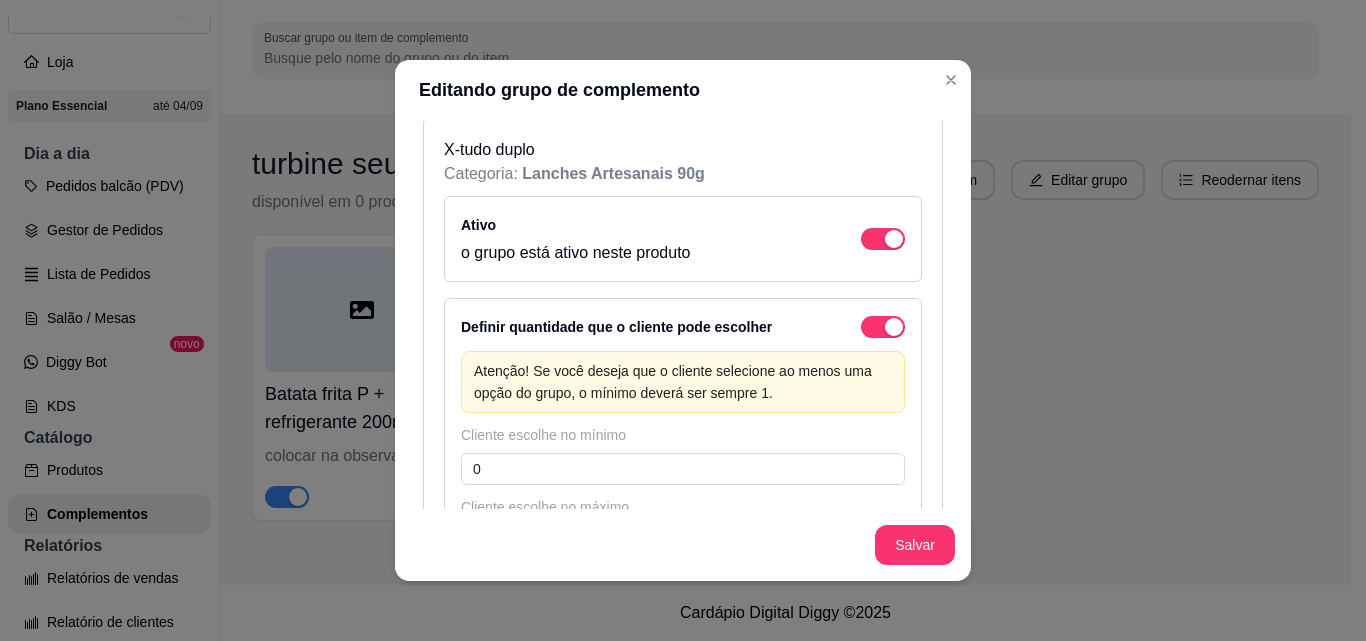 scroll, scrollTop: 2100, scrollLeft: 0, axis: vertical 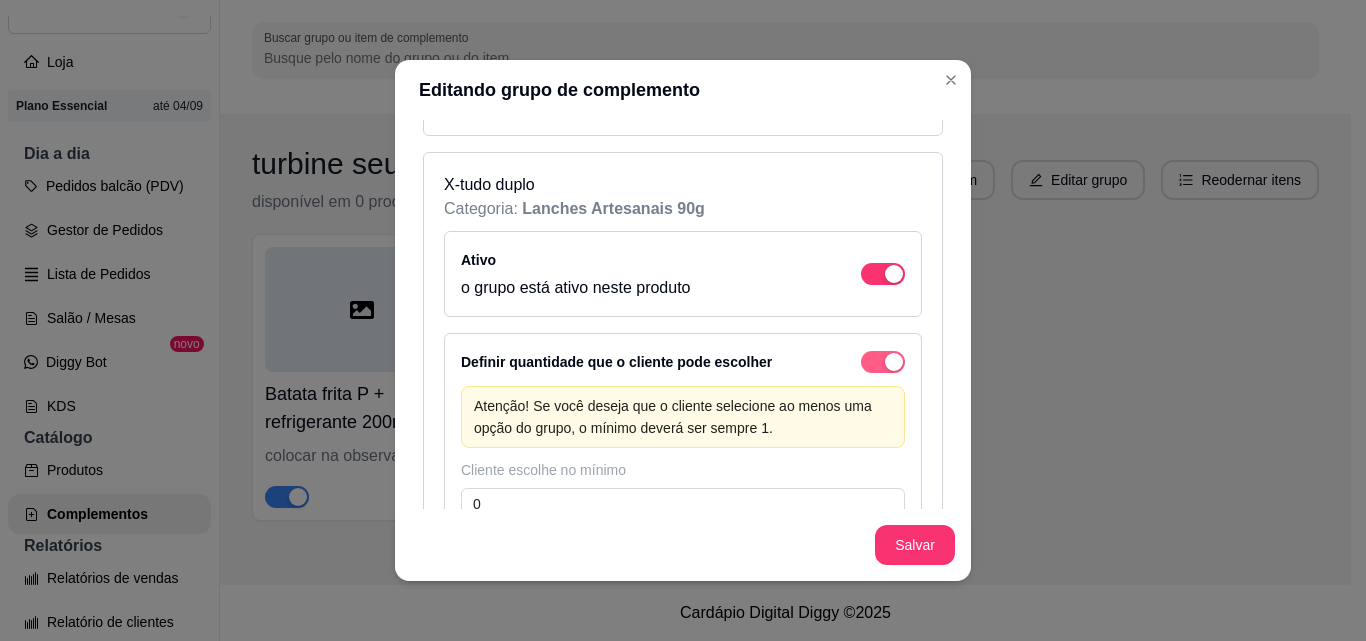 click at bounding box center [883, 362] 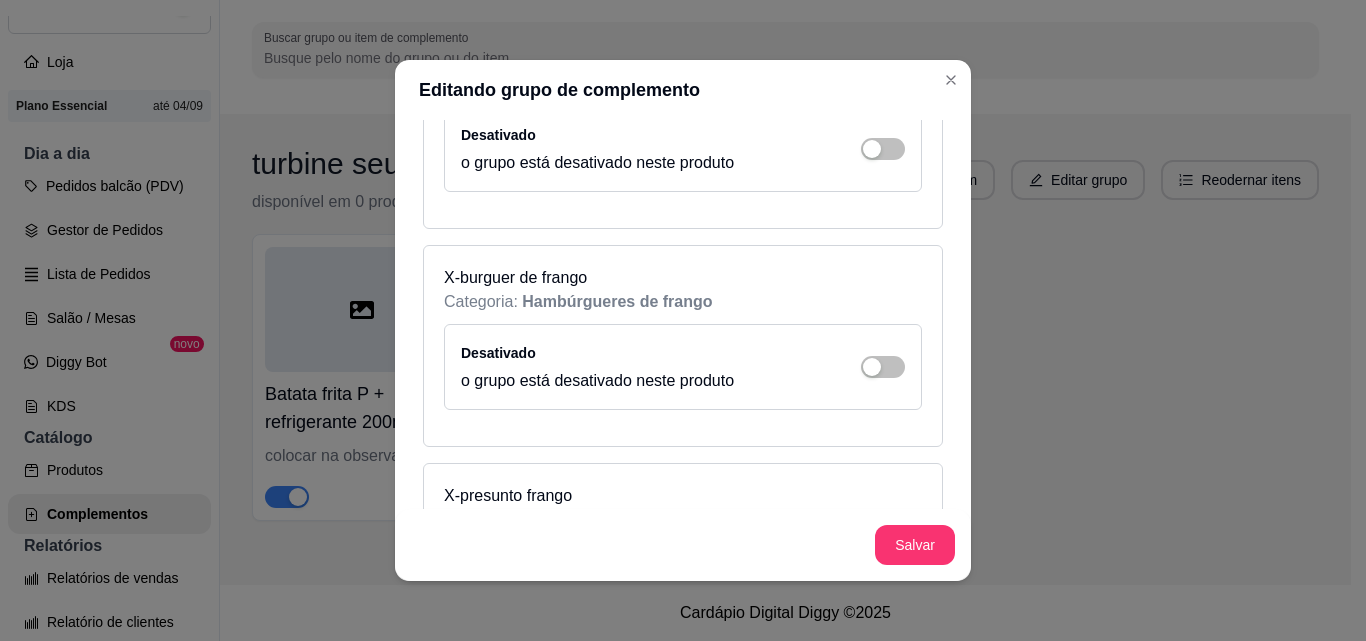 scroll, scrollTop: 2800, scrollLeft: 0, axis: vertical 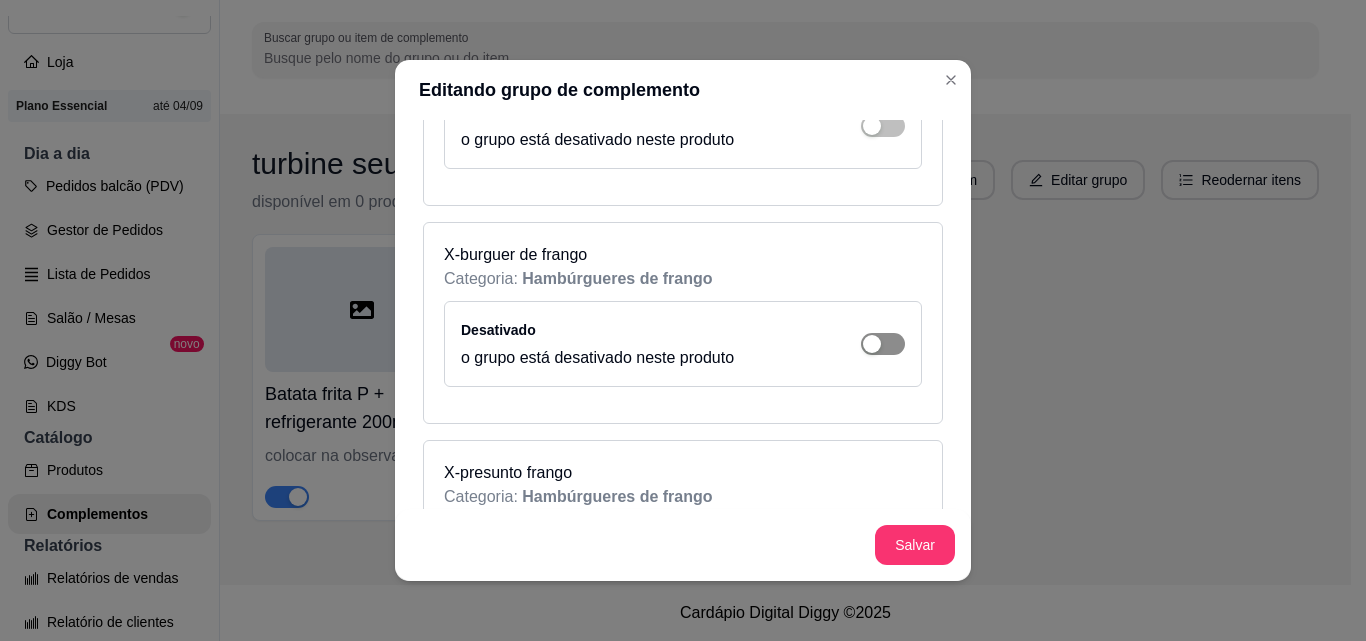 click at bounding box center (894, -2358) 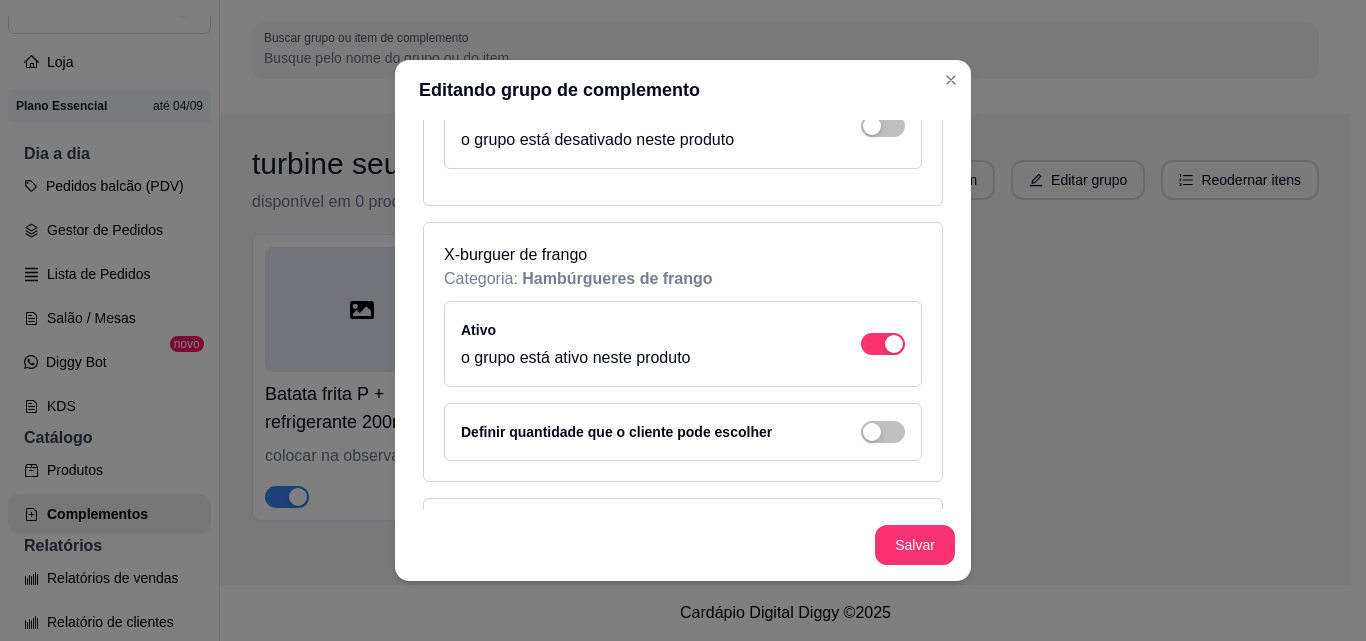 scroll, scrollTop: 2600, scrollLeft: 0, axis: vertical 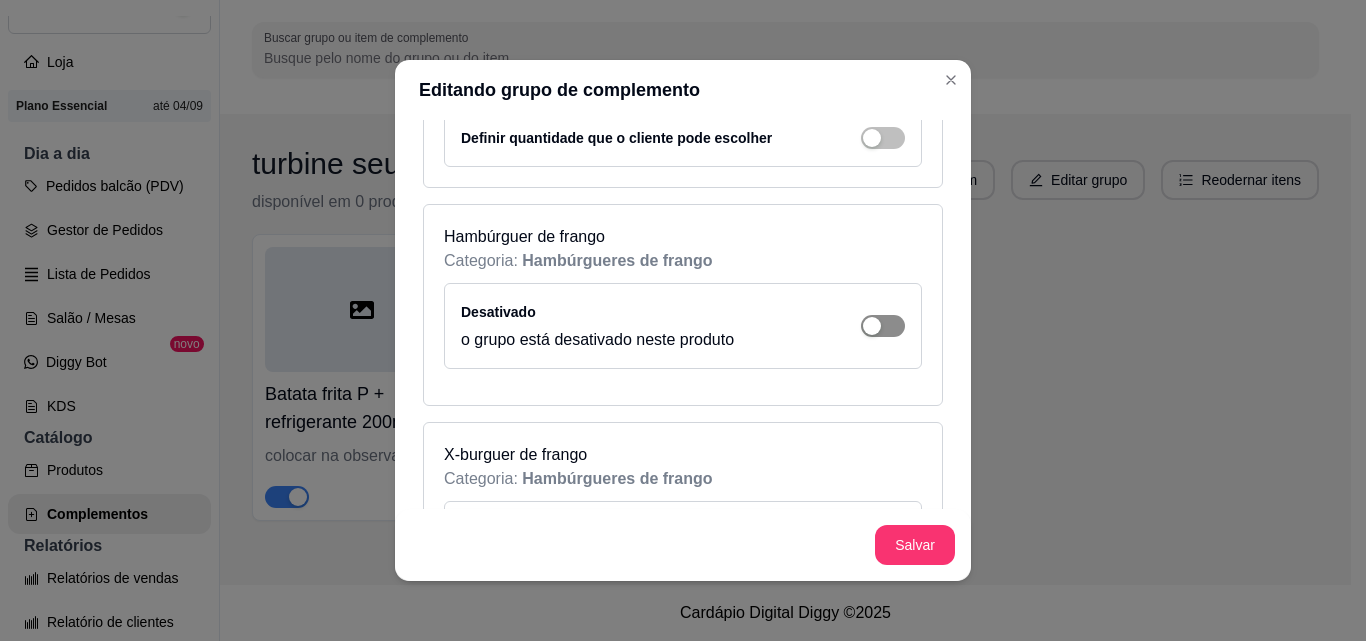 click at bounding box center [894, -2158] 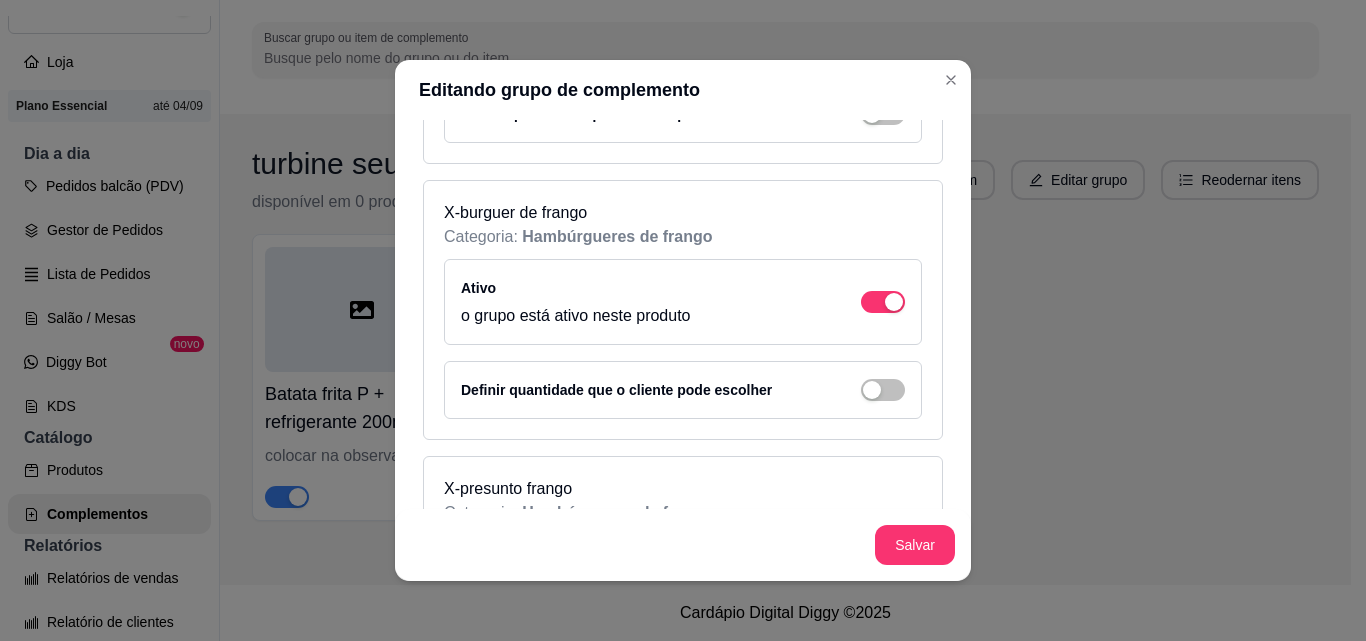 scroll, scrollTop: 3100, scrollLeft: 0, axis: vertical 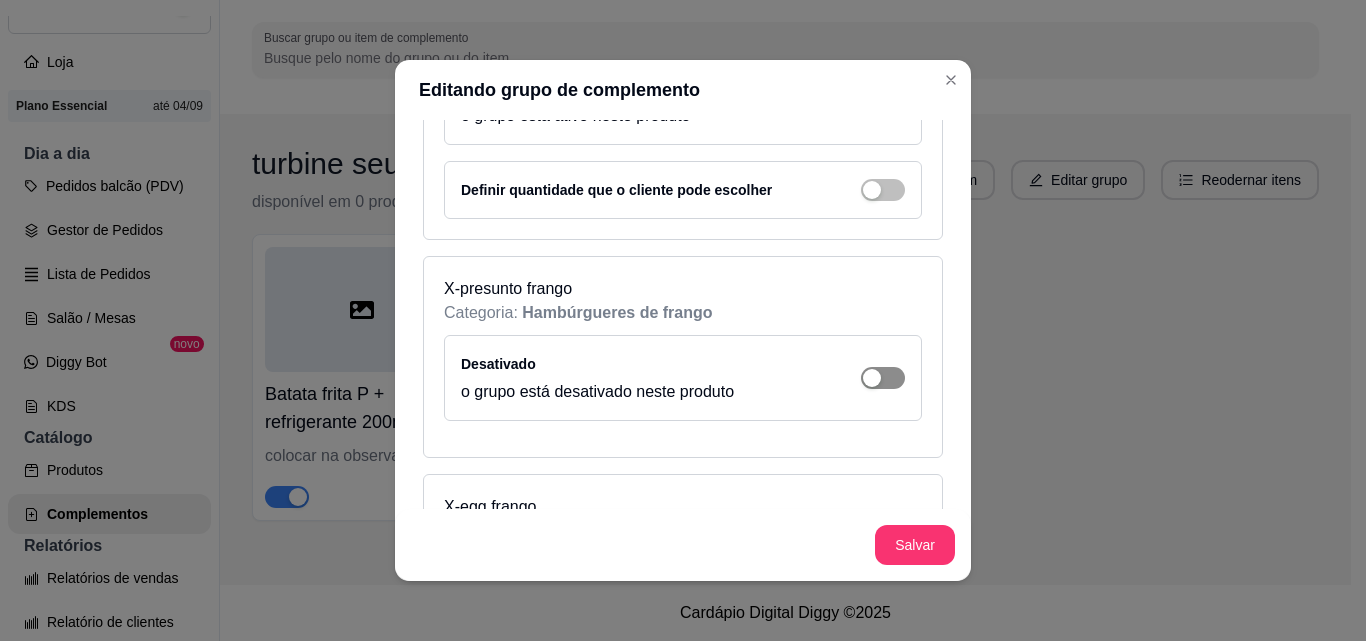 click at bounding box center (883, -2658) 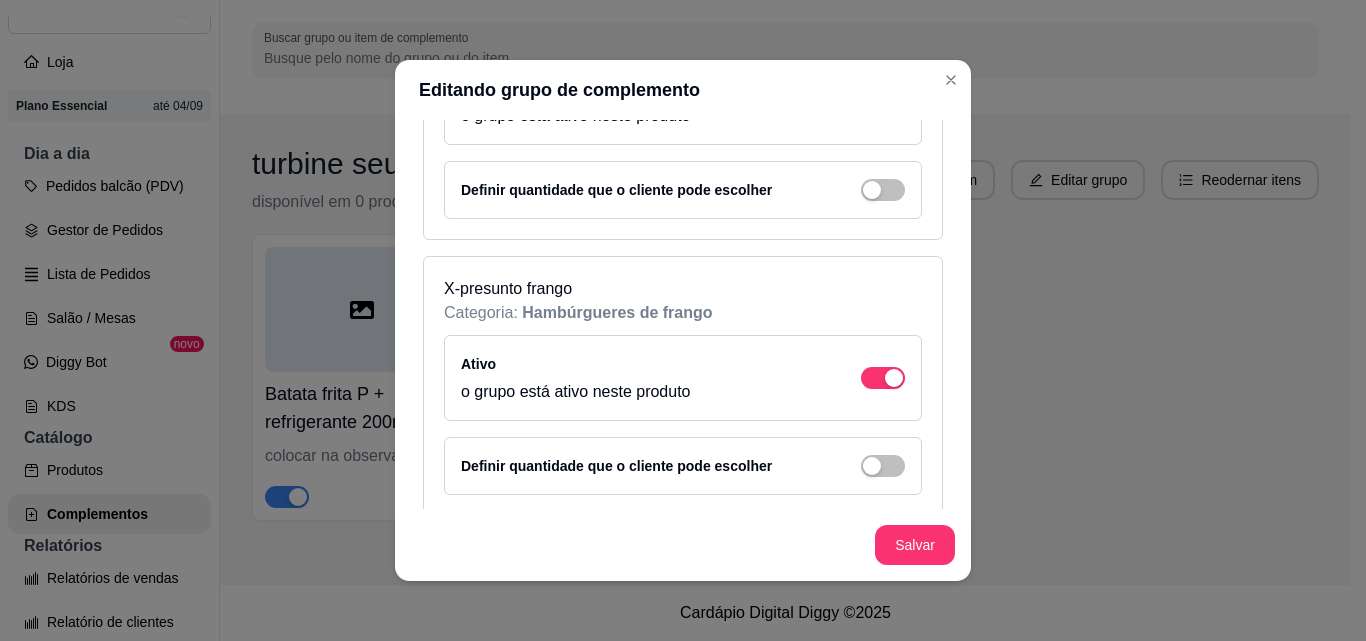 scroll, scrollTop: 3400, scrollLeft: 0, axis: vertical 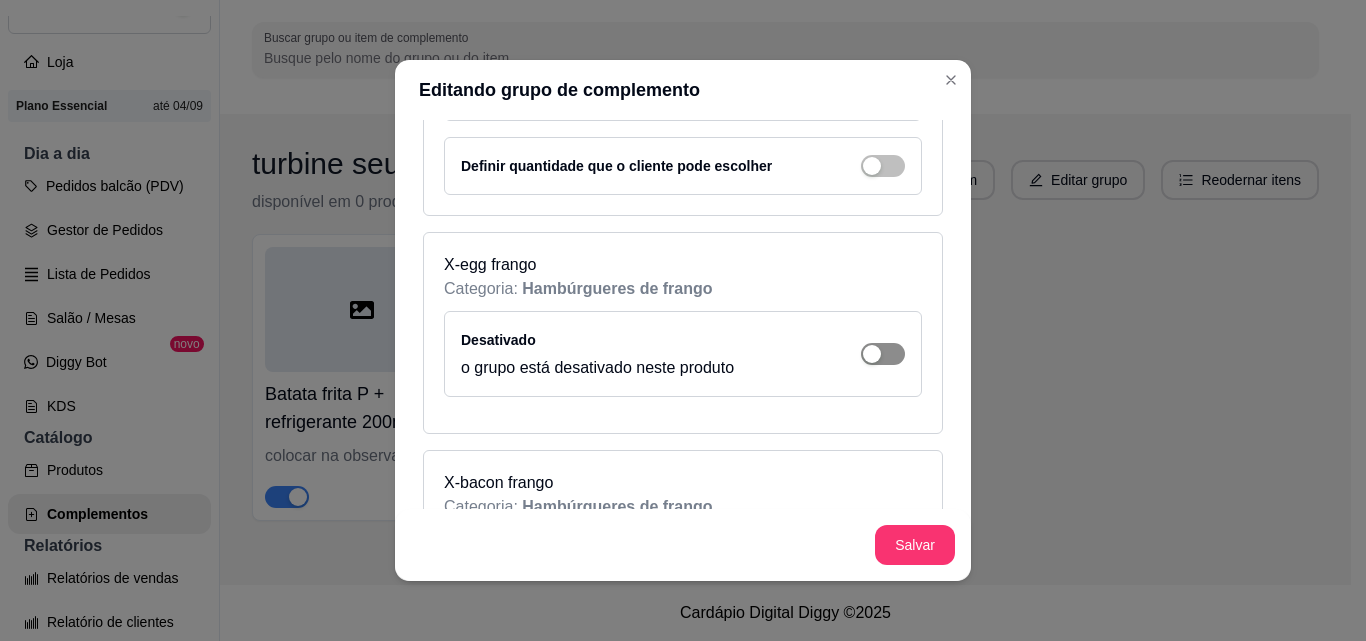 click at bounding box center [883, -2958] 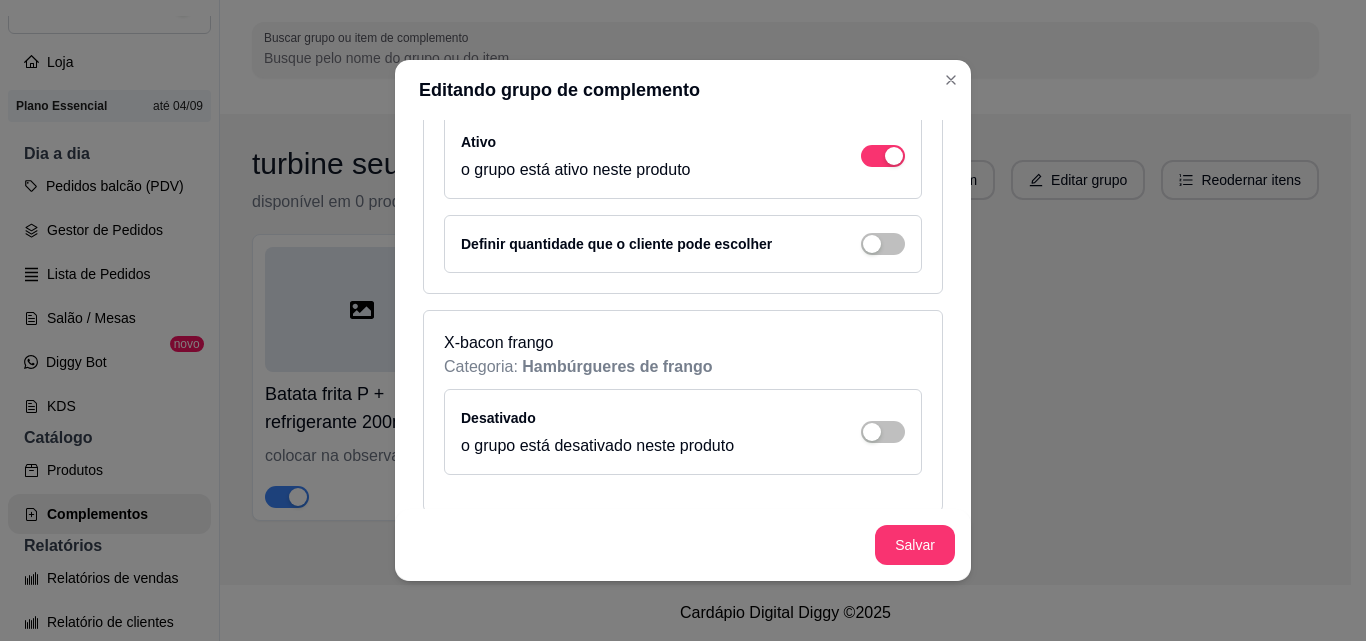 scroll, scrollTop: 3600, scrollLeft: 0, axis: vertical 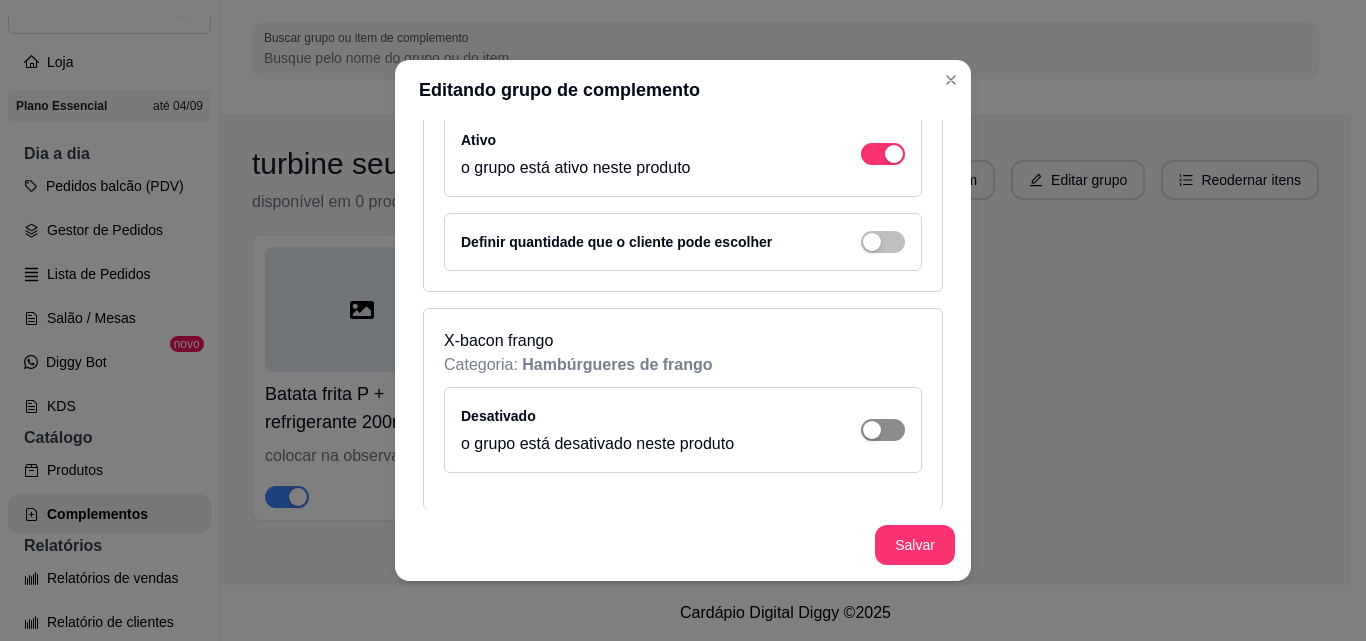 click at bounding box center (894, -3158) 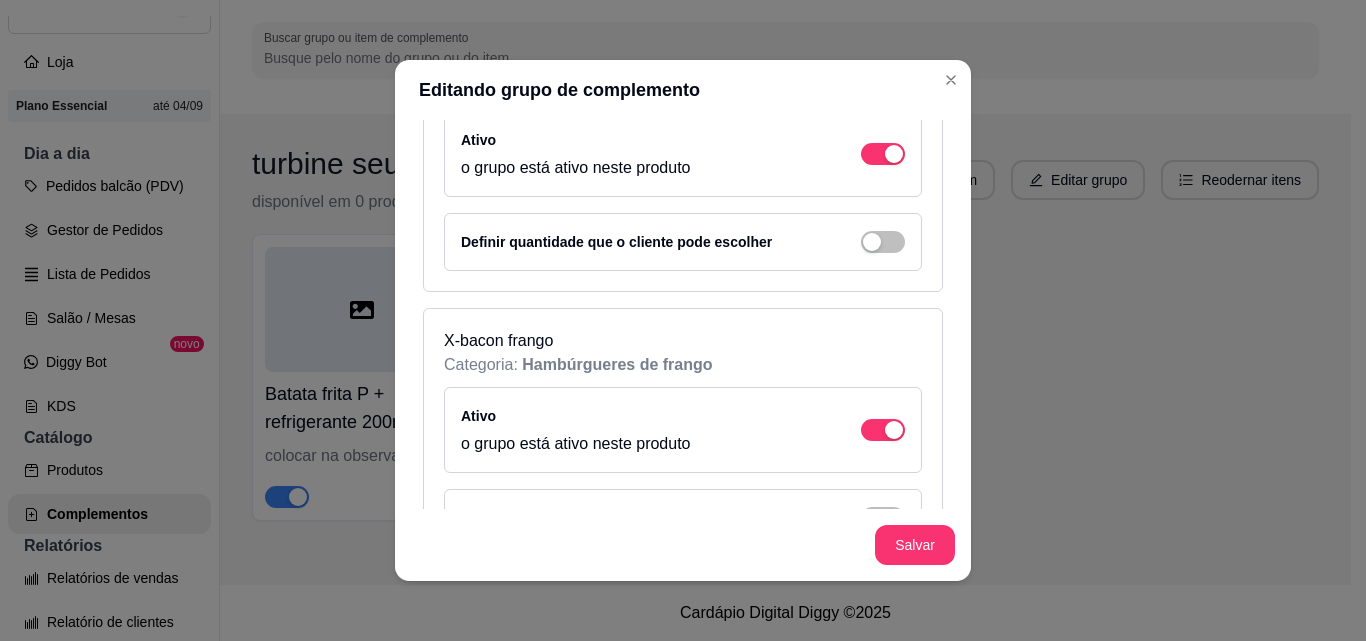 scroll, scrollTop: 3900, scrollLeft: 0, axis: vertical 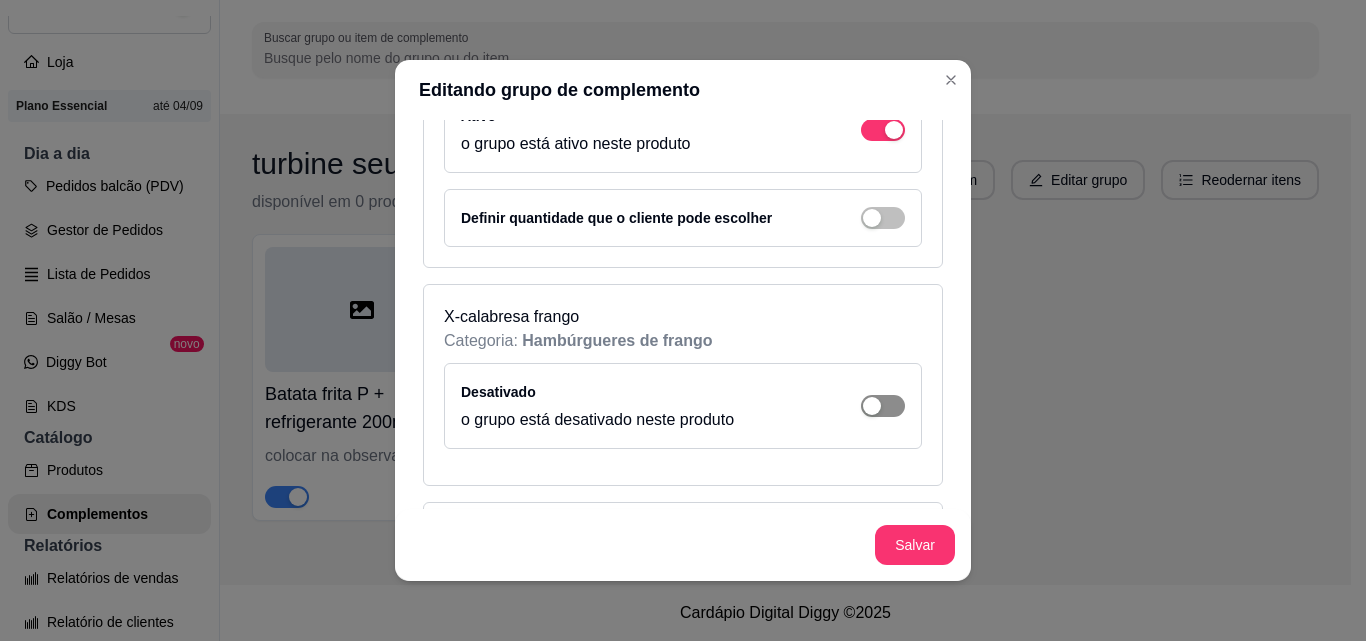 click at bounding box center [894, -3458] 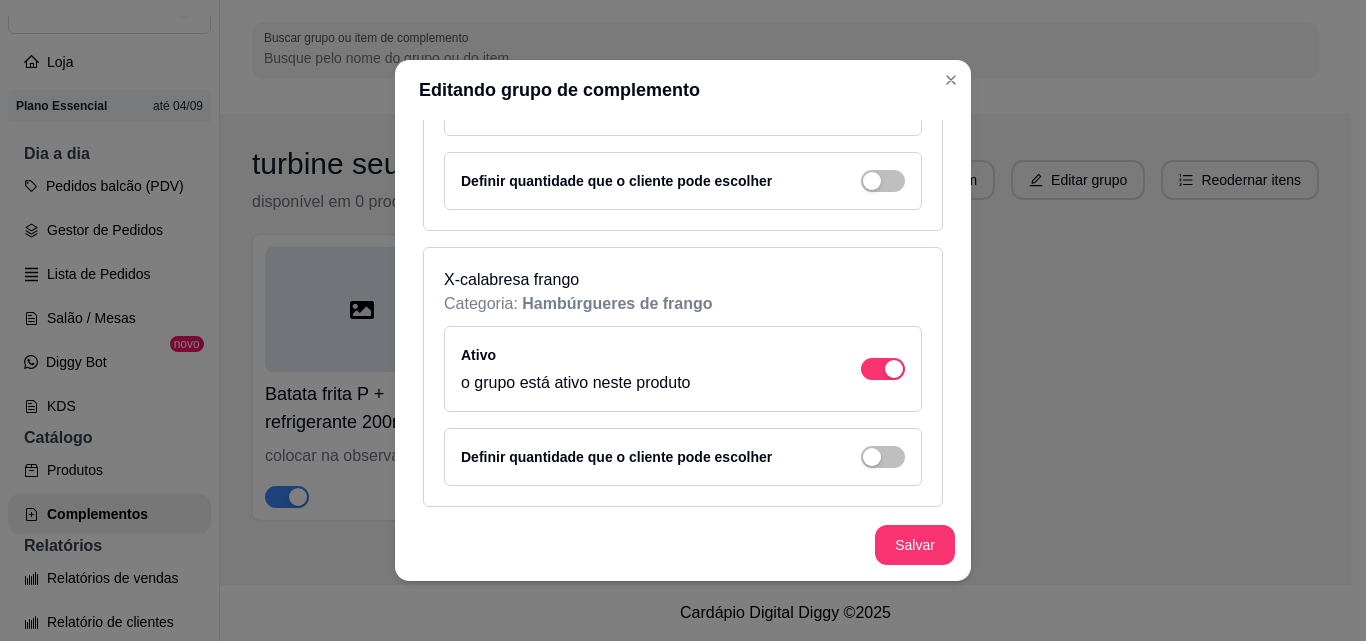scroll, scrollTop: 4200, scrollLeft: 0, axis: vertical 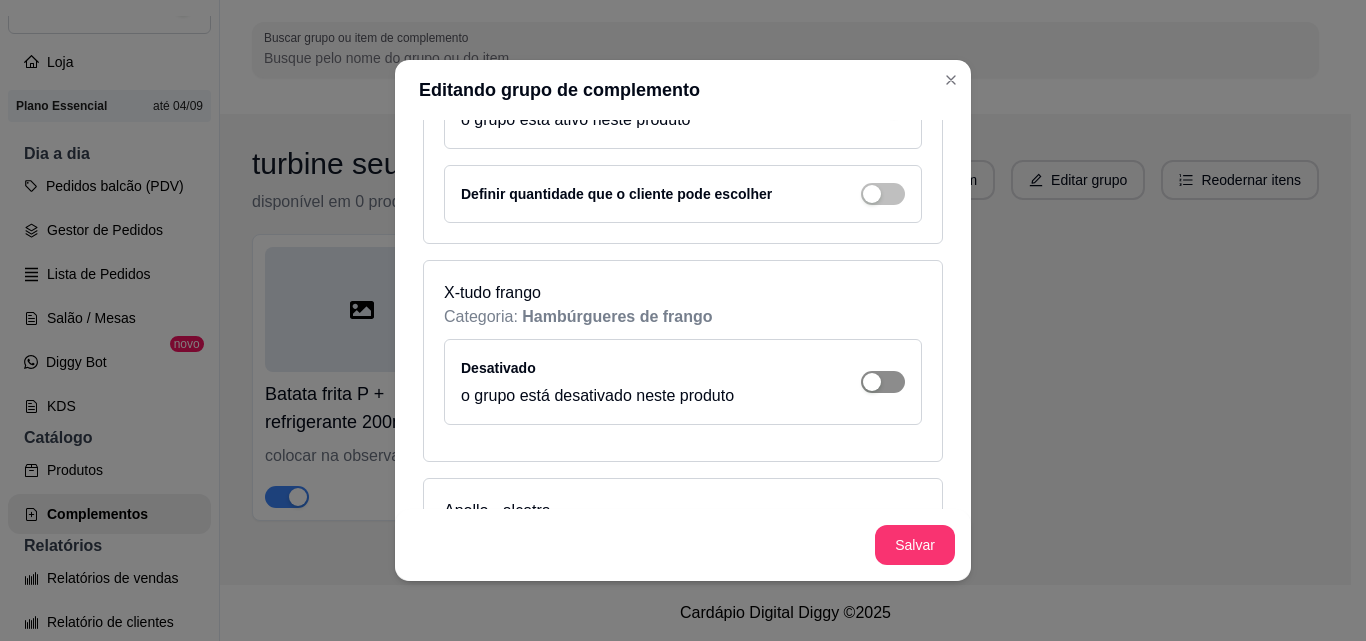 click at bounding box center [894, -3758] 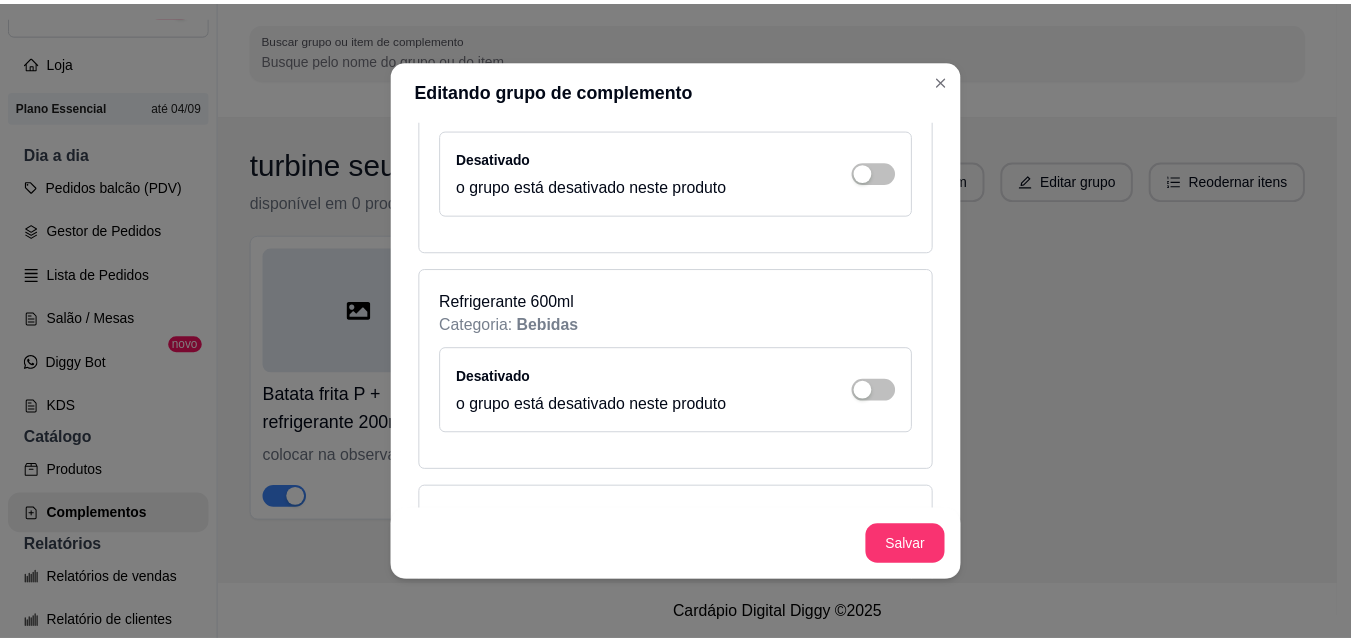 scroll, scrollTop: 6800, scrollLeft: 0, axis: vertical 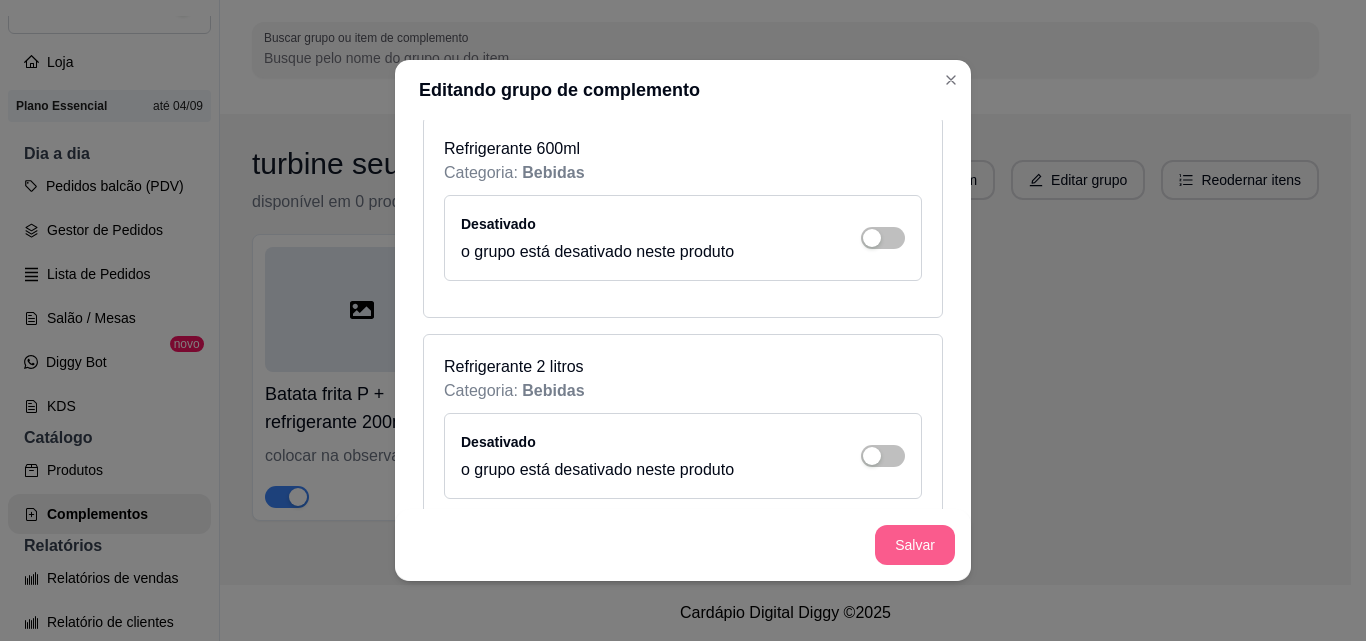 click on "Salvar" at bounding box center (915, 545) 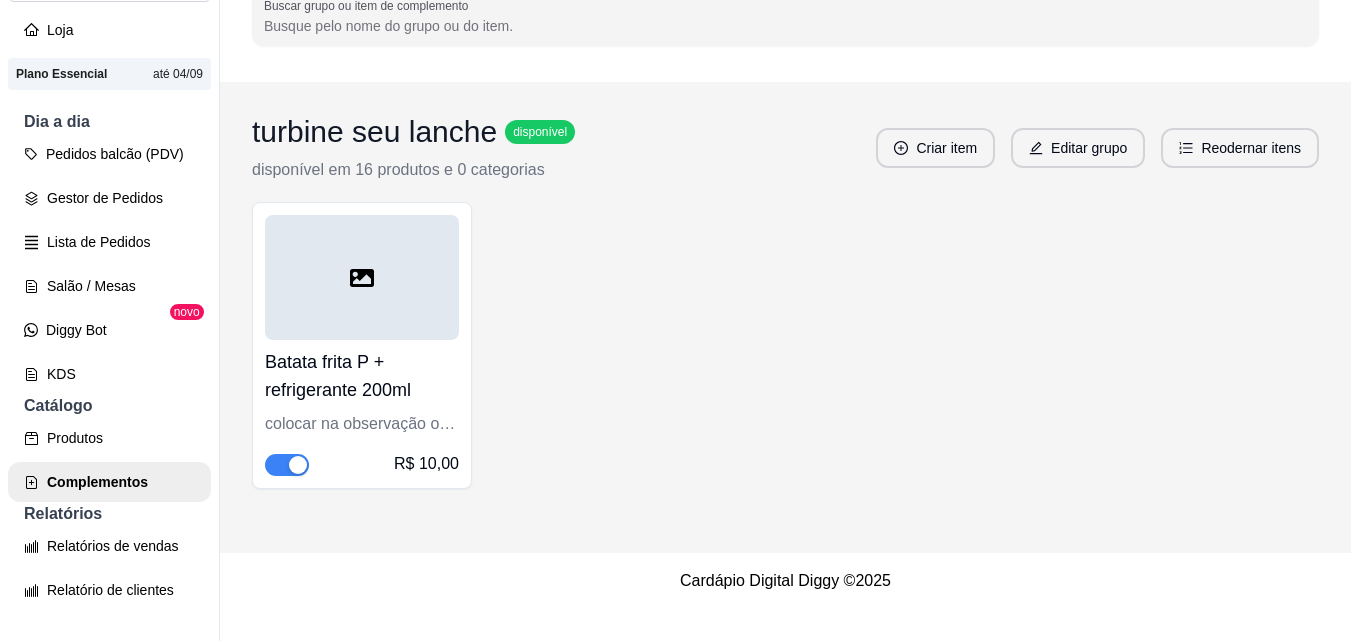 scroll, scrollTop: 0, scrollLeft: 0, axis: both 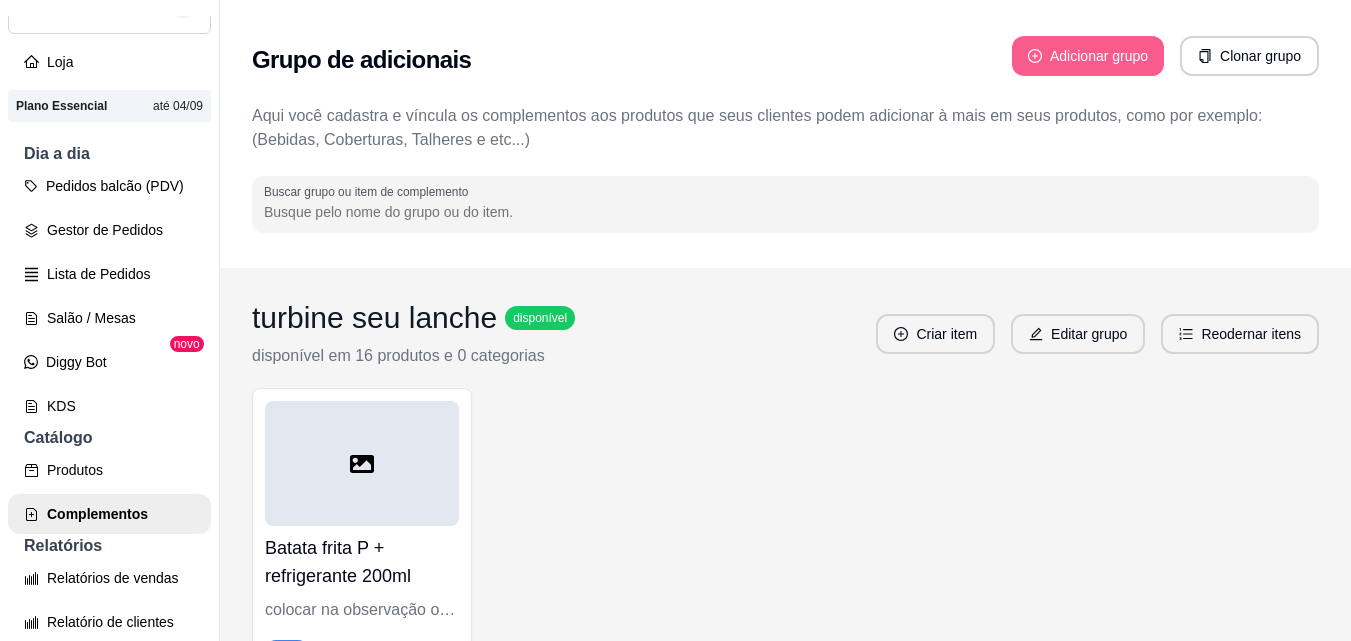 click on "Adicionar grupo" at bounding box center (1088, 56) 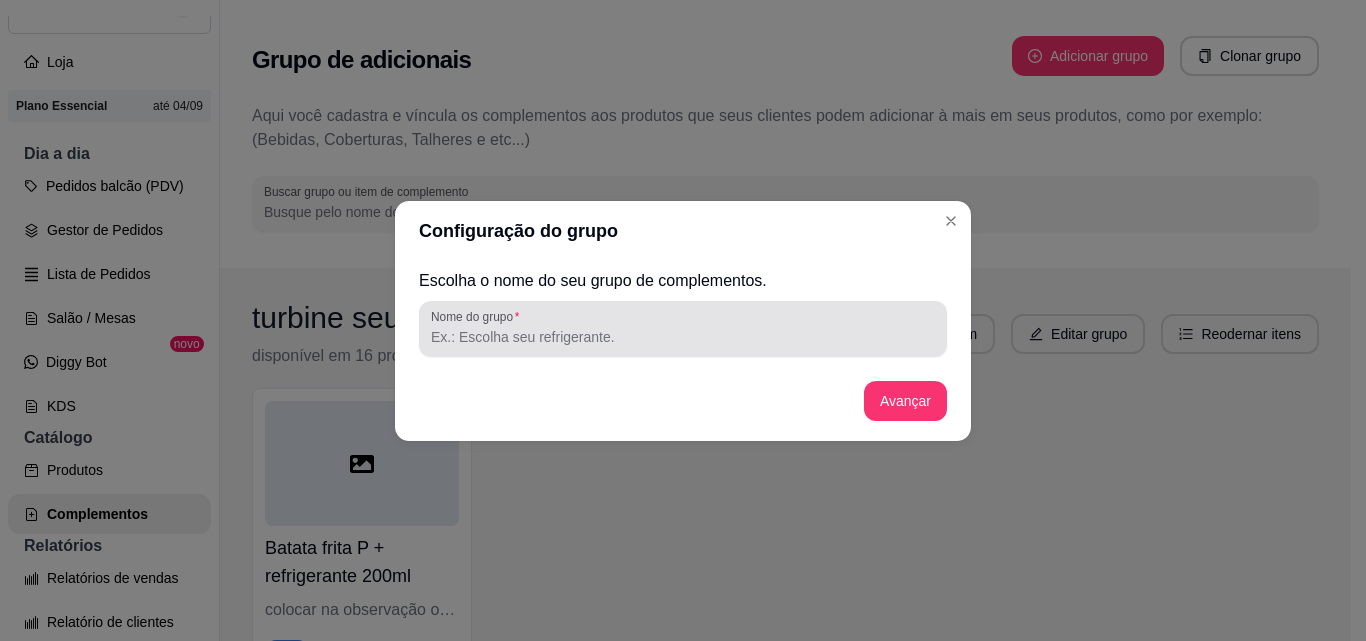 click on "Nome do grupo" at bounding box center [683, 337] 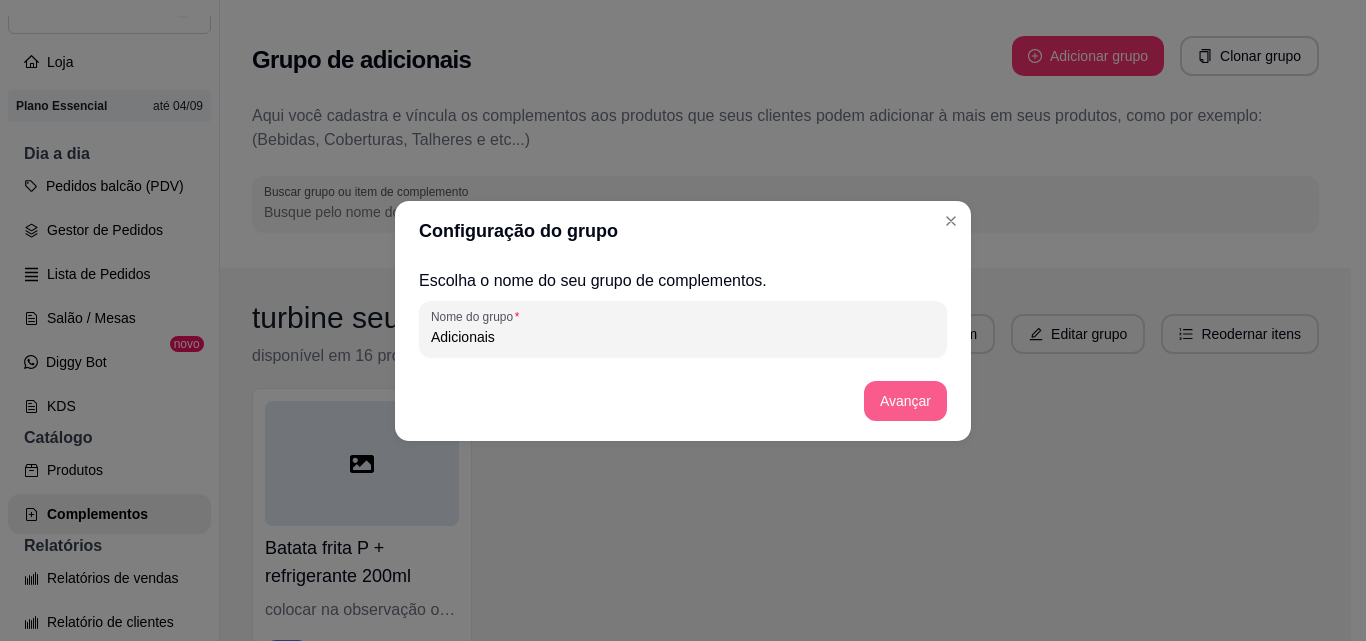 type on "Adicionais" 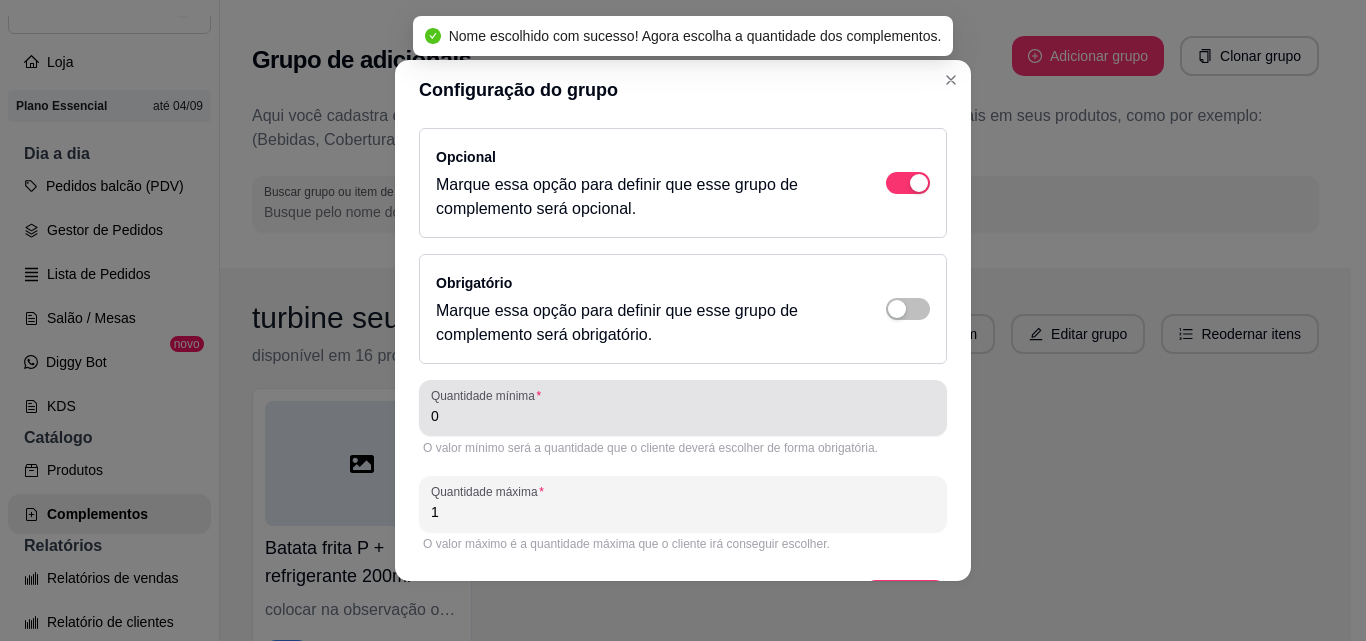 scroll, scrollTop: 59, scrollLeft: 0, axis: vertical 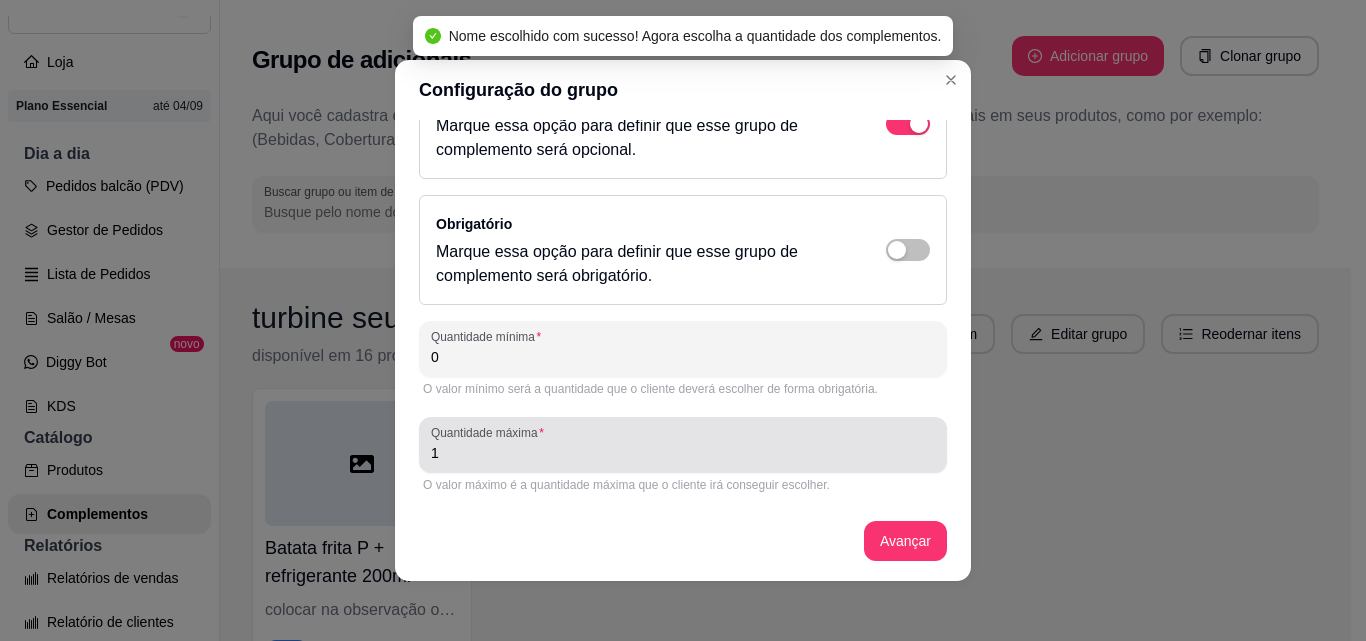 click on "1" at bounding box center [683, 453] 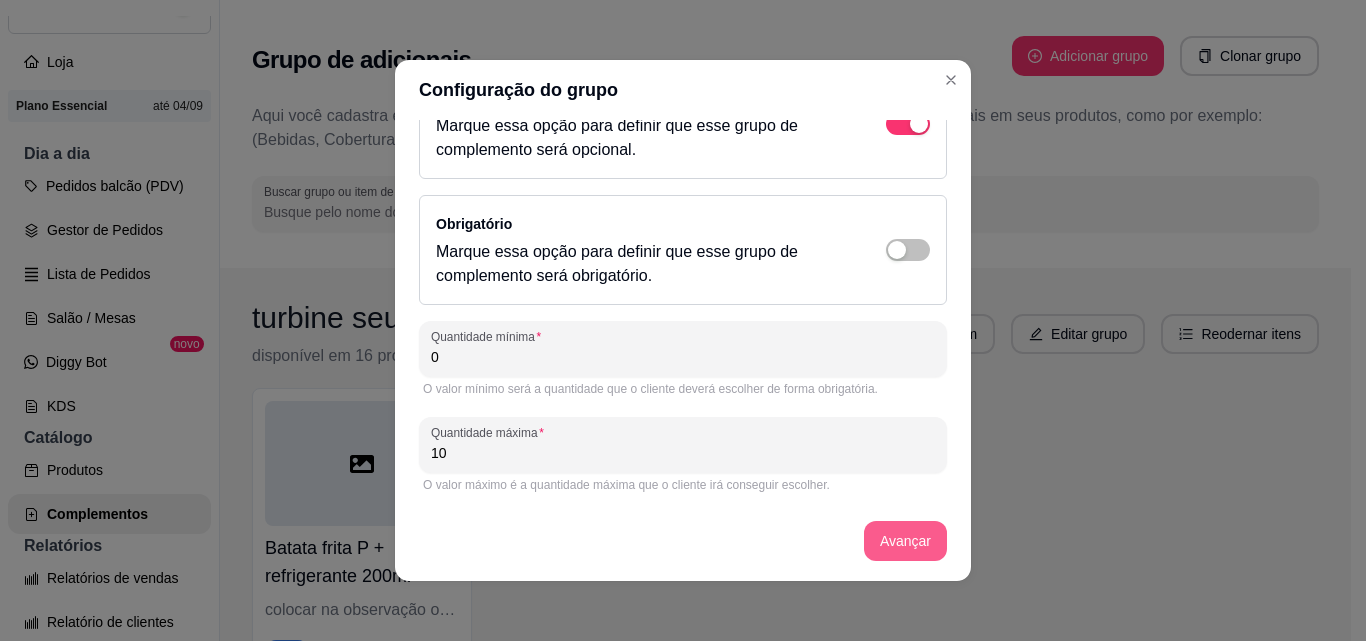 type on "10" 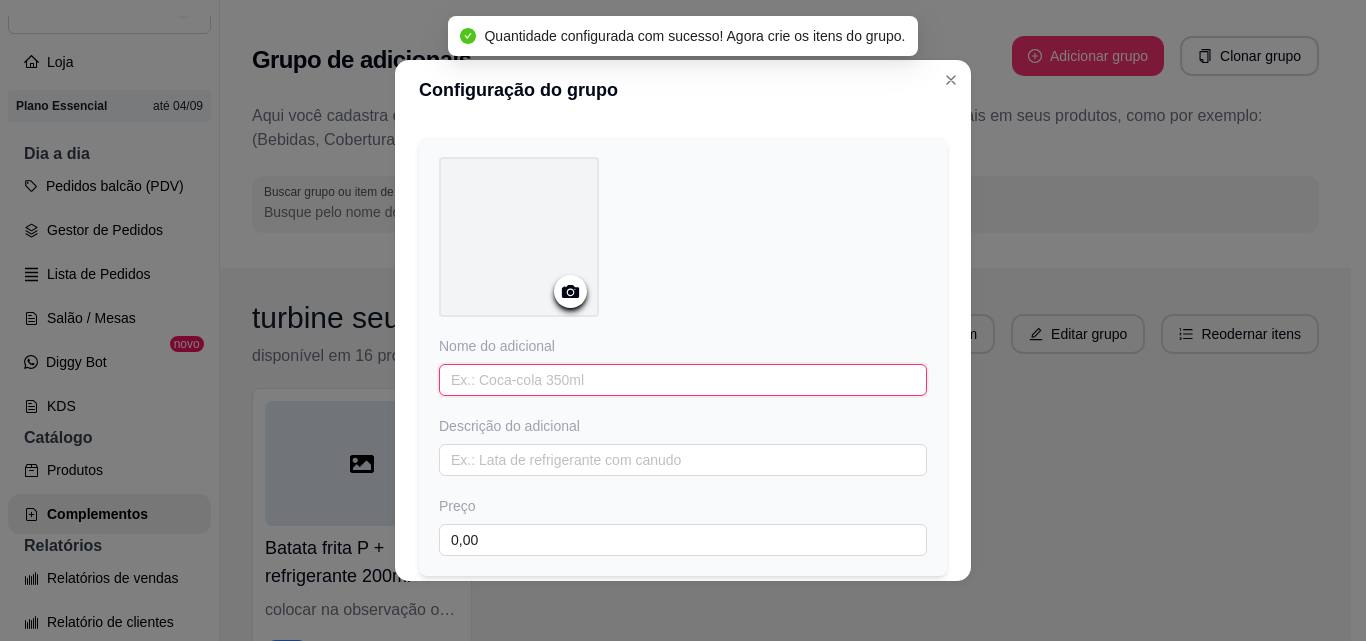 click at bounding box center (683, 380) 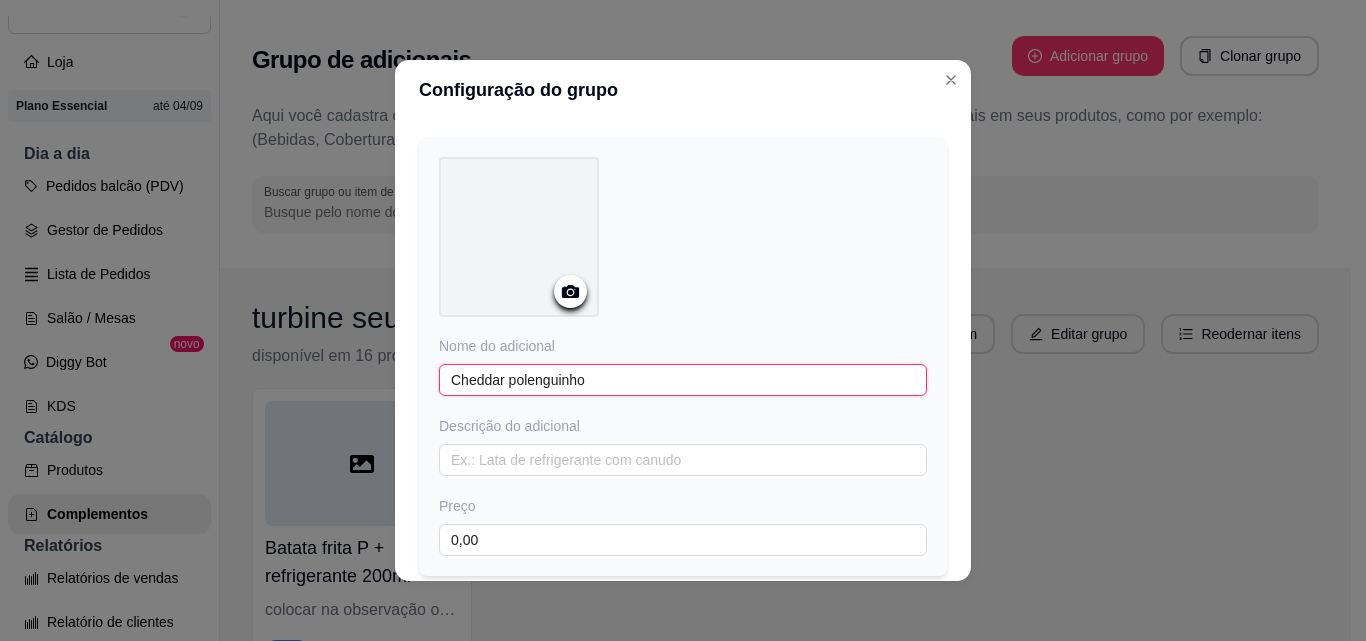 type on "Cheddar polenguinho" 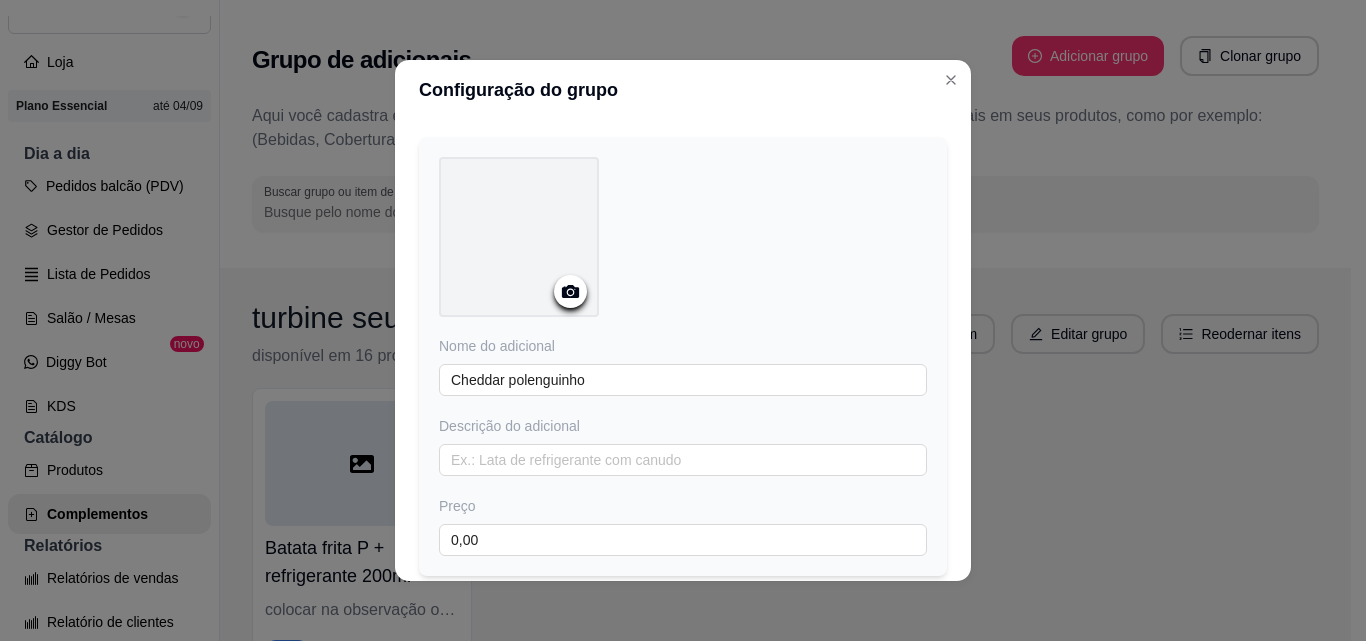 click at bounding box center (519, 237) 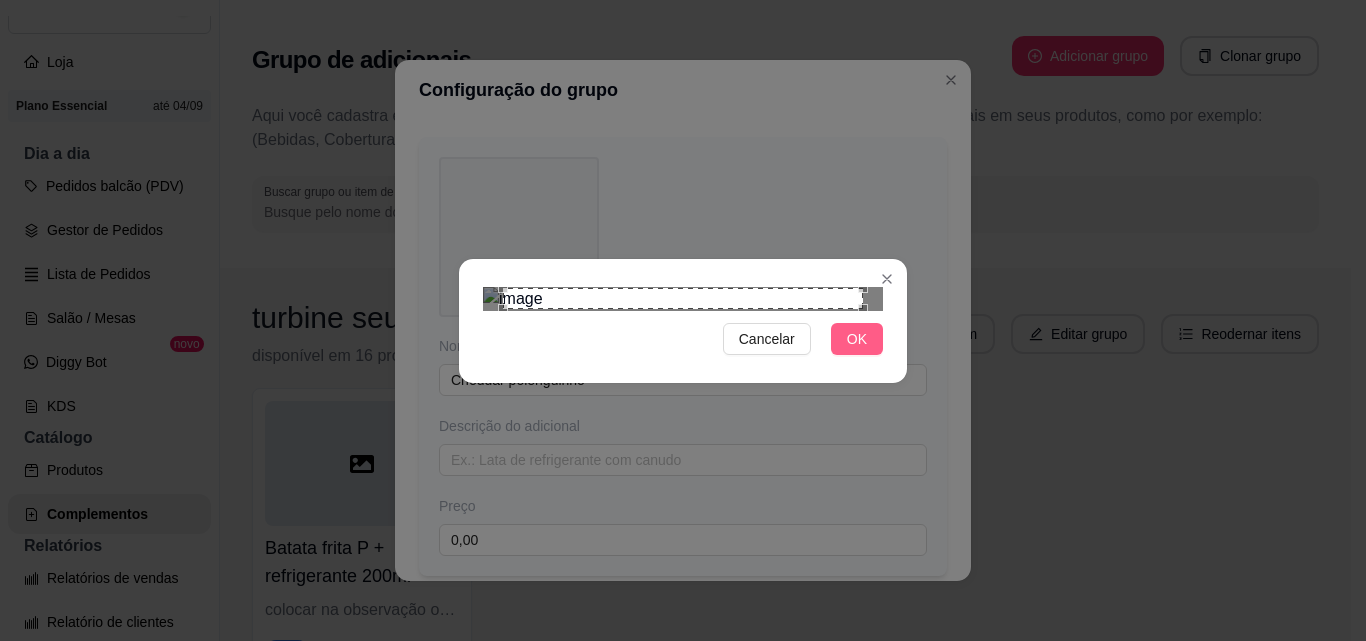 click on "OK" at bounding box center [857, 339] 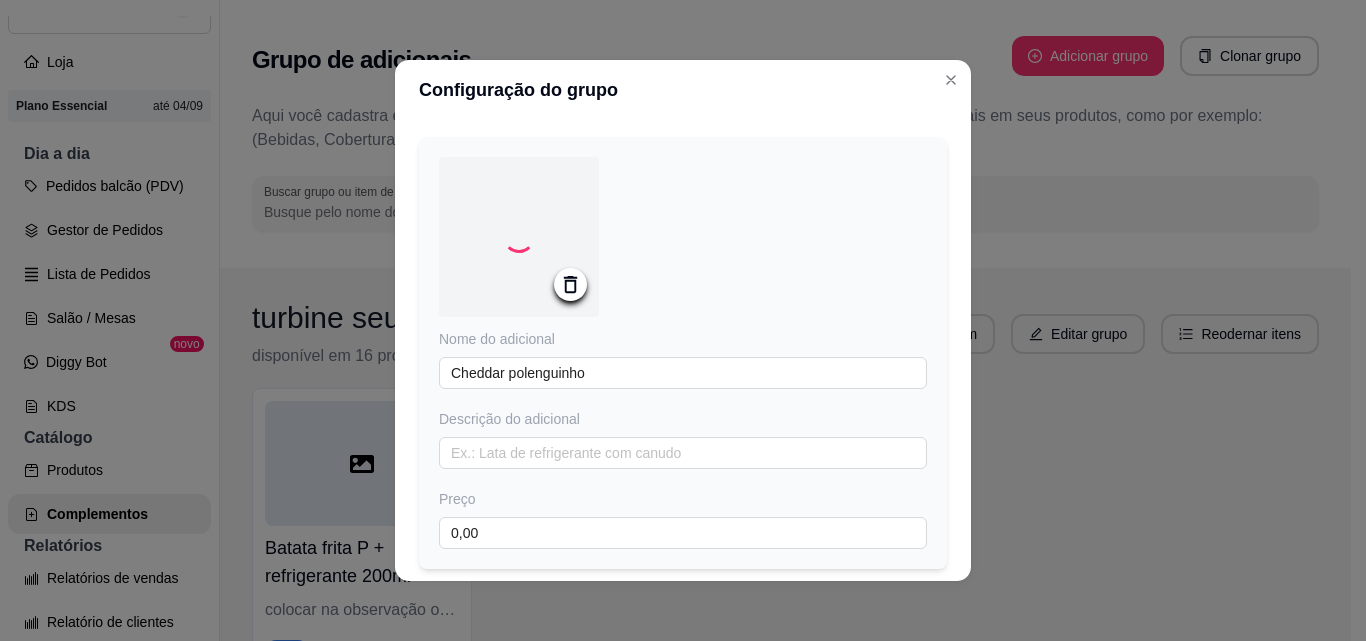 click on "Preço 0,00" at bounding box center [683, 519] 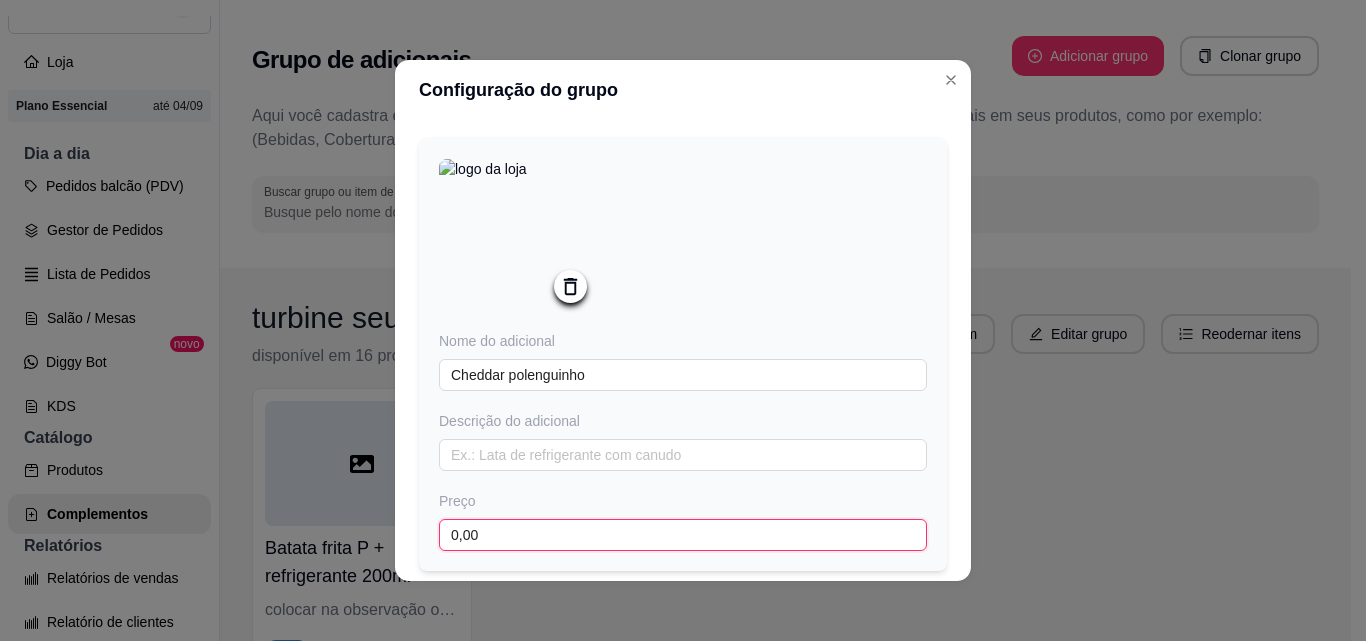 click on "0,00" at bounding box center [683, 535] 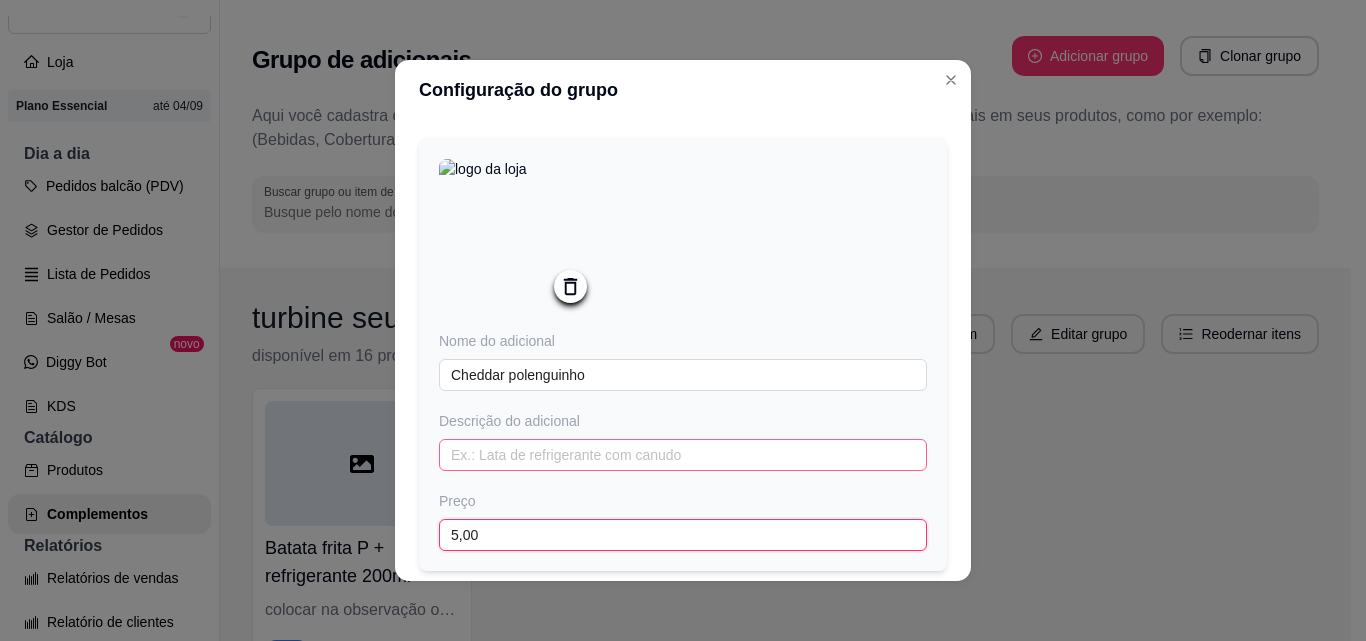 scroll, scrollTop: 197, scrollLeft: 0, axis: vertical 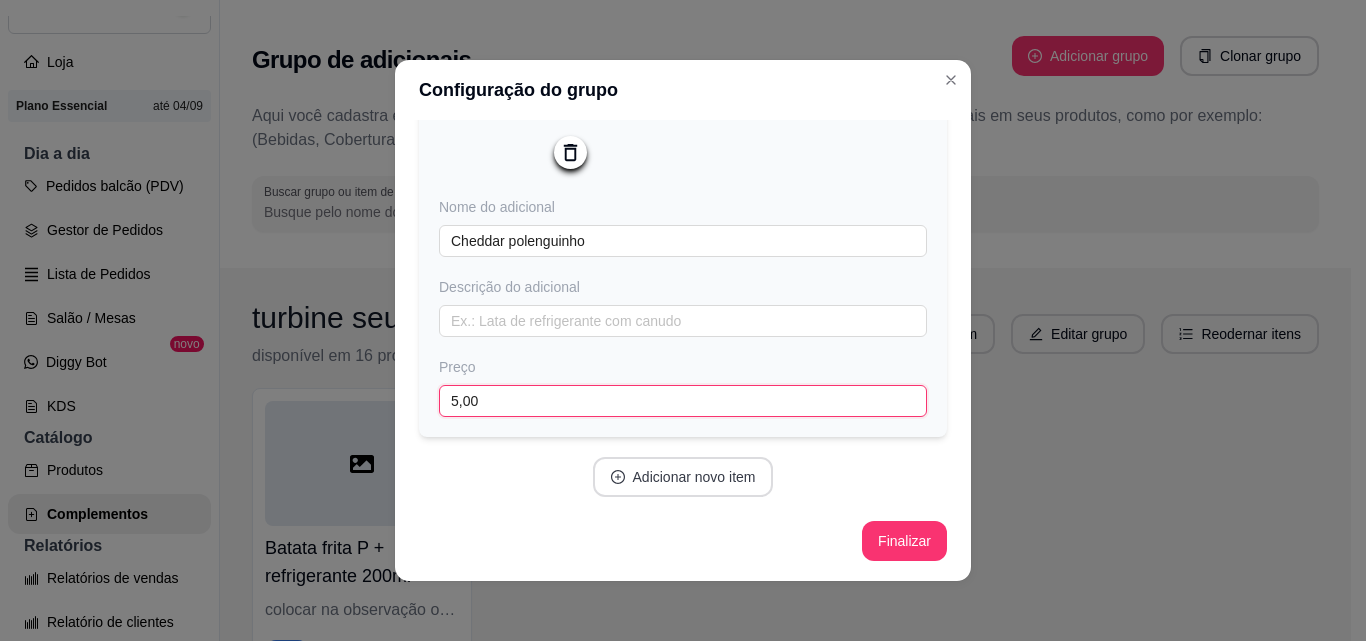type on "5,00" 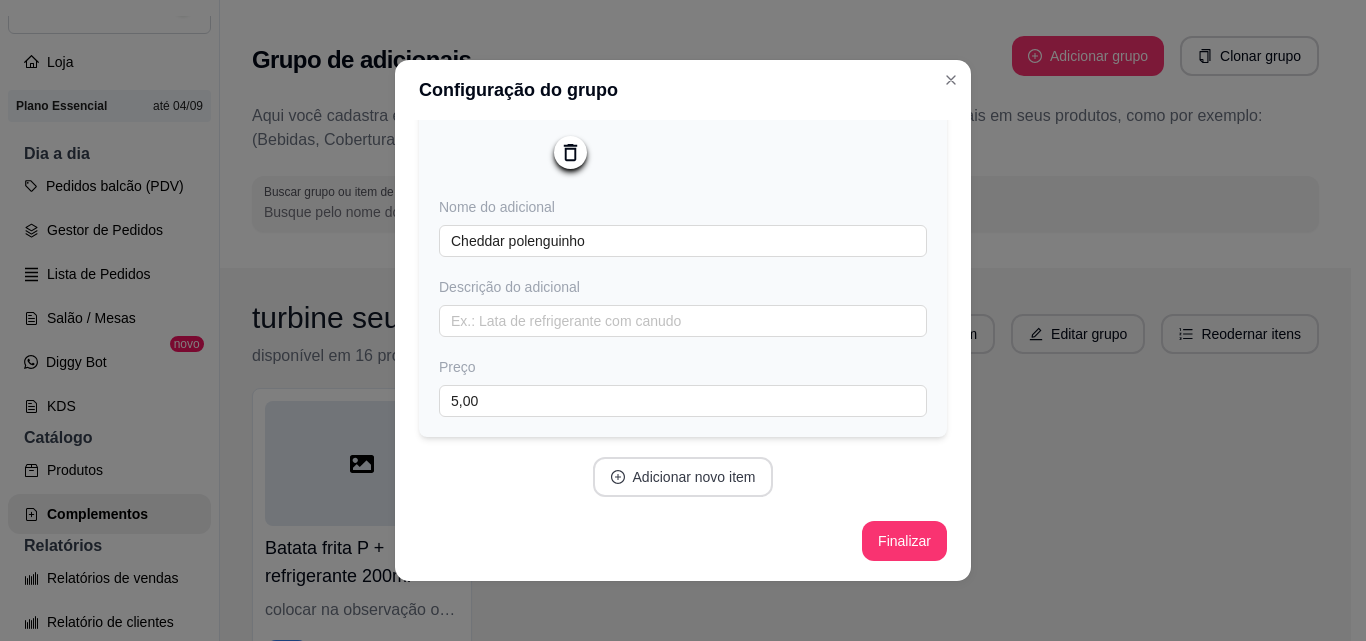 click on "Adicionar novo item" at bounding box center [683, 477] 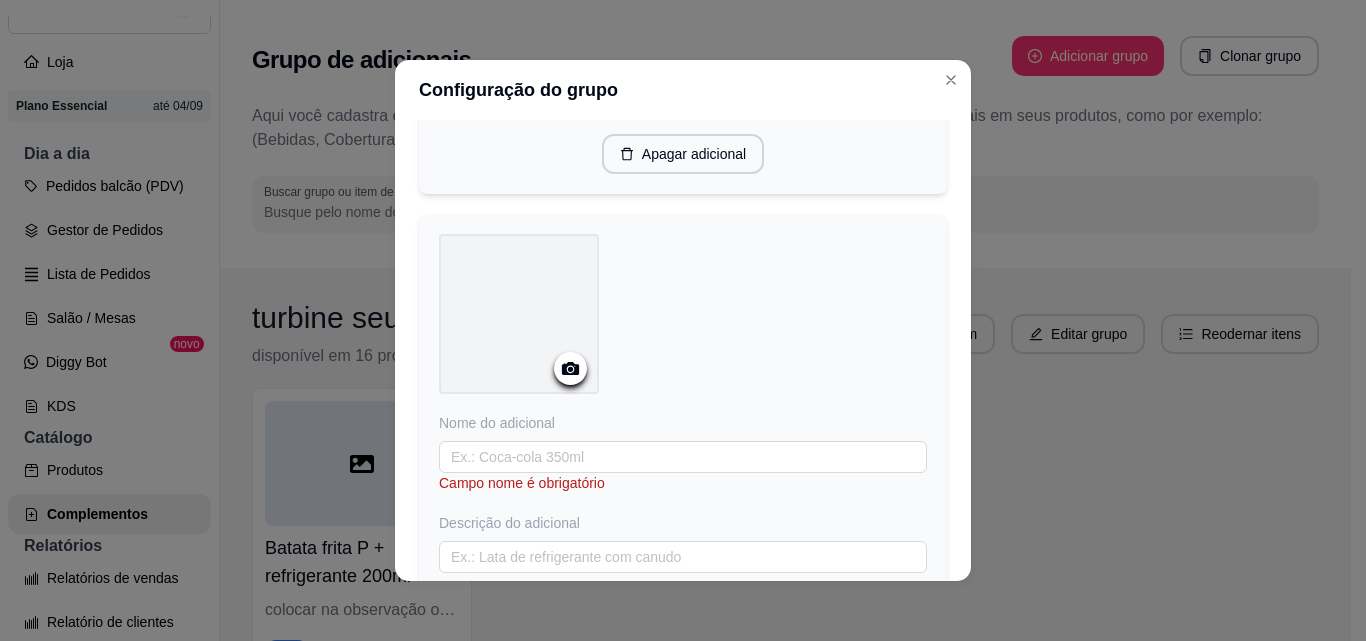 scroll, scrollTop: 497, scrollLeft: 0, axis: vertical 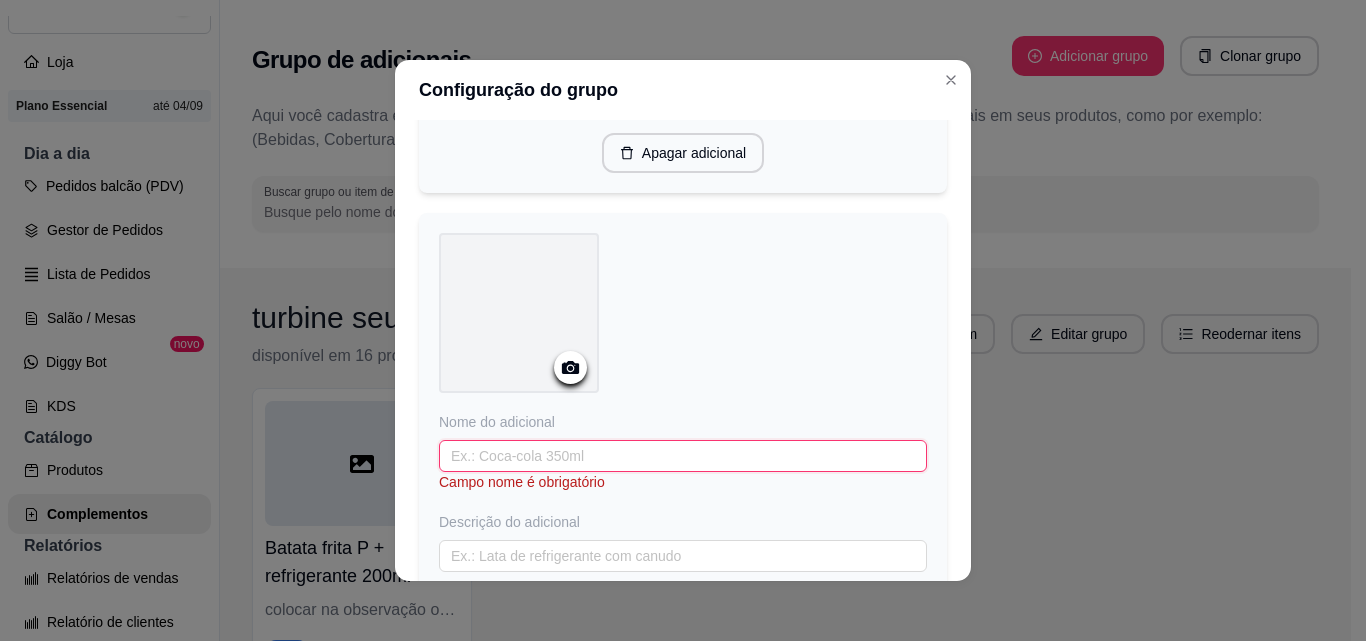 click at bounding box center [683, 456] 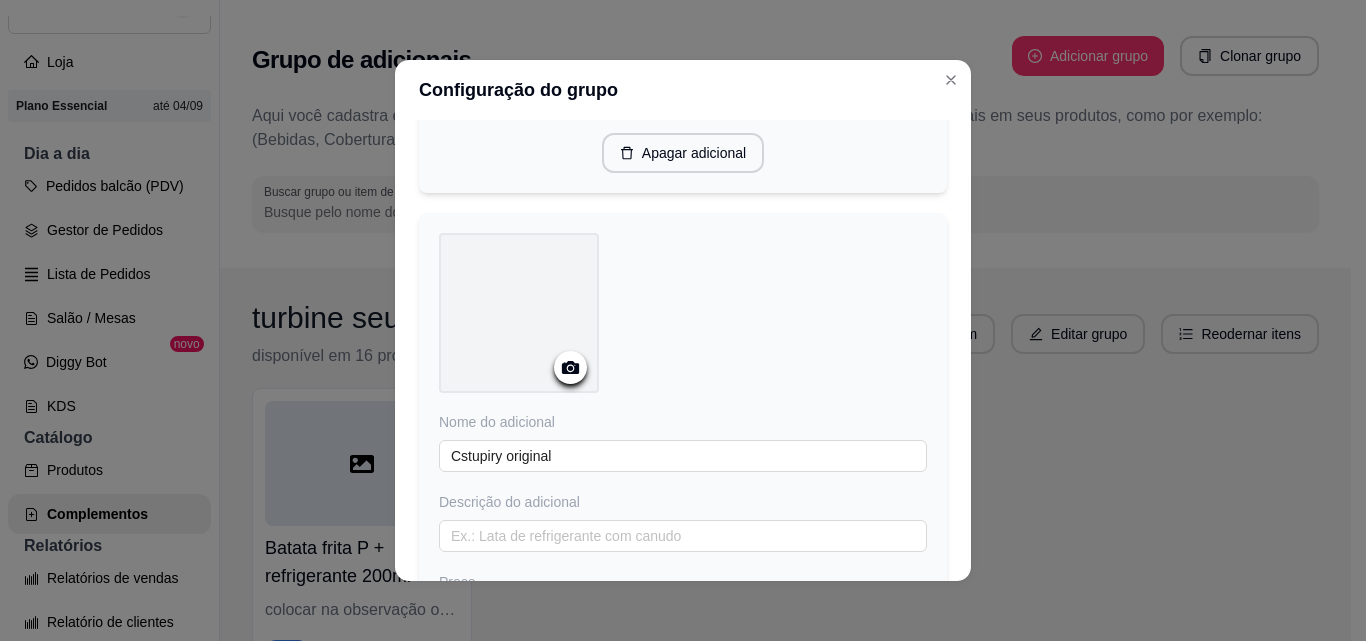 click at bounding box center (519, 313) 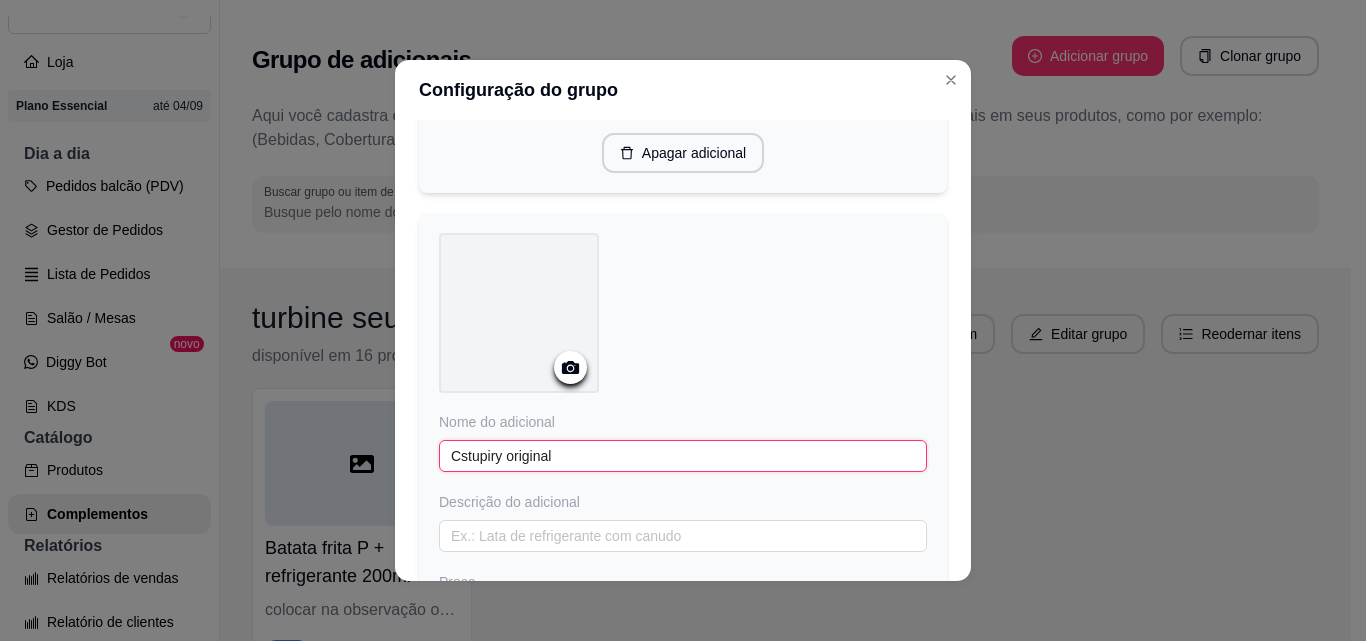 click on "Cstupiry original" at bounding box center (683, 456) 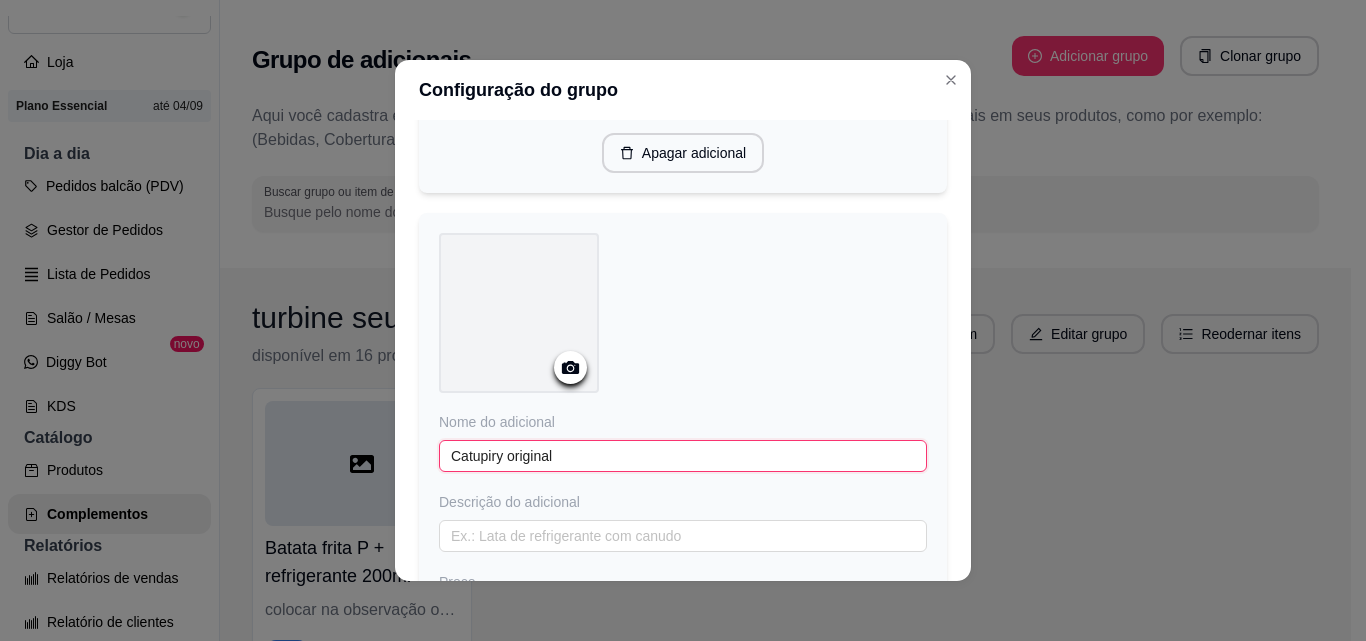 type on "Catupiry original" 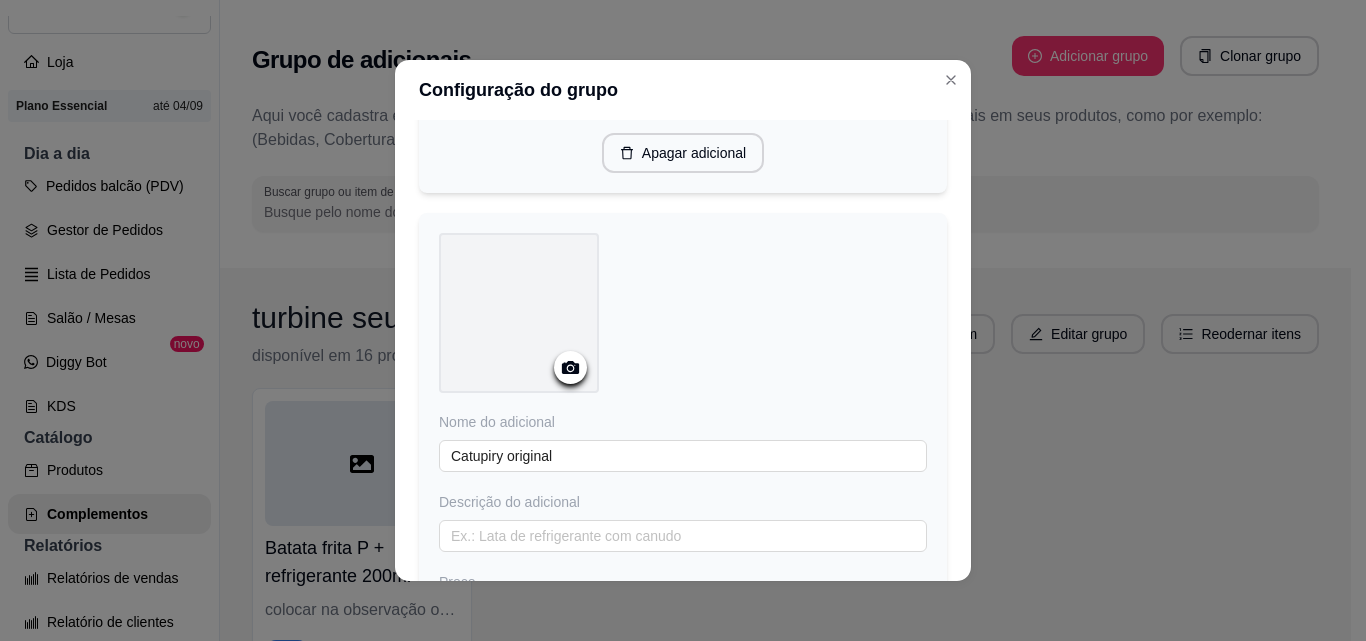 click at bounding box center [519, 313] 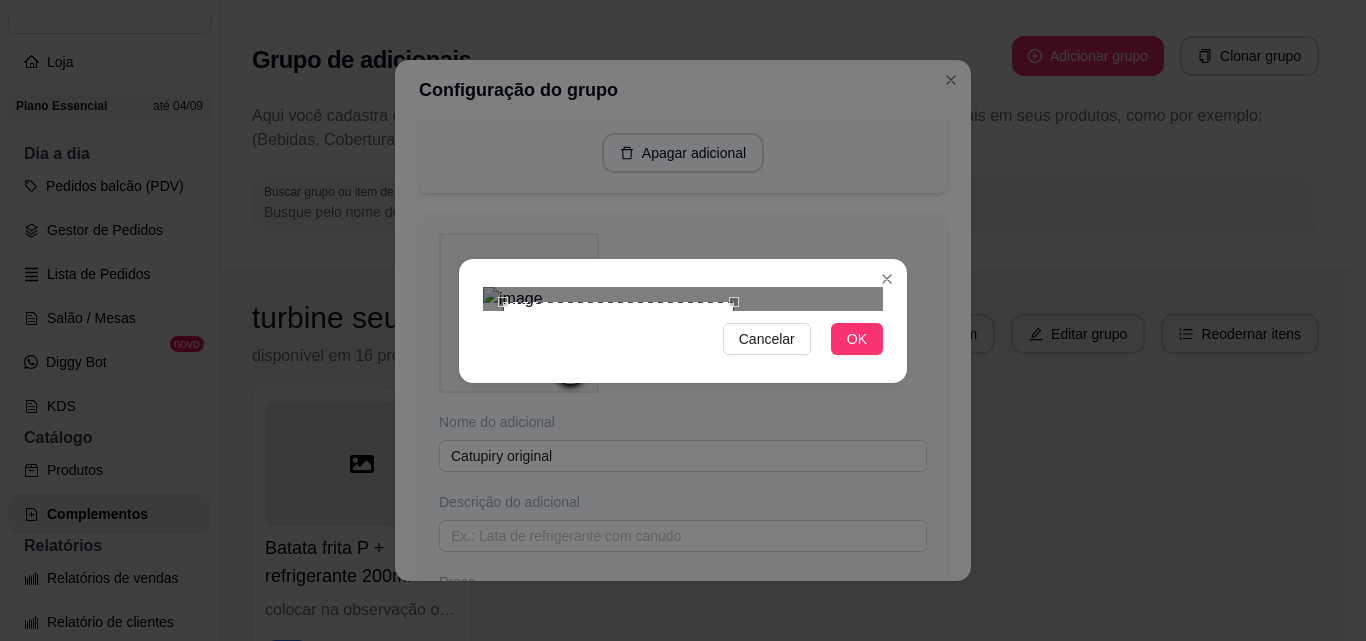 click on "Cancelar OK" at bounding box center (683, 321) 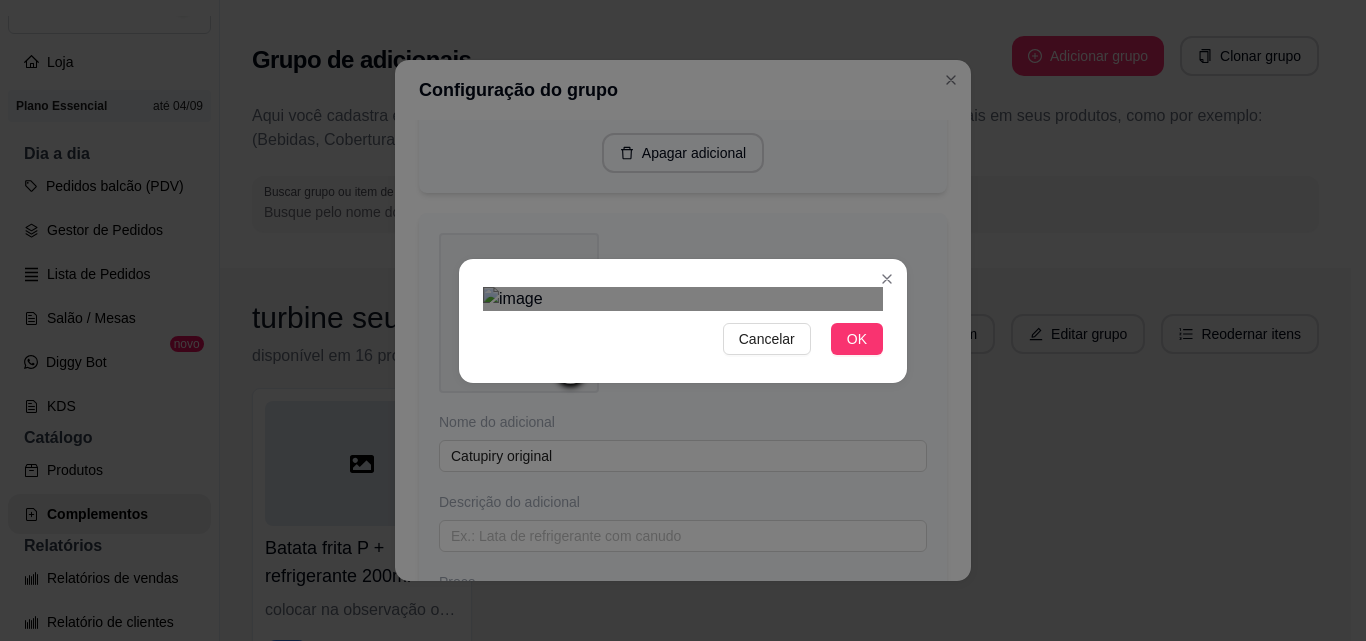 click at bounding box center [631, 451] 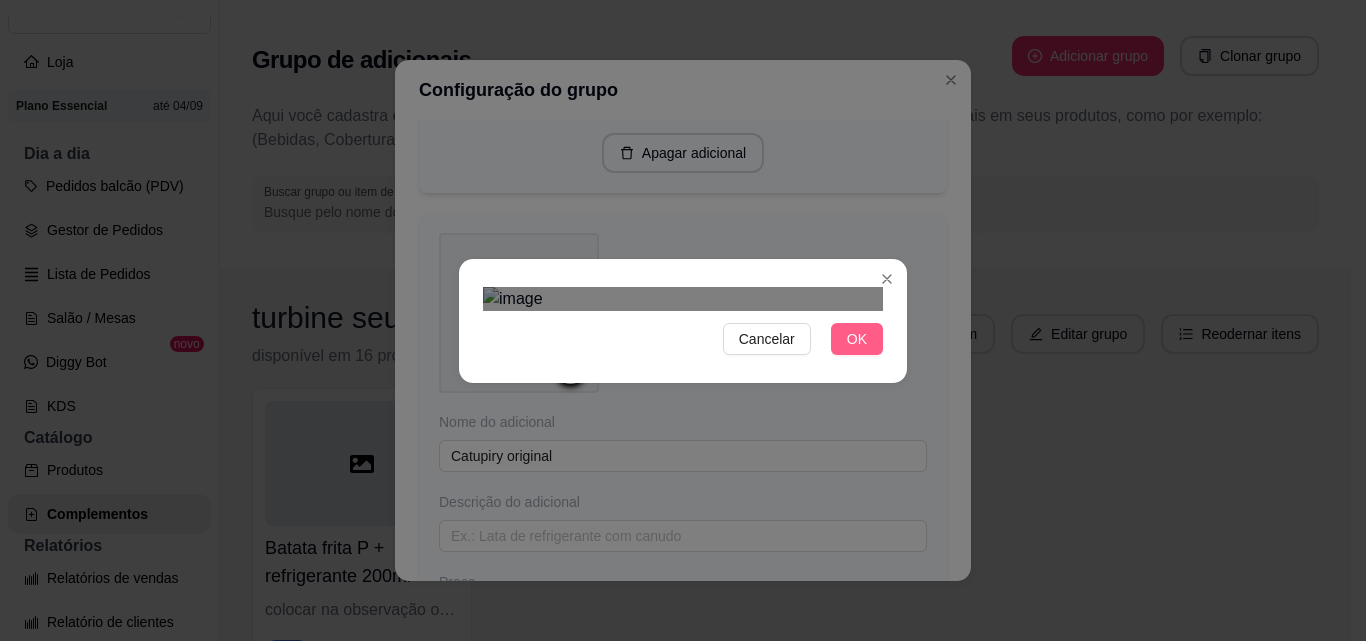 click on "OK" at bounding box center [857, 339] 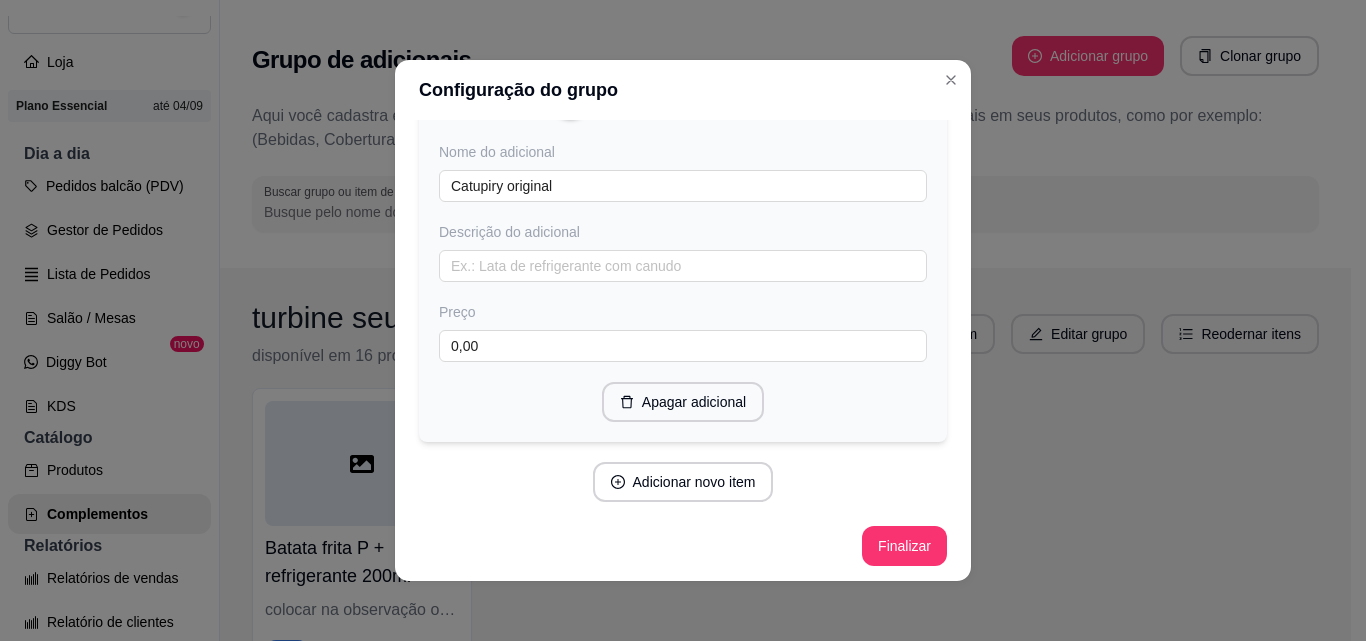 scroll, scrollTop: 775, scrollLeft: 0, axis: vertical 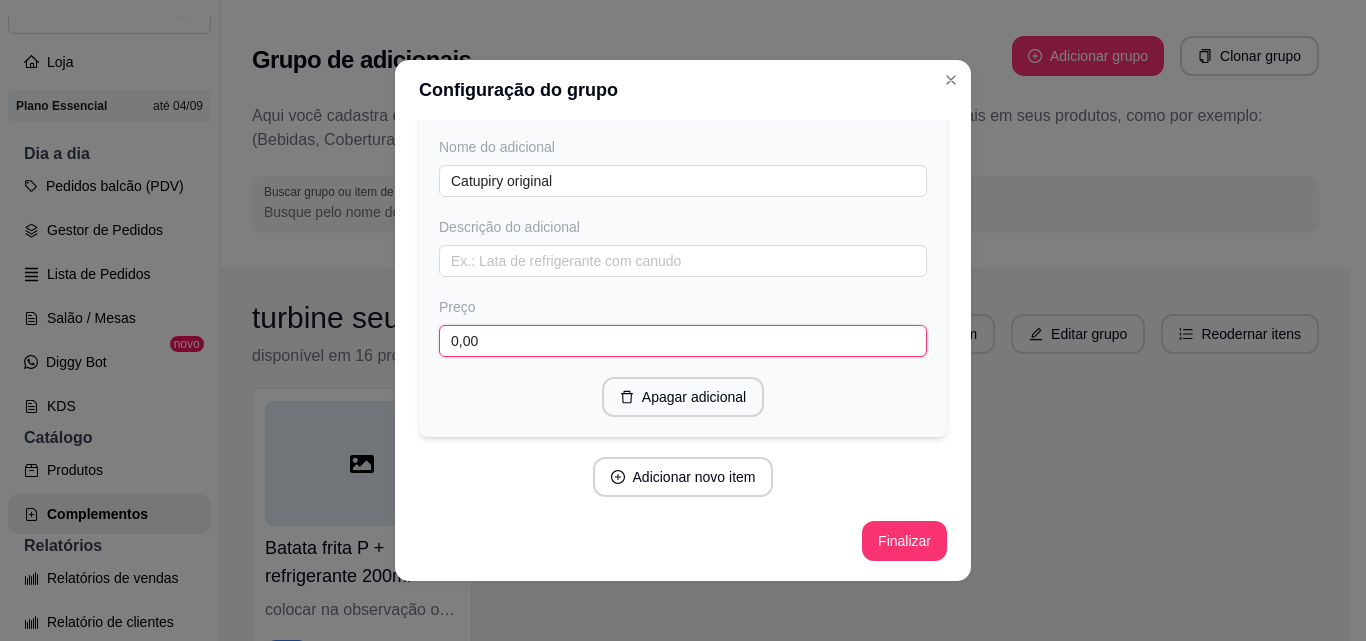 click on "0,00" at bounding box center [683, 341] 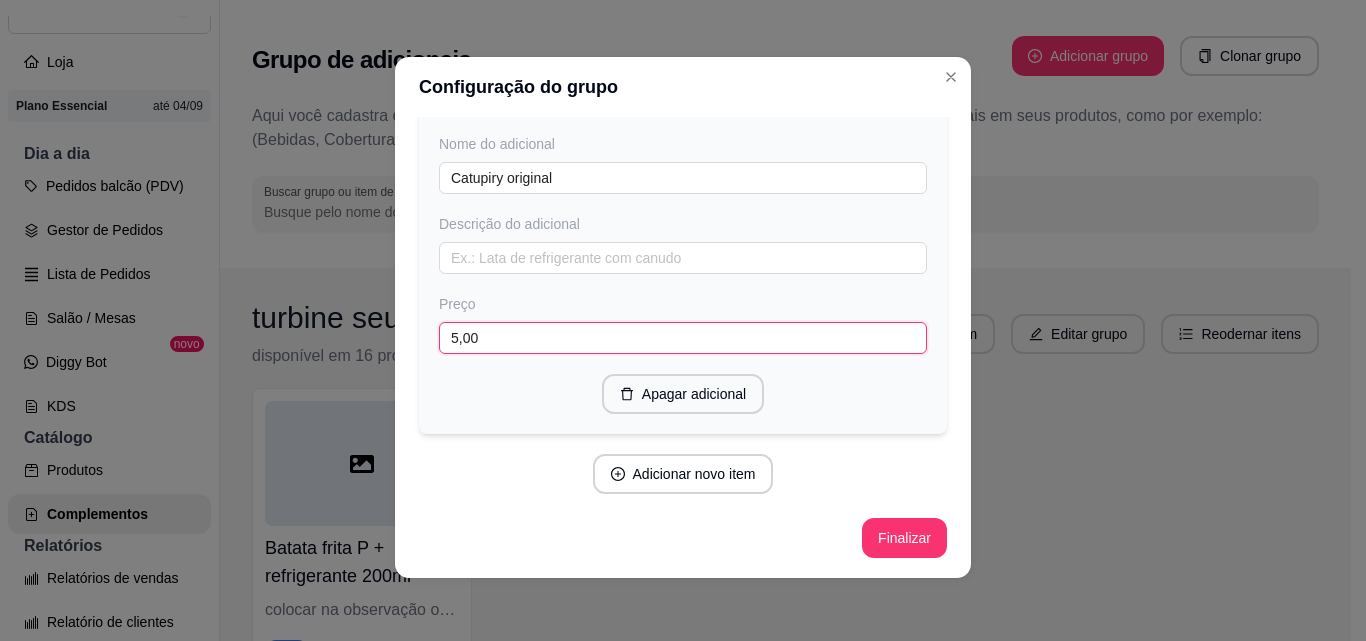 scroll, scrollTop: 4, scrollLeft: 0, axis: vertical 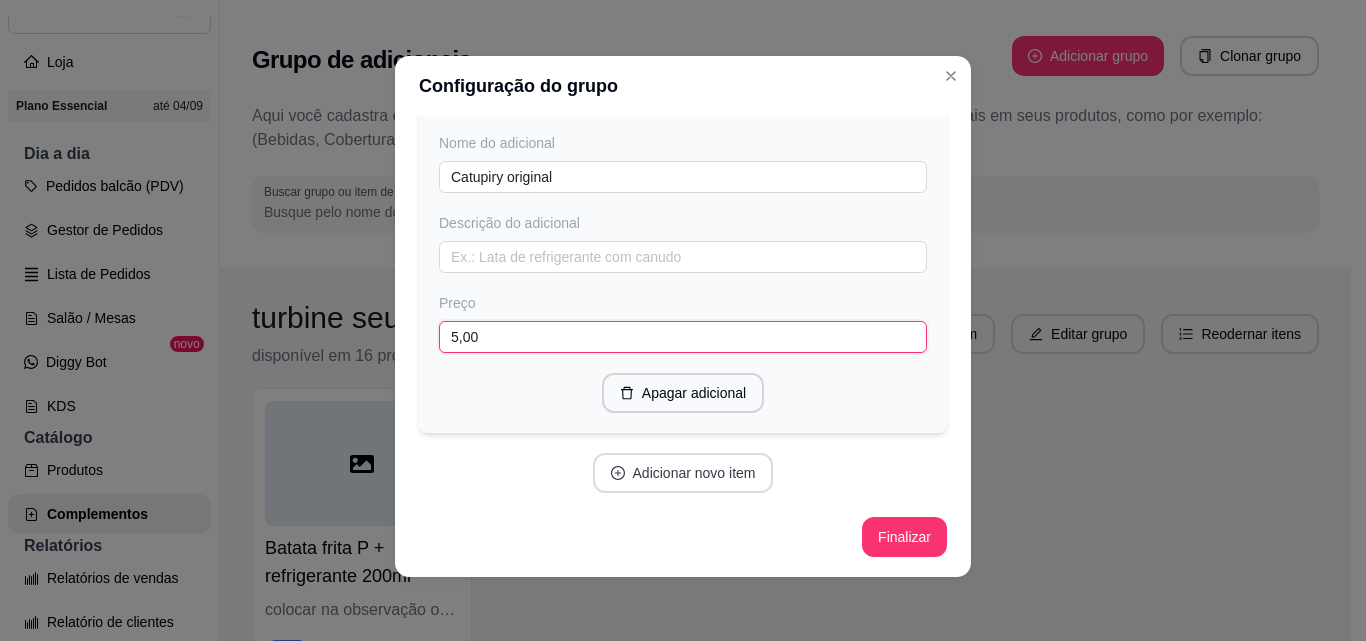 type on "5,00" 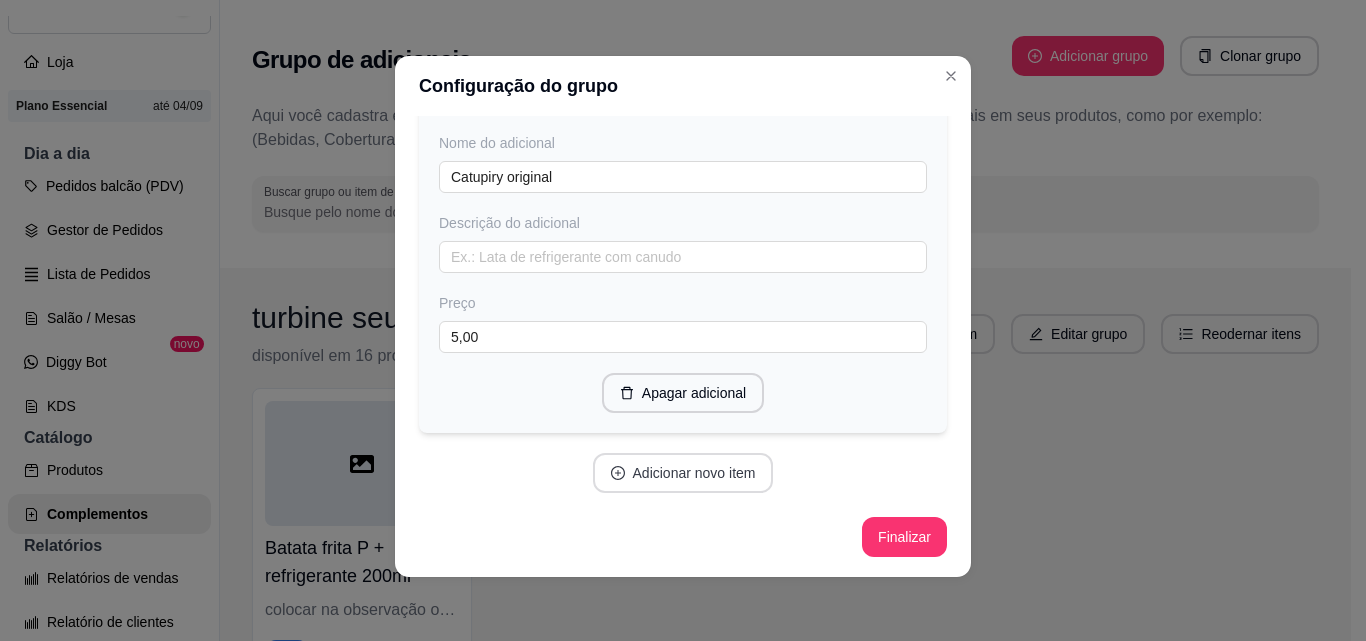 click on "Adicionar novo item" at bounding box center [683, 473] 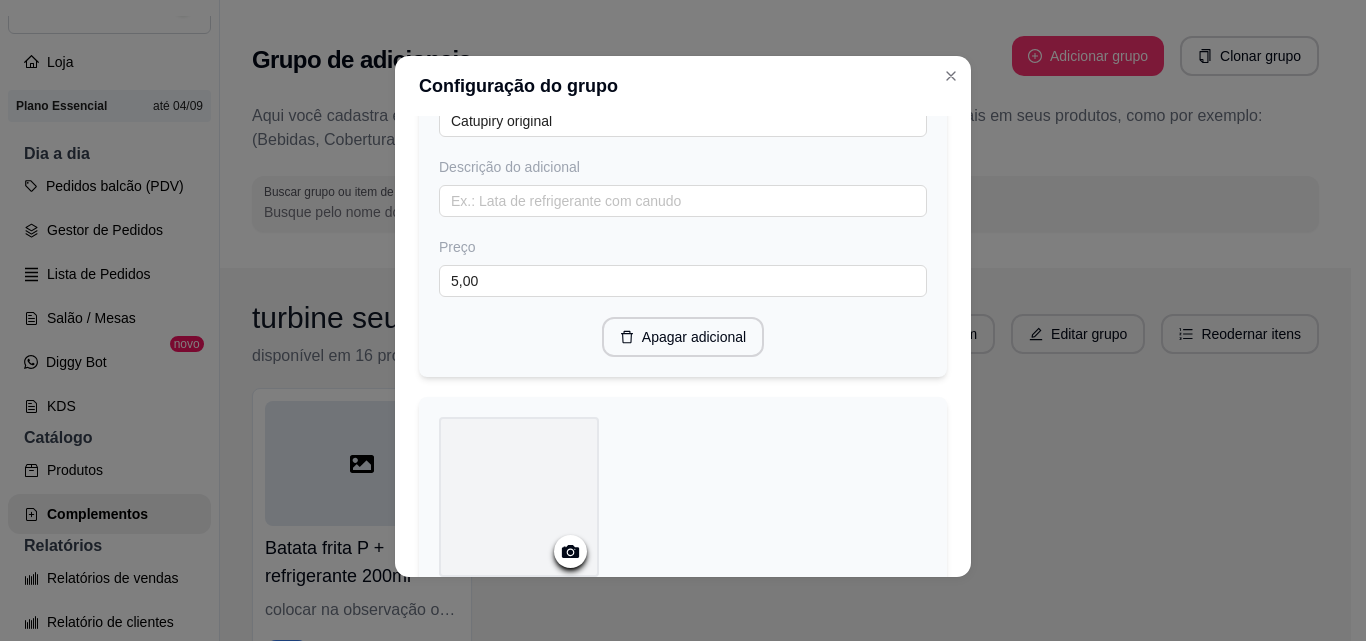 scroll, scrollTop: 1075, scrollLeft: 0, axis: vertical 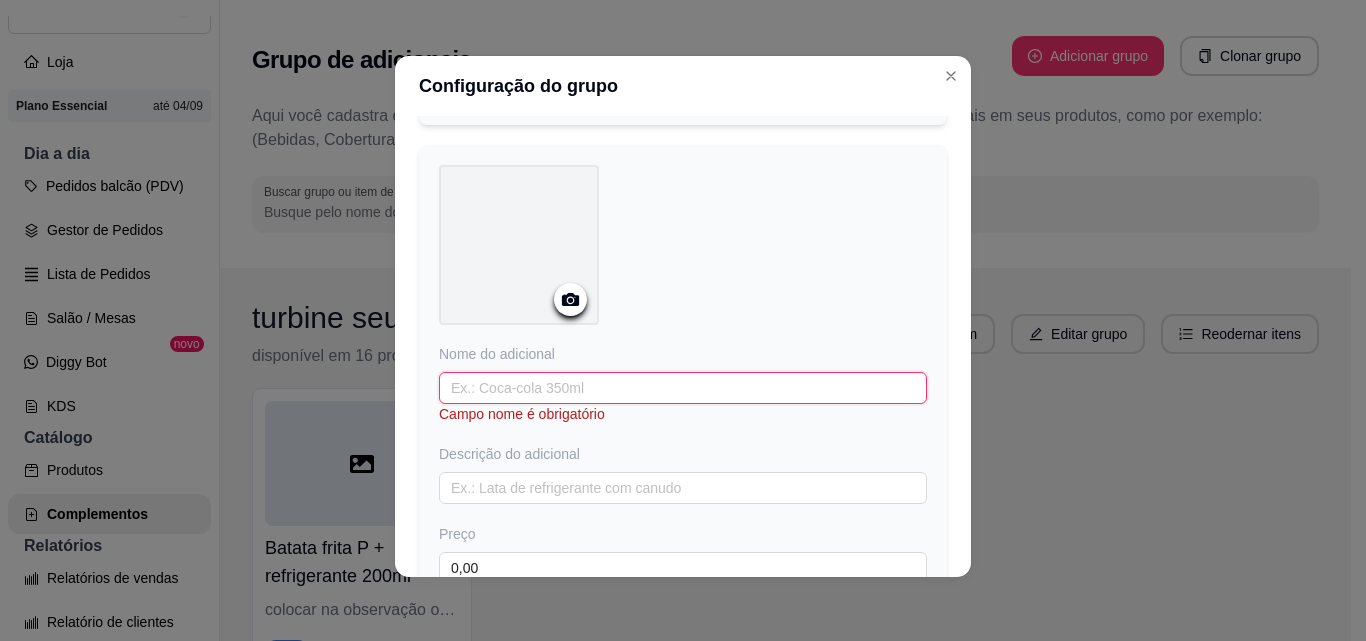 click at bounding box center (683, 388) 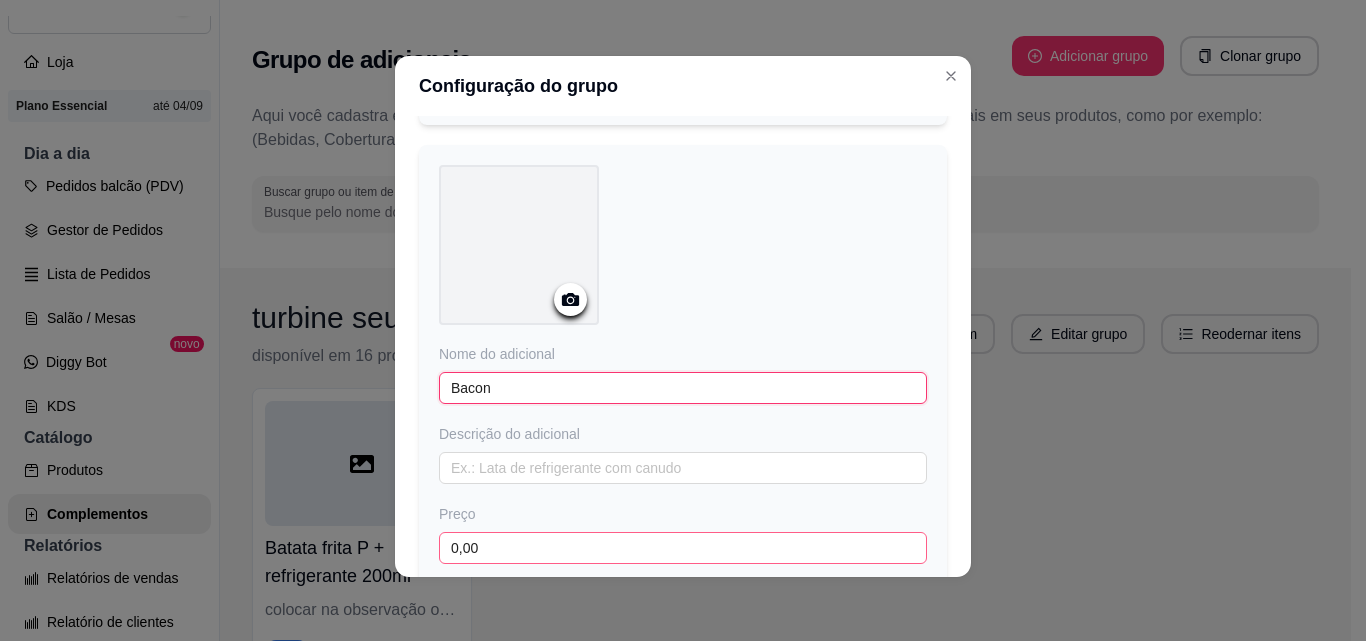 type on "Bacon" 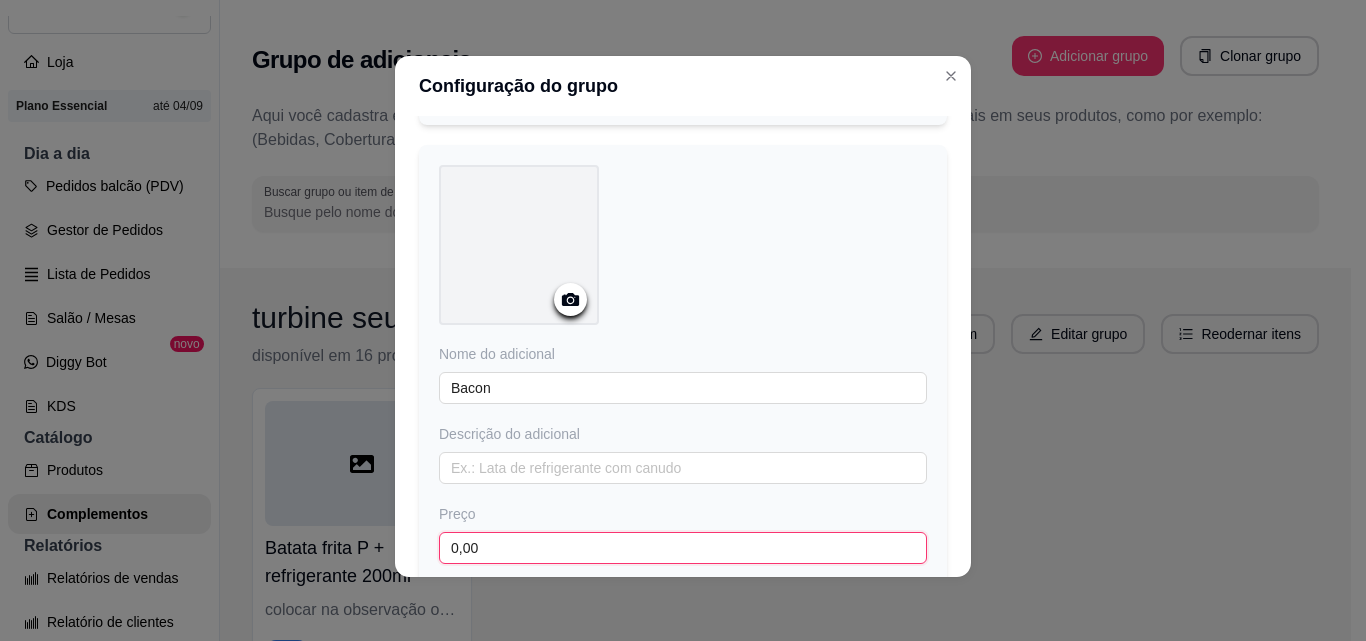 click on "0,00" at bounding box center (683, 548) 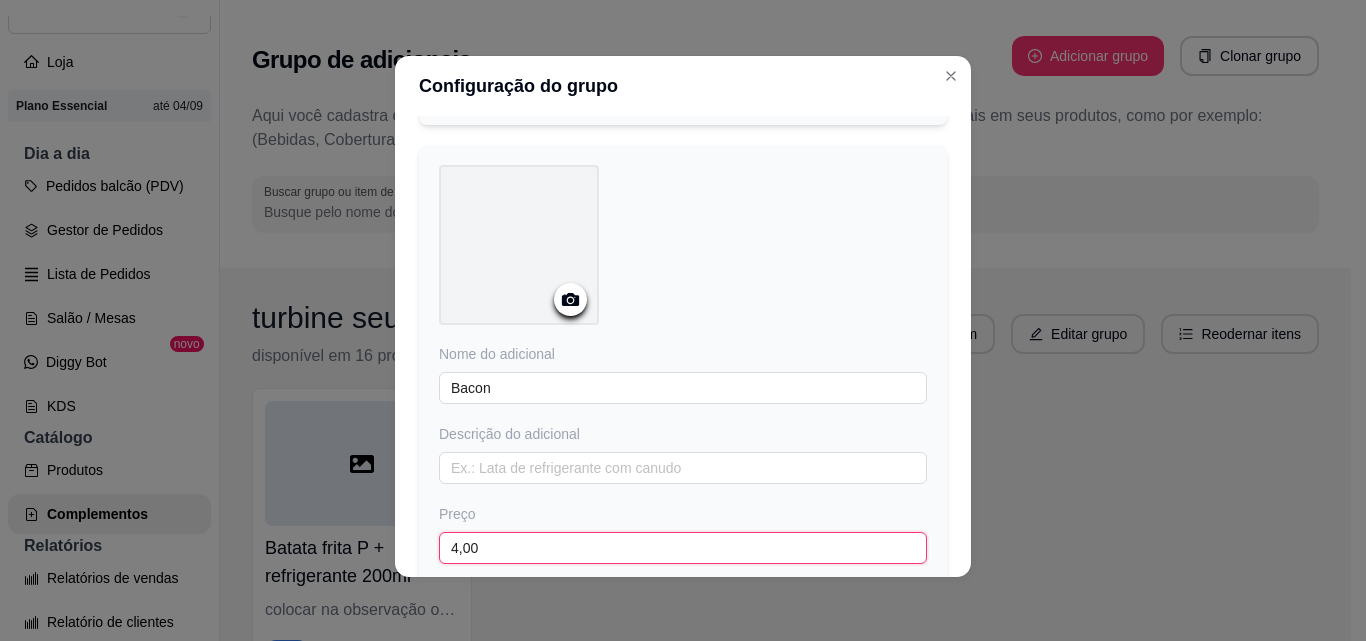 type on "4,00" 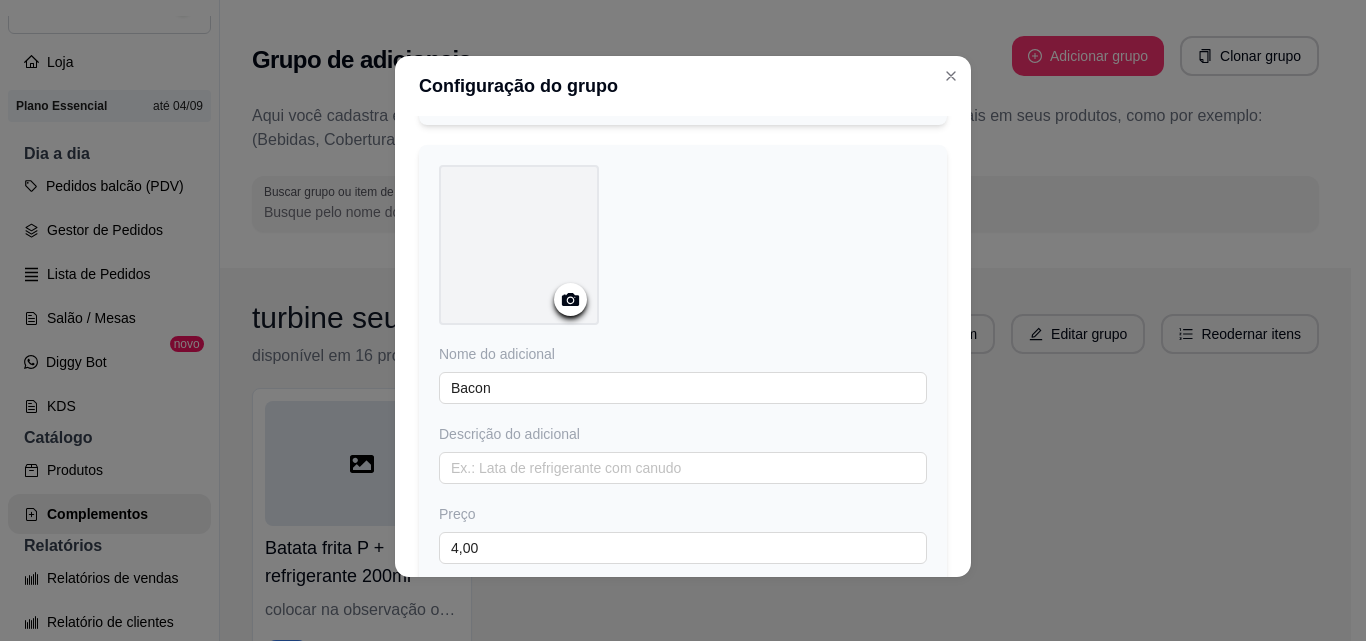 click at bounding box center (519, 245) 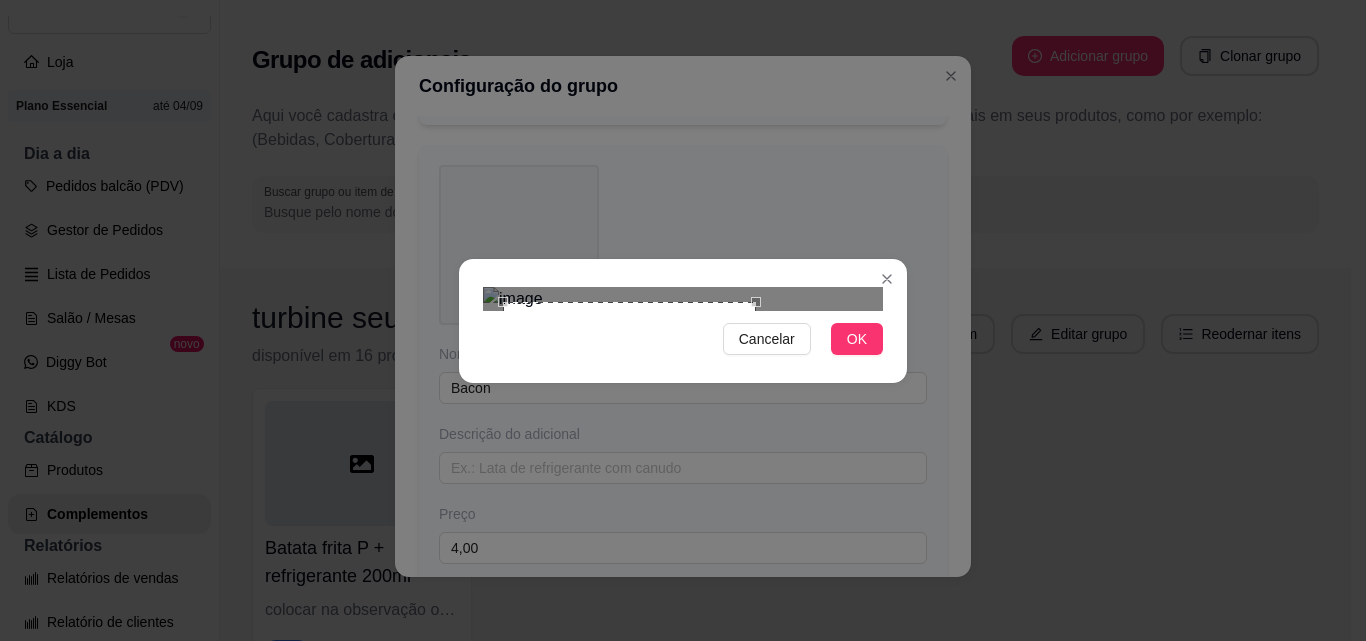 click at bounding box center (761, 560) 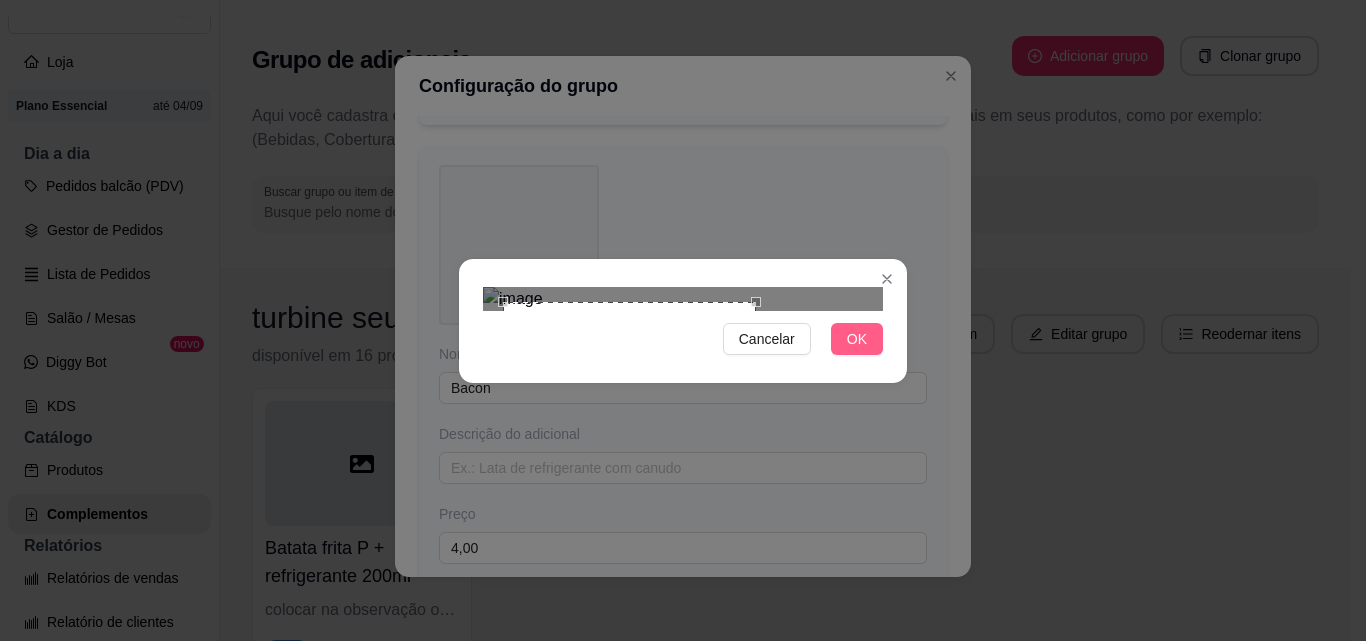 click on "OK" at bounding box center (857, 339) 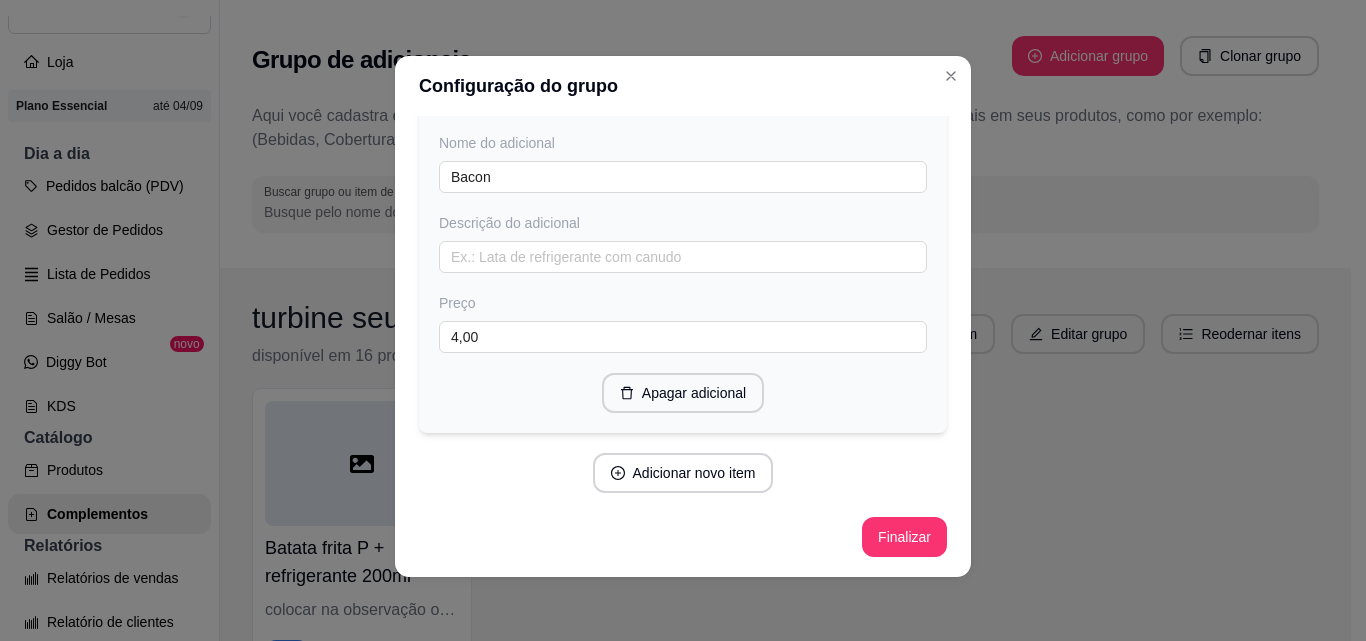 scroll, scrollTop: 1293, scrollLeft: 0, axis: vertical 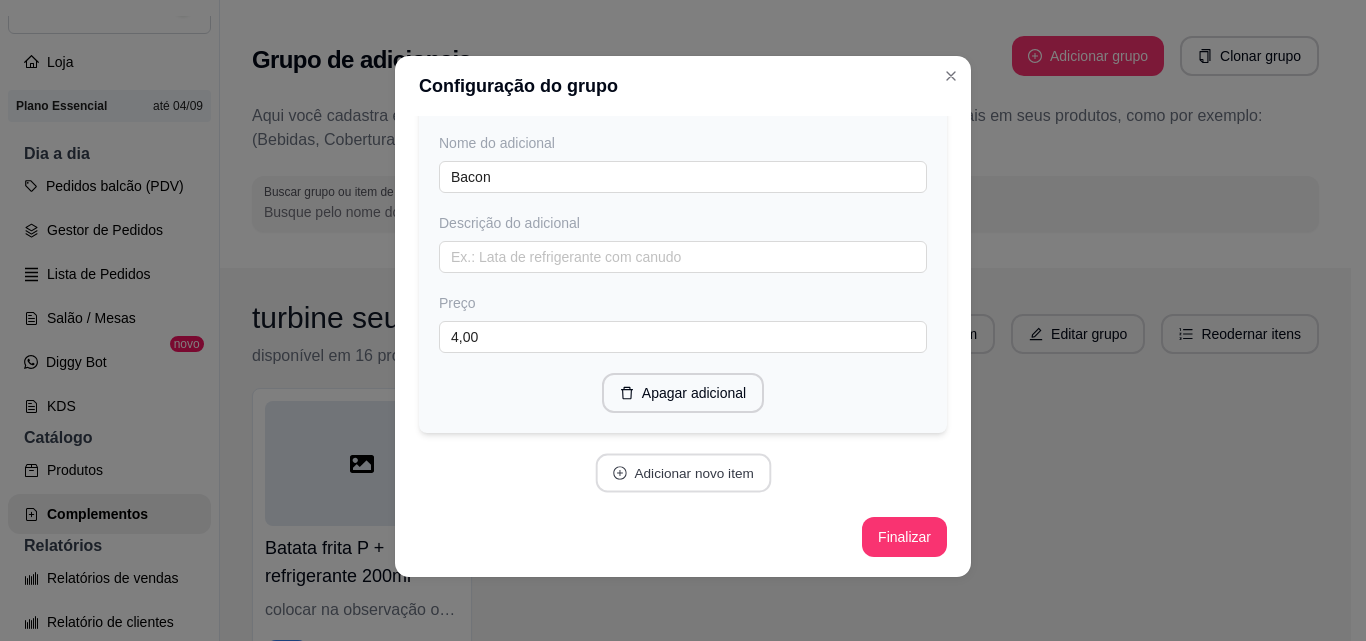 click on "Adicionar novo item" at bounding box center (683, 473) 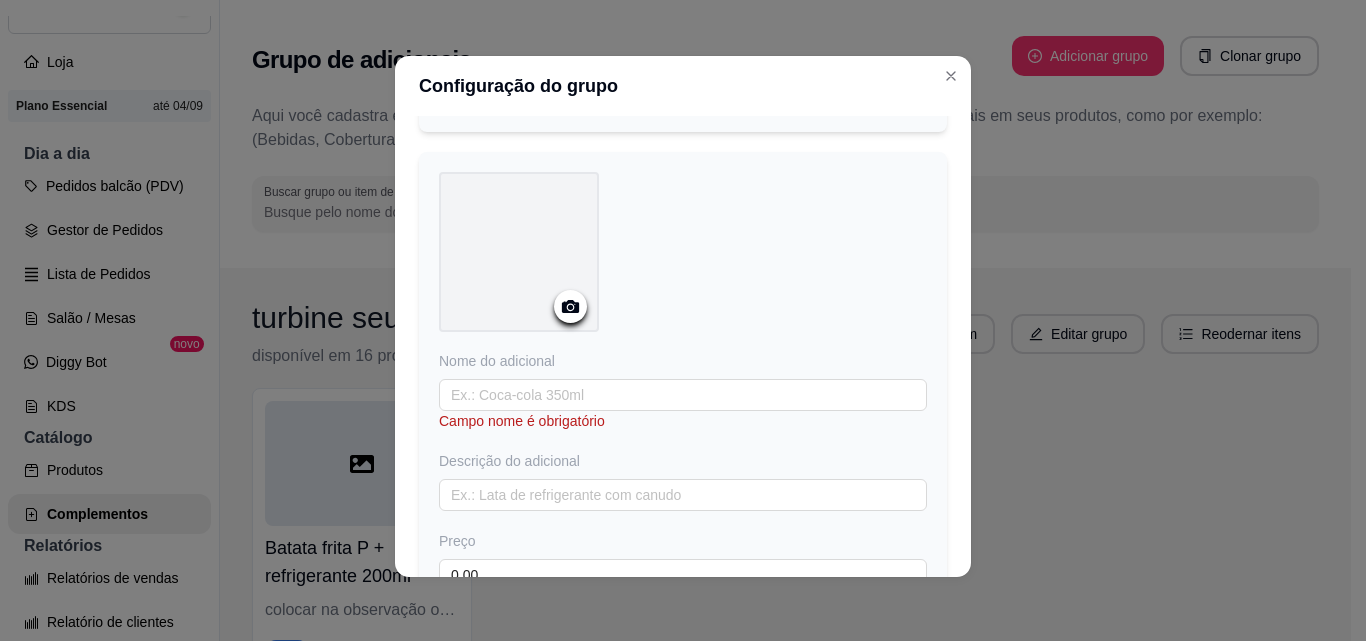 scroll, scrollTop: 1593, scrollLeft: 0, axis: vertical 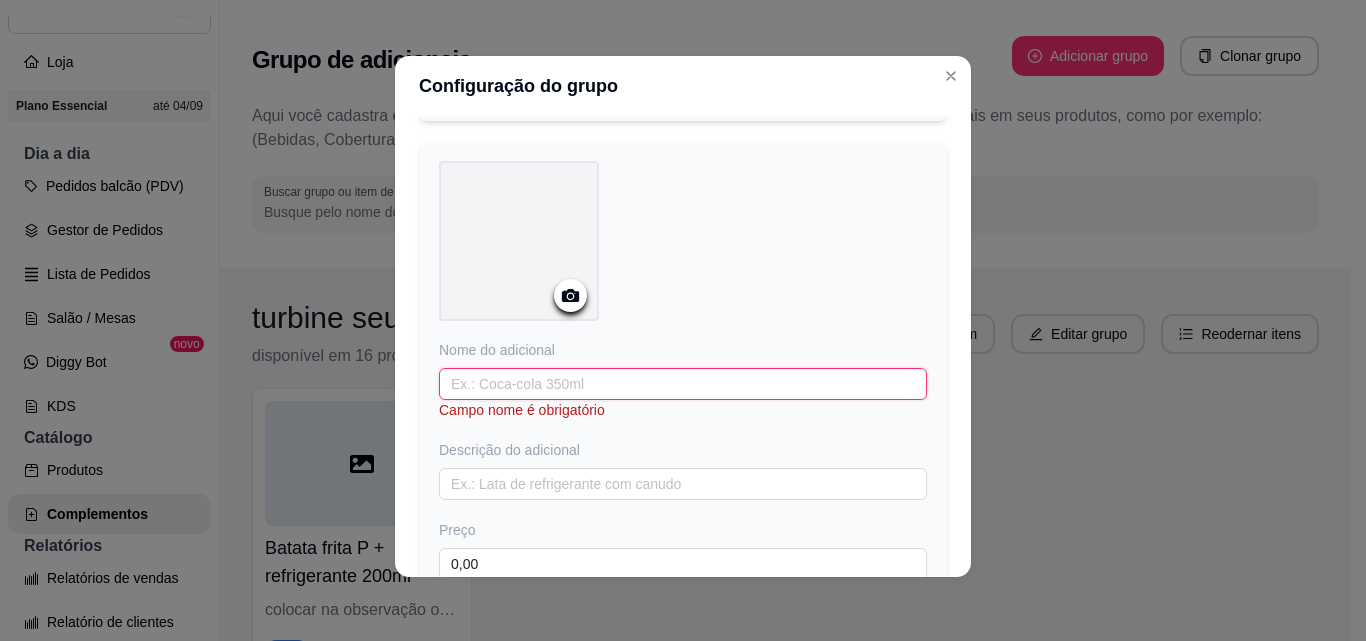 click at bounding box center (683, 384) 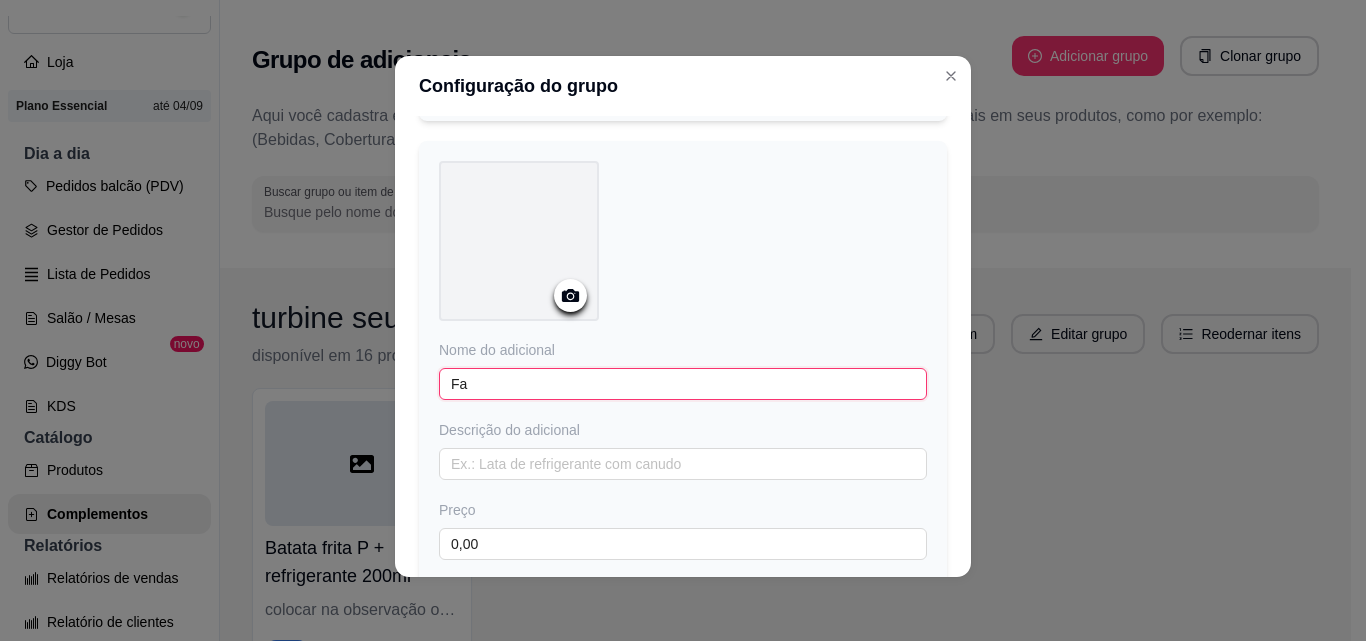 type on "F" 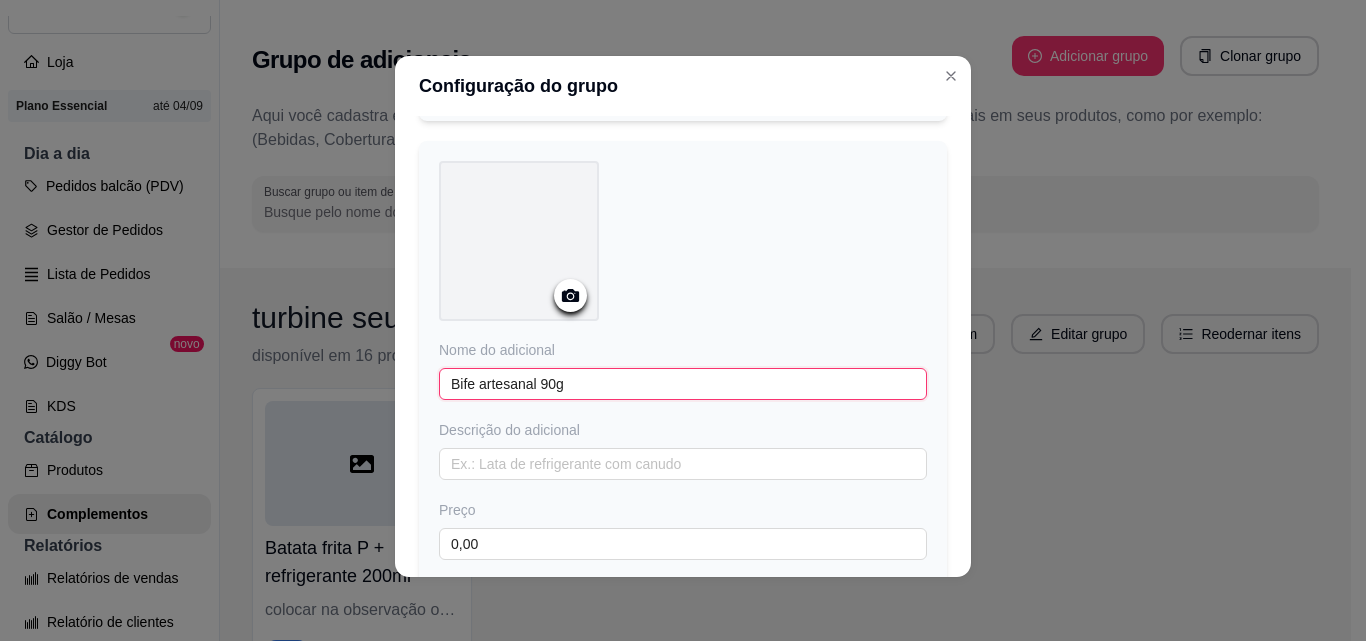 type on "Bife artesanal 90g" 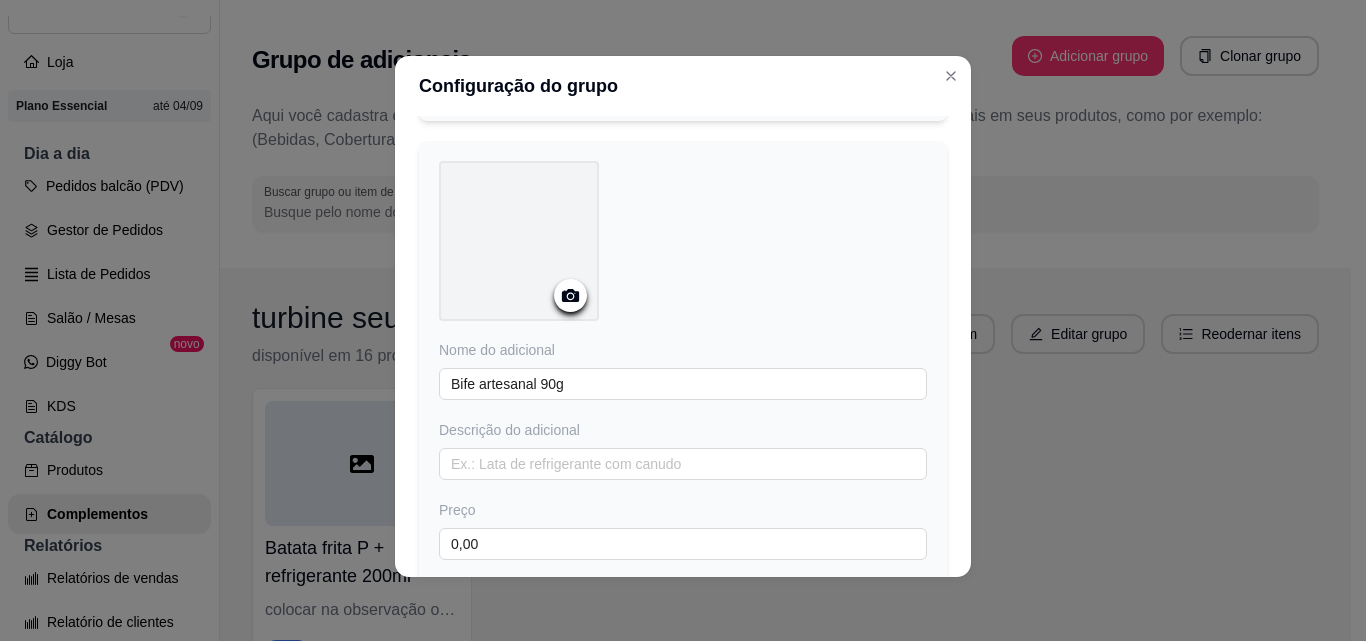 click at bounding box center (519, 241) 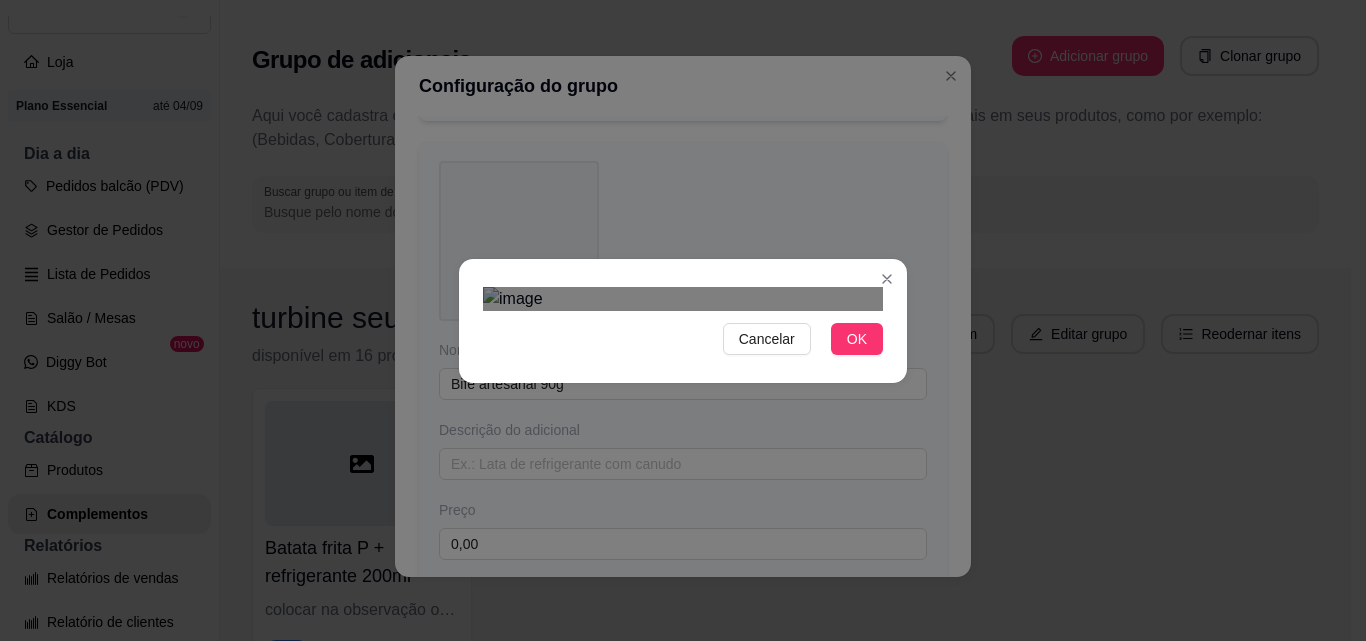click at bounding box center (683, 299) 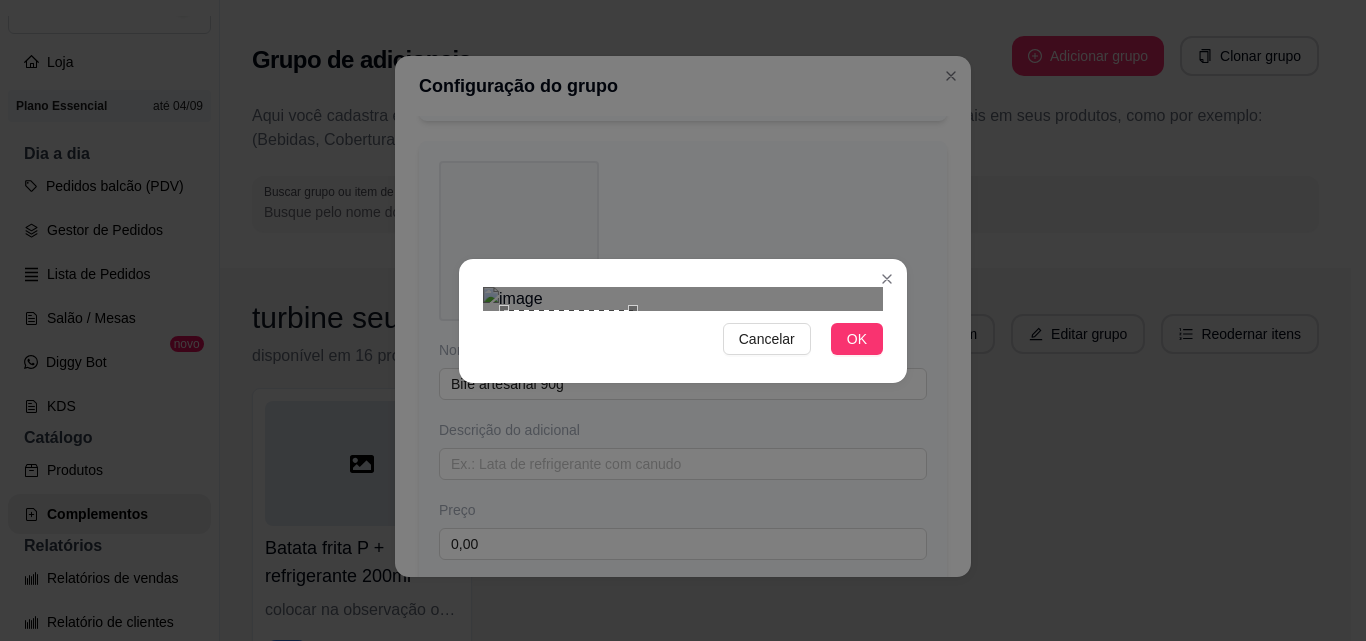 click at bounding box center (568, 374) 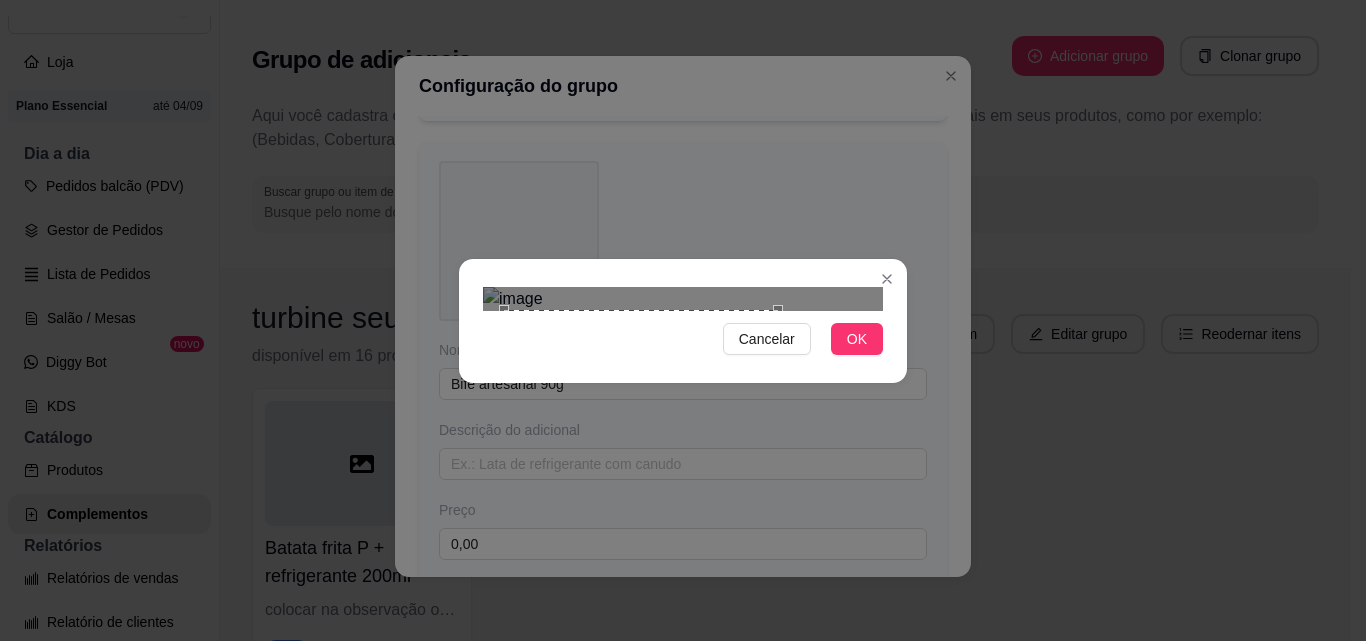 click on "Cancelar OK" at bounding box center [683, 321] 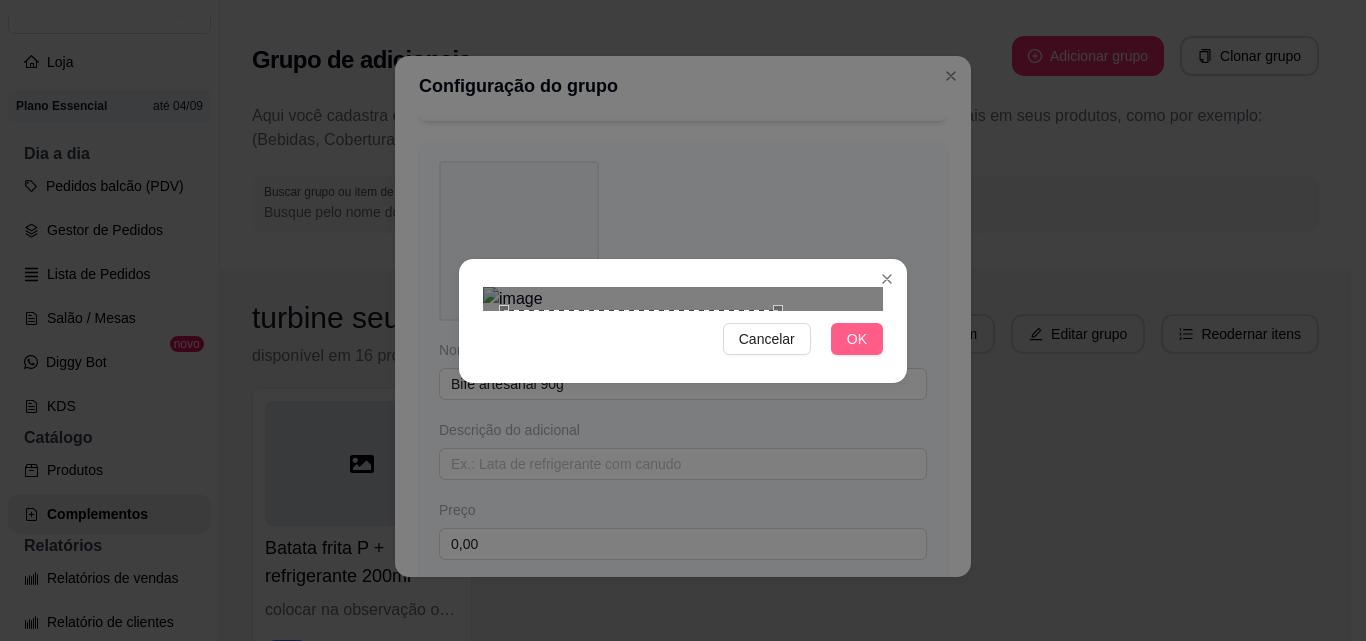 click on "OK" at bounding box center (857, 339) 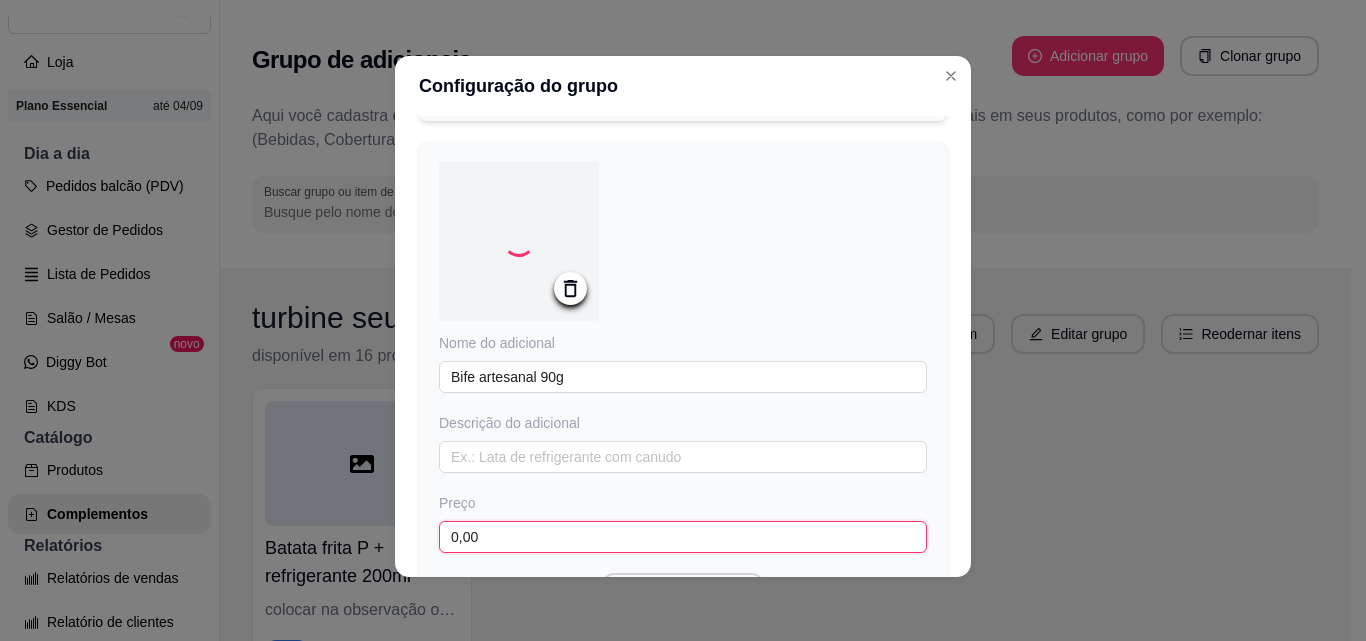 click on "0,00" at bounding box center (683, 537) 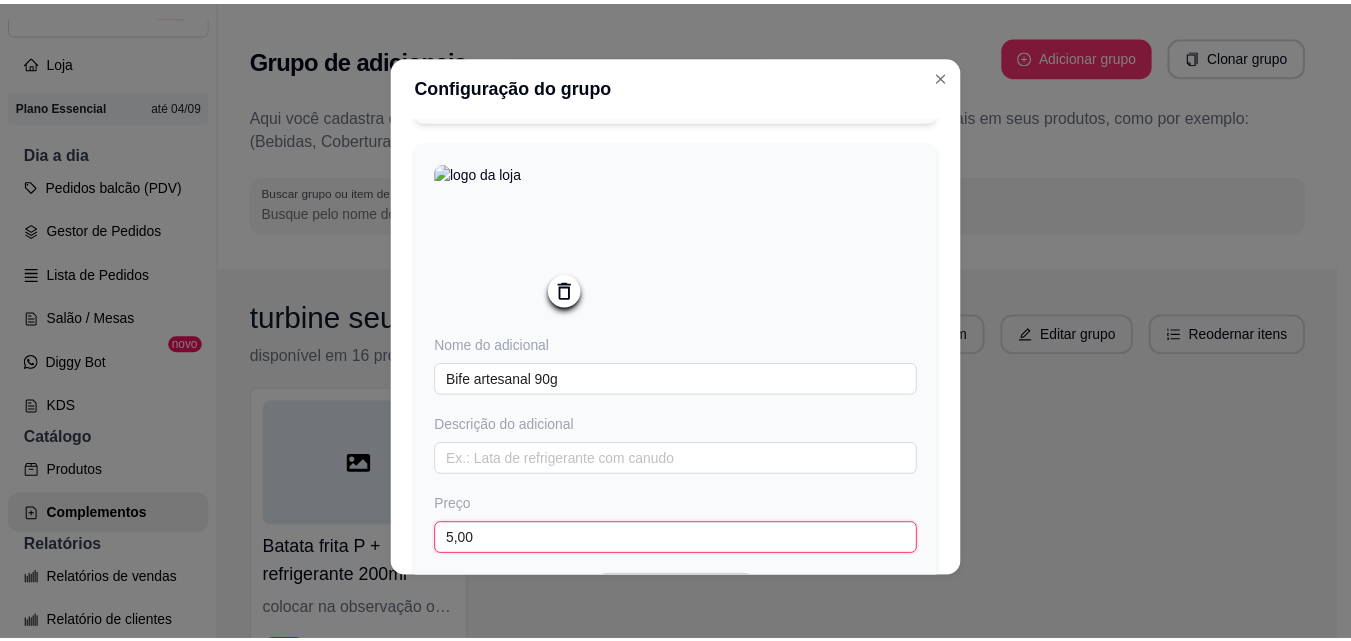 scroll, scrollTop: 1811, scrollLeft: 0, axis: vertical 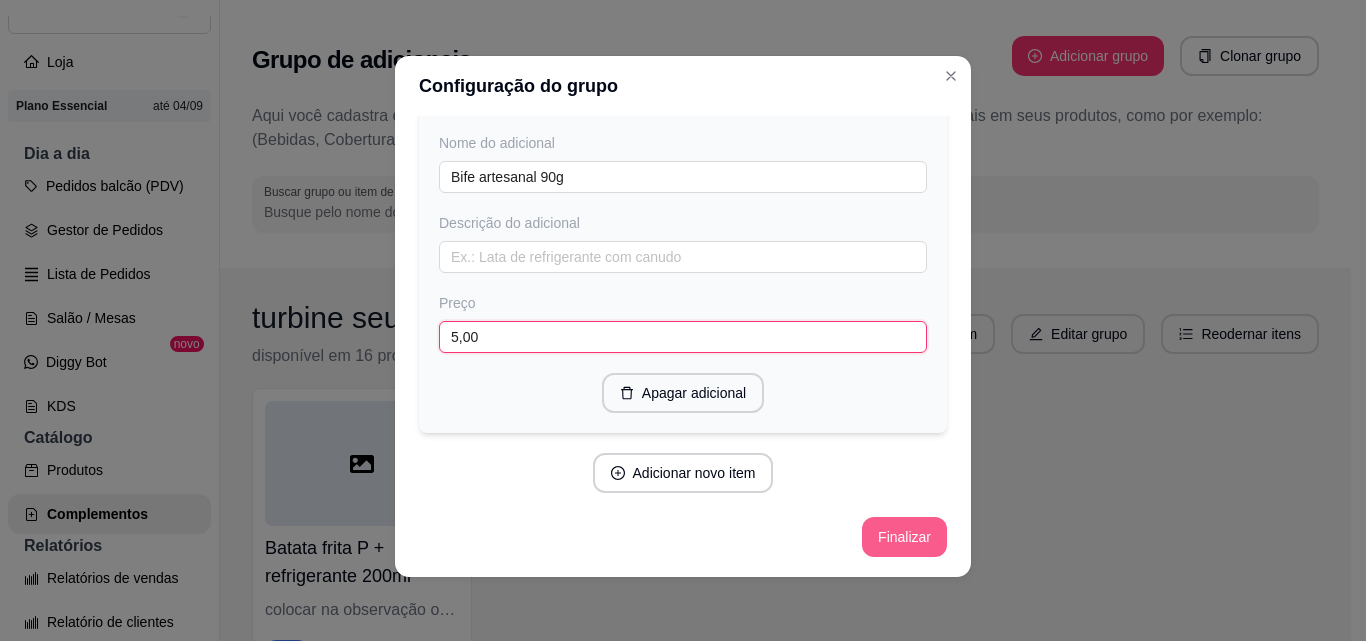 type on "5,00" 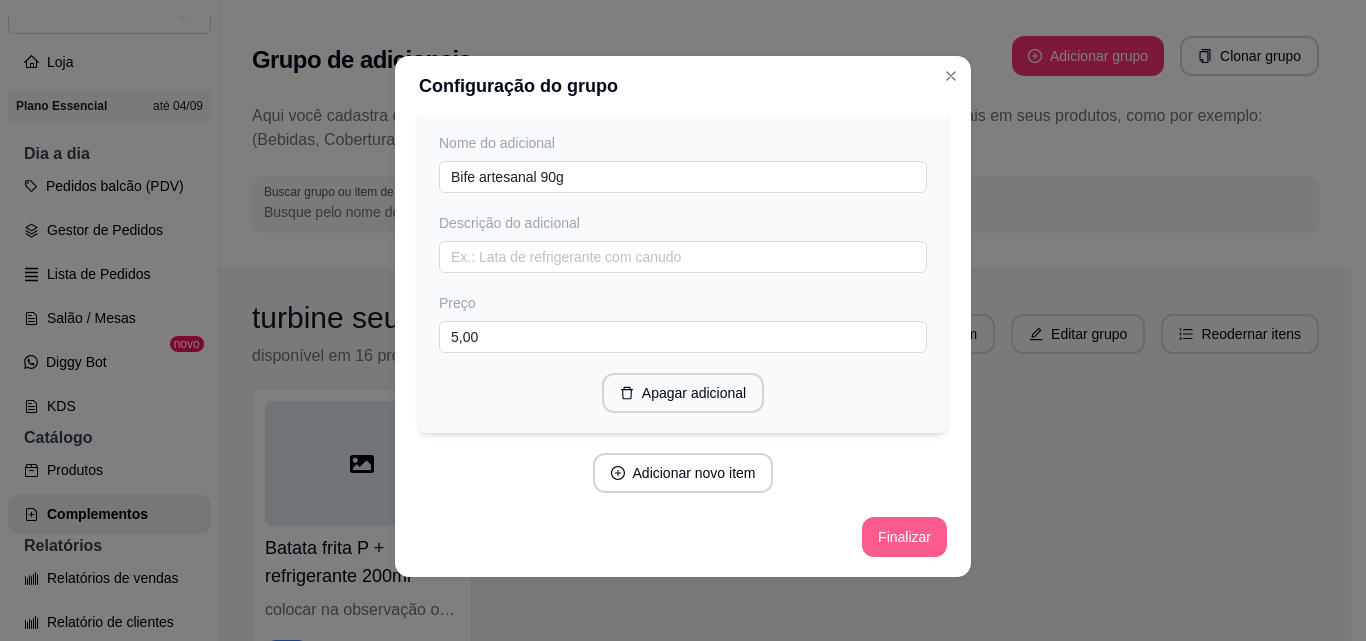 click on "Finalizar" at bounding box center (904, 537) 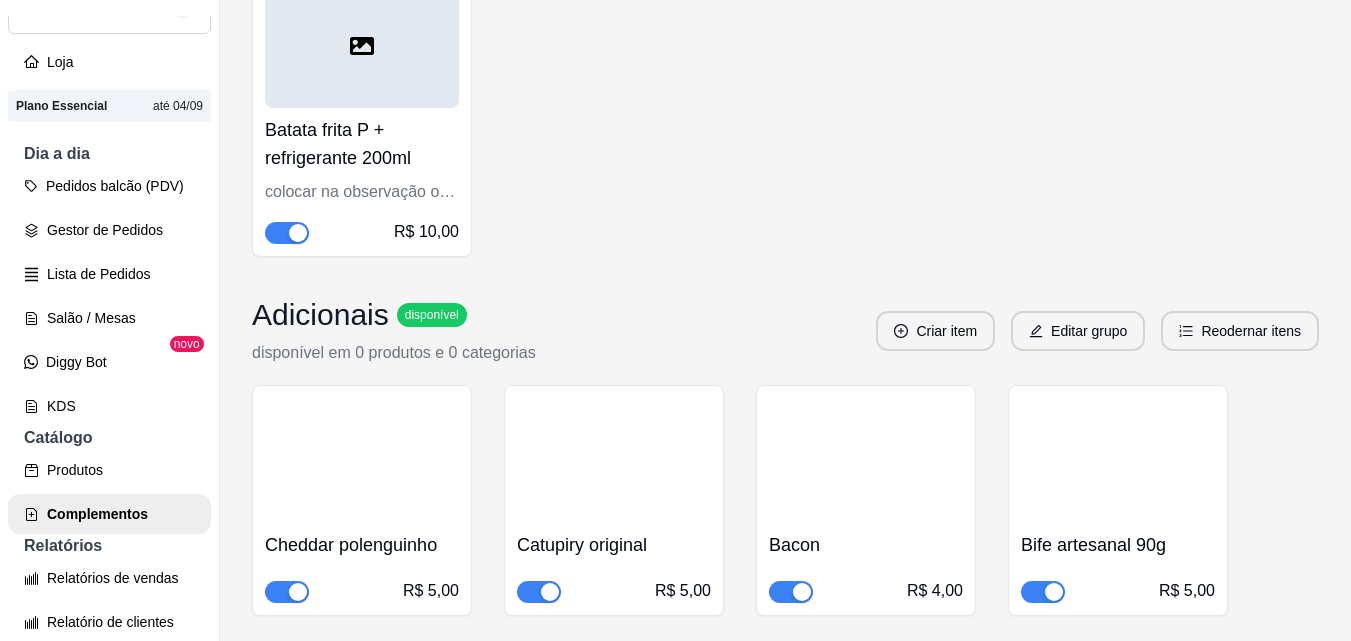 scroll, scrollTop: 530, scrollLeft: 0, axis: vertical 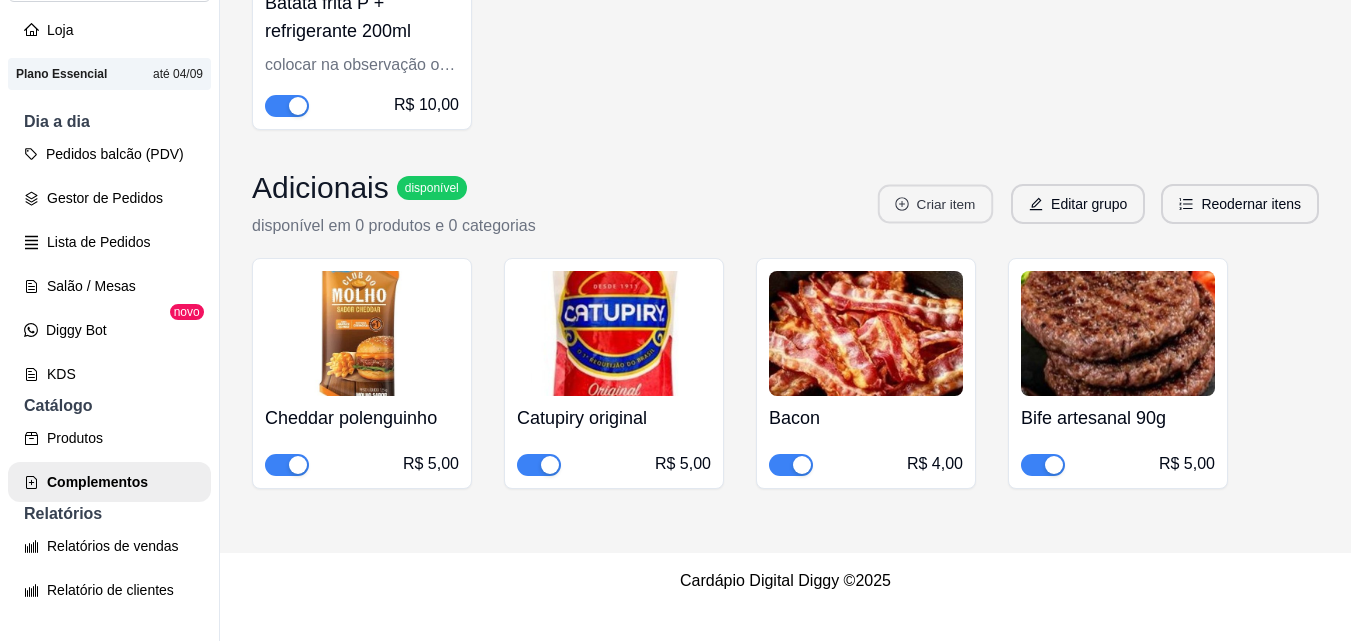click on "Criar item" at bounding box center [935, 204] 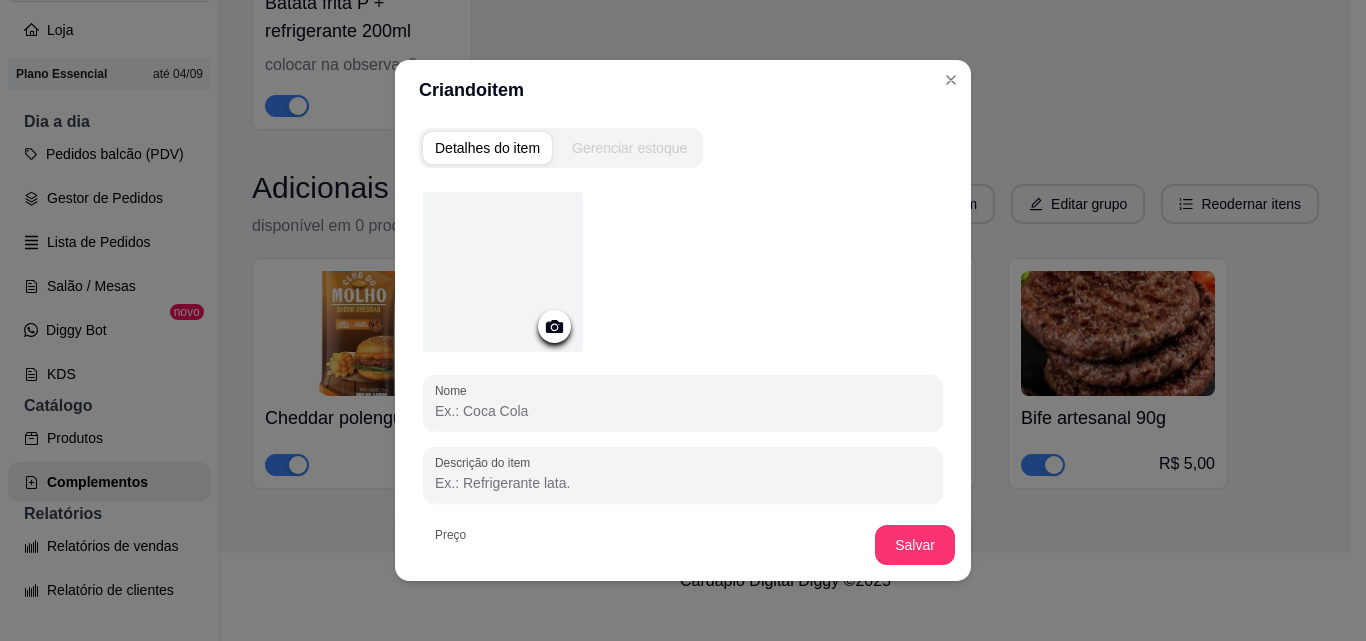 click 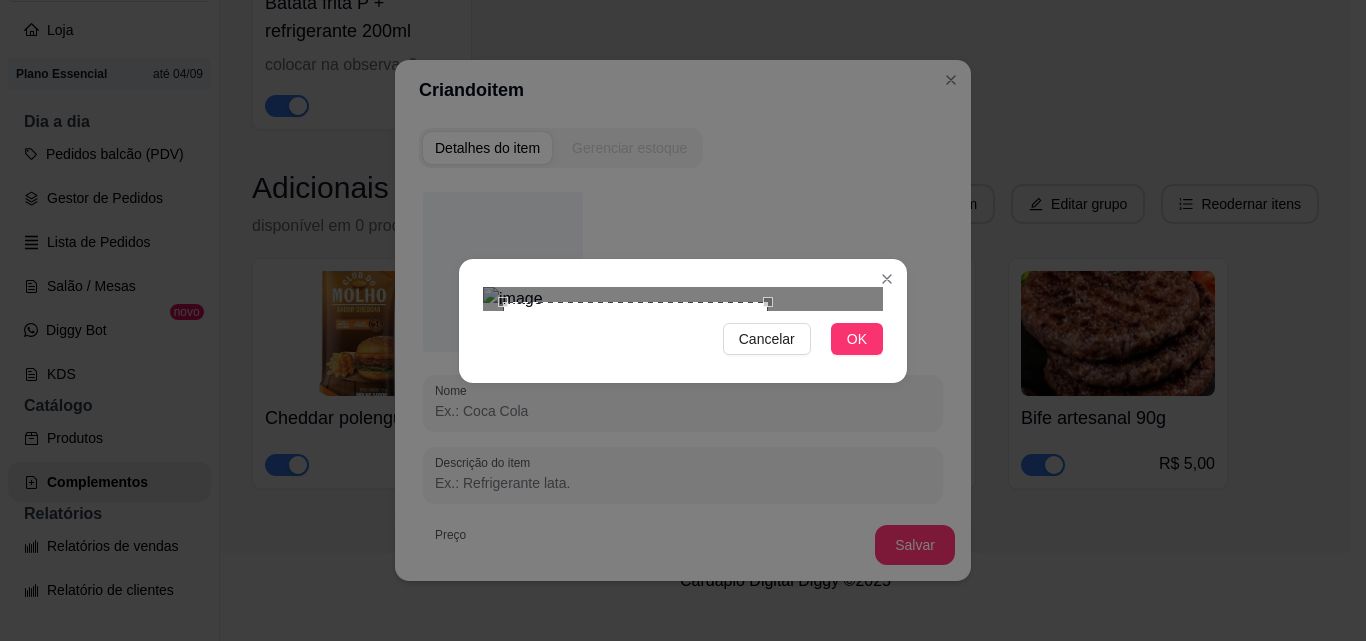 click at bounding box center [683, 299] 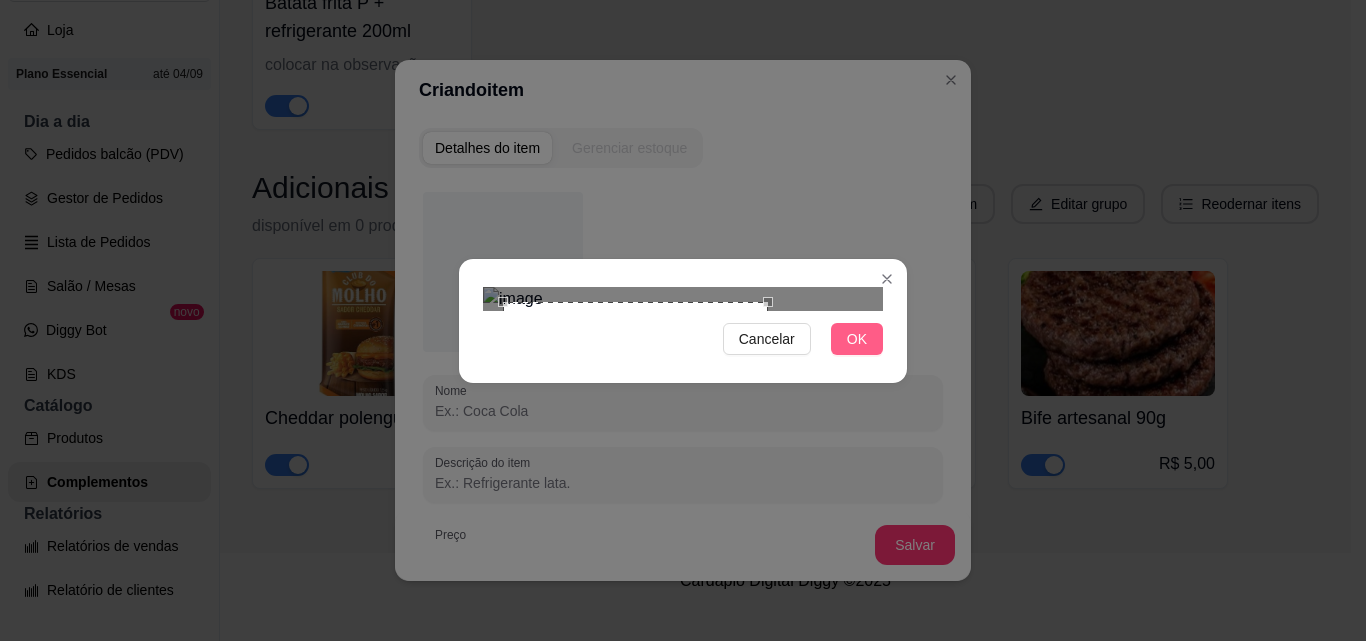click on "OK" at bounding box center (857, 339) 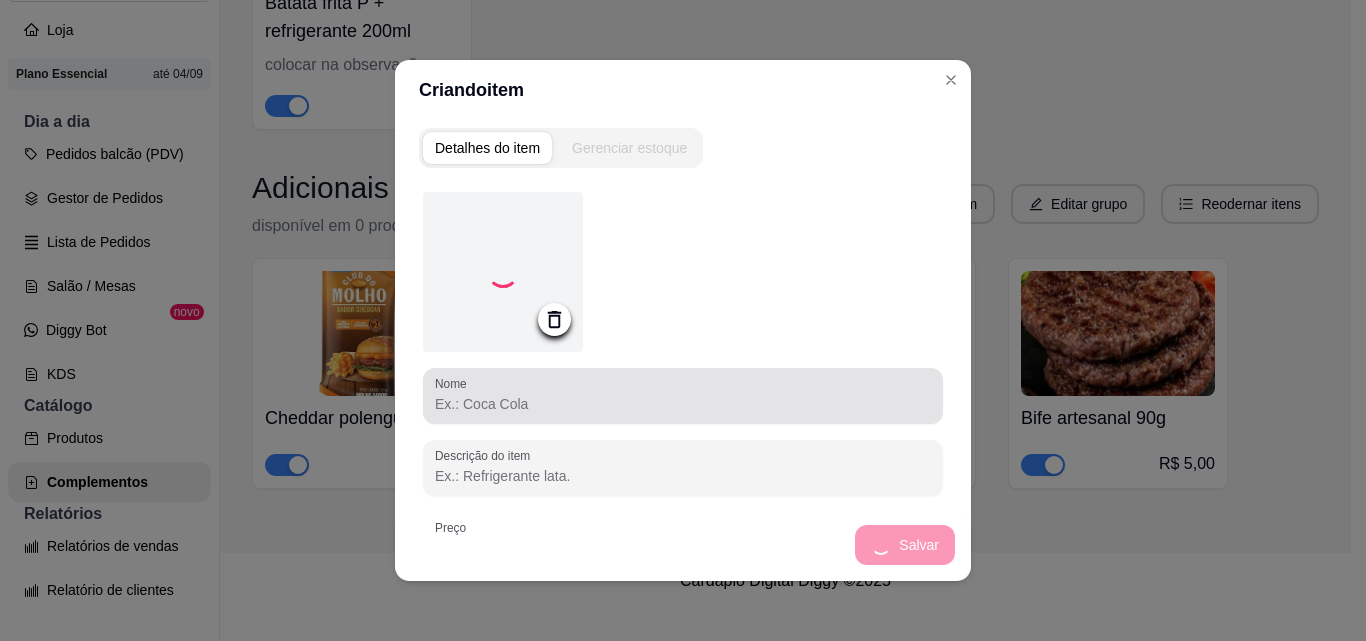 click on "Nome" at bounding box center (683, 404) 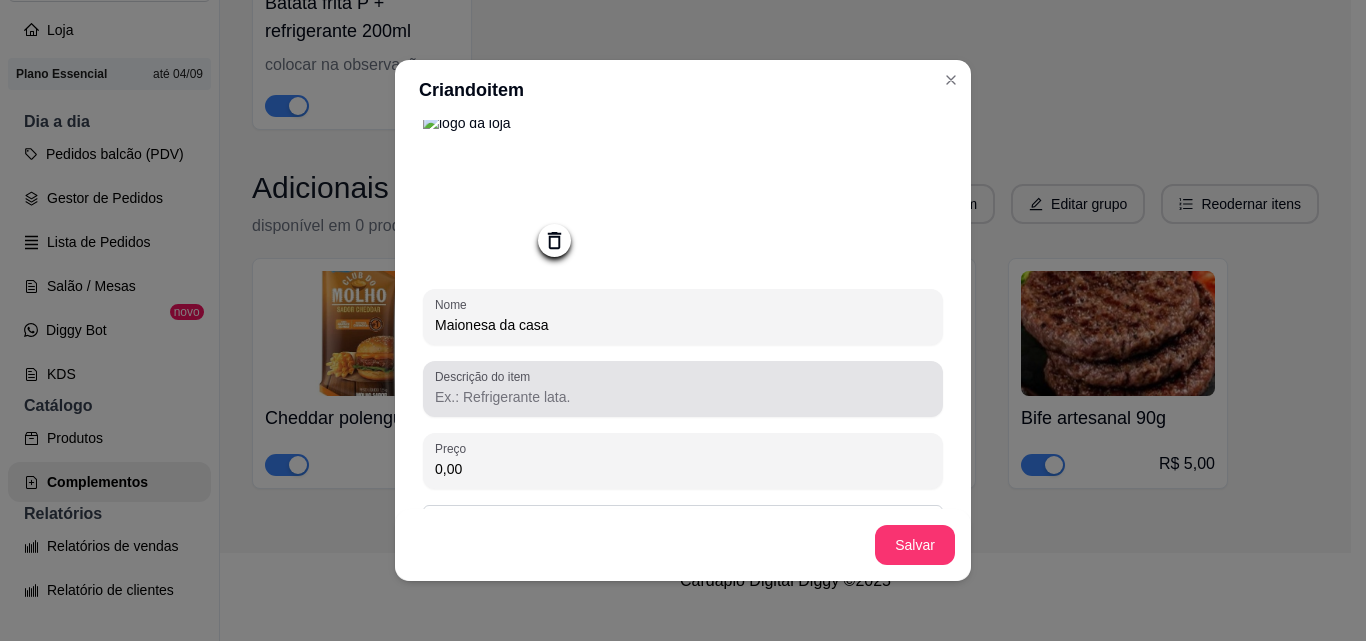 scroll, scrollTop: 100, scrollLeft: 0, axis: vertical 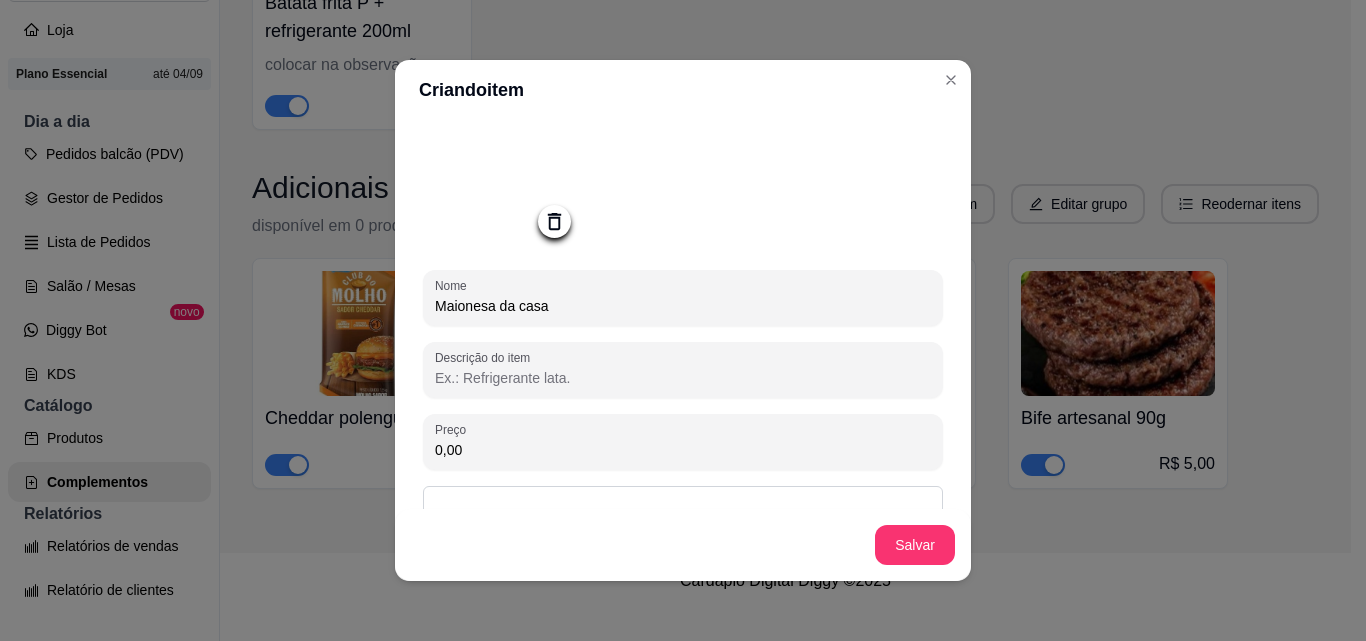click on "Maionesa da casa" at bounding box center (683, 306) 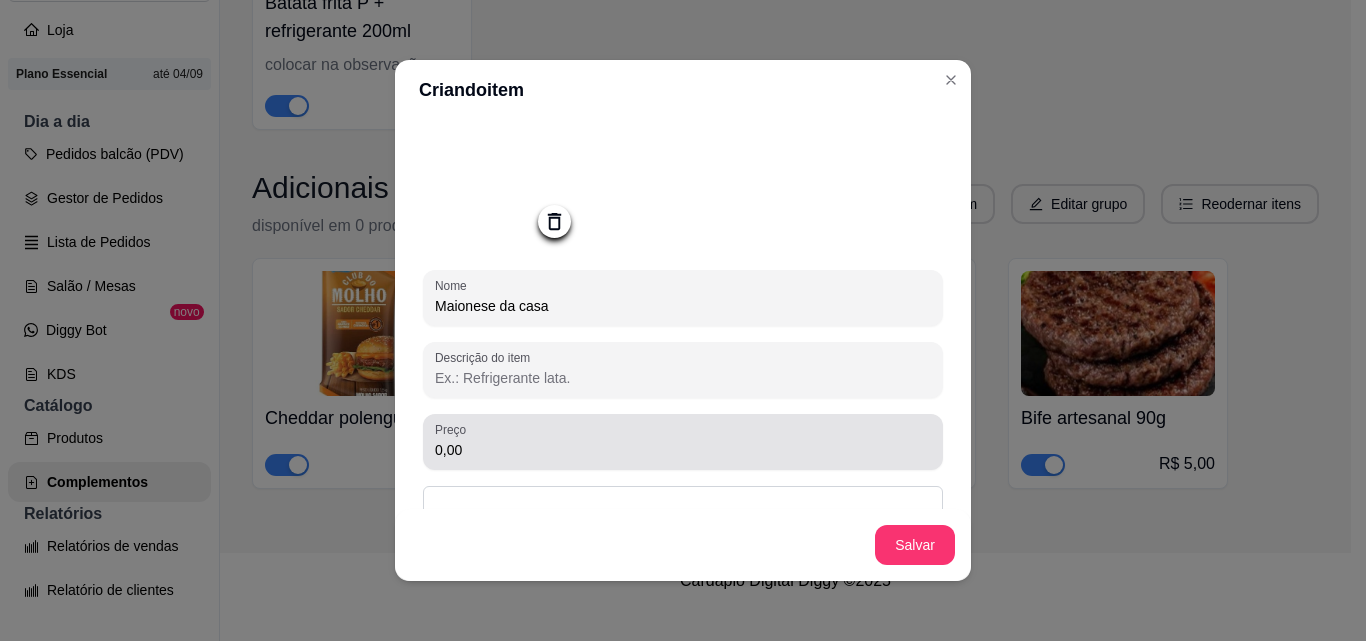 type on "Maionese da casa" 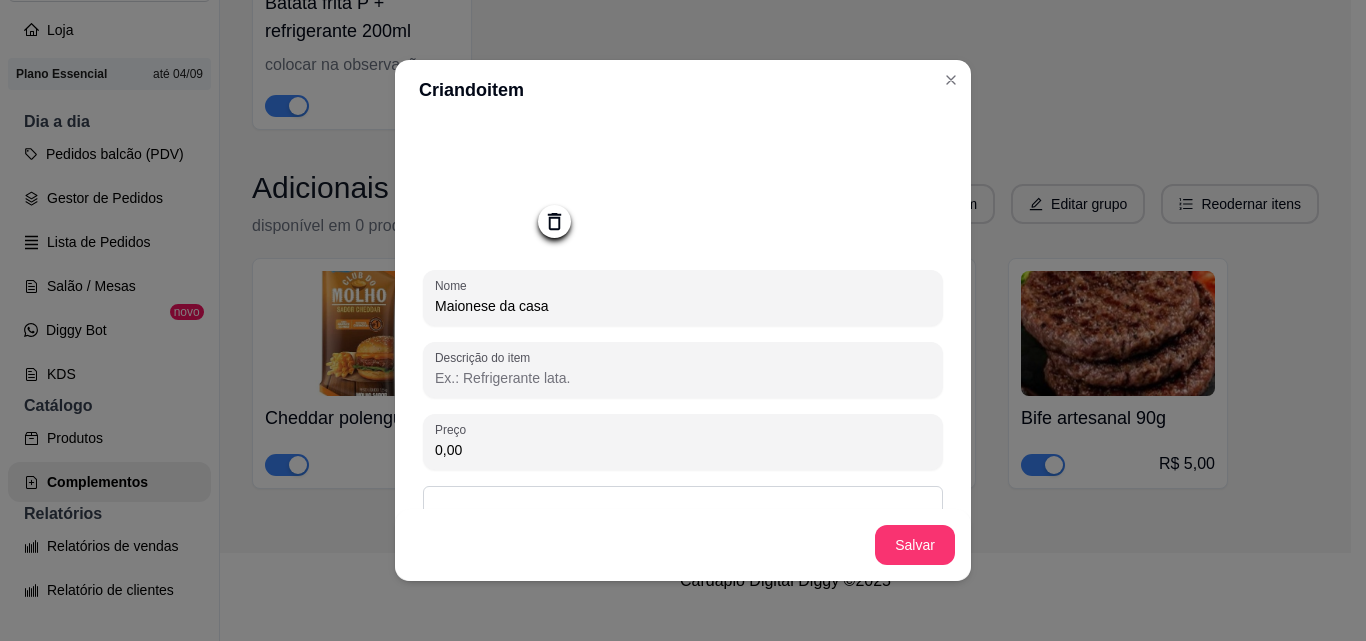 click on "0,00" at bounding box center [683, 450] 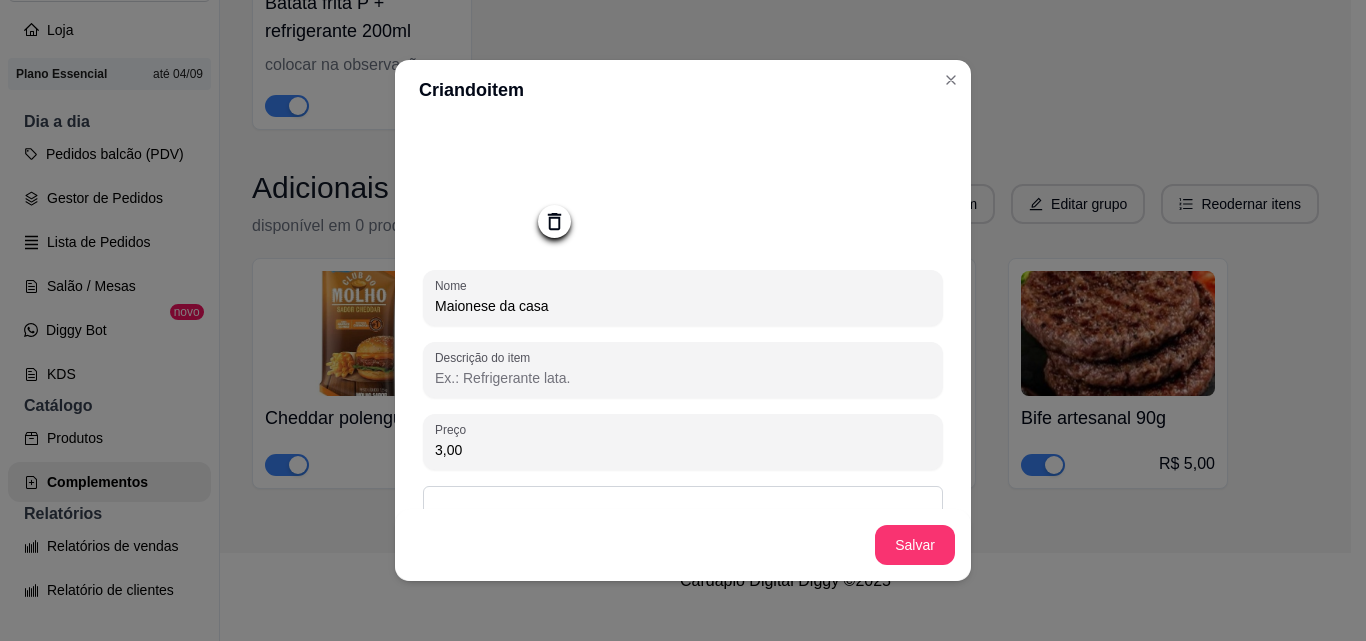 scroll, scrollTop: 203, scrollLeft: 0, axis: vertical 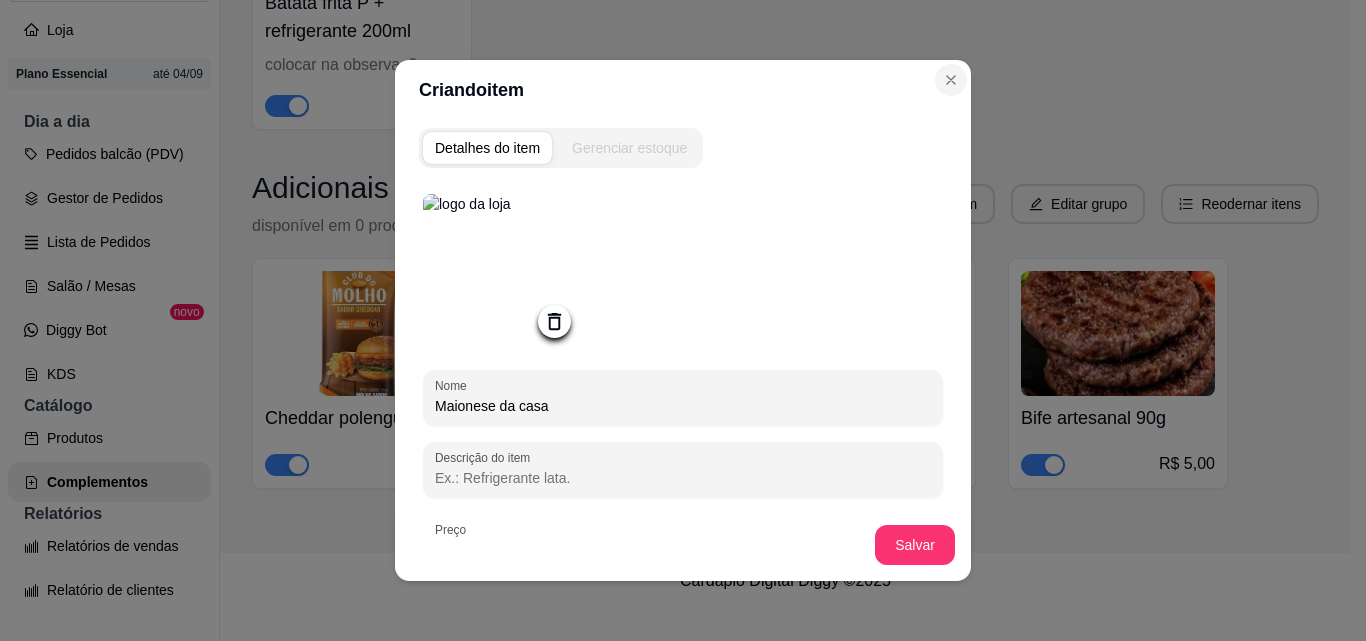 type on "3,00" 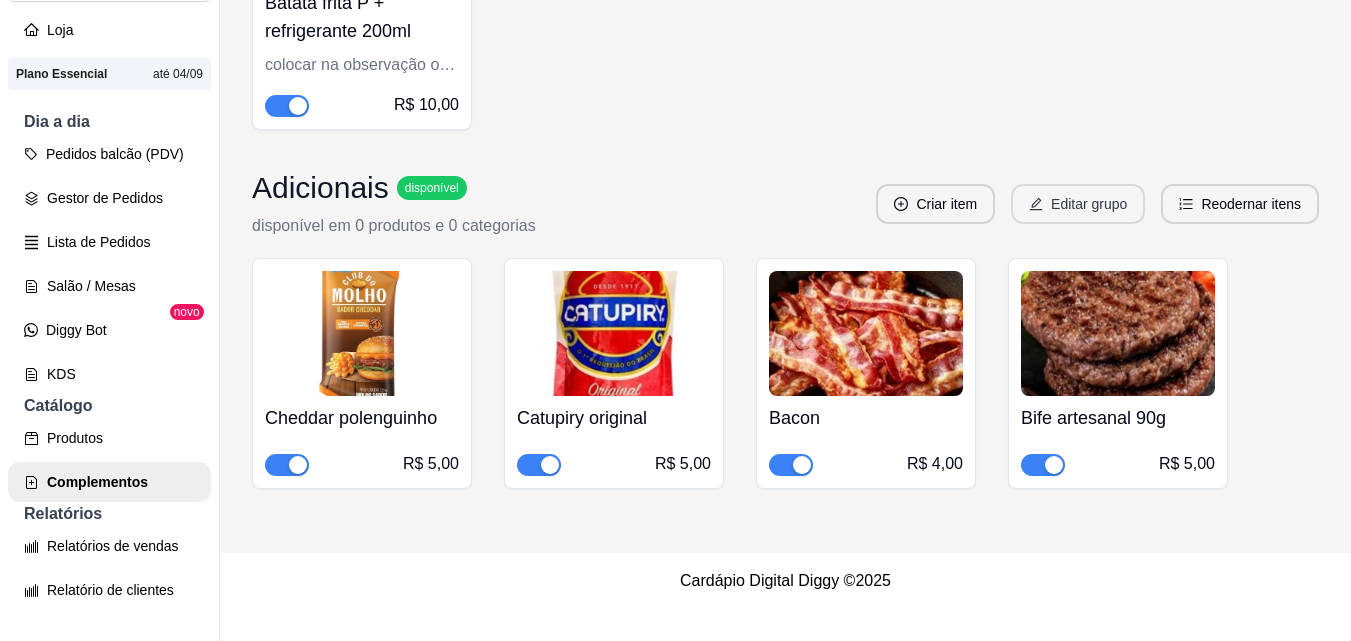 click on "Editar grupo" at bounding box center (1078, 204) 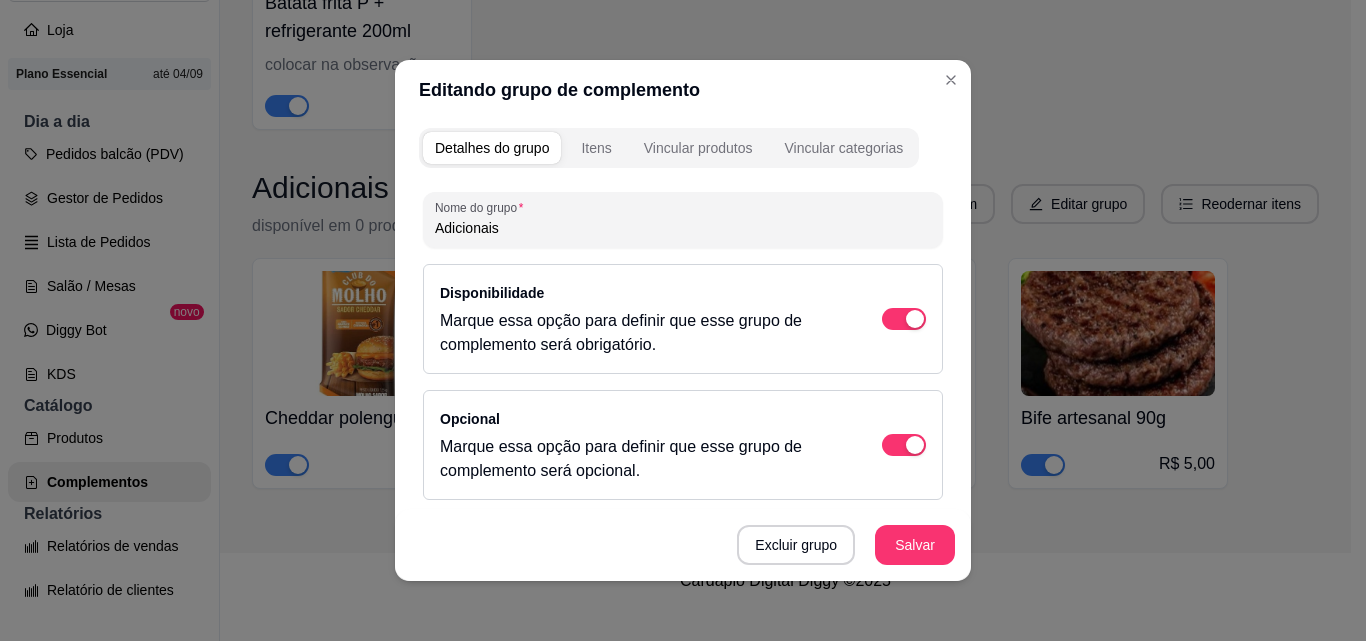 click on "Itens" at bounding box center (596, 148) 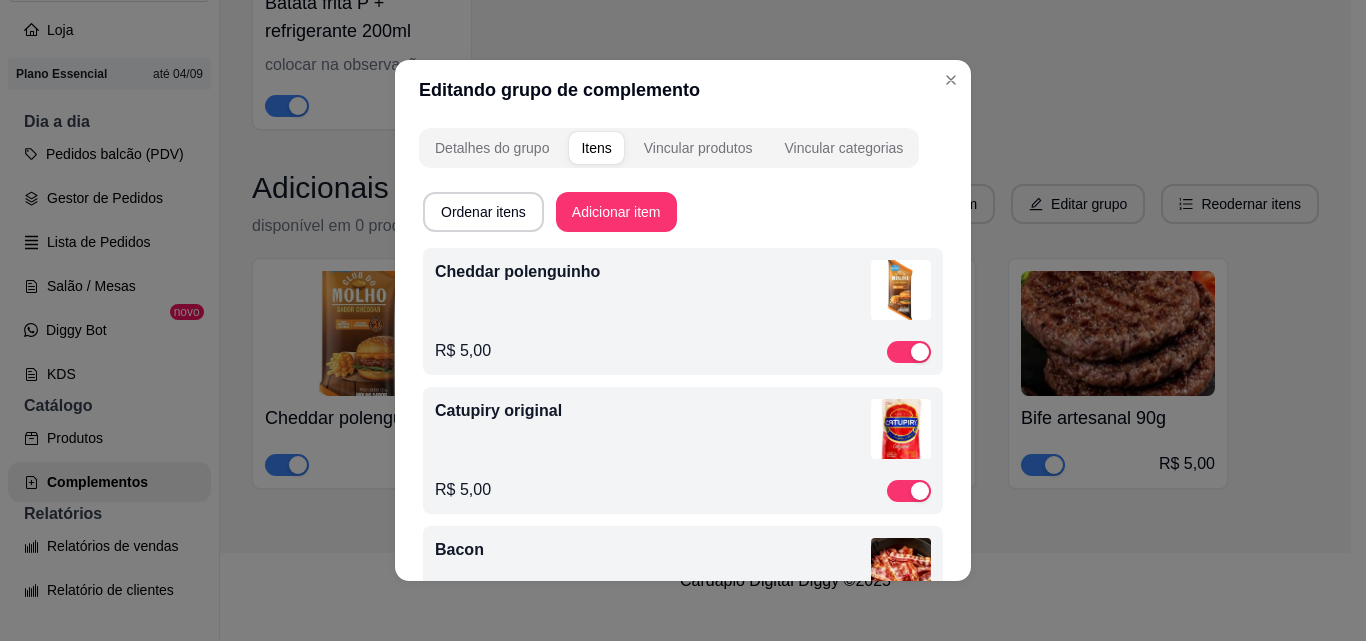 scroll, scrollTop: 243, scrollLeft: 0, axis: vertical 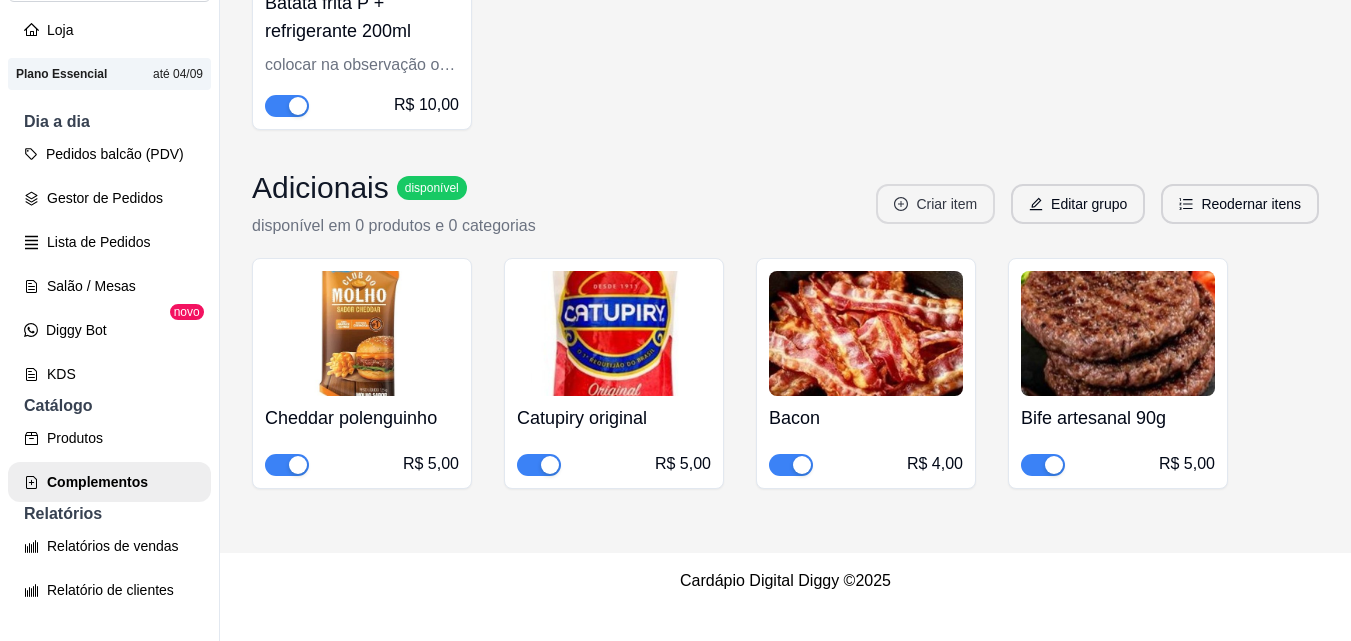 click on "Criar item" at bounding box center [935, 204] 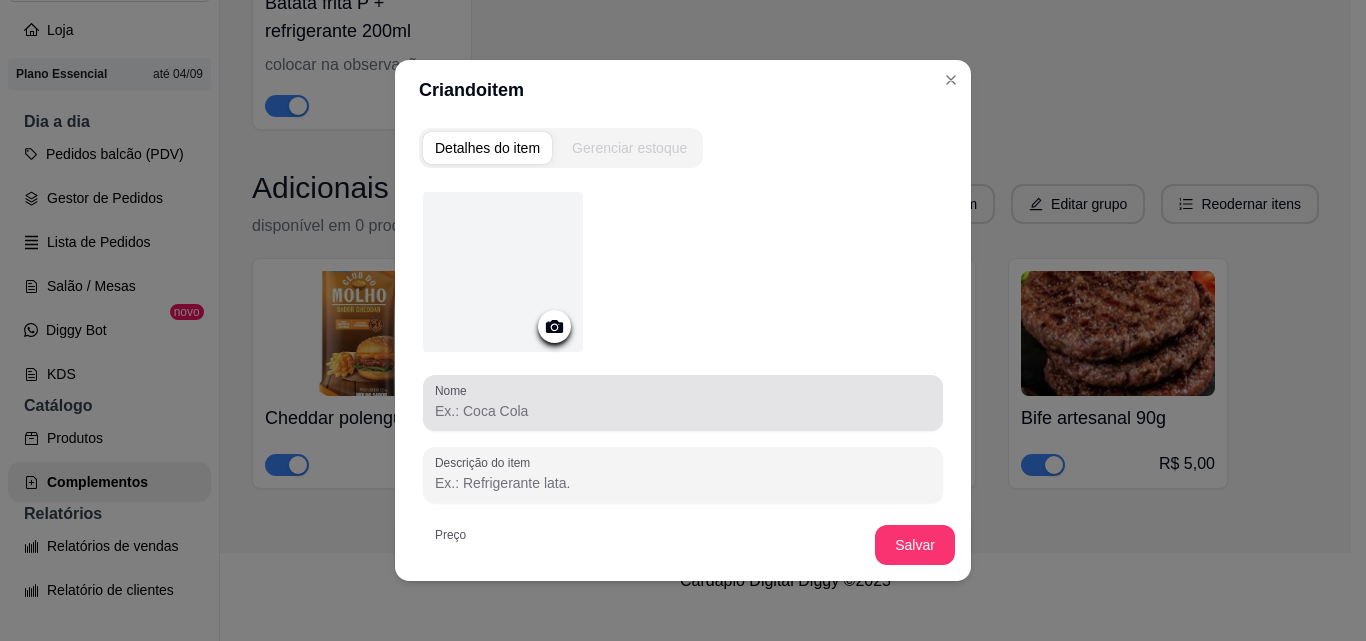 click on "Nome" at bounding box center [683, 411] 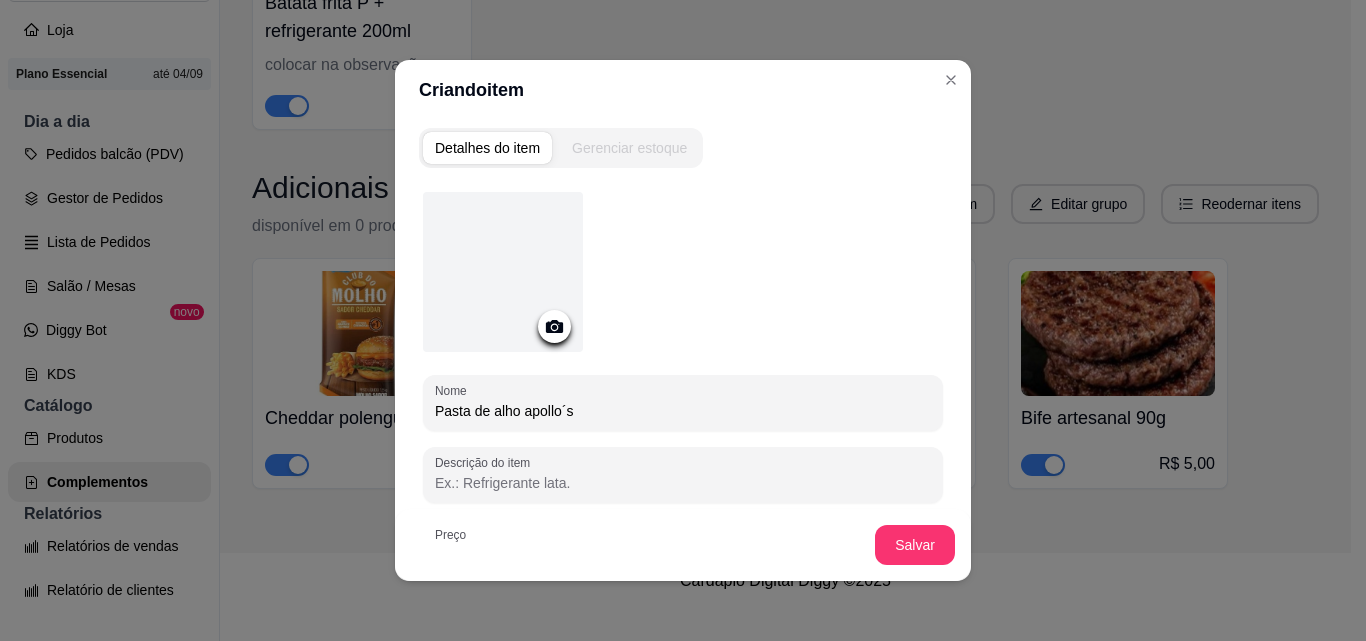 type on "Pasta de alho apollo´s" 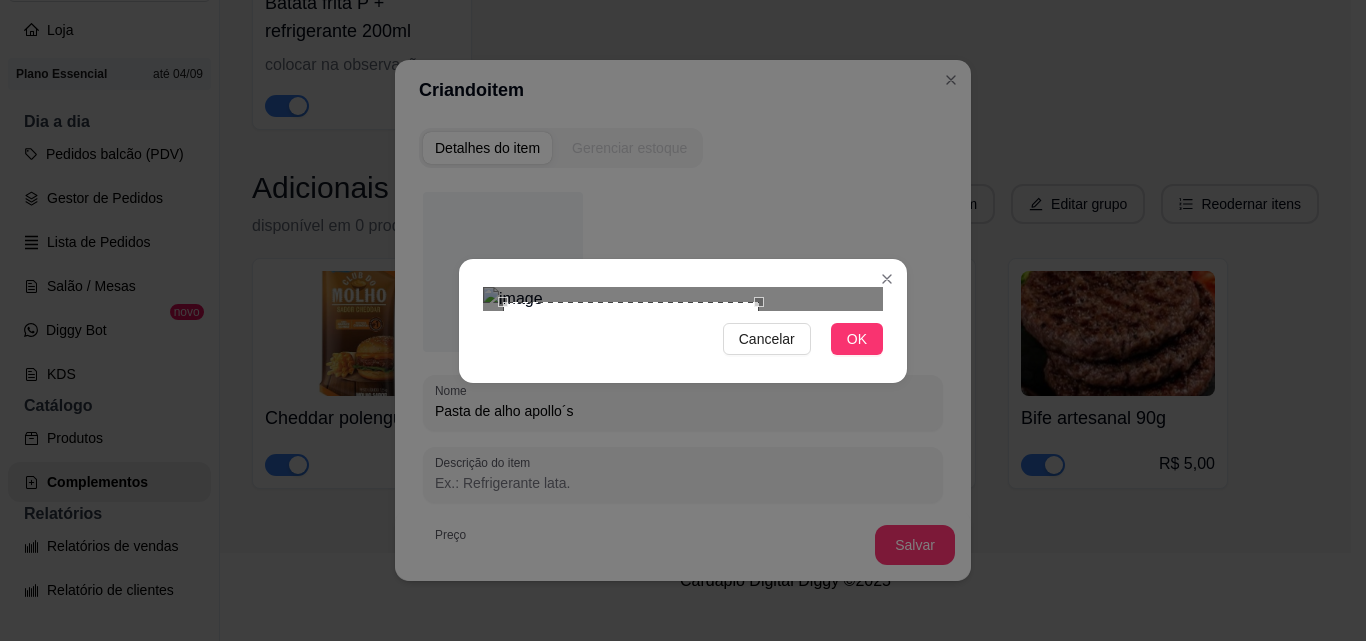 click on "Cancelar OK" at bounding box center (683, 321) 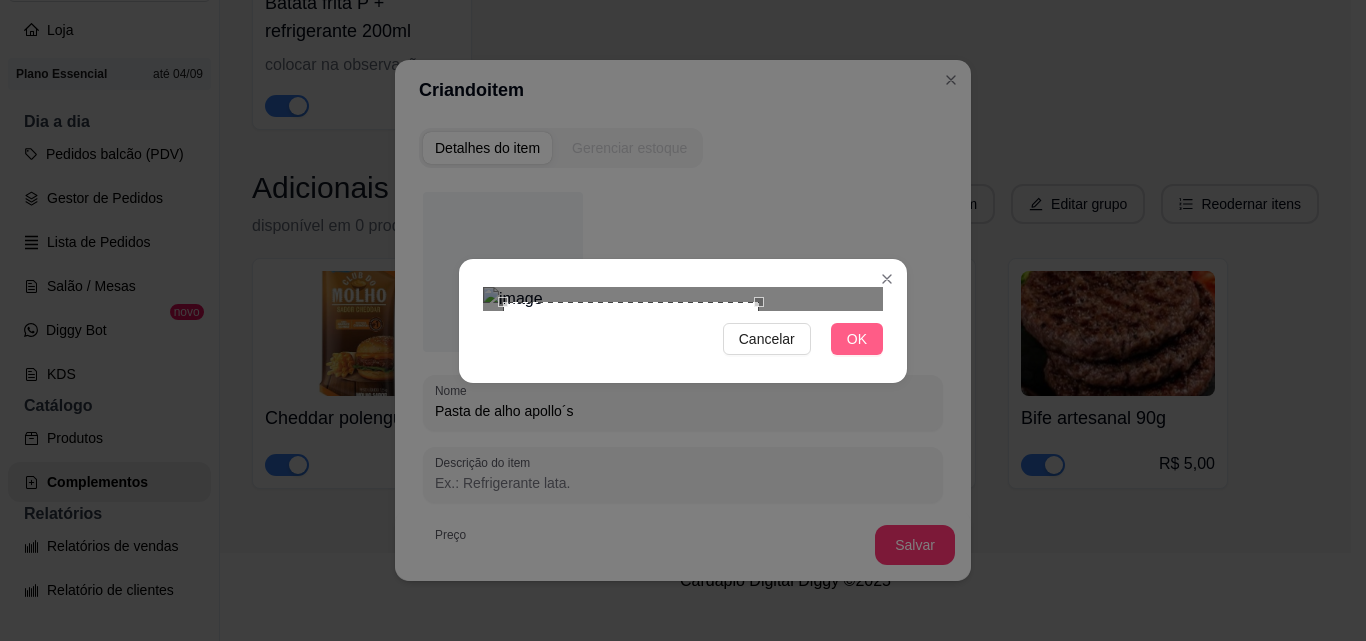 click on "OK" at bounding box center (857, 339) 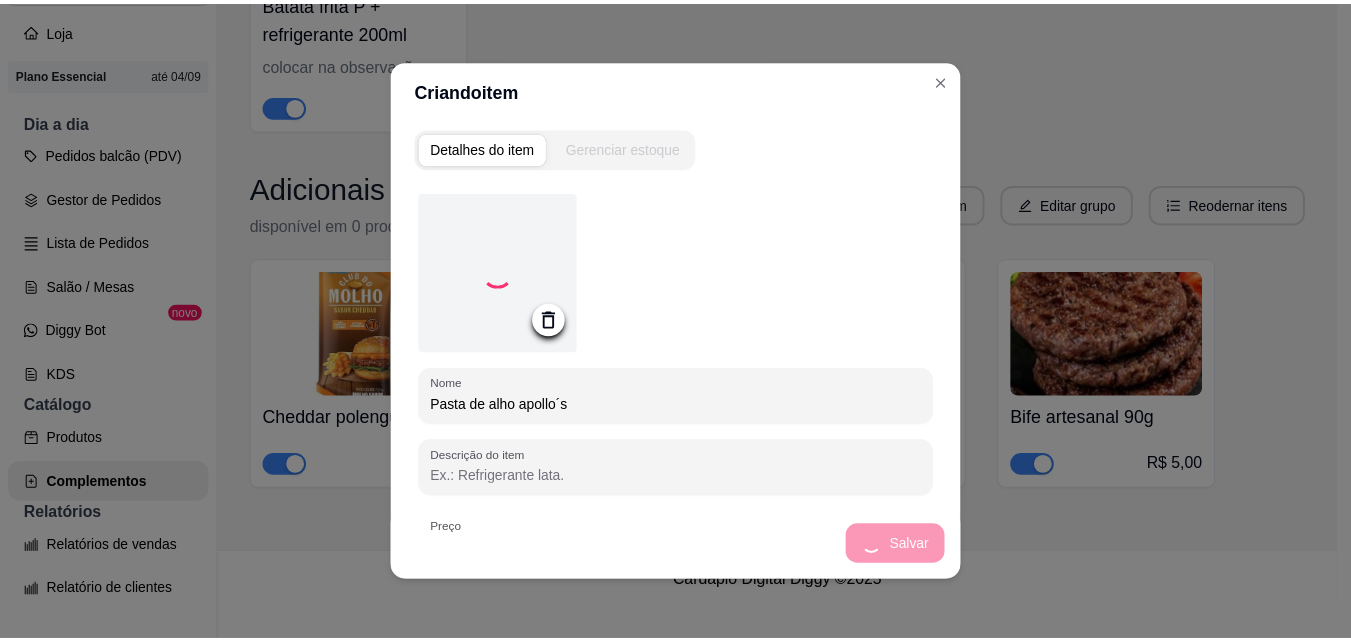 scroll, scrollTop: 197, scrollLeft: 0, axis: vertical 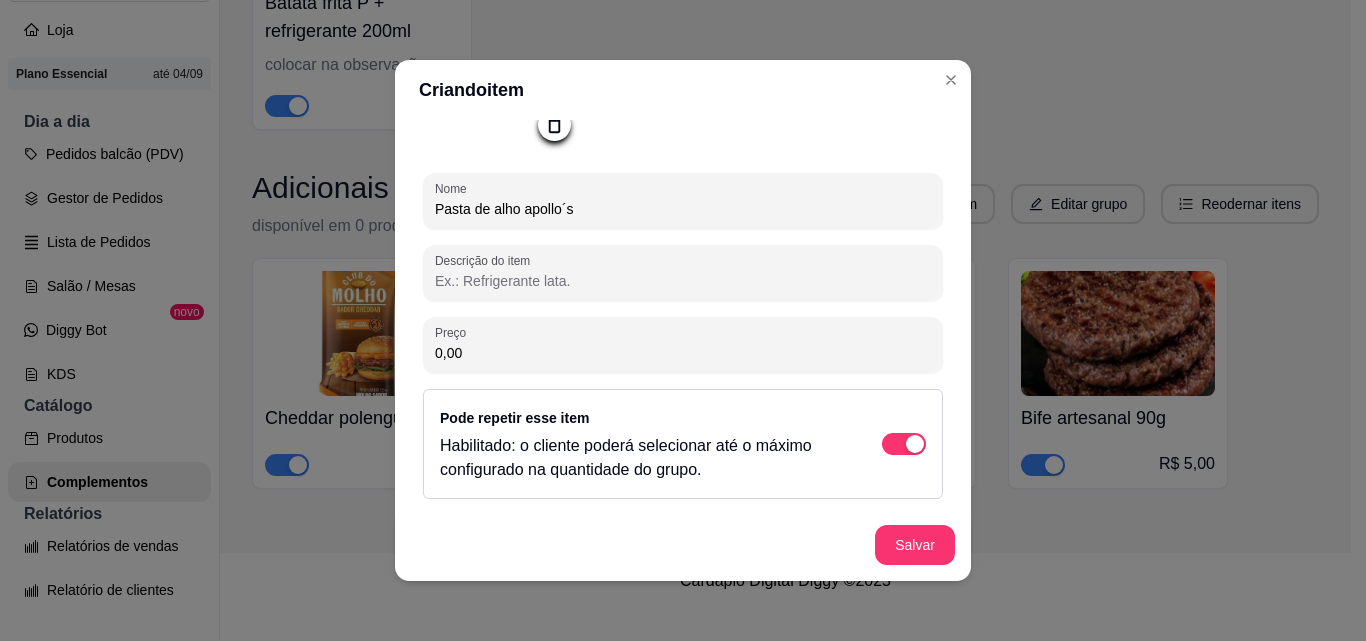 click on "0,00" at bounding box center (683, 353) 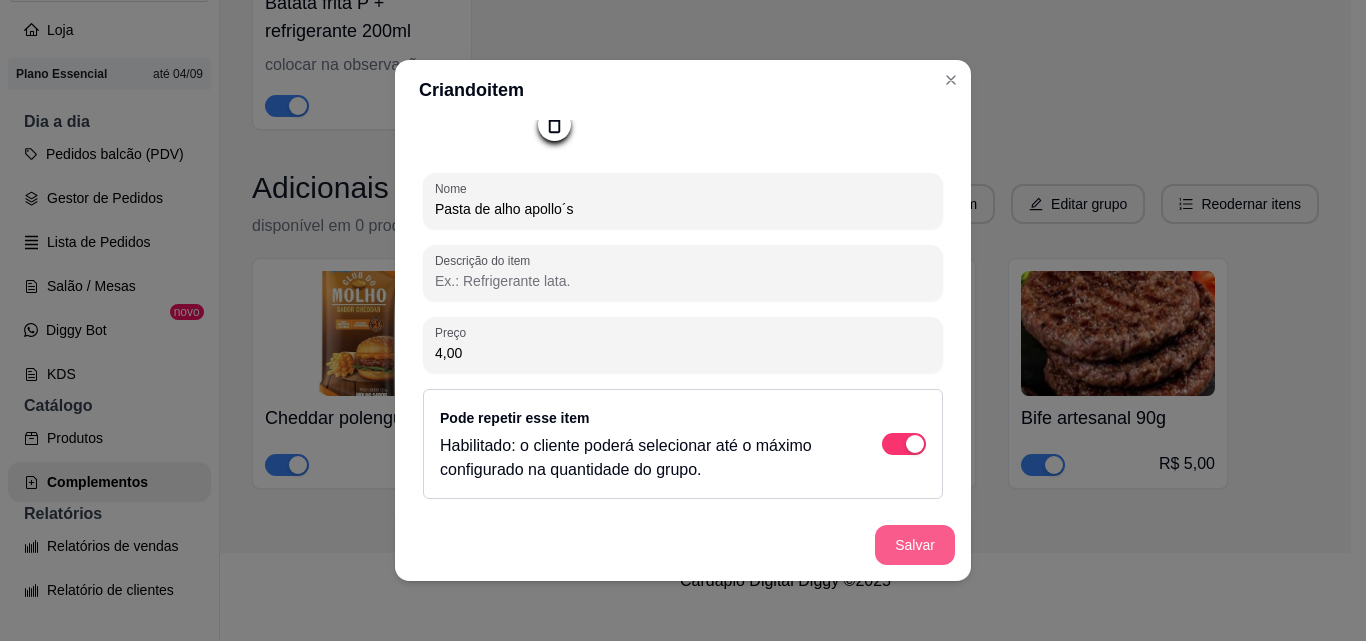 type on "4,00" 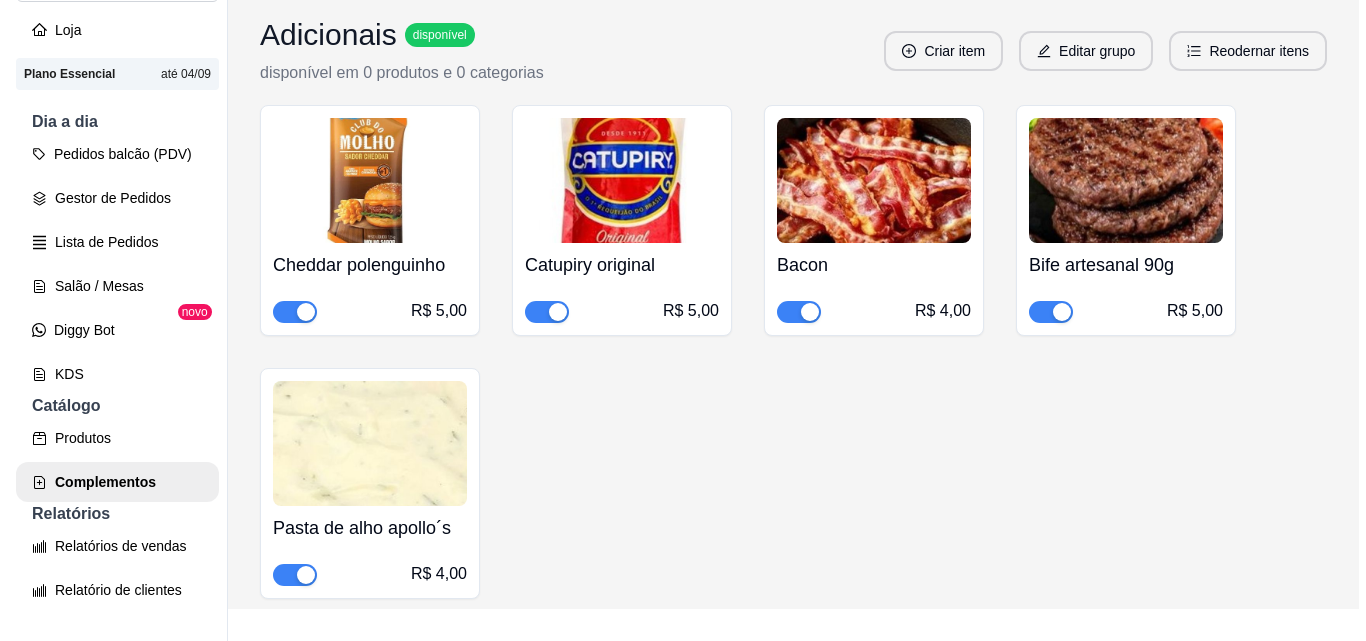scroll, scrollTop: 630, scrollLeft: 0, axis: vertical 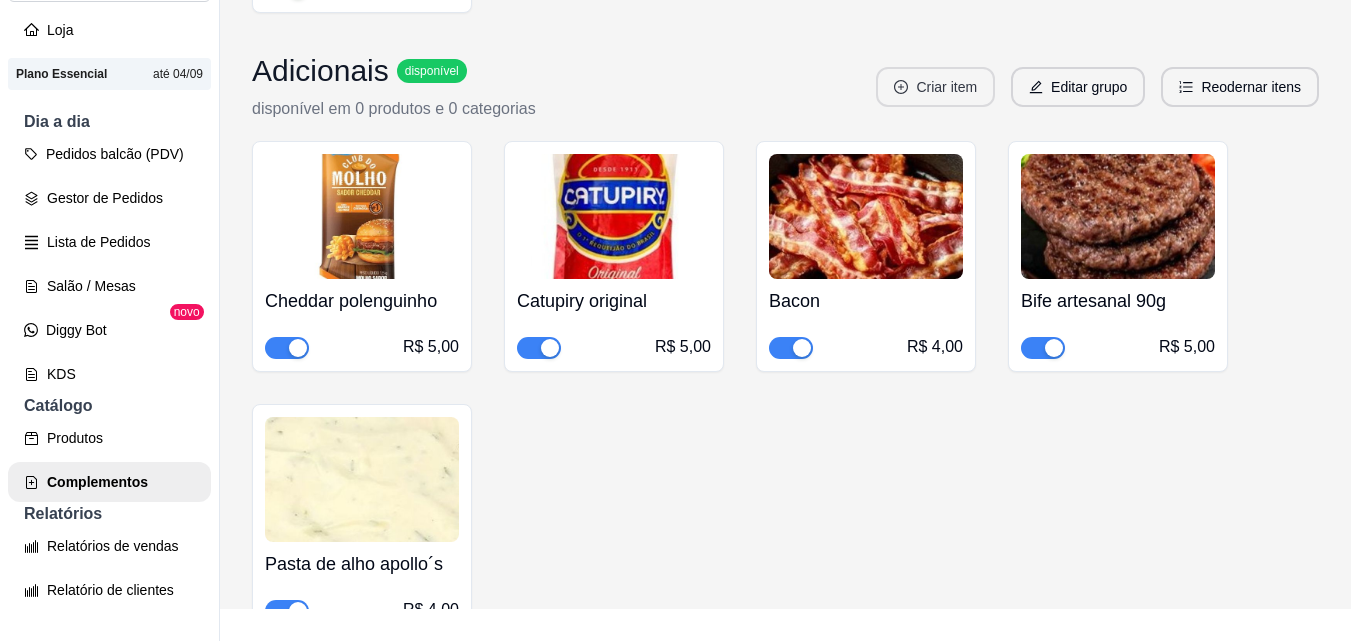 click on "Criar item" at bounding box center [935, 87] 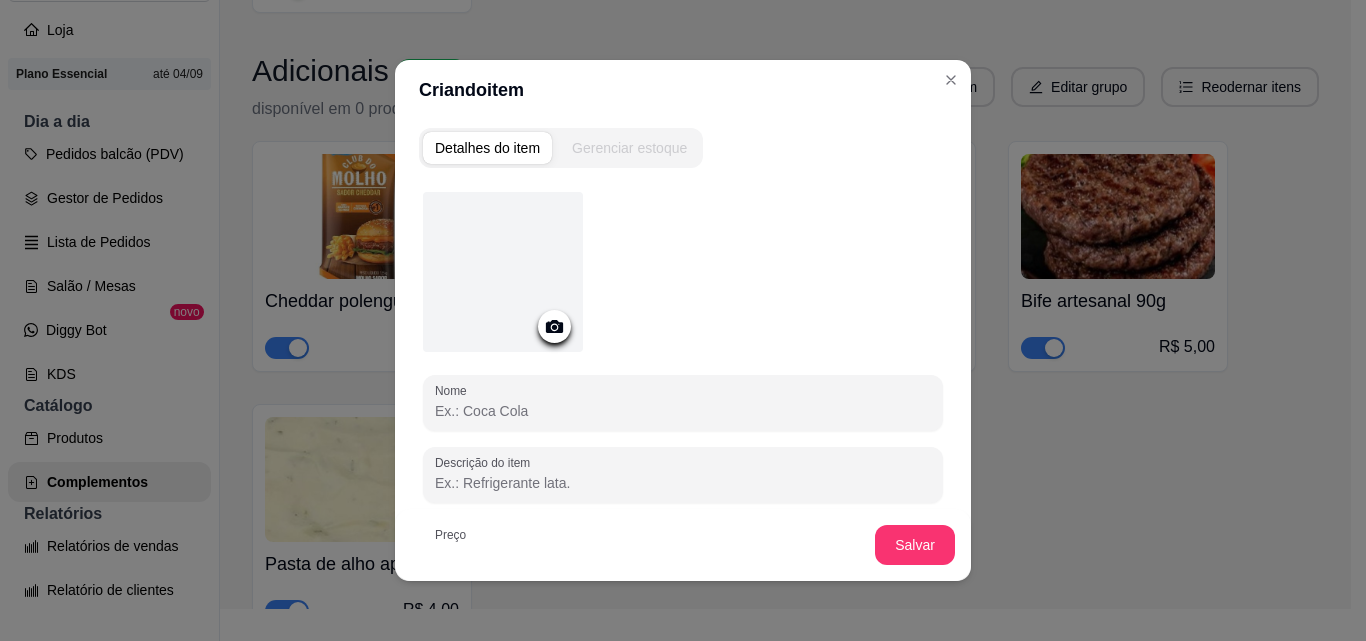 click at bounding box center (503, 272) 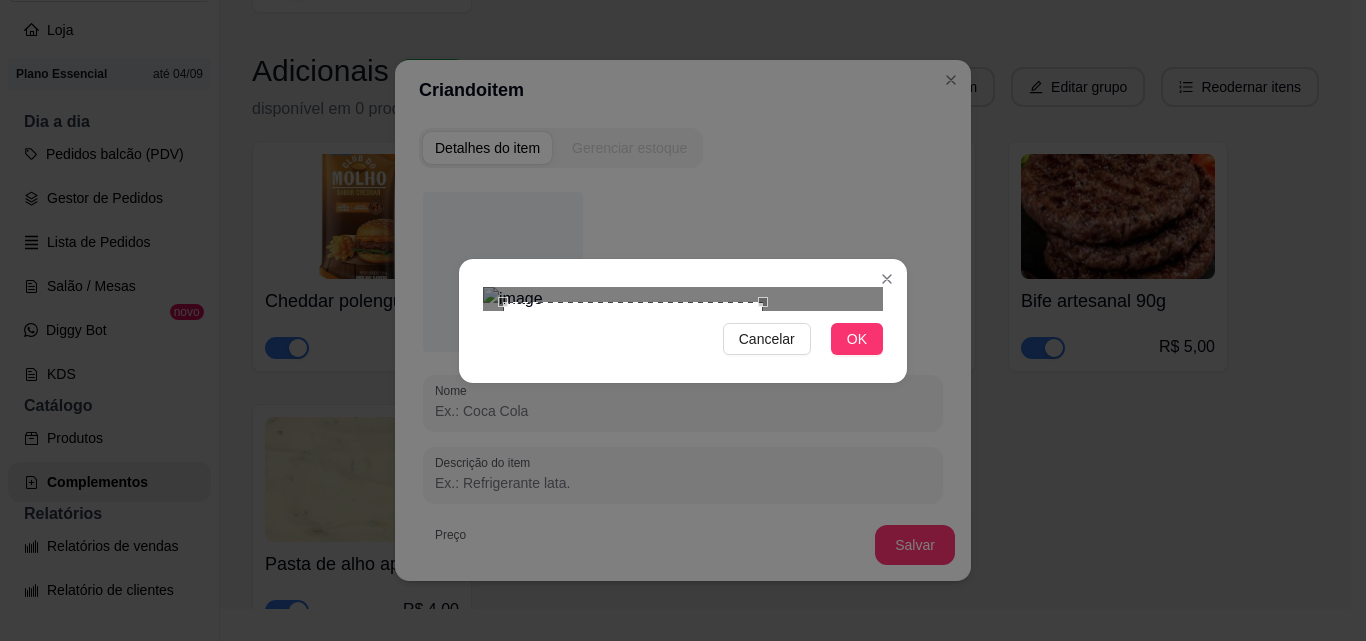 click at bounding box center (683, 299) 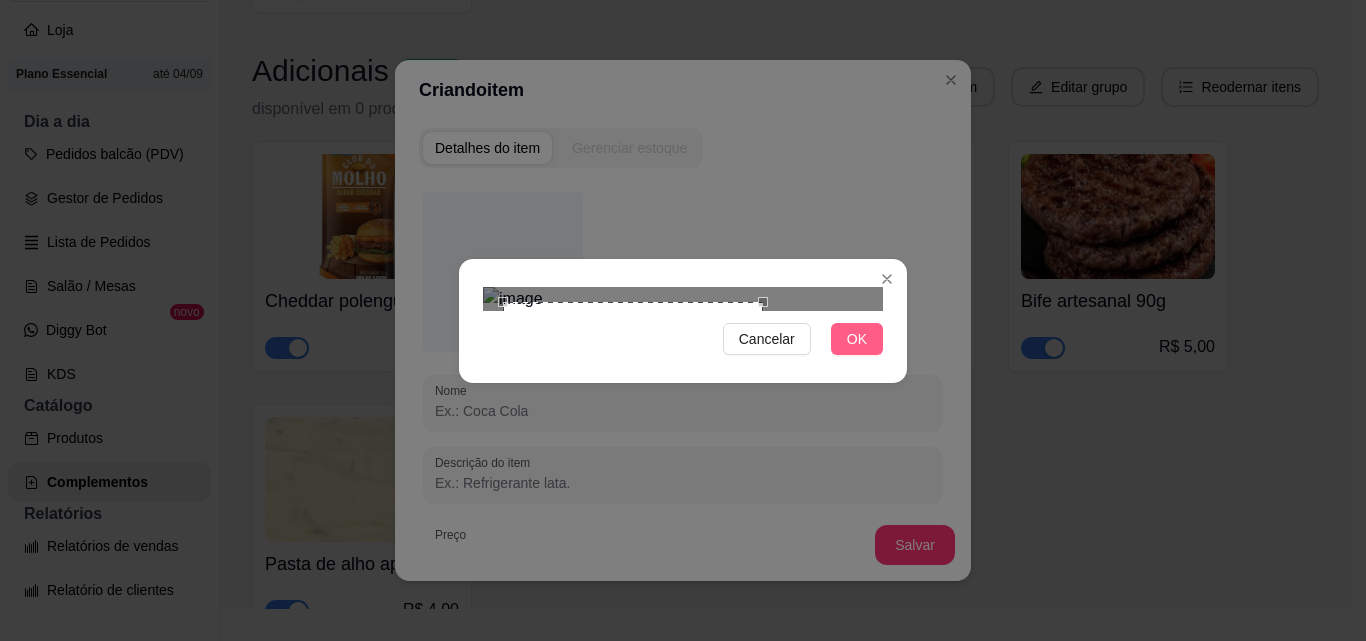 click on "OK" at bounding box center (857, 339) 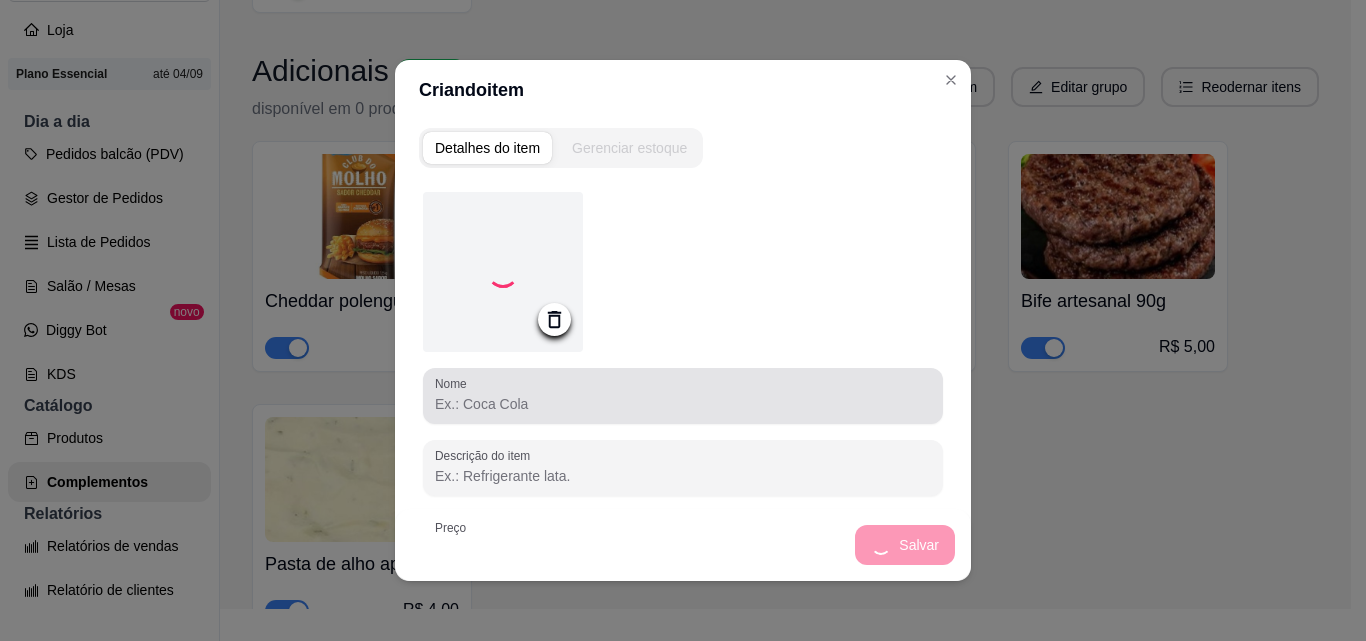 click on "Nome" at bounding box center [683, 396] 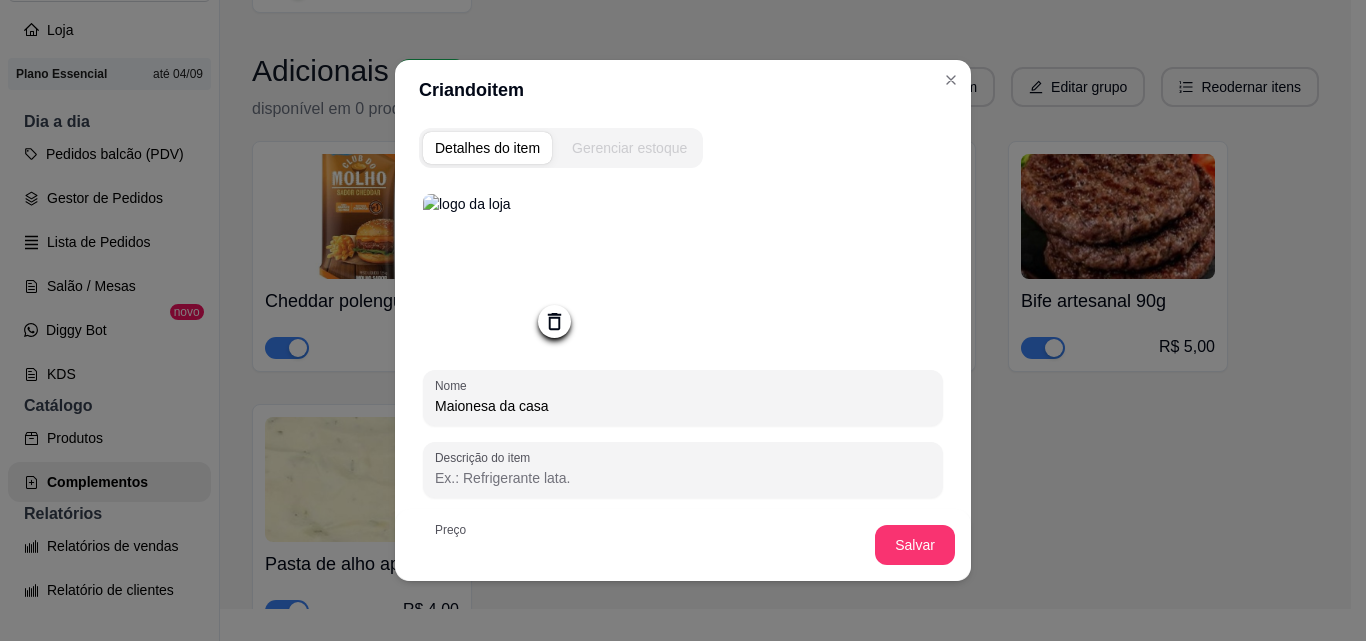 click on "Maionesa da casa" at bounding box center [683, 406] 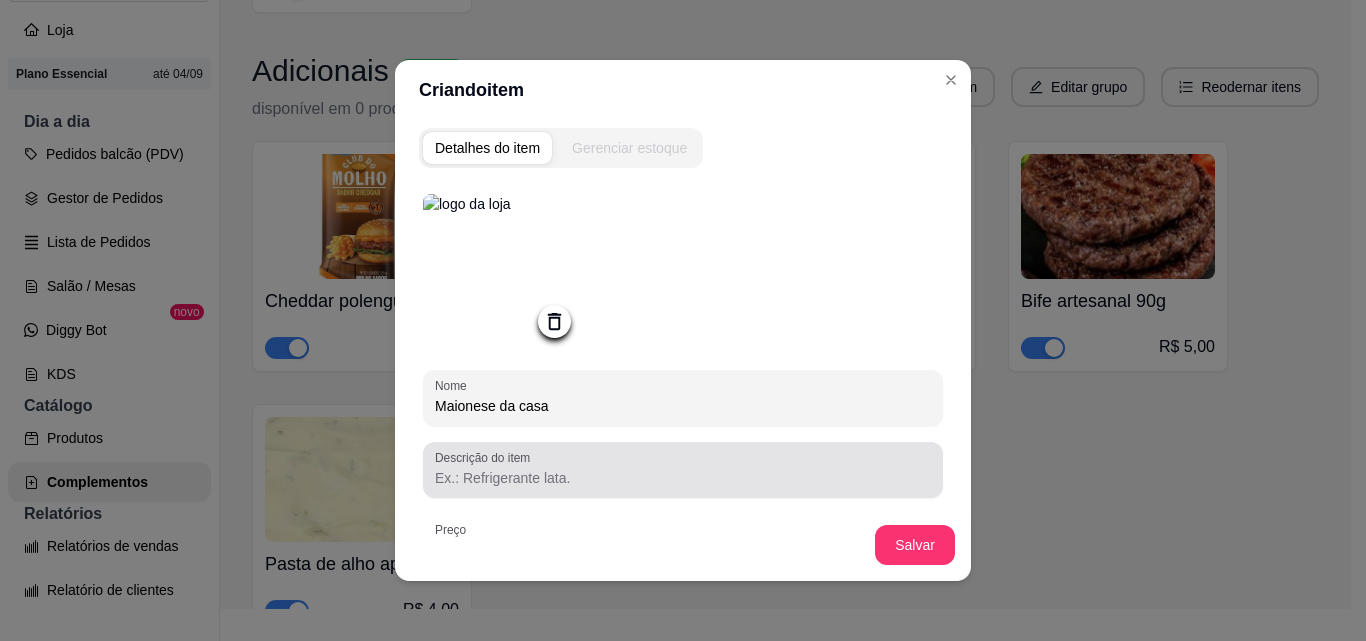 type on "Maionese da casa" 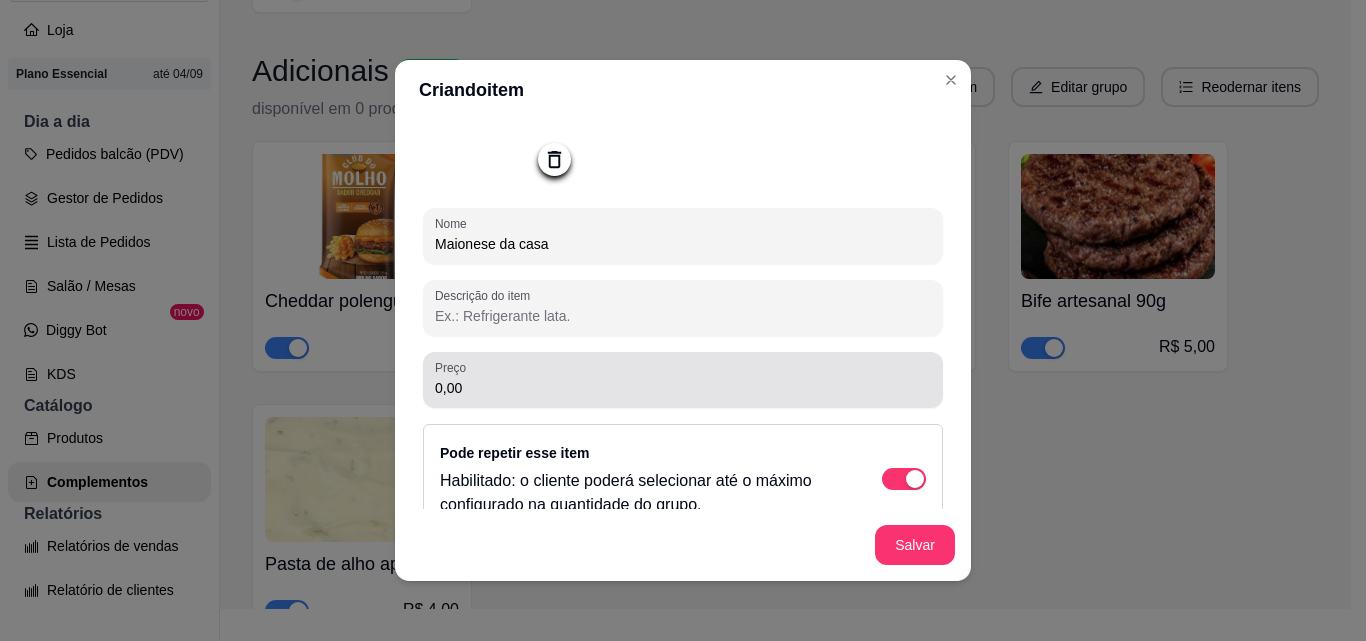 scroll, scrollTop: 200, scrollLeft: 0, axis: vertical 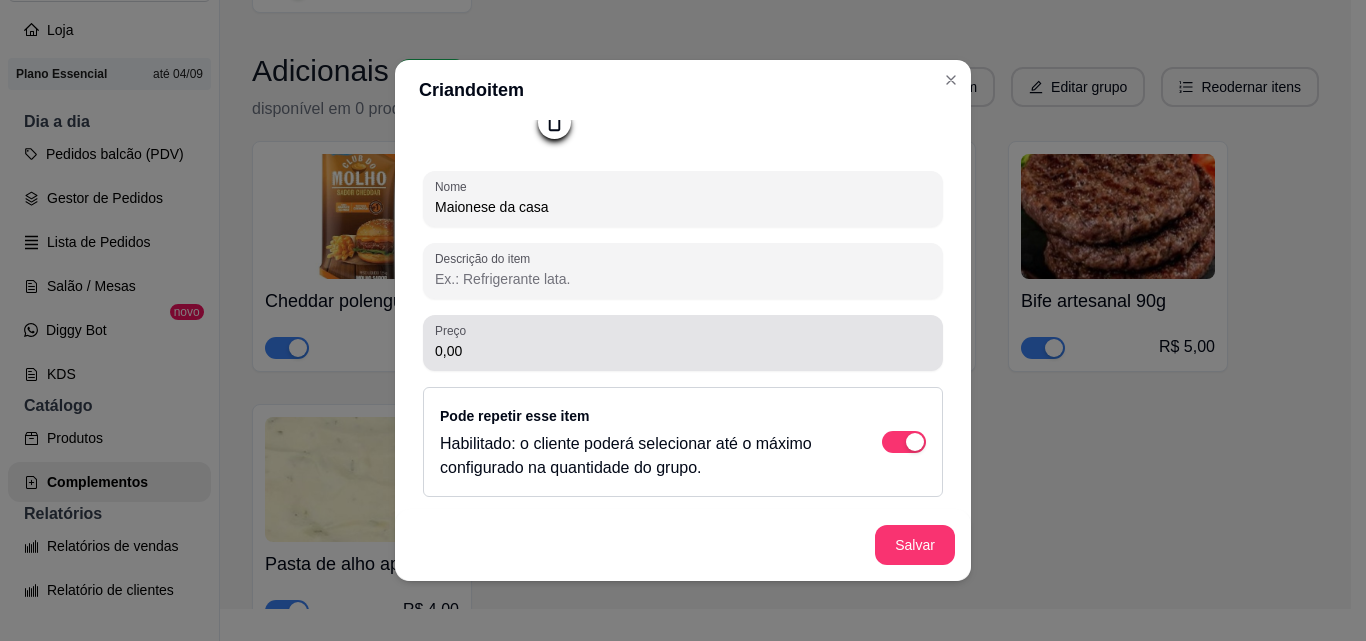 click on "0,00" at bounding box center [683, 351] 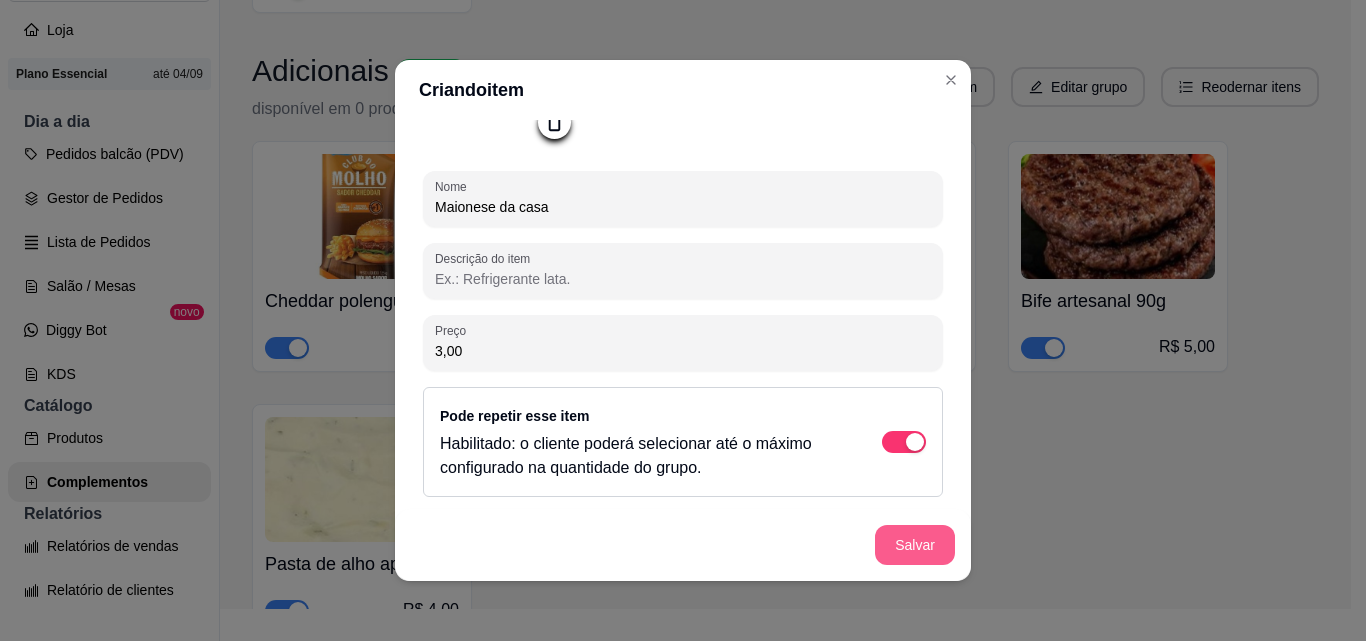 type on "3,00" 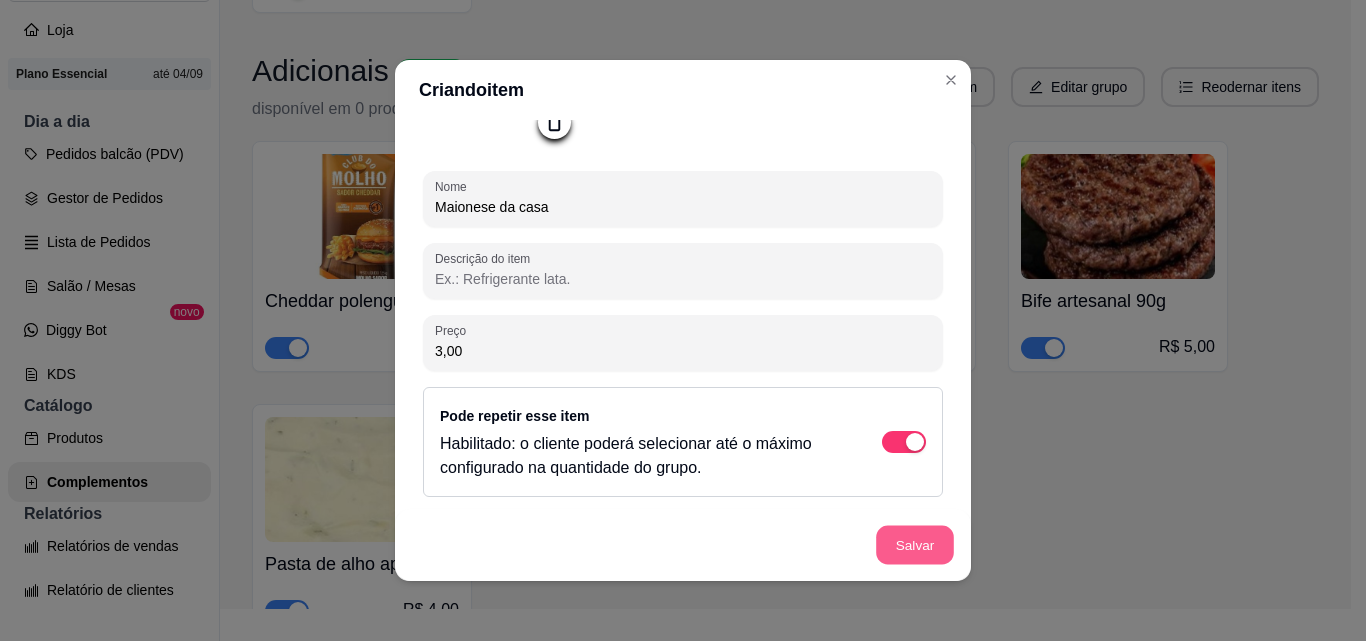 click on "Salvar" at bounding box center (915, 545) 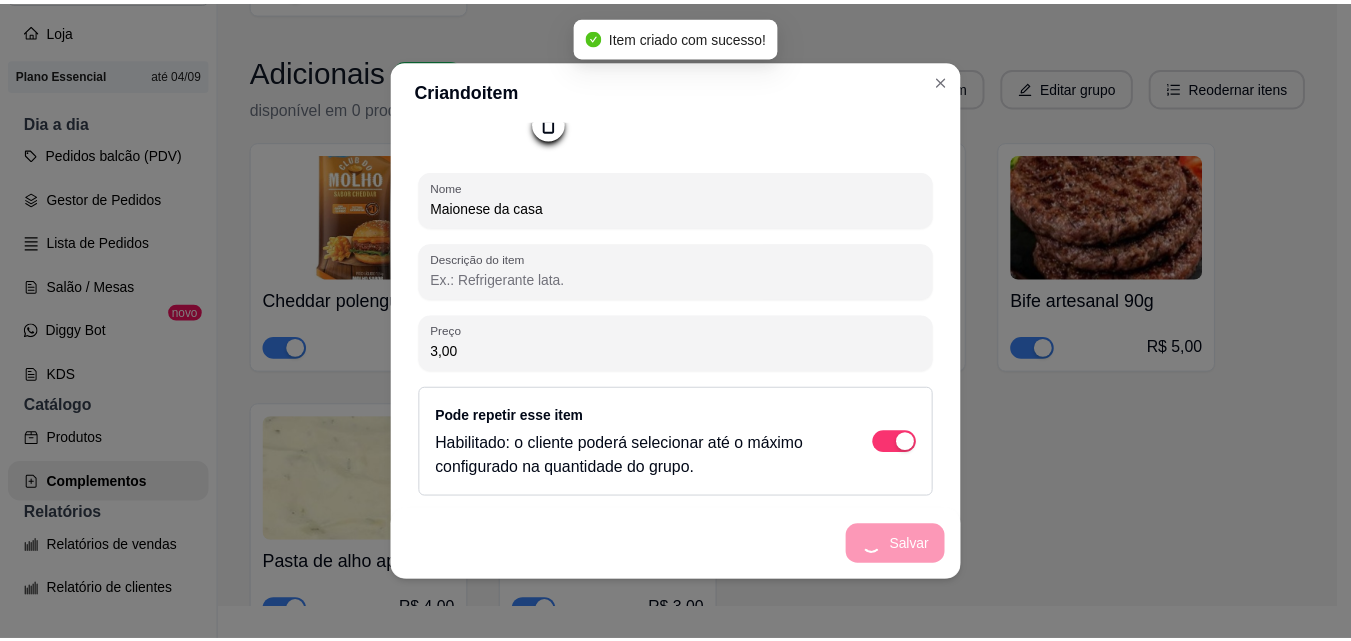 scroll, scrollTop: 0, scrollLeft: 0, axis: both 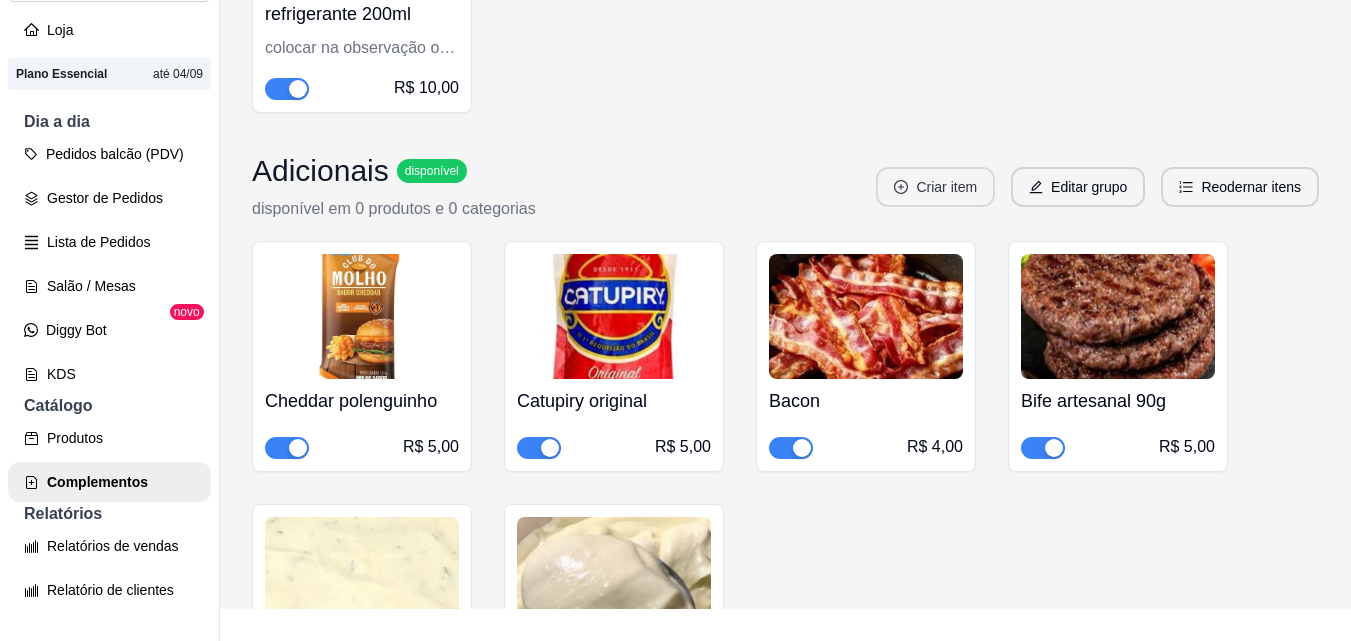 click on "Criar item" at bounding box center [935, 187] 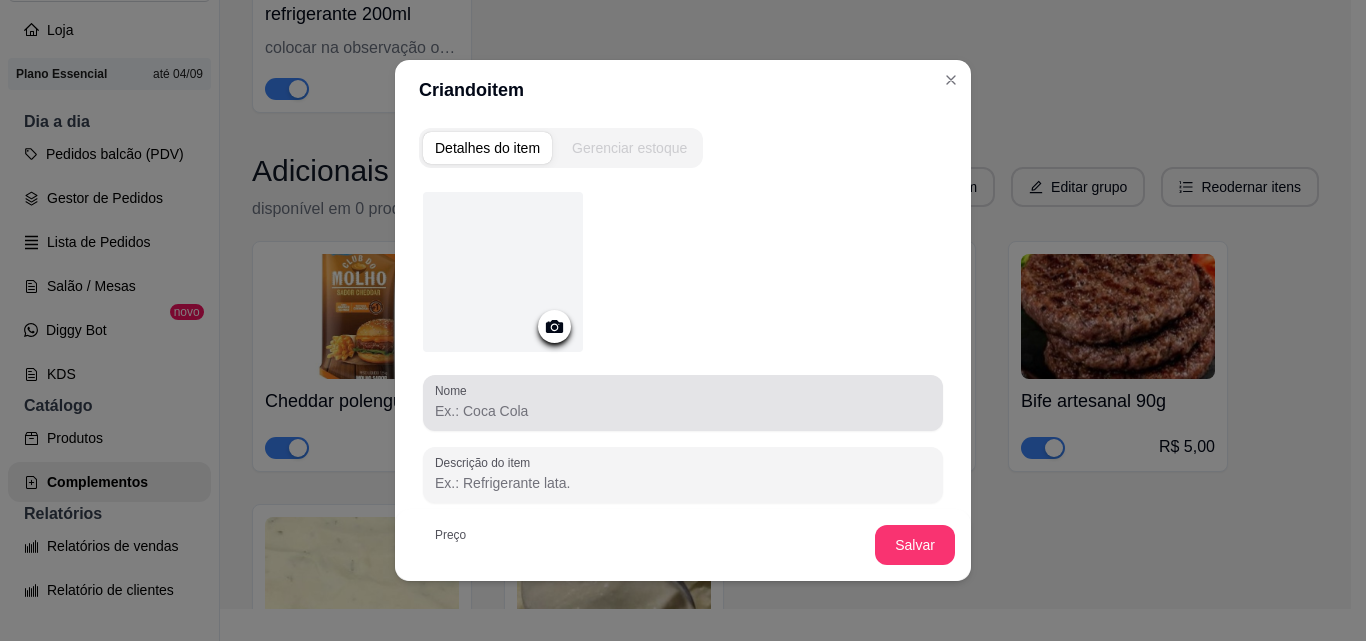 click at bounding box center (683, 403) 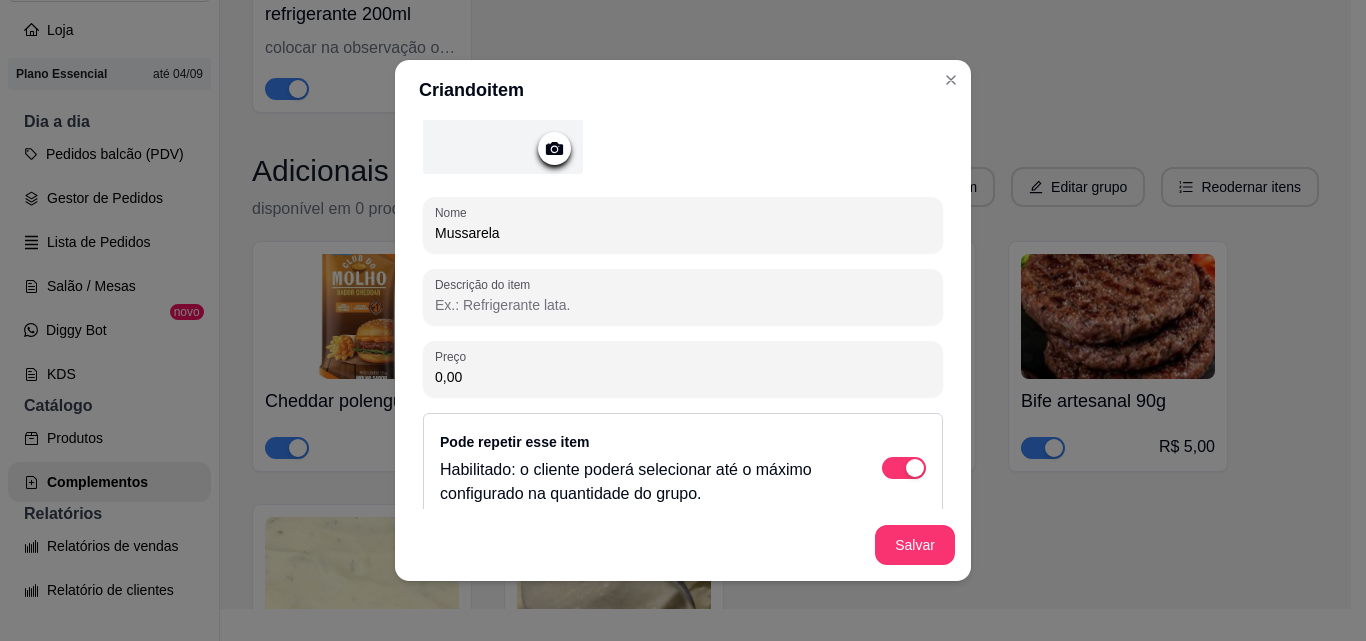 scroll, scrollTop: 200, scrollLeft: 0, axis: vertical 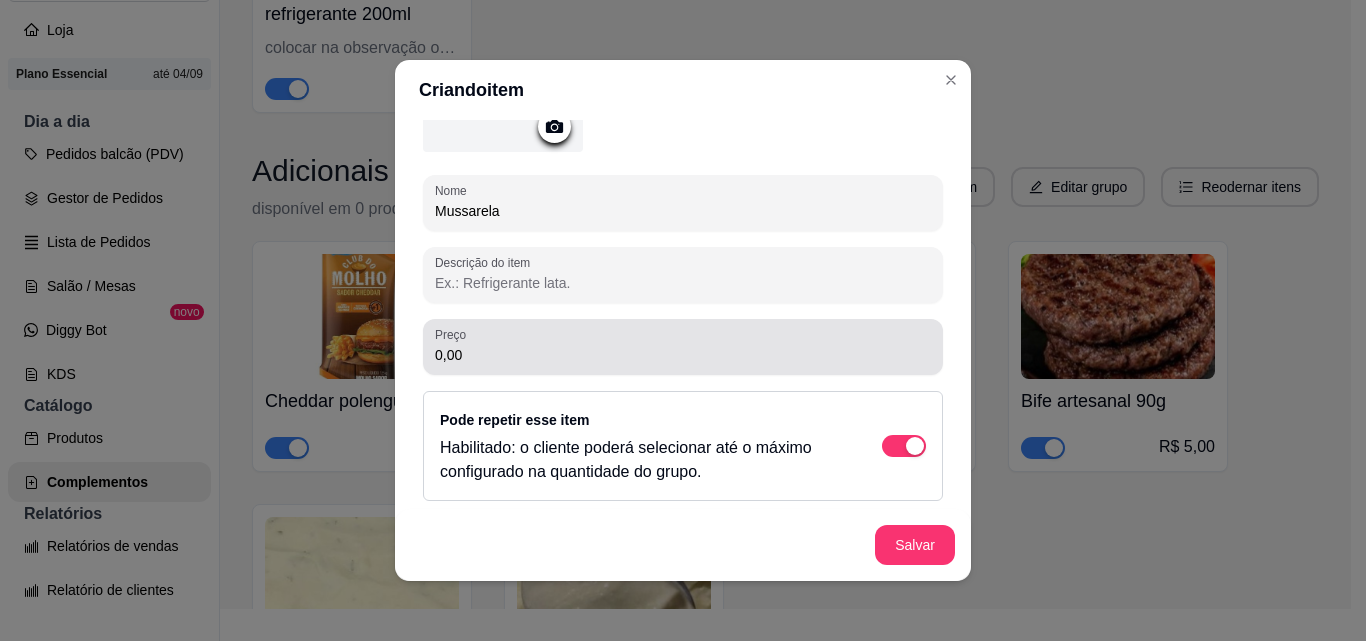 type on "Mussarela" 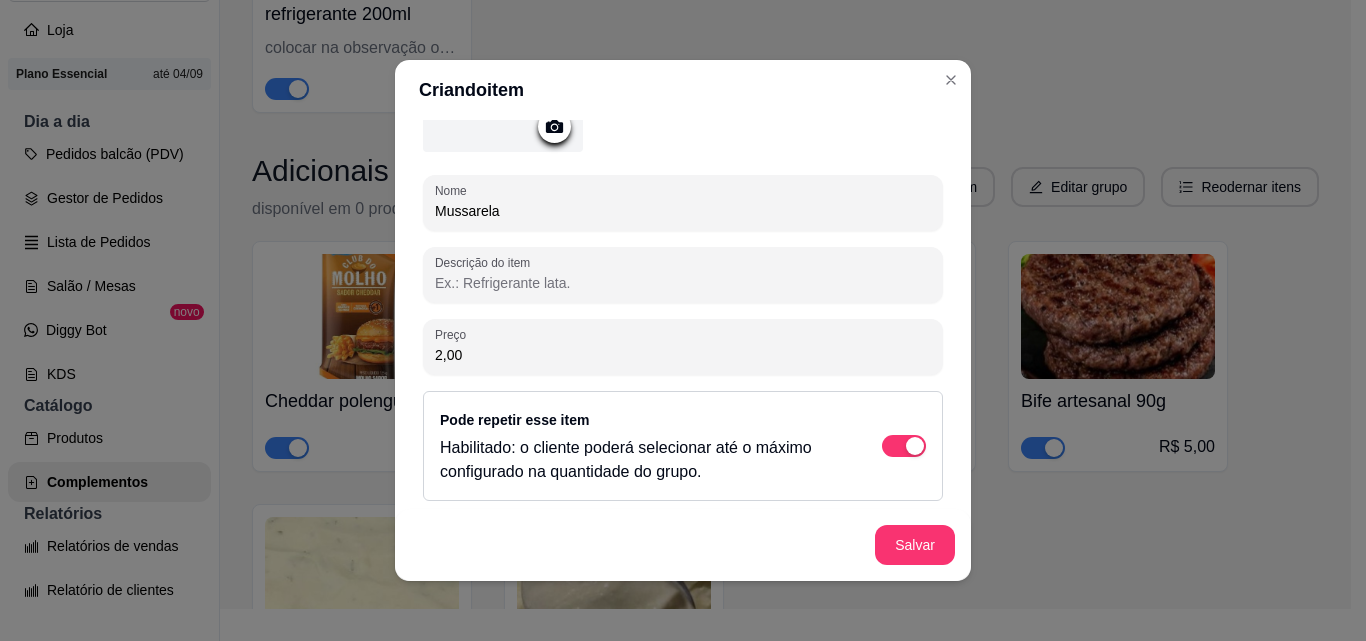 type on "2,00" 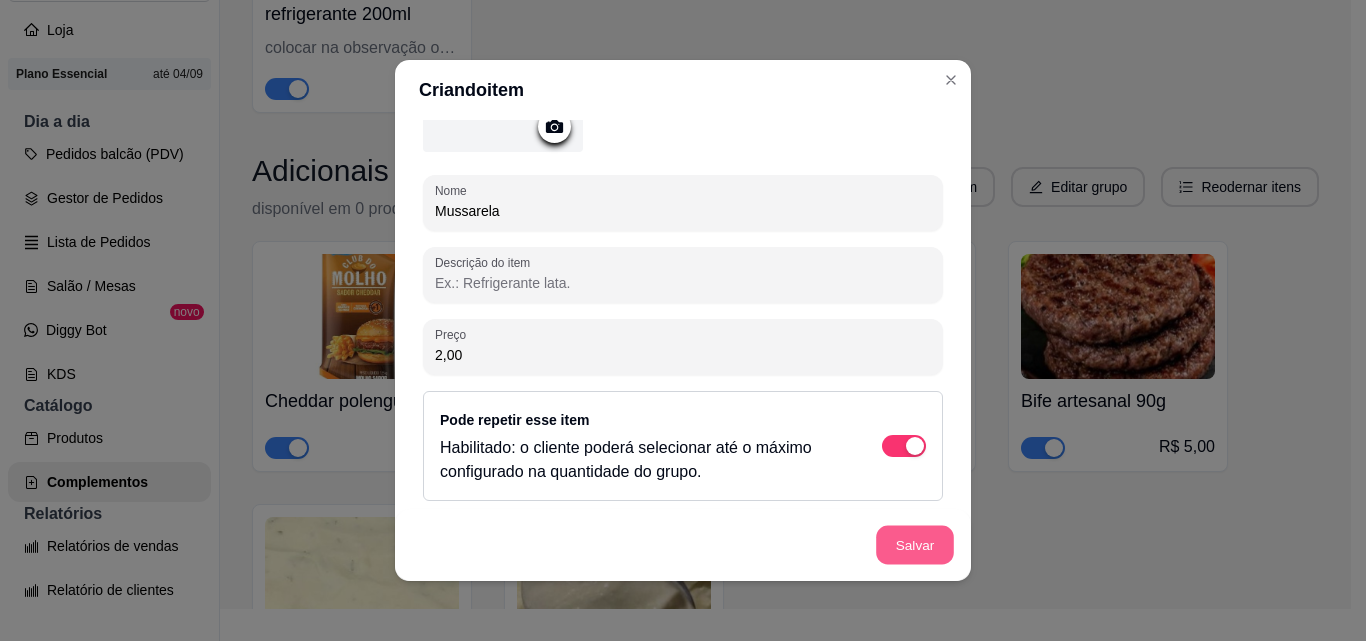 click on "Salvar" at bounding box center (915, 545) 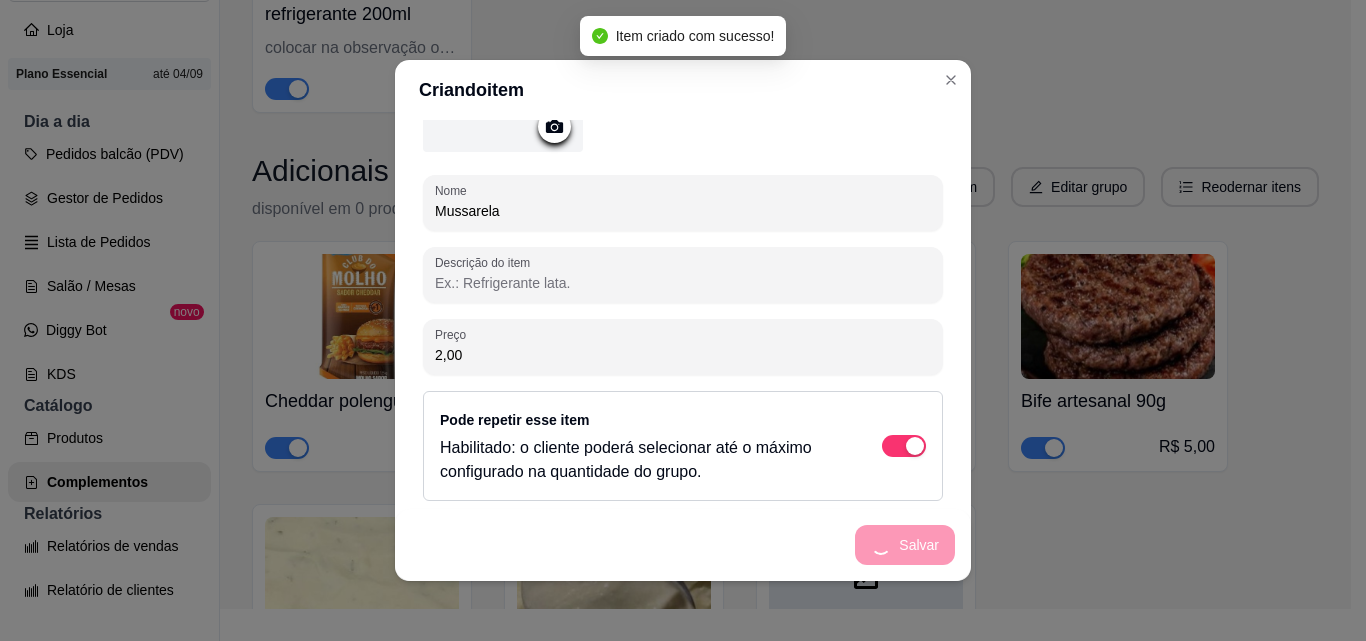 scroll, scrollTop: 0, scrollLeft: 0, axis: both 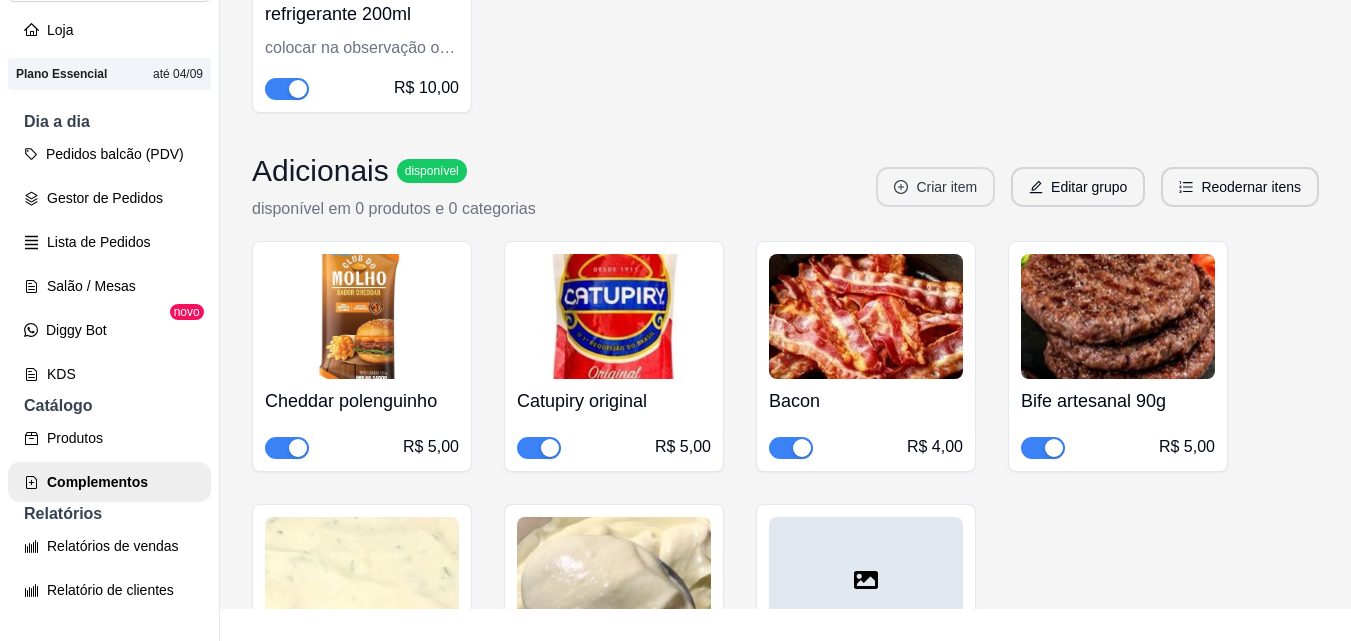 click on "Criar item" at bounding box center [935, 187] 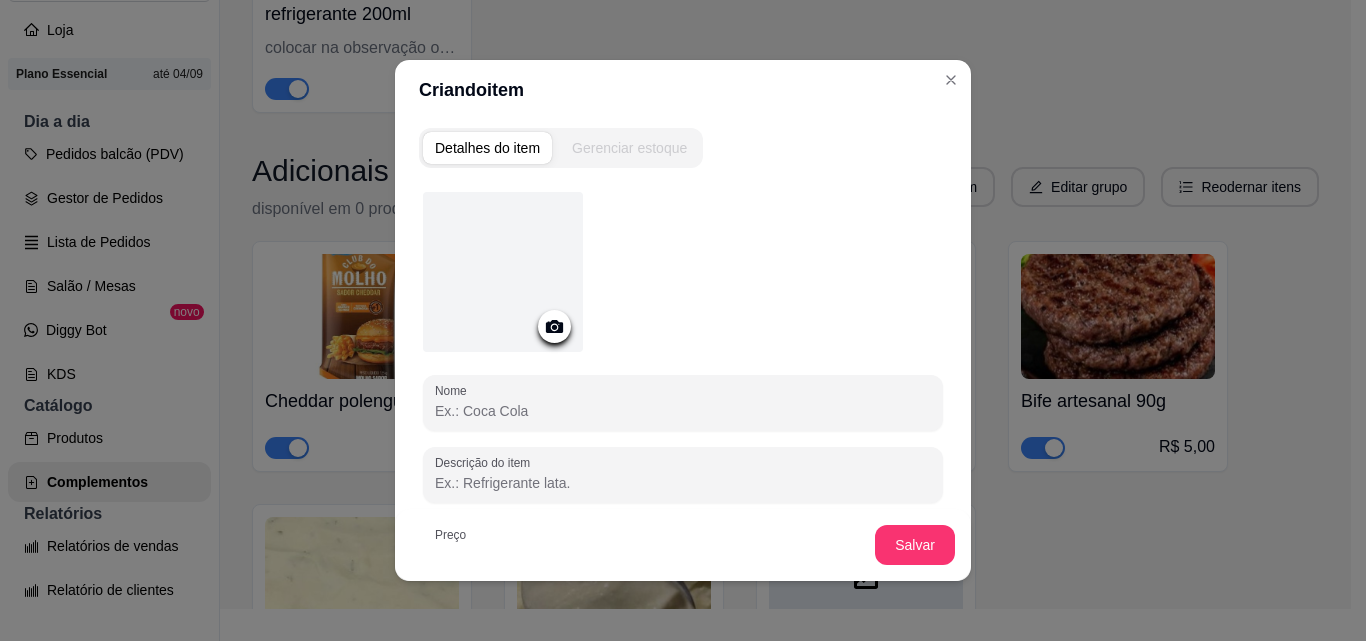 click on "Nome" at bounding box center [683, 411] 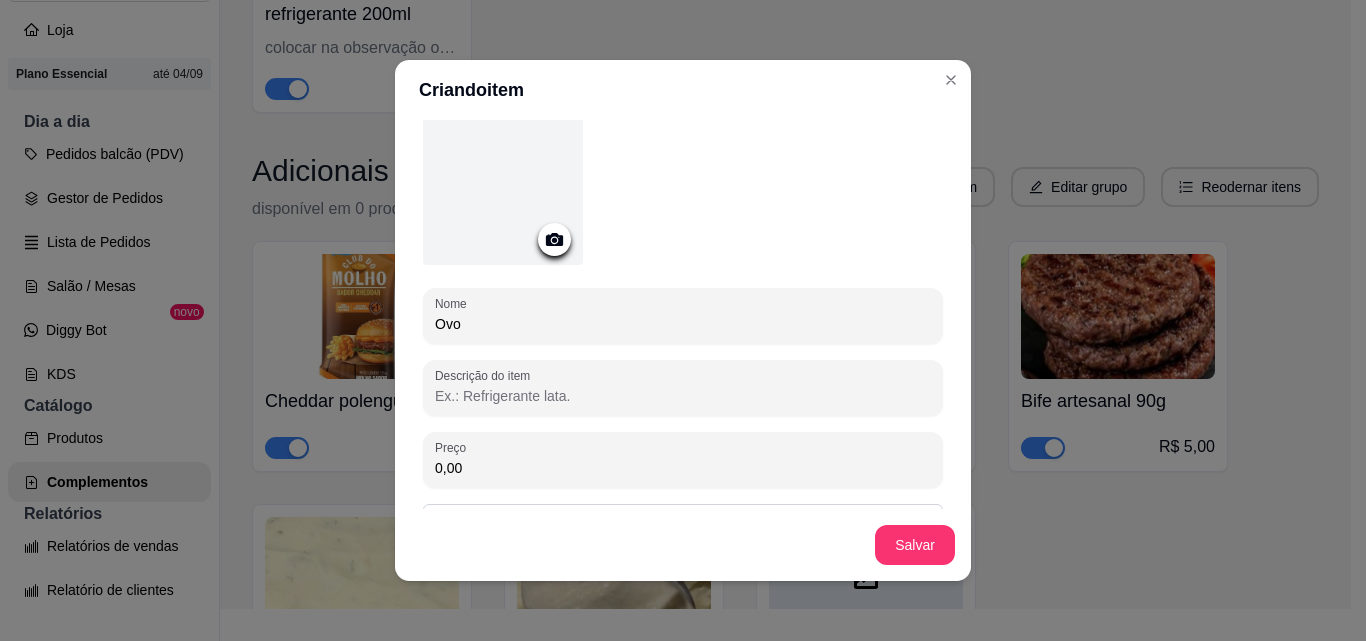 scroll, scrollTop: 100, scrollLeft: 0, axis: vertical 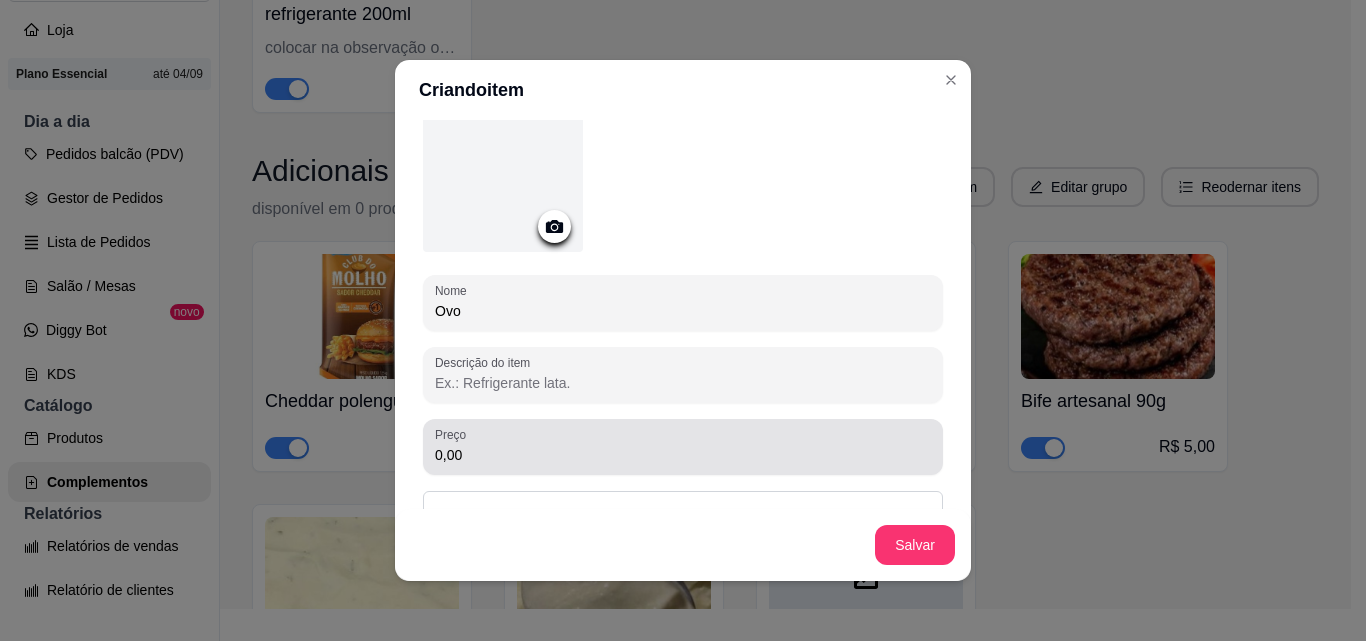type on "Ovo" 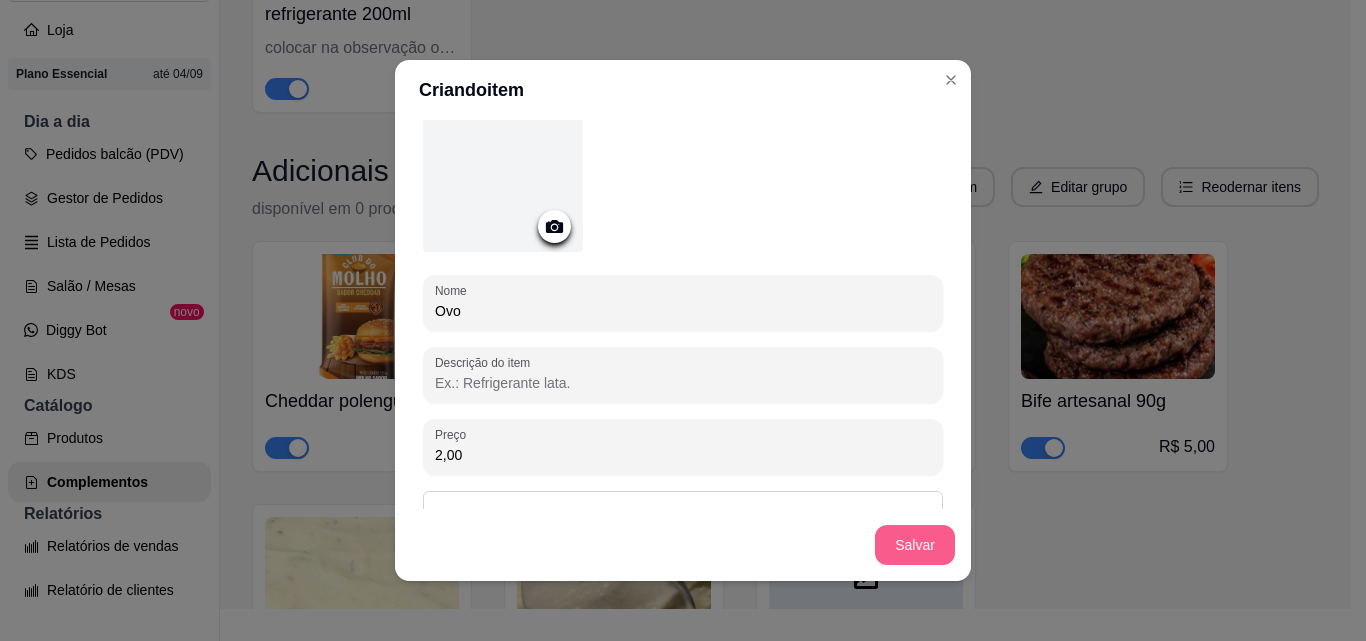 type on "2,00" 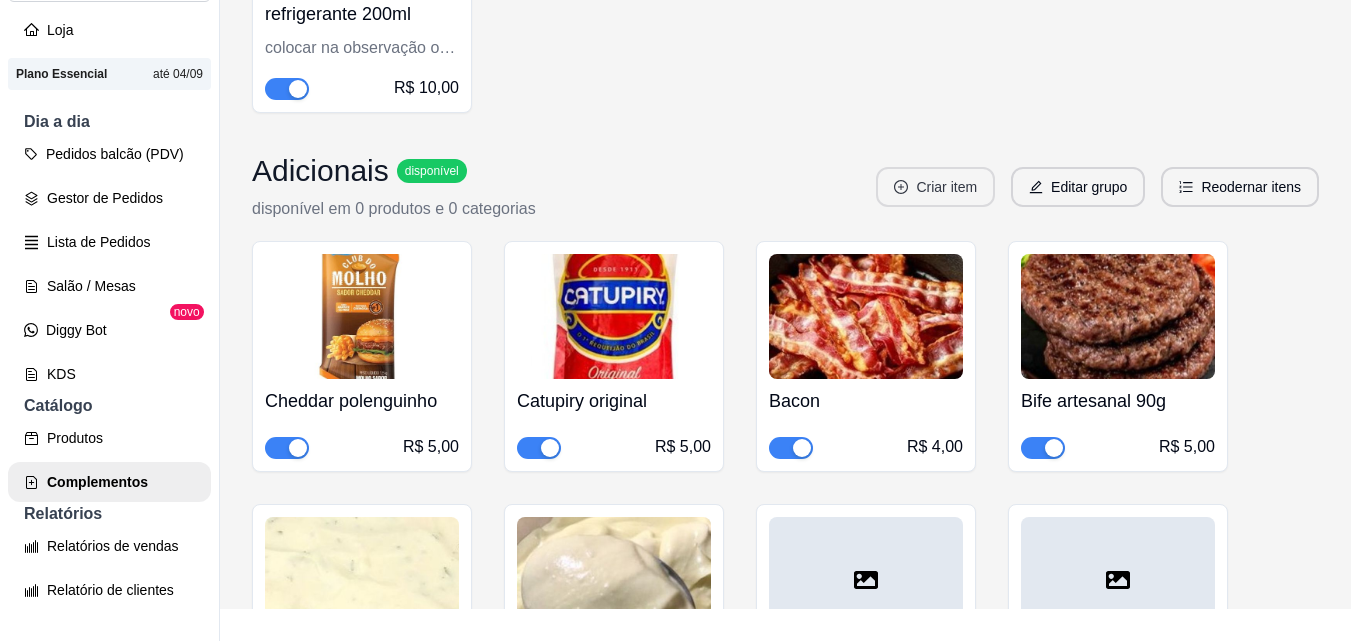 click on "Criar item" at bounding box center [935, 187] 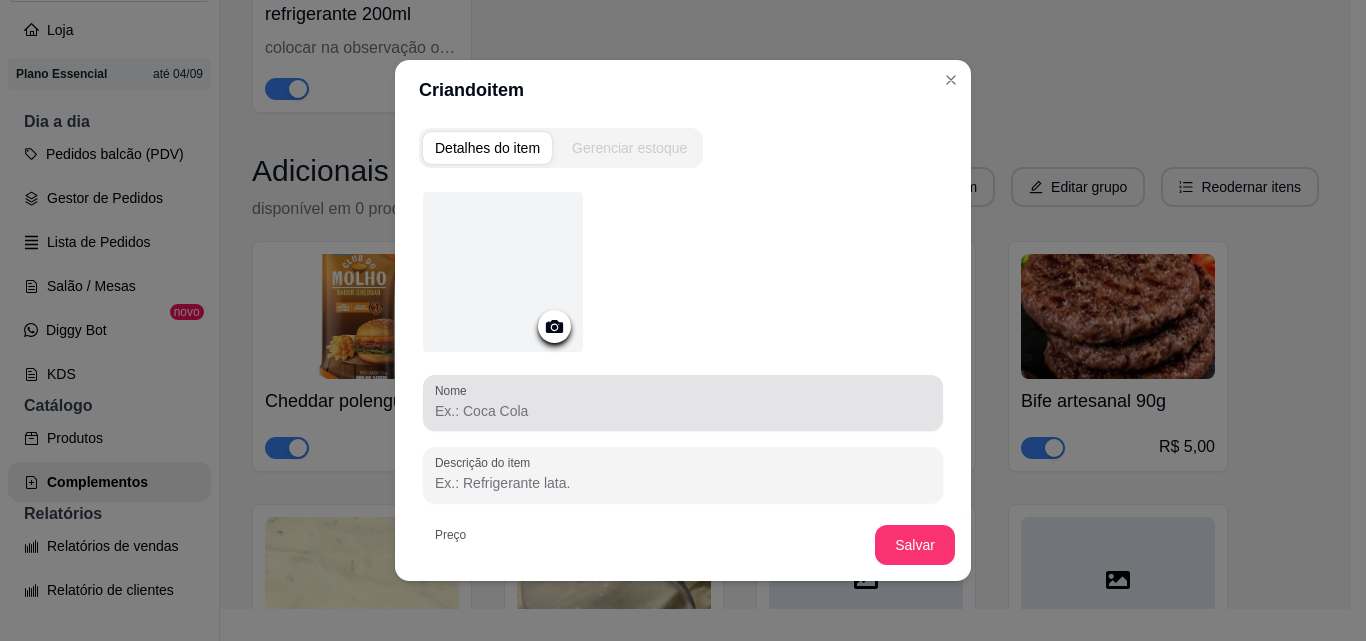 click on "Nome" at bounding box center [683, 411] 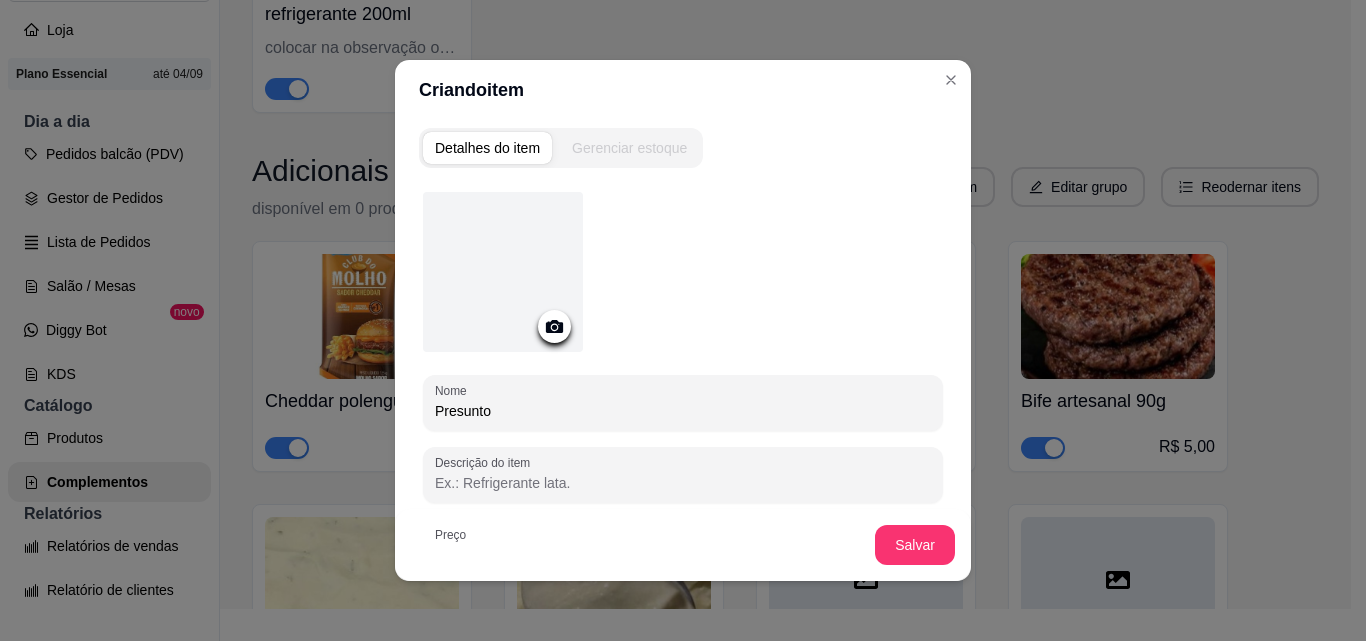 scroll, scrollTop: 100, scrollLeft: 0, axis: vertical 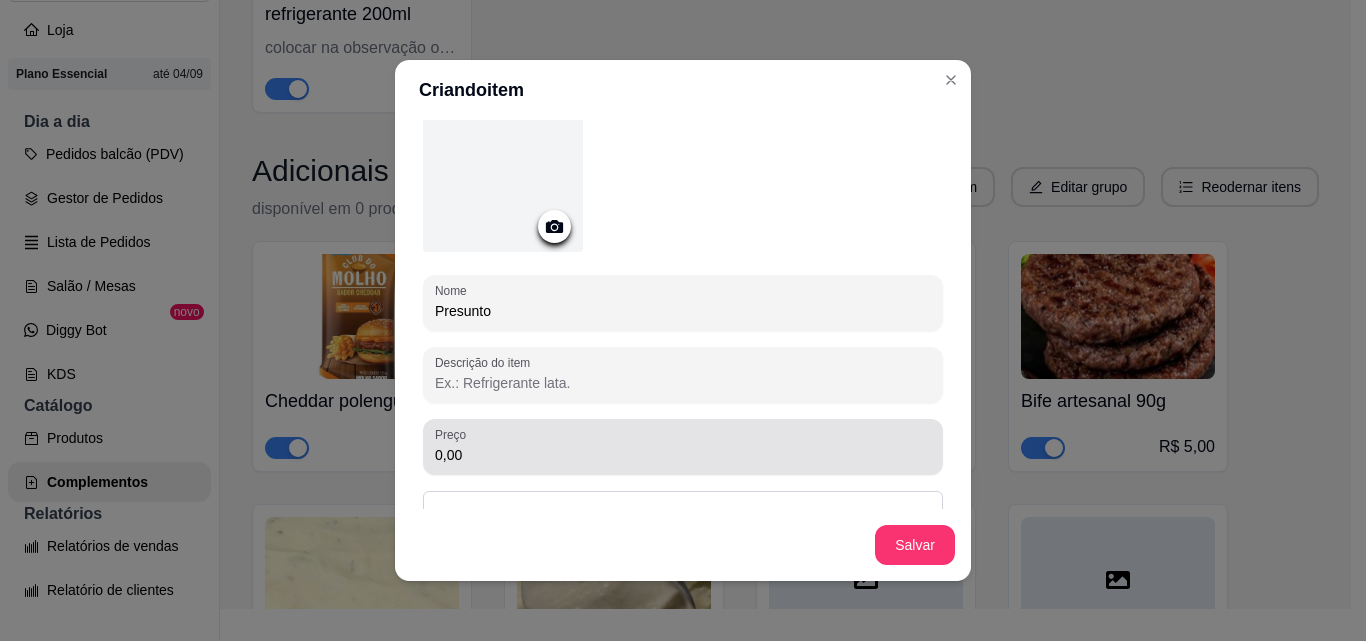 type on "Presunto" 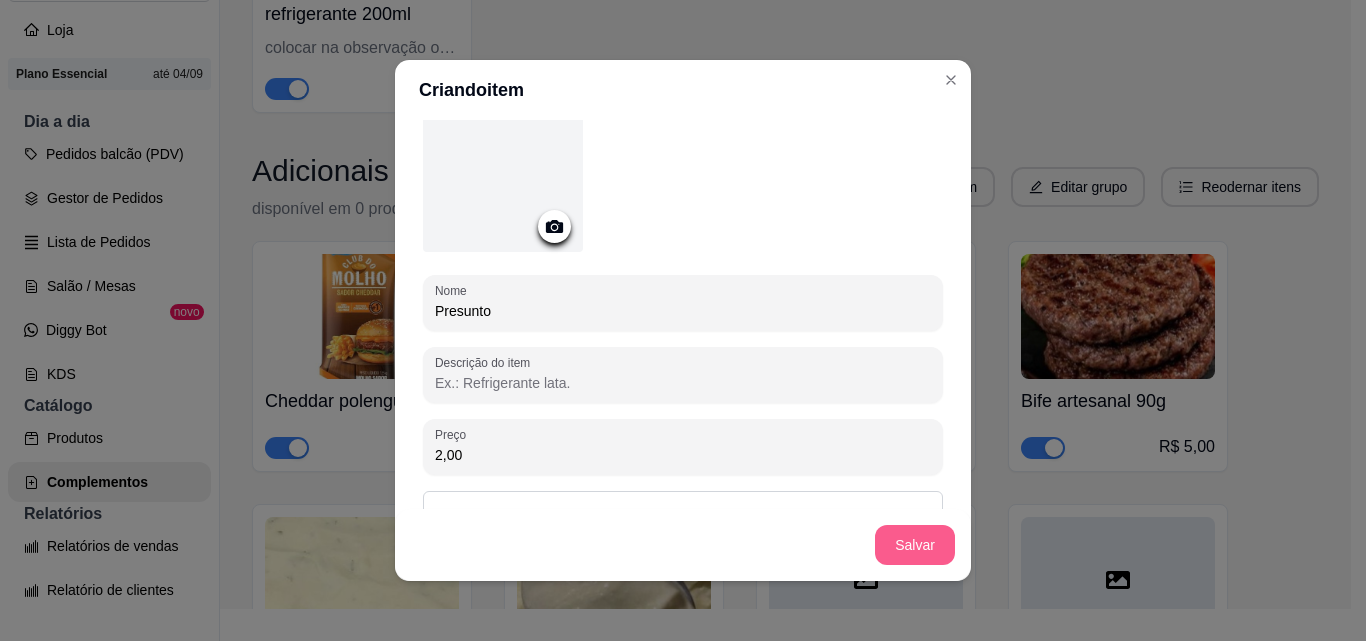 type on "2,00" 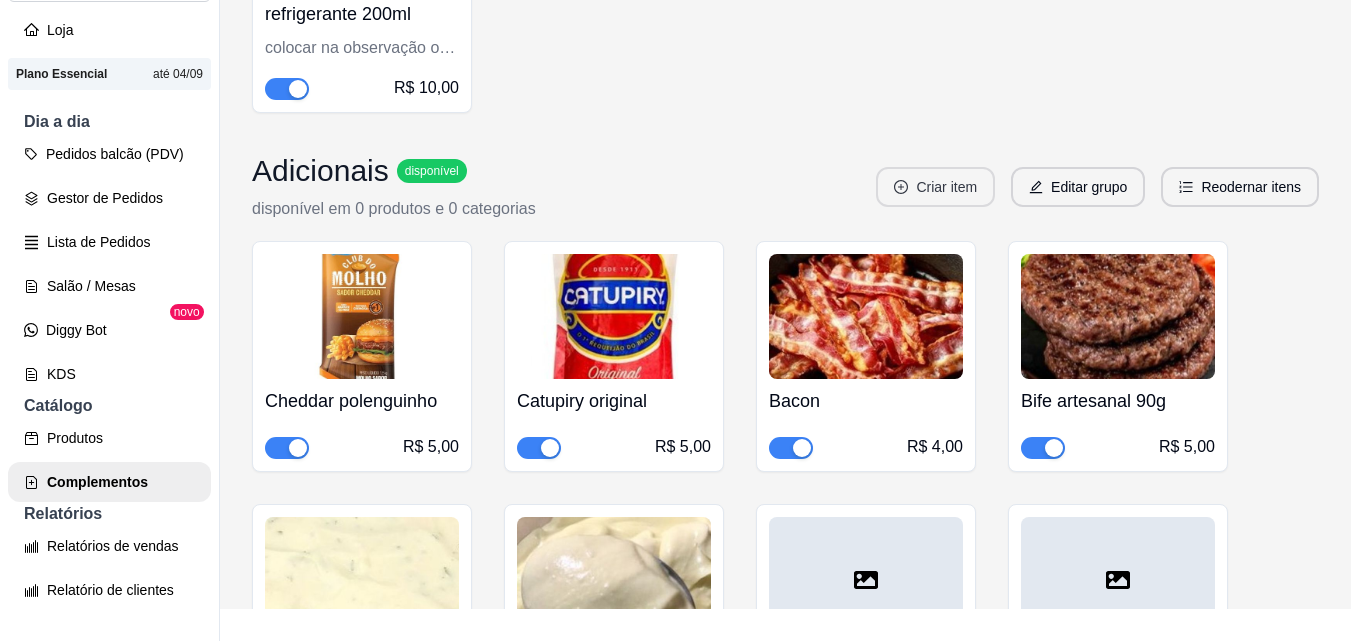 click on "Criar item" at bounding box center [935, 187] 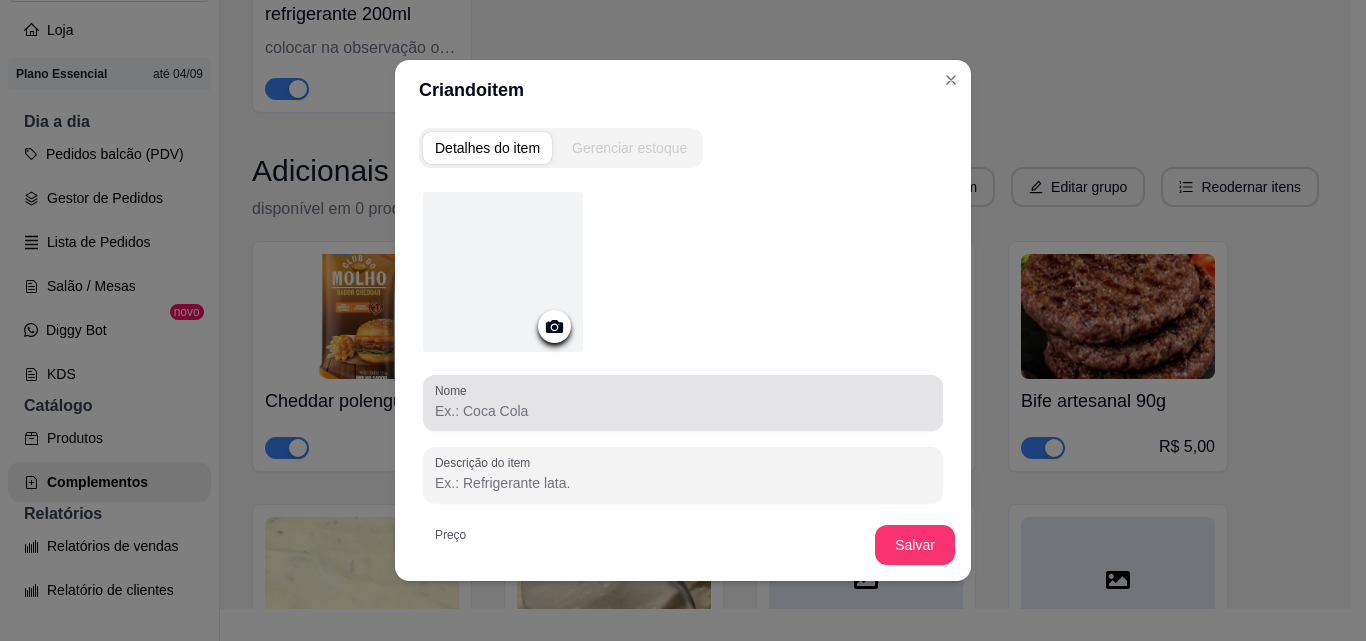 click on "Nome" at bounding box center (683, 411) 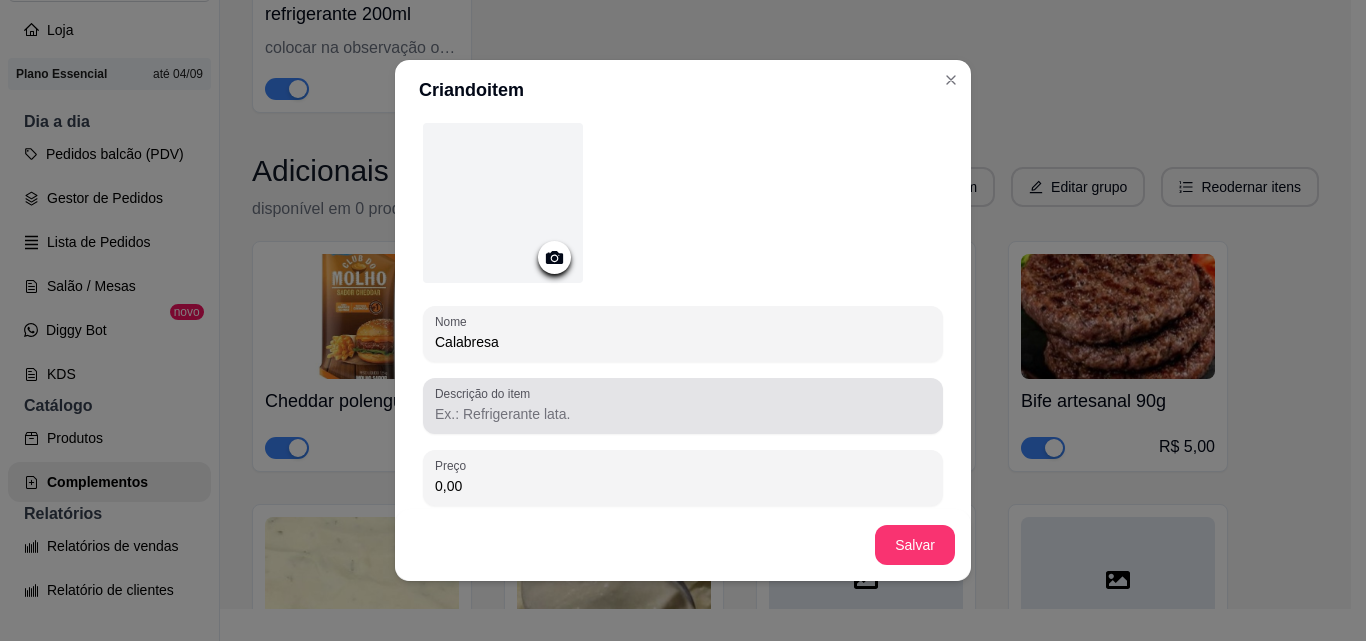 scroll, scrollTop: 100, scrollLeft: 0, axis: vertical 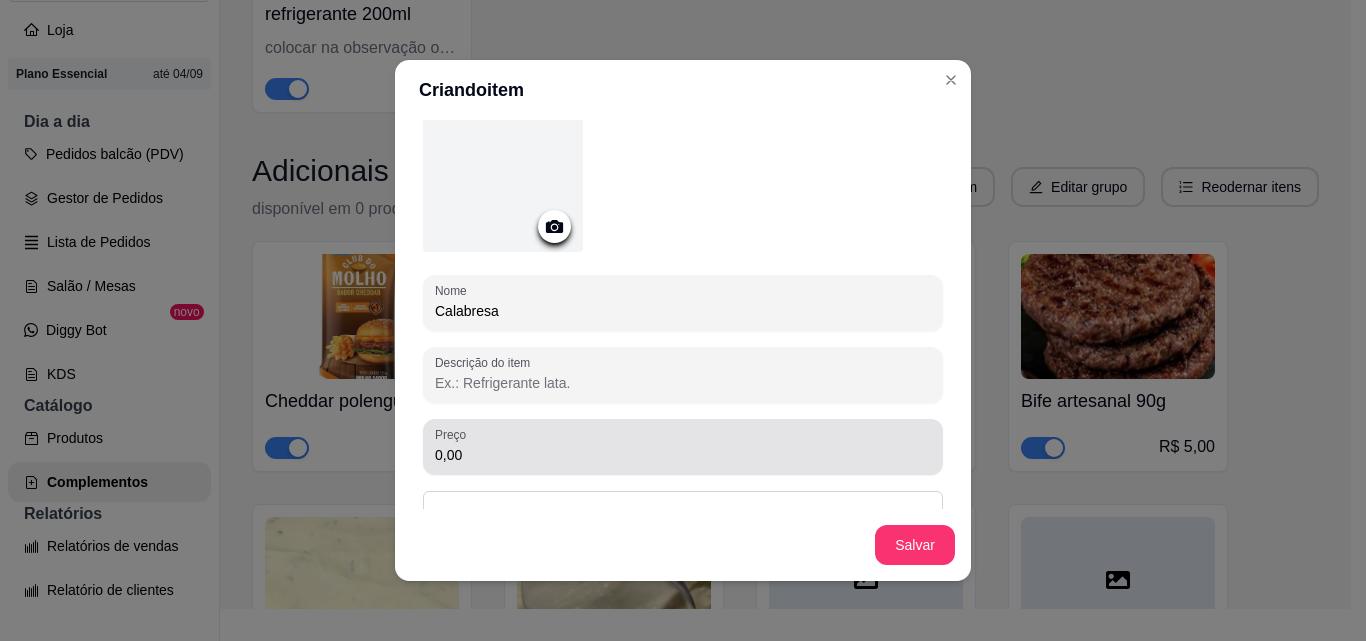 type on "Calabresa" 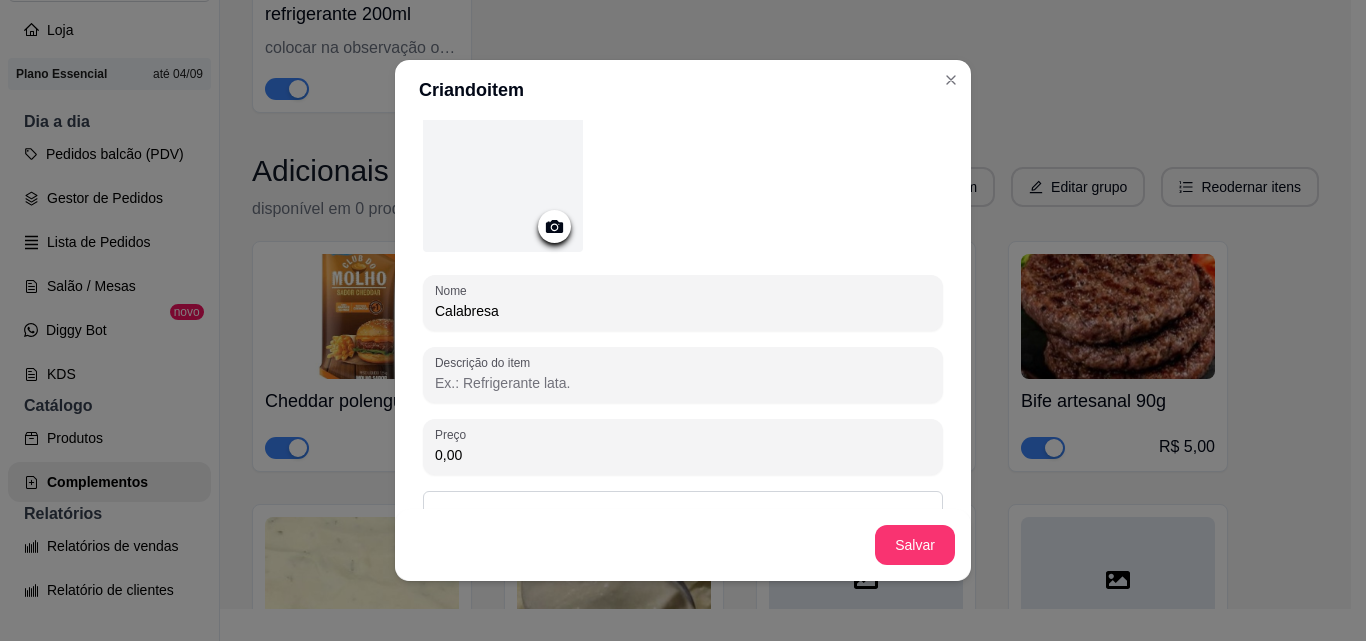 click on "0,00" at bounding box center (683, 455) 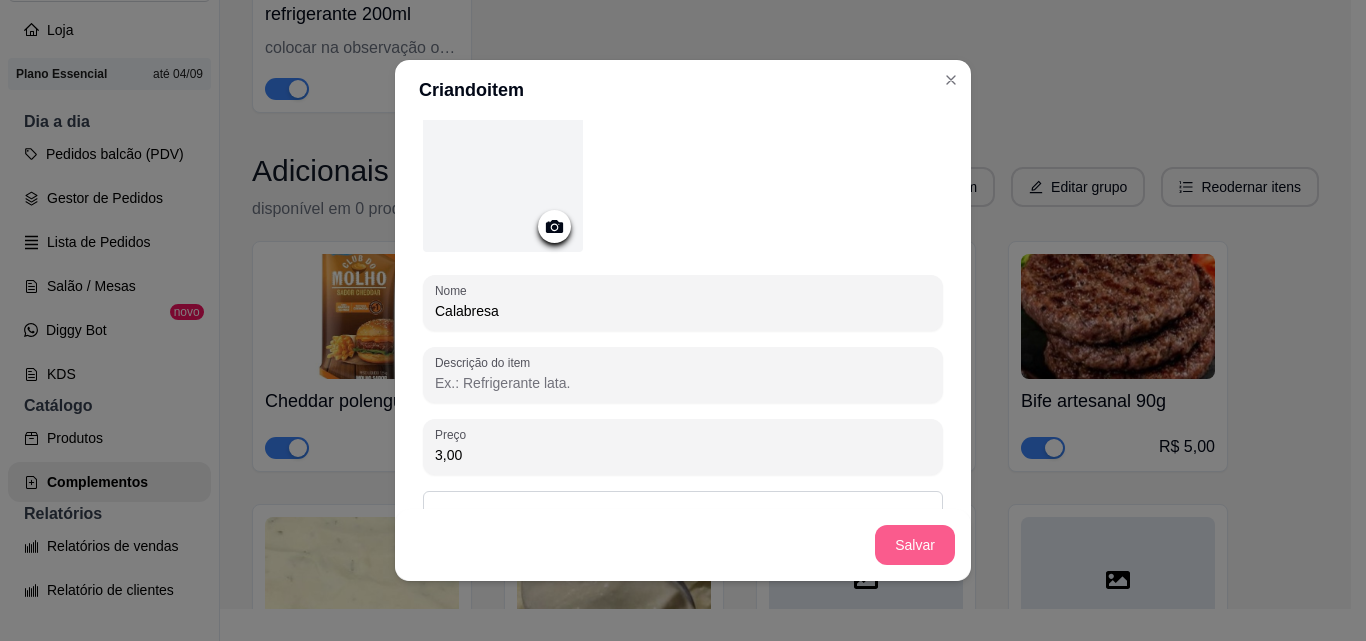 type on "3,00" 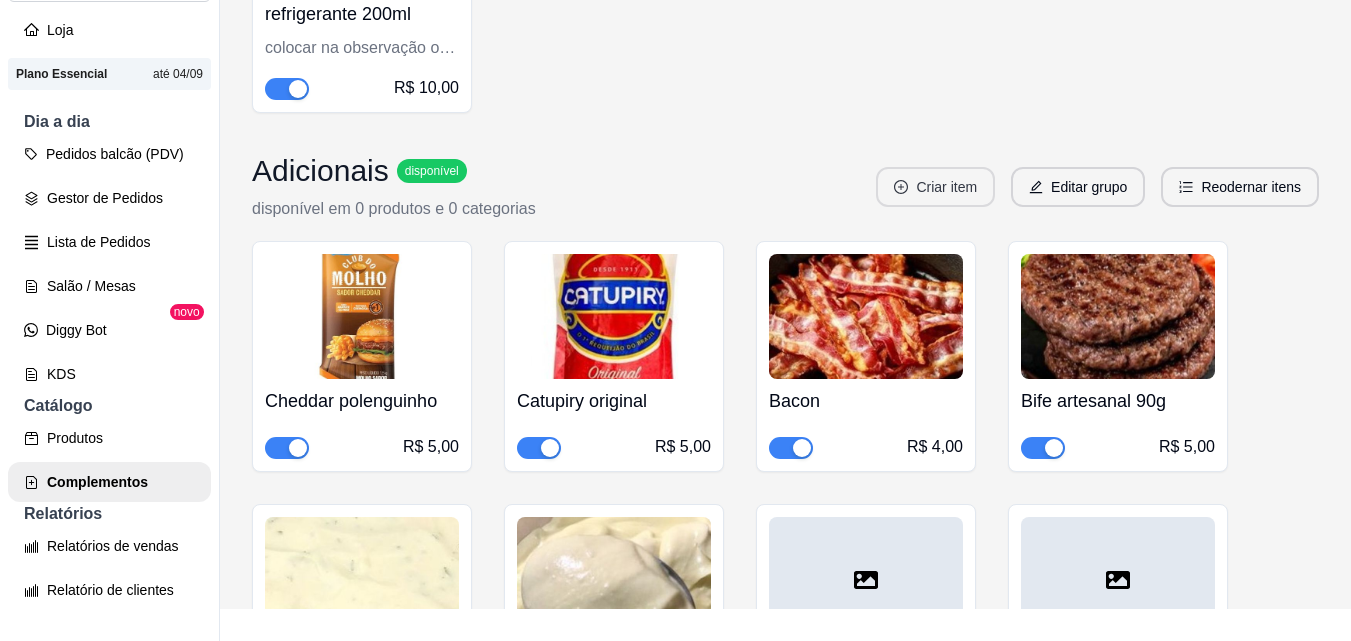 click on "Criar item" at bounding box center [935, 187] 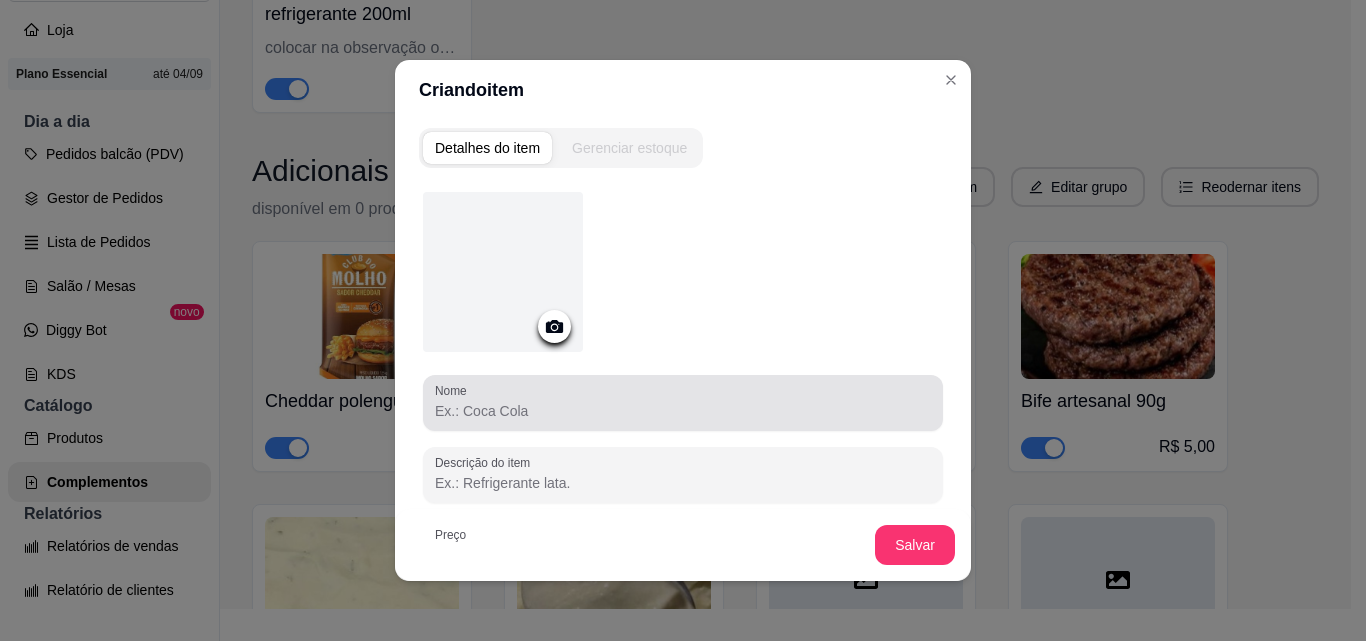 click at bounding box center (683, 403) 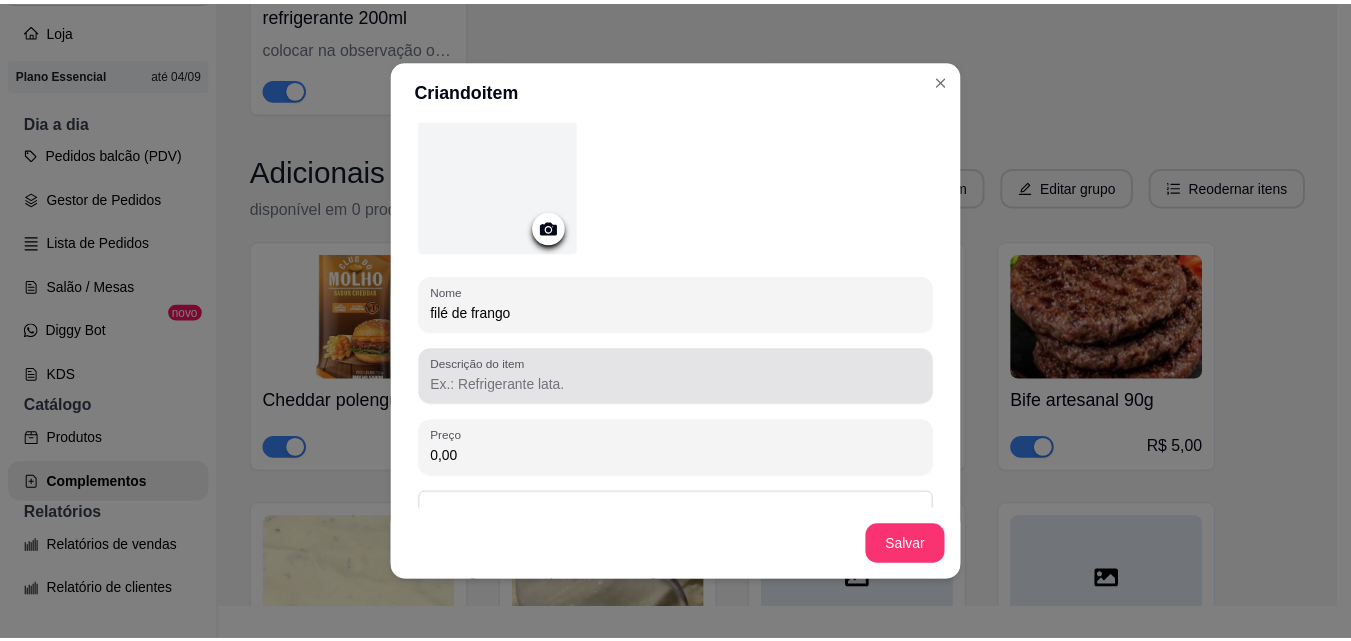 scroll, scrollTop: 200, scrollLeft: 0, axis: vertical 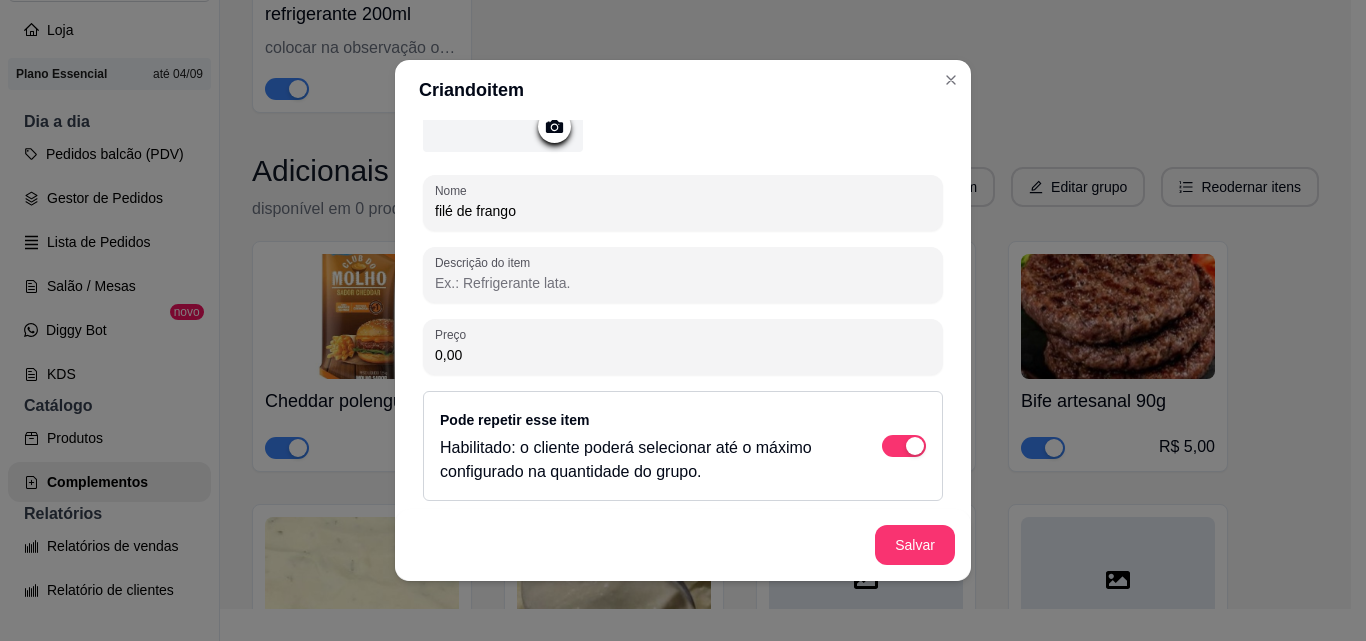 type on "filé de frango" 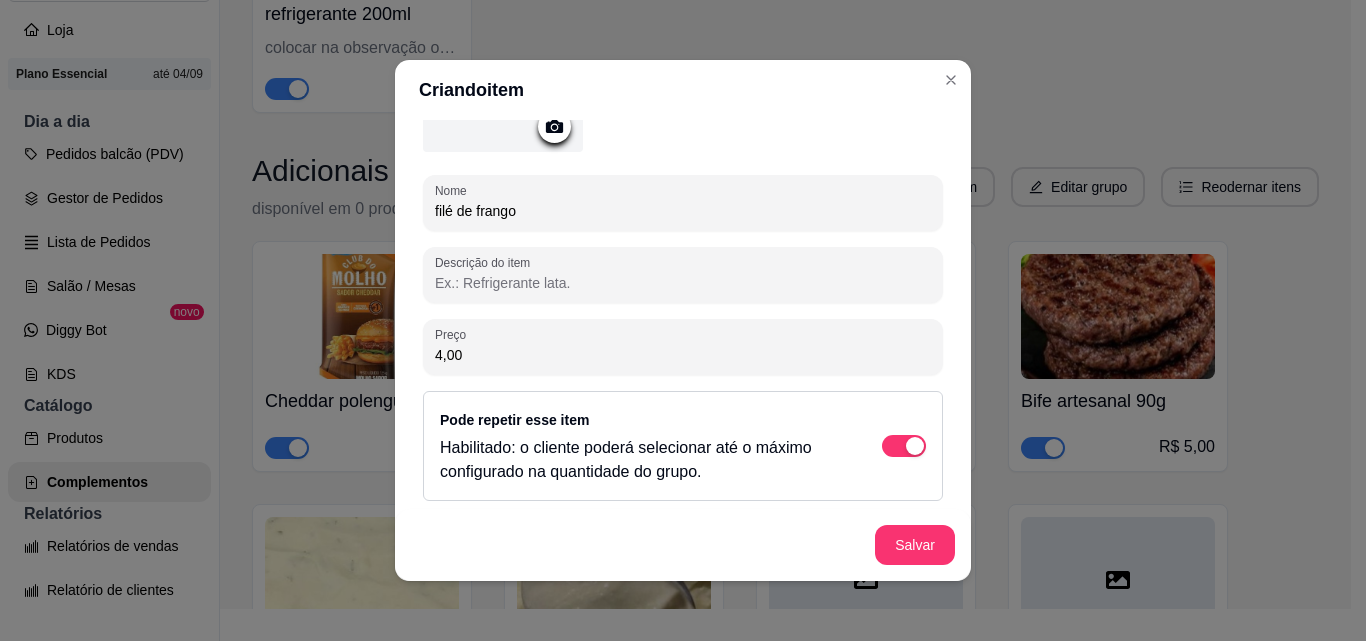 type on "4,00" 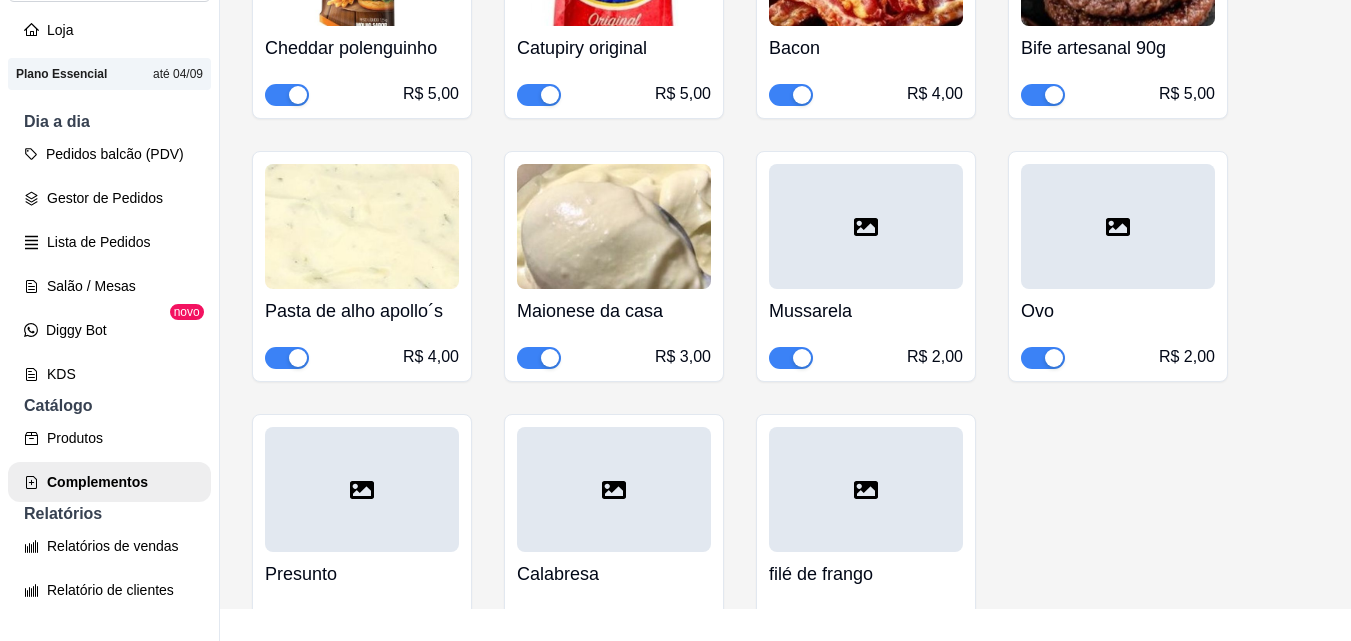 scroll, scrollTop: 930, scrollLeft: 0, axis: vertical 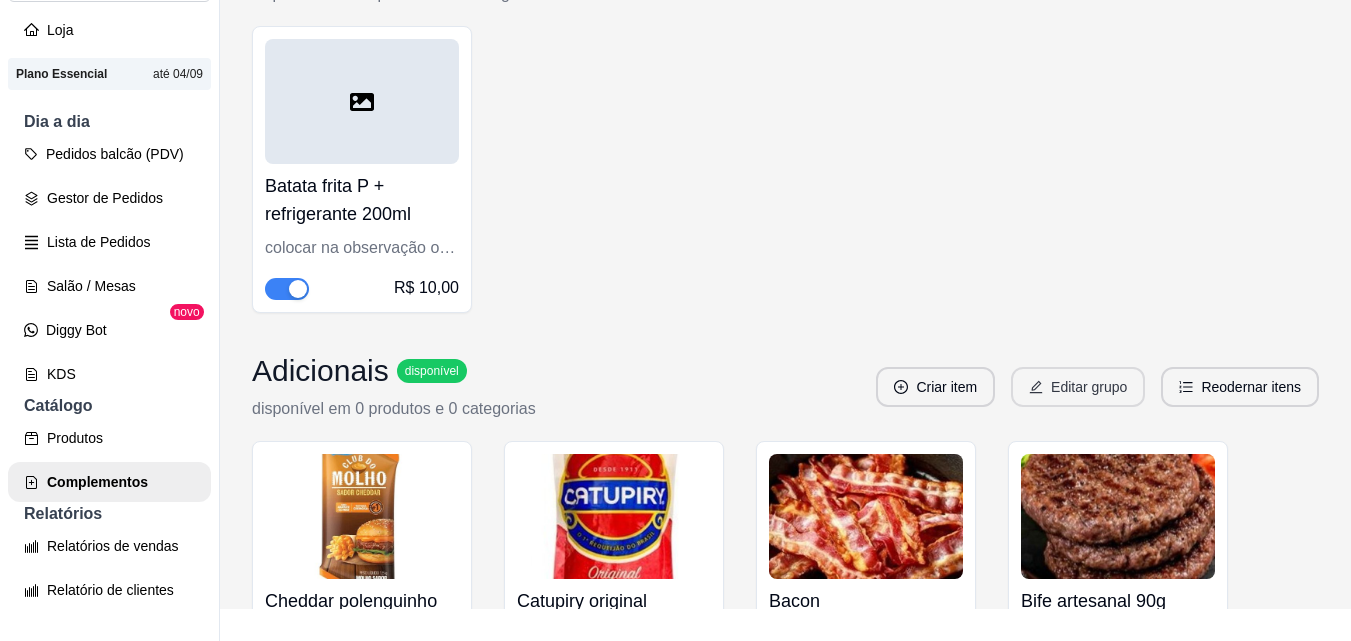 click on "Editar grupo" at bounding box center [1078, 387] 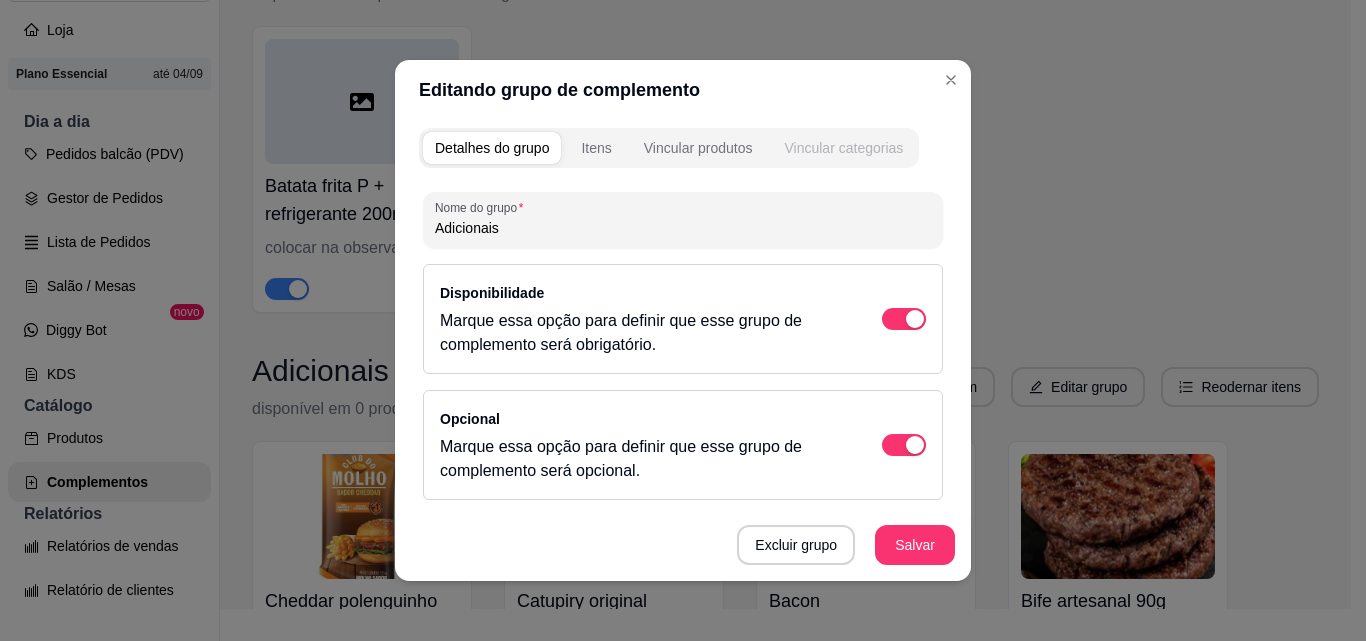 click on "Vincular categorias" at bounding box center [843, 148] 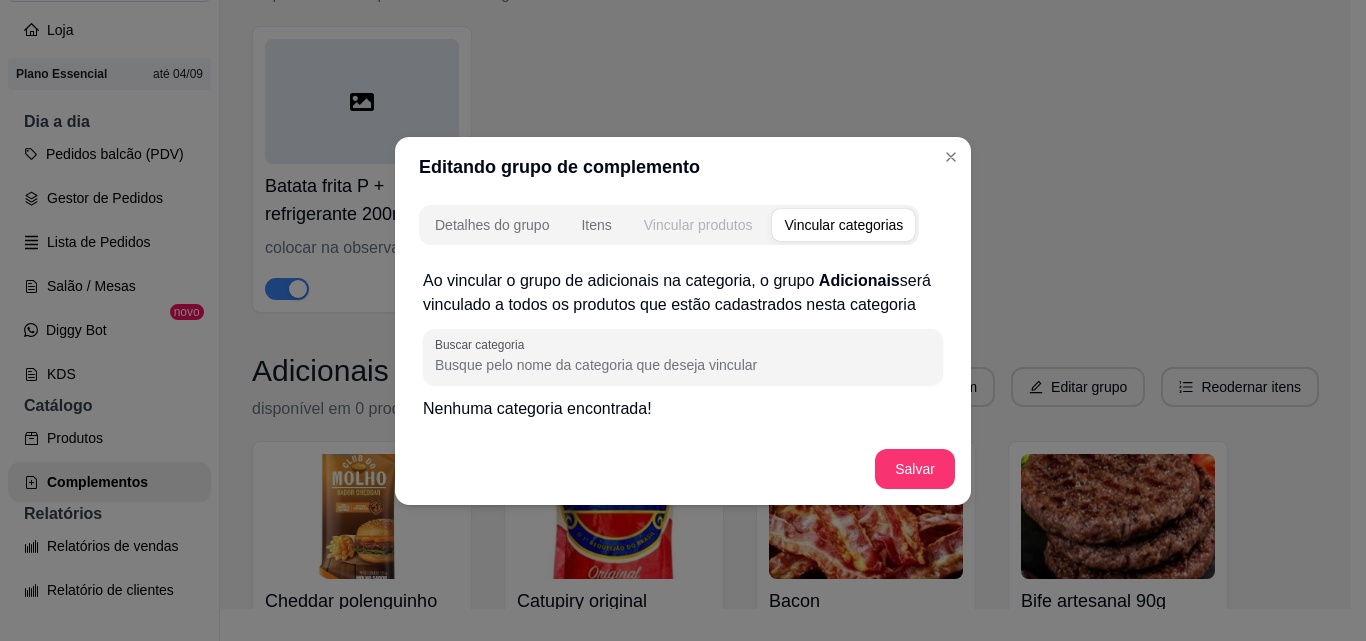 click on "Vincular produtos" at bounding box center (698, 225) 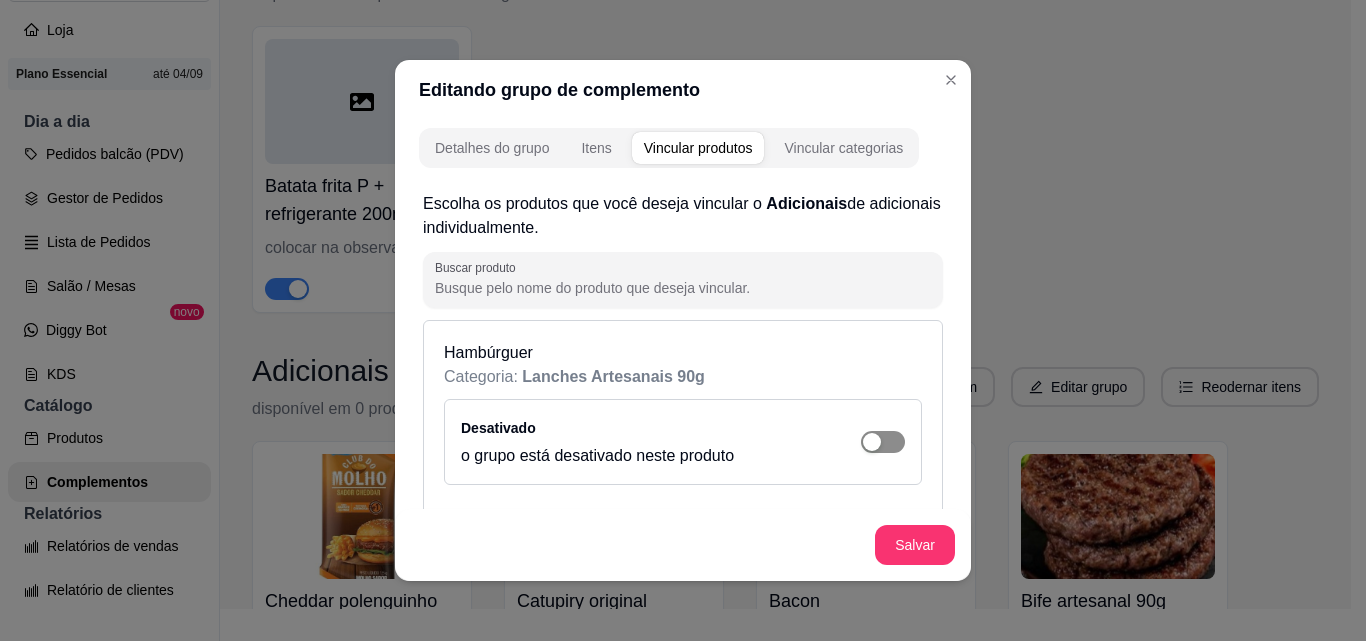 click at bounding box center [872, 442] 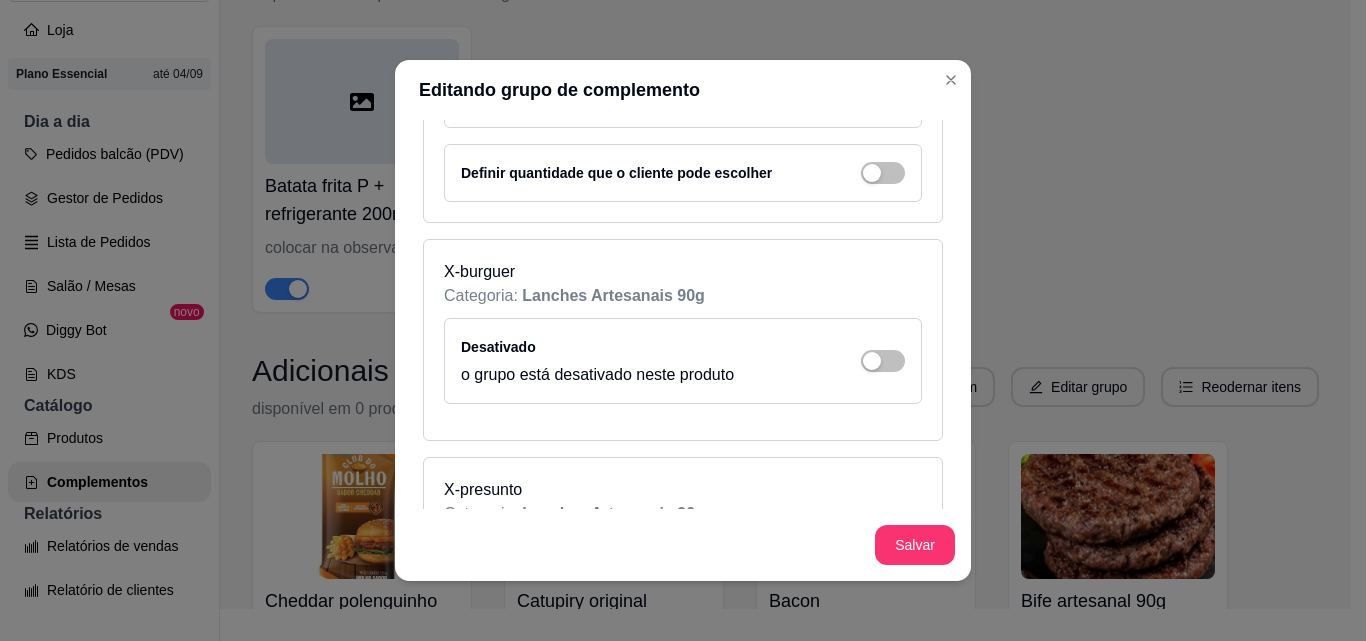 scroll, scrollTop: 400, scrollLeft: 0, axis: vertical 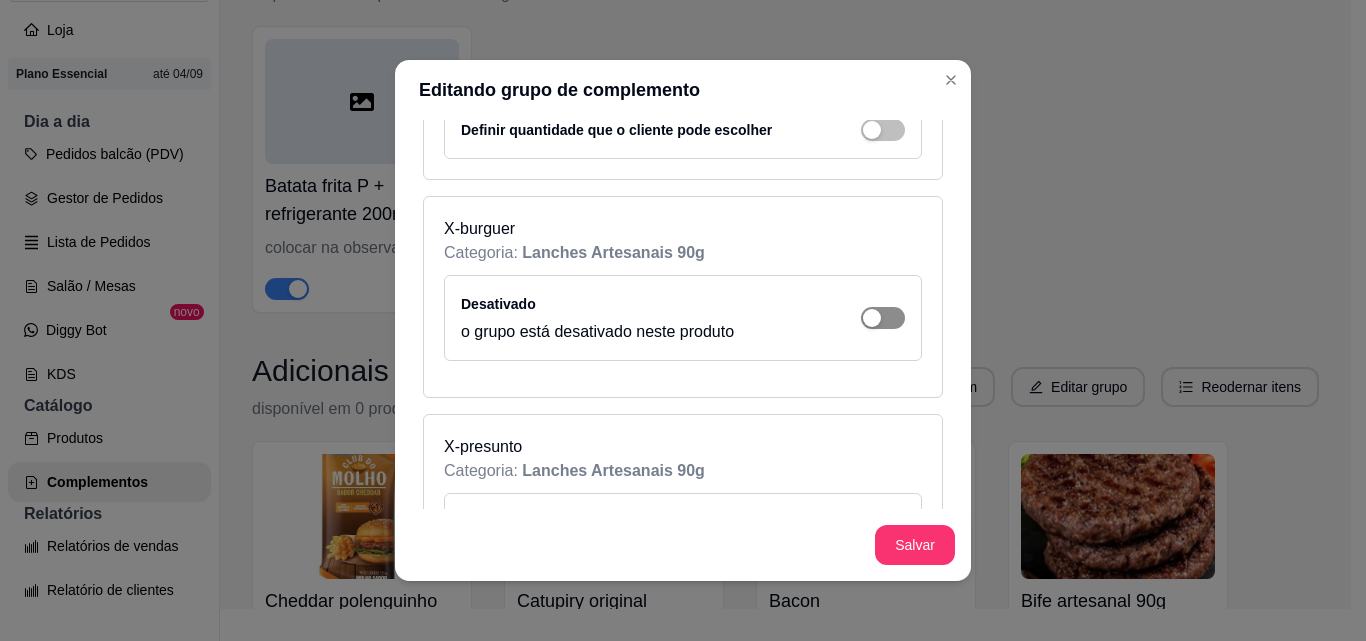 click at bounding box center [883, 42] 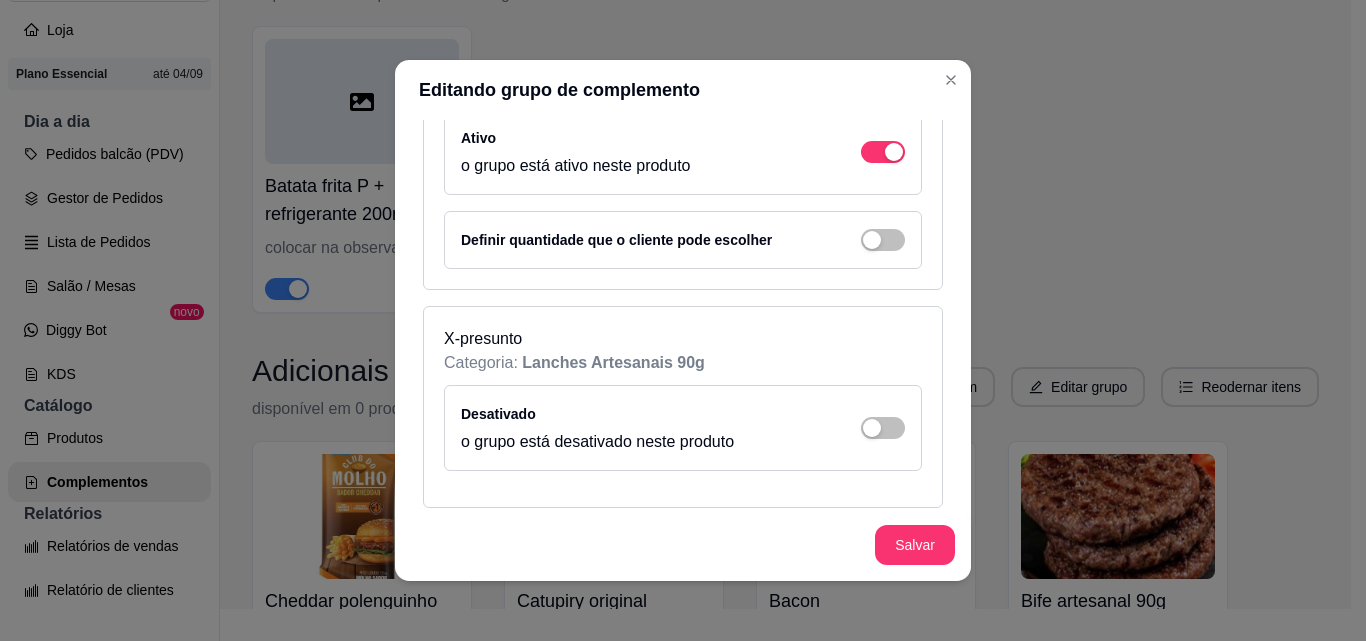 scroll, scrollTop: 600, scrollLeft: 0, axis: vertical 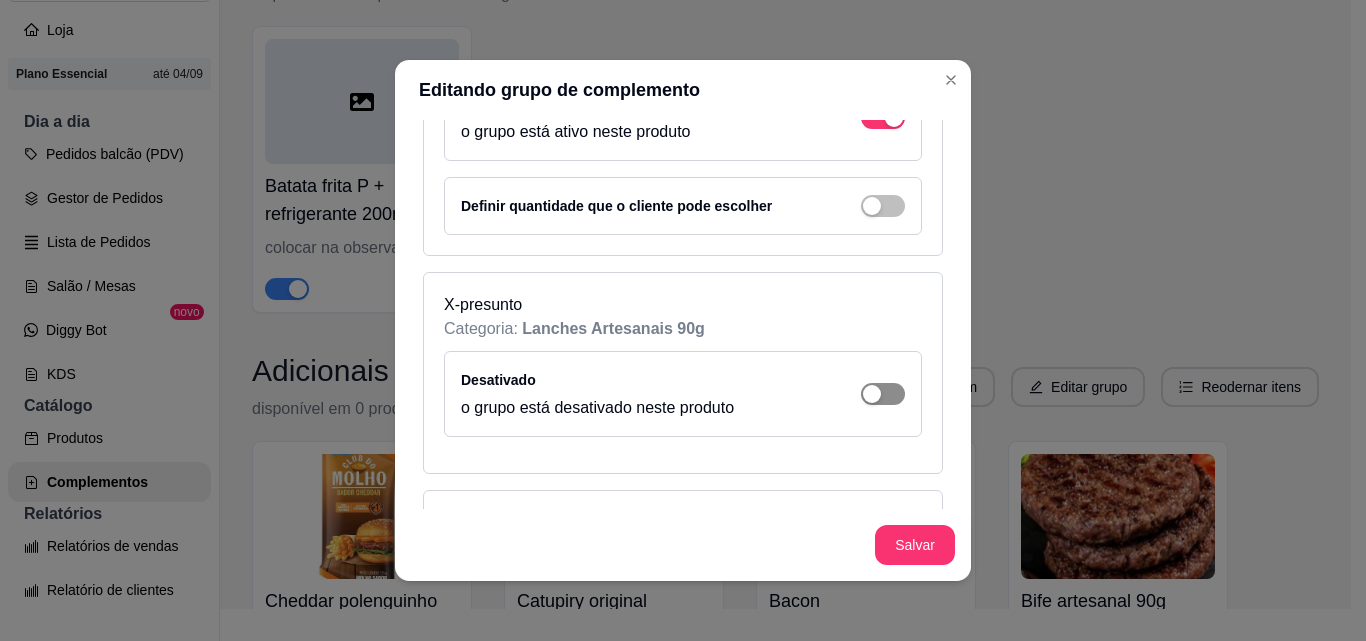 click at bounding box center [883, -158] 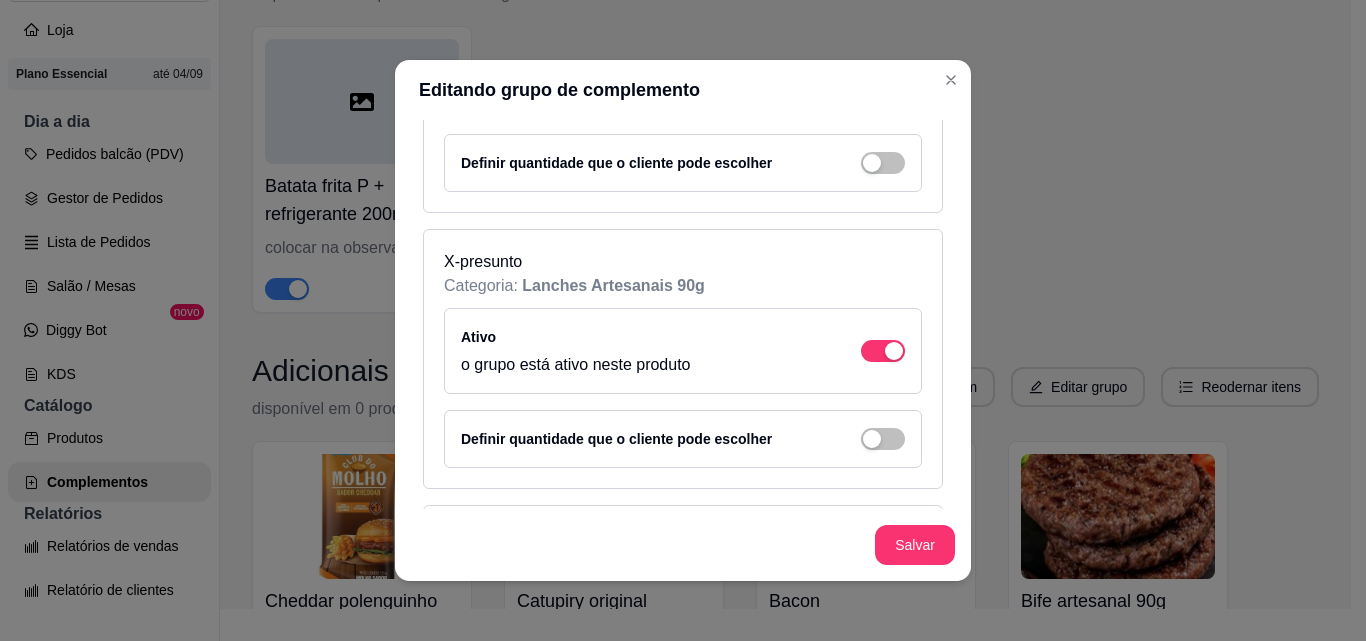 scroll, scrollTop: 900, scrollLeft: 0, axis: vertical 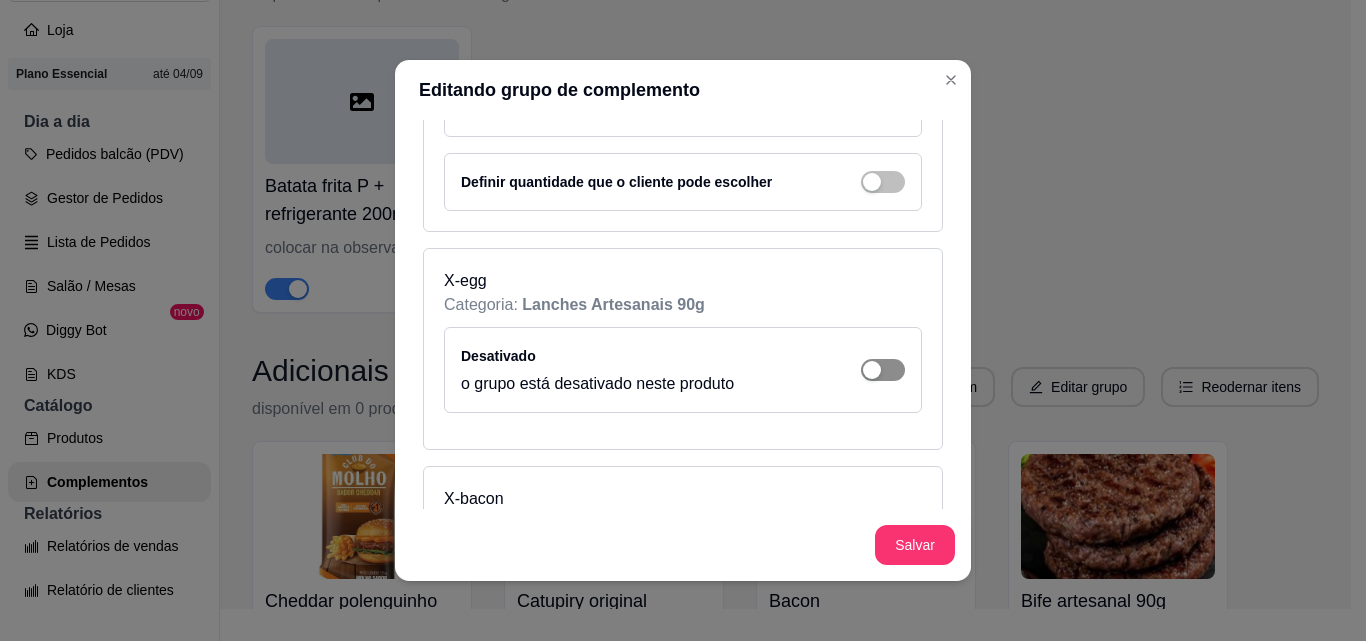 click at bounding box center [883, -458] 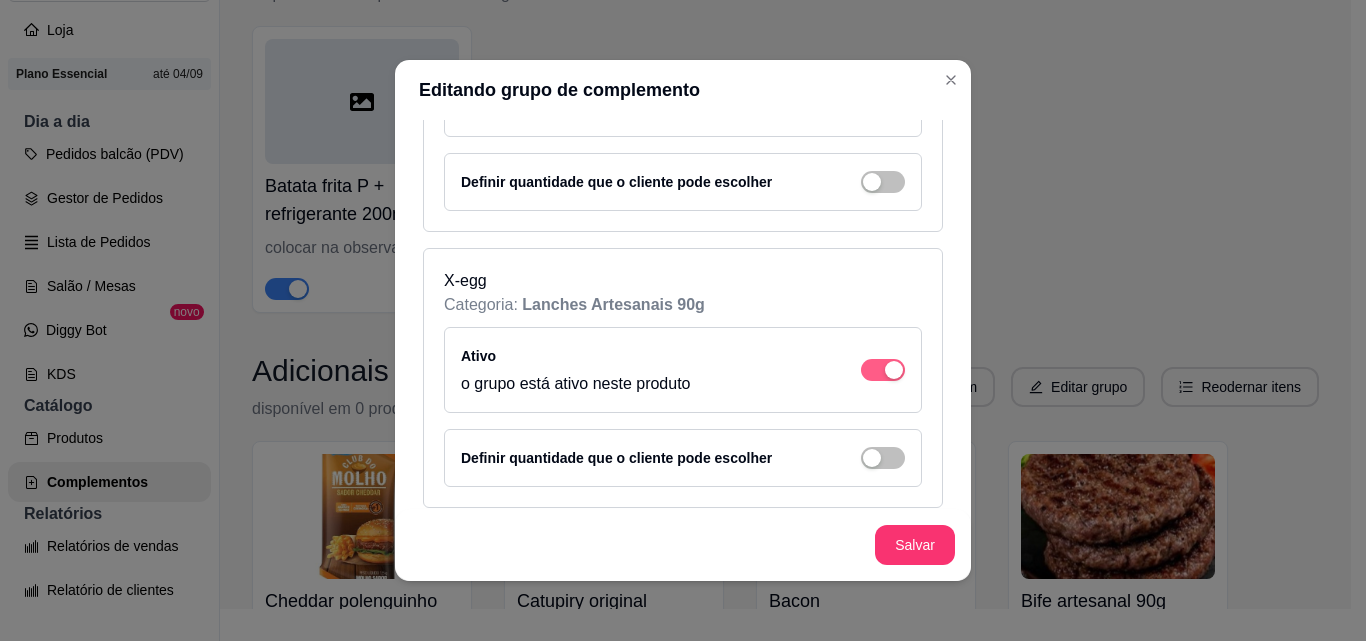scroll, scrollTop: 1100, scrollLeft: 0, axis: vertical 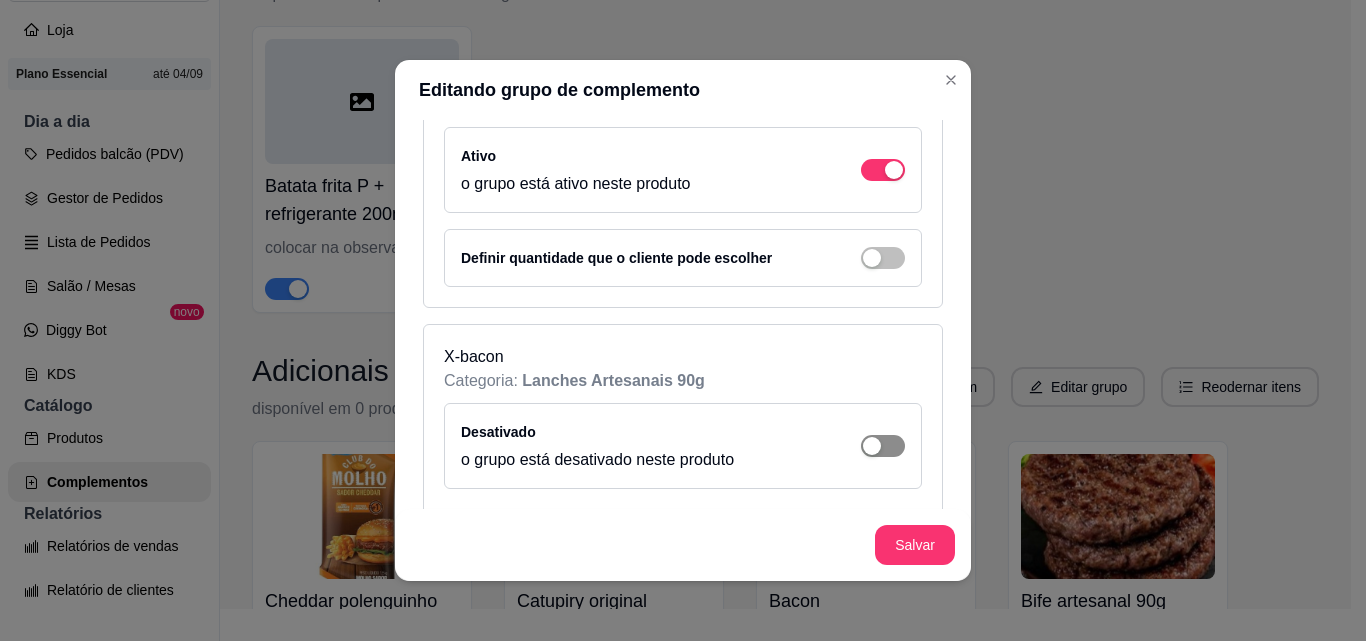 click at bounding box center [883, -658] 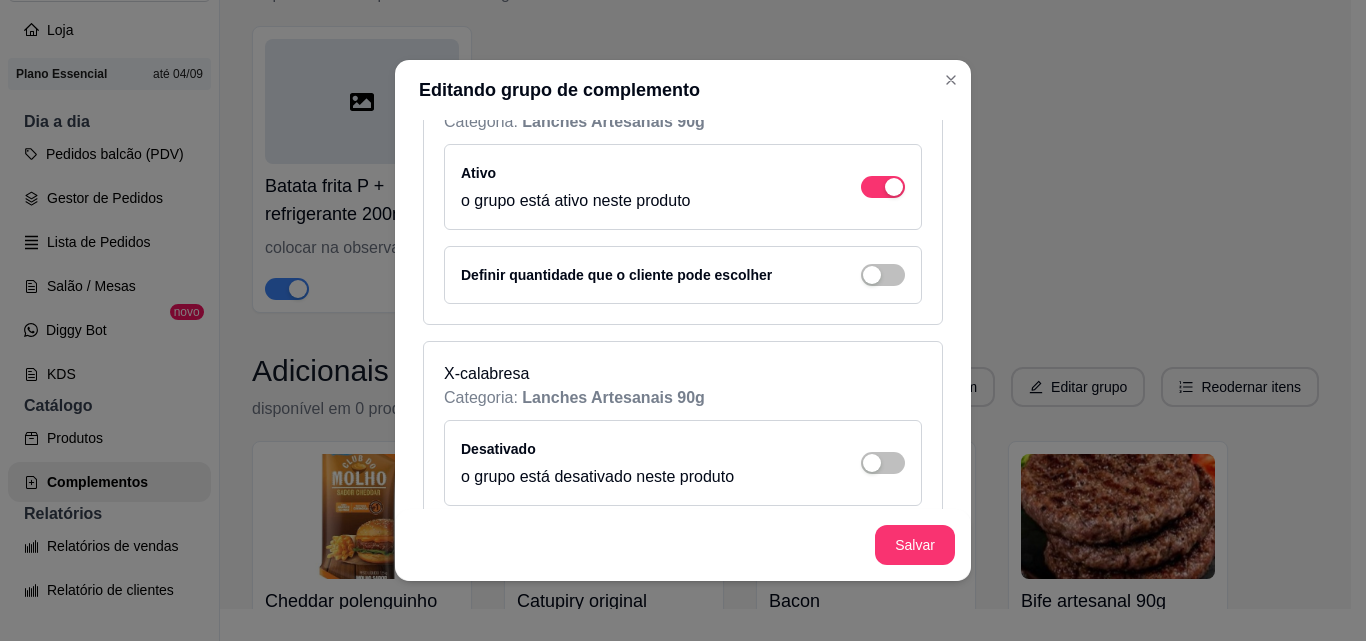 scroll, scrollTop: 1500, scrollLeft: 0, axis: vertical 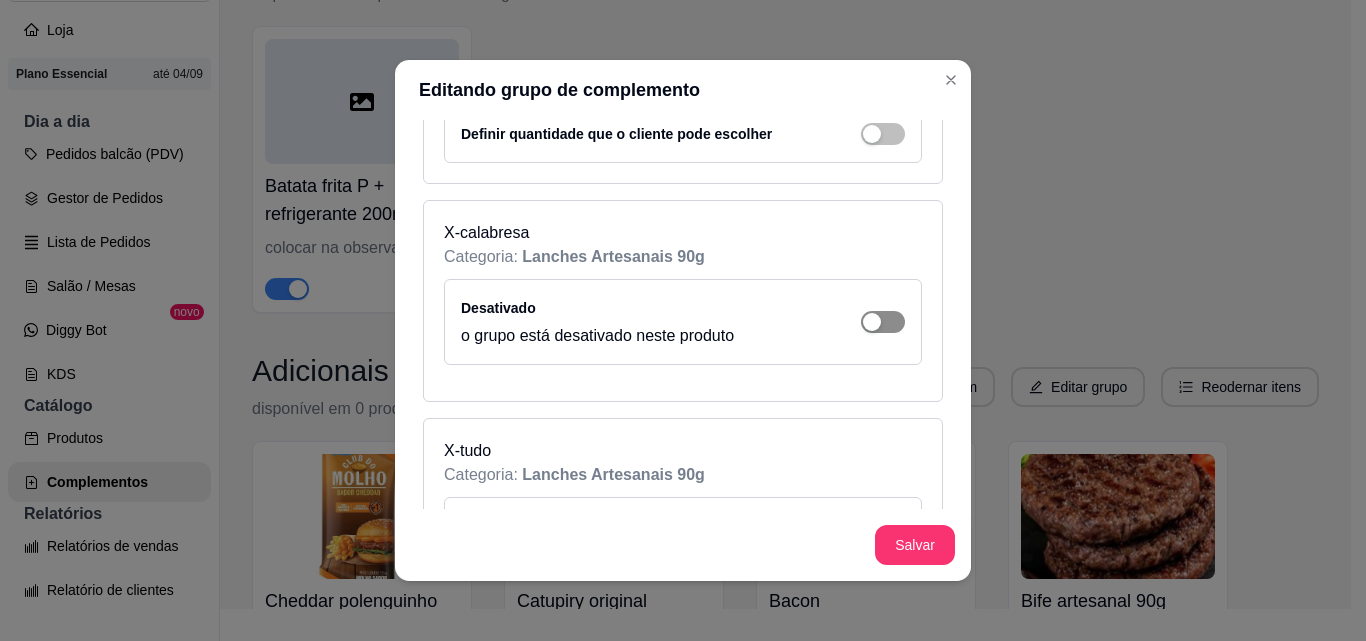 click at bounding box center (883, -1058) 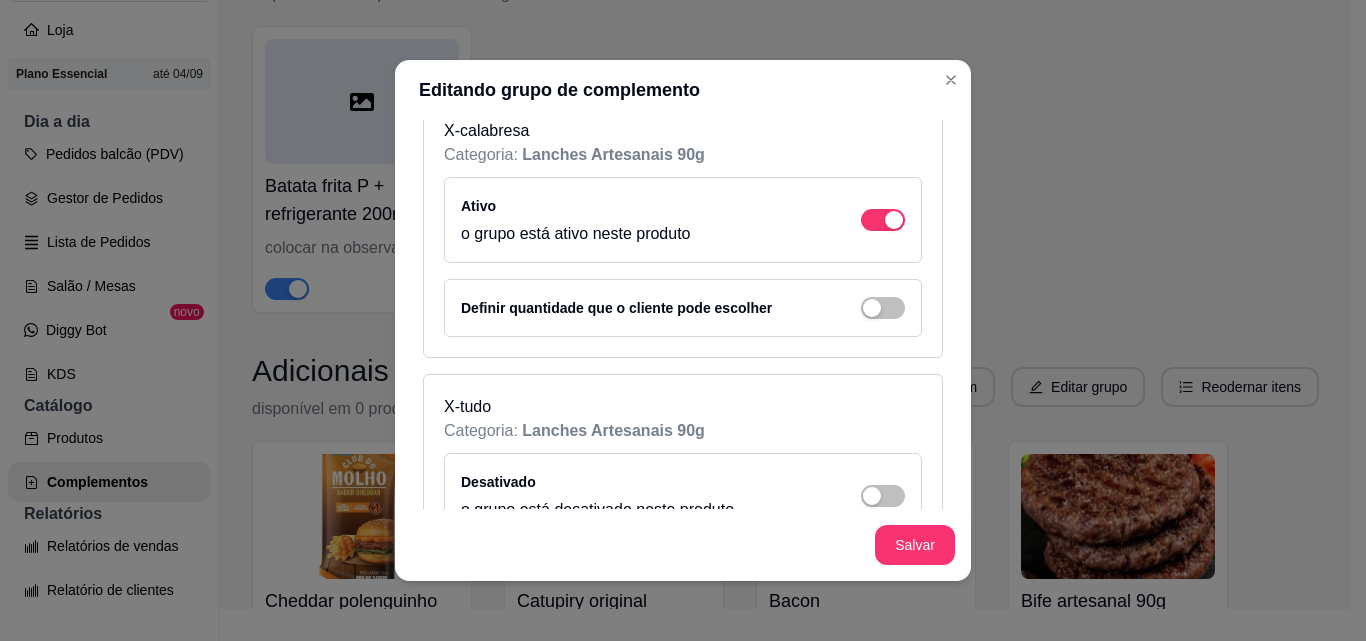 scroll, scrollTop: 1700, scrollLeft: 0, axis: vertical 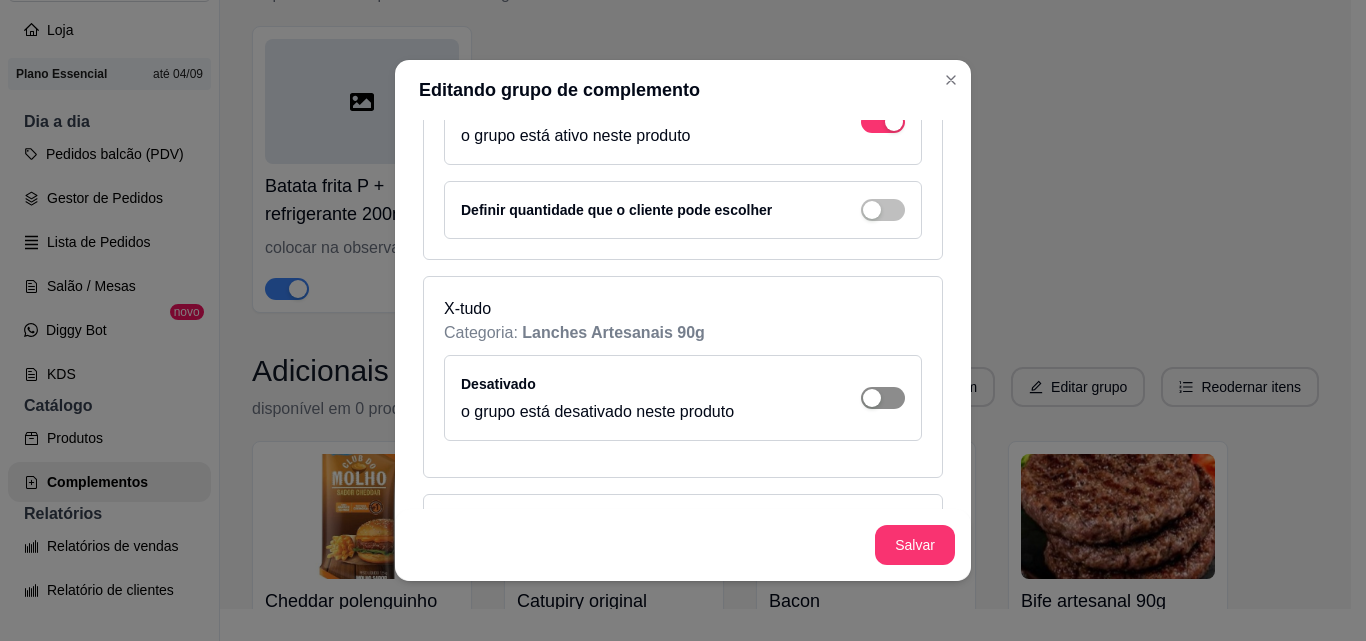 click at bounding box center [883, -1258] 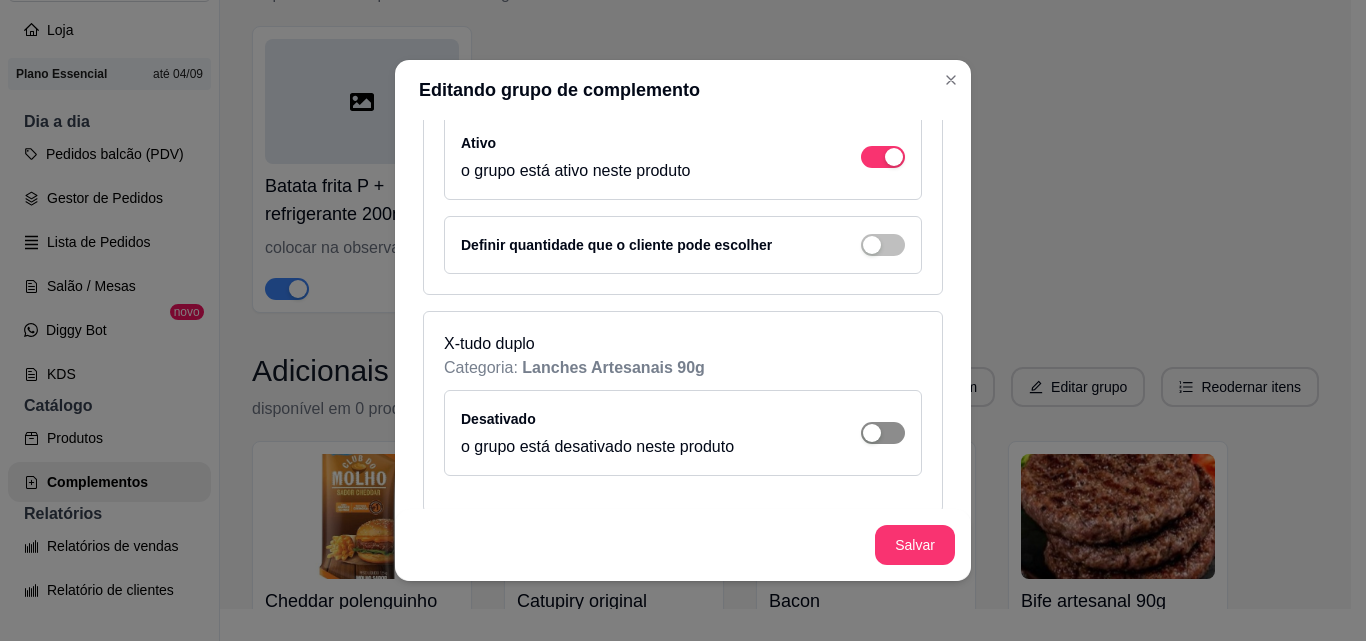 scroll, scrollTop: 2000, scrollLeft: 0, axis: vertical 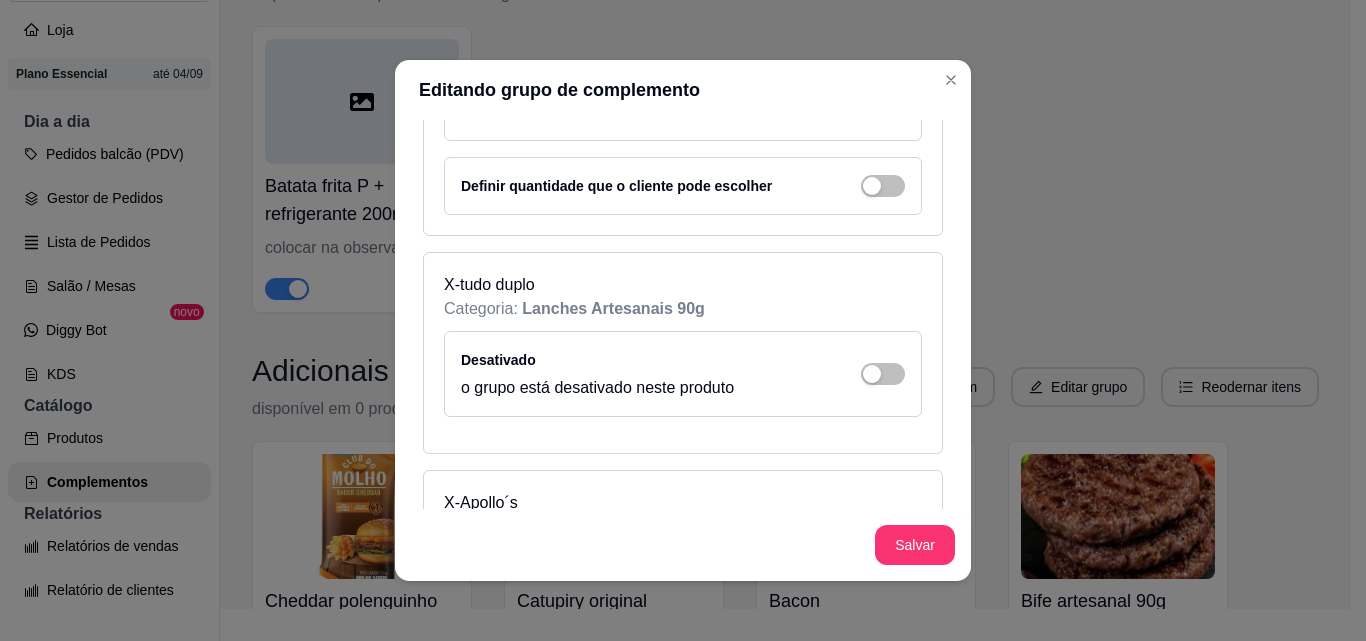 click on "Desativado o grupo está desativado neste produto" at bounding box center [683, 374] 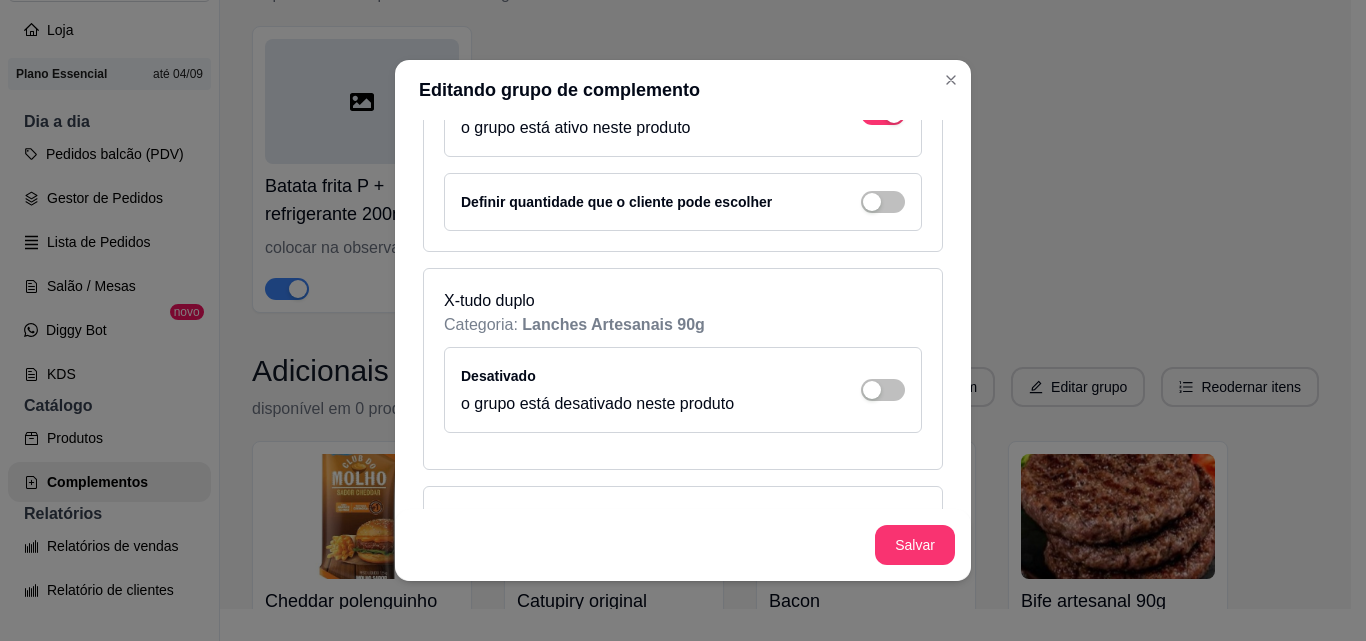scroll, scrollTop: 2000, scrollLeft: 0, axis: vertical 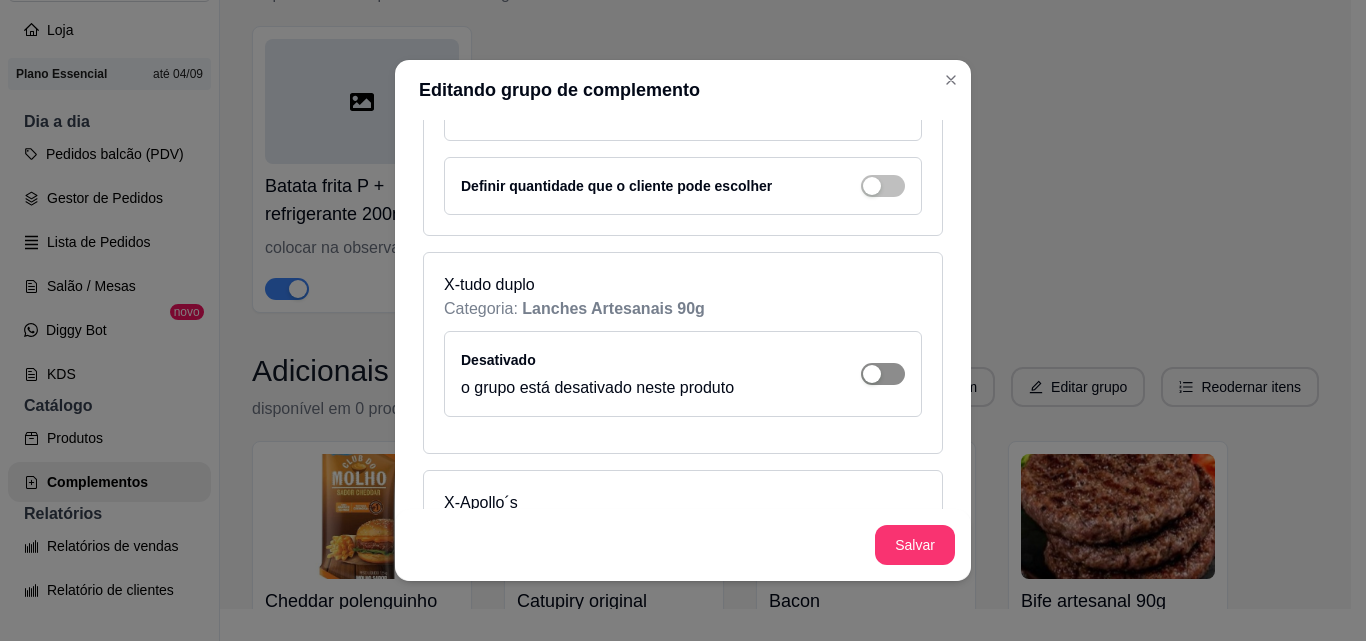 click at bounding box center (883, -1558) 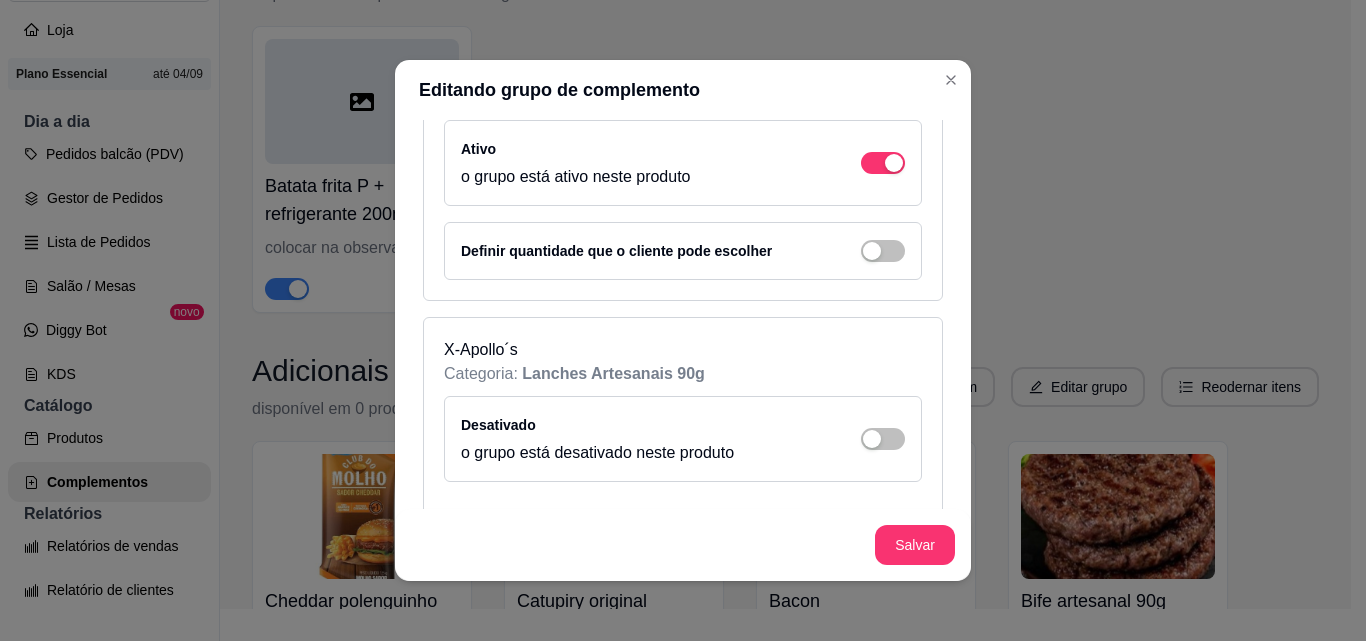 scroll, scrollTop: 2300, scrollLeft: 0, axis: vertical 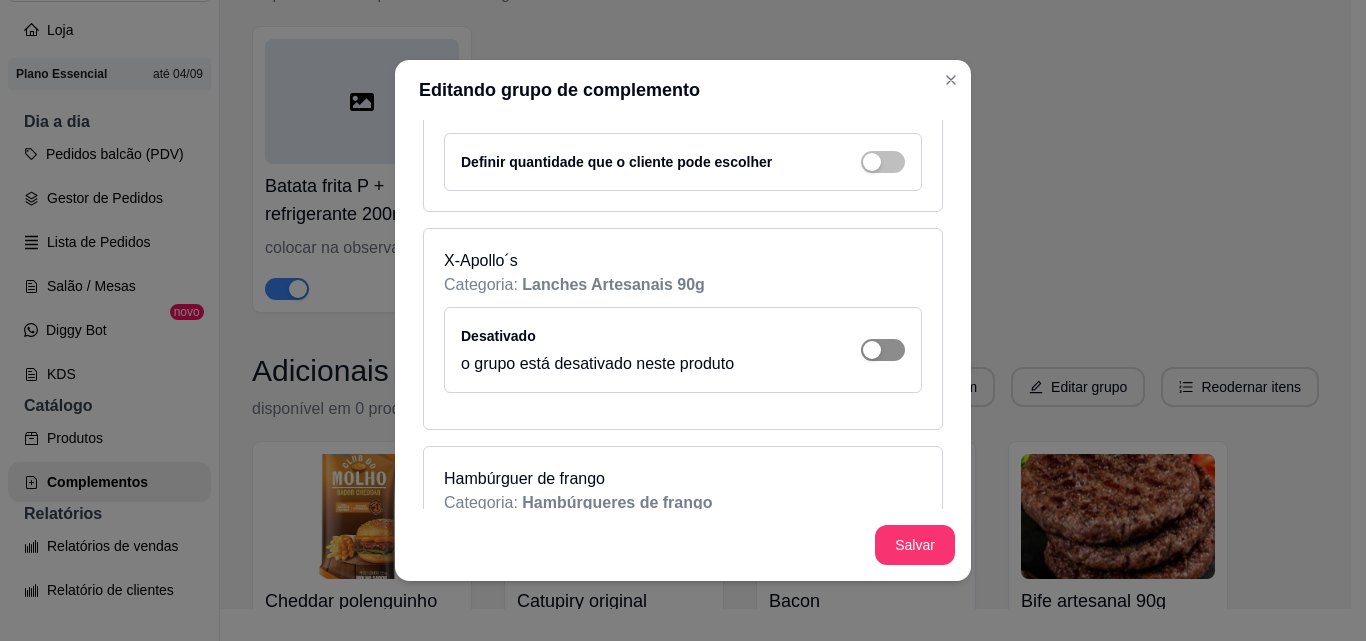 click at bounding box center (883, -1858) 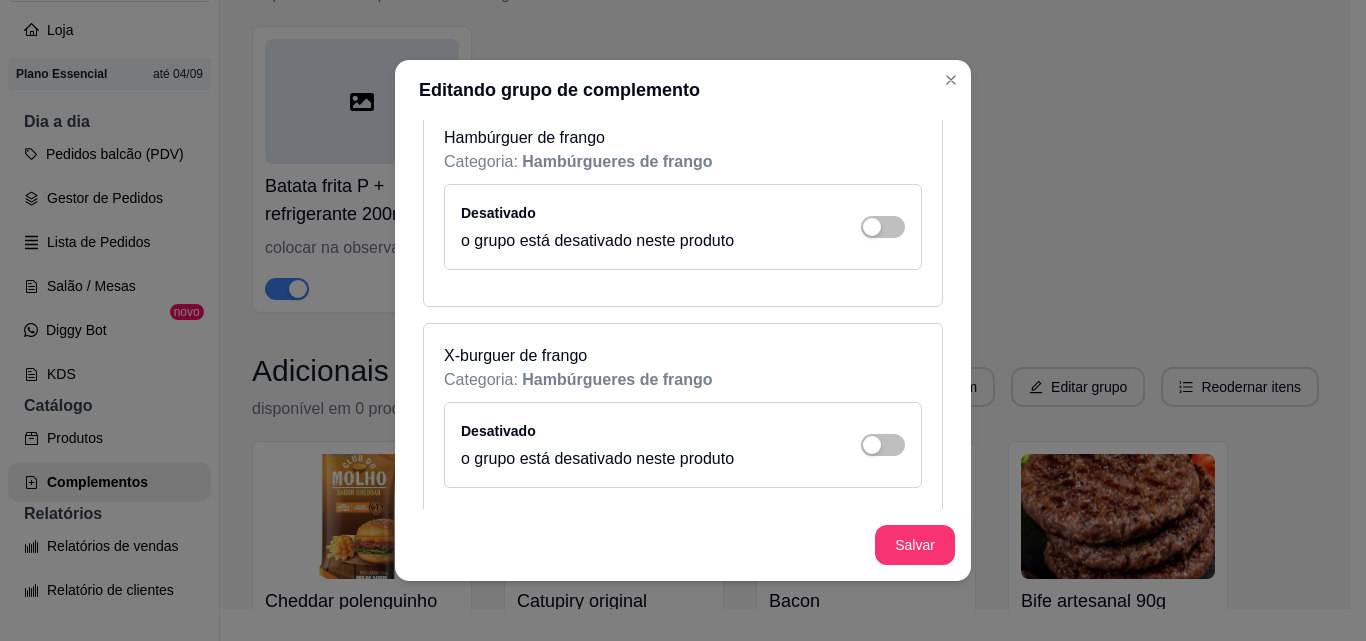 scroll, scrollTop: 2700, scrollLeft: 0, axis: vertical 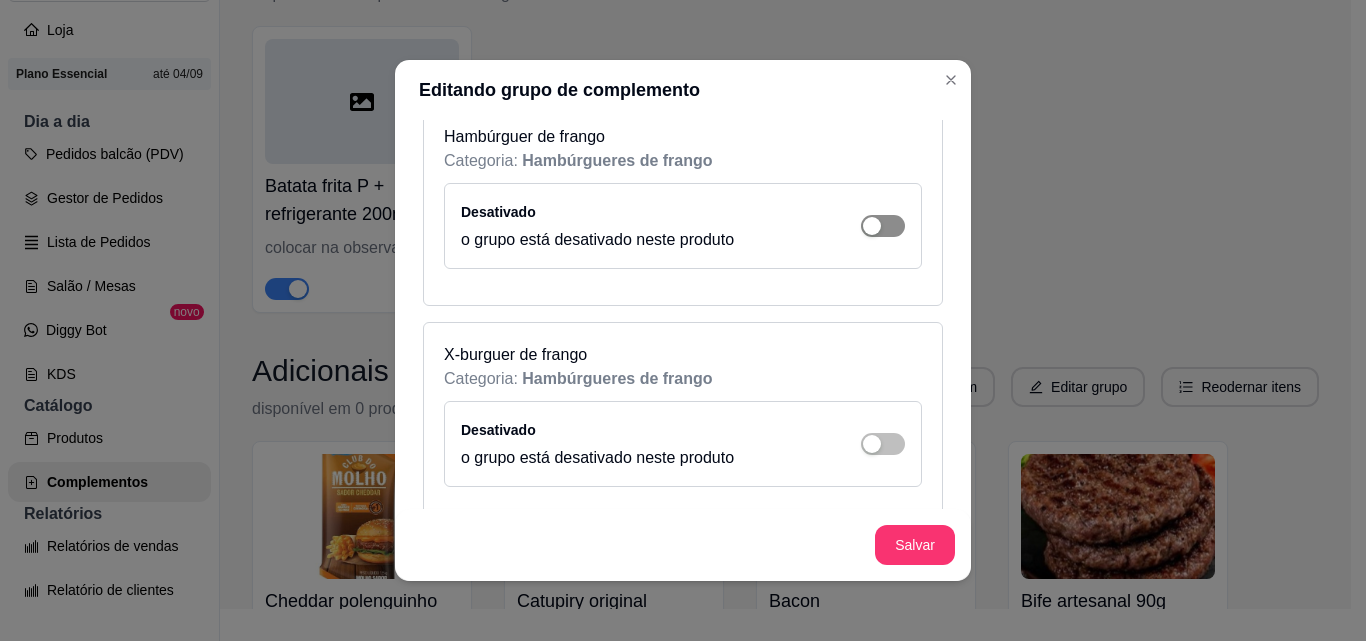 click at bounding box center (894, -2258) 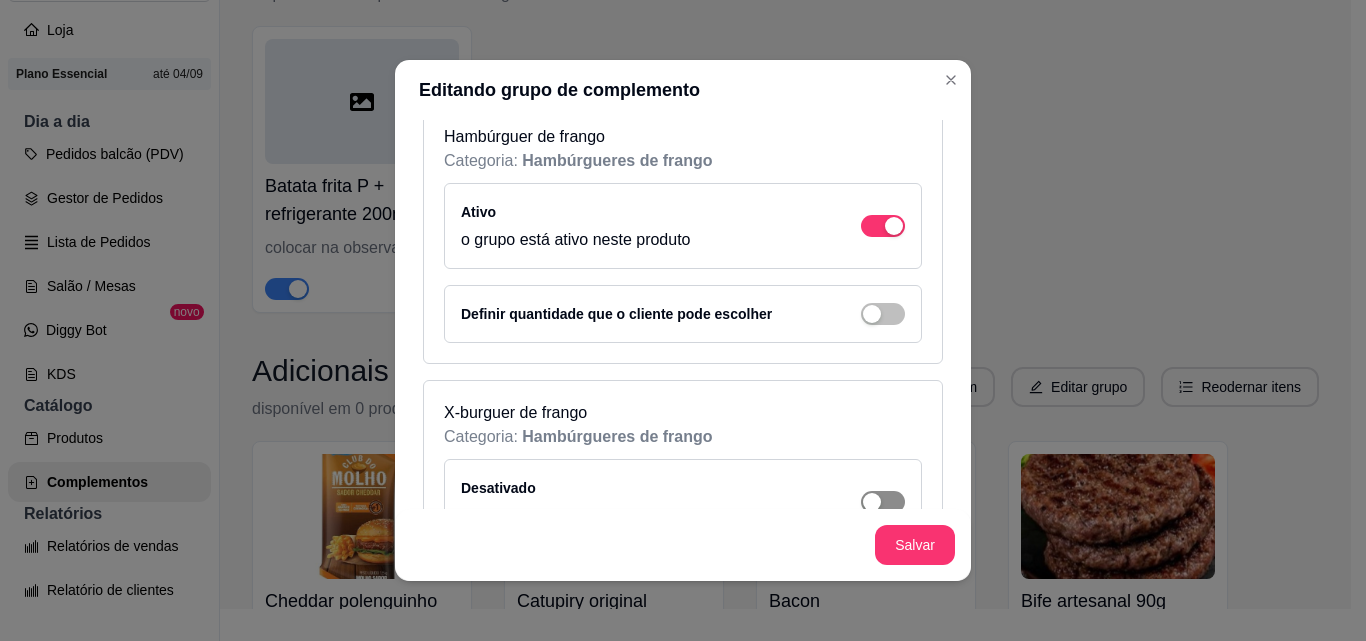 click at bounding box center (883, -2258) 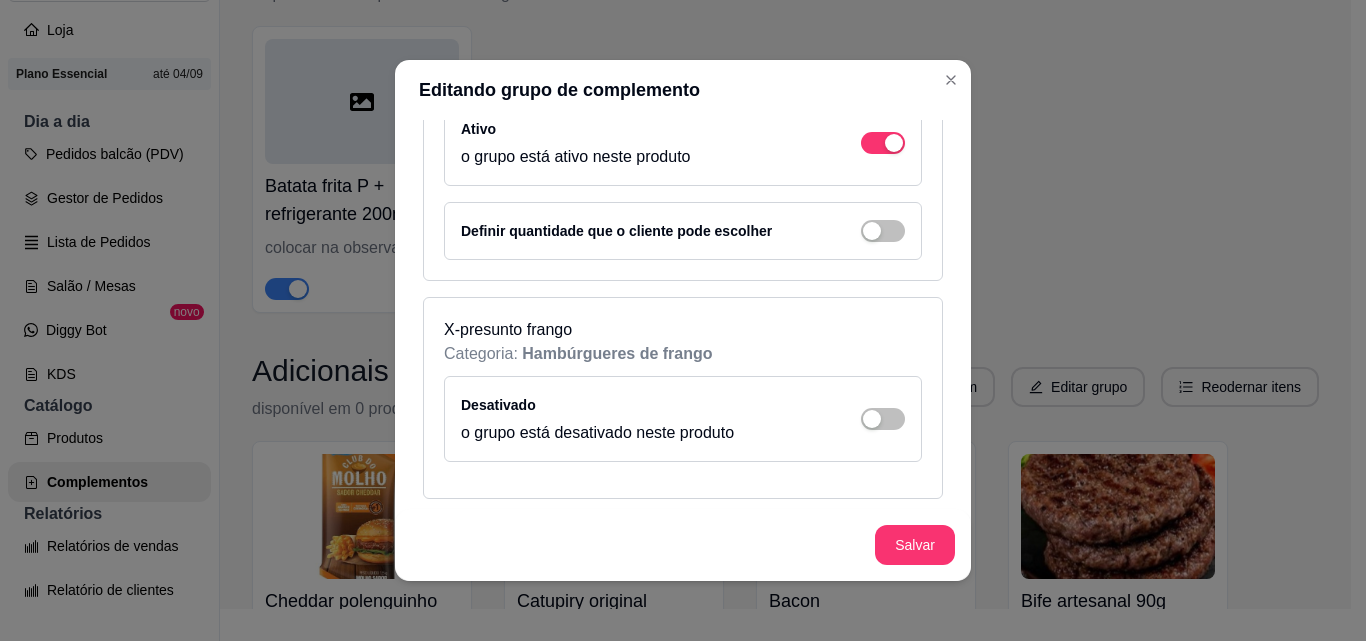 scroll, scrollTop: 3100, scrollLeft: 0, axis: vertical 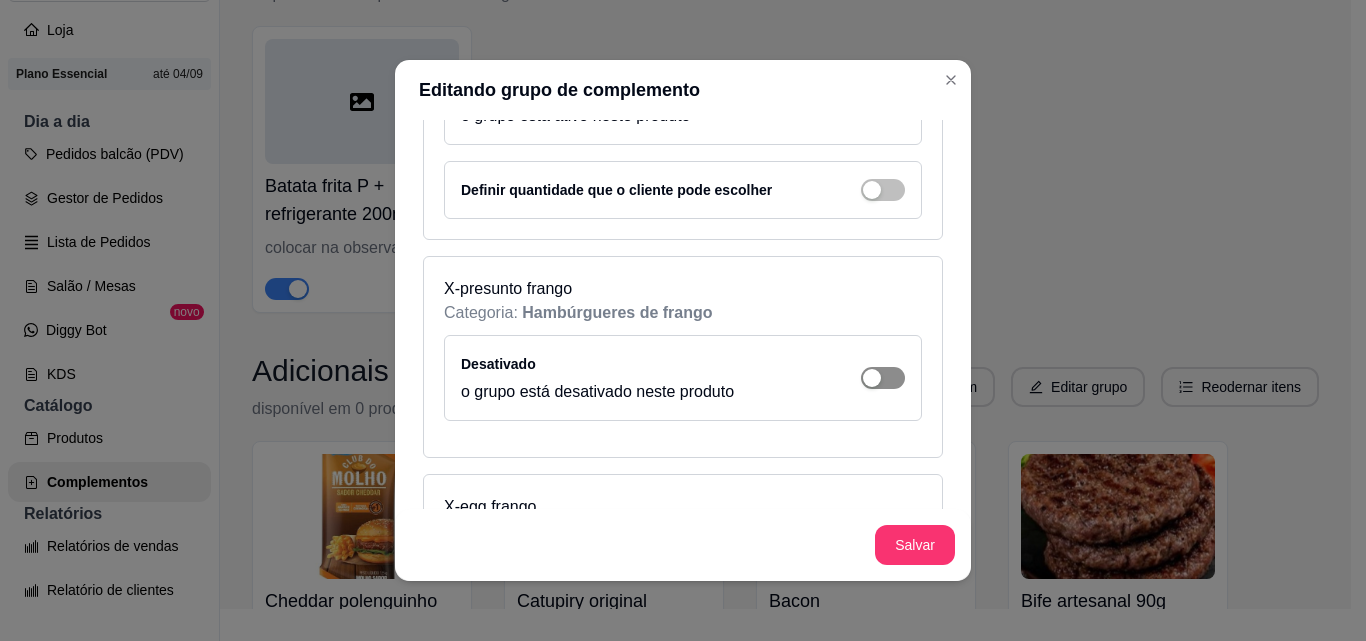 click at bounding box center (883, -2658) 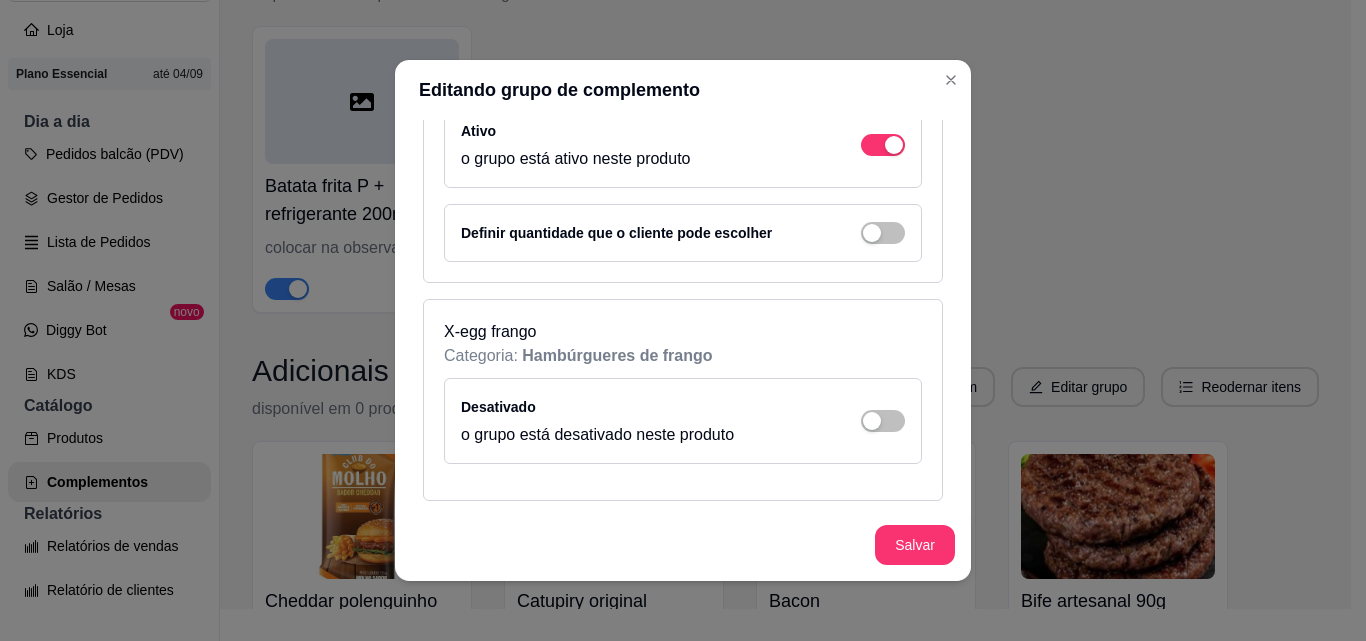 scroll, scrollTop: 3400, scrollLeft: 0, axis: vertical 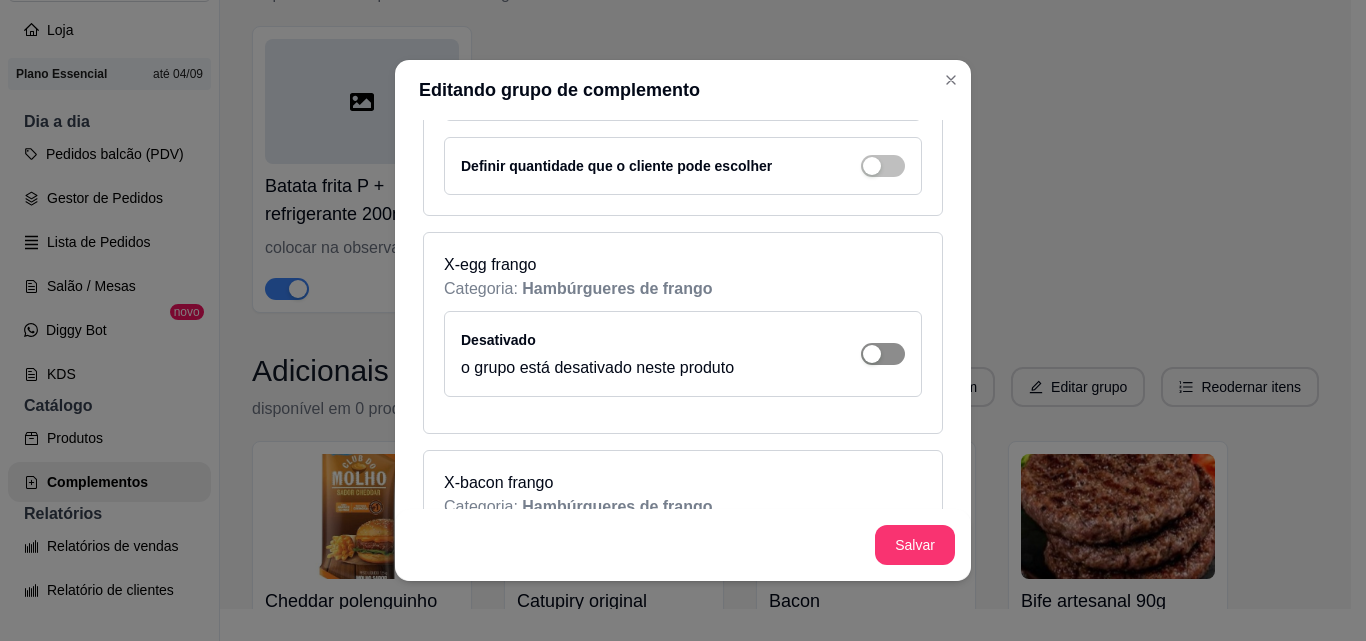 click at bounding box center (894, -2958) 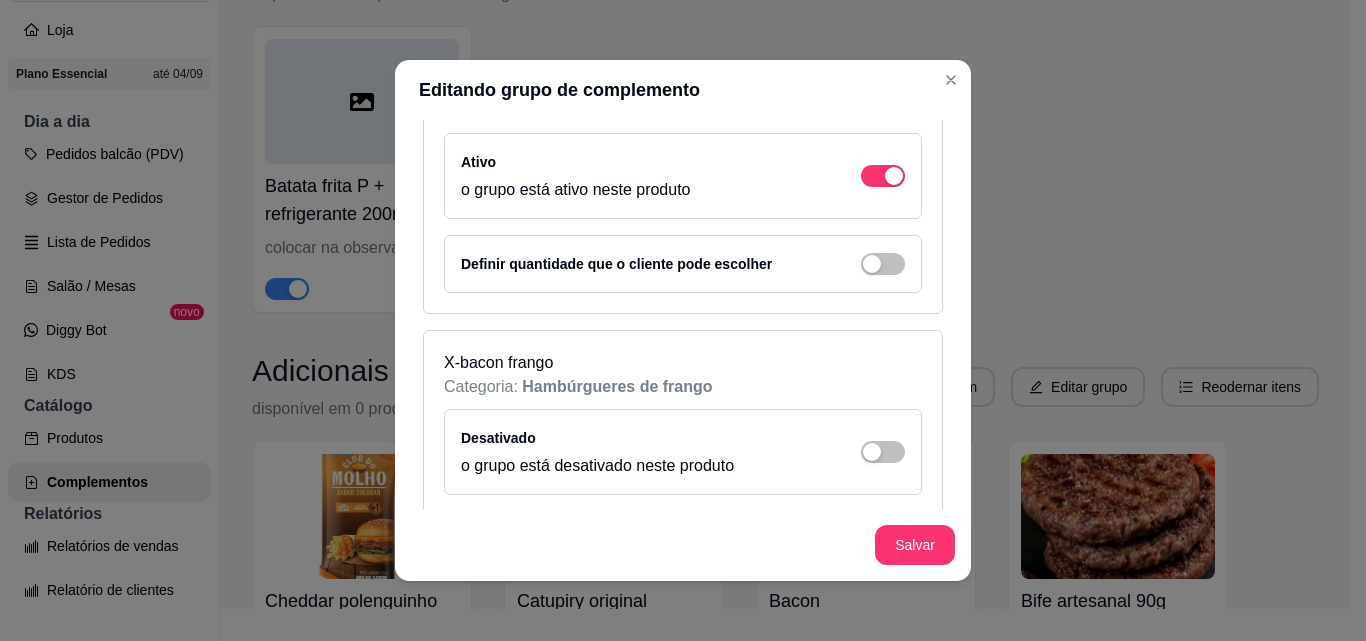 scroll, scrollTop: 3700, scrollLeft: 0, axis: vertical 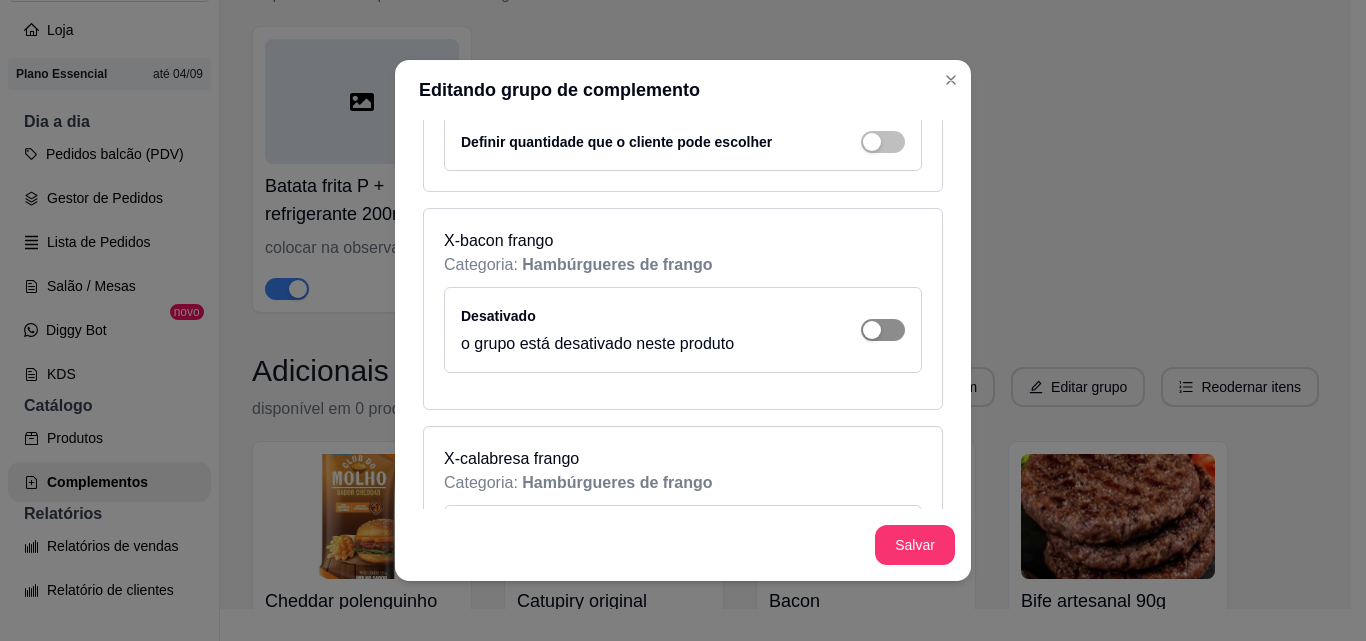 click at bounding box center (894, -3258) 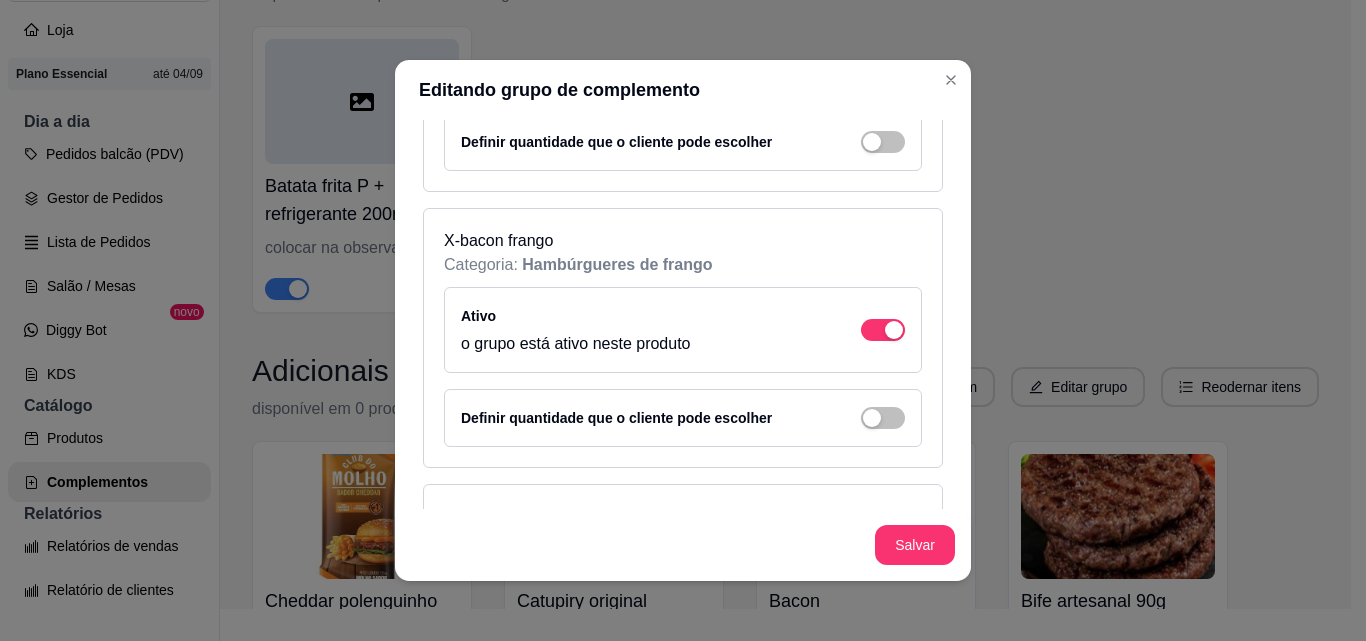 scroll, scrollTop: 4000, scrollLeft: 0, axis: vertical 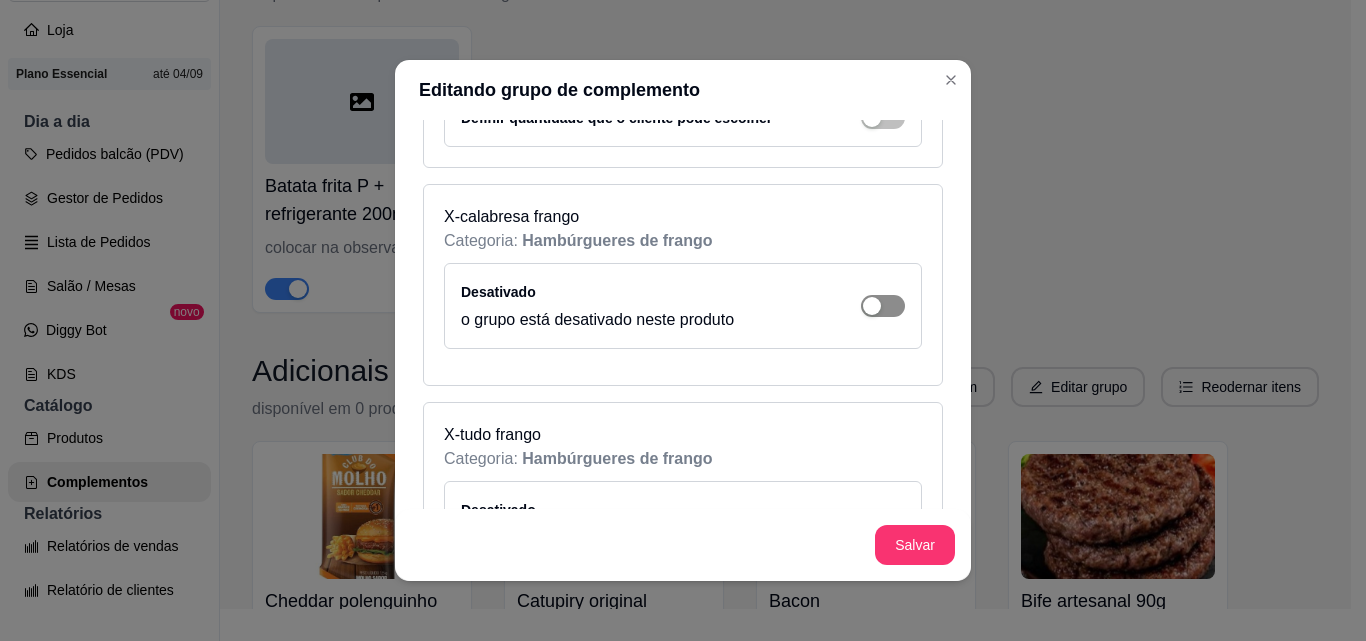 click at bounding box center (894, -3558) 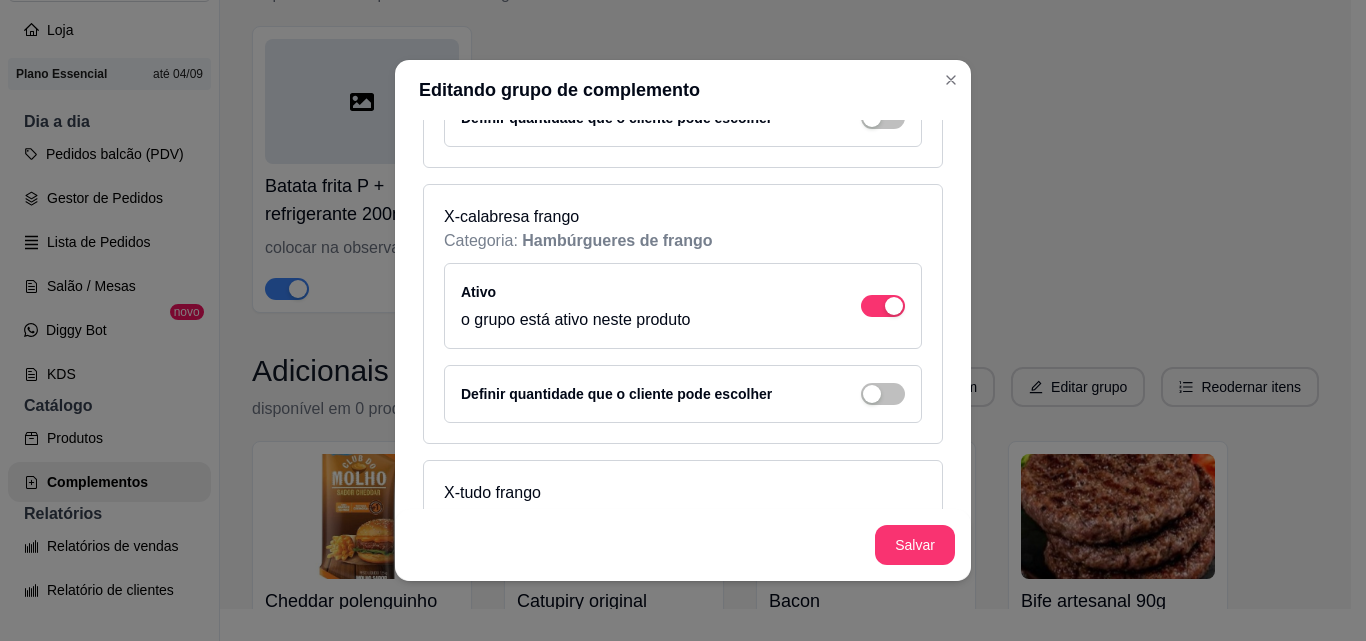scroll, scrollTop: 4200, scrollLeft: 0, axis: vertical 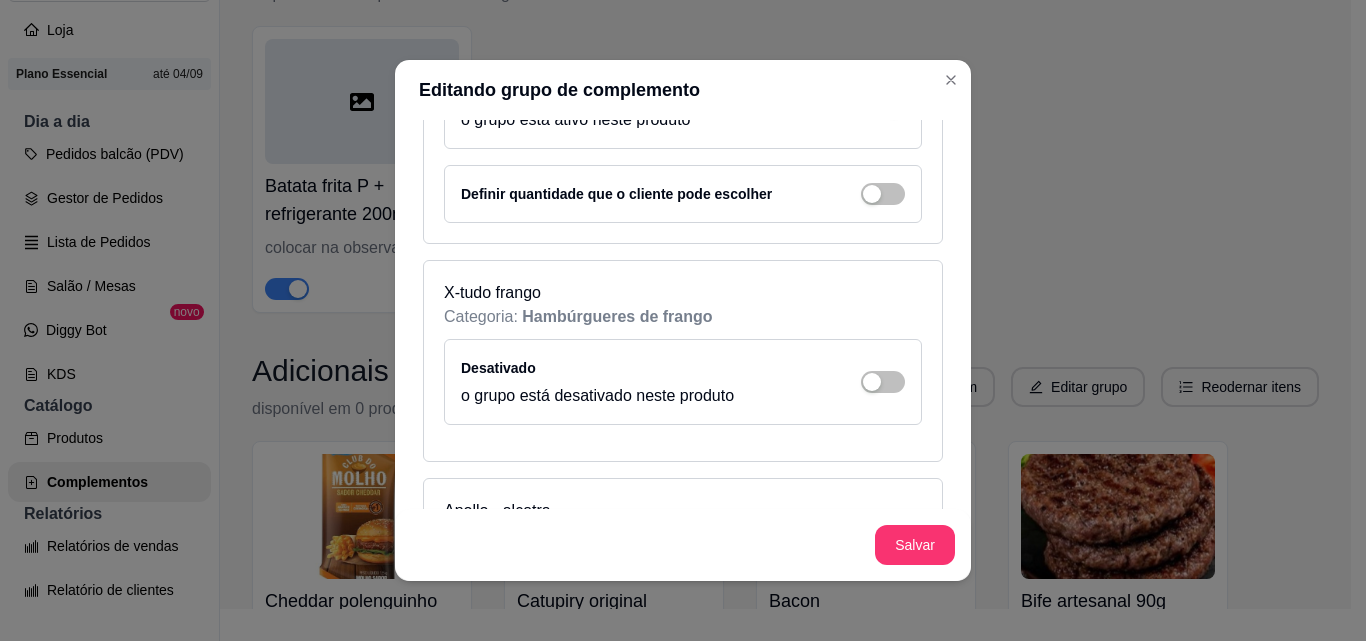 click on "Desativado o grupo está desativado neste produto" at bounding box center [683, 382] 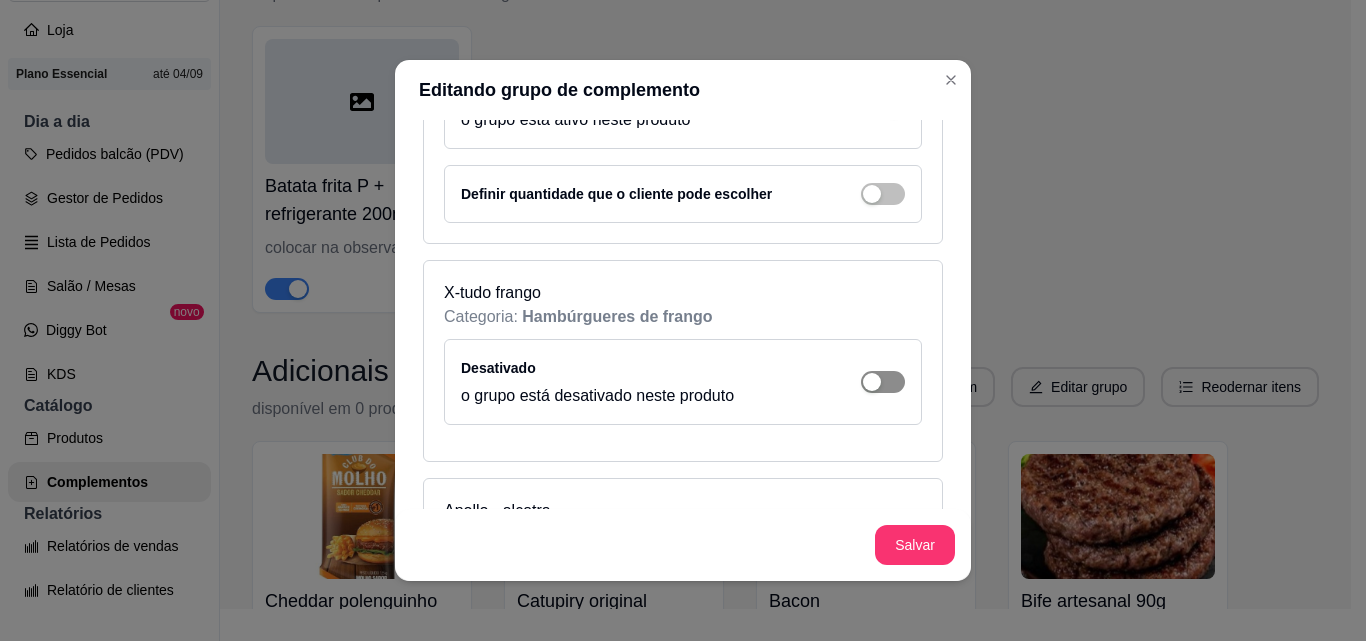click at bounding box center (883, -3758) 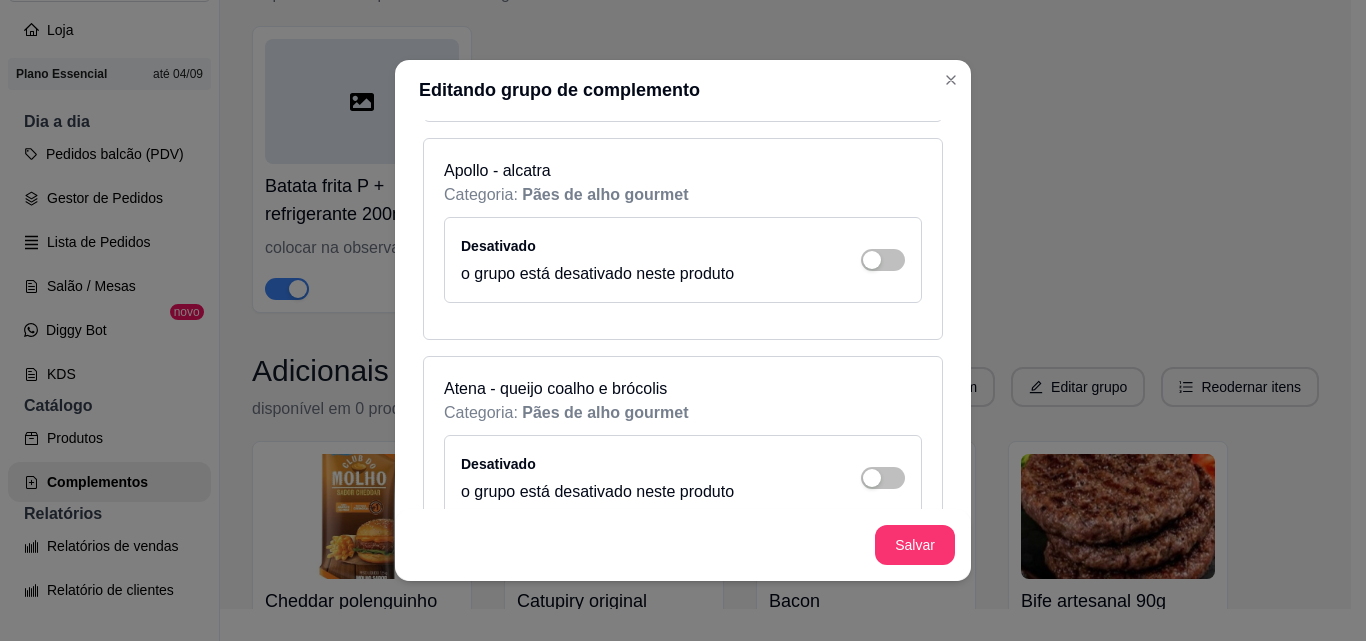 scroll, scrollTop: 4600, scrollLeft: 0, axis: vertical 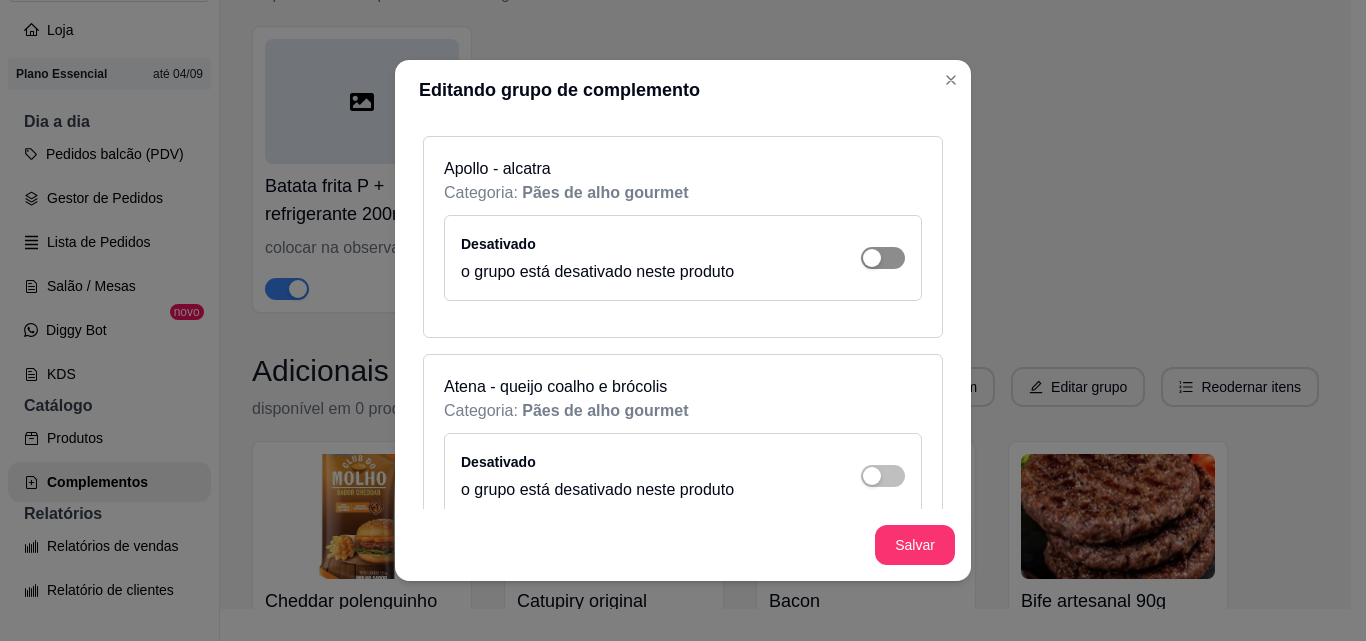 click at bounding box center [883, -4158] 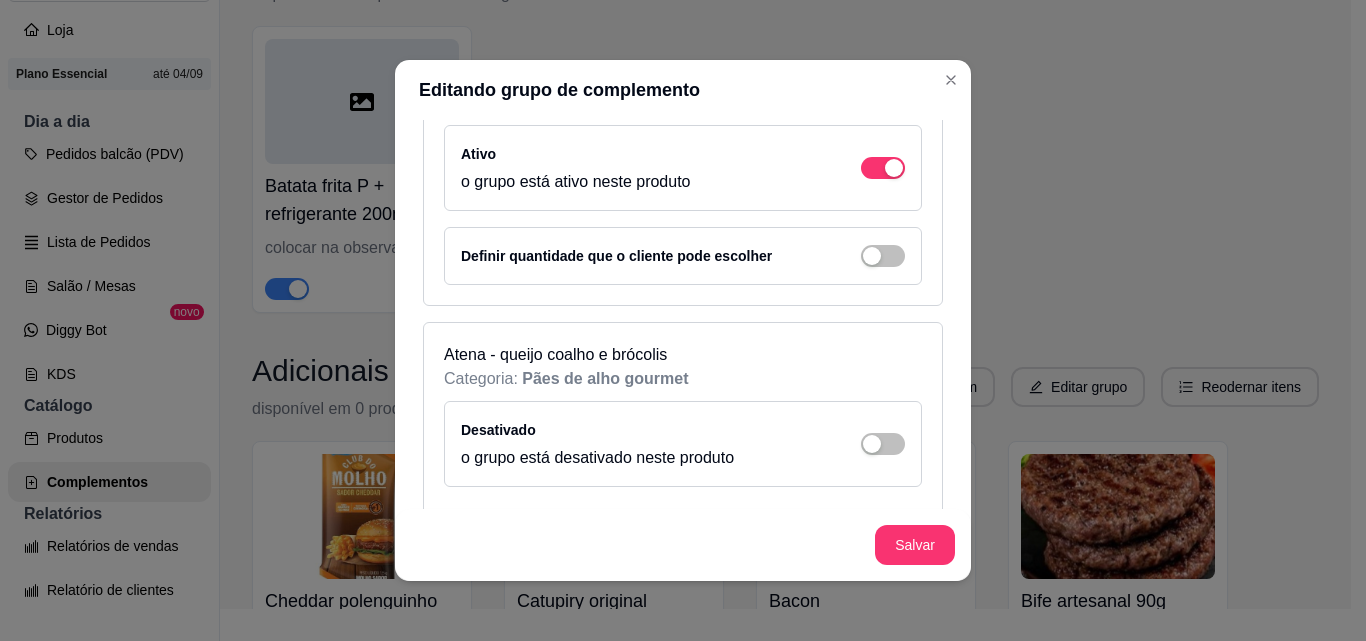 scroll, scrollTop: 4500, scrollLeft: 0, axis: vertical 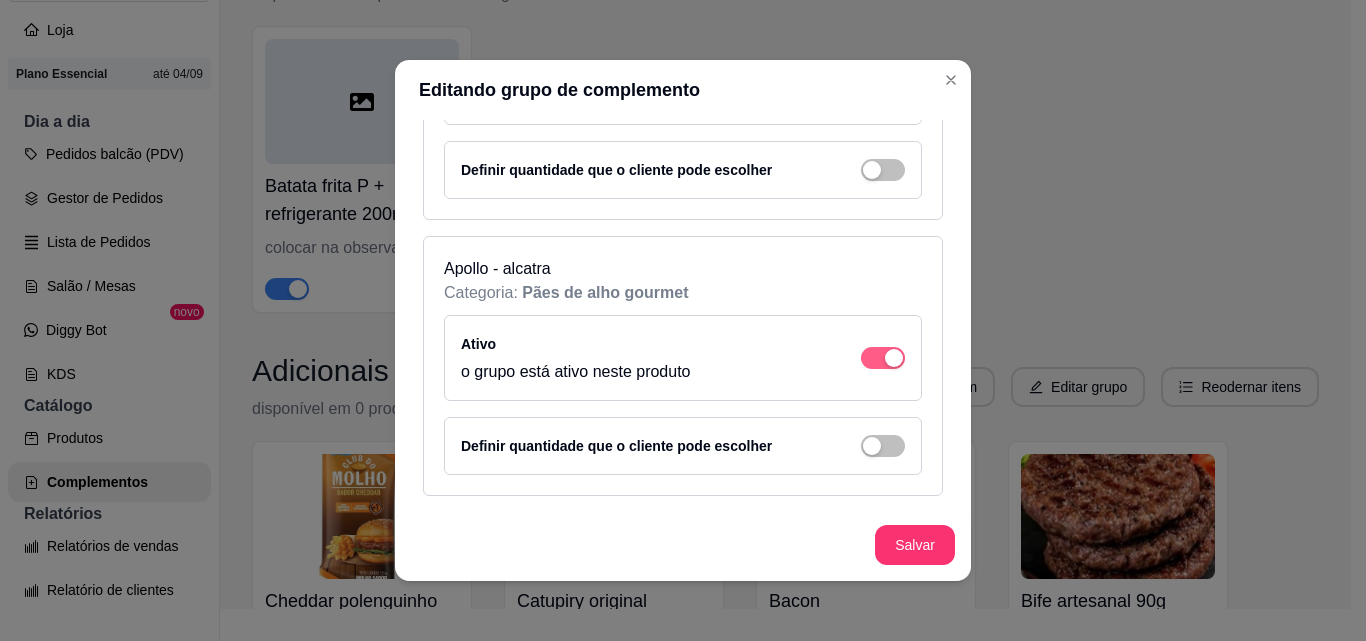 click at bounding box center (894, -4058) 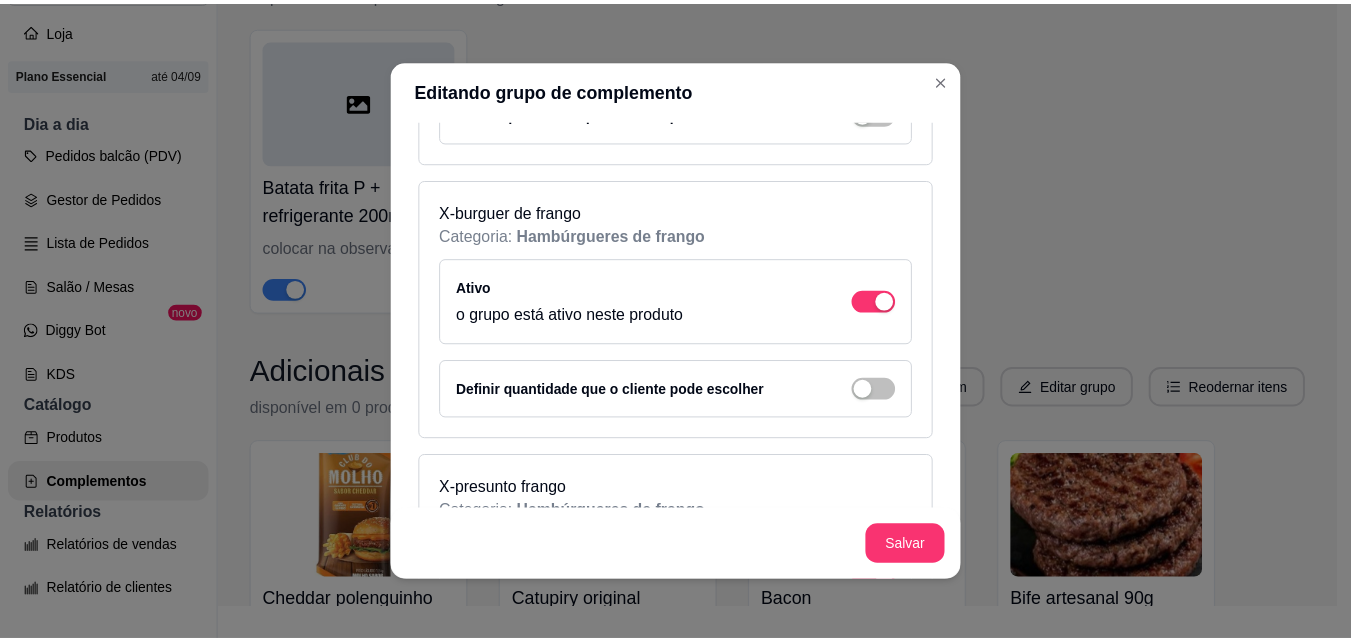scroll, scrollTop: 2900, scrollLeft: 0, axis: vertical 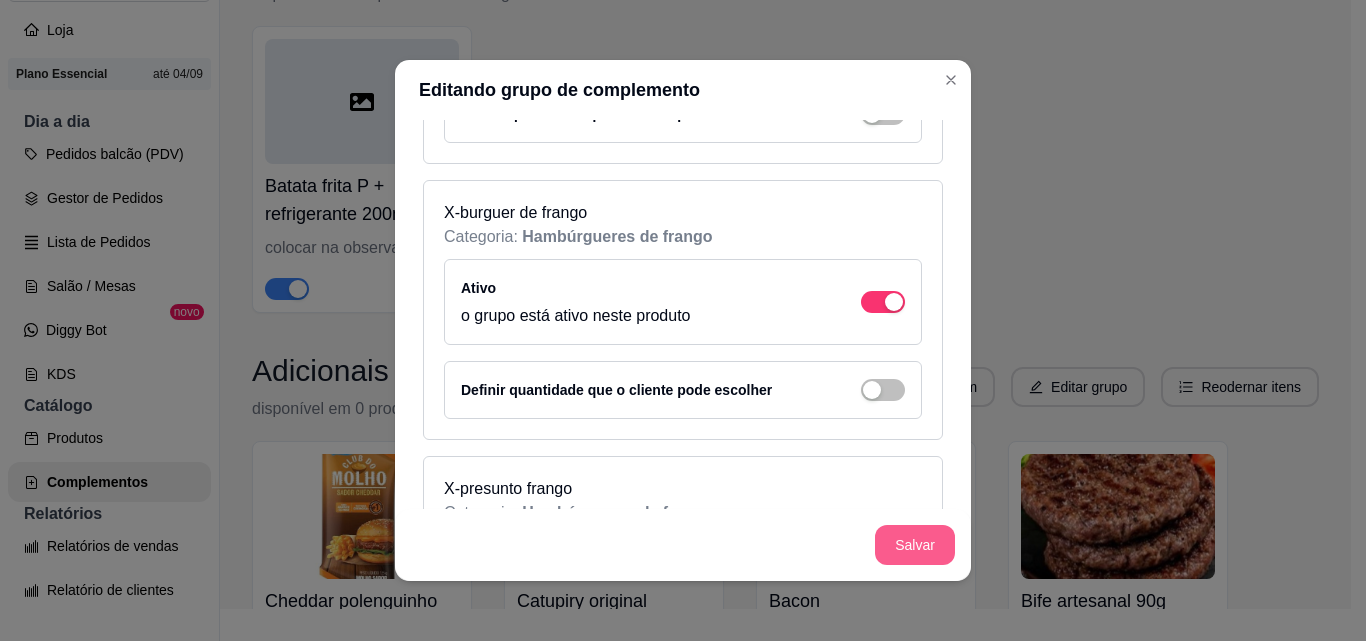 click on "Salvar" at bounding box center [915, 545] 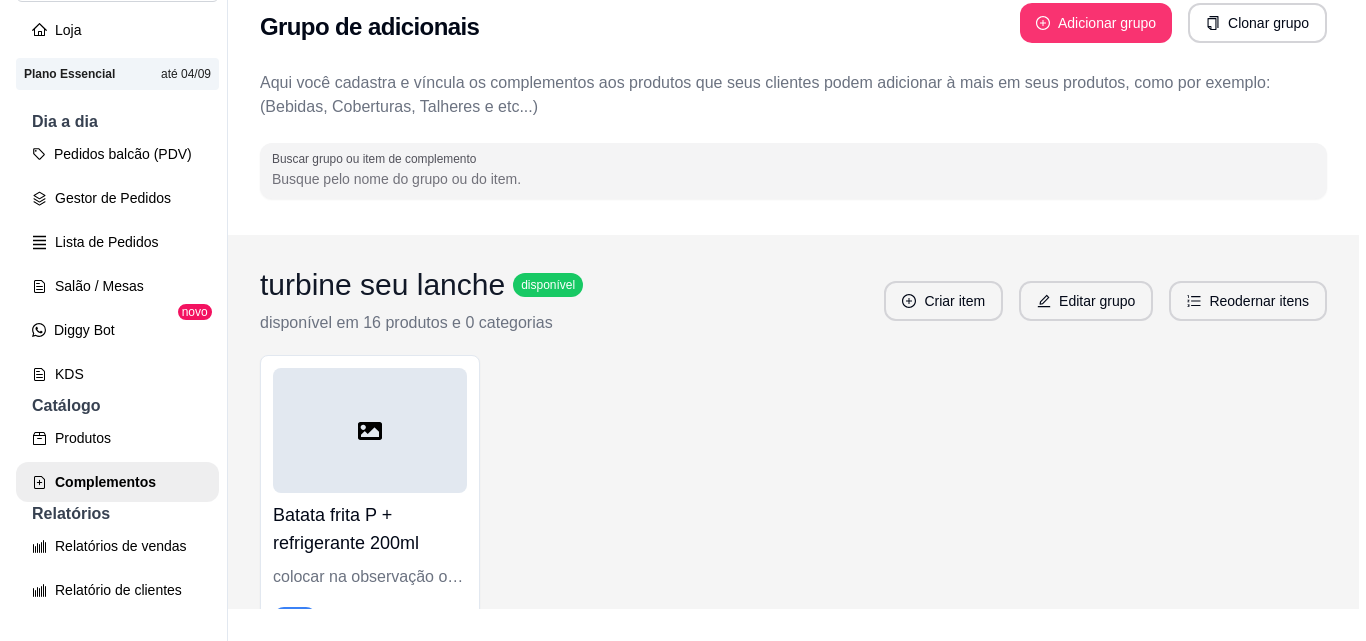 scroll, scrollTop: 0, scrollLeft: 0, axis: both 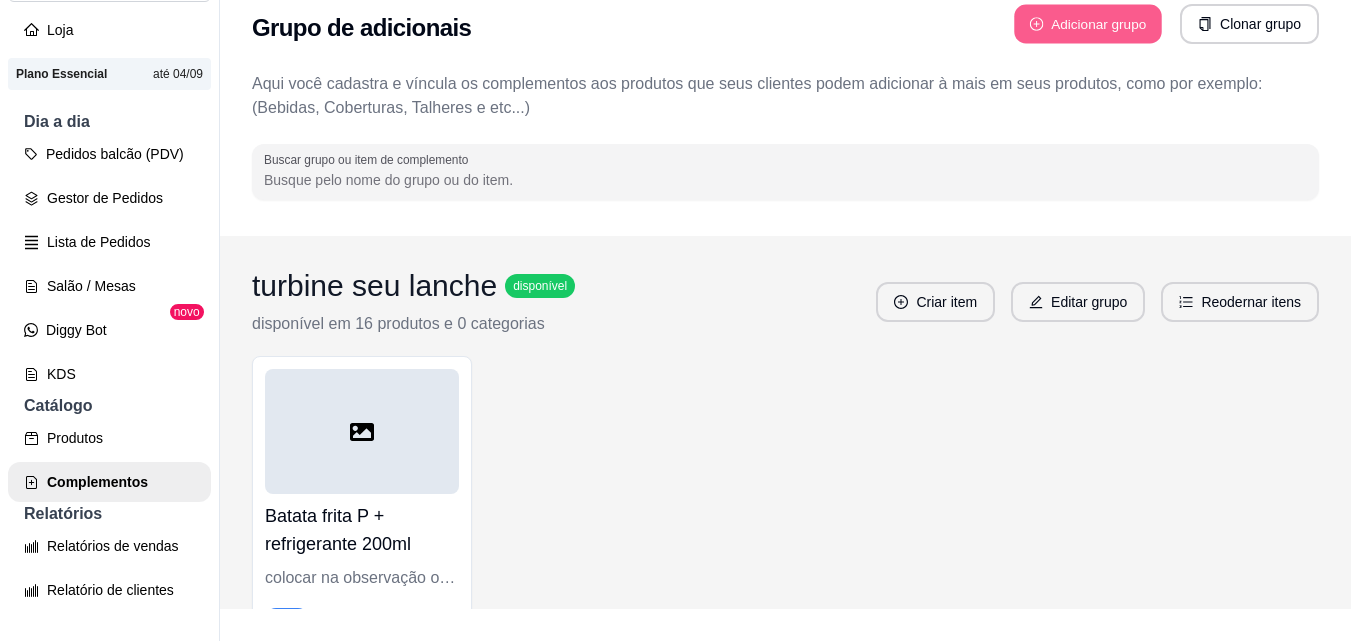 click on "Adicionar grupo" at bounding box center [1088, 24] 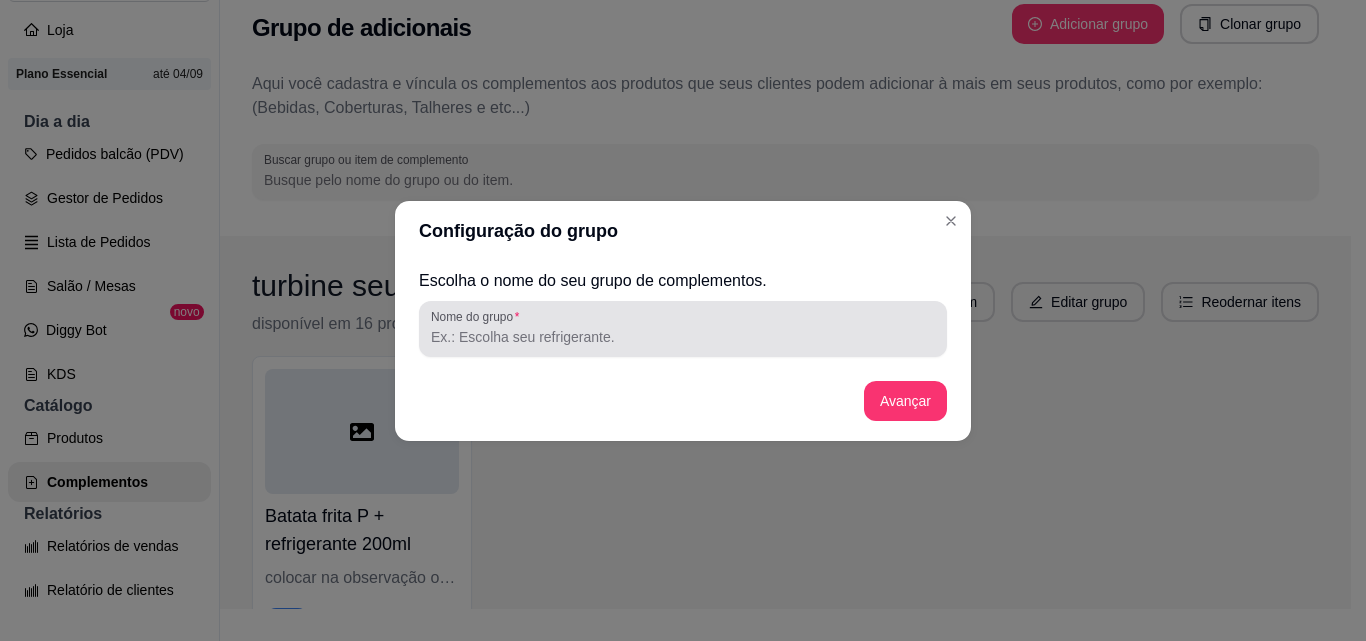 click at bounding box center (683, 329) 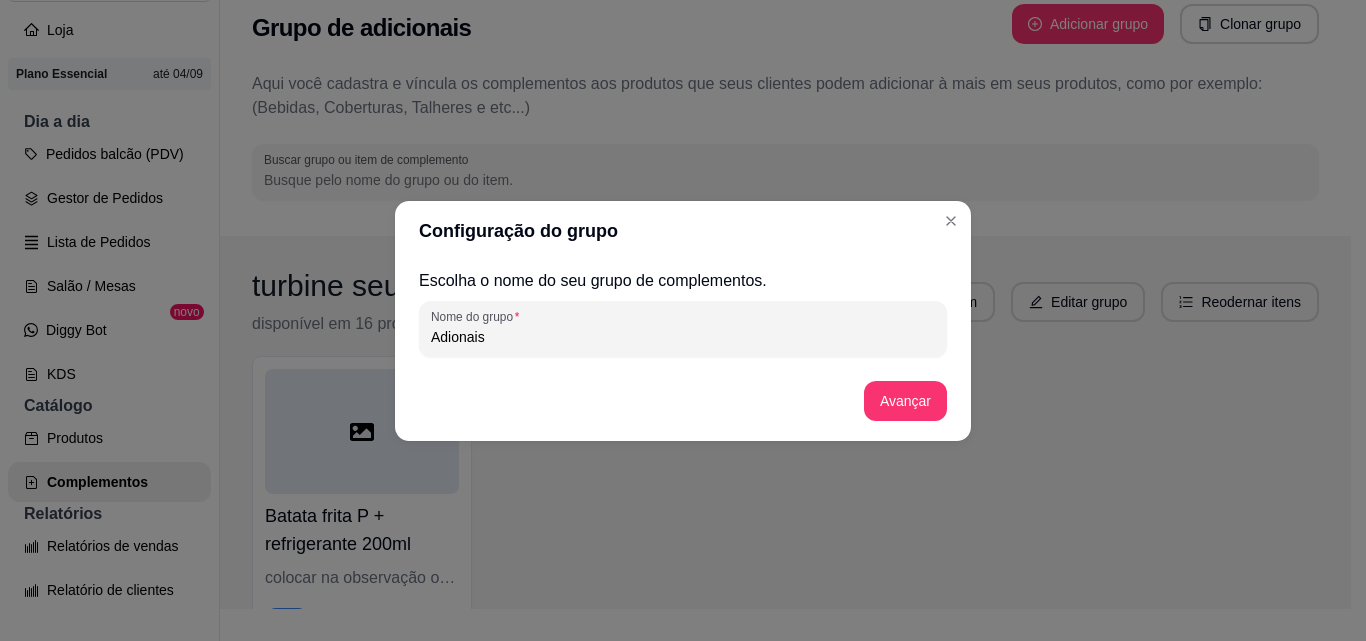 drag, startPoint x: 456, startPoint y: 328, endPoint x: 822, endPoint y: 329, distance: 366.00137 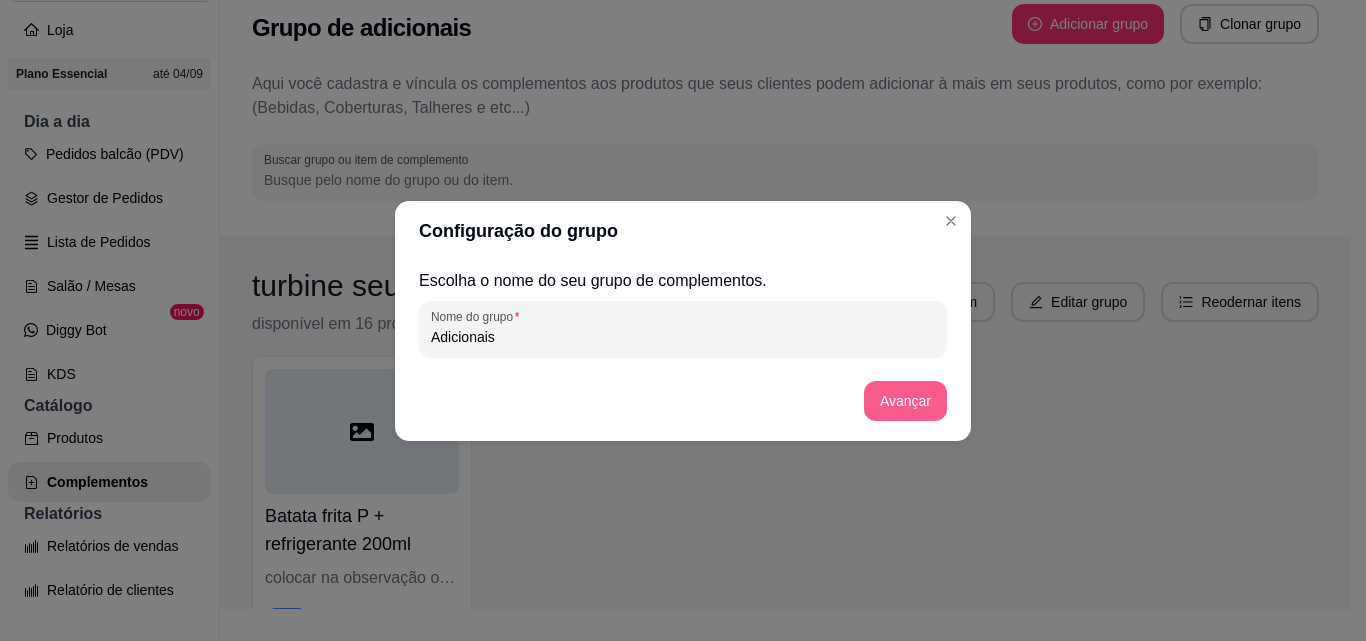 type on "Adicionais" 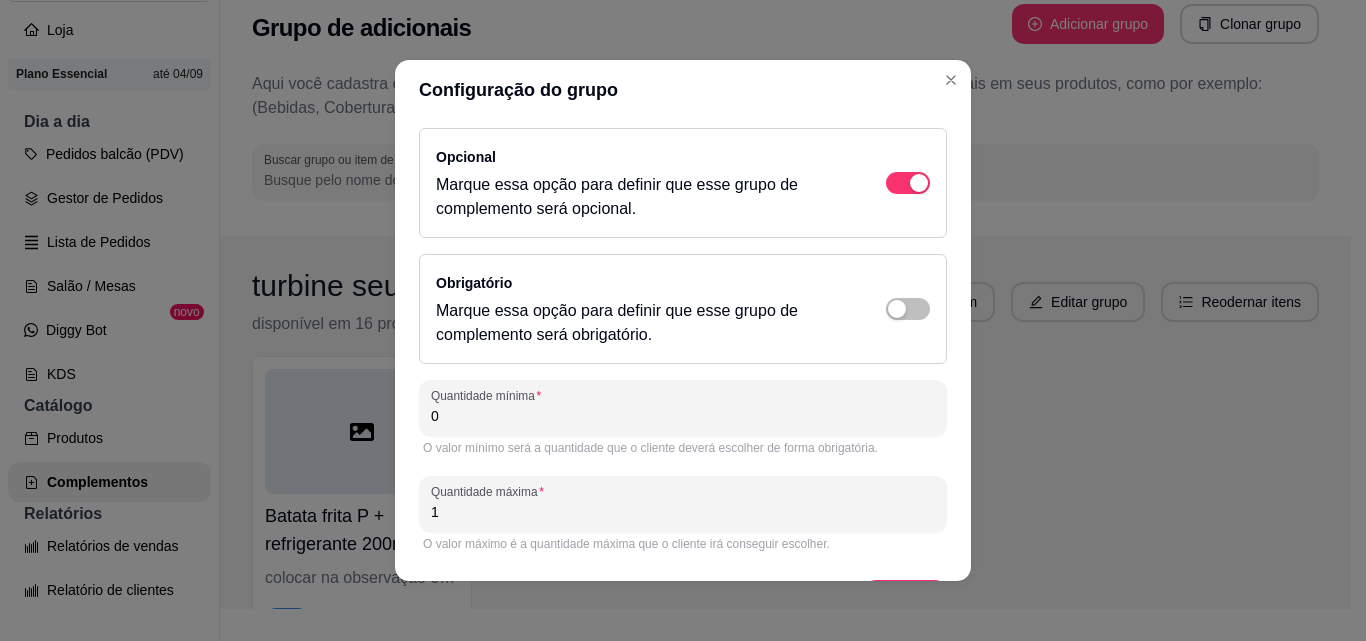 scroll, scrollTop: 59, scrollLeft: 0, axis: vertical 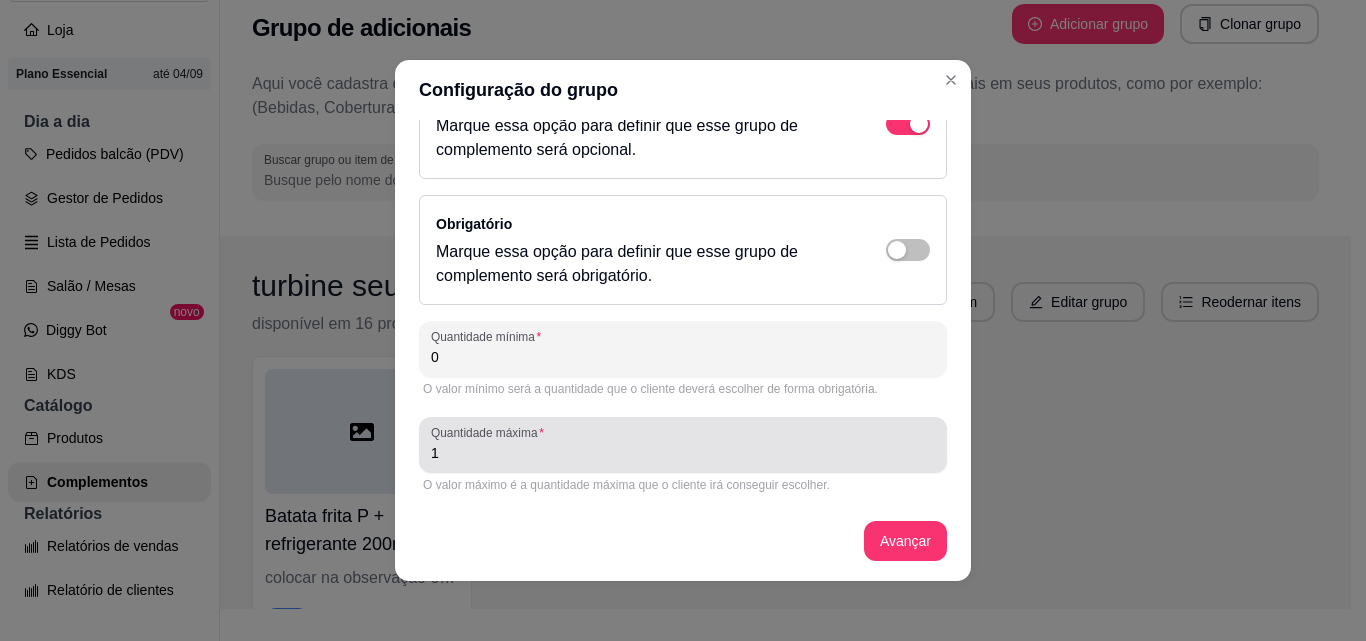 click on "1" at bounding box center (683, 453) 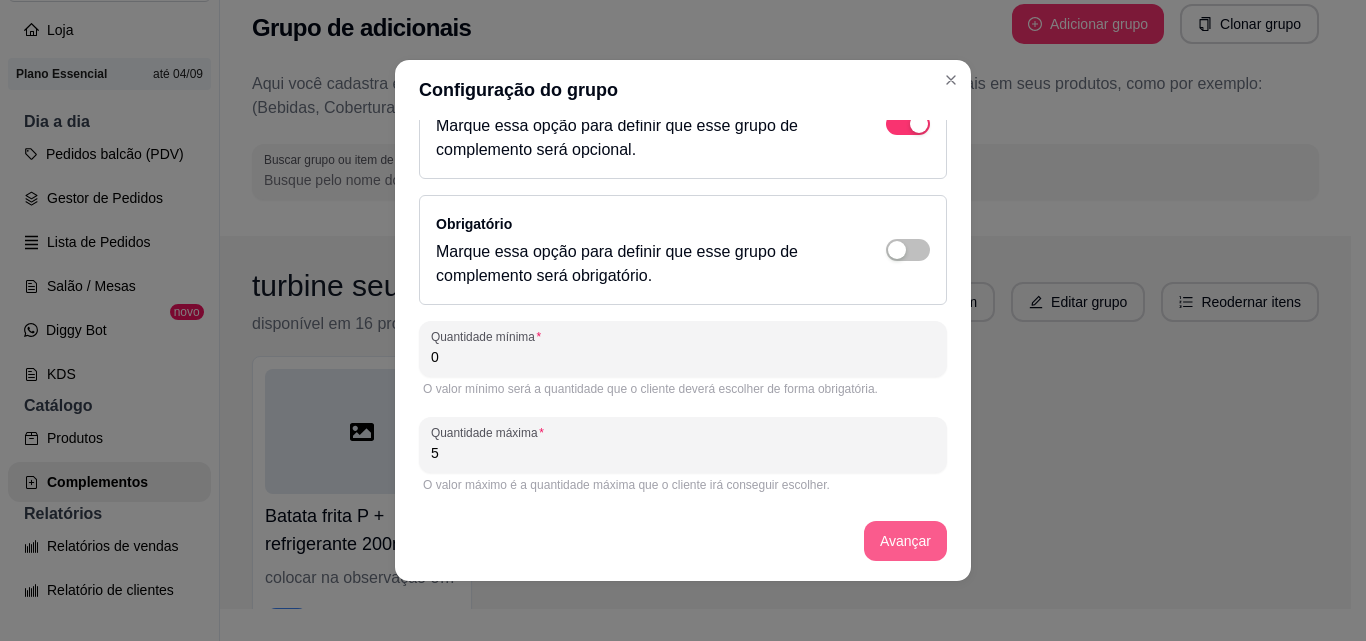 type on "5" 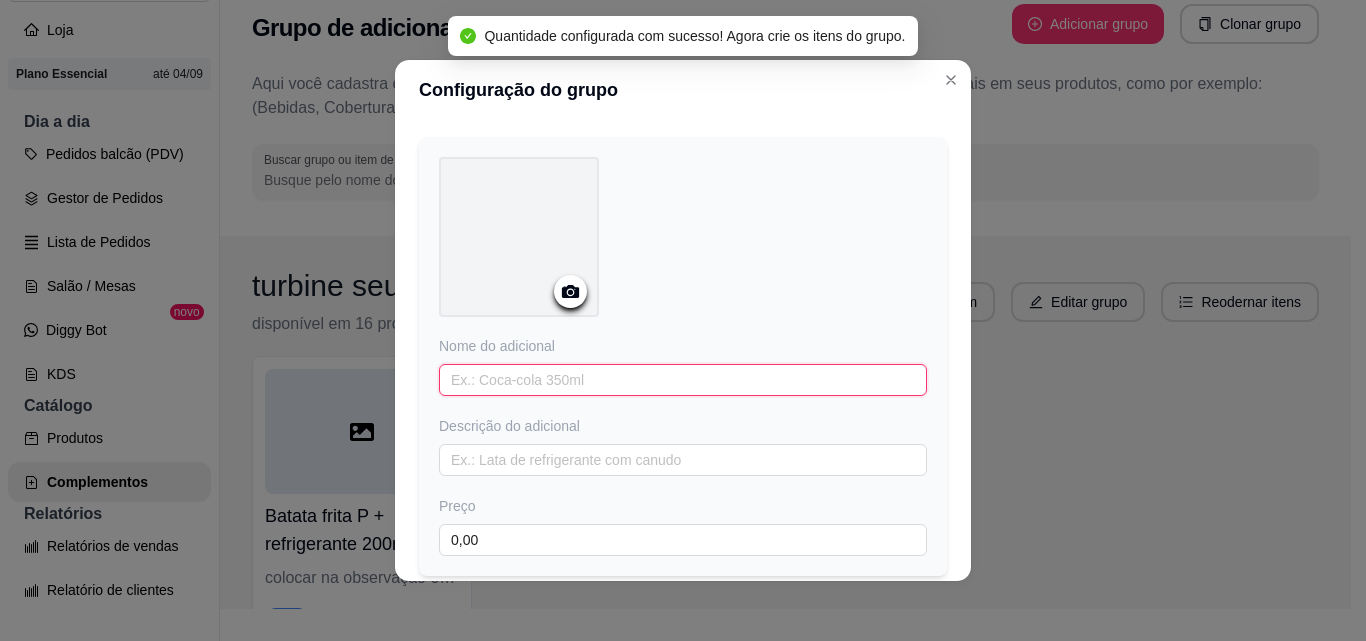 click at bounding box center (683, 380) 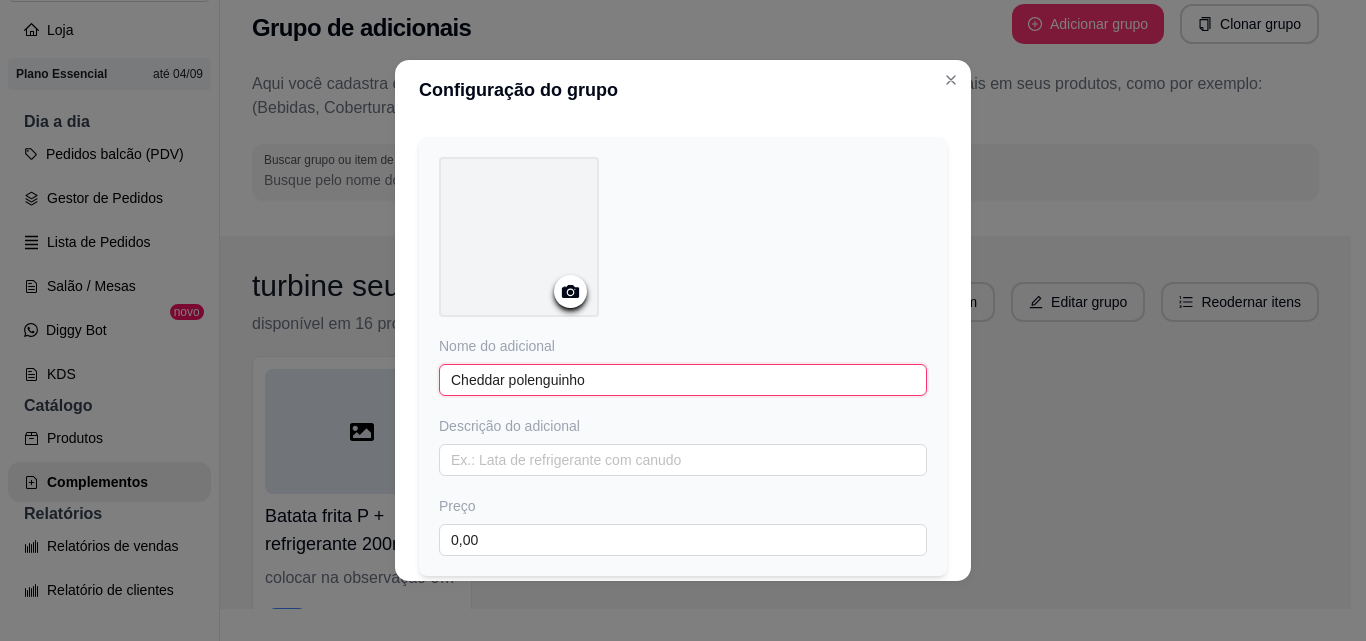 type on "Cheddar polenguinho" 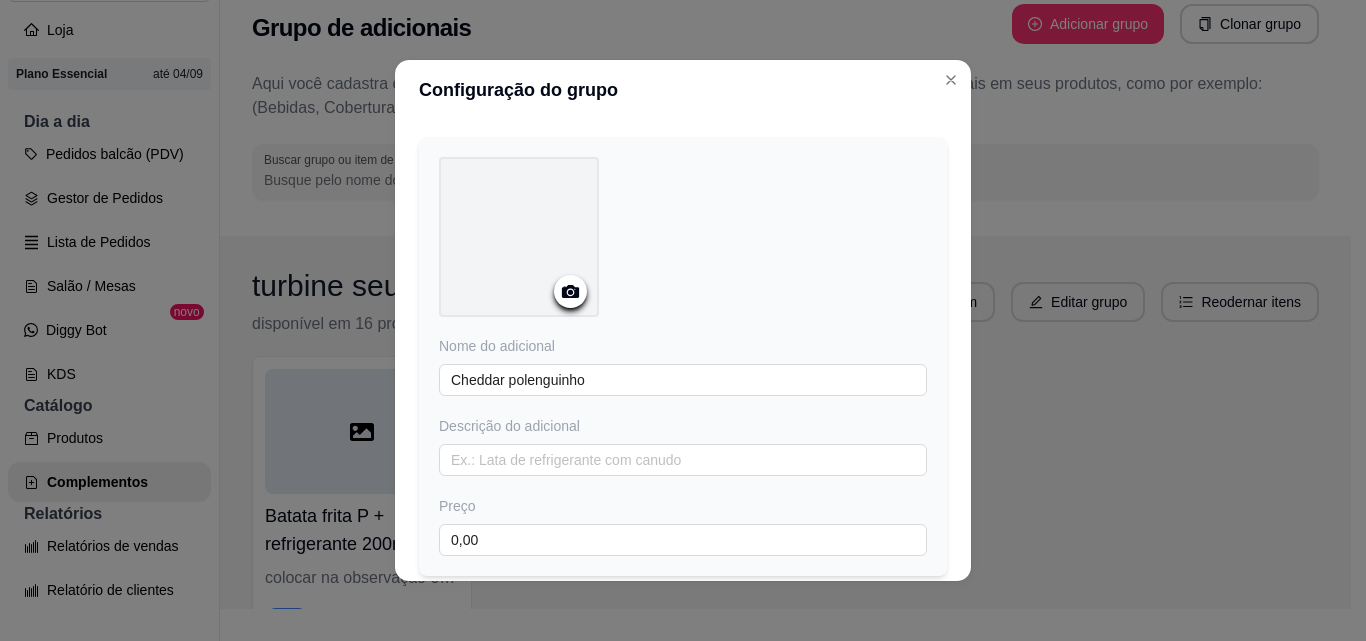 drag, startPoint x: 516, startPoint y: 217, endPoint x: 491, endPoint y: 225, distance: 26.24881 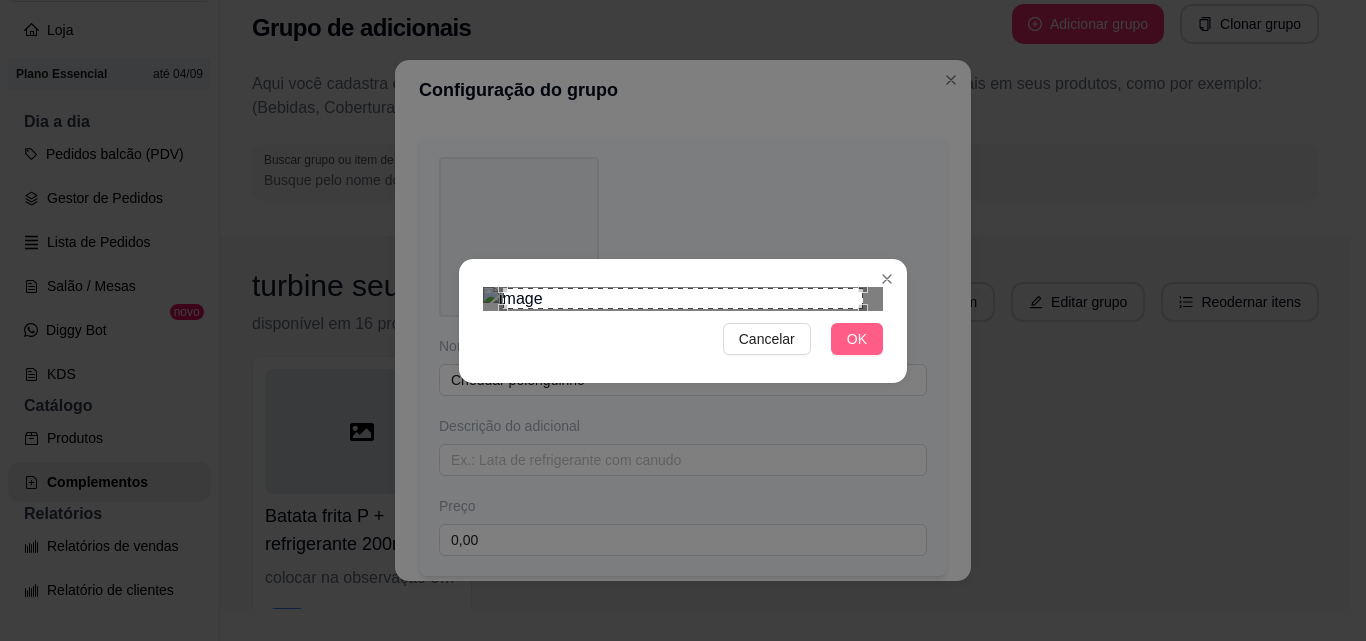 click on "OK" at bounding box center [857, 339] 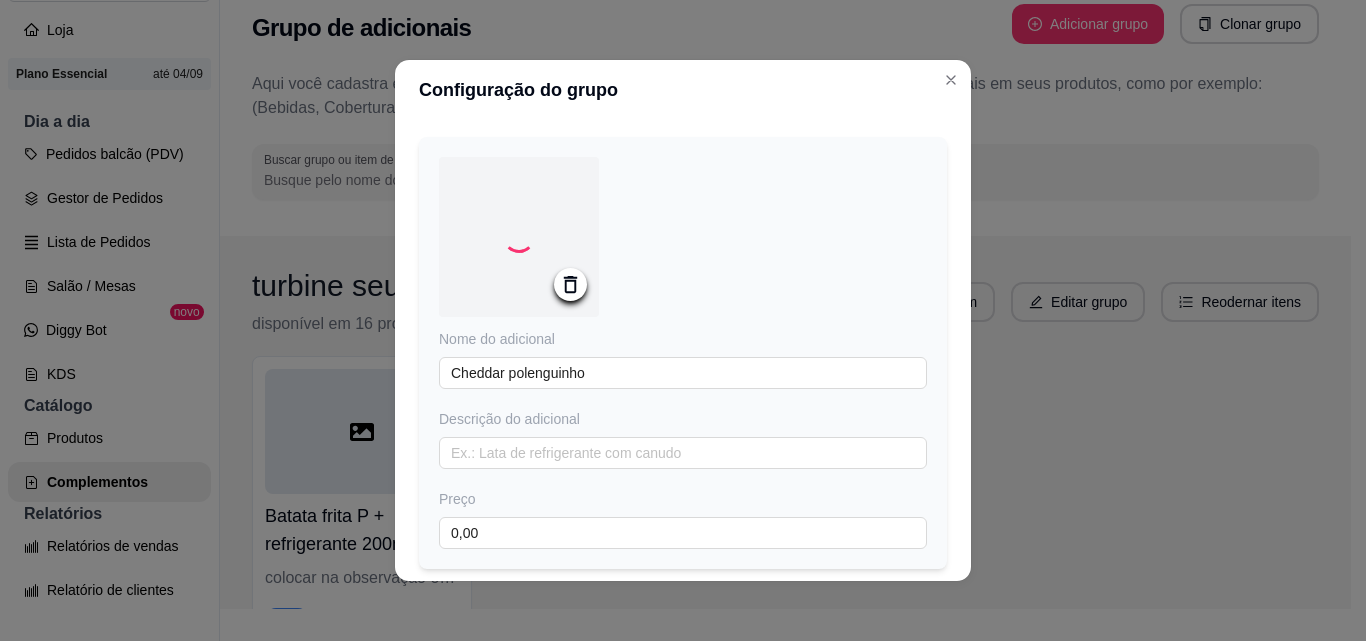 click on "Preço 0,00" at bounding box center (683, 519) 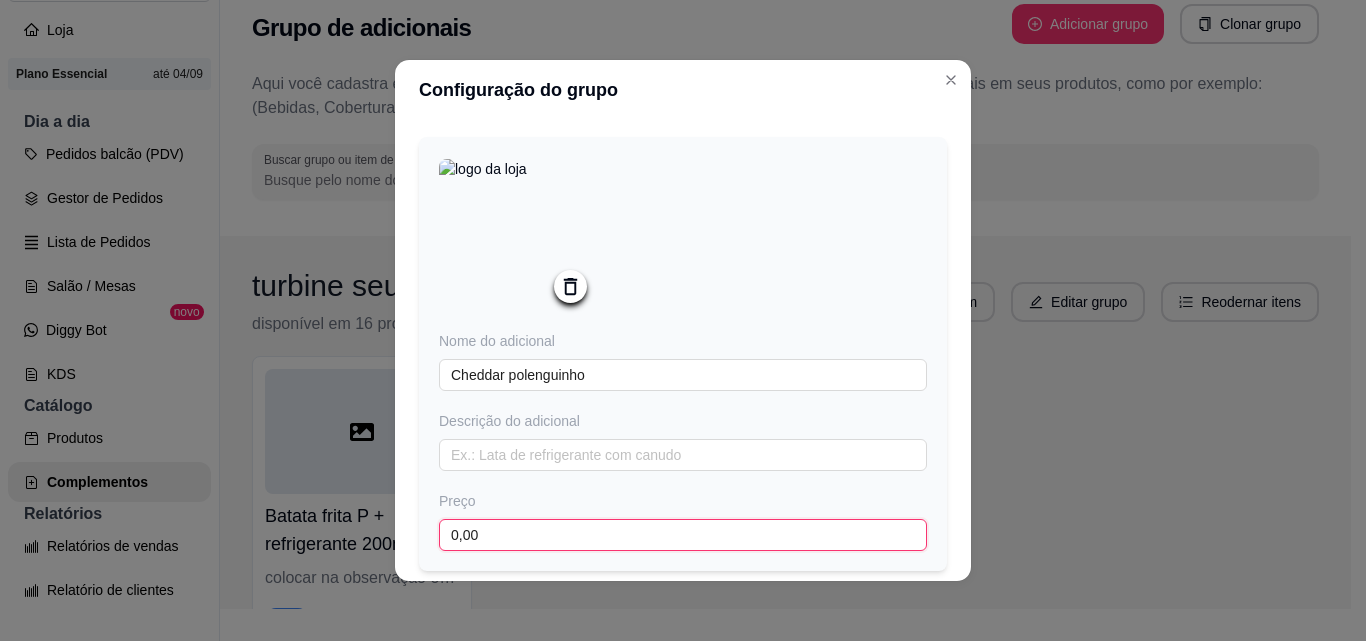 click on "0,00" at bounding box center (683, 535) 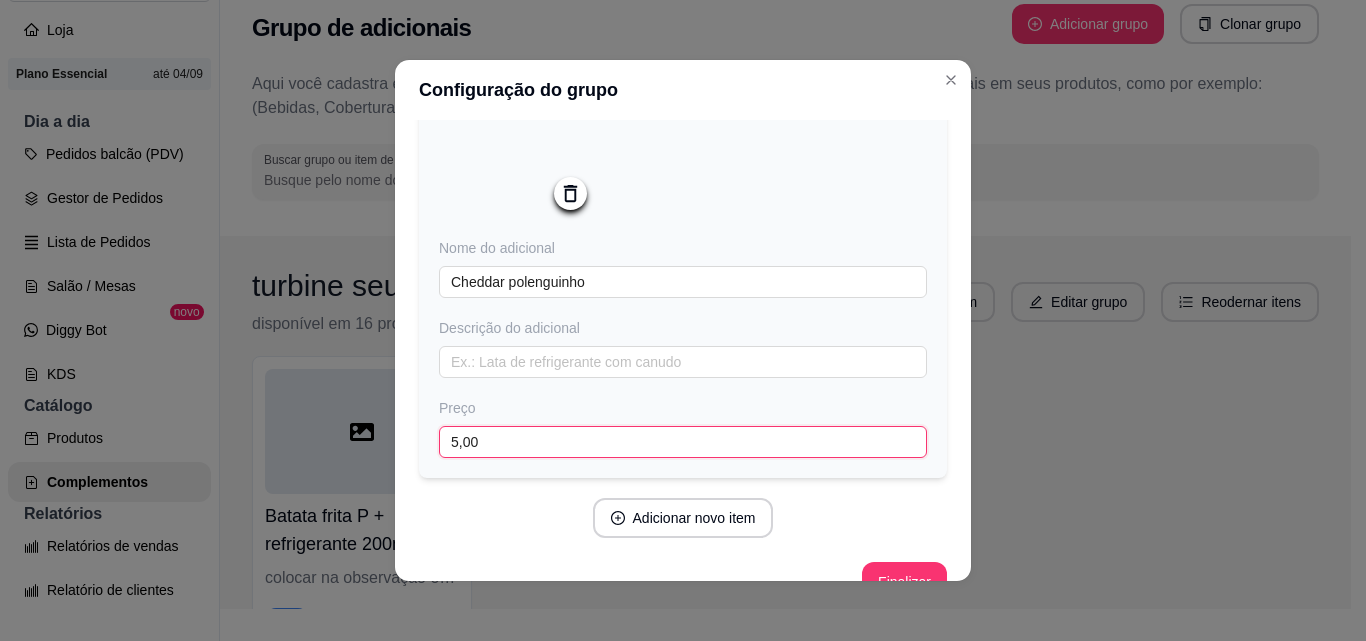 scroll, scrollTop: 197, scrollLeft: 0, axis: vertical 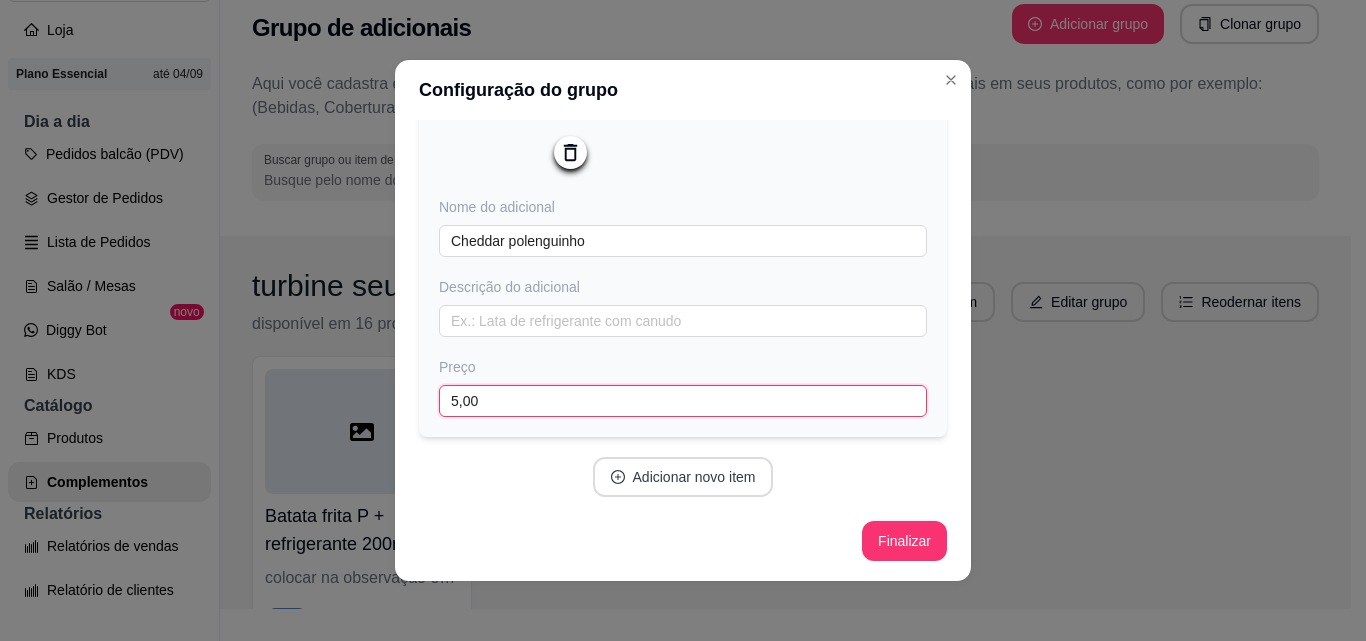type on "5,00" 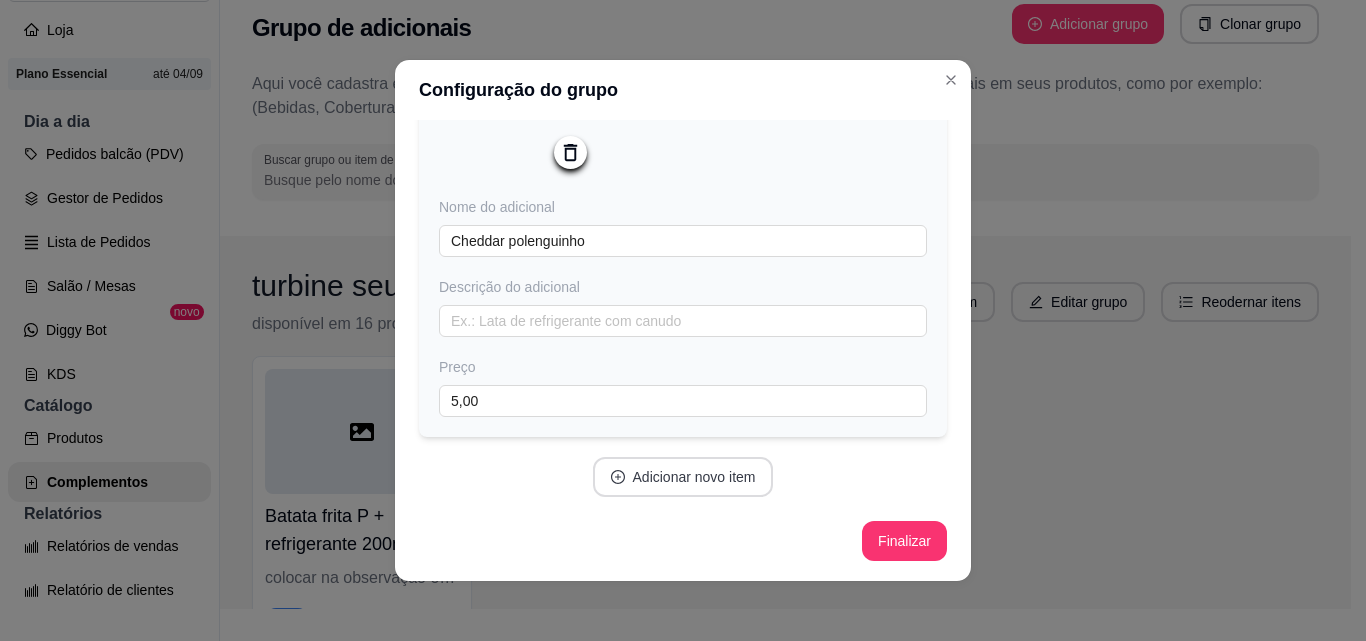 click on "Adicionar novo item" at bounding box center [683, 477] 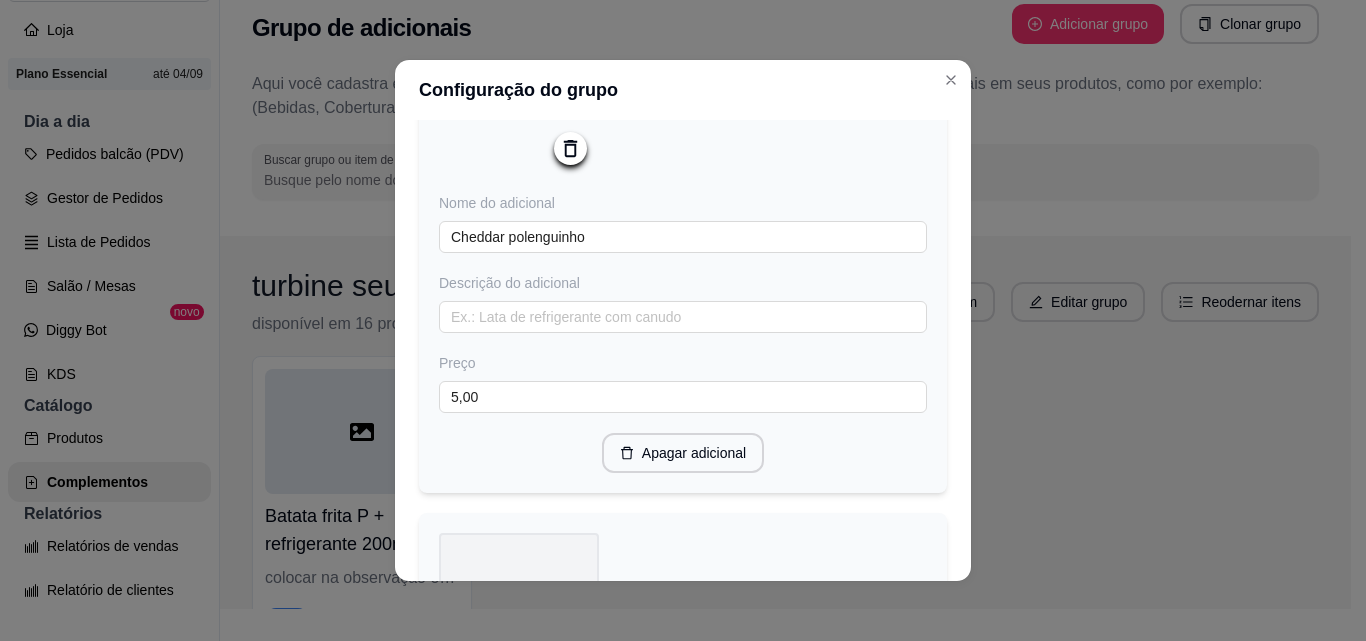 scroll, scrollTop: 497, scrollLeft: 0, axis: vertical 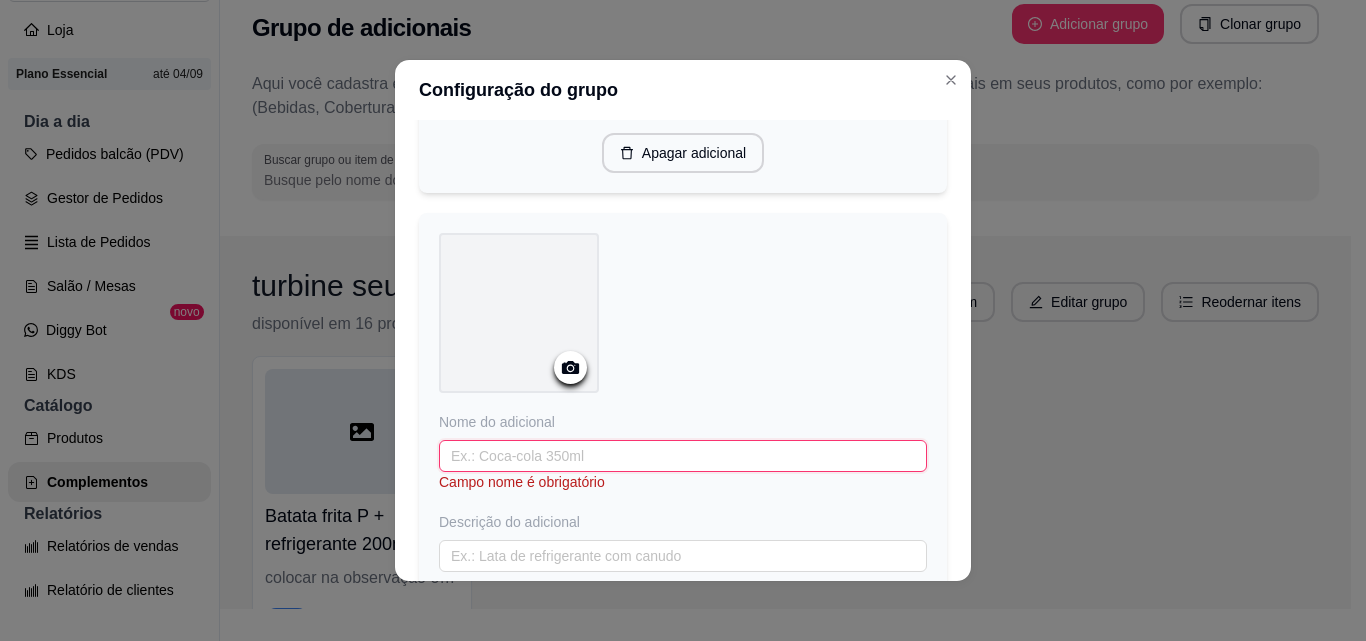 click at bounding box center [683, 456] 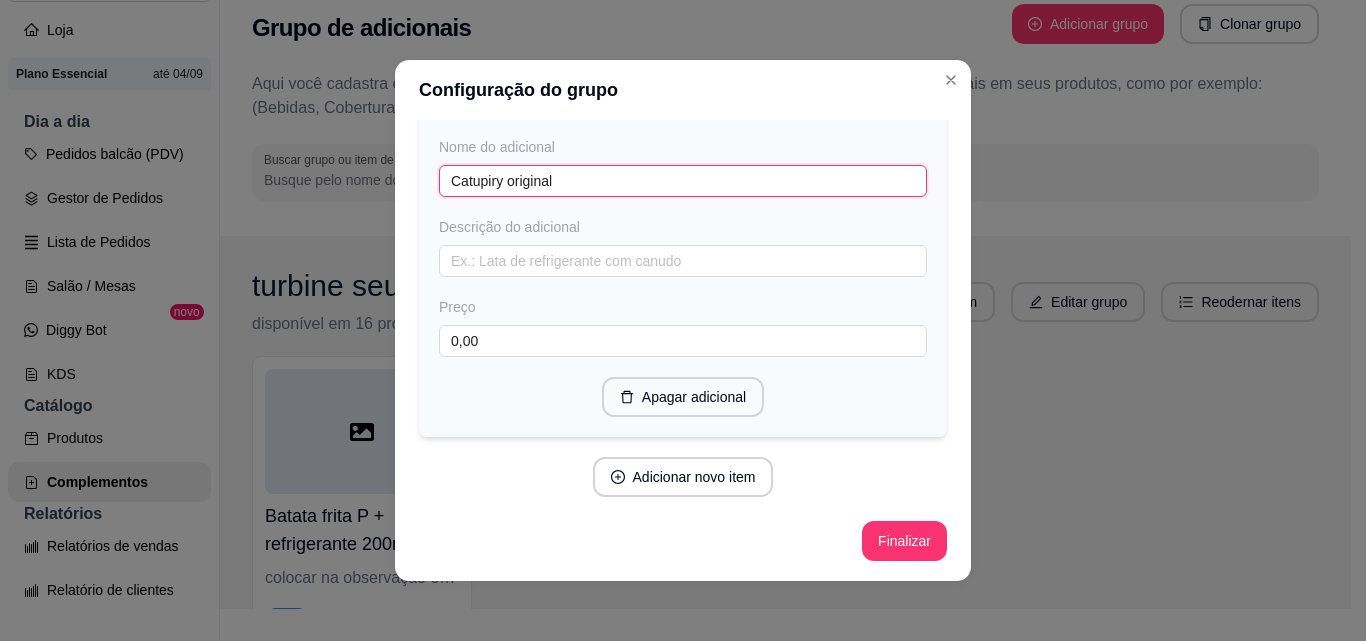 scroll, scrollTop: 775, scrollLeft: 0, axis: vertical 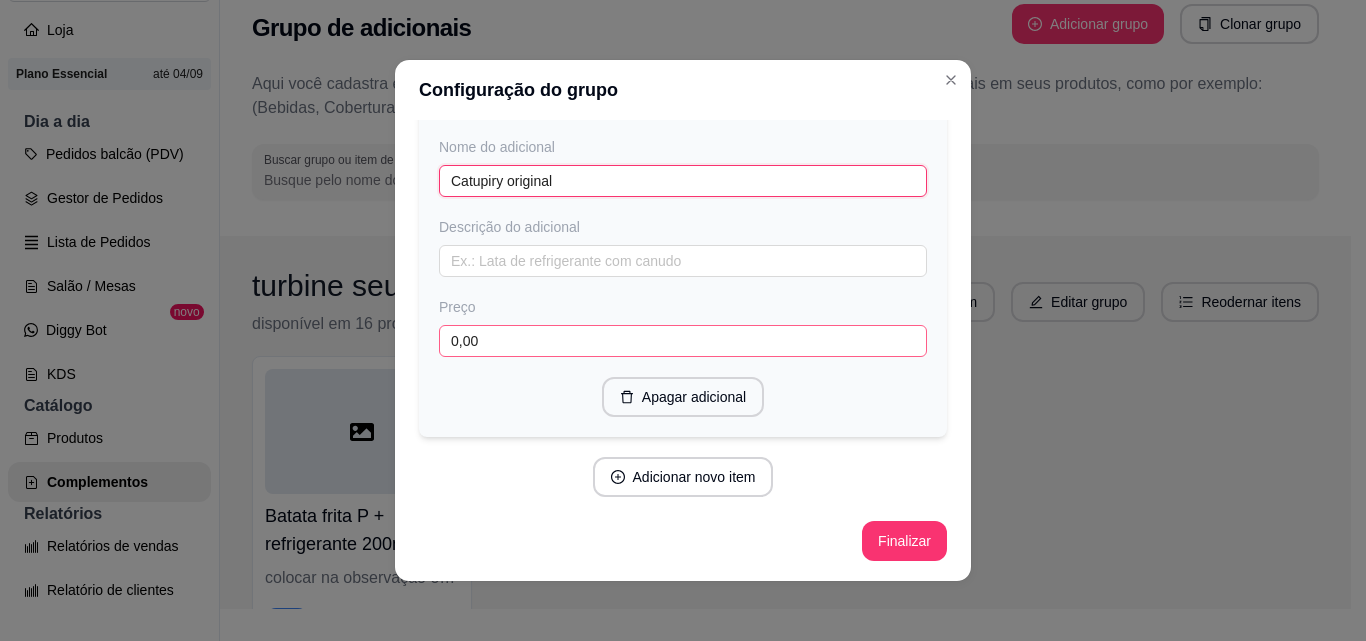 type on "Catupiry original" 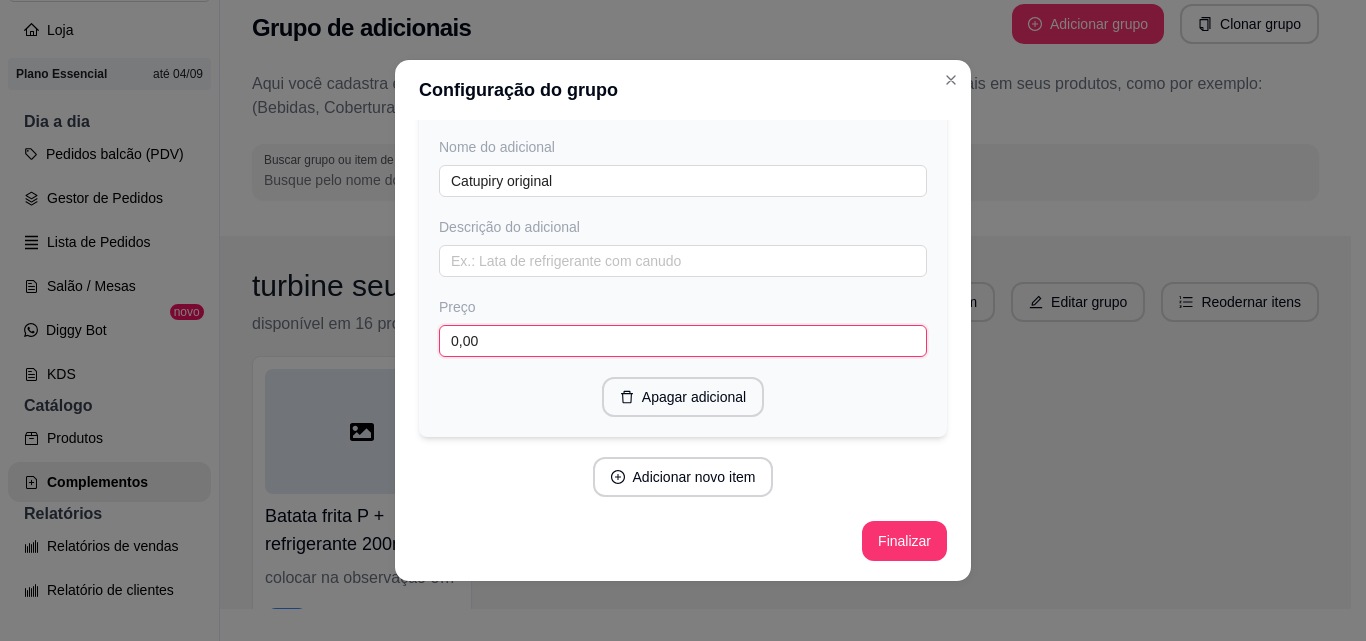 click on "0,00" at bounding box center (683, 341) 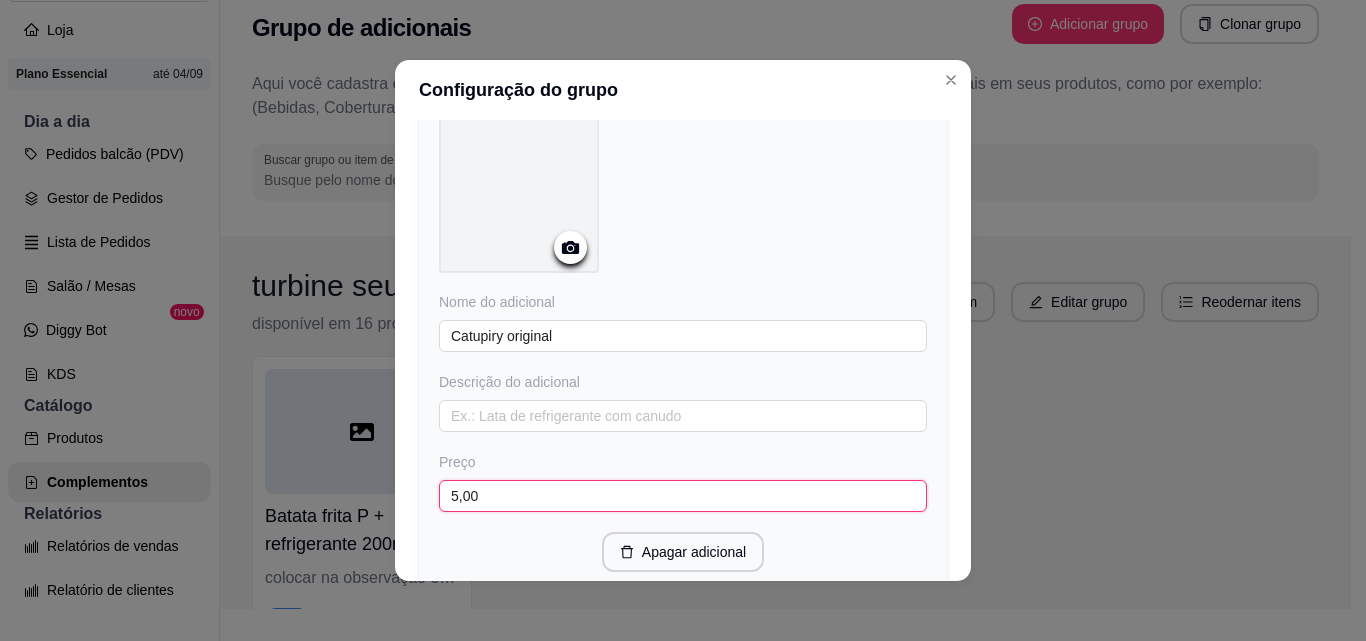 scroll, scrollTop: 475, scrollLeft: 0, axis: vertical 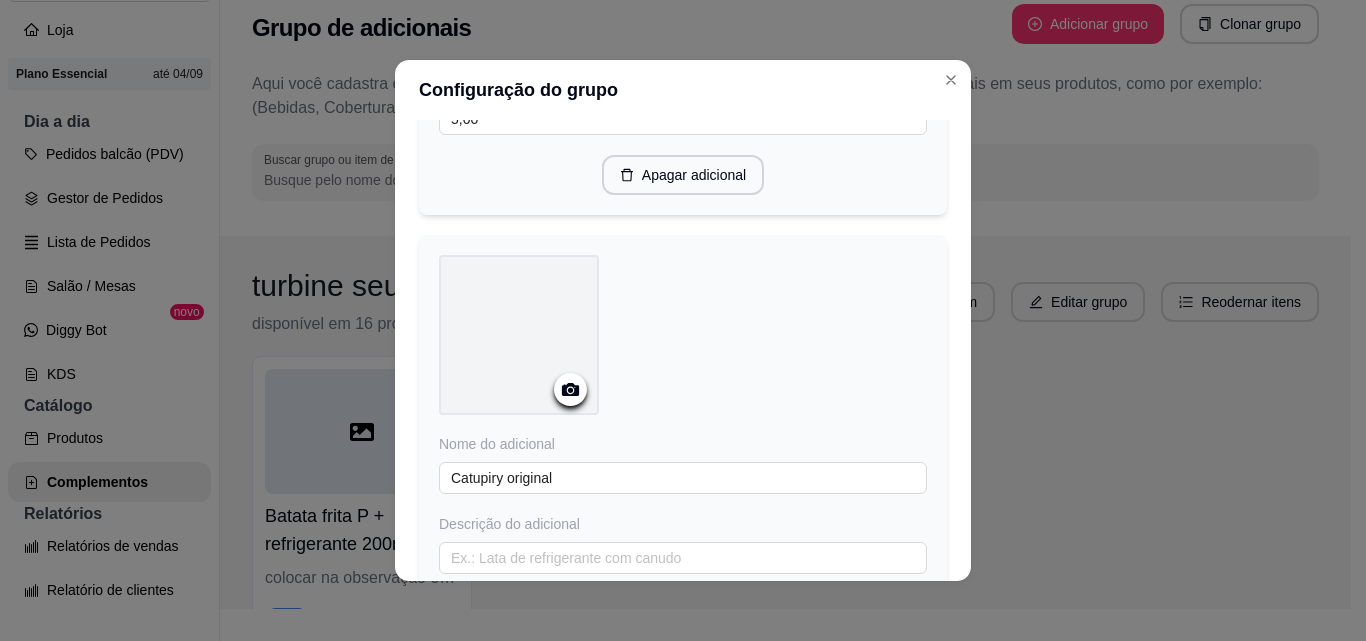 type on "5,00" 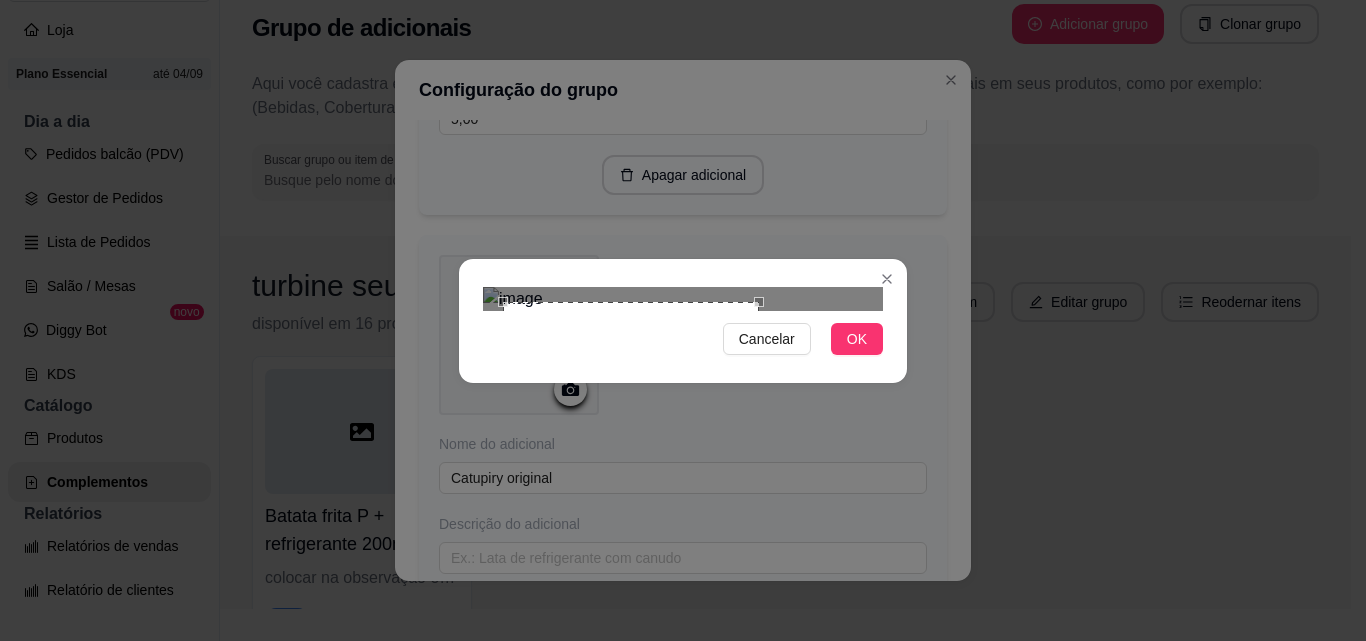 click on "Cancelar OK" at bounding box center (683, 321) 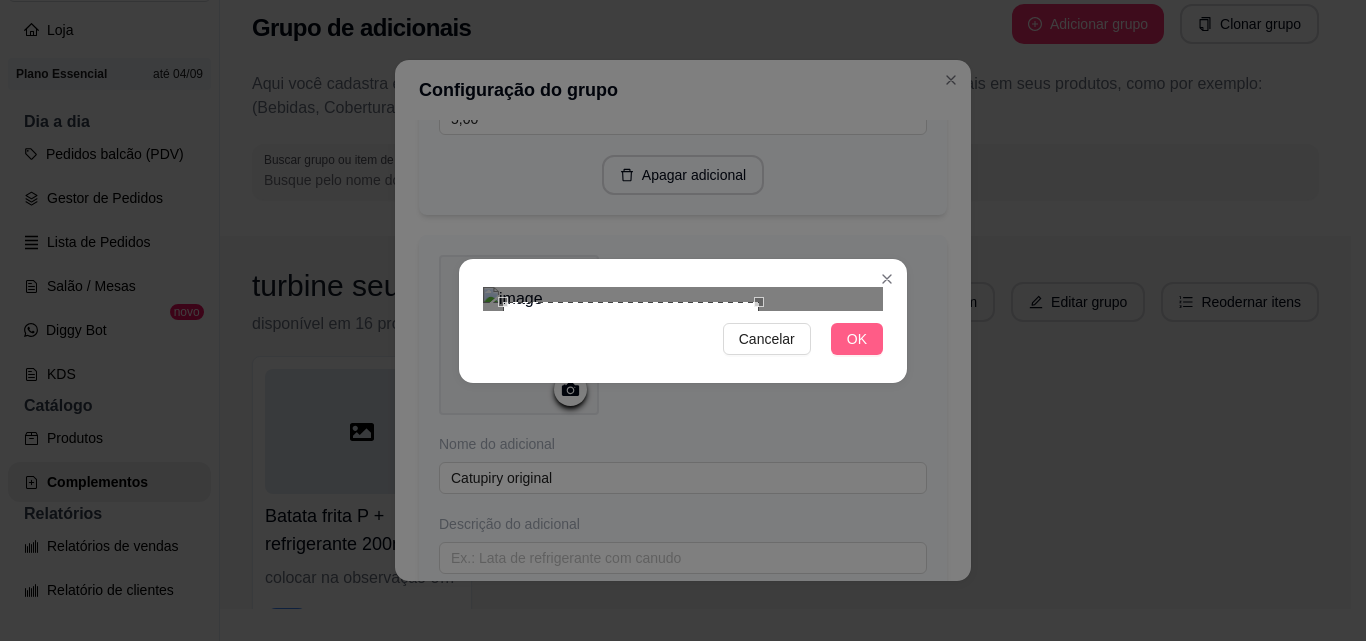 click on "OK" at bounding box center [857, 339] 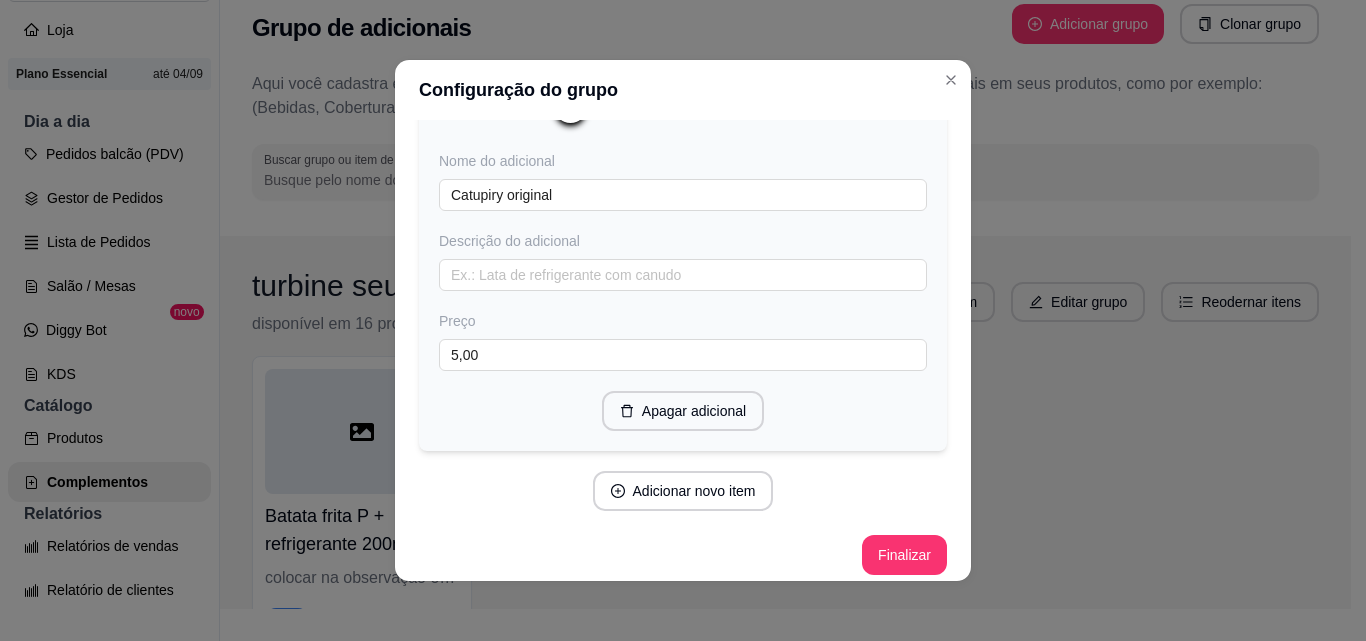 scroll, scrollTop: 775, scrollLeft: 0, axis: vertical 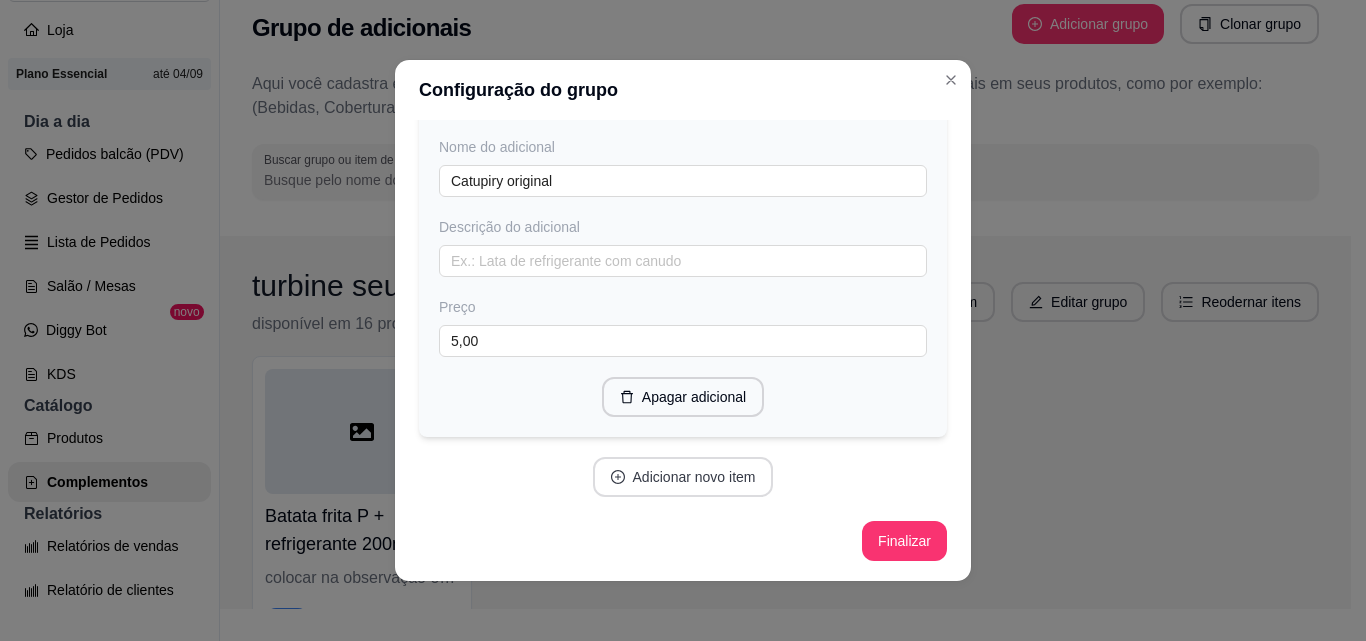 click on "Adicionar novo item" at bounding box center (683, 477) 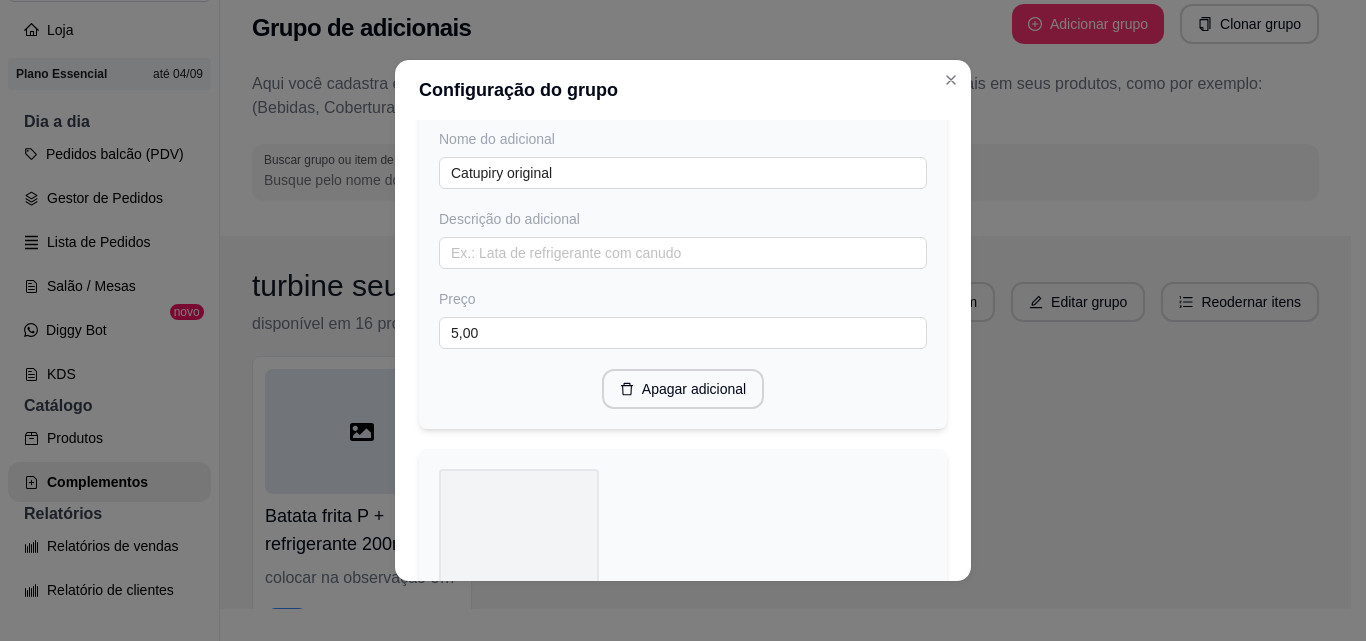 scroll, scrollTop: 1175, scrollLeft: 0, axis: vertical 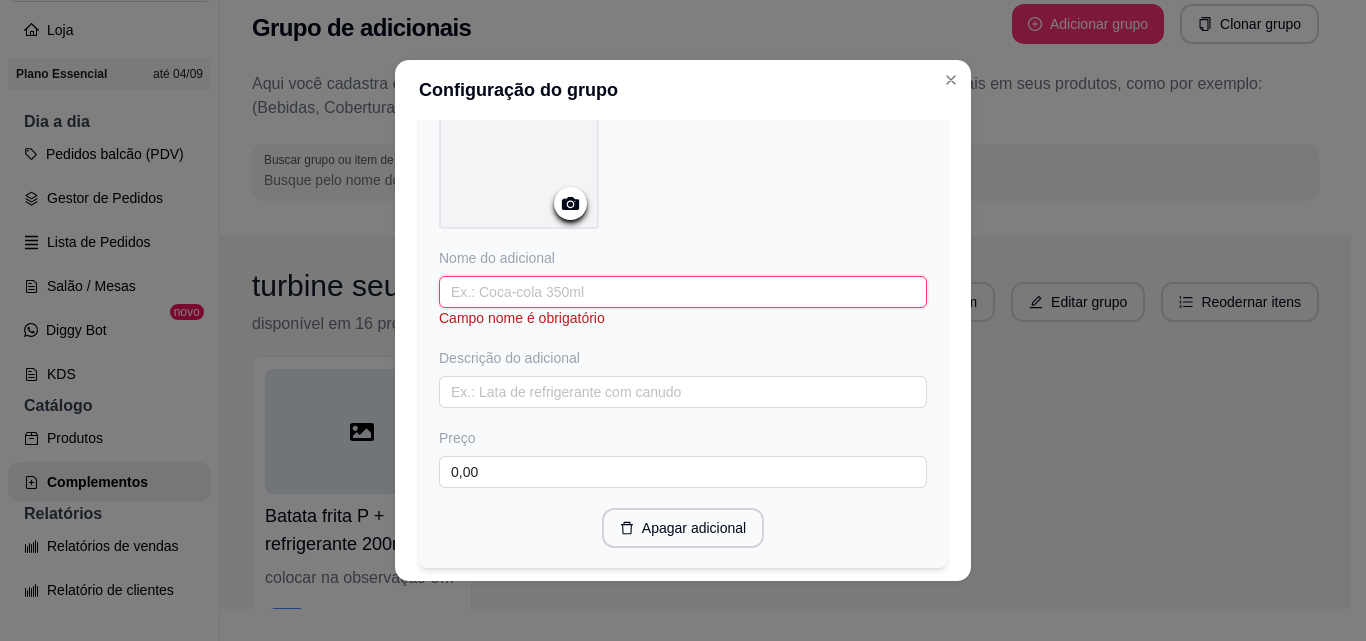 click at bounding box center (683, 292) 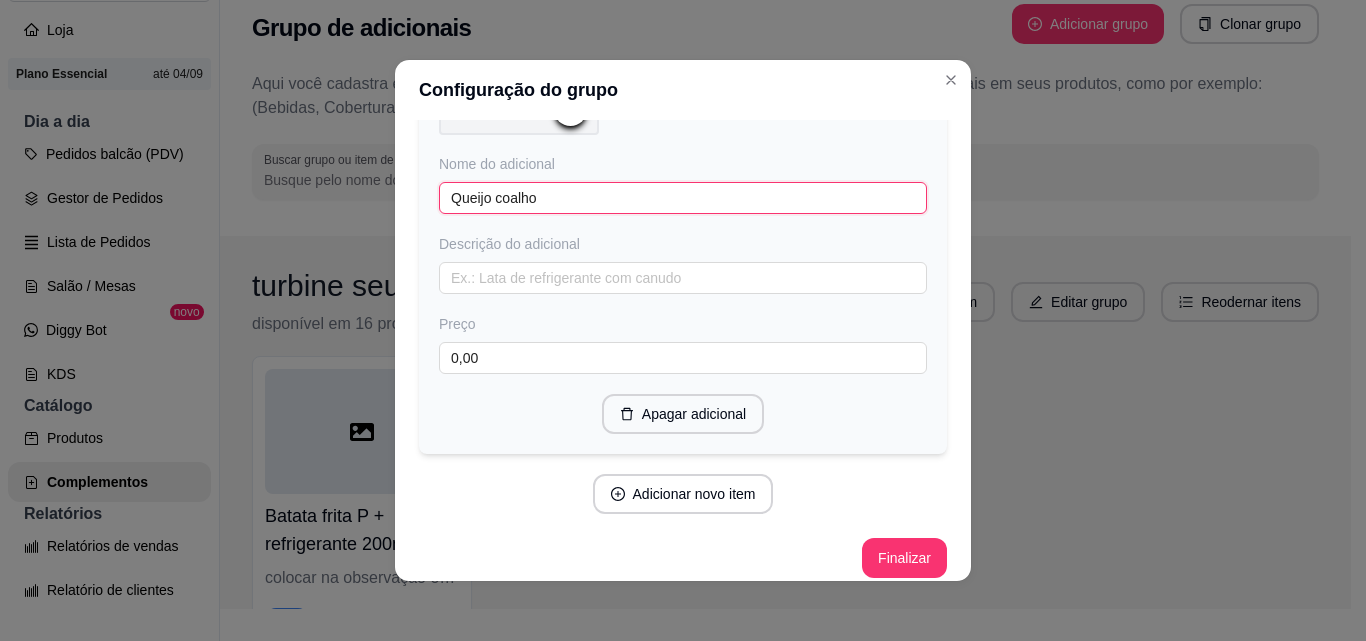 scroll, scrollTop: 1275, scrollLeft: 0, axis: vertical 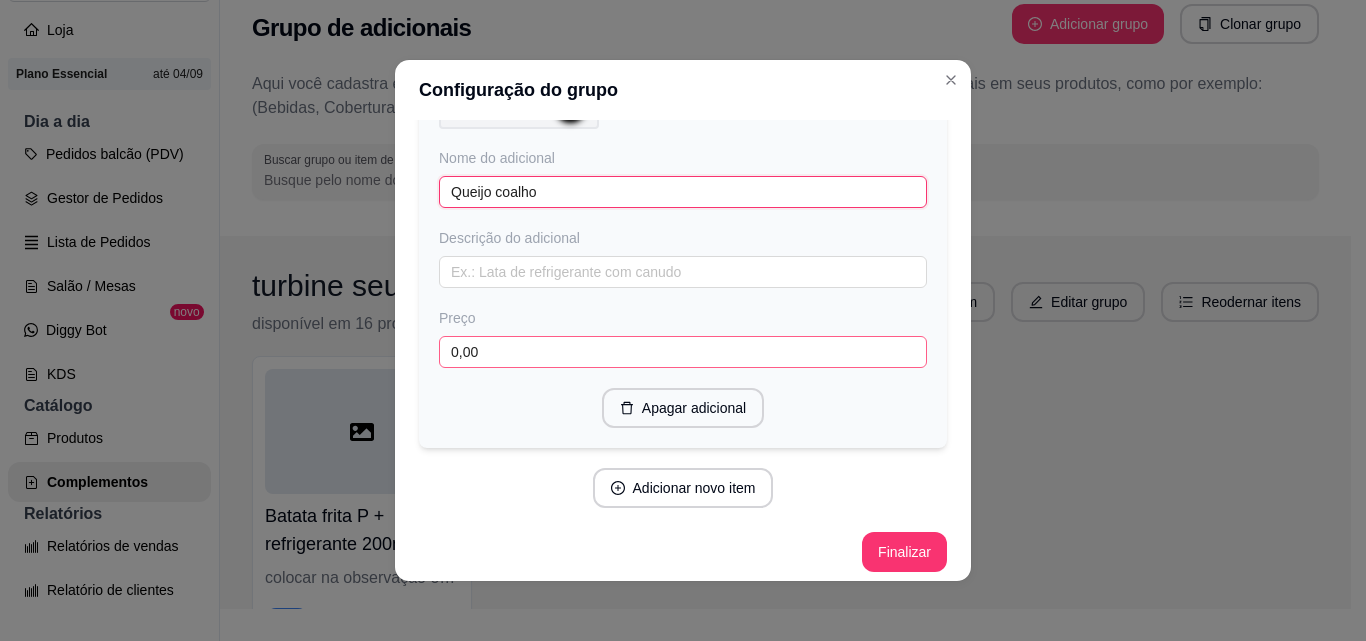 type on "Queijo coalho" 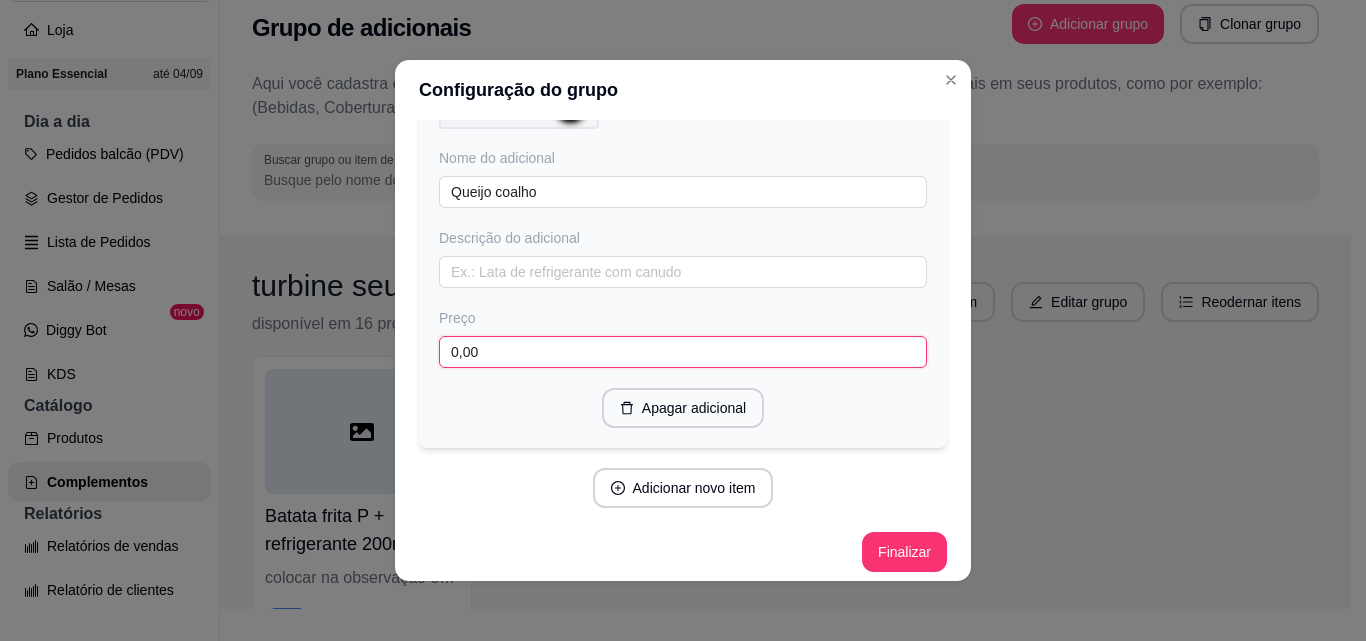 click on "0,00" at bounding box center [683, 352] 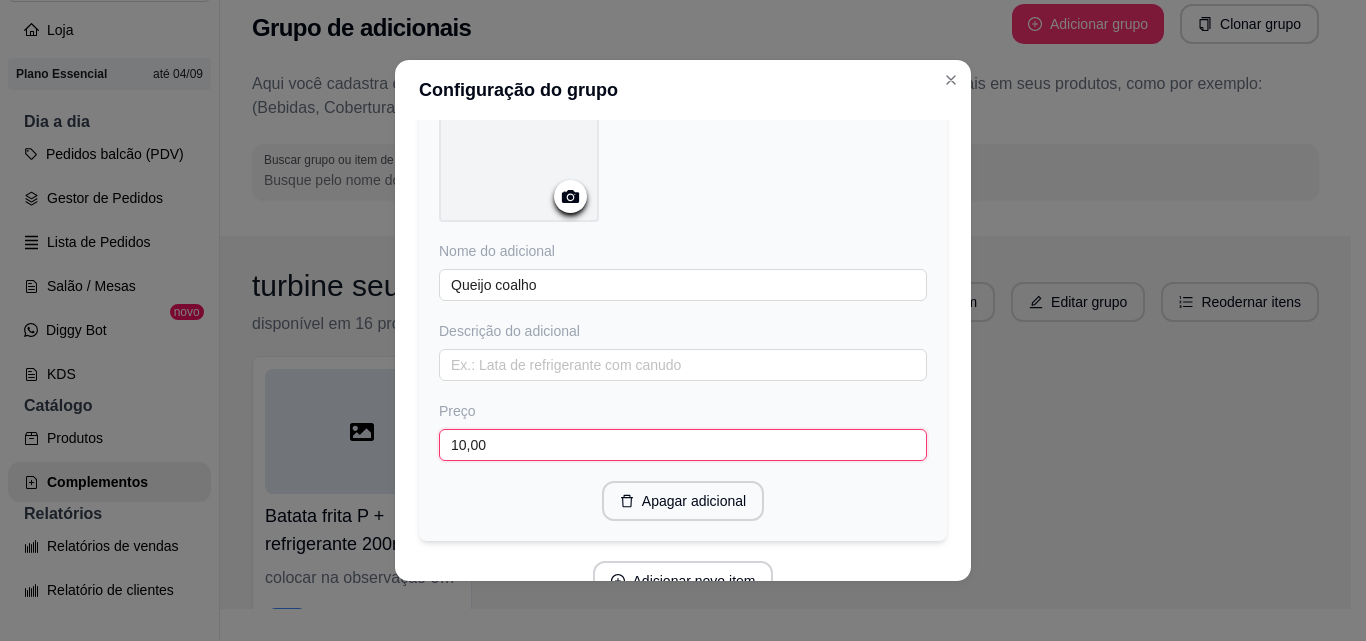 scroll, scrollTop: 1093, scrollLeft: 0, axis: vertical 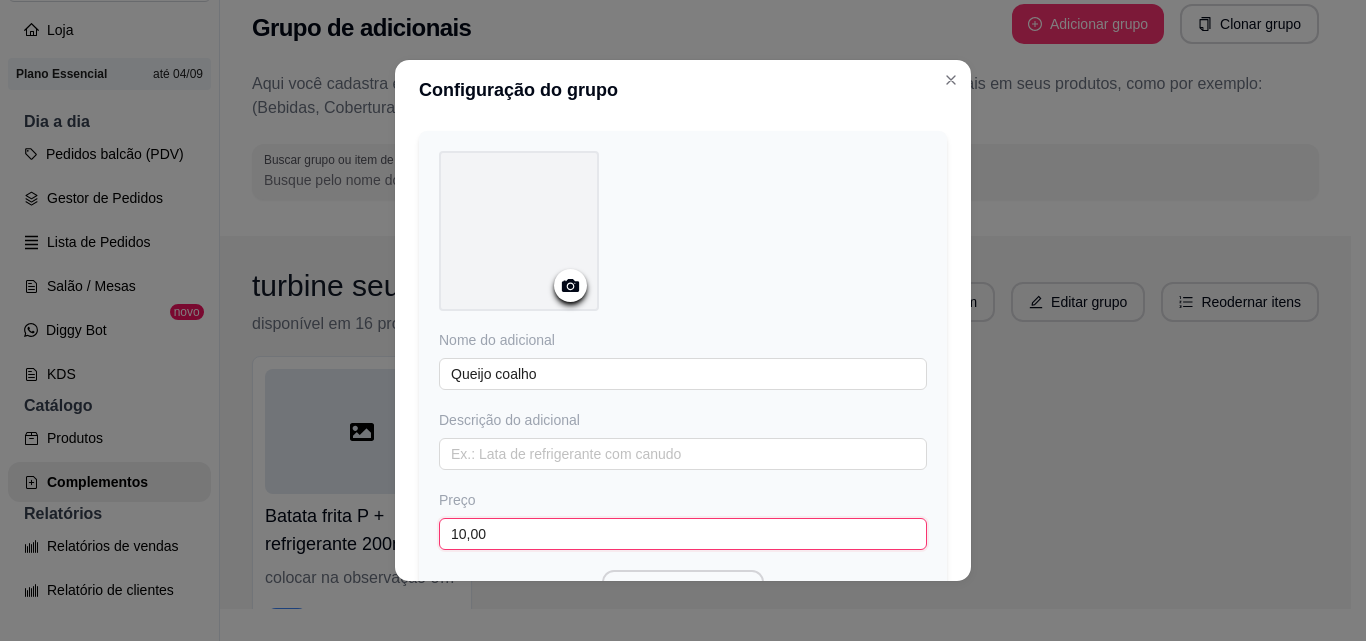 type on "10,00" 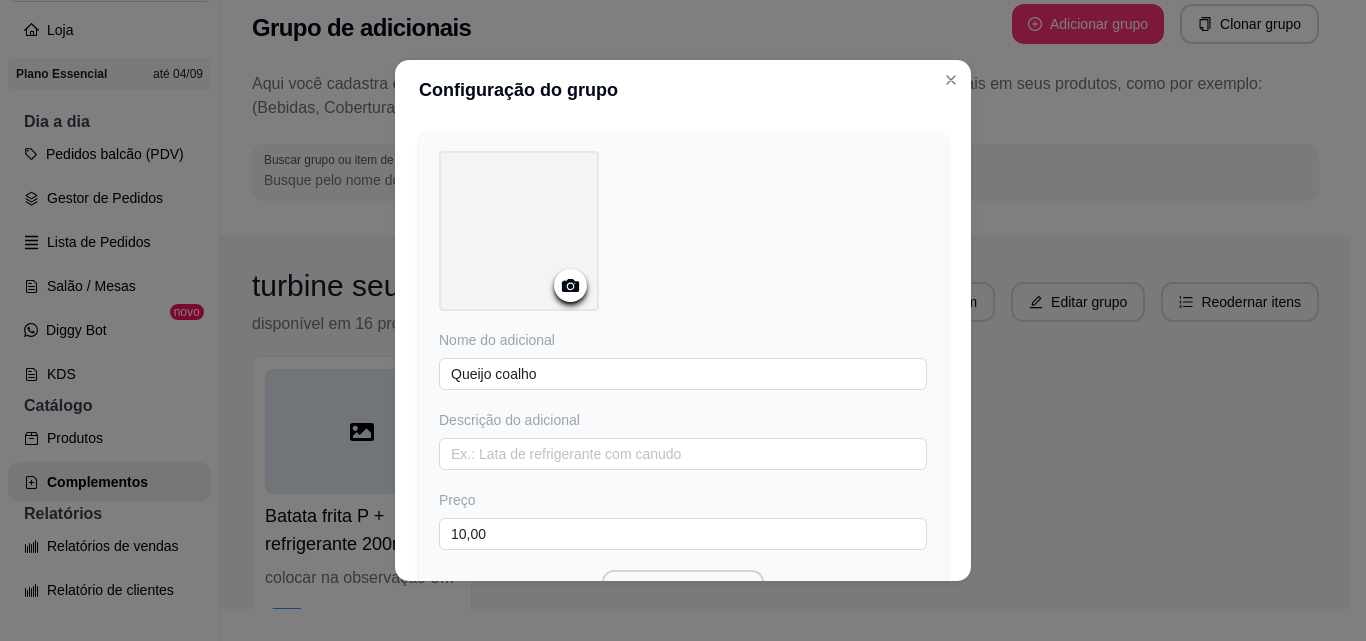 click at bounding box center [519, 231] 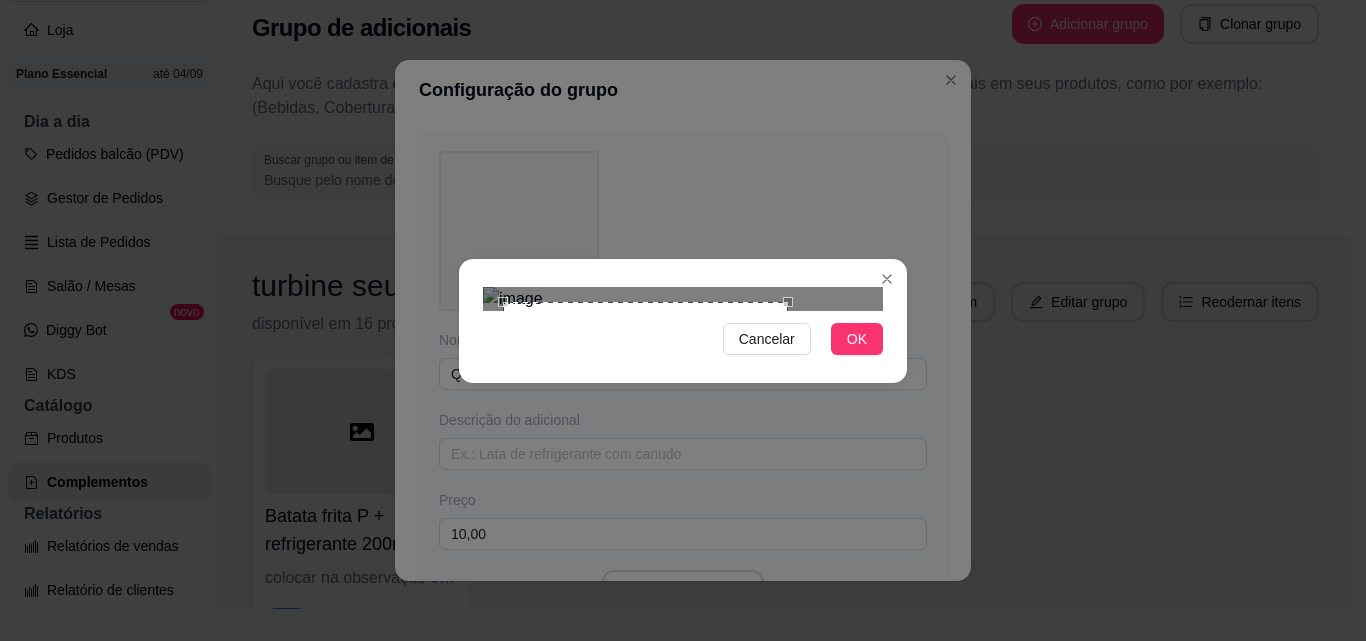 click at bounding box center [683, 299] 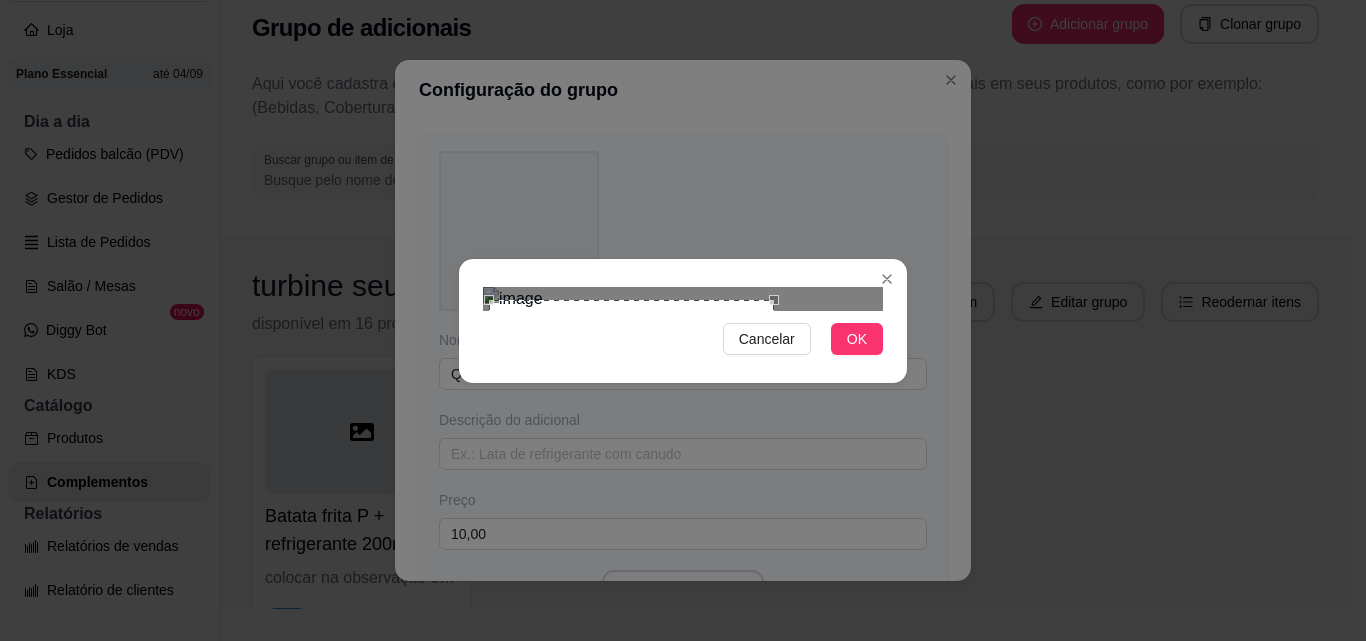 click at bounding box center [631, 442] 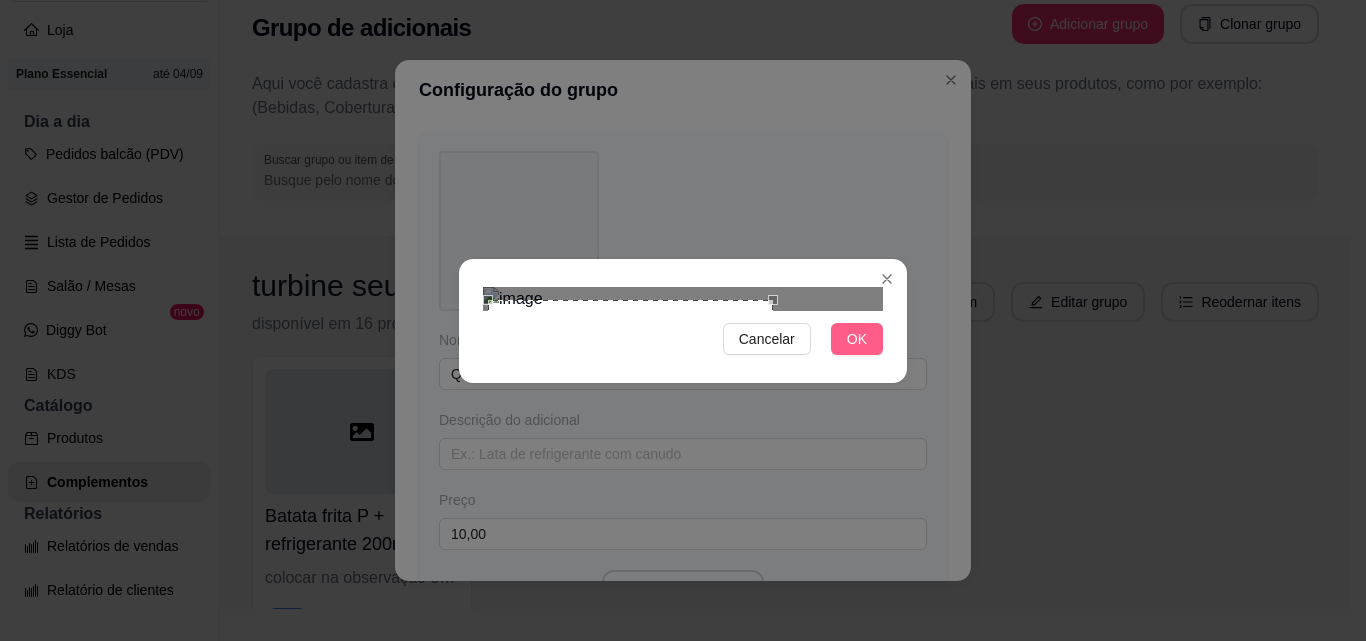 click on "OK" at bounding box center [857, 339] 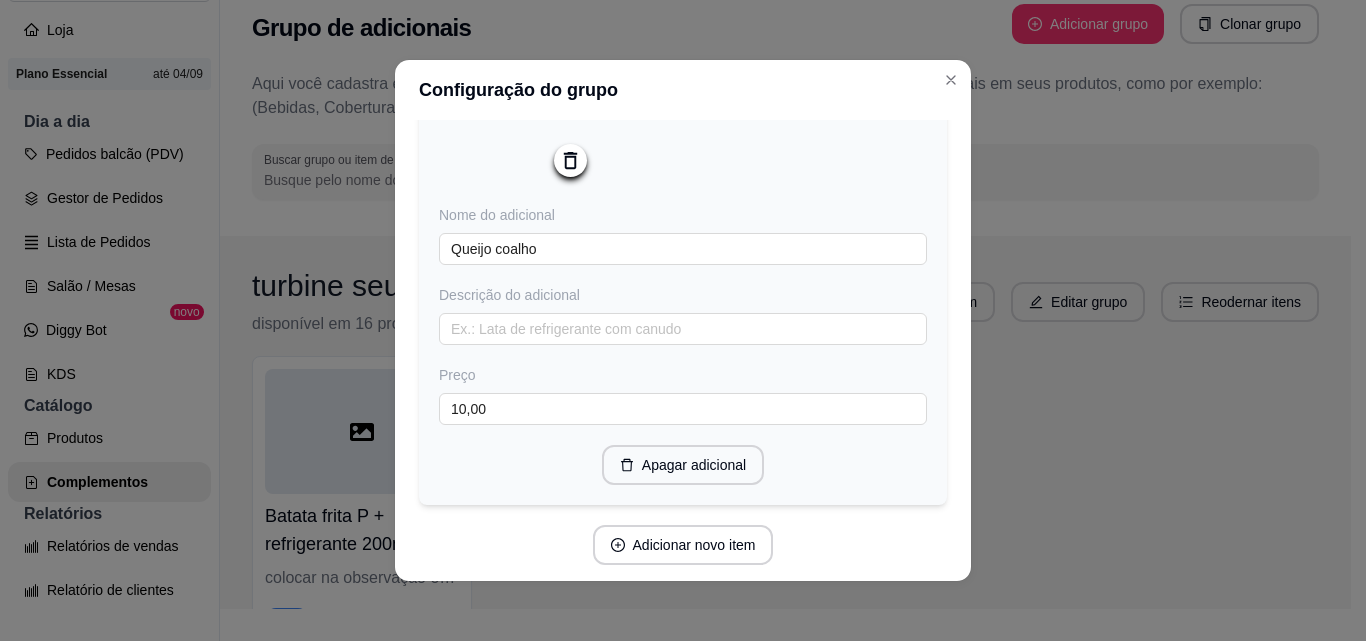 scroll, scrollTop: 1293, scrollLeft: 0, axis: vertical 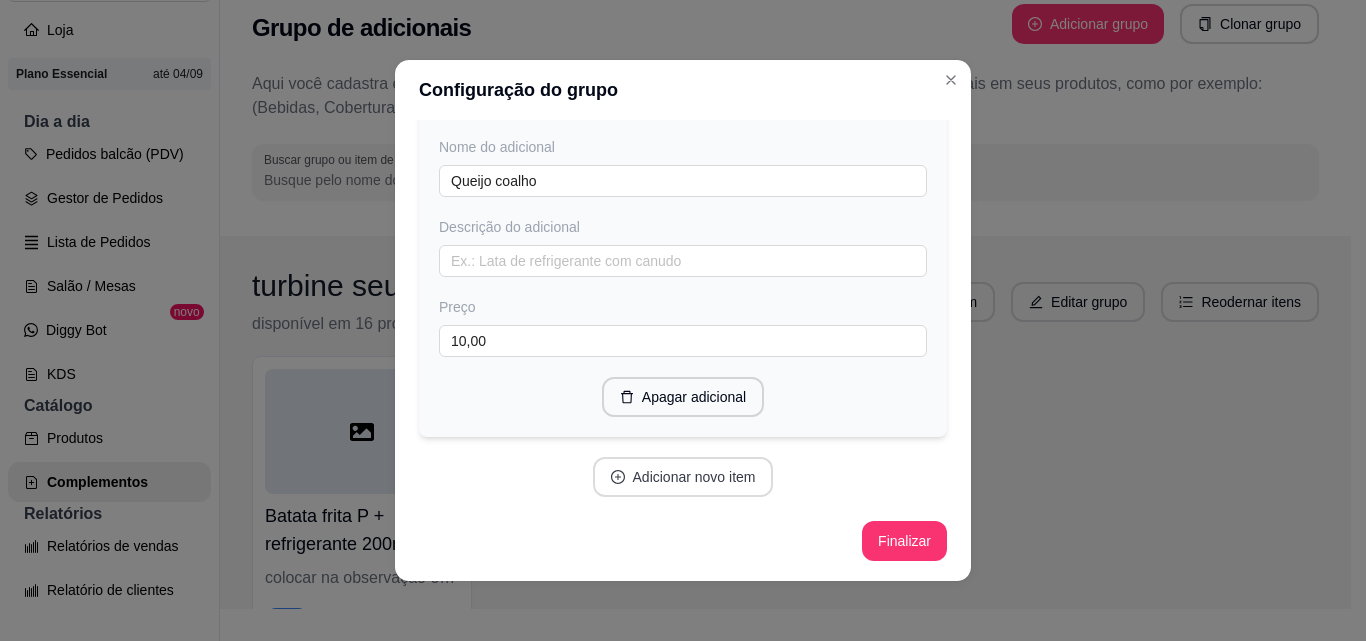 click on "Adicionar novo item" at bounding box center [683, 477] 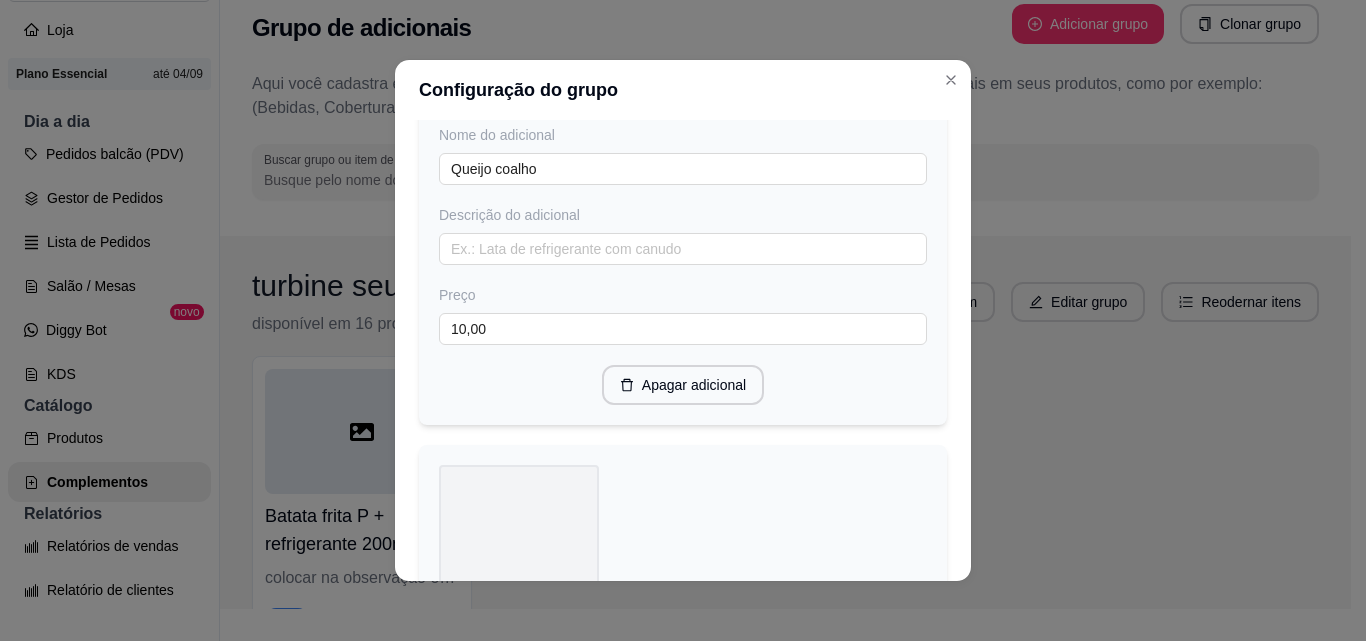 scroll, scrollTop: 1593, scrollLeft: 0, axis: vertical 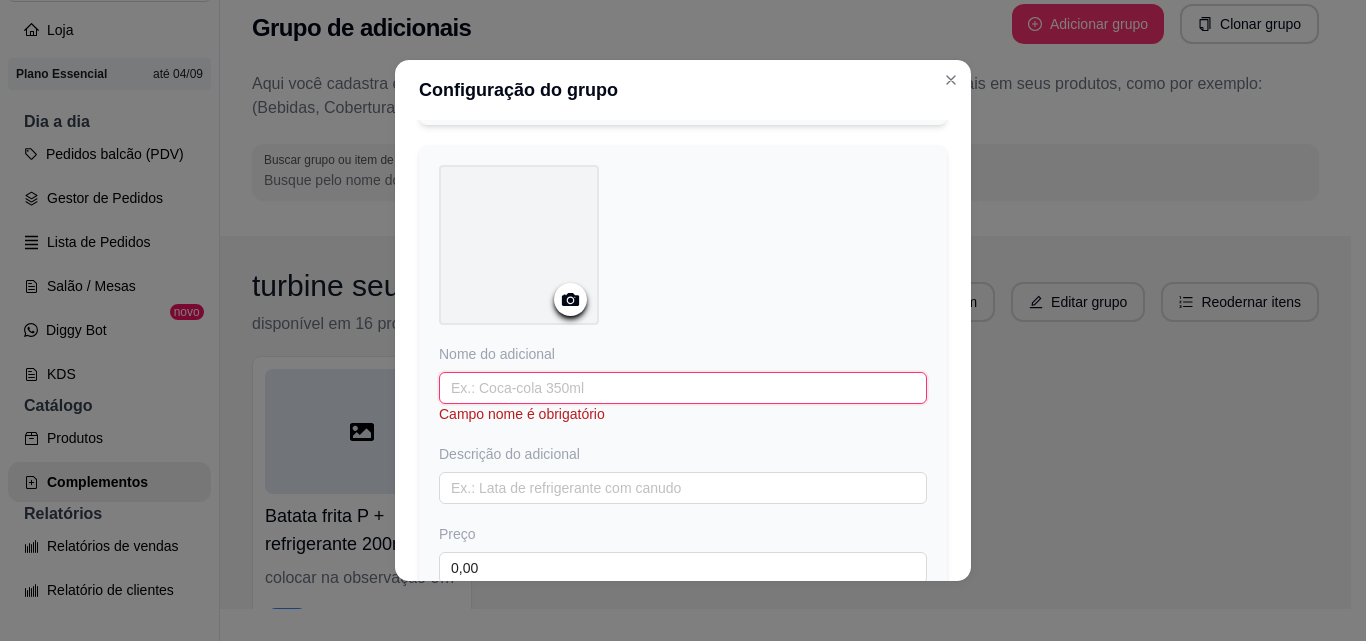 click at bounding box center (683, 388) 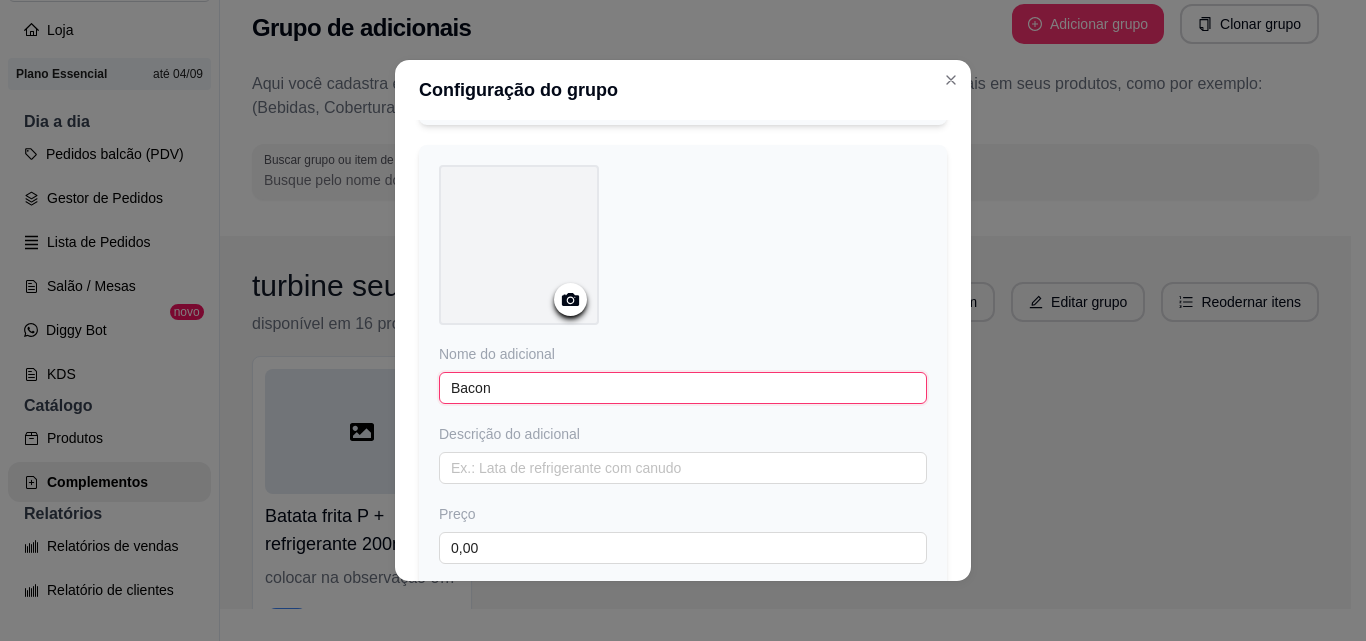 type on "Bacon" 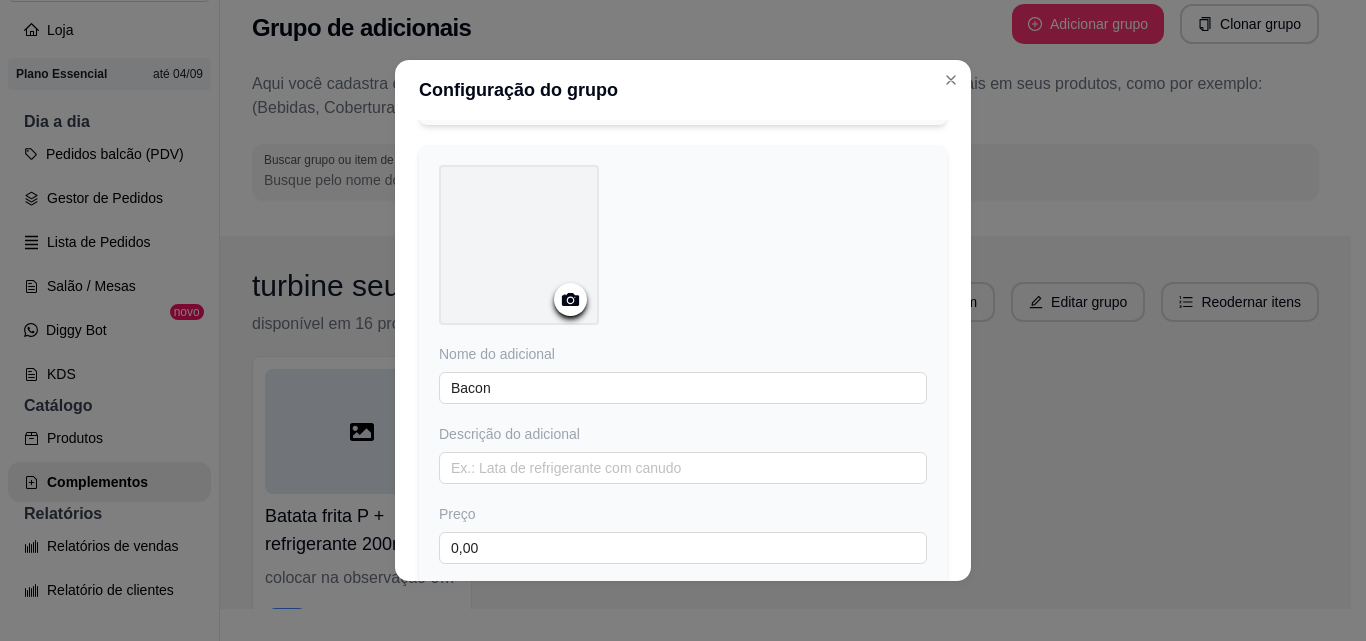 click at bounding box center (519, 245) 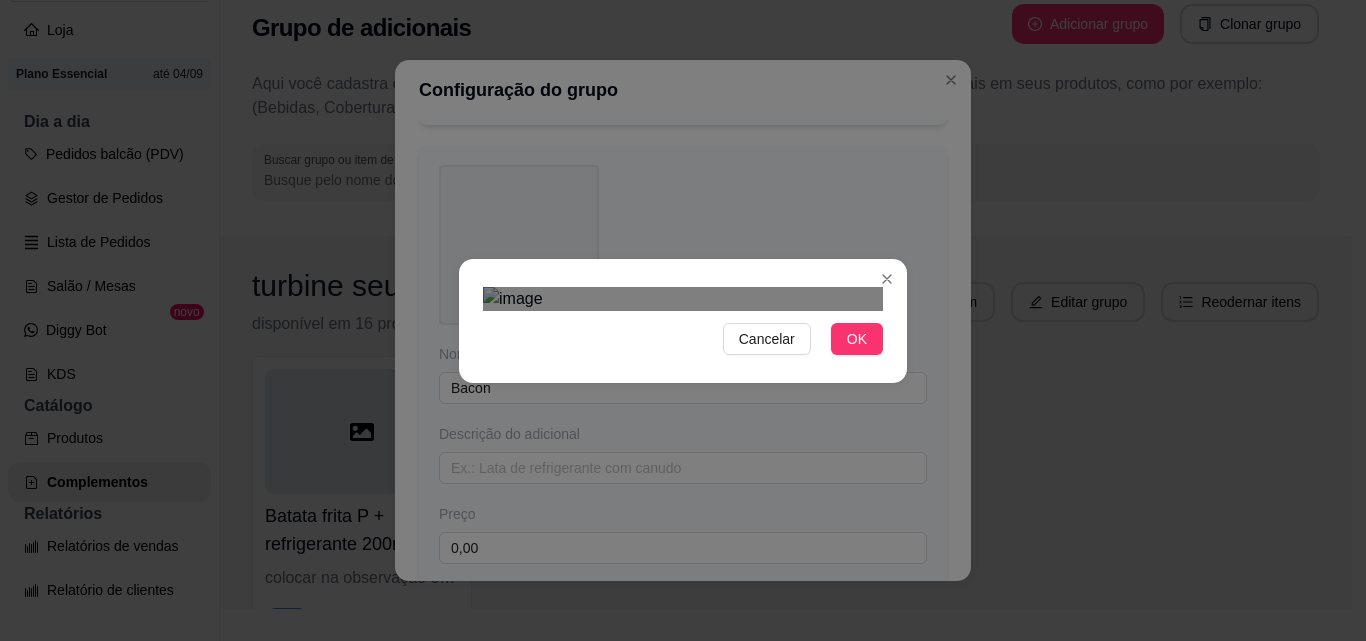 click at bounding box center [683, 299] 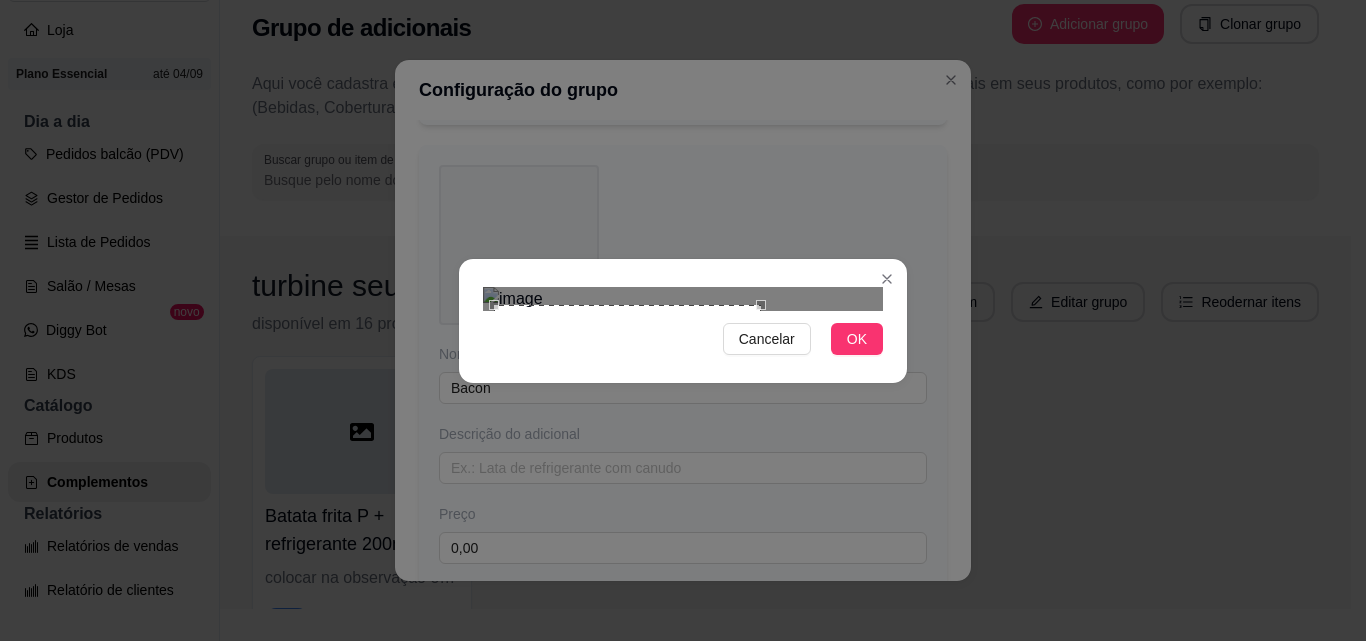 click at bounding box center (627, 438) 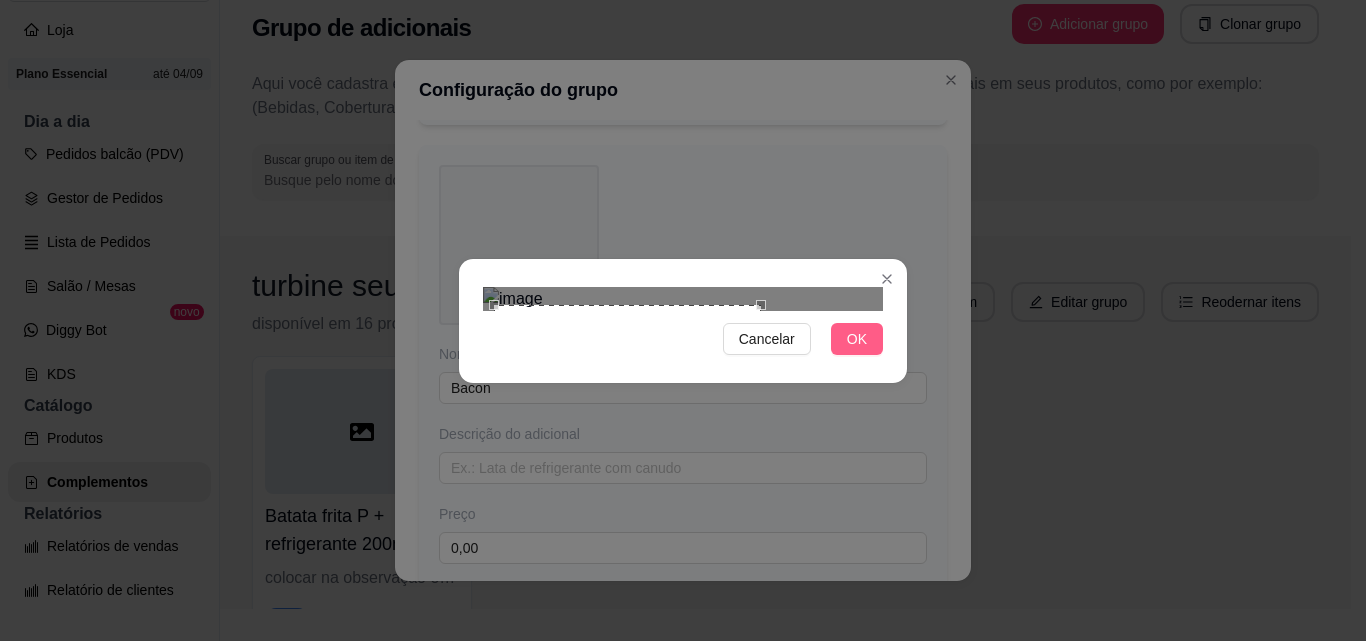click on "OK" at bounding box center [857, 339] 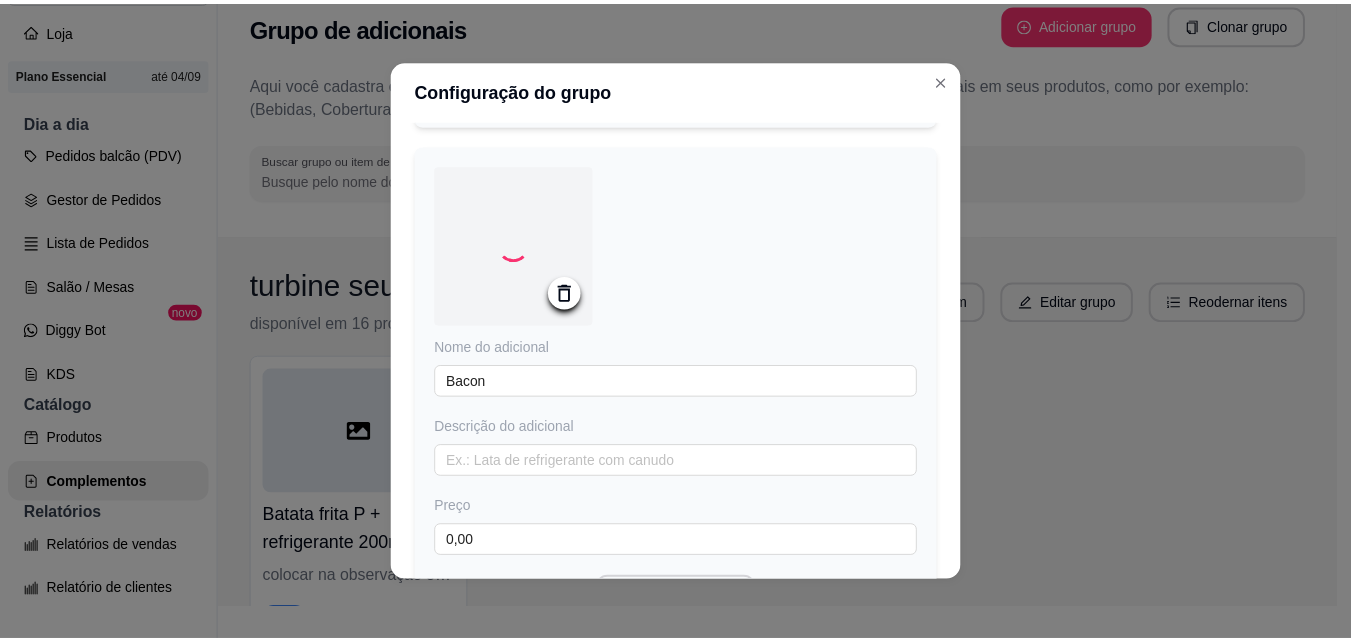 scroll, scrollTop: 1805, scrollLeft: 0, axis: vertical 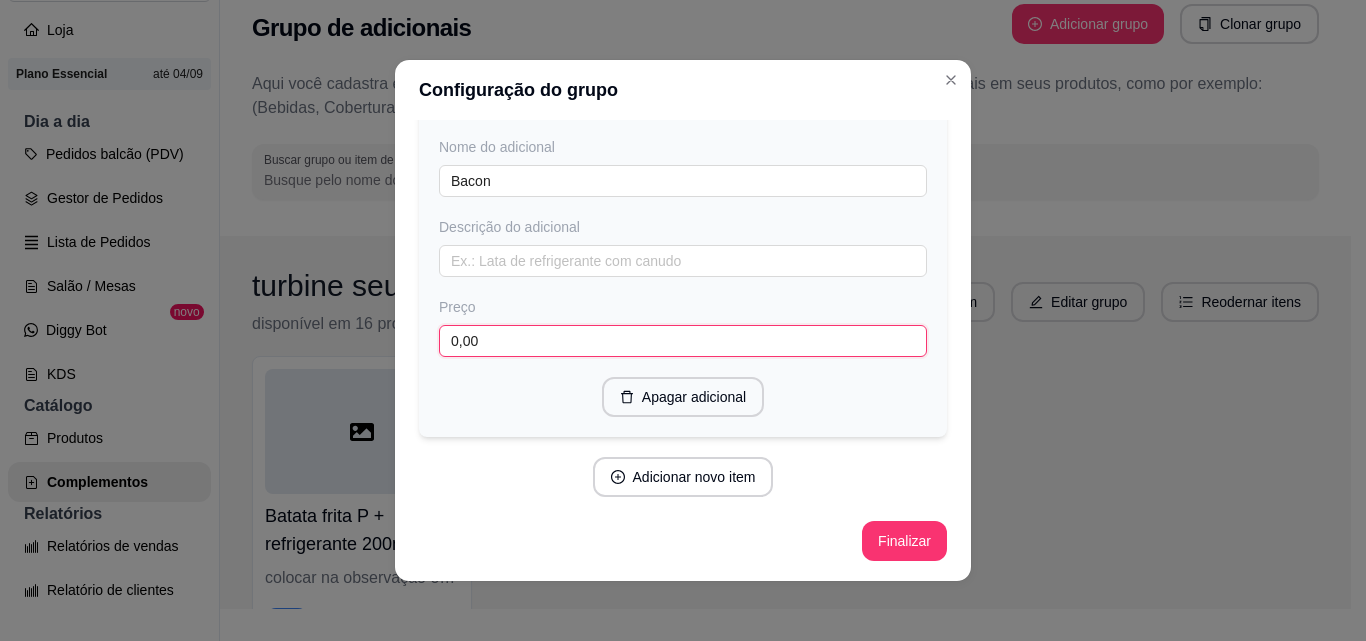 click on "0,00" at bounding box center [683, 341] 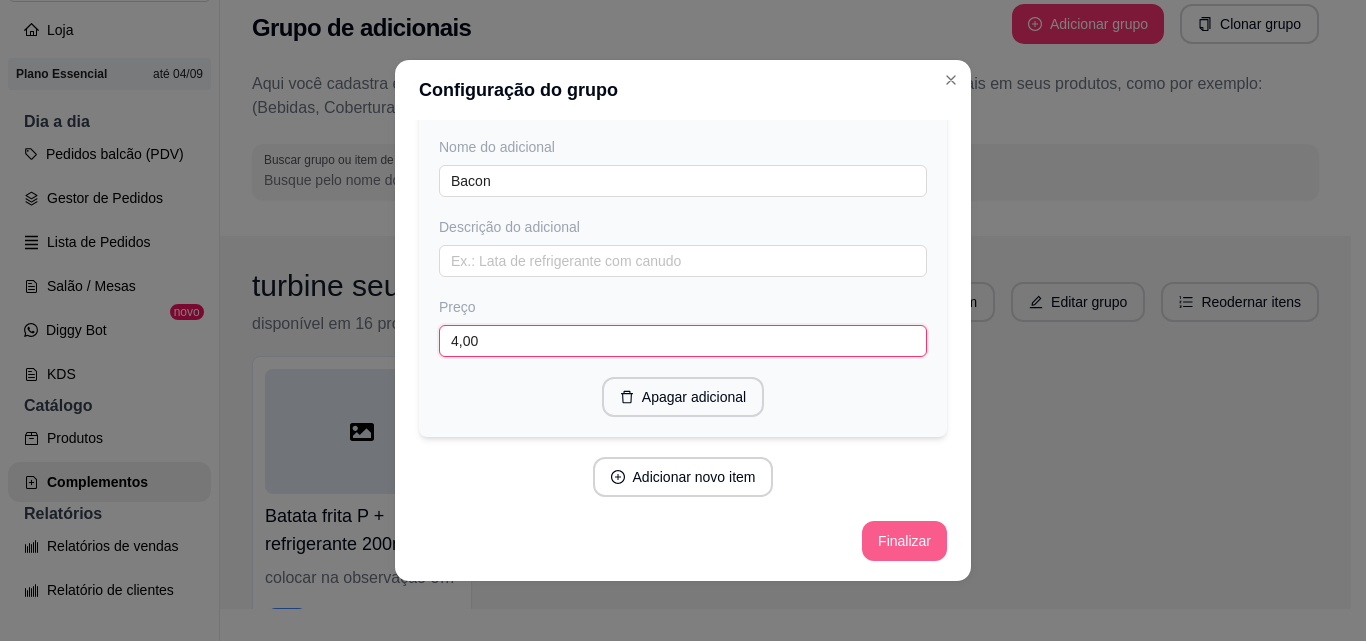 type on "4,00" 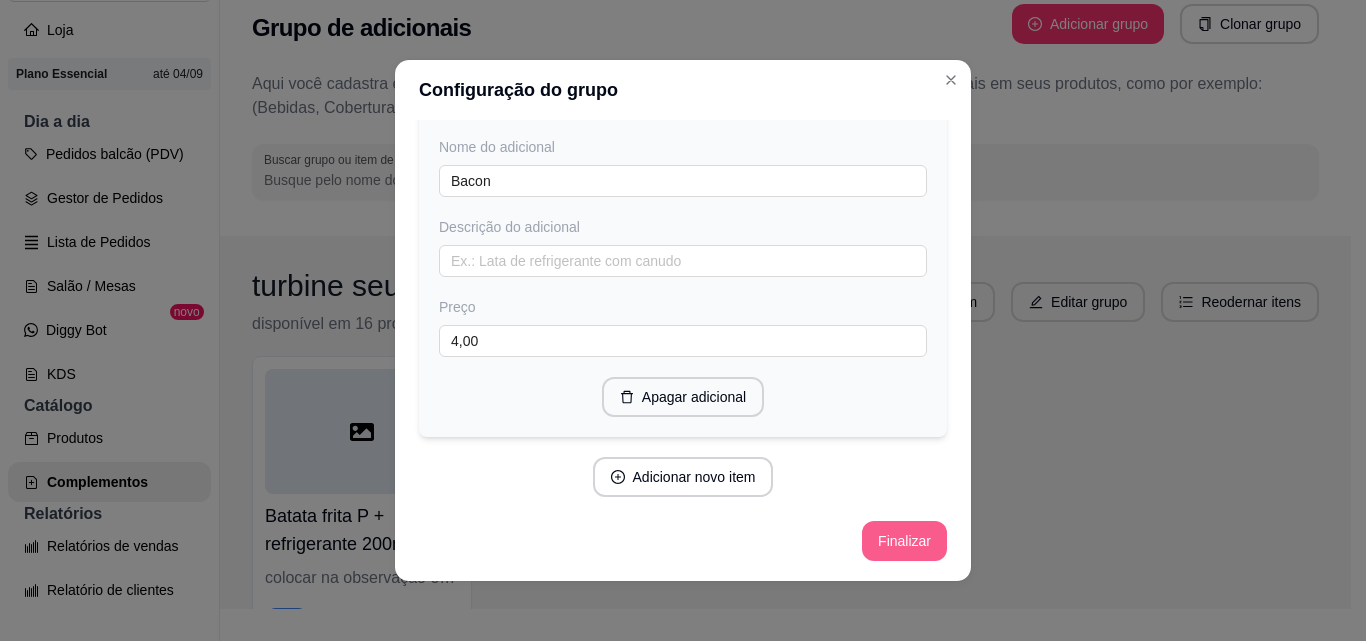 click on "Finalizar" at bounding box center (904, 541) 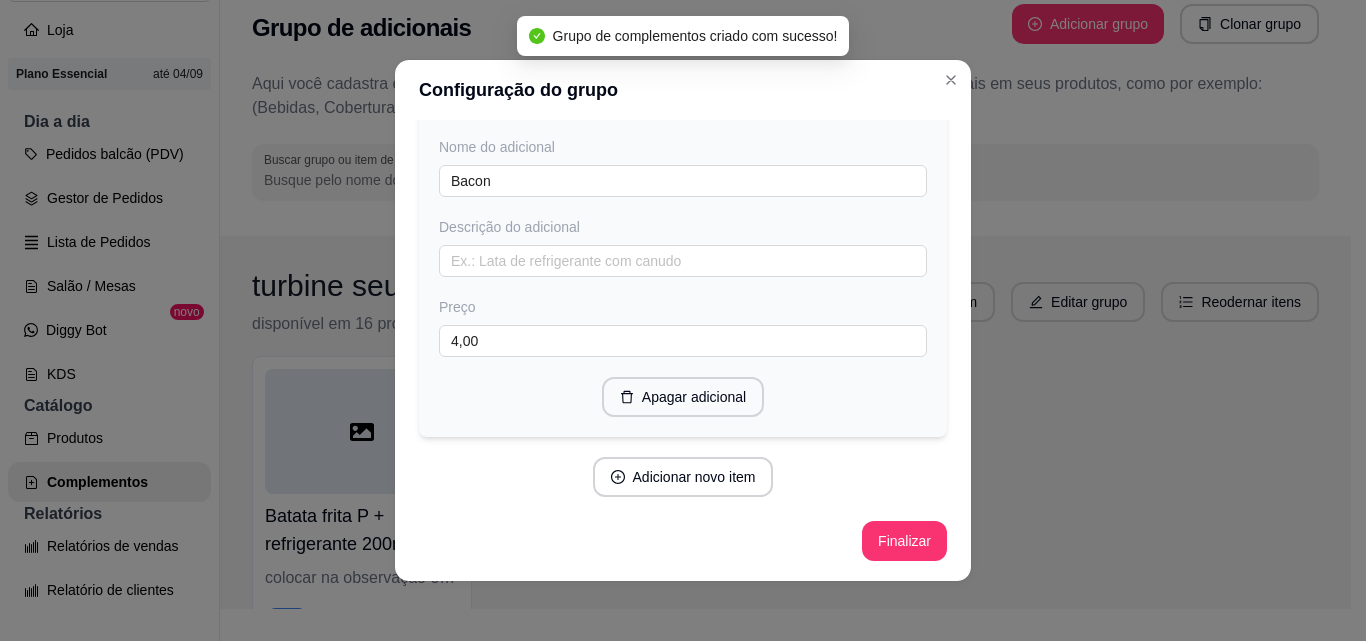 click on "Configuração do grupo Adicione os itens que irão compor este grupo, depois você poderá configurá-los de forma mais completa. Nome do adicional Cheddar polenguinho Descrição do adicional Preço [PRICE] Apagar adicional Nome do adicional Catupiry original Descrição do adicional Preço [PRICE] Apagar adicional Nome do adicional Queijo coalho Descrição do adicional Preço [PRICE] Apagar adicional Nome do adicional Bacon Descrição do adicional Preço [PRICE] Apagar adicional Adicionar novo item Finalizar" at bounding box center [683, 320] 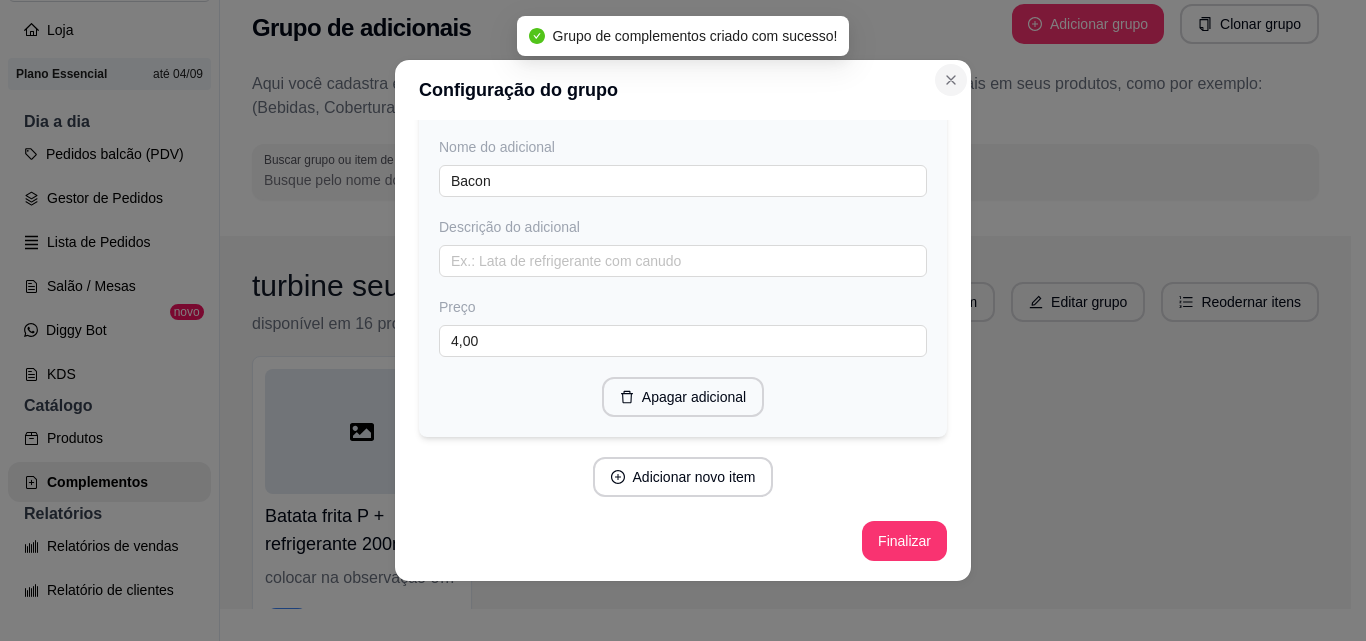 click 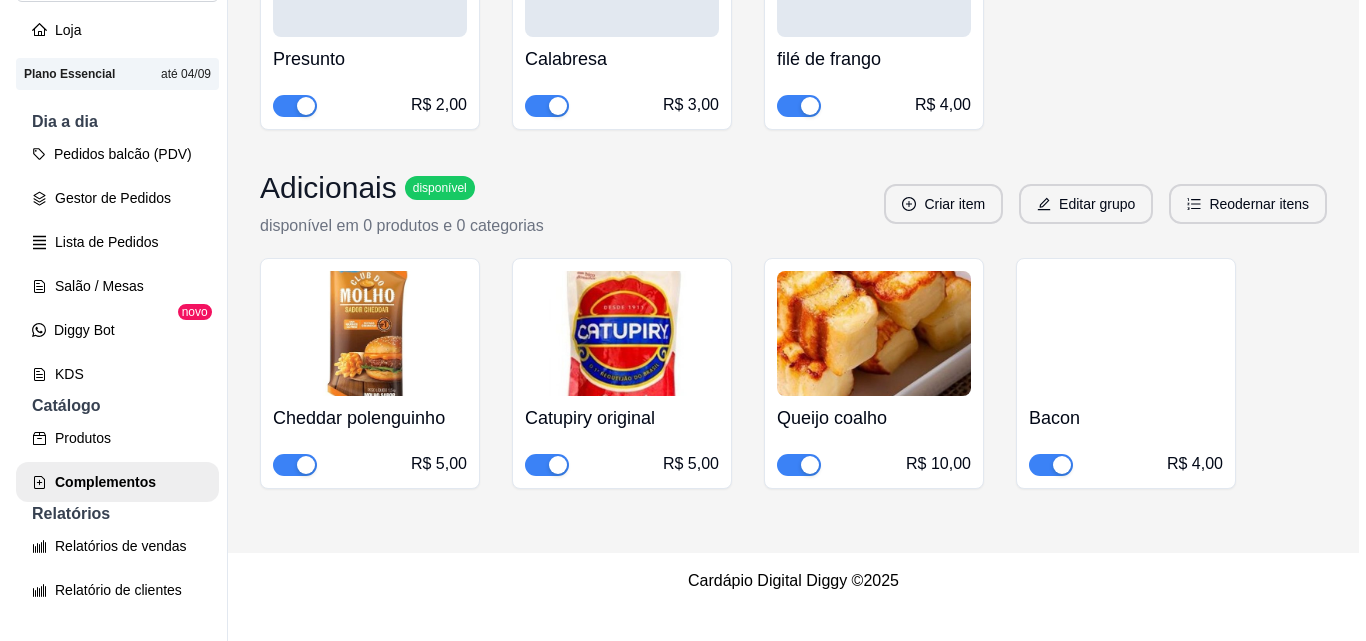 scroll, scrollTop: 1418, scrollLeft: 0, axis: vertical 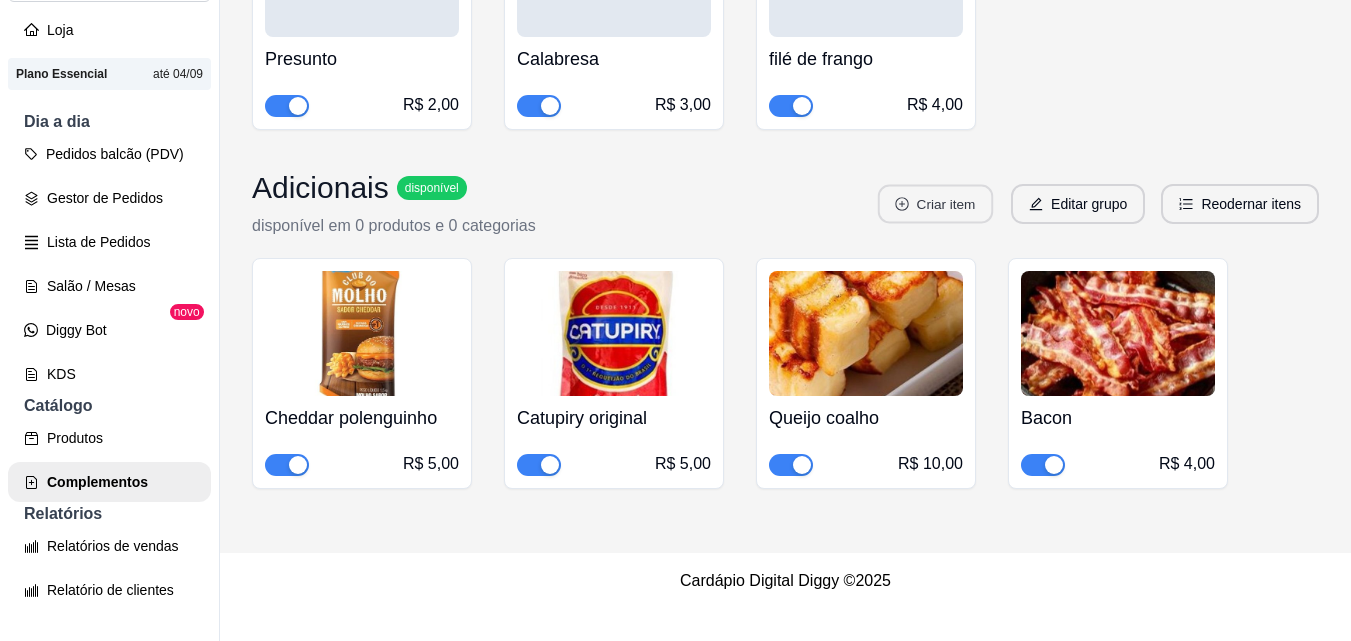 click on "Criar item" at bounding box center [935, 204] 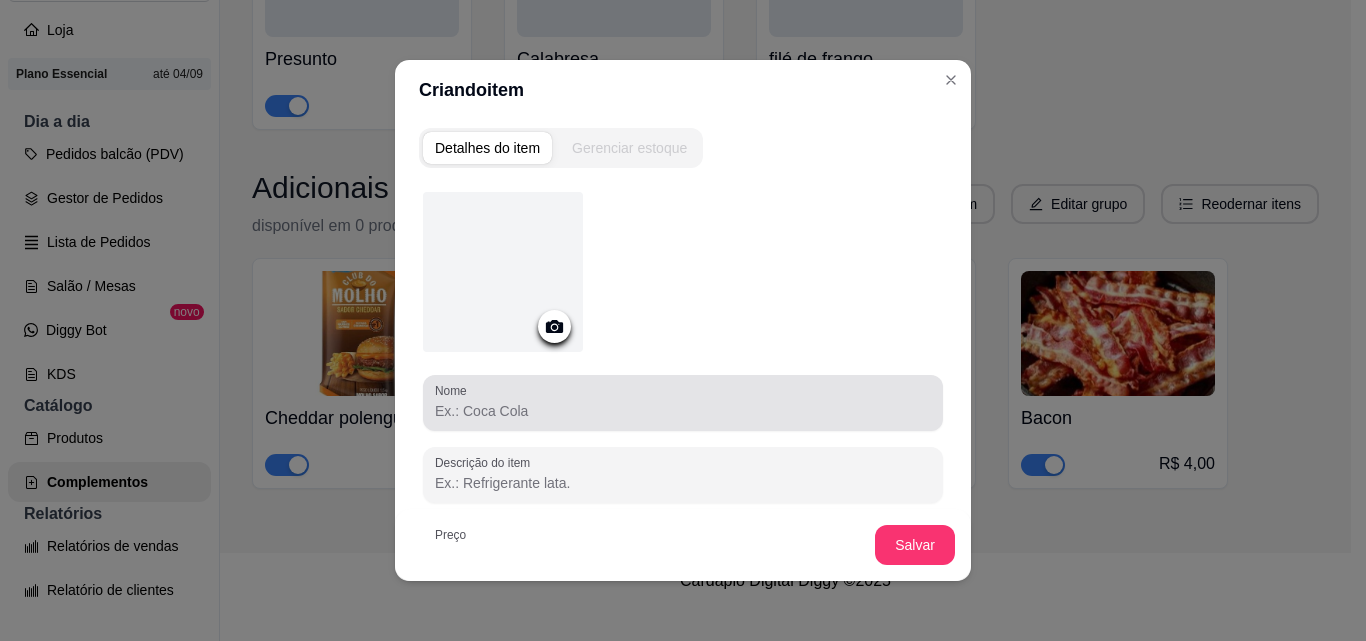 click on "Nome" at bounding box center (683, 411) 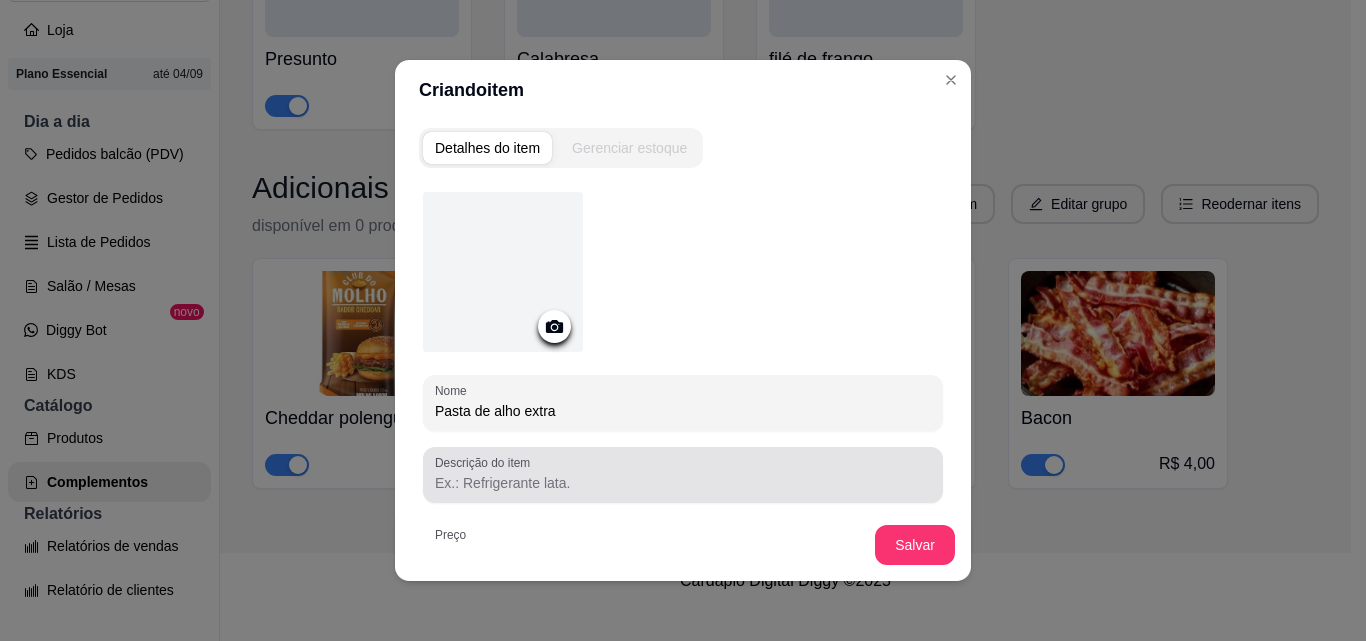 scroll, scrollTop: 200, scrollLeft: 0, axis: vertical 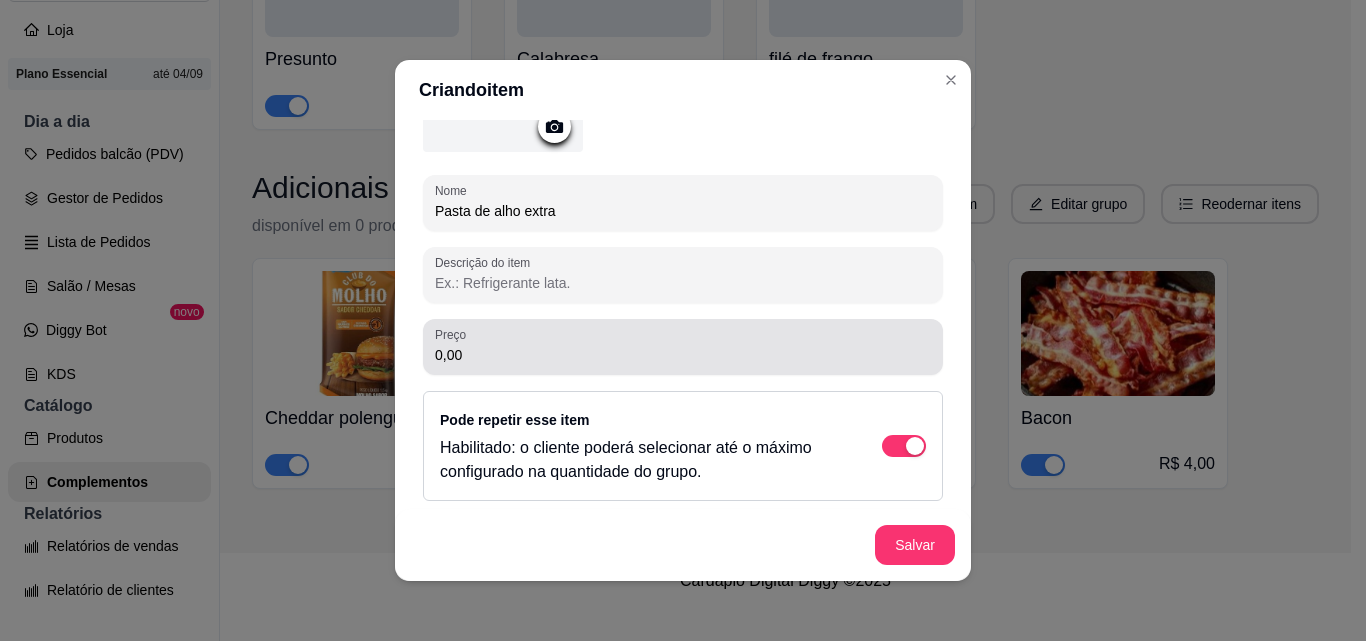 type on "Pasta de alho extra" 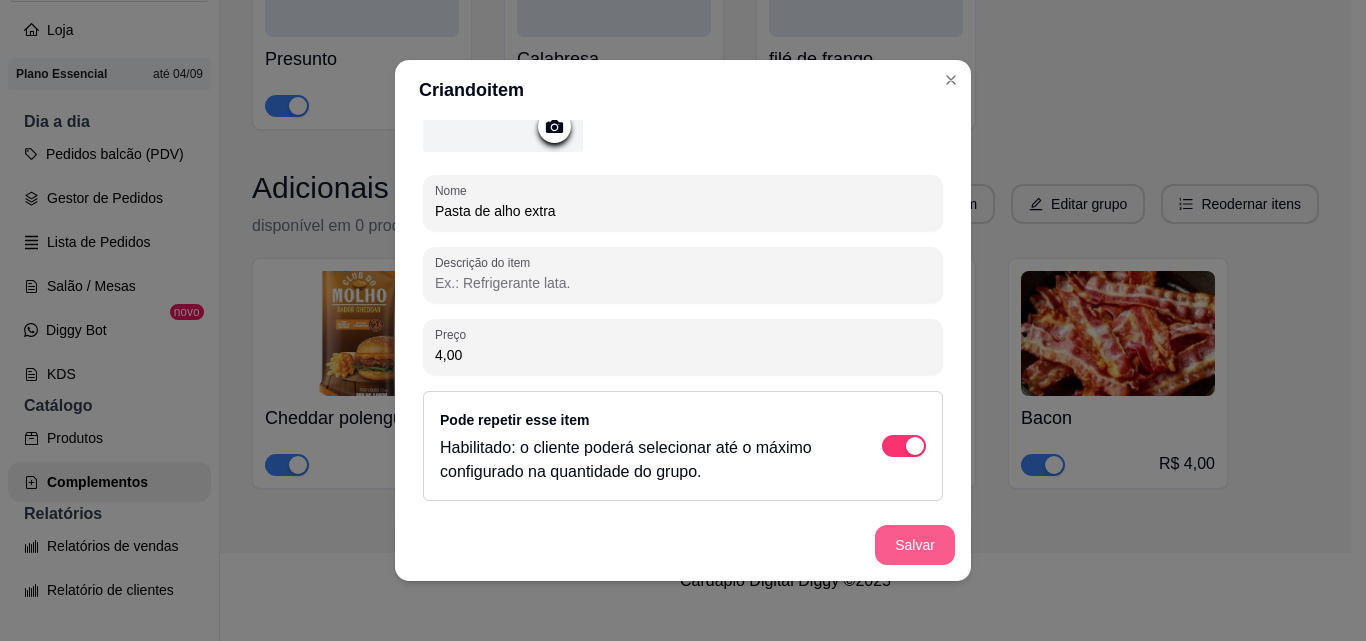 type on "4,00" 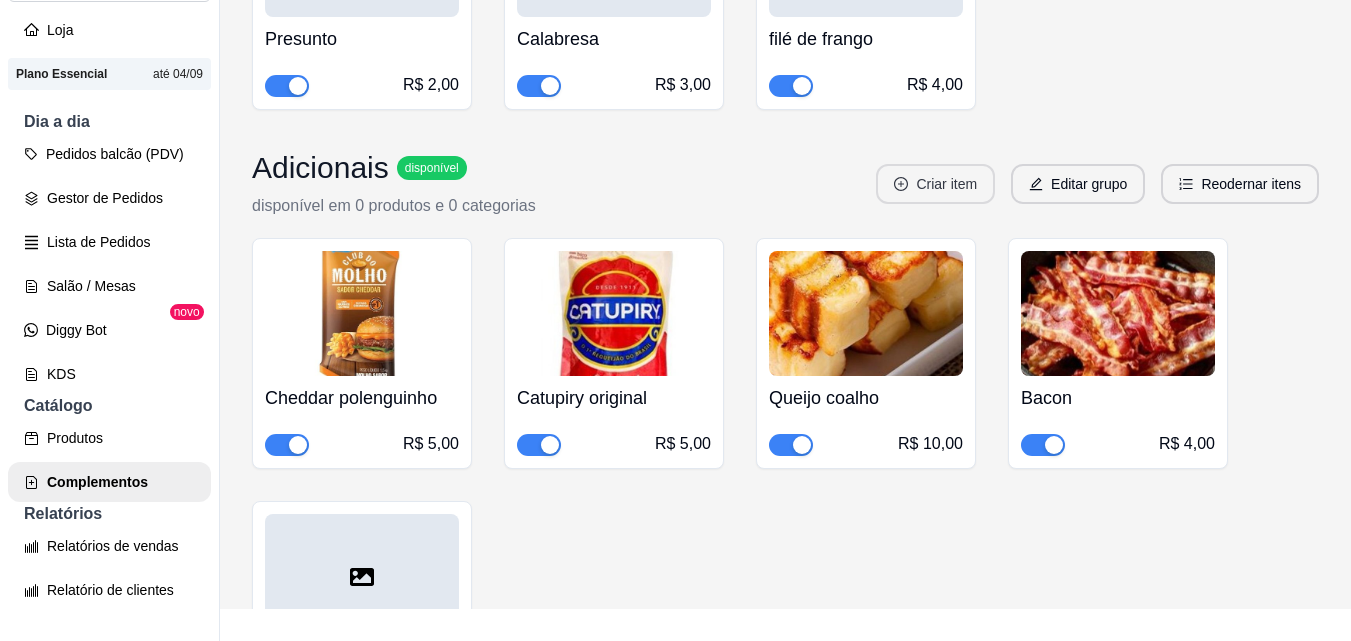click on "Criar item" at bounding box center [935, 184] 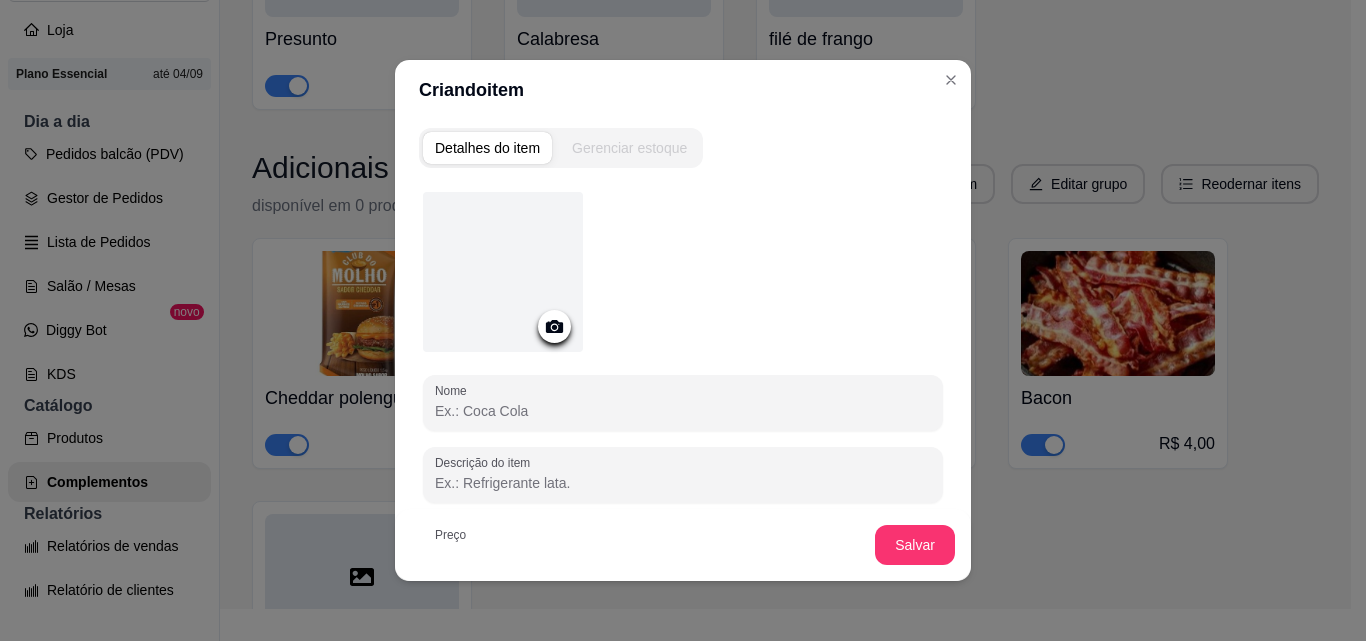 click on "Nome" at bounding box center (683, 411) 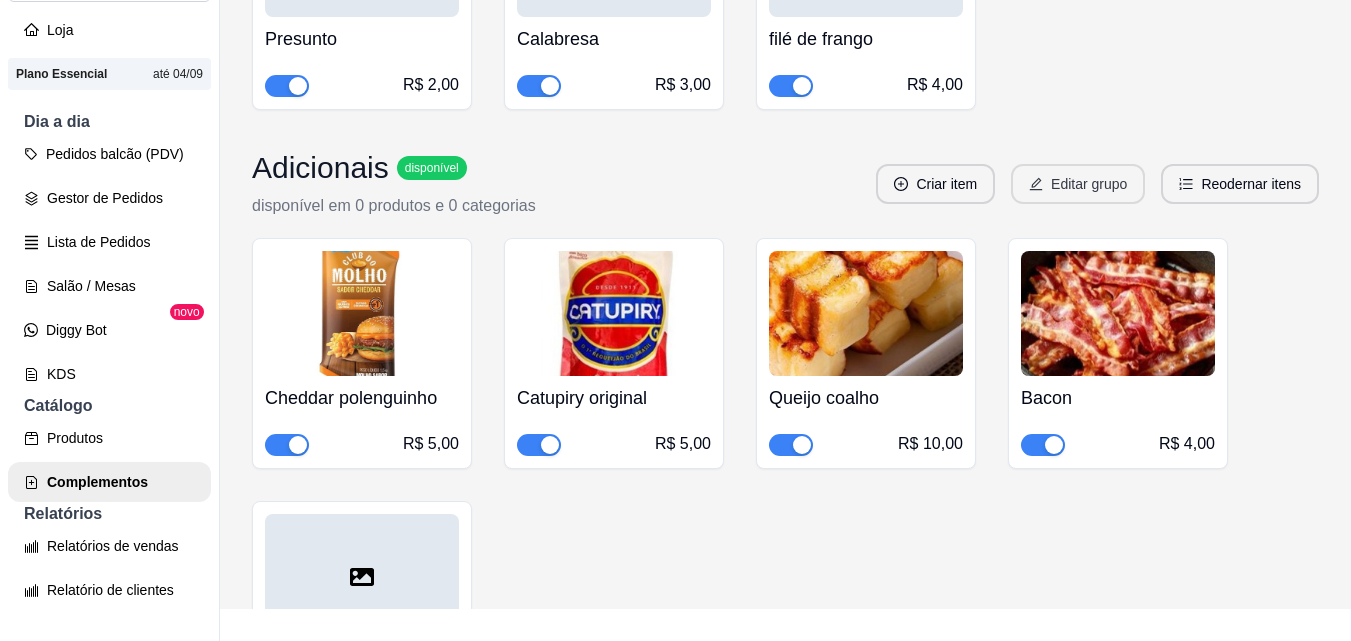 click 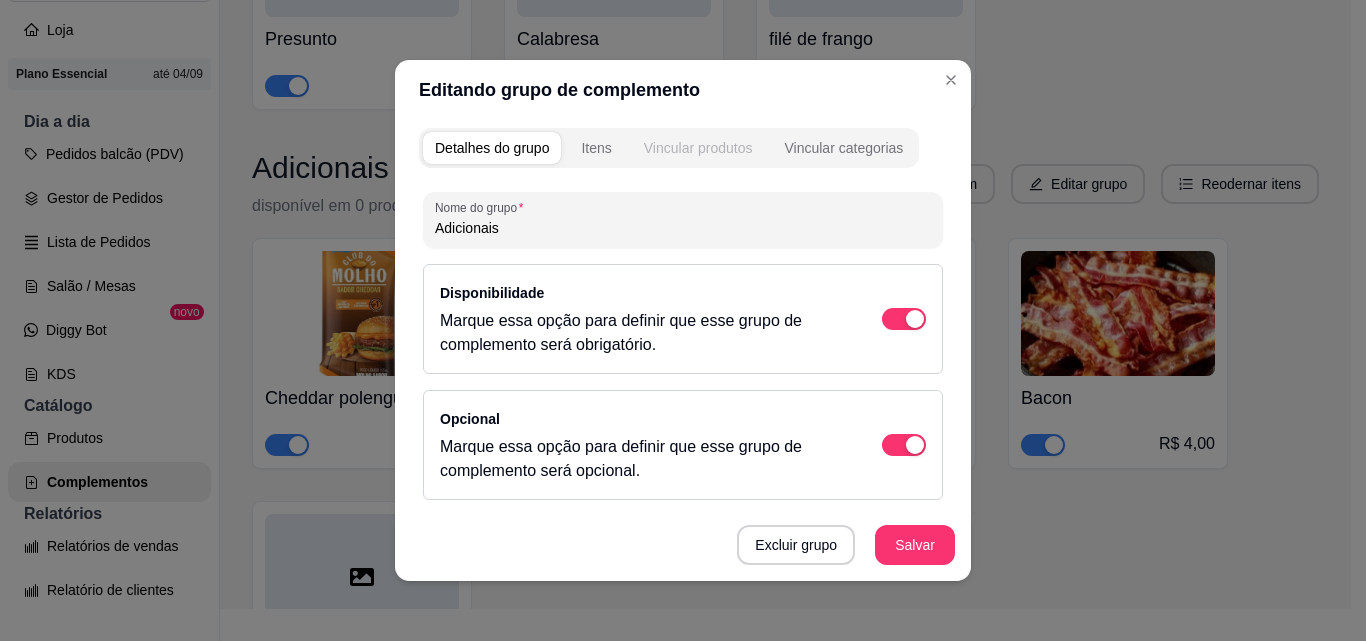 click on "Vincular produtos" at bounding box center [698, 148] 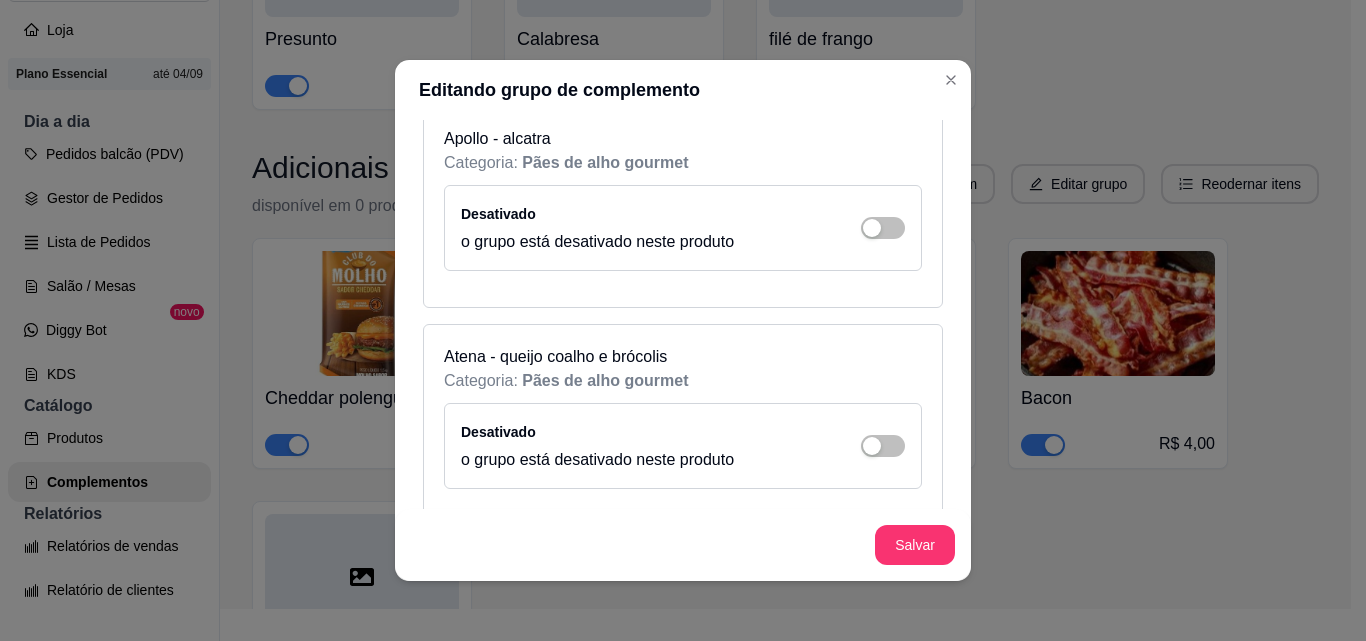 scroll, scrollTop: 3700, scrollLeft: 0, axis: vertical 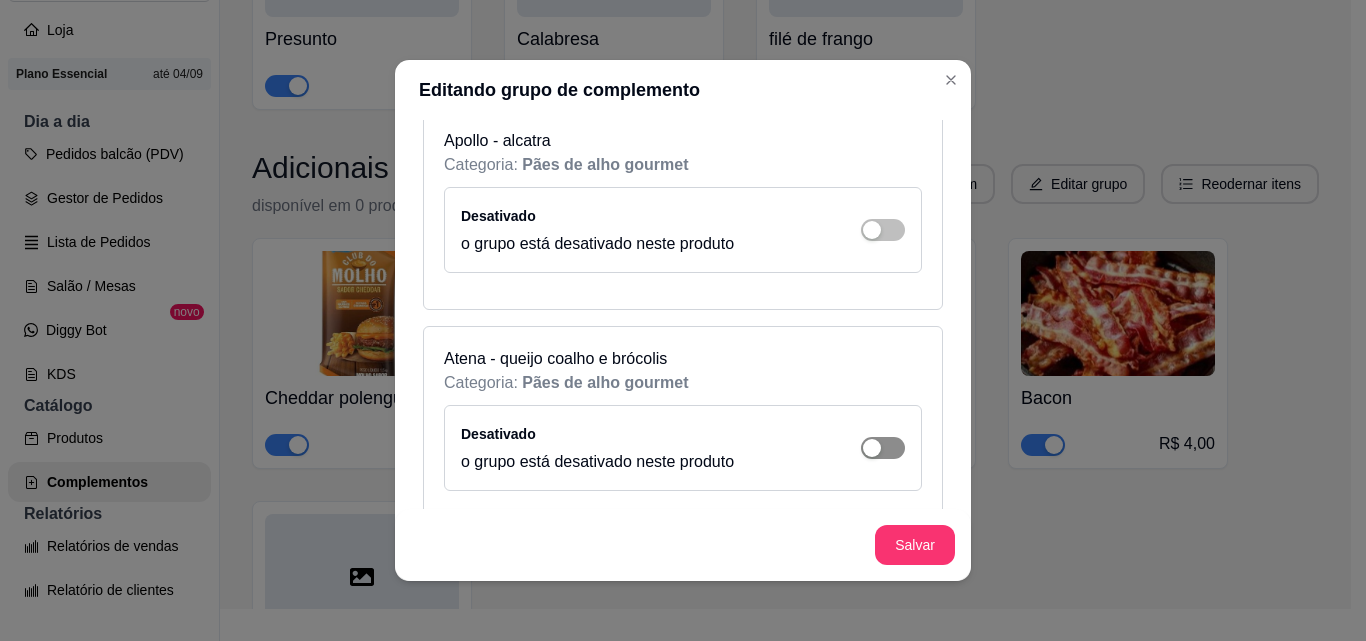click at bounding box center (883, -3258) 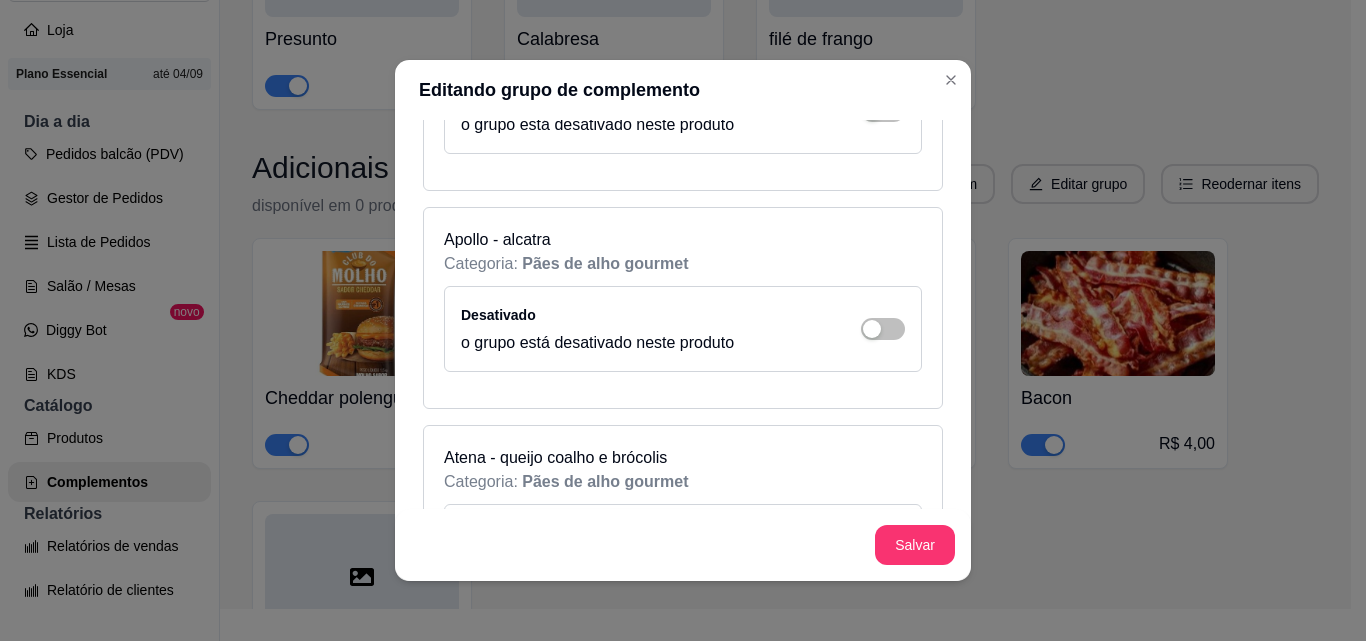 scroll, scrollTop: 3600, scrollLeft: 0, axis: vertical 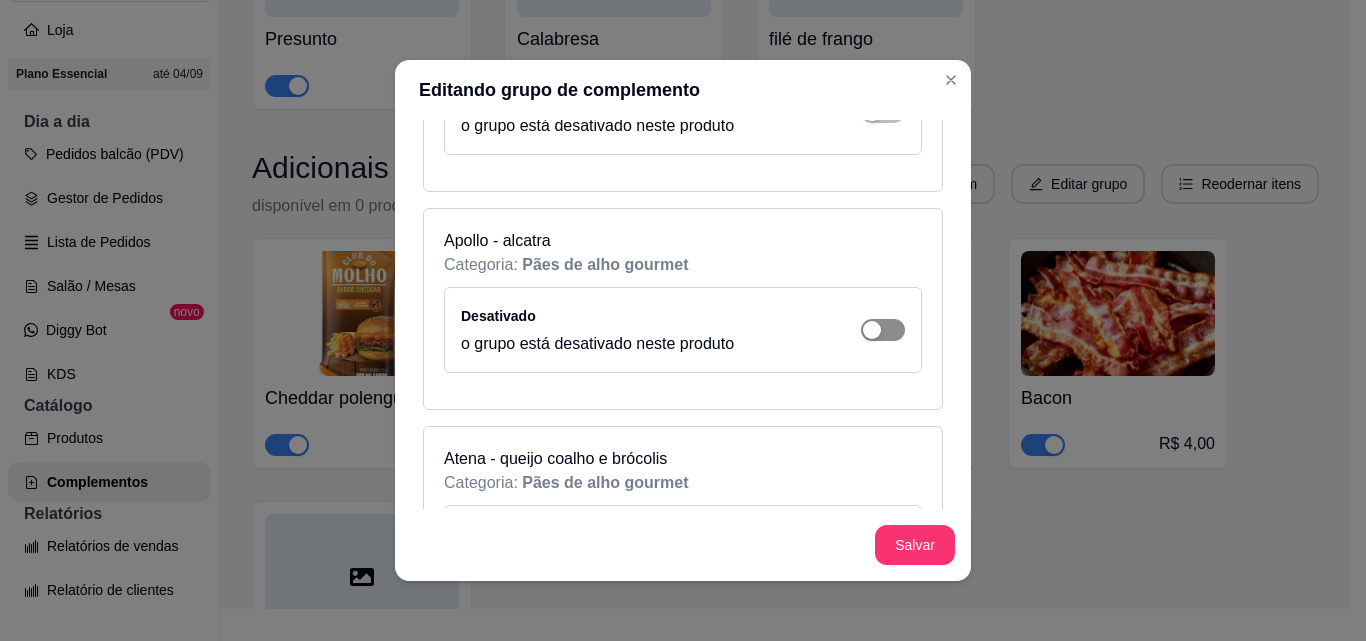 click at bounding box center [872, -3158] 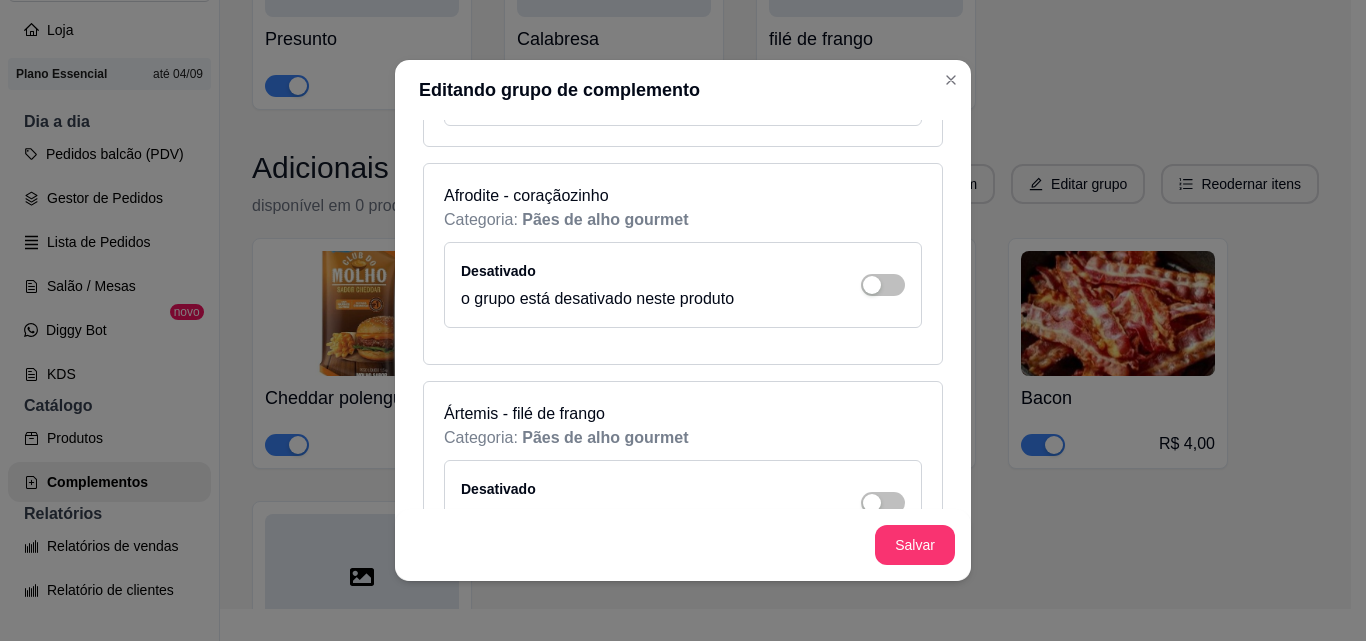 scroll, scrollTop: 4200, scrollLeft: 0, axis: vertical 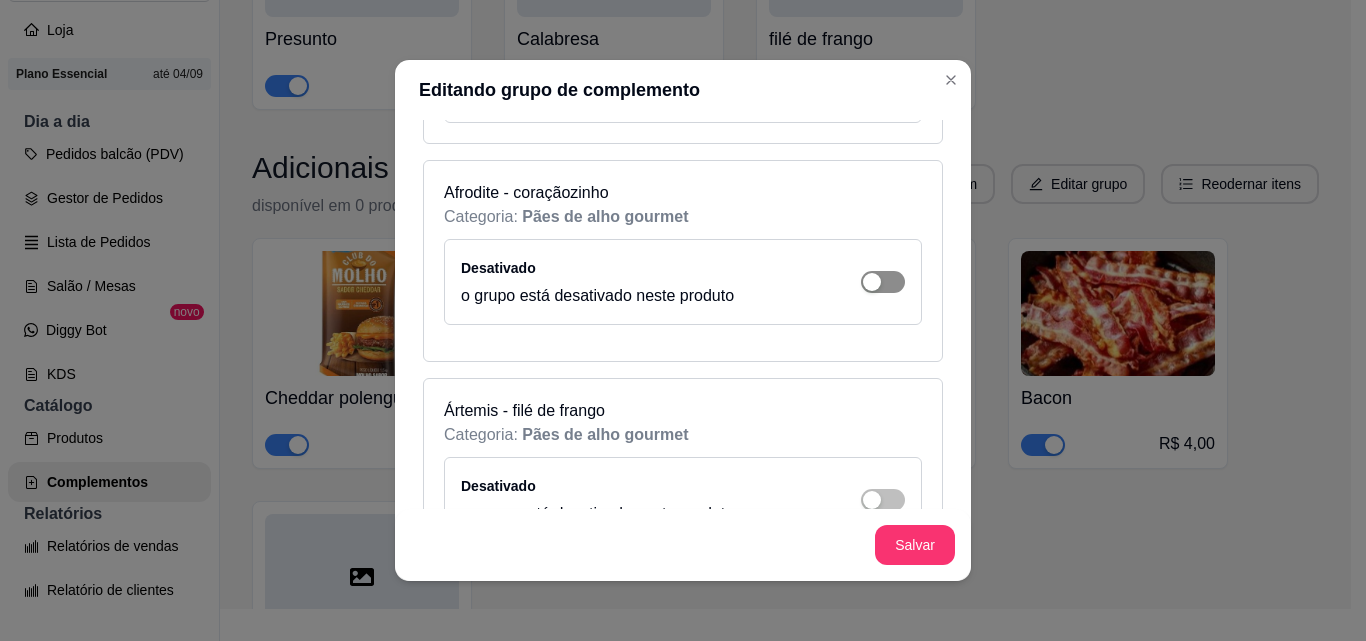 click at bounding box center (883, -3758) 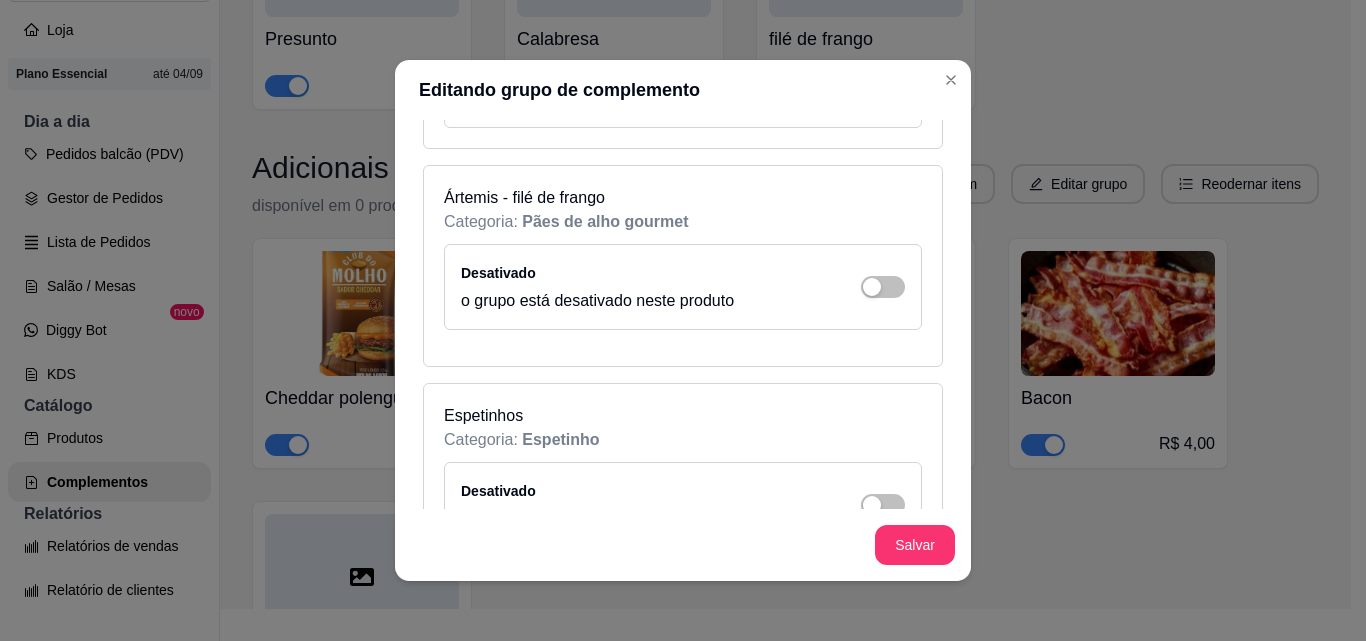 scroll, scrollTop: 4500, scrollLeft: 0, axis: vertical 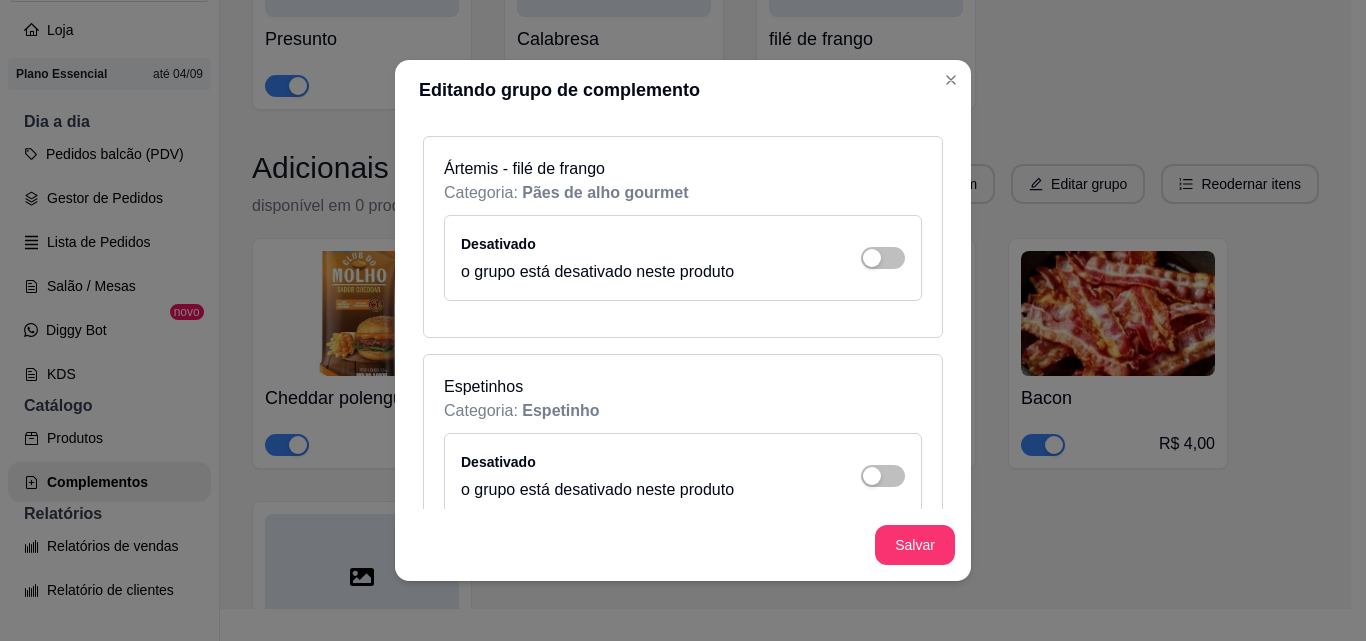 drag, startPoint x: 855, startPoint y: 252, endPoint x: 867, endPoint y: 280, distance: 30.463093 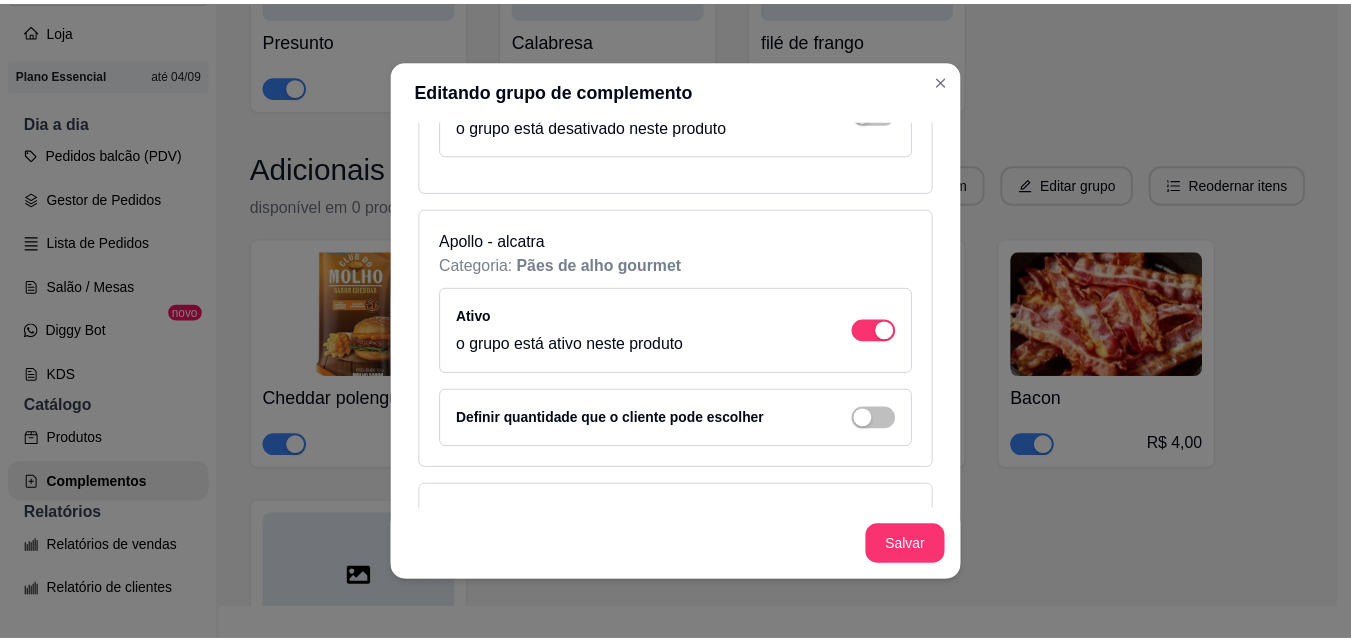 scroll, scrollTop: 3500, scrollLeft: 0, axis: vertical 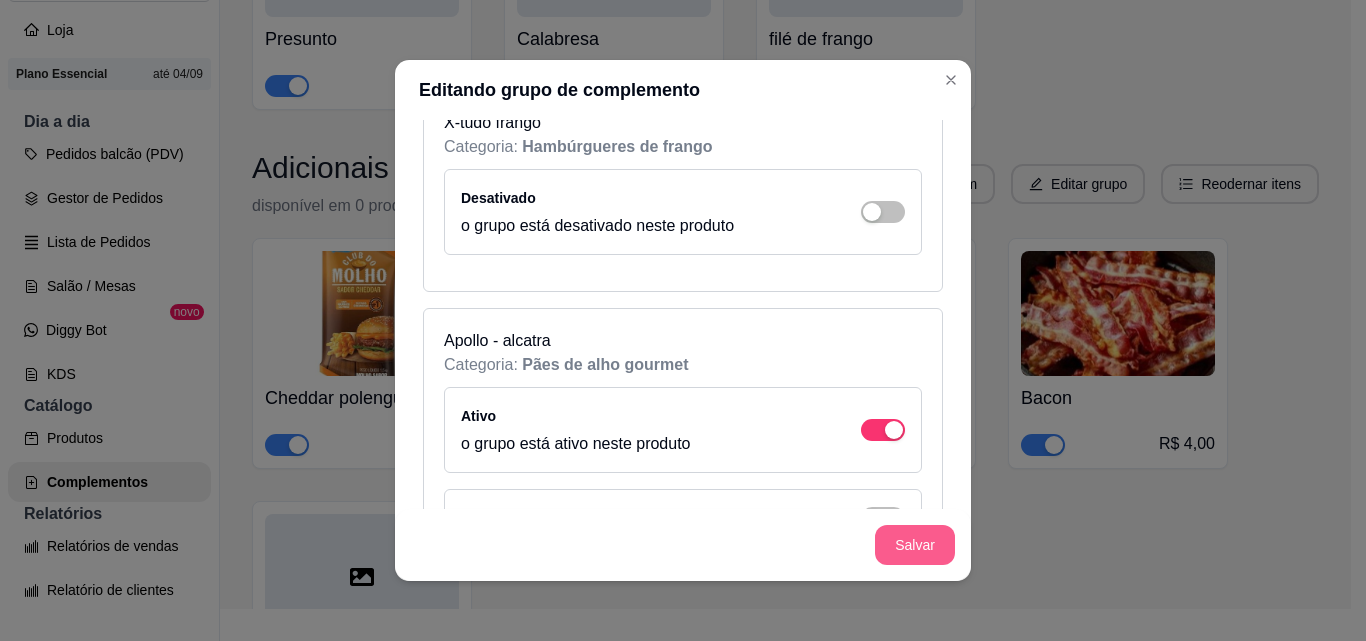 click on "Salvar" at bounding box center (915, 545) 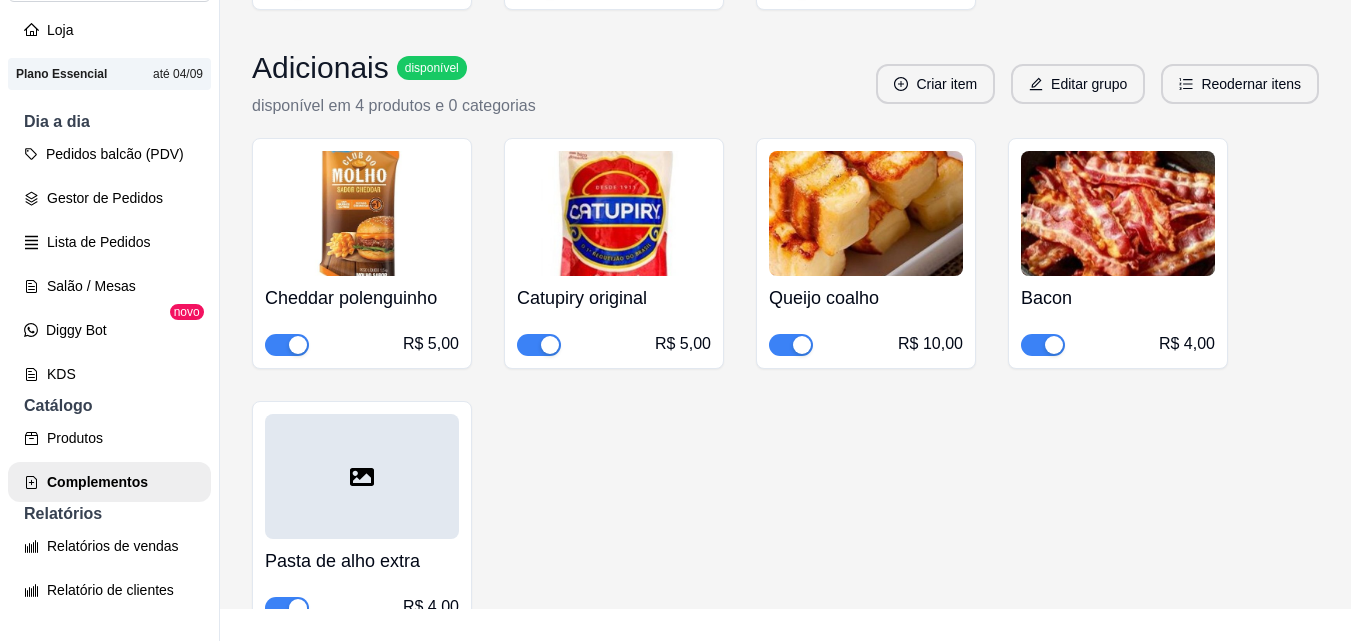 scroll, scrollTop: 1682, scrollLeft: 0, axis: vertical 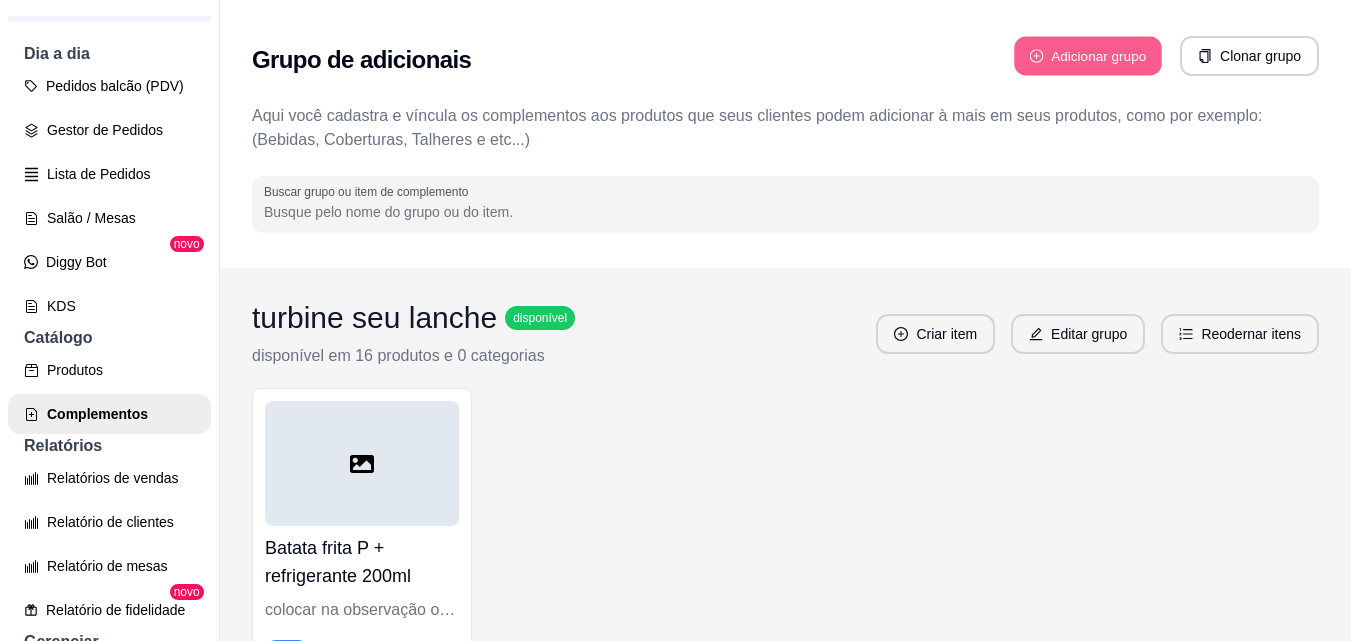 click on "Adicionar grupo" at bounding box center [1088, 56] 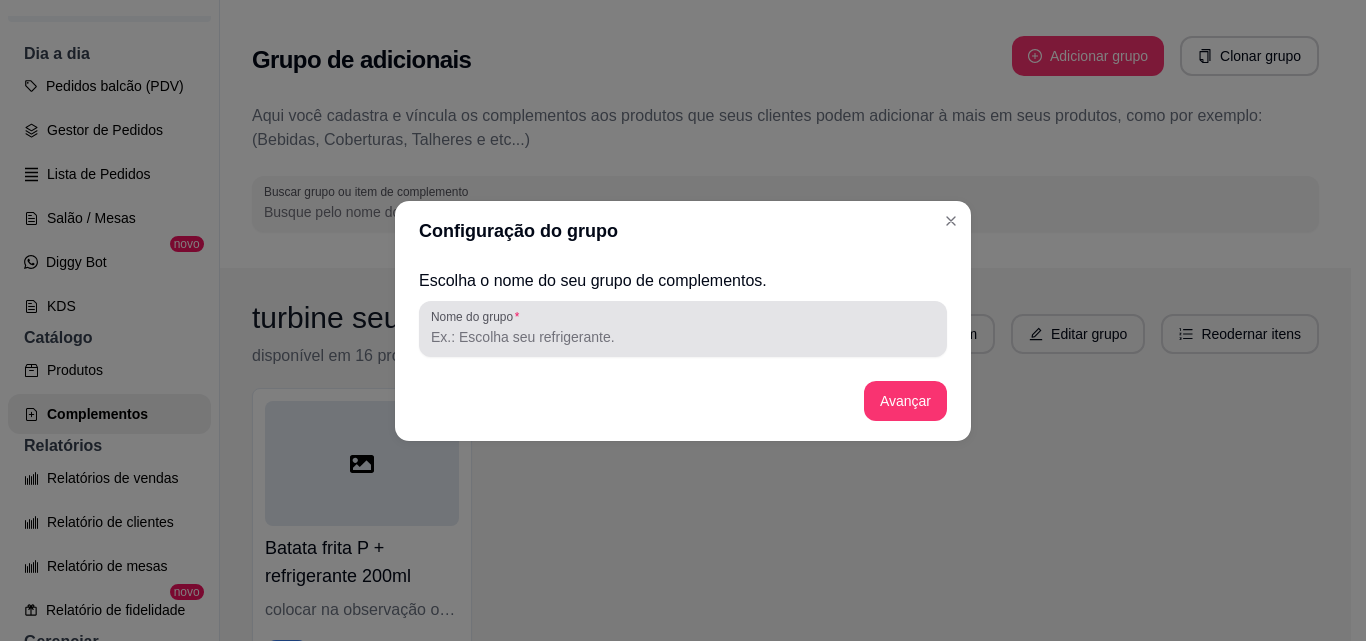 click at bounding box center [683, 329] 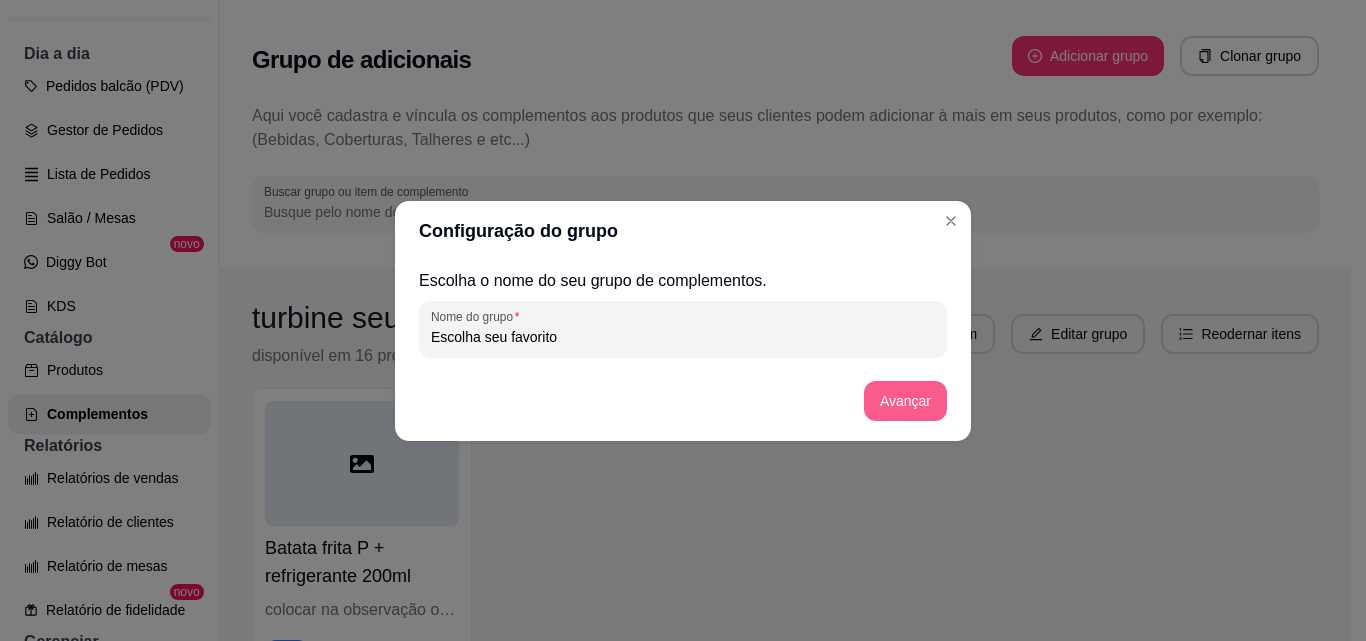 type on "Escolha seu favorito" 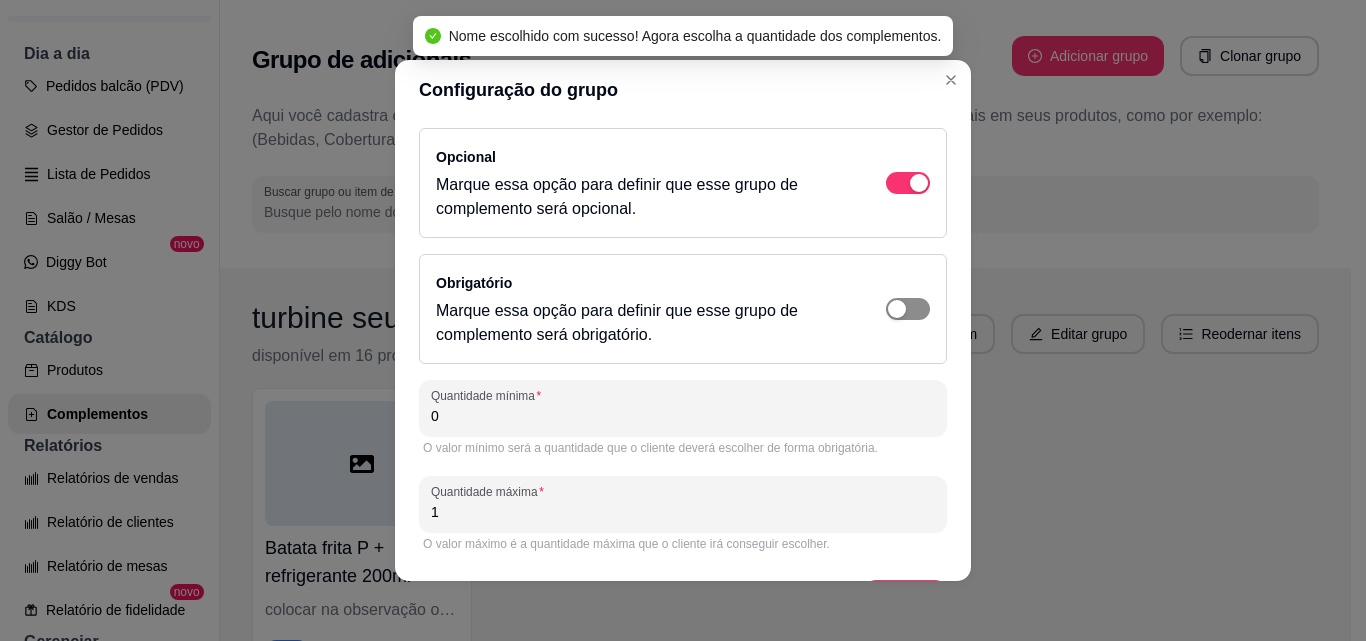 click at bounding box center [908, 183] 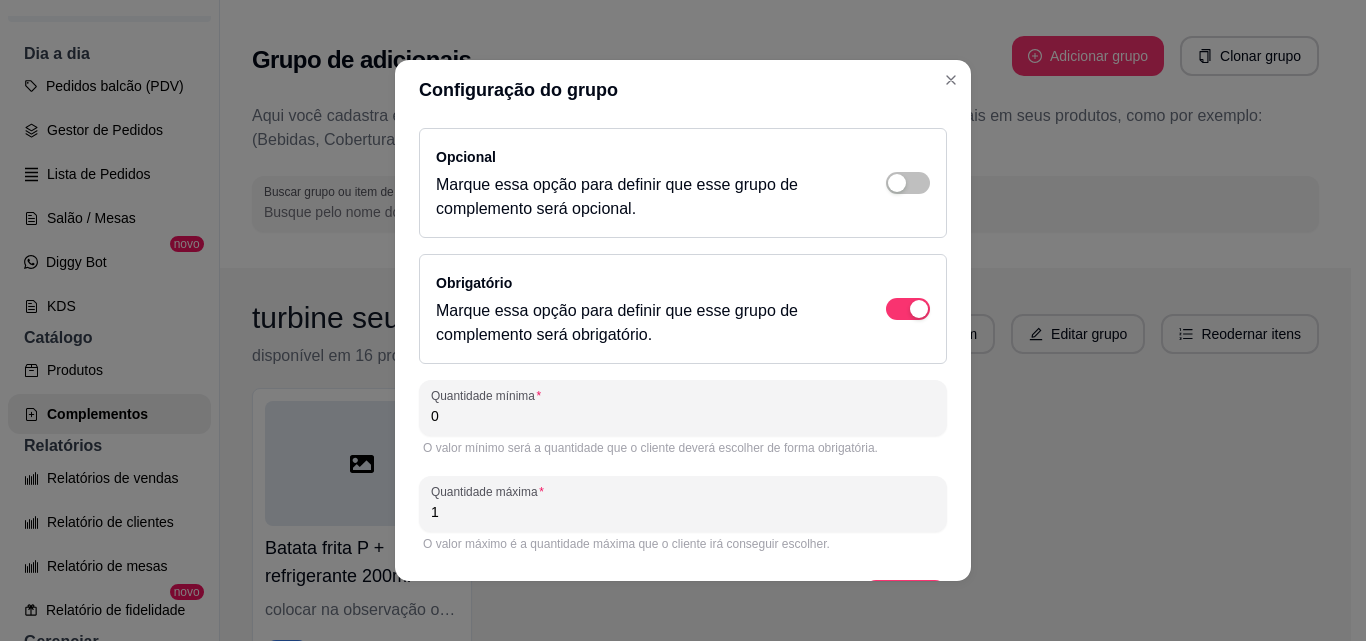 scroll, scrollTop: 59, scrollLeft: 0, axis: vertical 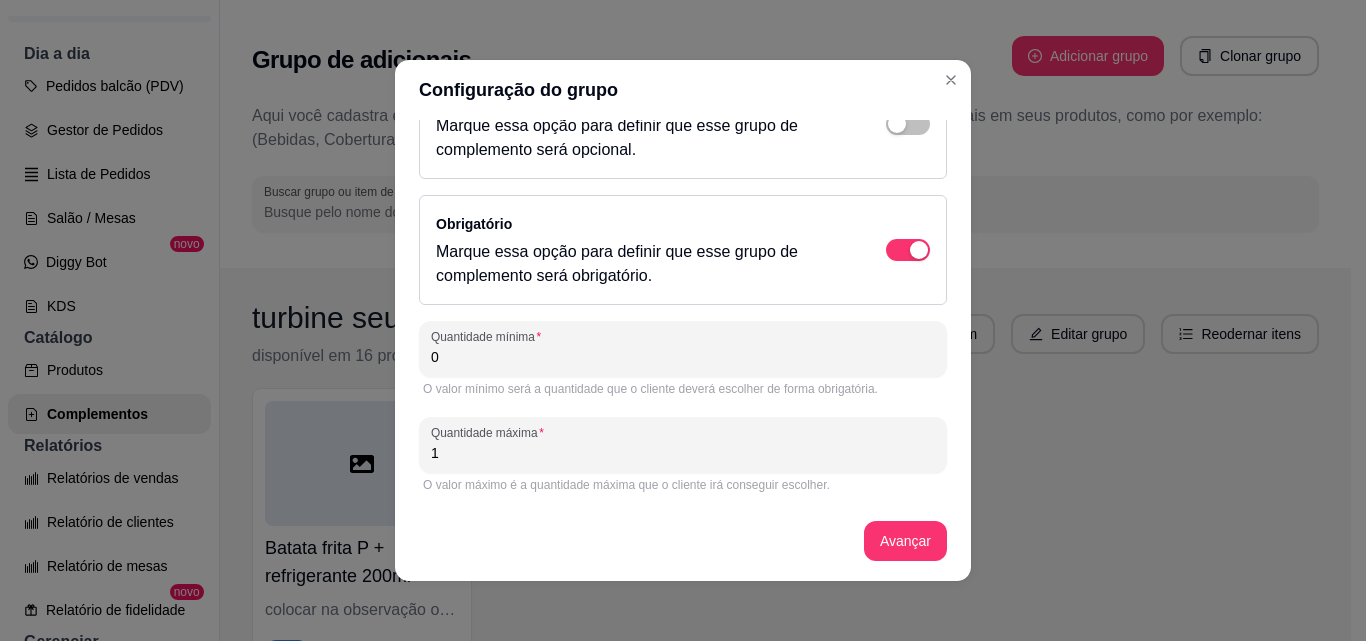 click on "0" at bounding box center [683, 357] 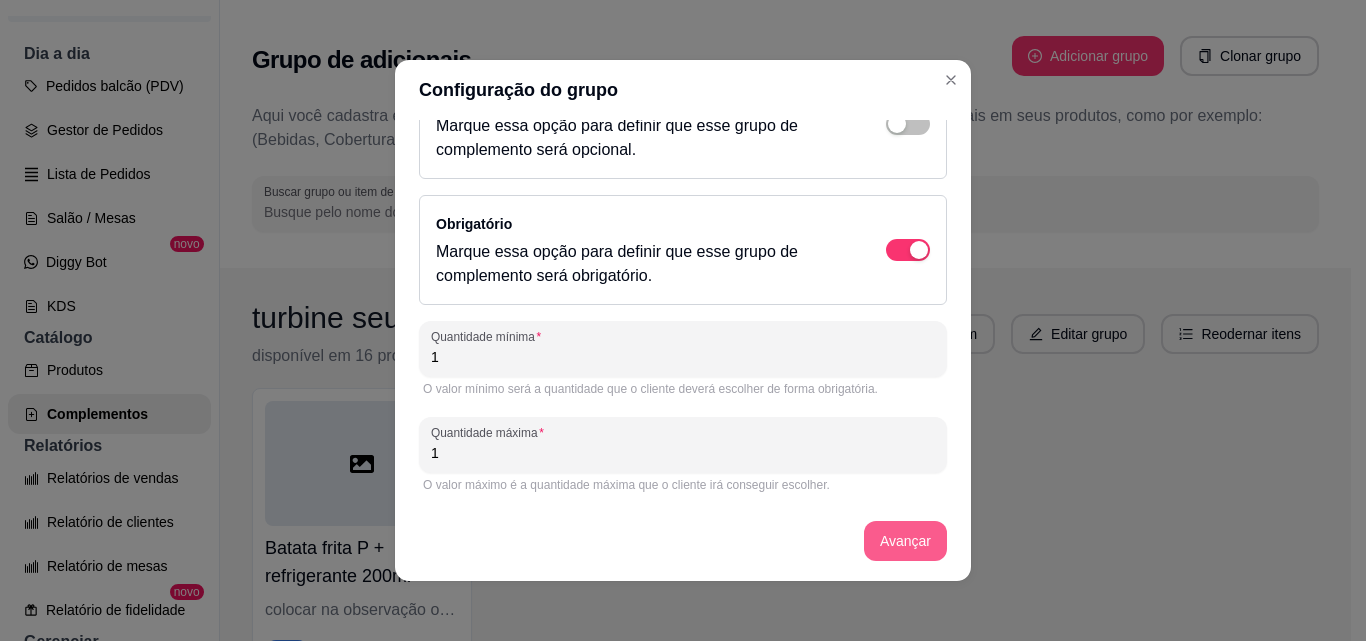 type on "1" 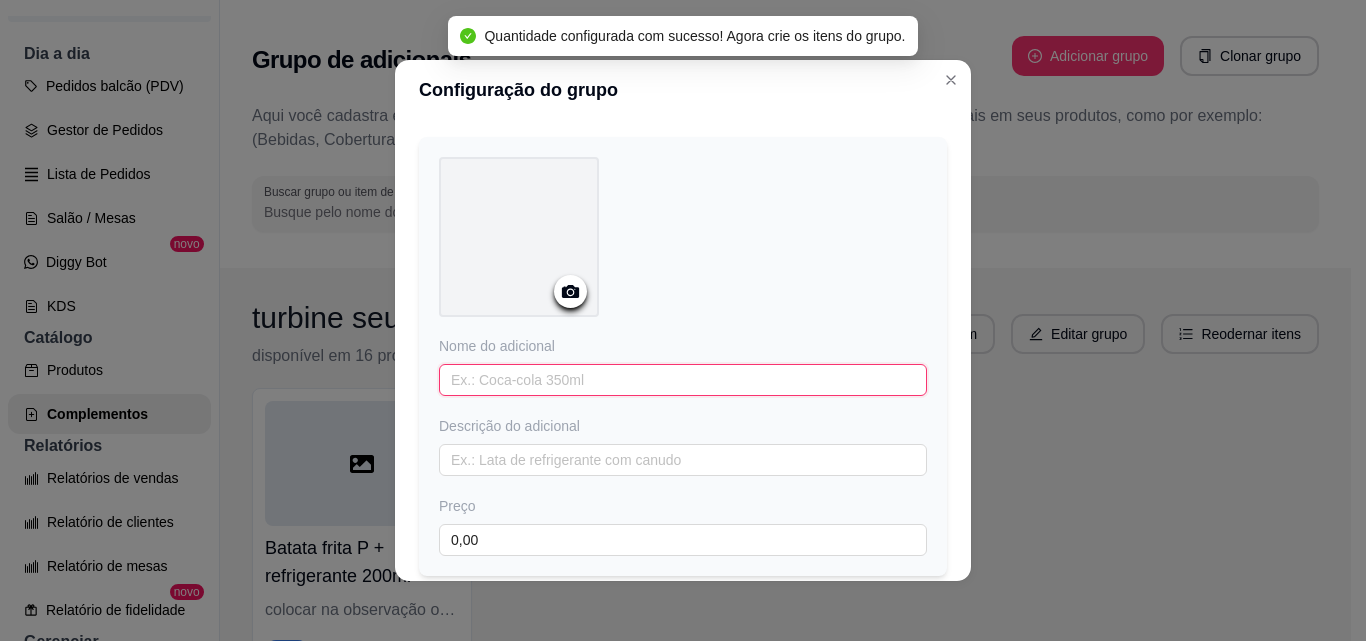 click at bounding box center (683, 380) 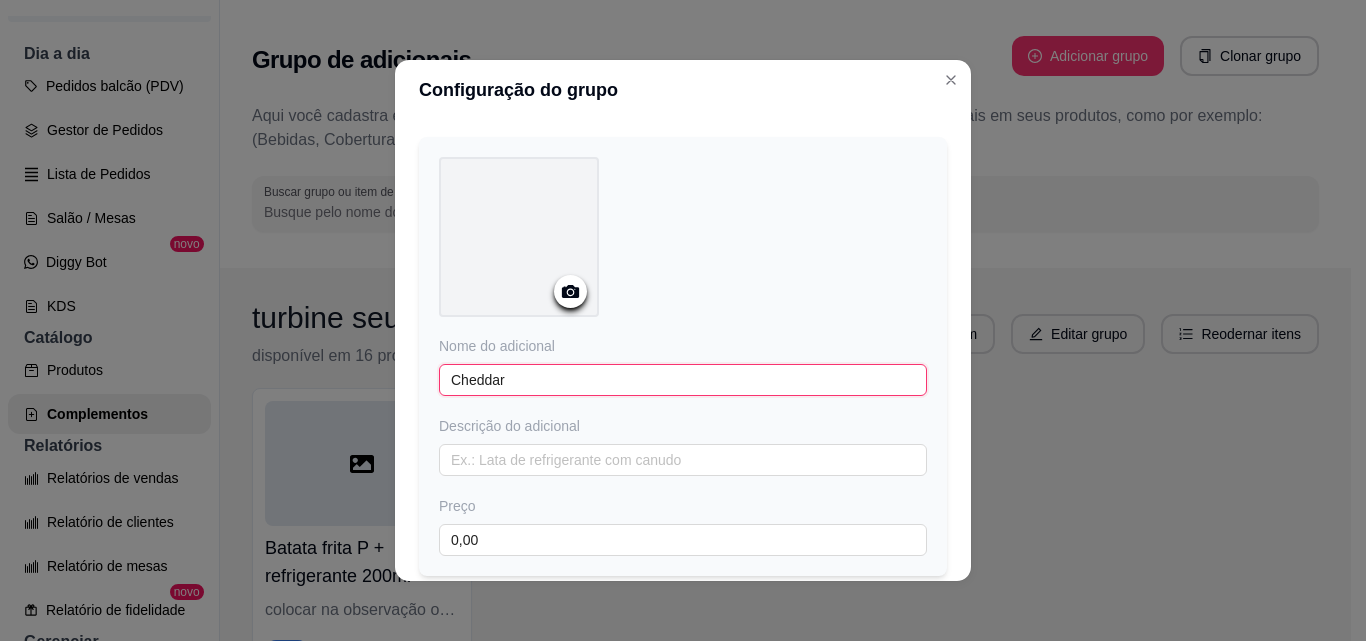 type on "Cheddar" 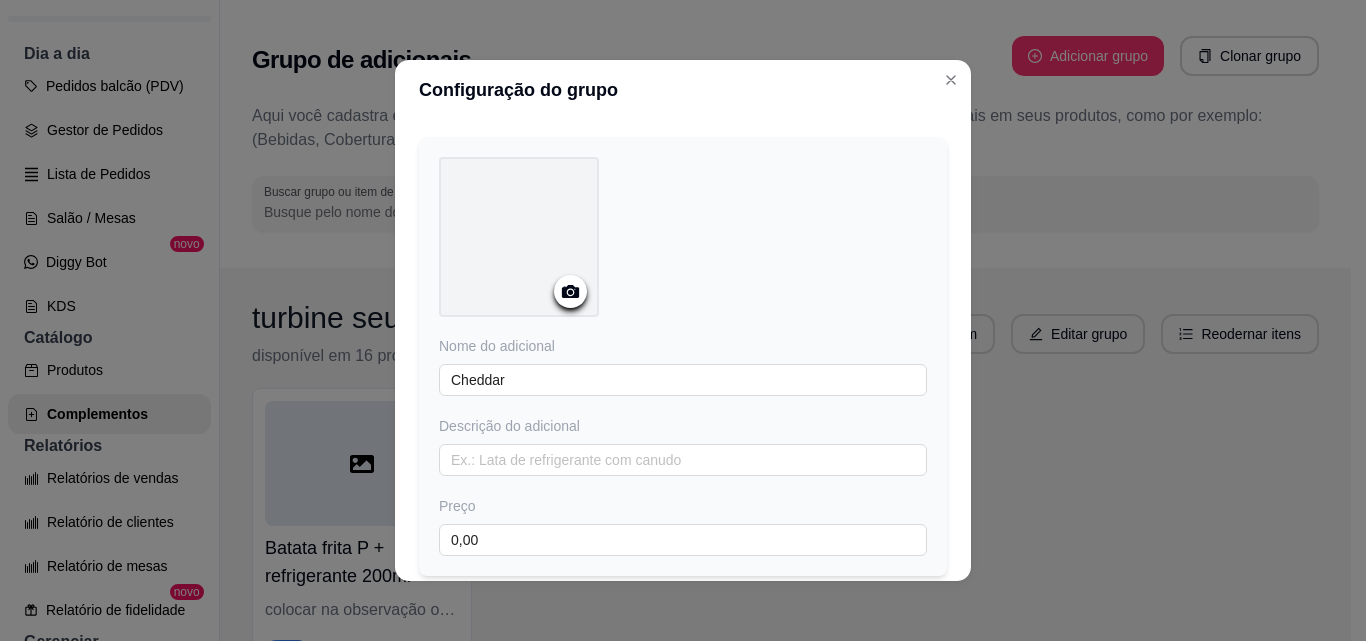 drag, startPoint x: 539, startPoint y: 206, endPoint x: 528, endPoint y: 205, distance: 11.045361 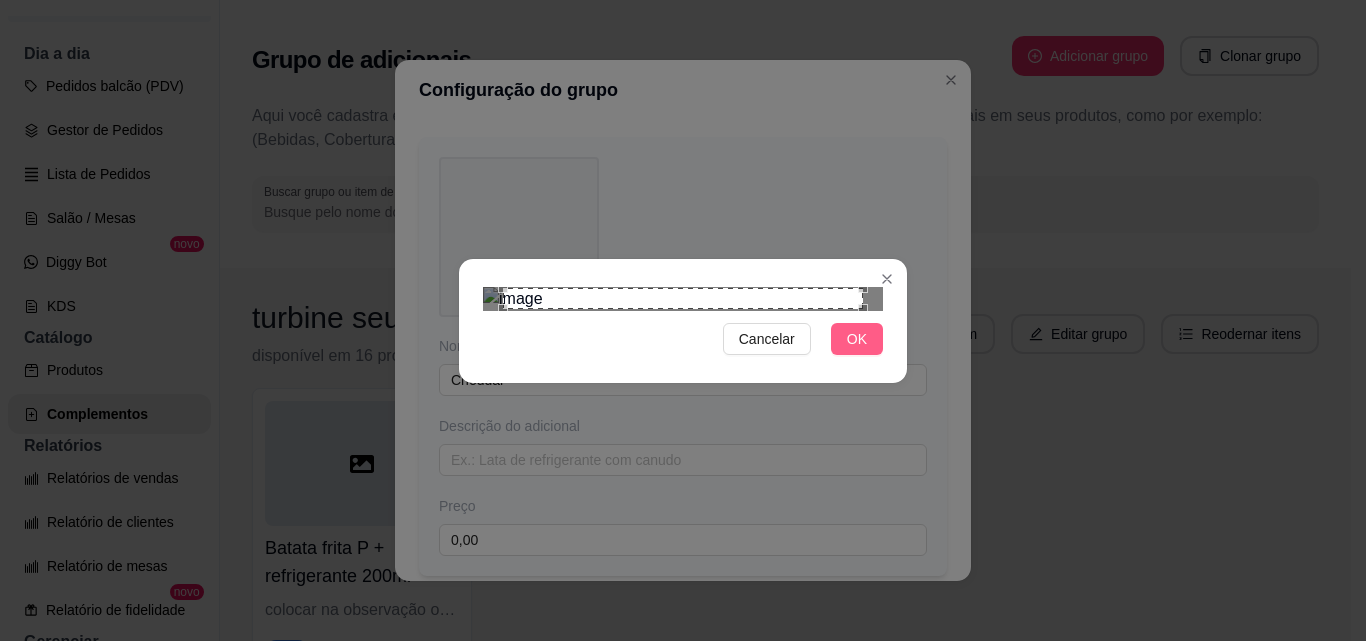 click on "OK" at bounding box center [857, 339] 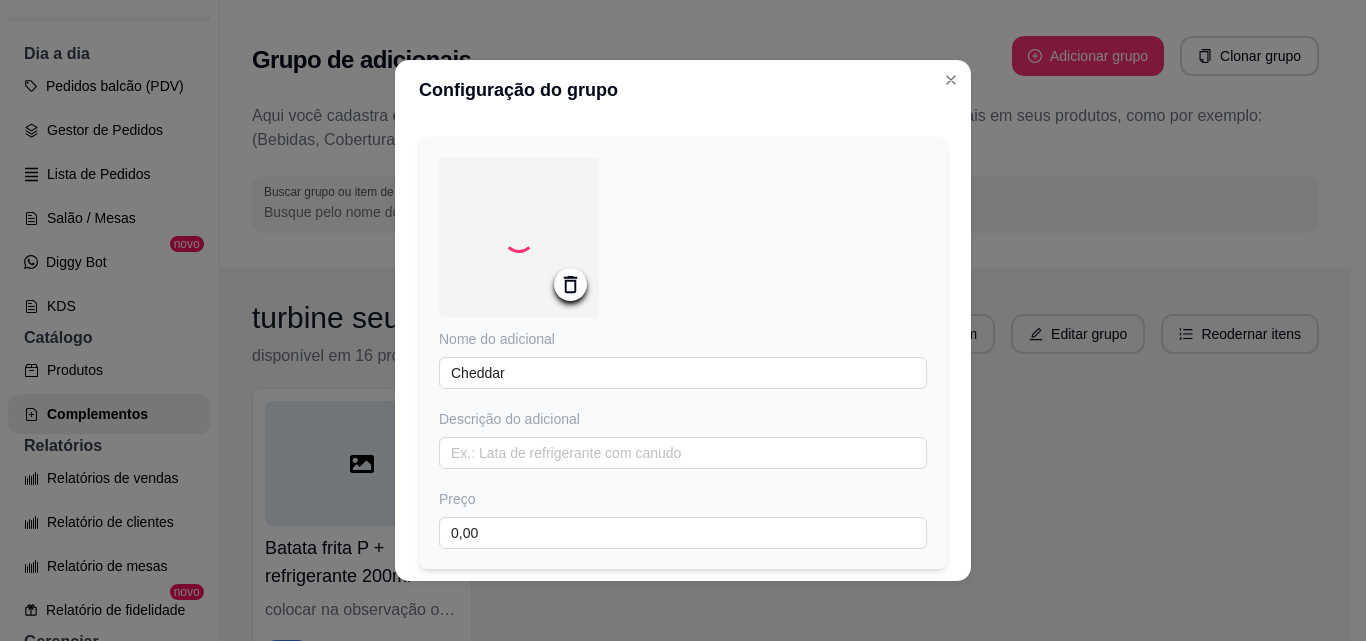 scroll, scrollTop: 191, scrollLeft: 0, axis: vertical 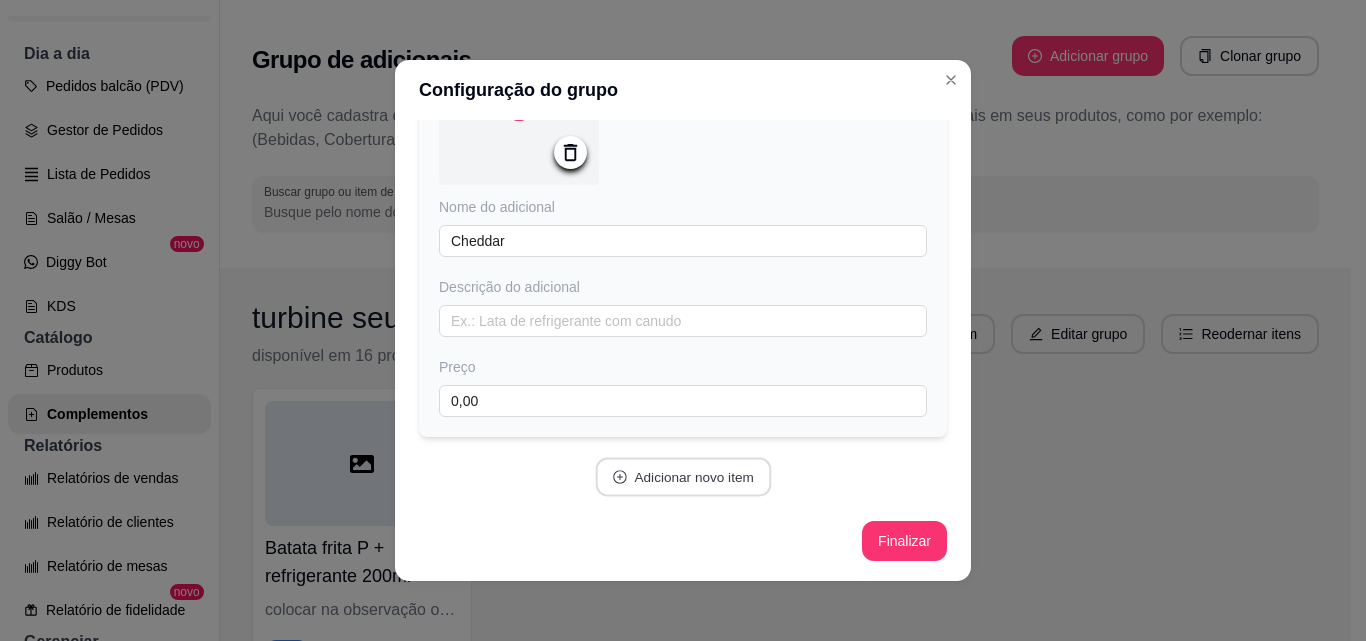 click on "Adicionar novo item" at bounding box center [683, 477] 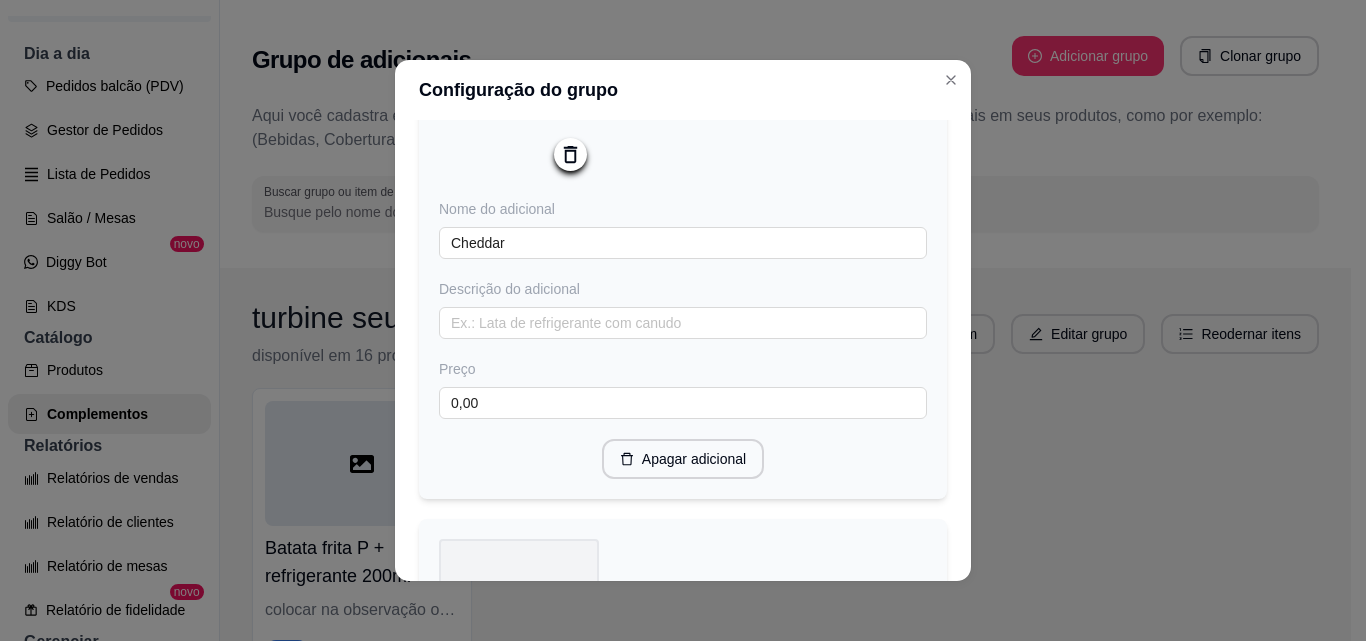scroll, scrollTop: 491, scrollLeft: 0, axis: vertical 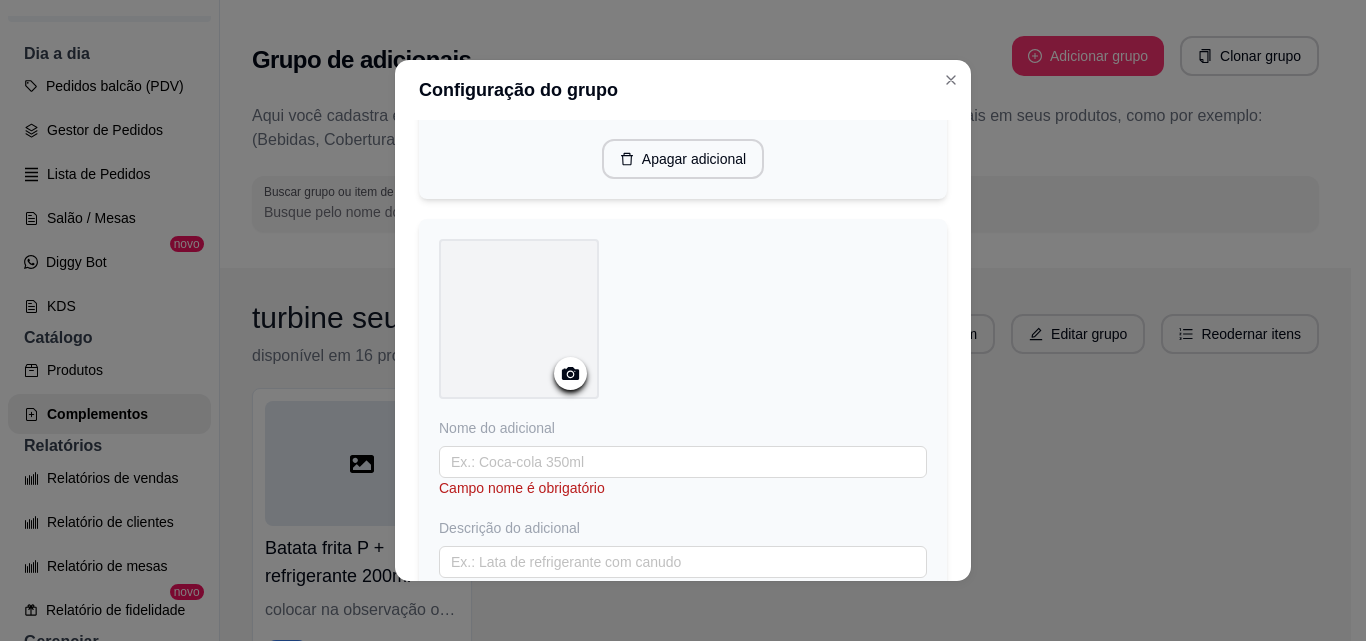 click at bounding box center [519, 319] 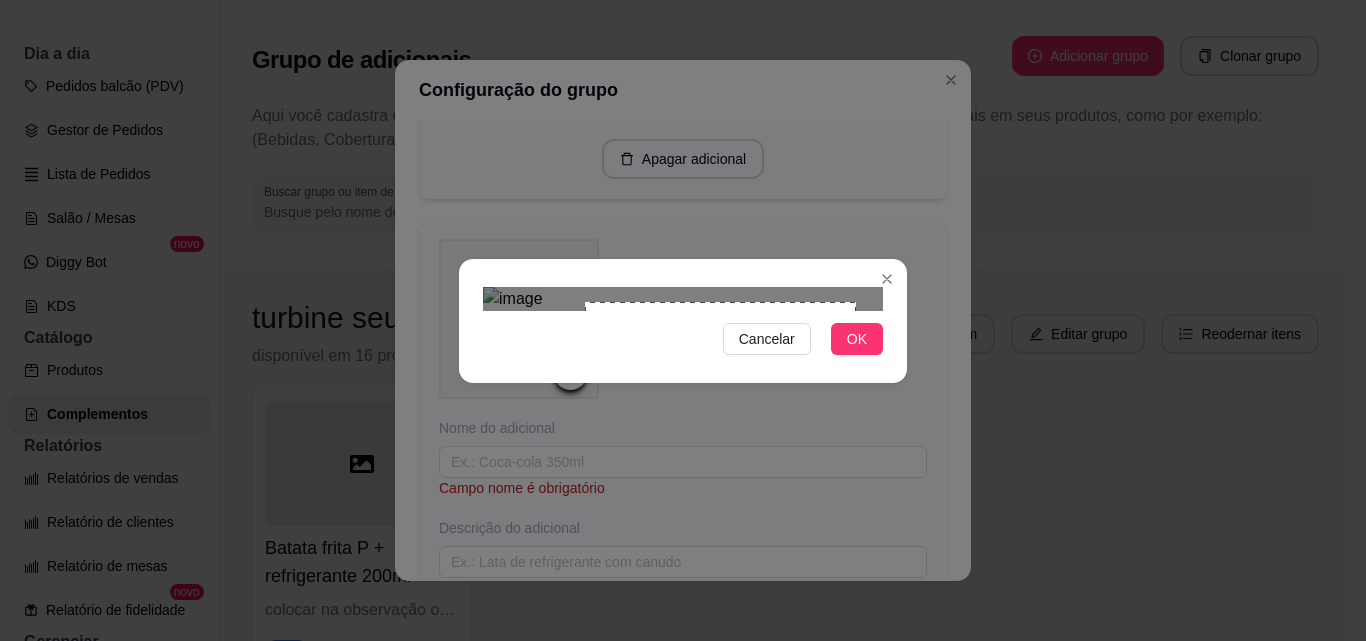 click at bounding box center [683, 299] 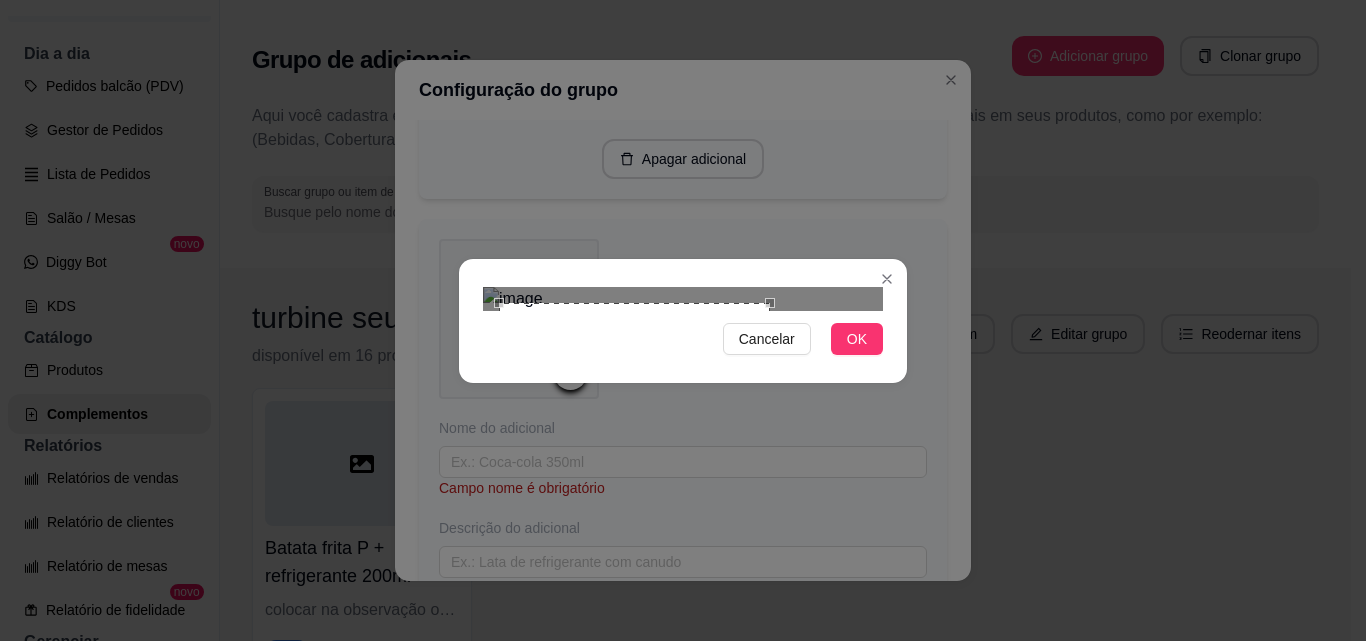 click at bounding box center [634, 438] 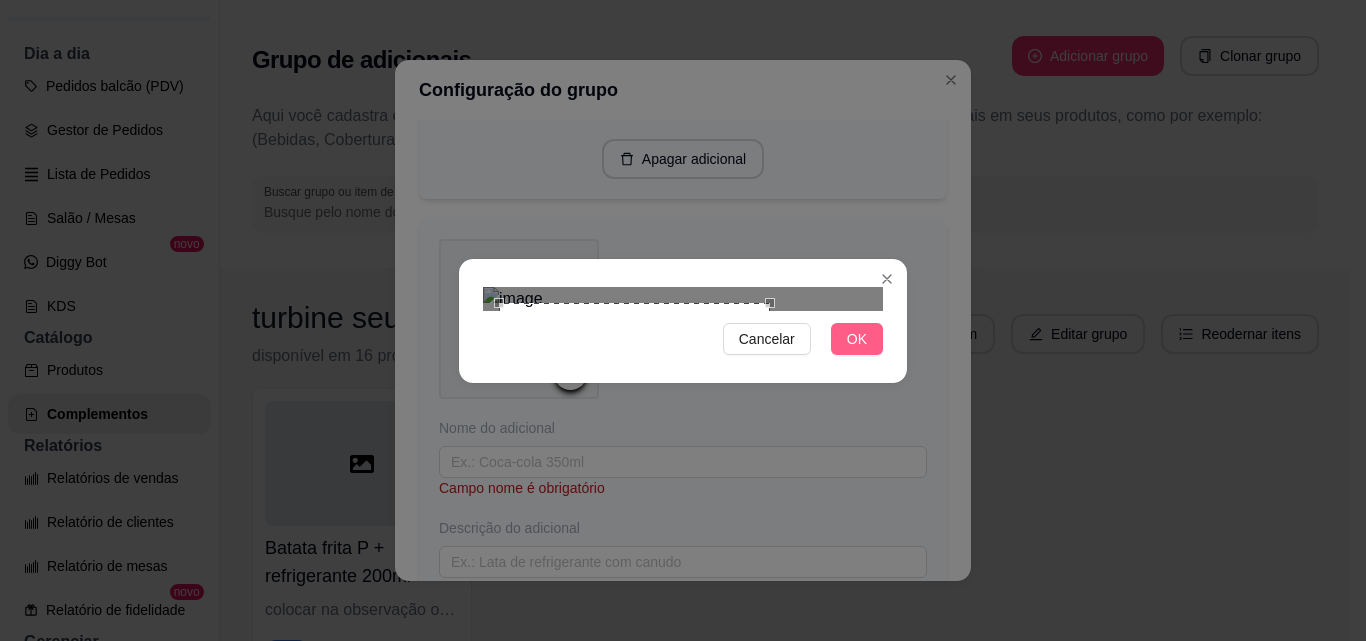 click on "OK" at bounding box center [857, 339] 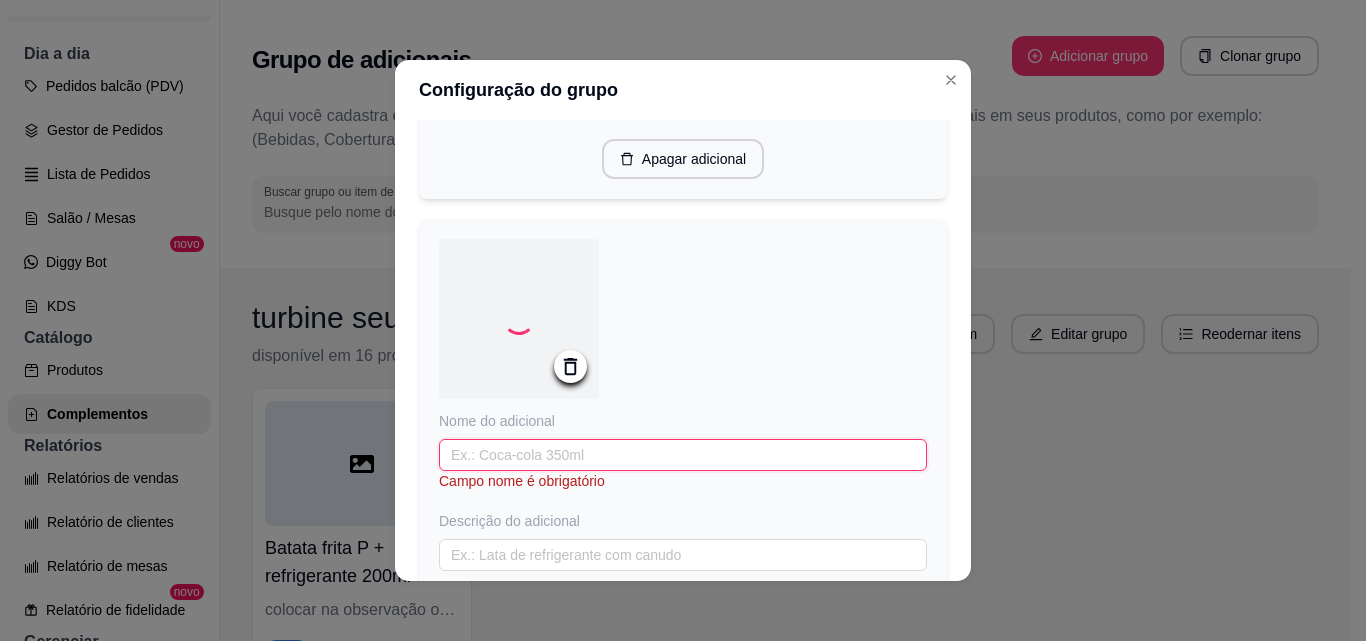 click at bounding box center (683, 455) 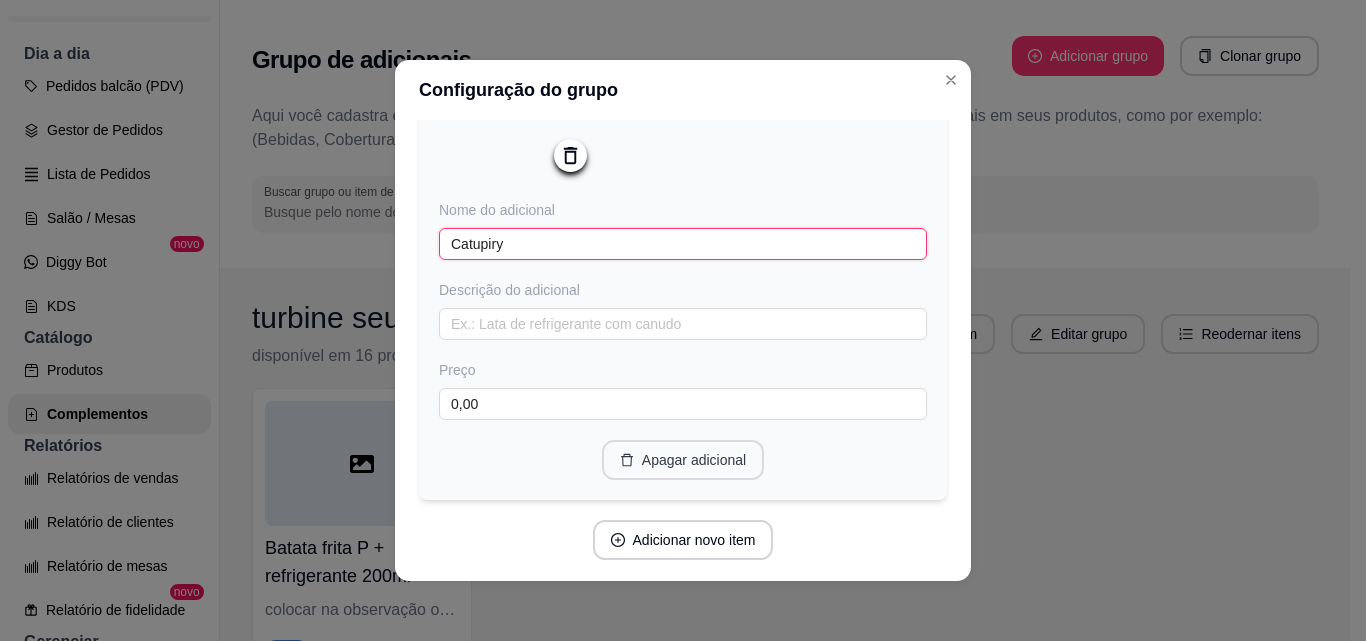 scroll, scrollTop: 775, scrollLeft: 0, axis: vertical 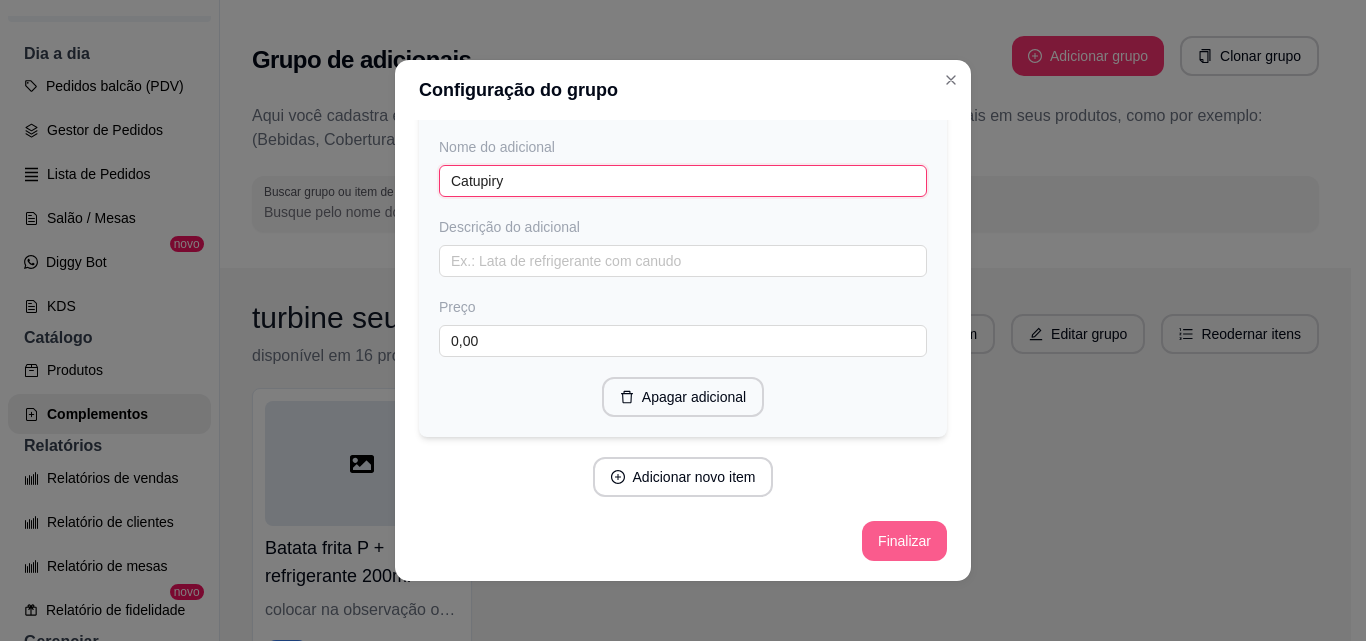 type on "Catupiry" 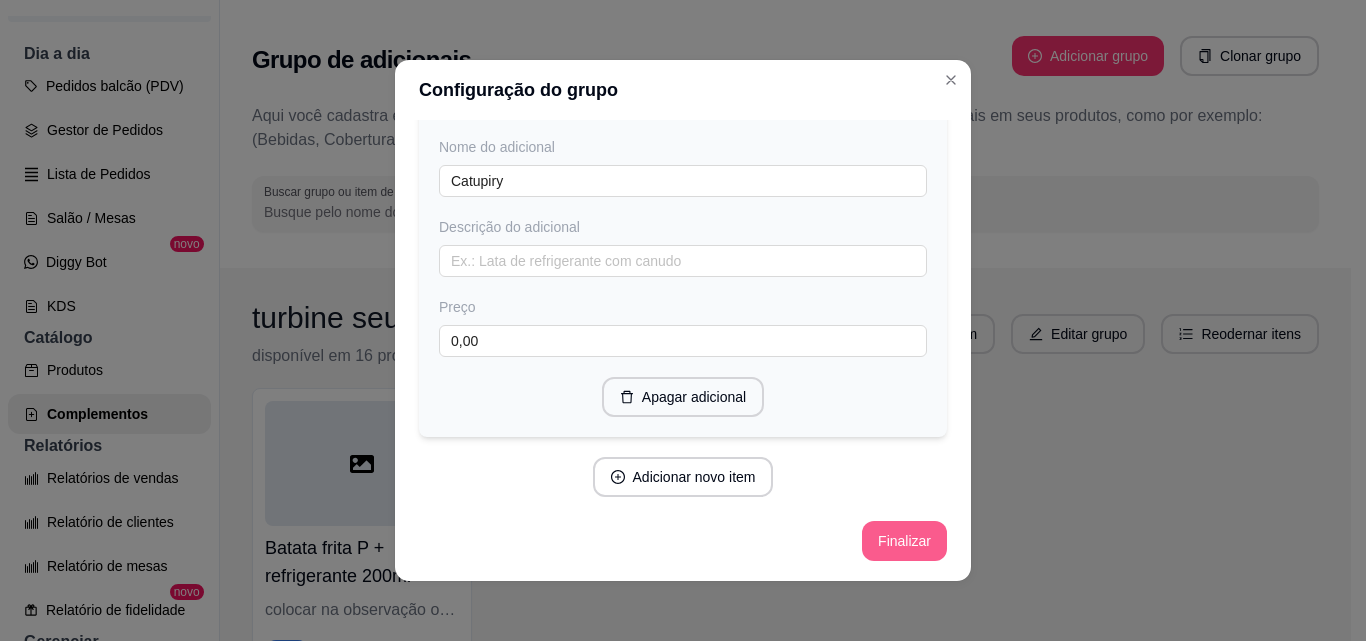 click on "Finalizar" at bounding box center (904, 541) 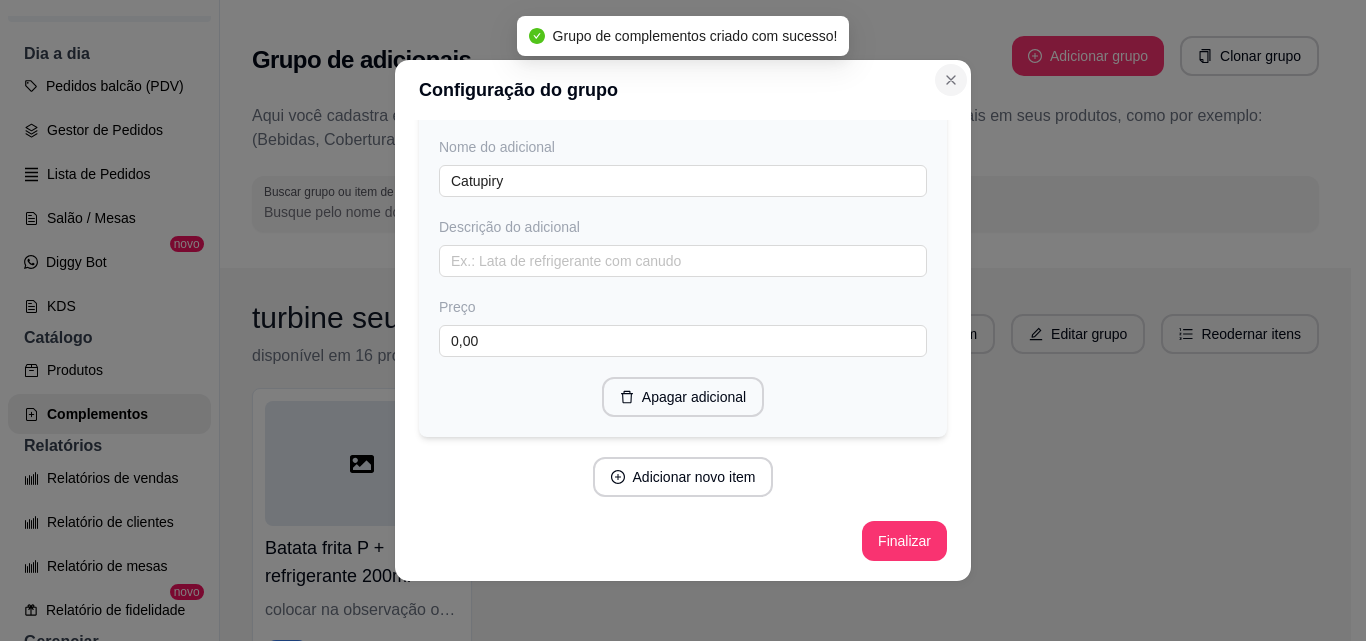 click at bounding box center [951, 80] 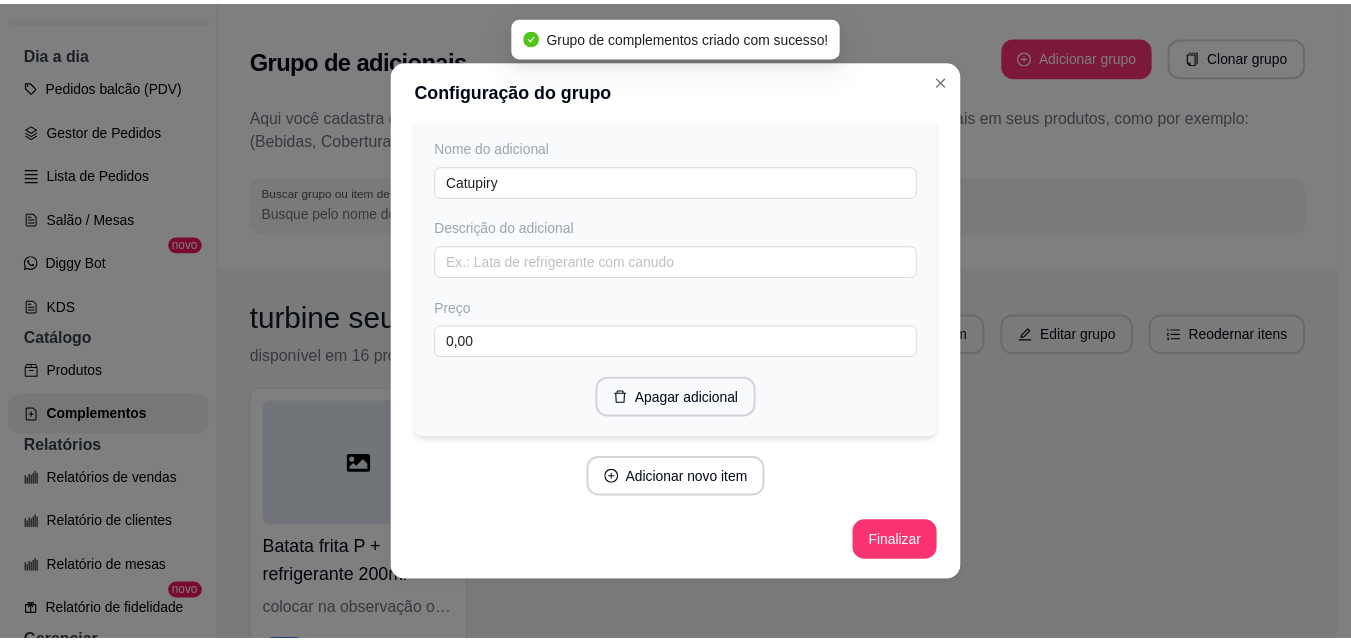 scroll, scrollTop: 4, scrollLeft: 0, axis: vertical 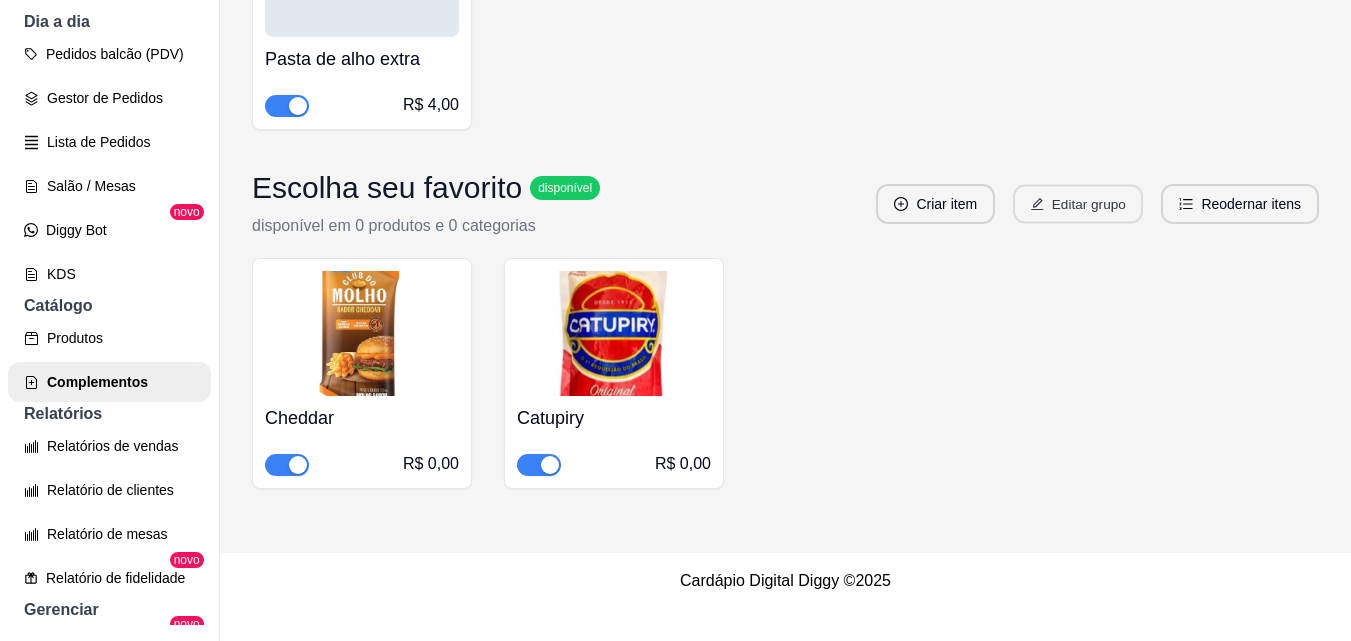 click on "Editar grupo" at bounding box center [1078, 204] 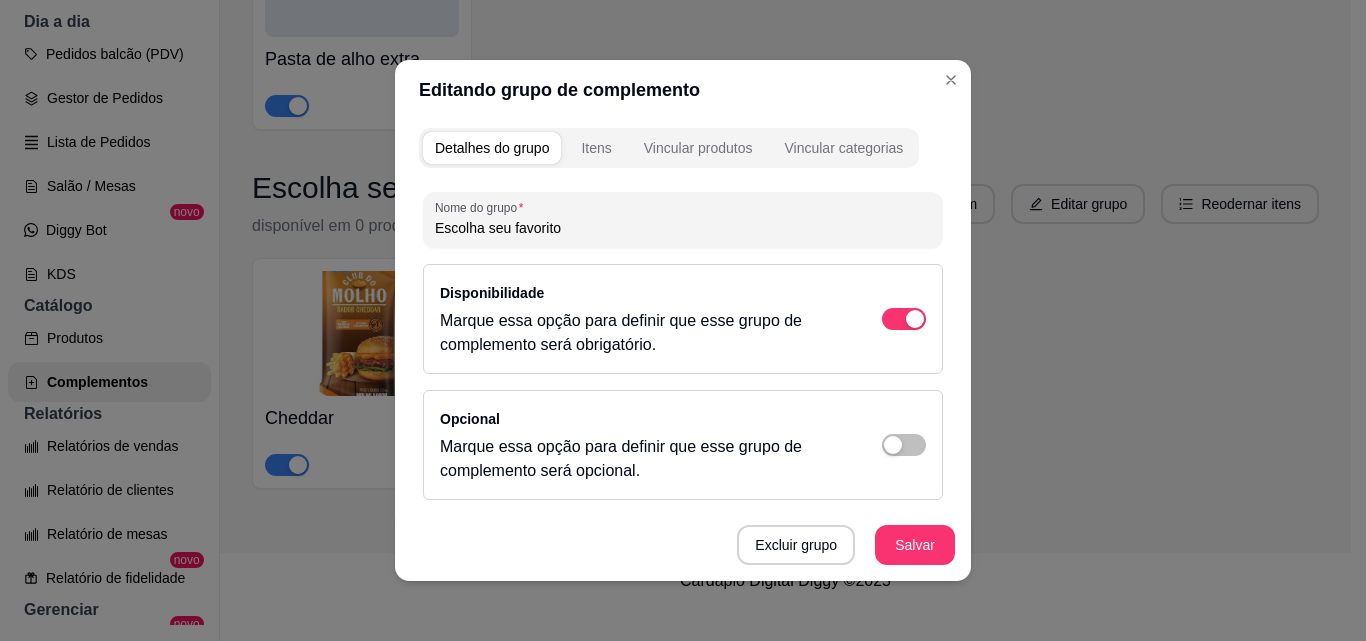 click on "Vincular produtos" at bounding box center (698, 148) 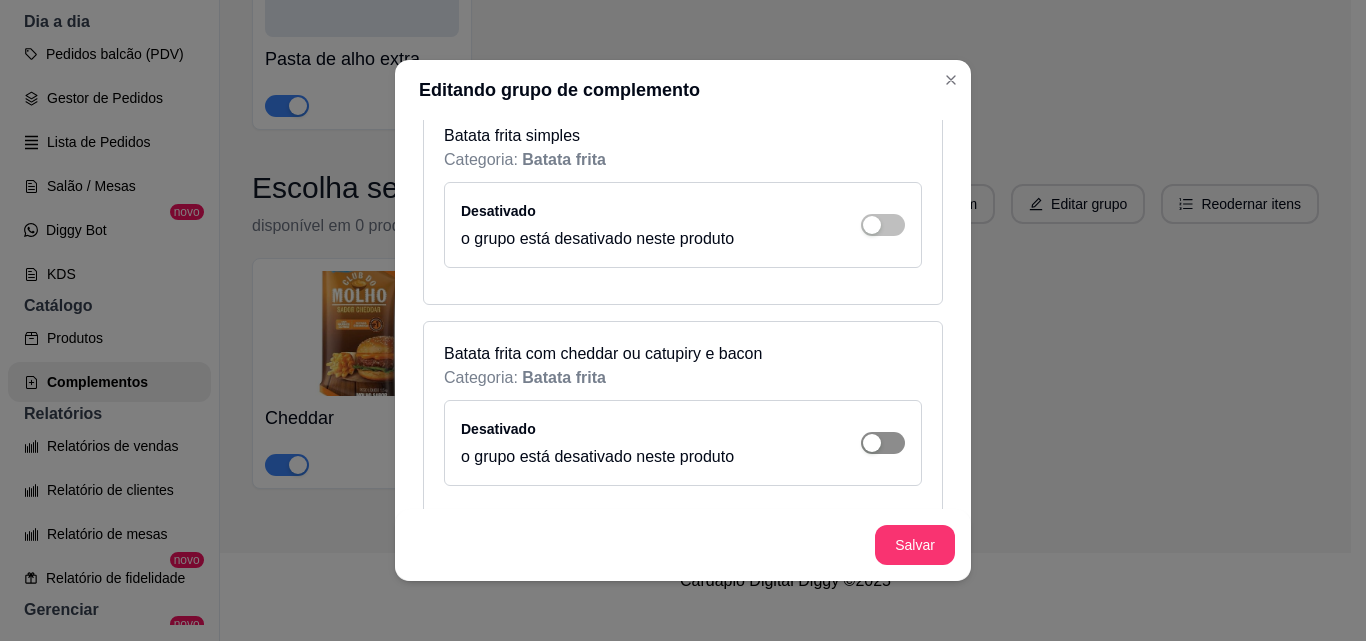 scroll, scrollTop: 4800, scrollLeft: 0, axis: vertical 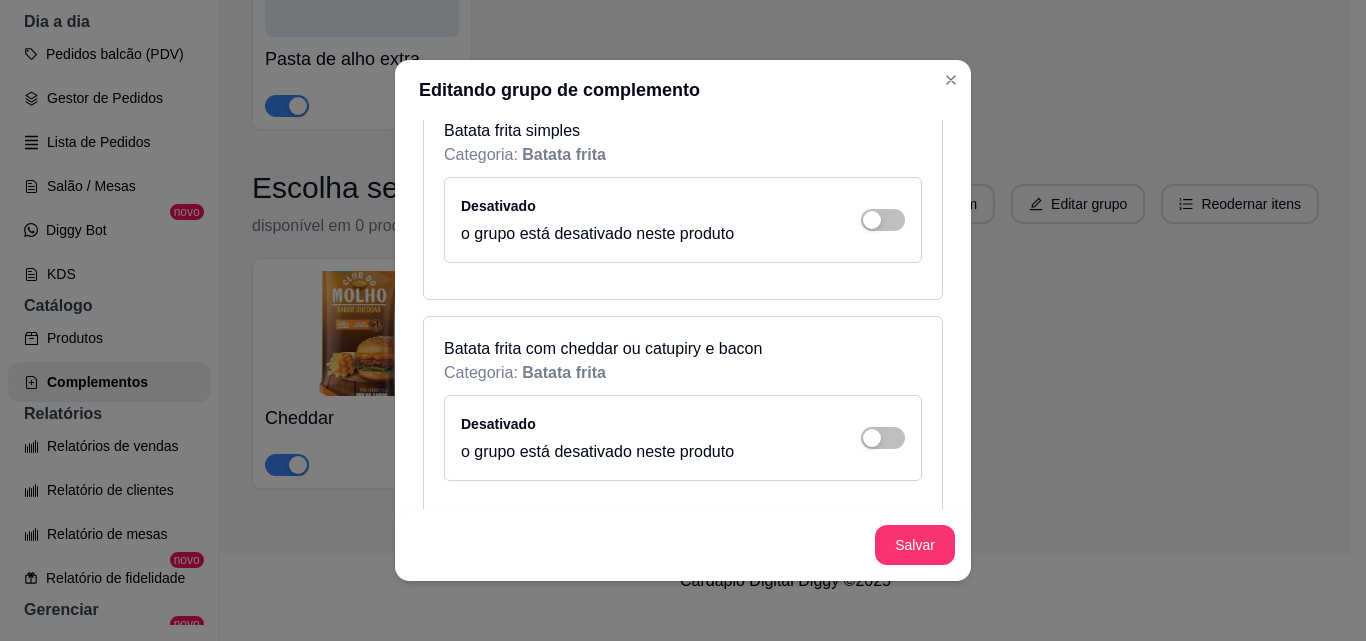 click on "Desativado o grupo está desativado neste produto" at bounding box center (683, 438) 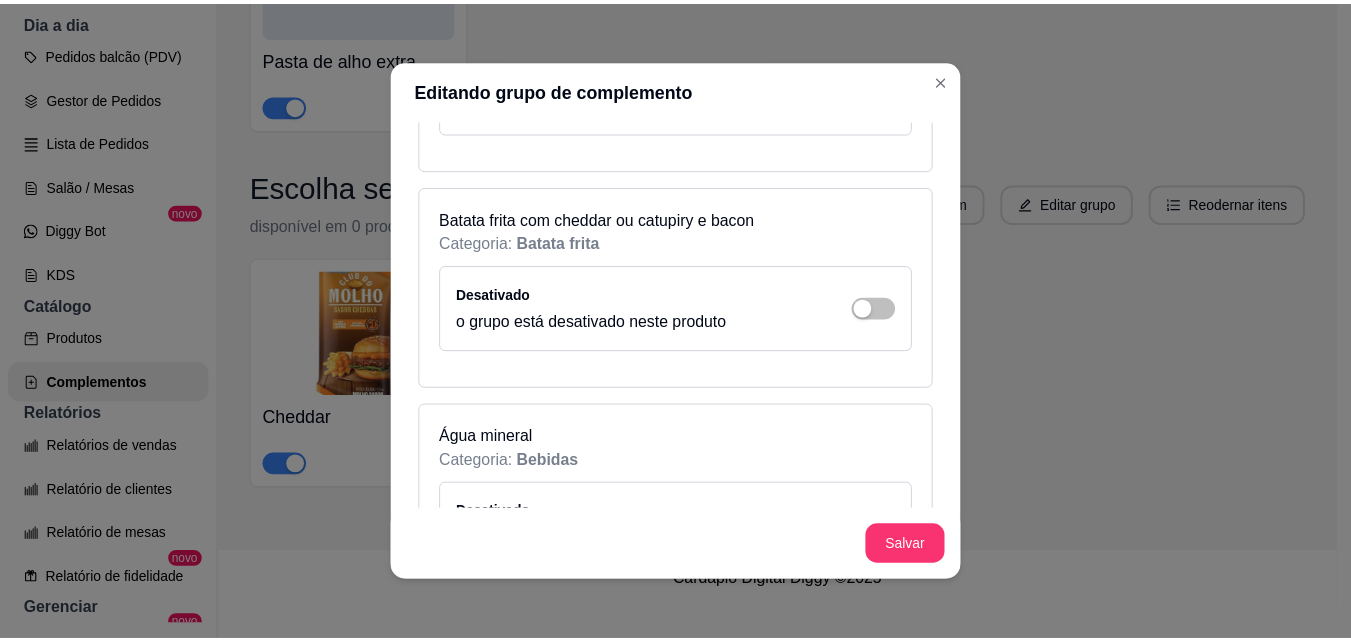 scroll, scrollTop: 5000, scrollLeft: 0, axis: vertical 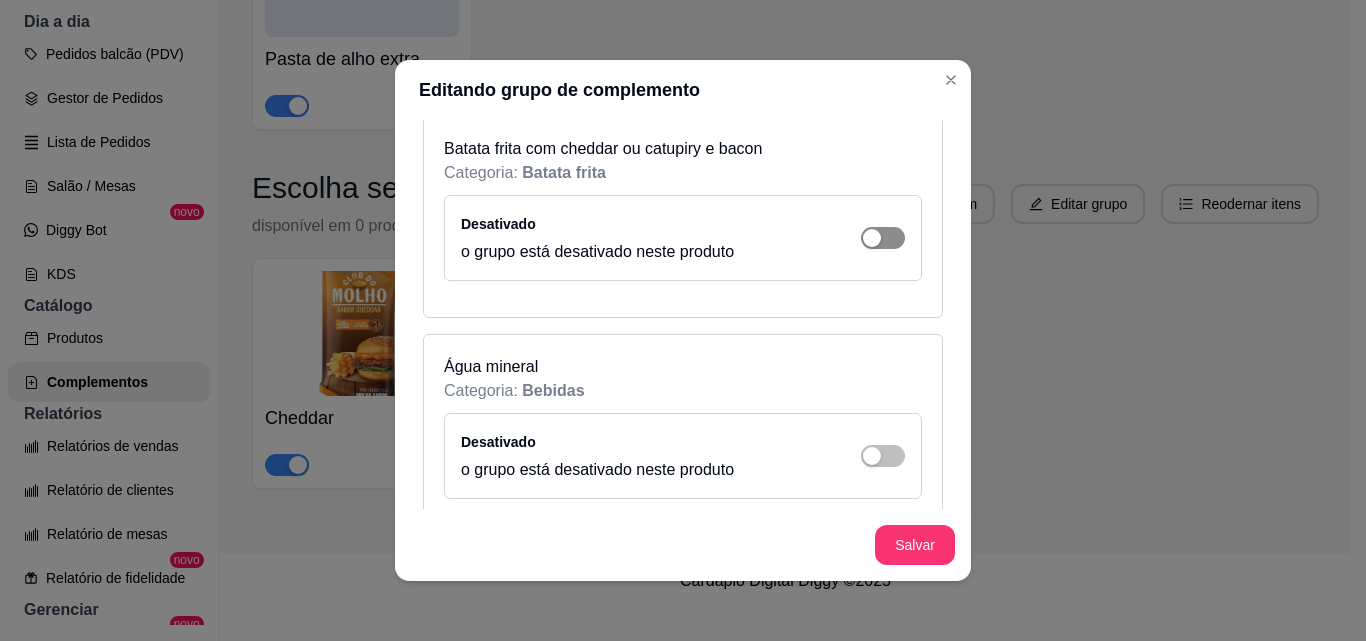 click at bounding box center (883, -4558) 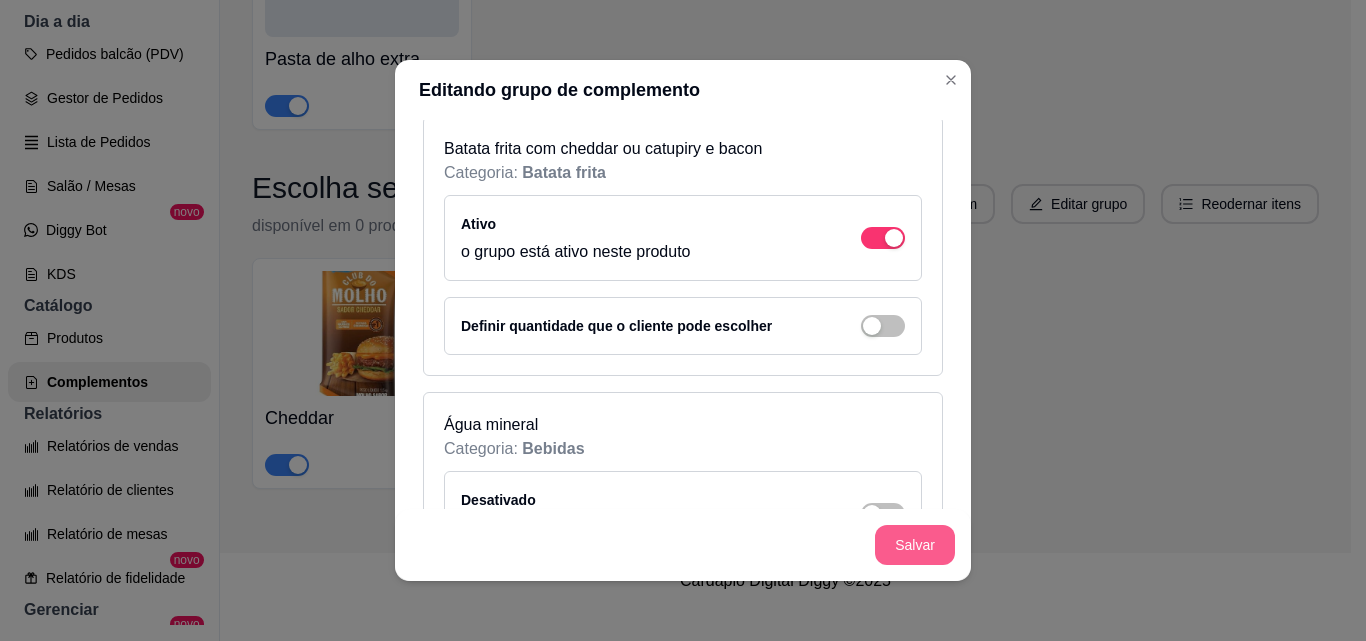 click on "Salvar" at bounding box center [915, 545] 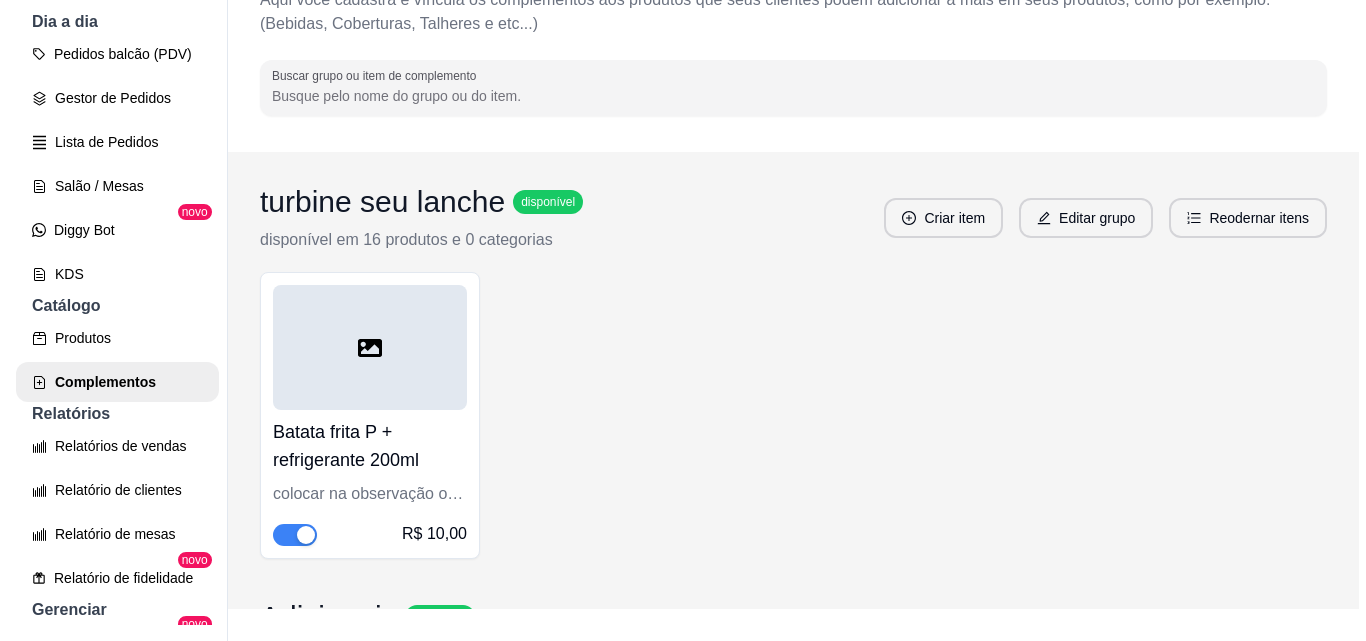 scroll, scrollTop: 0, scrollLeft: 0, axis: both 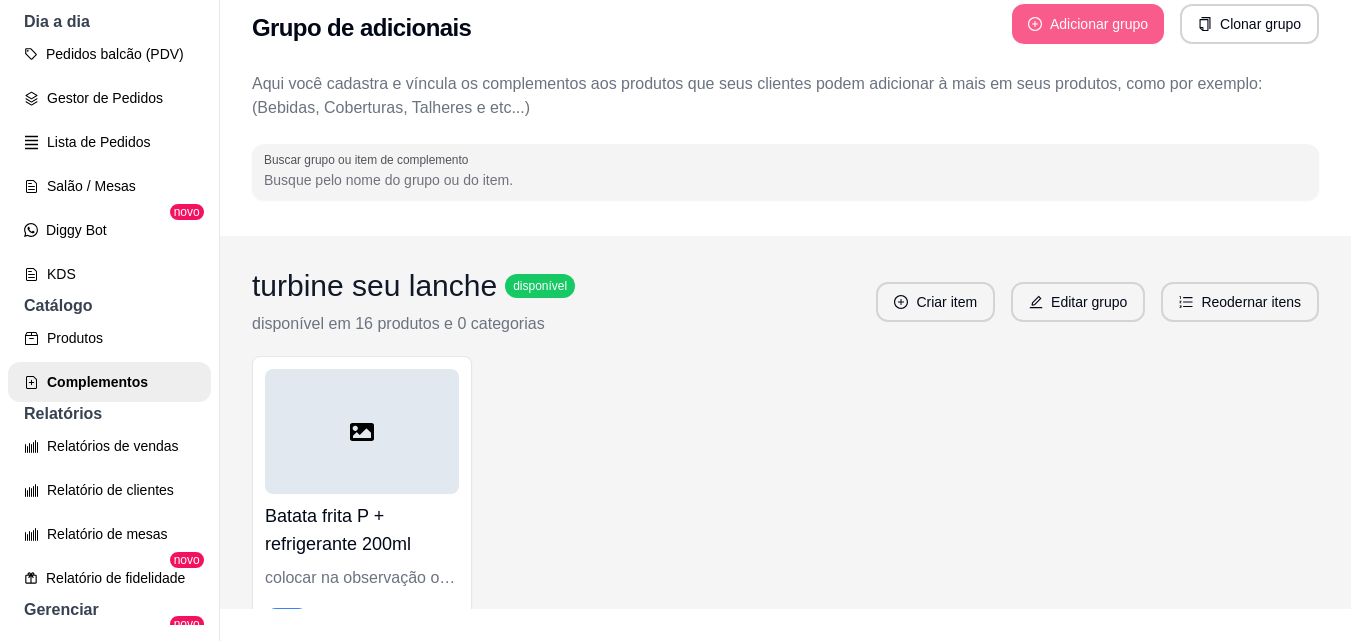 click on "Adicionar grupo" at bounding box center [1088, 24] 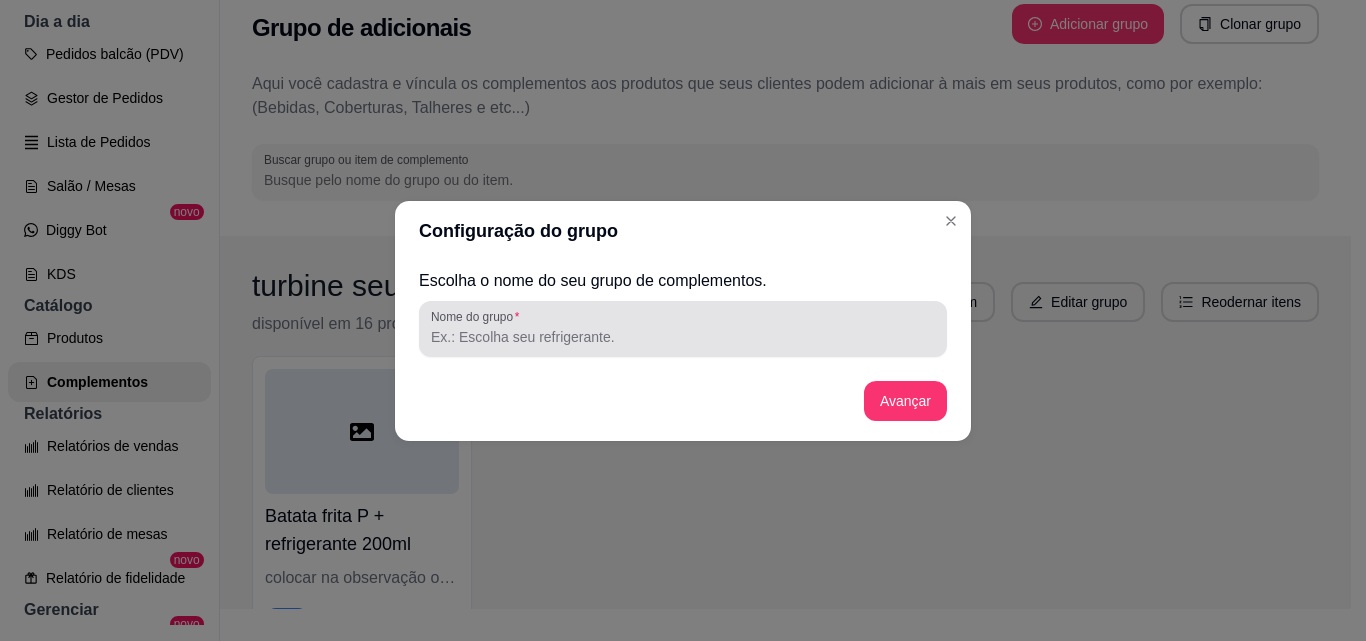 click on "Nome do grupo" at bounding box center (683, 337) 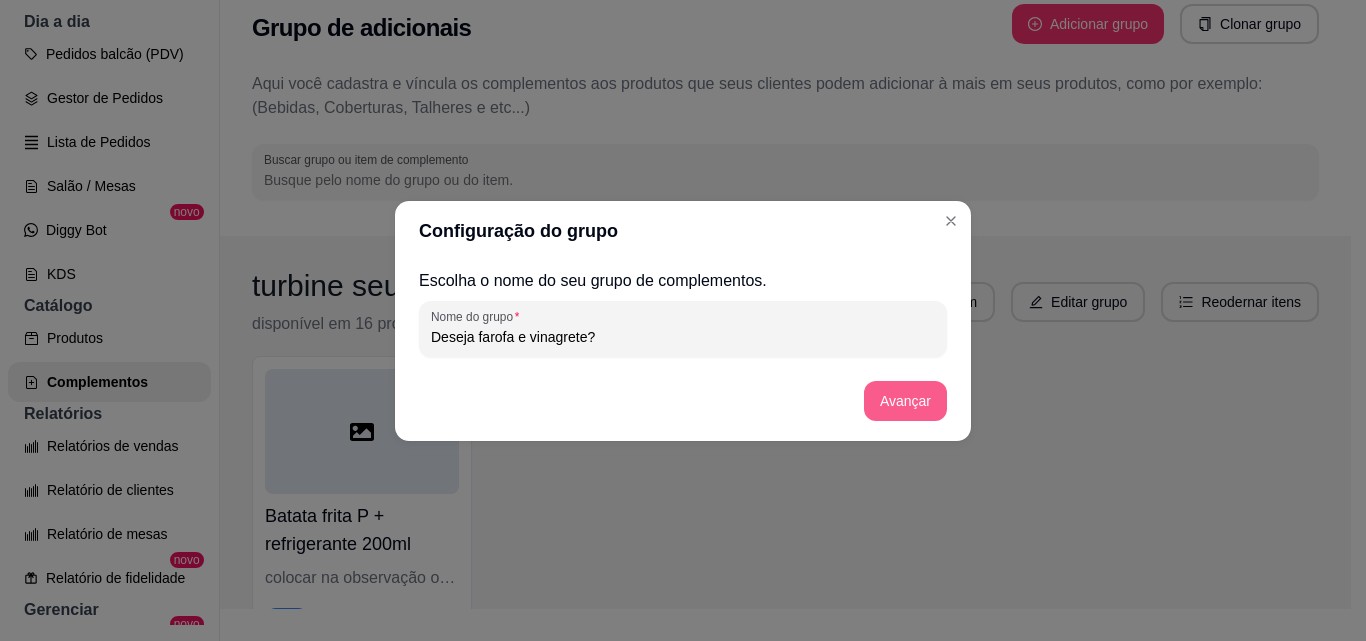 type on "Deseja farofa e vinagrete?" 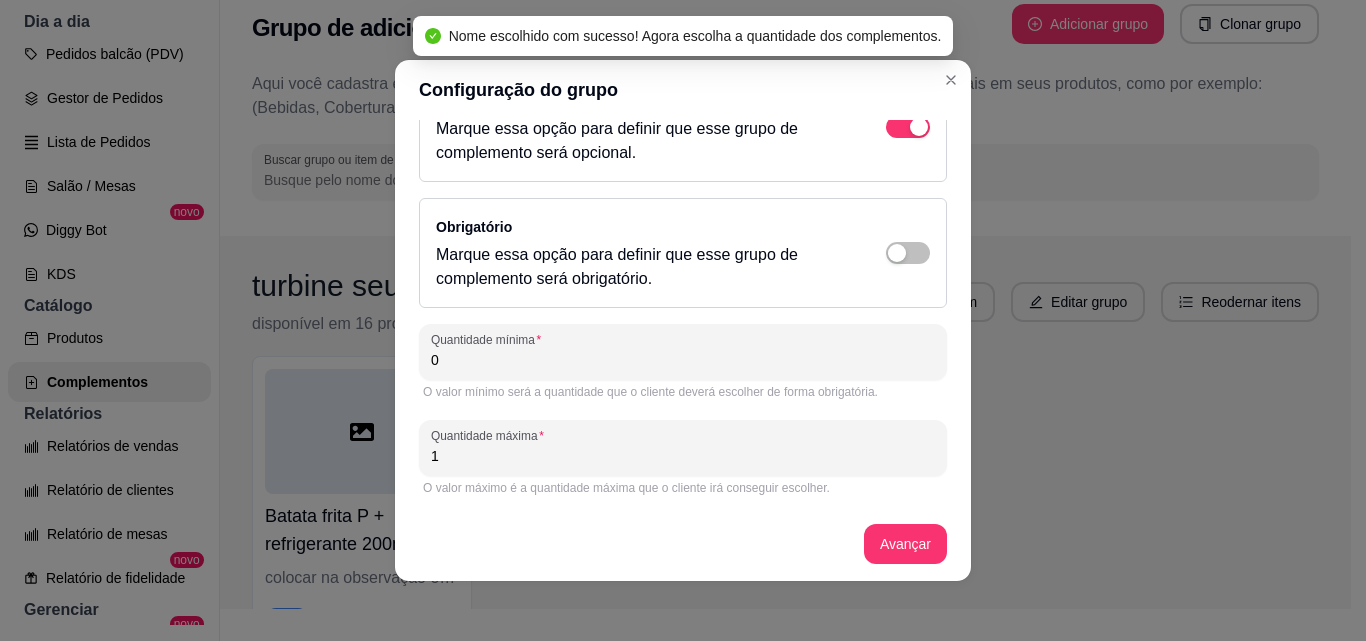 scroll, scrollTop: 59, scrollLeft: 0, axis: vertical 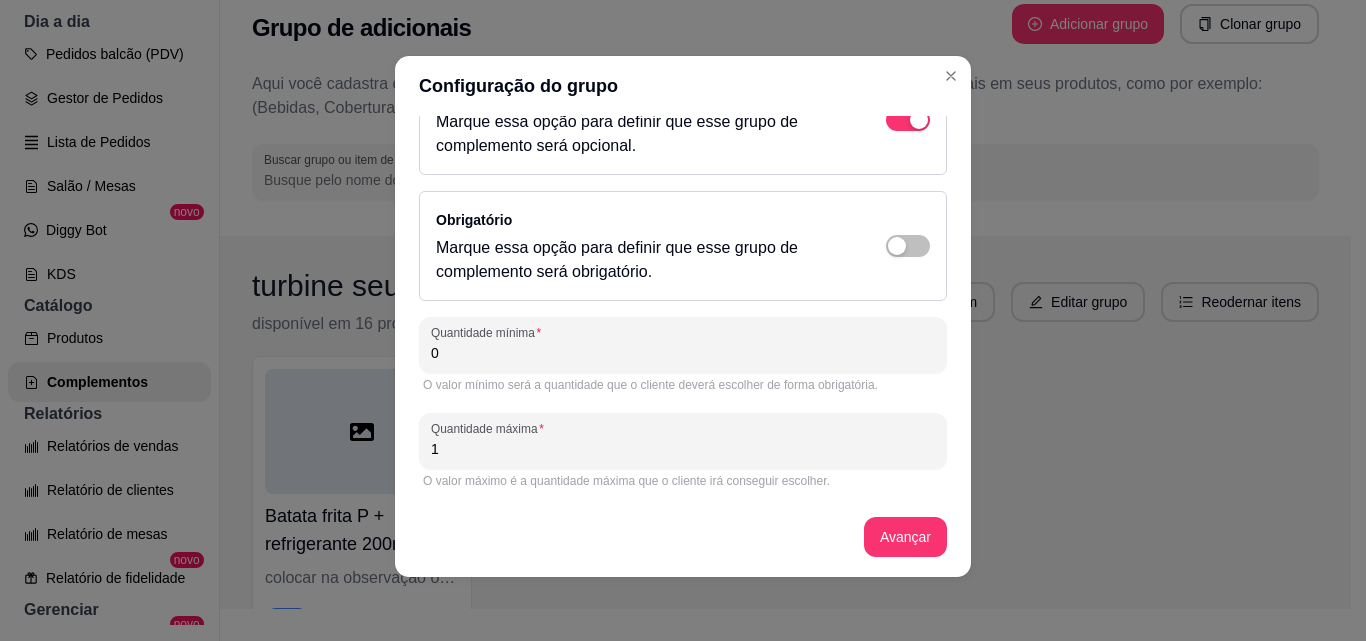 click on "Obrigatório Marque essa opção para definir que esse grupo de complemento será obrigatório." at bounding box center (683, 246) 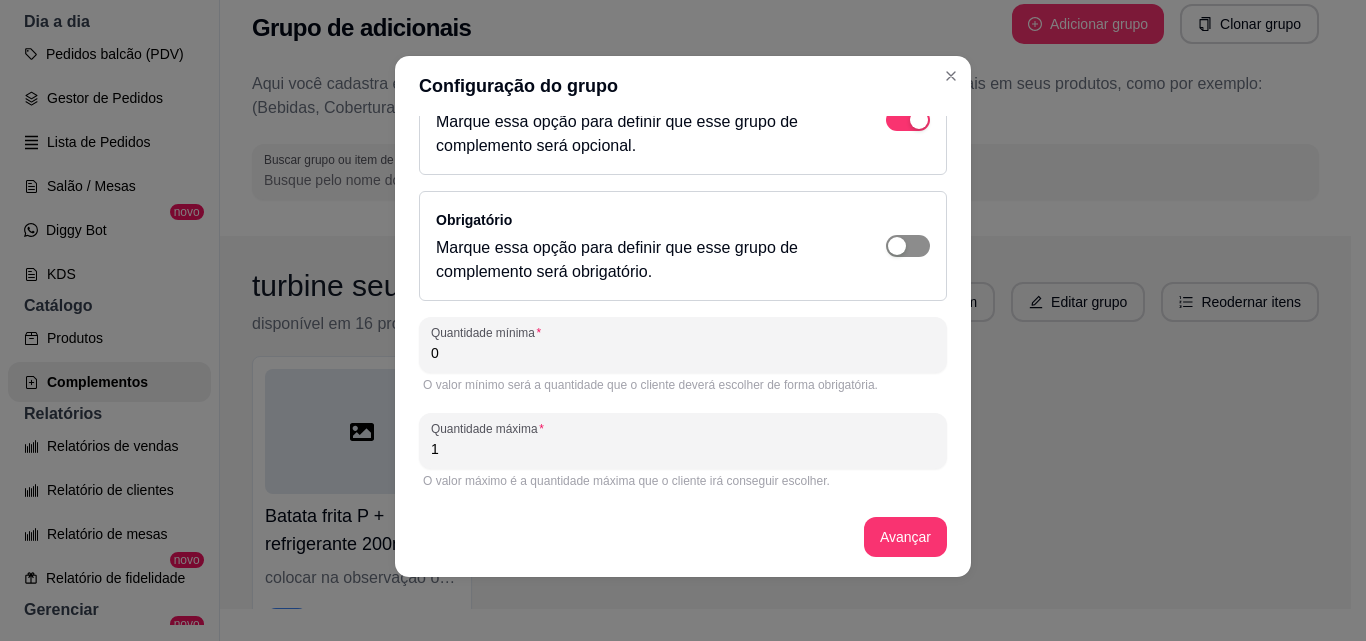 click at bounding box center (908, 120) 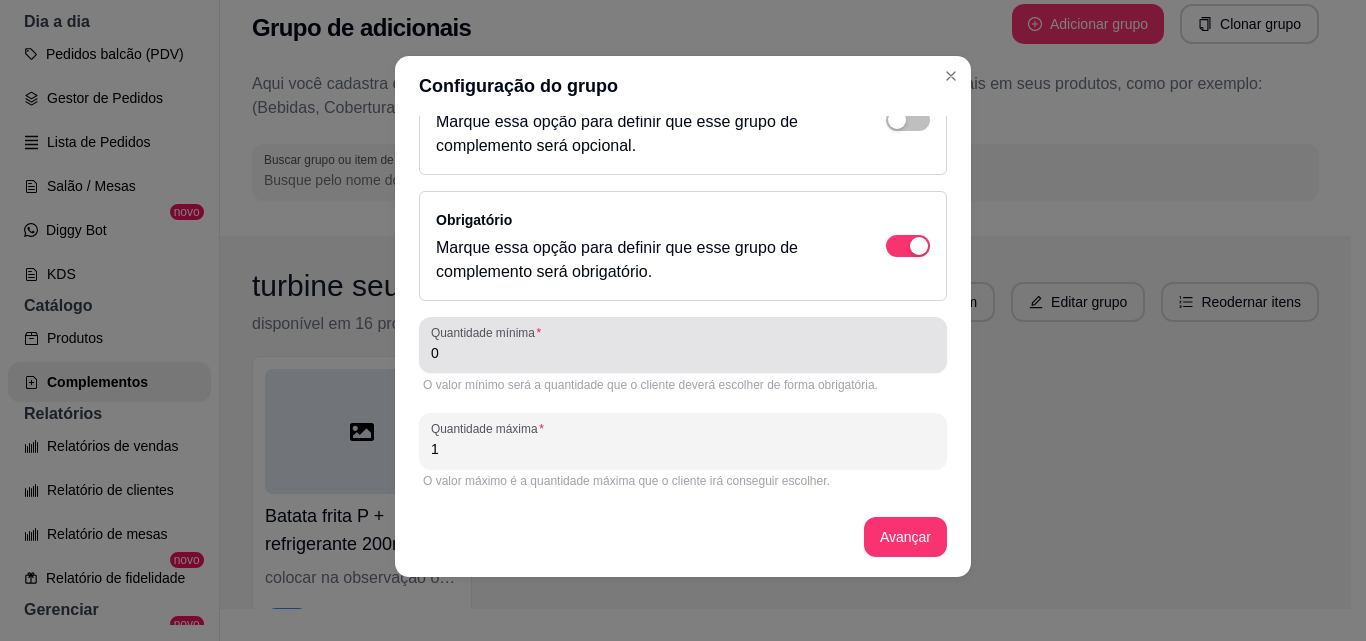 click on "0" at bounding box center (683, 345) 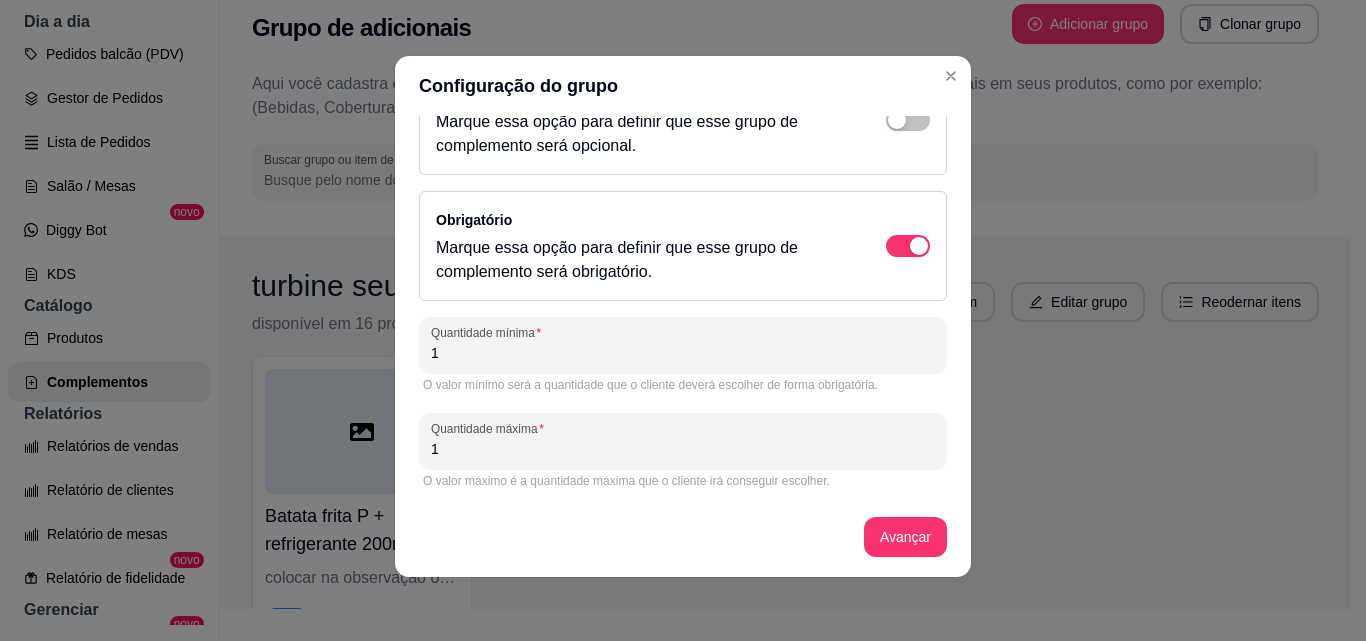 type on "1" 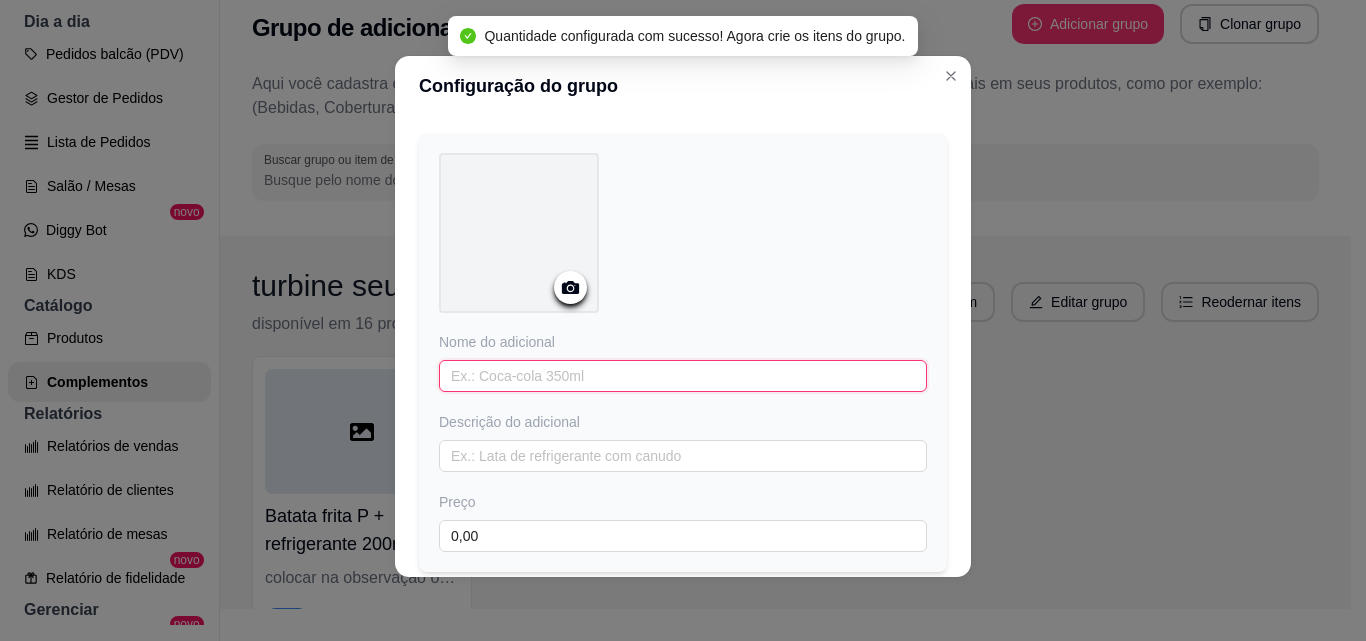 click at bounding box center (683, 376) 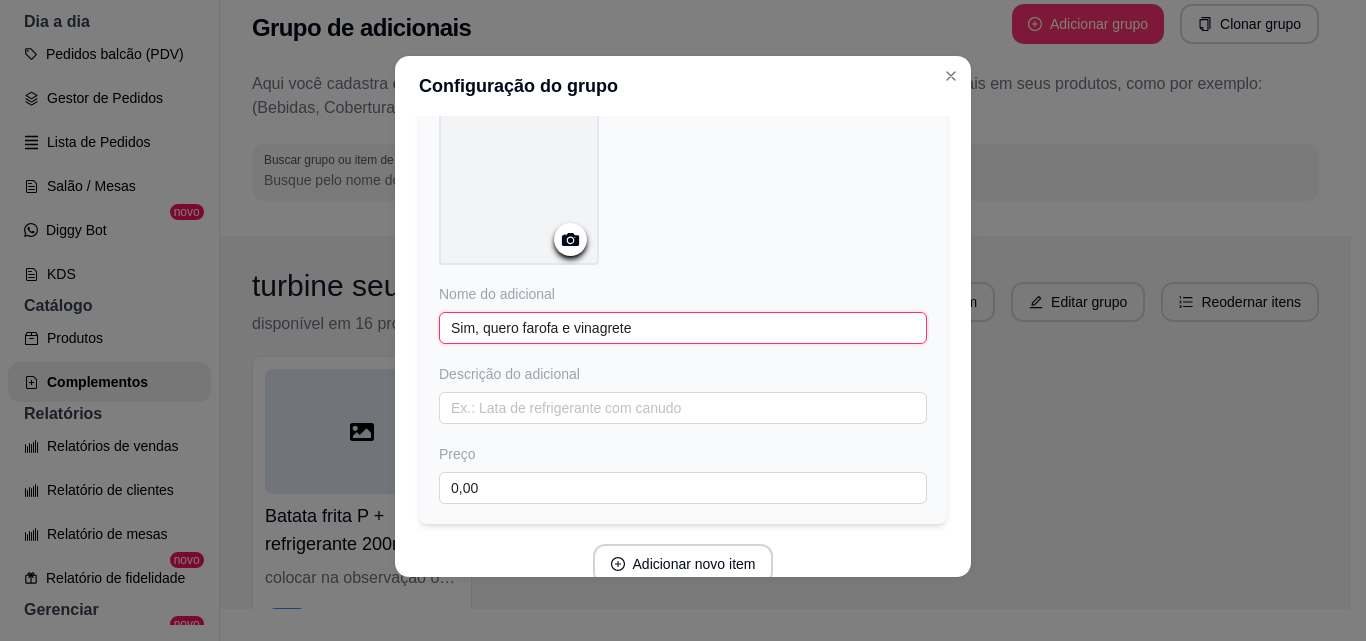 scroll, scrollTop: 197, scrollLeft: 0, axis: vertical 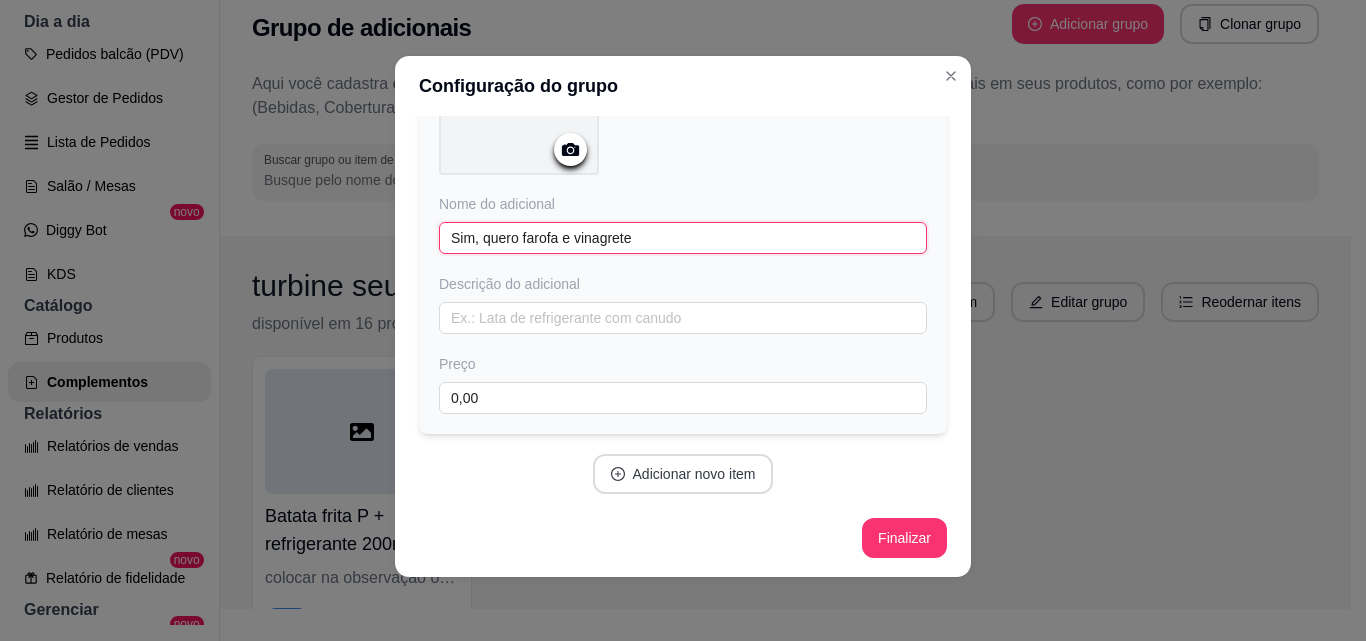 type on "Sim, quero farofa e vinagrete" 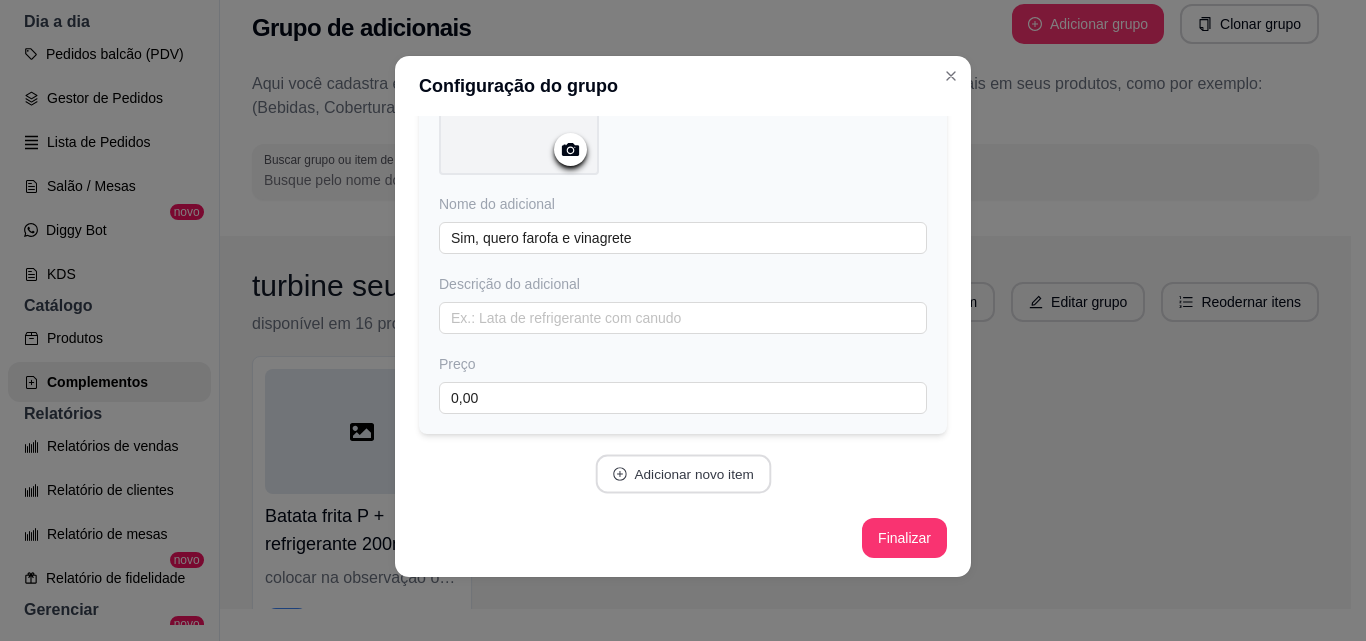 click on "Adicionar novo item" at bounding box center (683, 474) 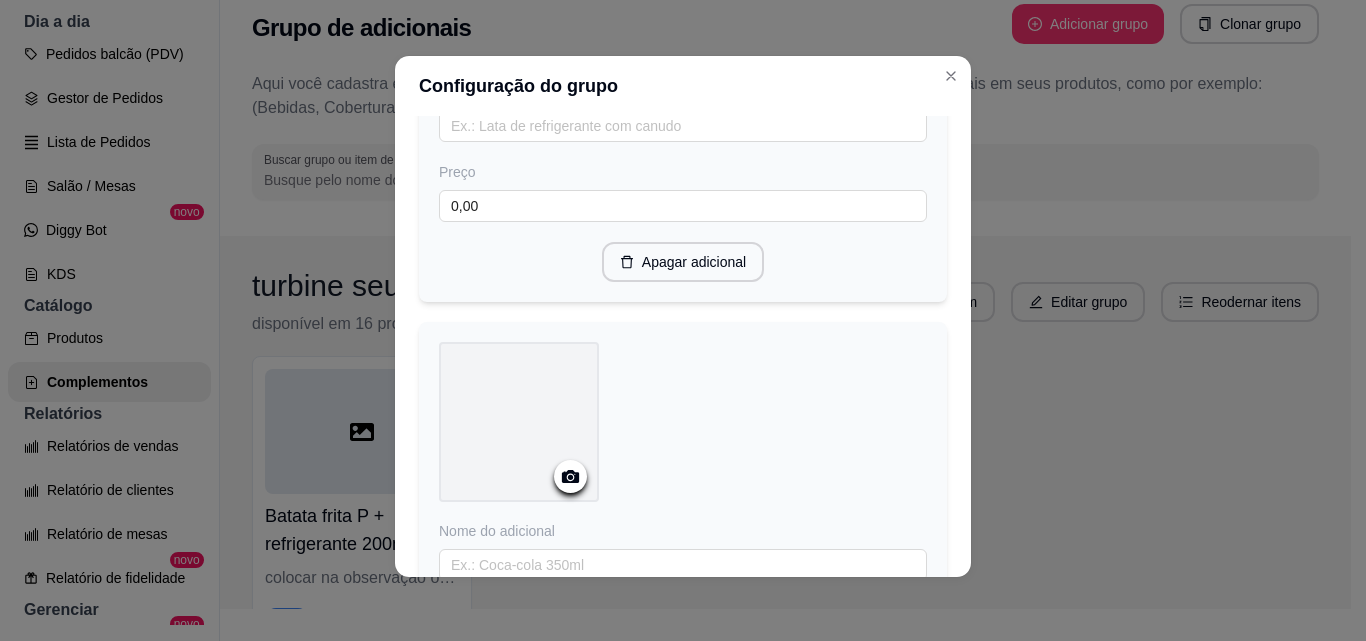 scroll, scrollTop: 397, scrollLeft: 0, axis: vertical 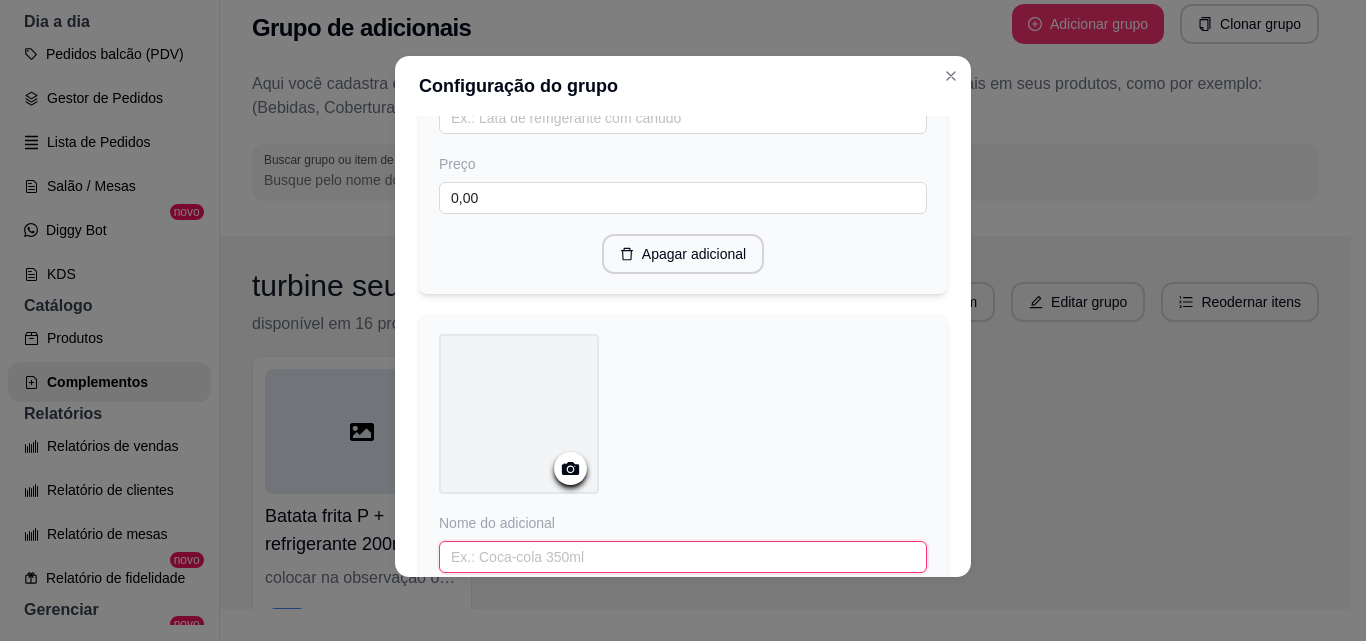 click at bounding box center (683, 557) 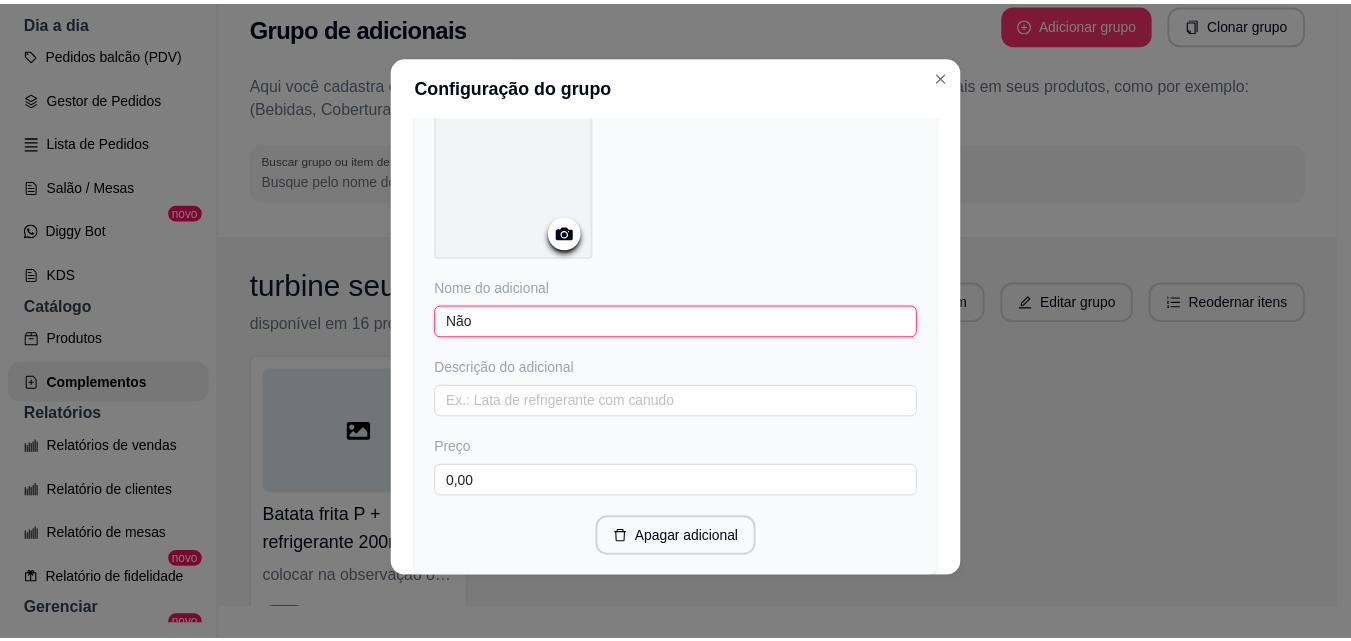 scroll, scrollTop: 775, scrollLeft: 0, axis: vertical 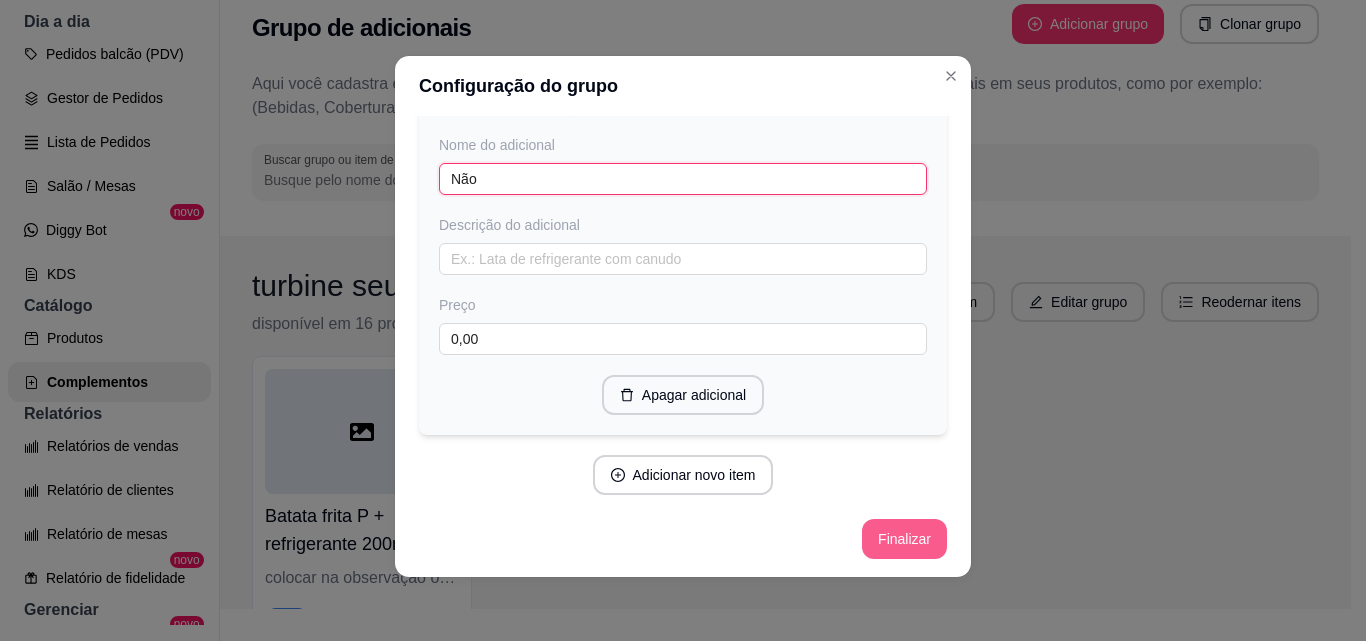 type on "Não" 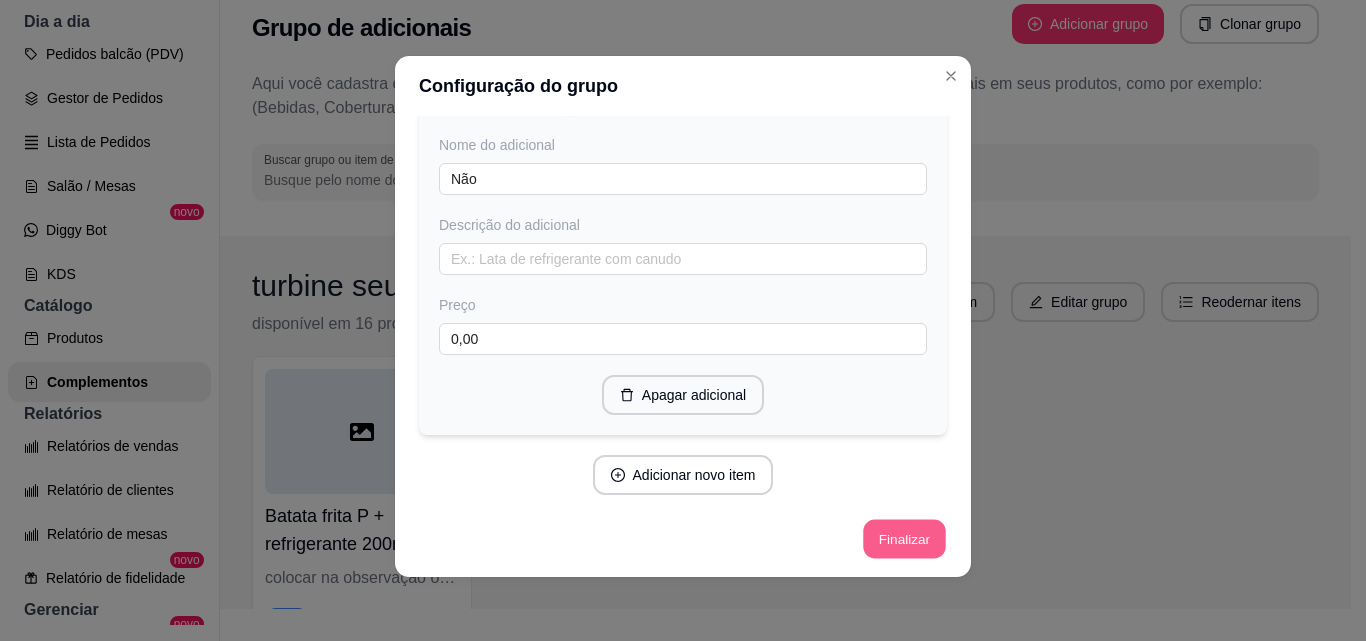 click on "Finalizar" at bounding box center [904, 539] 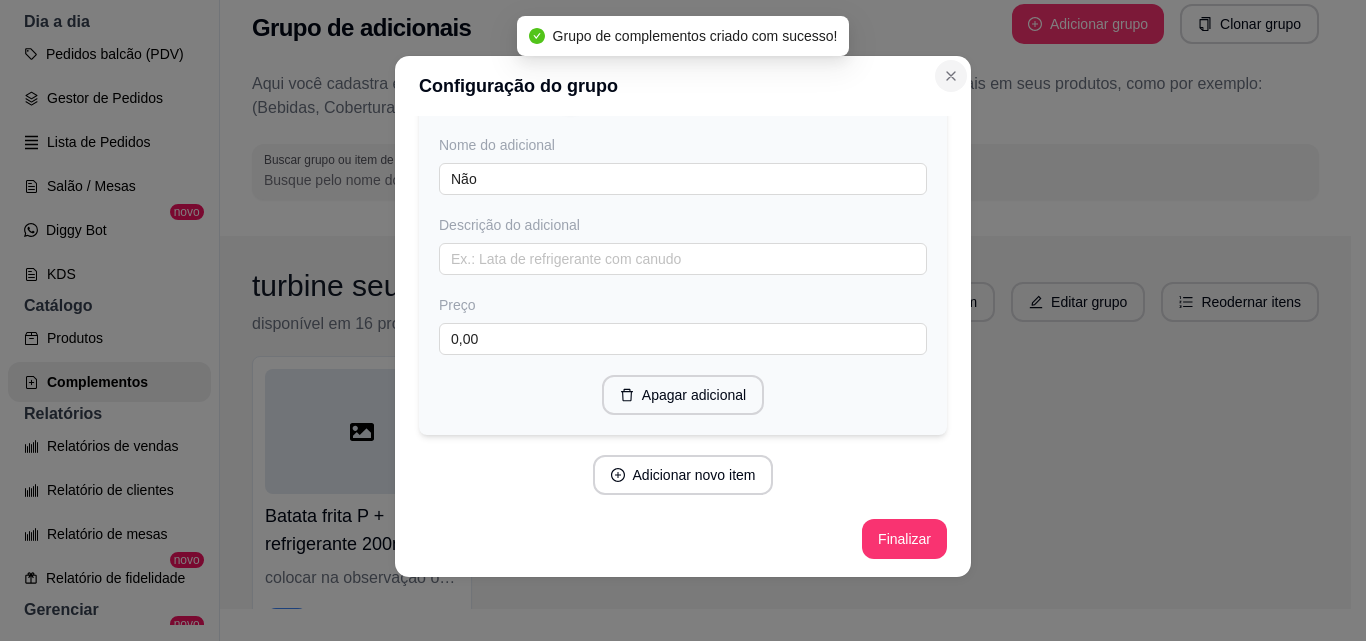 click at bounding box center [951, 76] 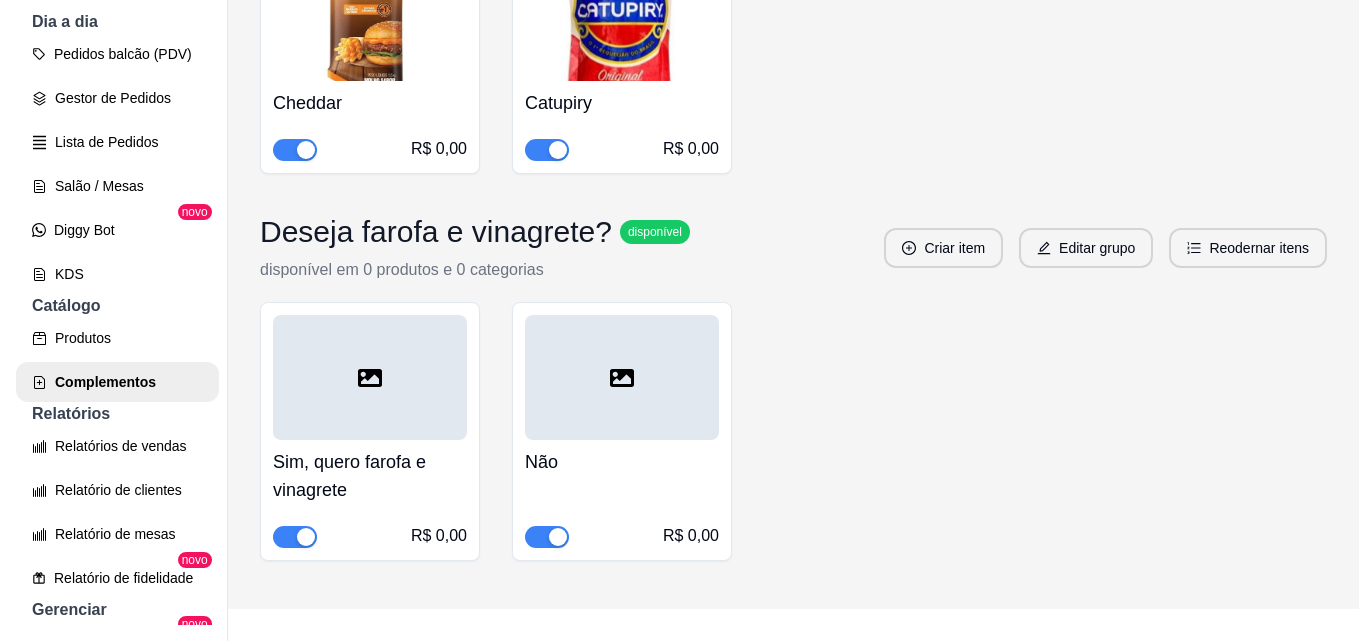 scroll, scrollTop: 2340, scrollLeft: 0, axis: vertical 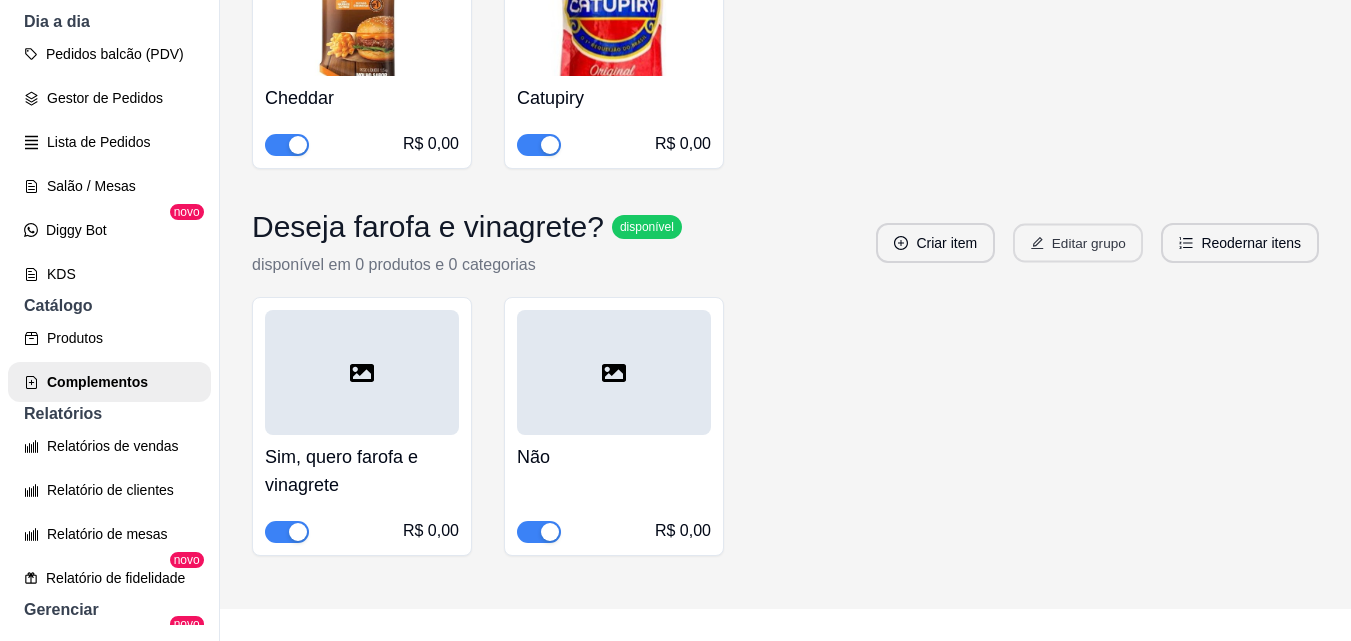 click on "Editar grupo" at bounding box center [1078, 243] 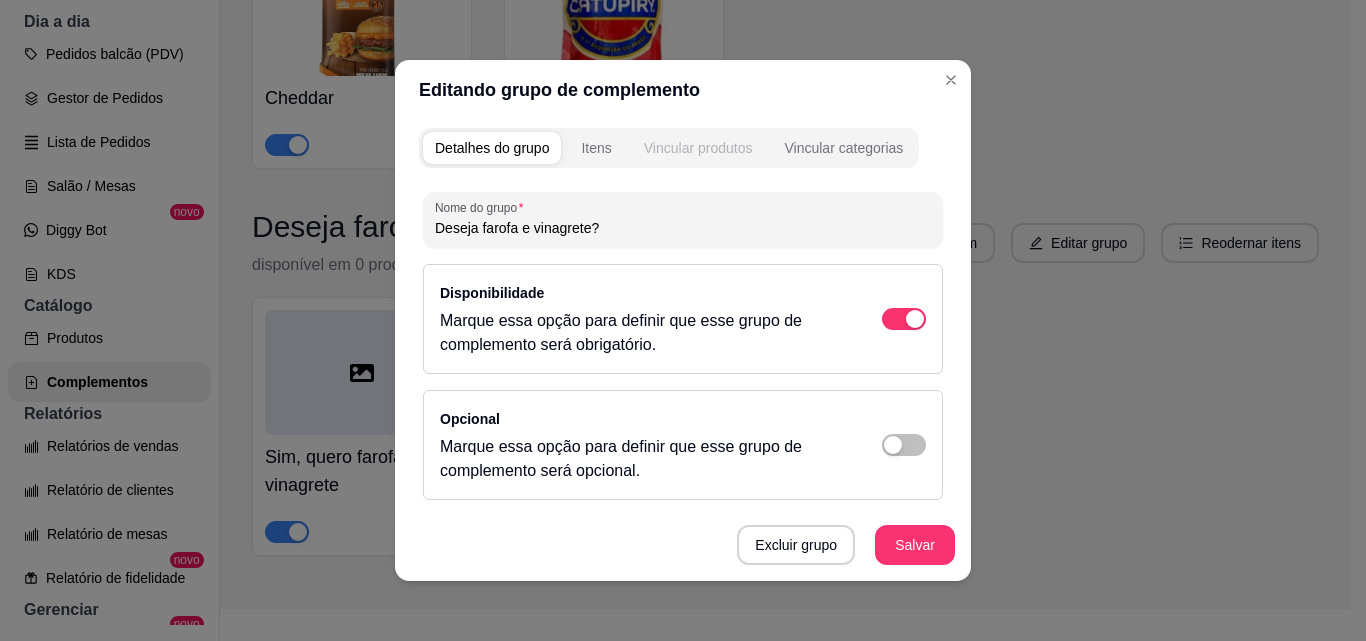 click on "Vincular produtos" at bounding box center [698, 148] 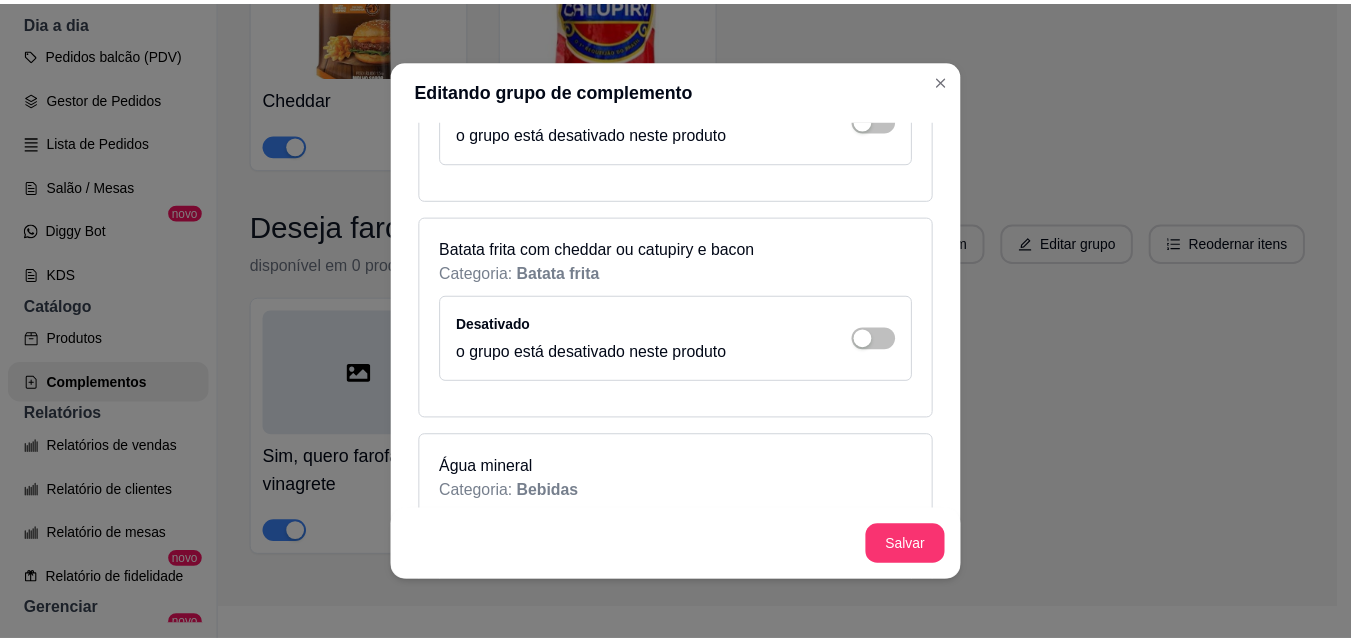 scroll, scrollTop: 4500, scrollLeft: 0, axis: vertical 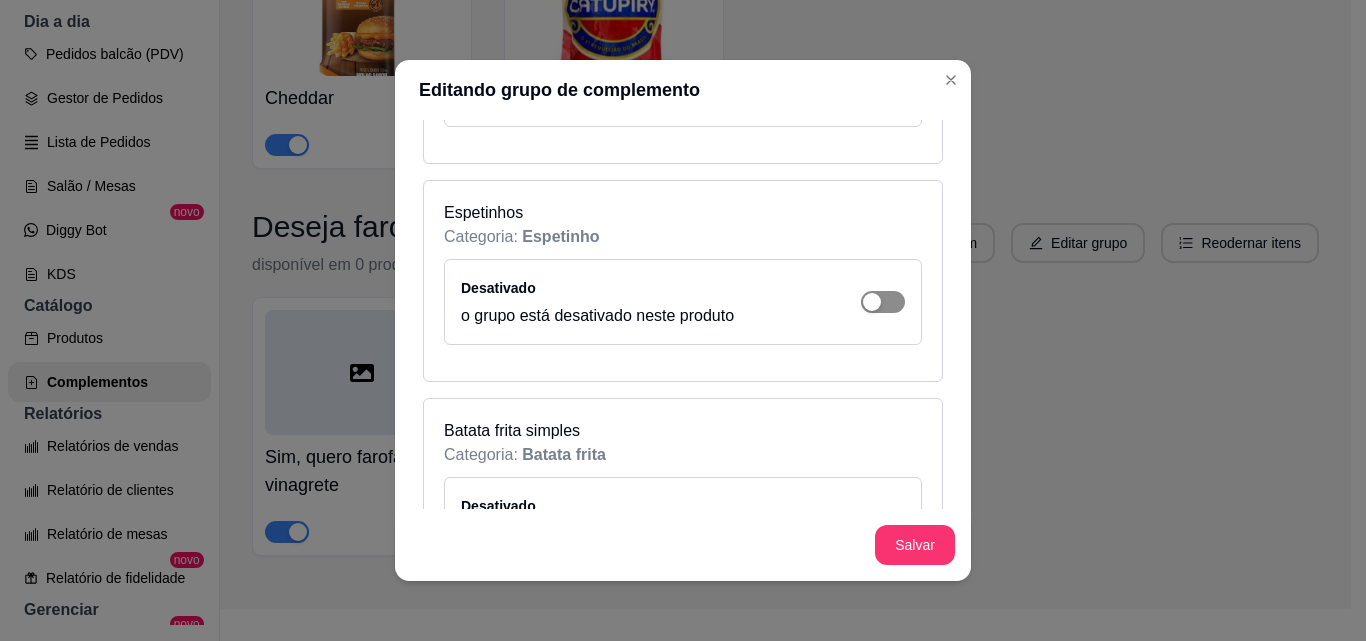 click at bounding box center (883, -4058) 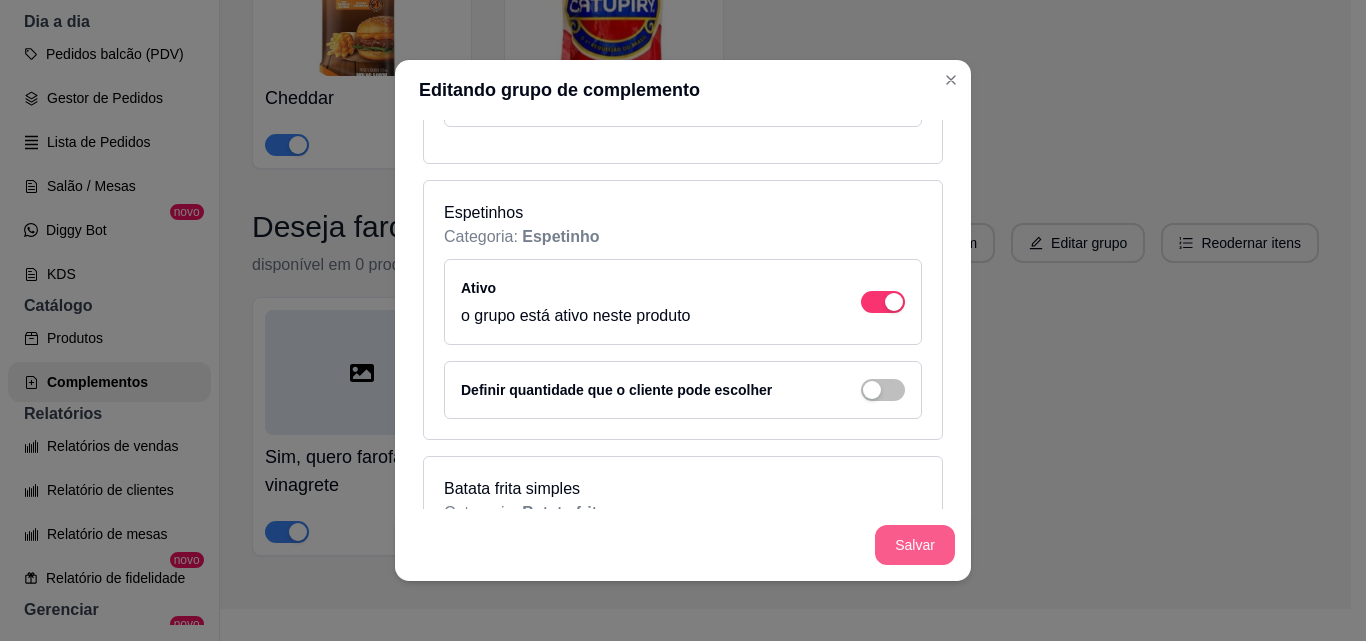 click on "Salvar" at bounding box center [915, 545] 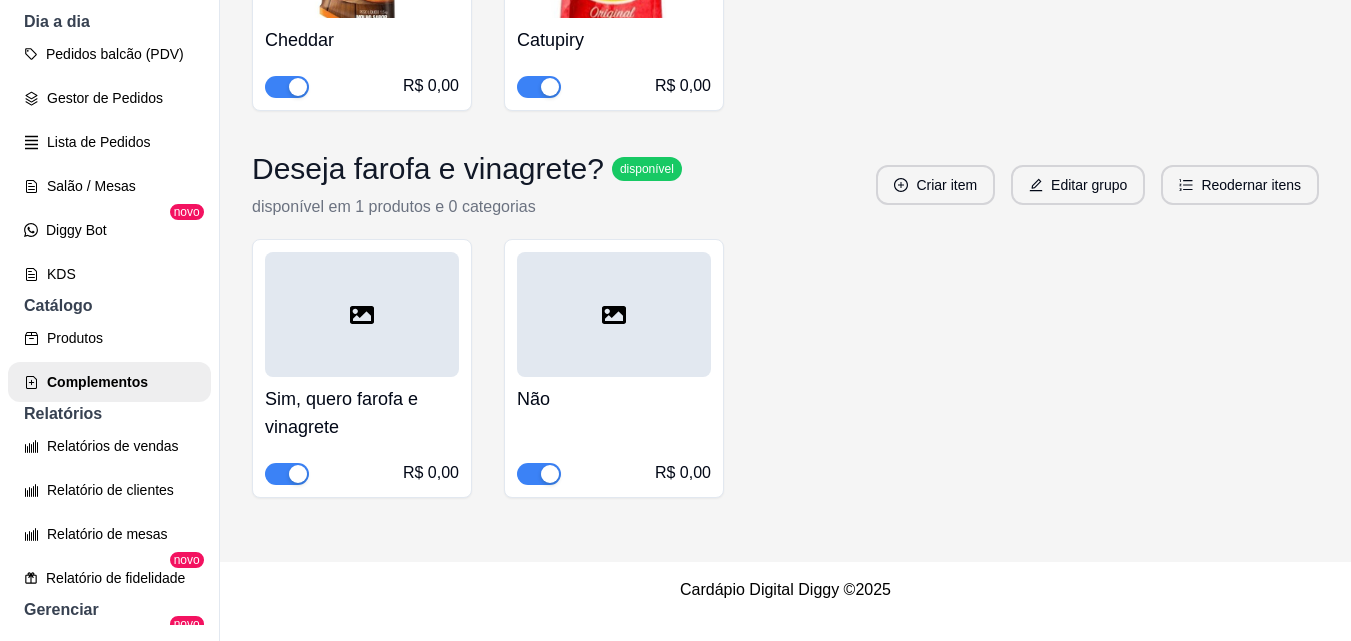 scroll, scrollTop: 2430, scrollLeft: 0, axis: vertical 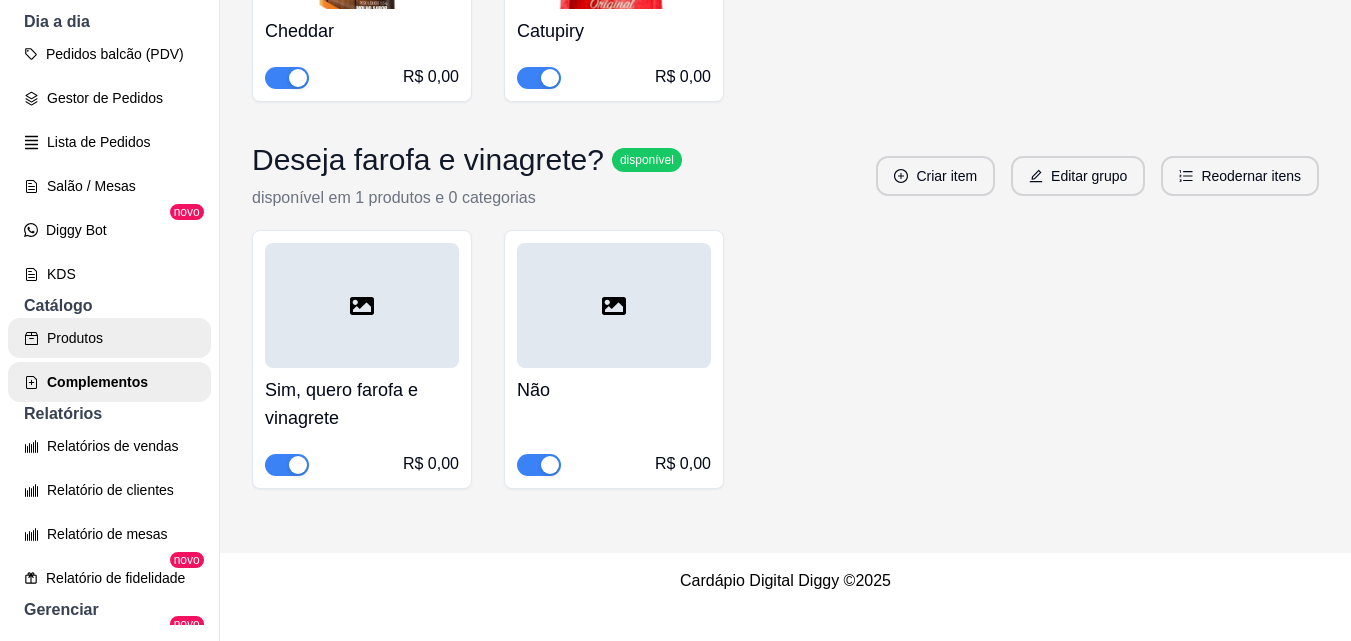 click on "Produtos" at bounding box center [109, 338] 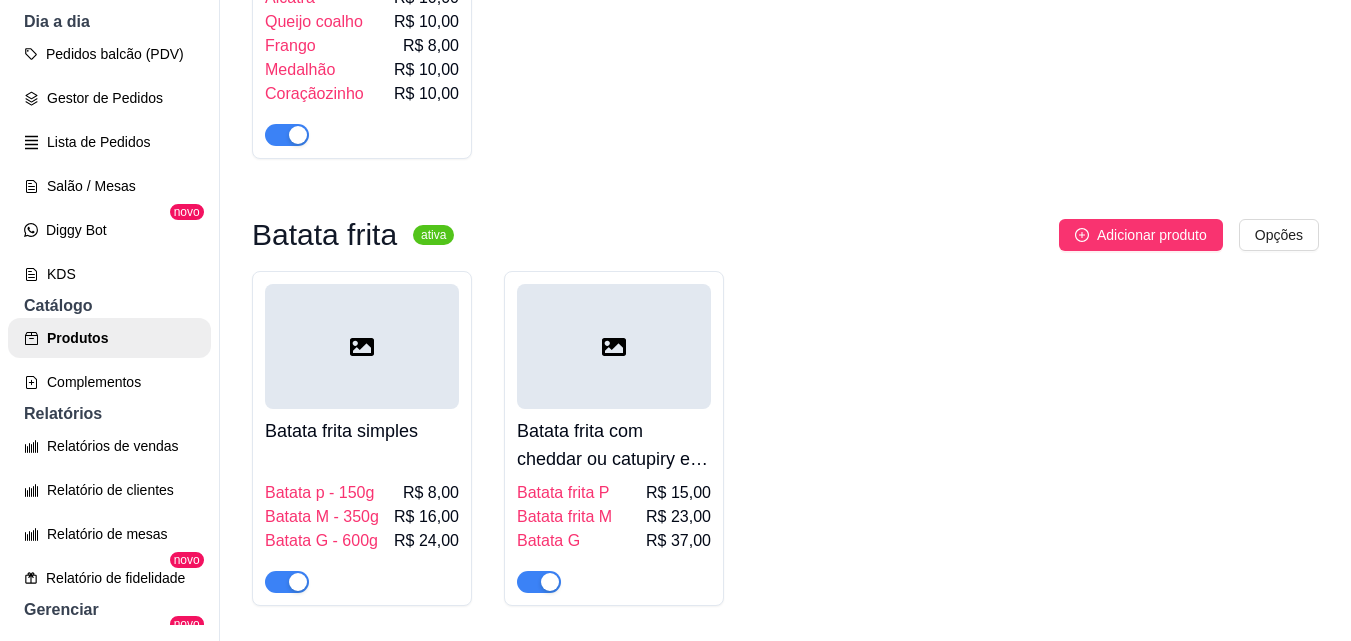 scroll, scrollTop: 0, scrollLeft: 0, axis: both 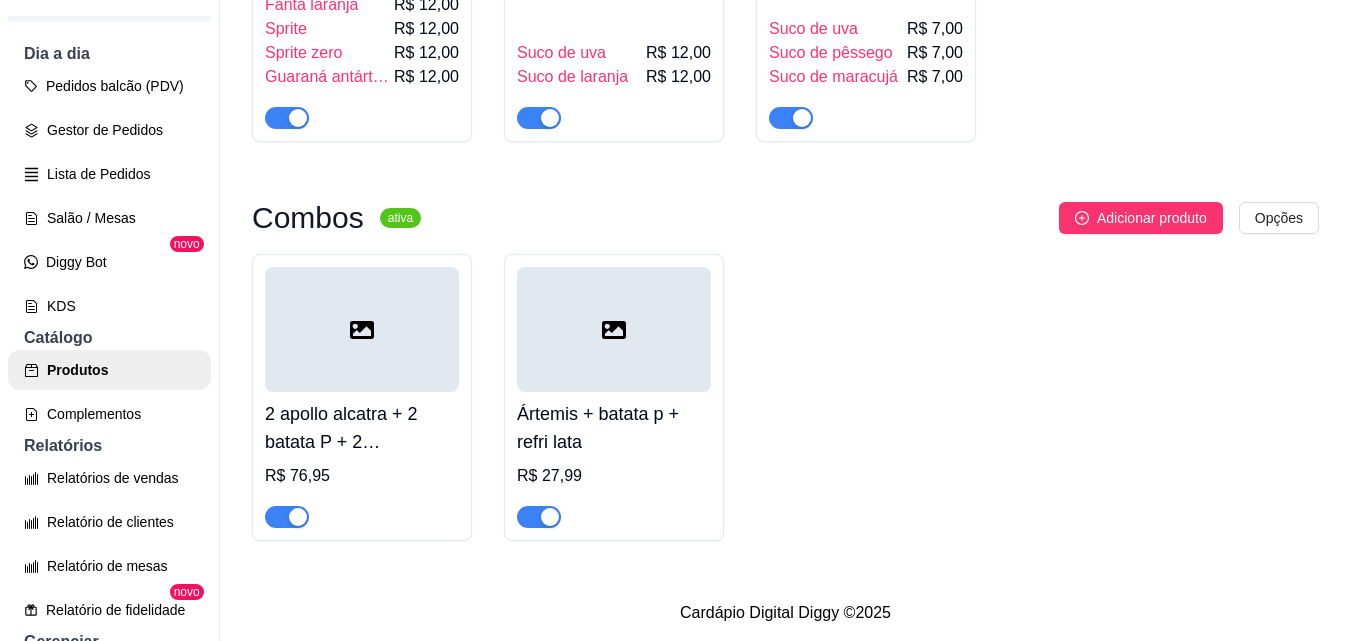 click at bounding box center [362, 329] 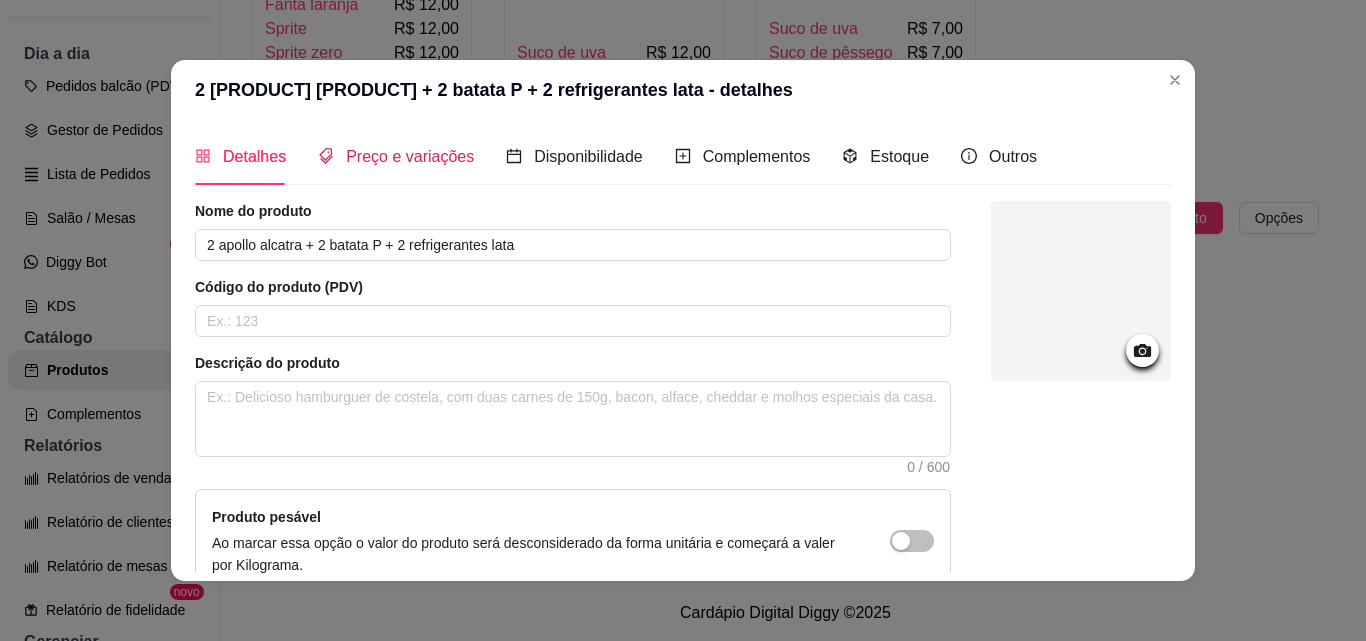 click on "Preço e variações" at bounding box center (410, 156) 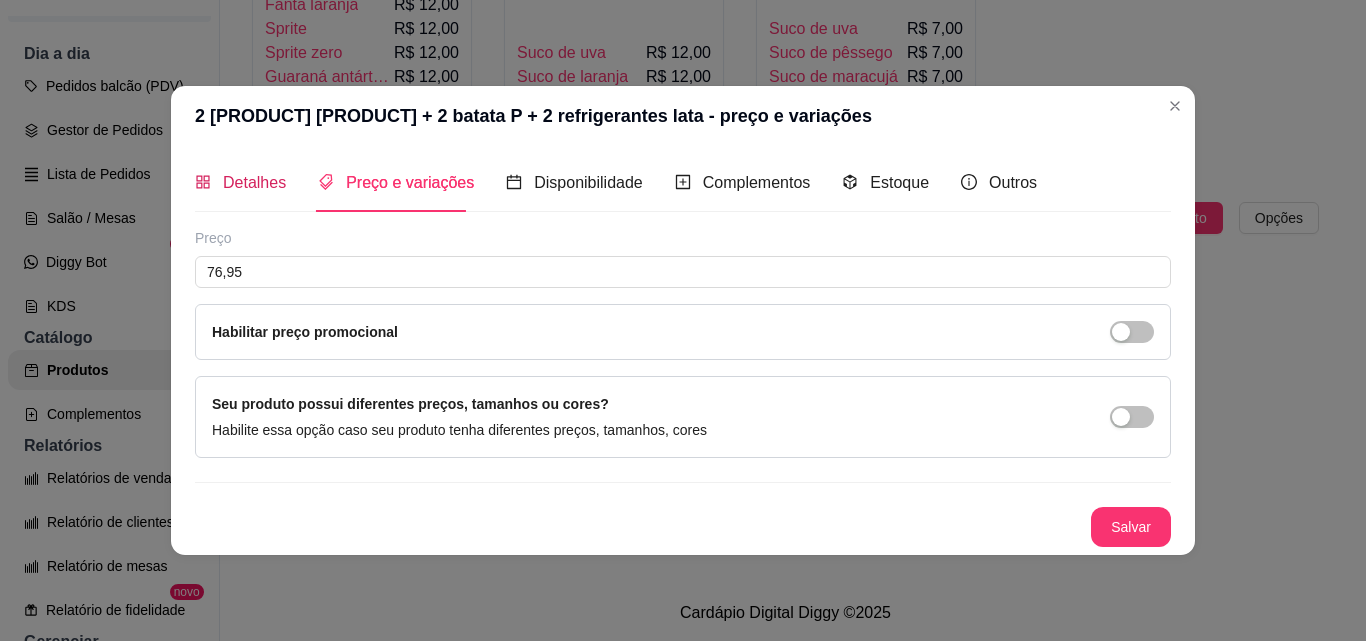 click on "Detalhes" at bounding box center [254, 182] 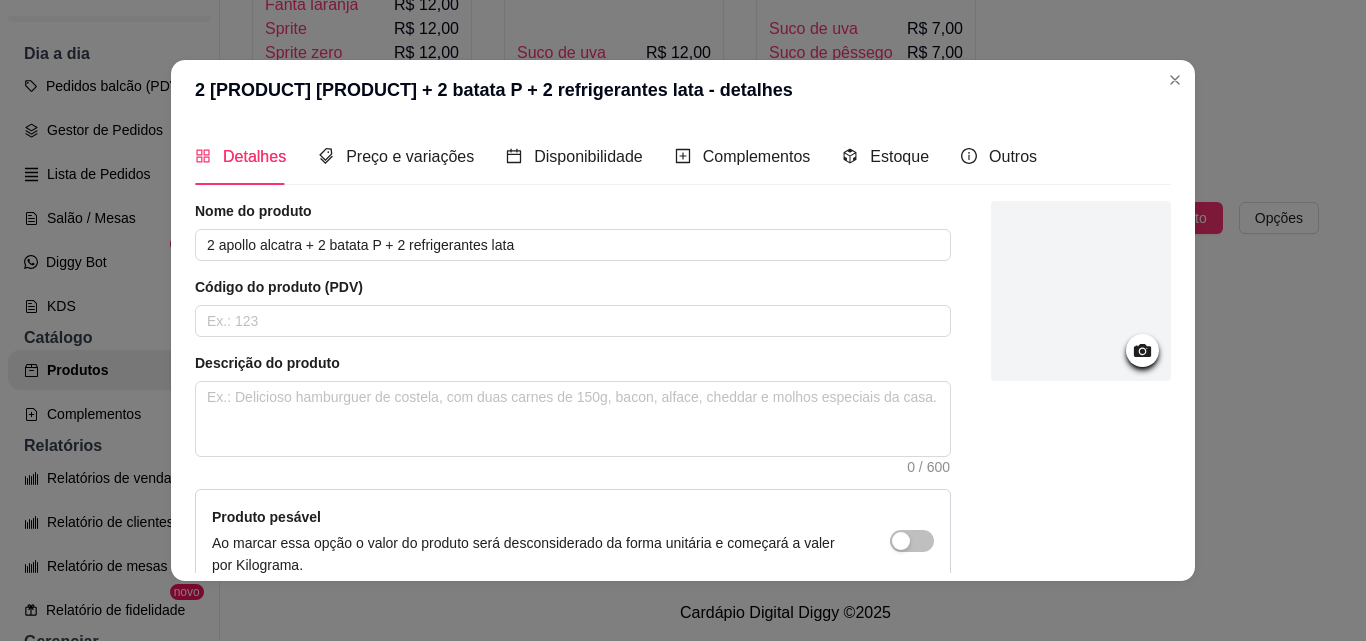 click at bounding box center [1081, 291] 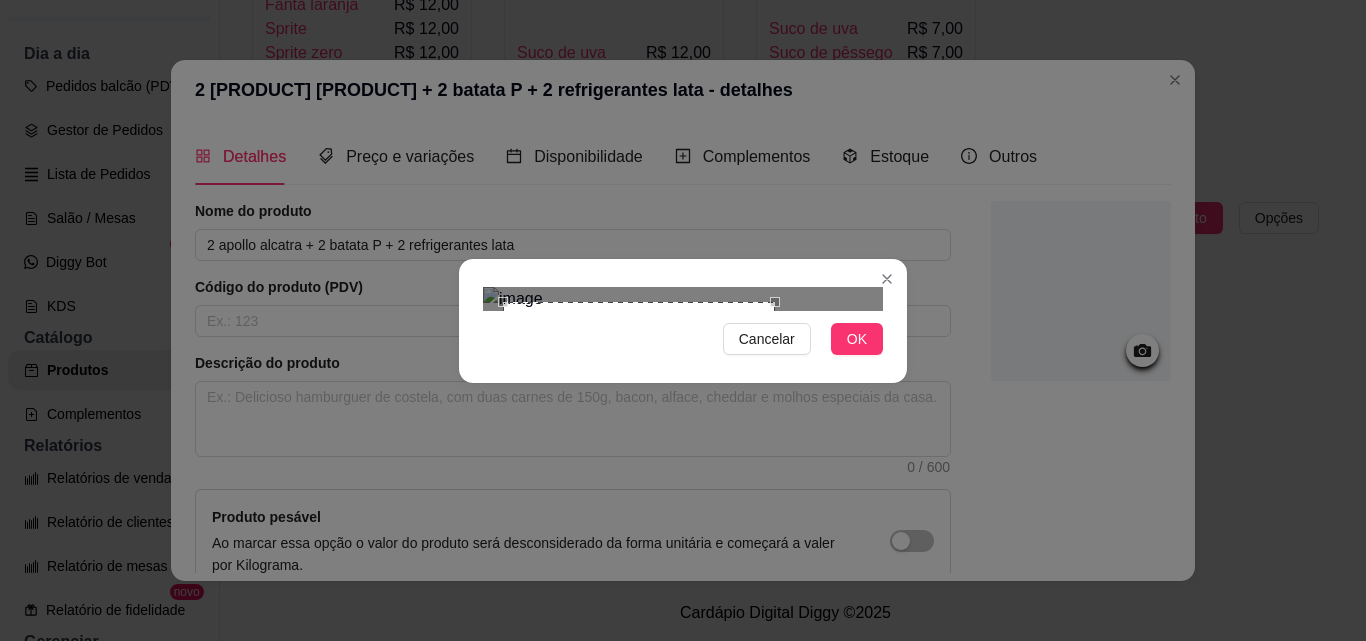 click at bounding box center (780, 579) 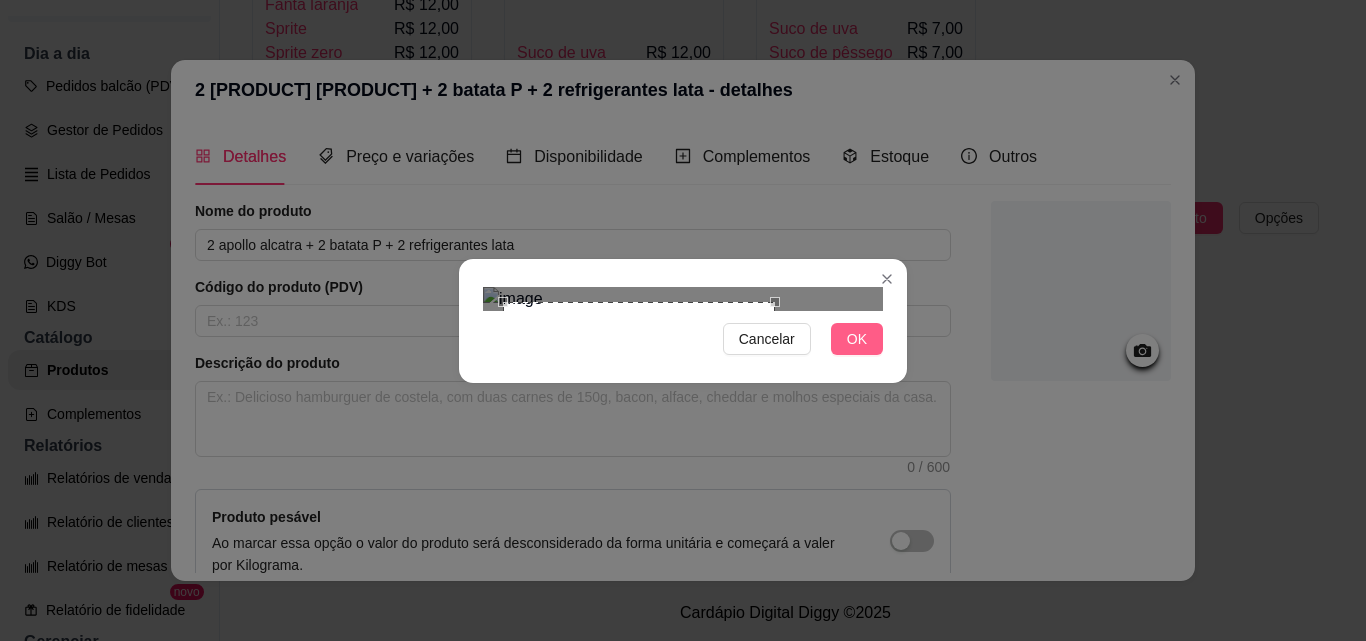 click on "OK" at bounding box center (857, 339) 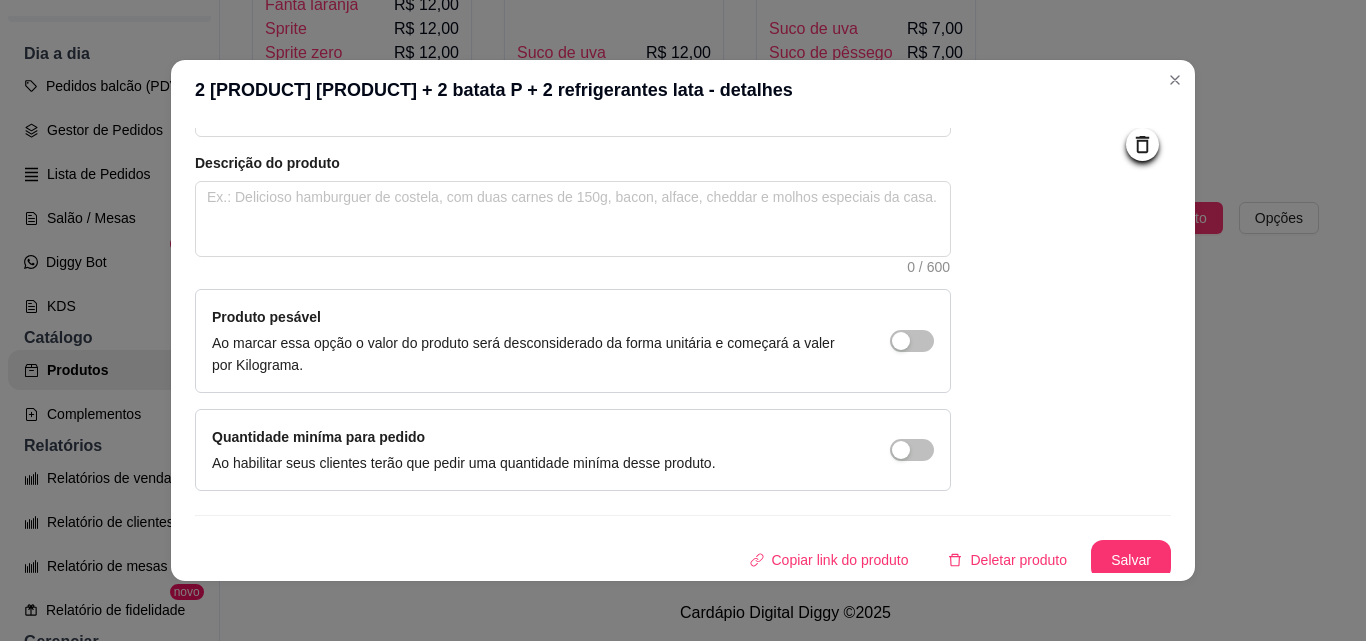 scroll, scrollTop: 207, scrollLeft: 0, axis: vertical 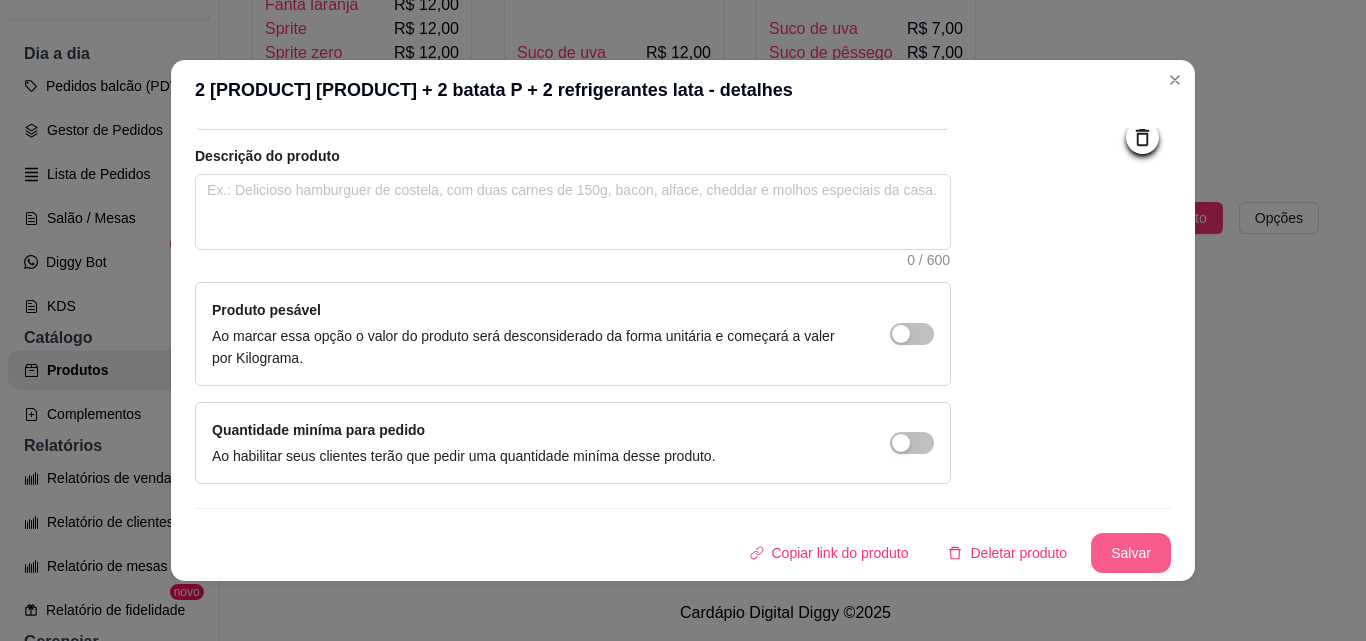 click on "Salvar" at bounding box center (1131, 553) 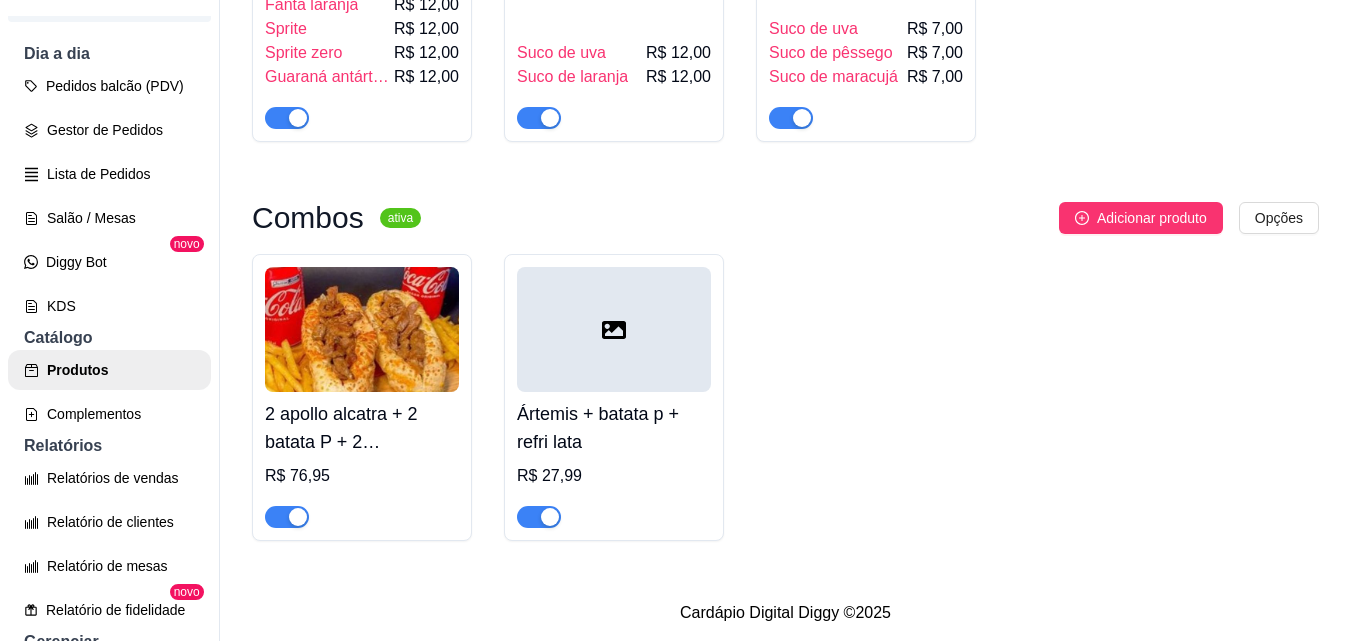 click at bounding box center [614, 329] 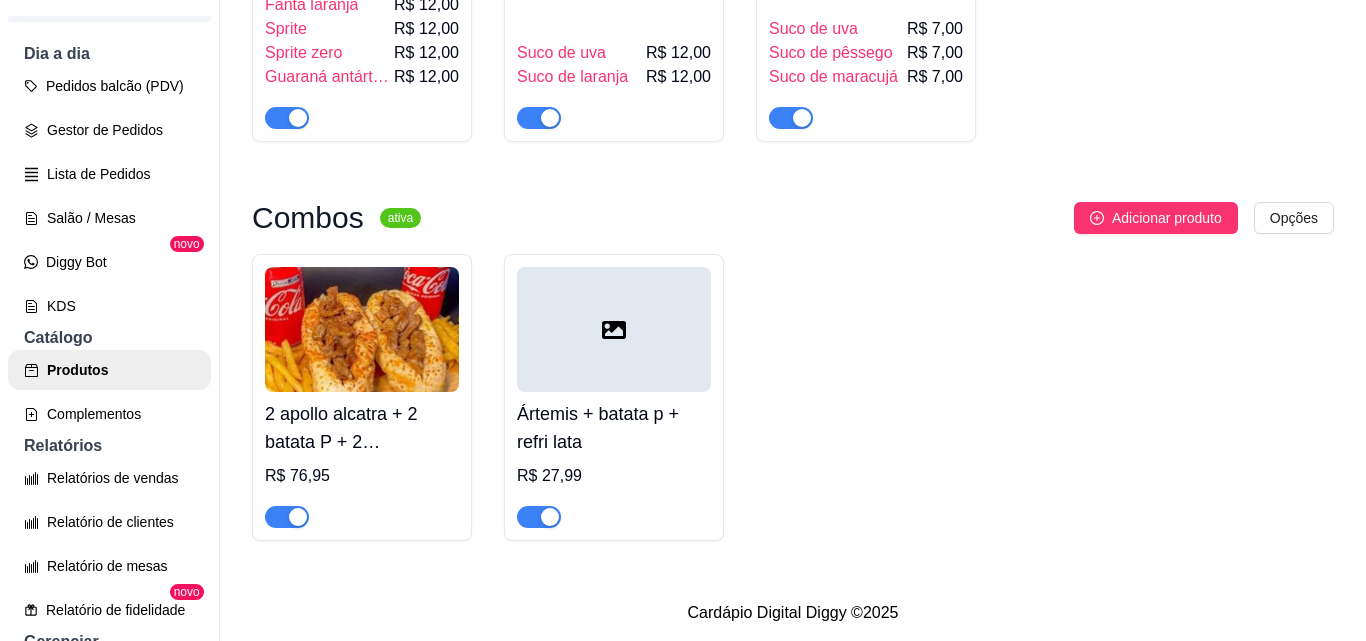type 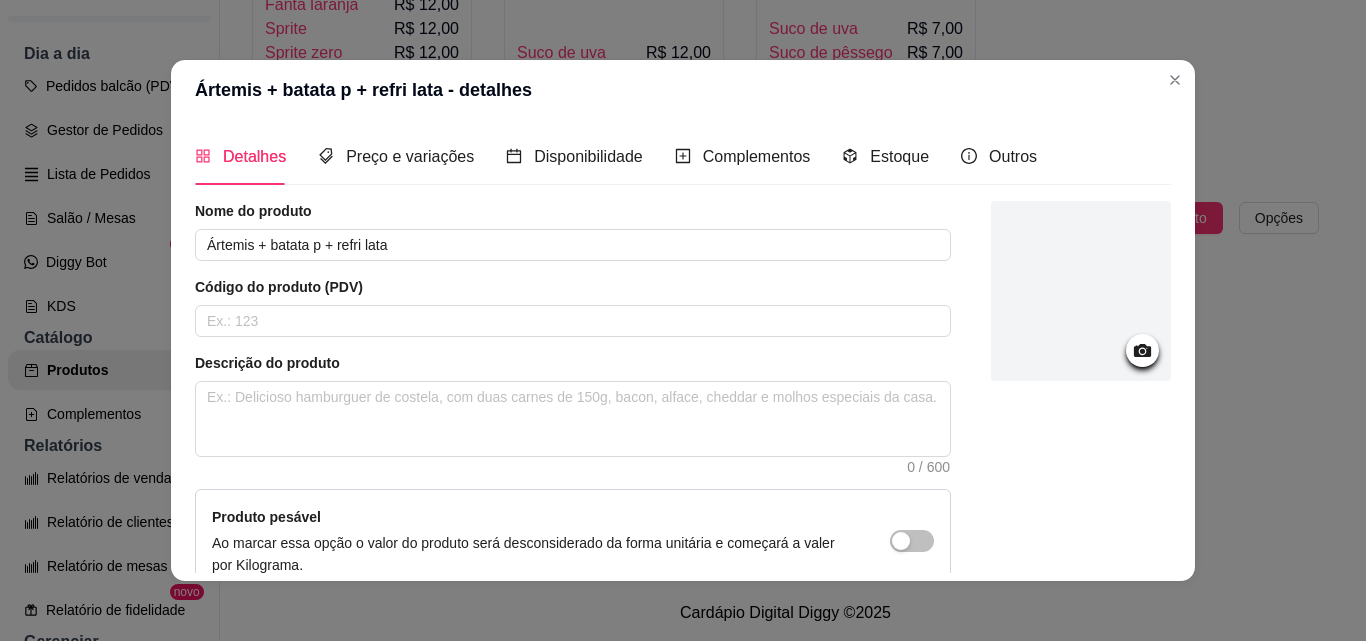 click at bounding box center (1081, 291) 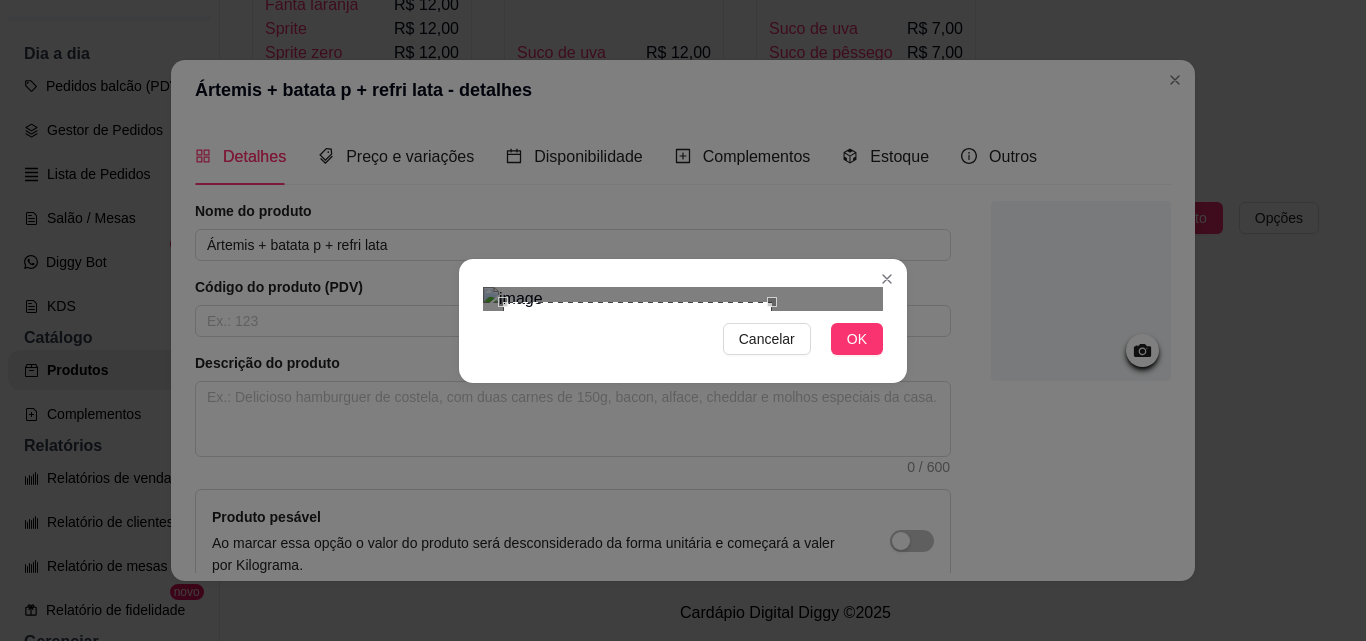 click at bounding box center [777, 576] 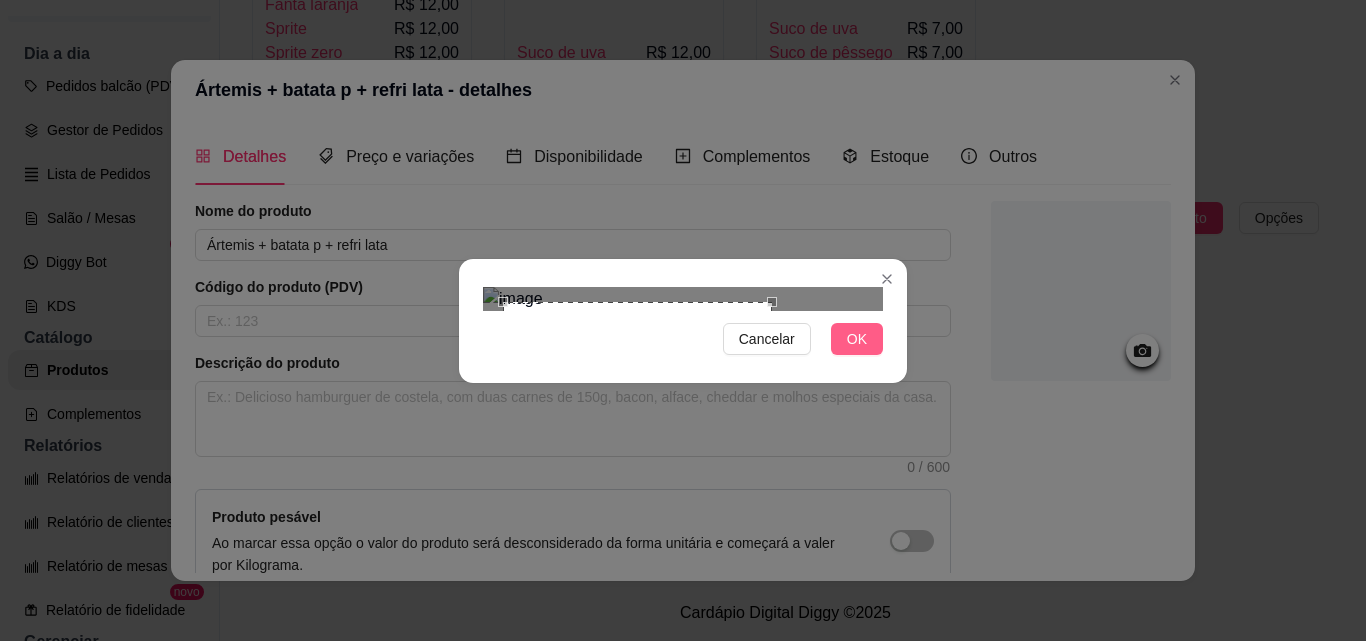 click on "OK" at bounding box center [857, 339] 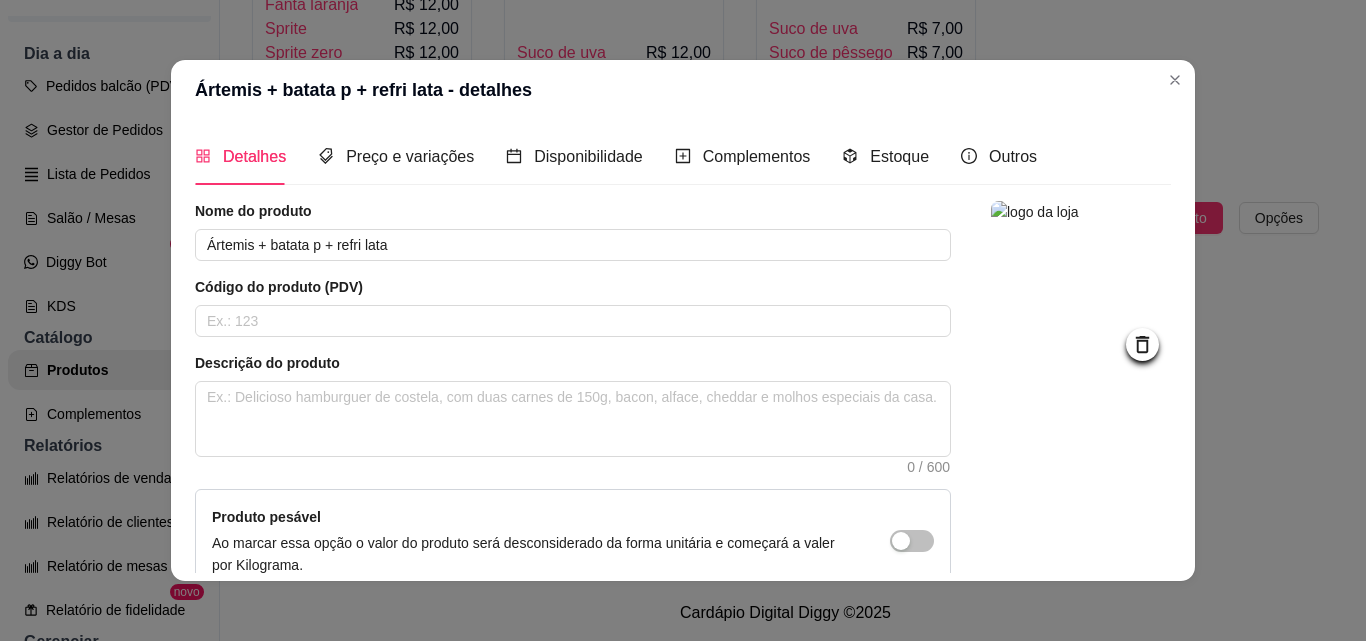 scroll, scrollTop: 207, scrollLeft: 0, axis: vertical 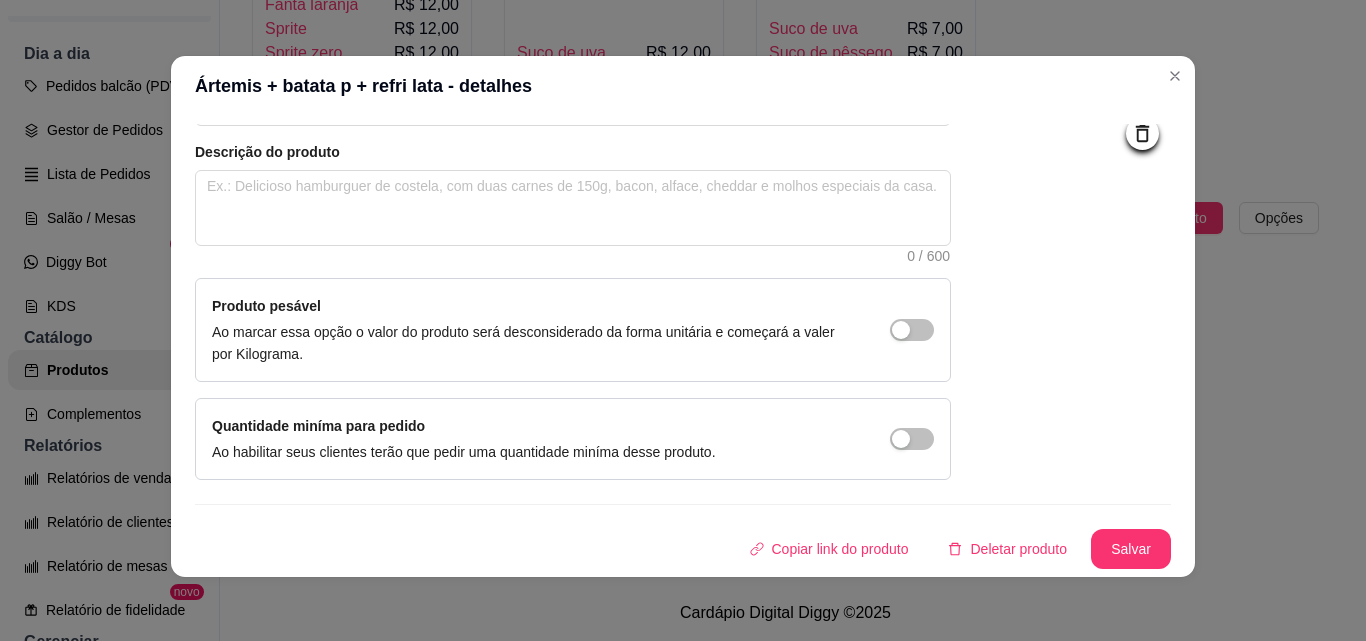 click on "Salvar" at bounding box center (1131, 549) 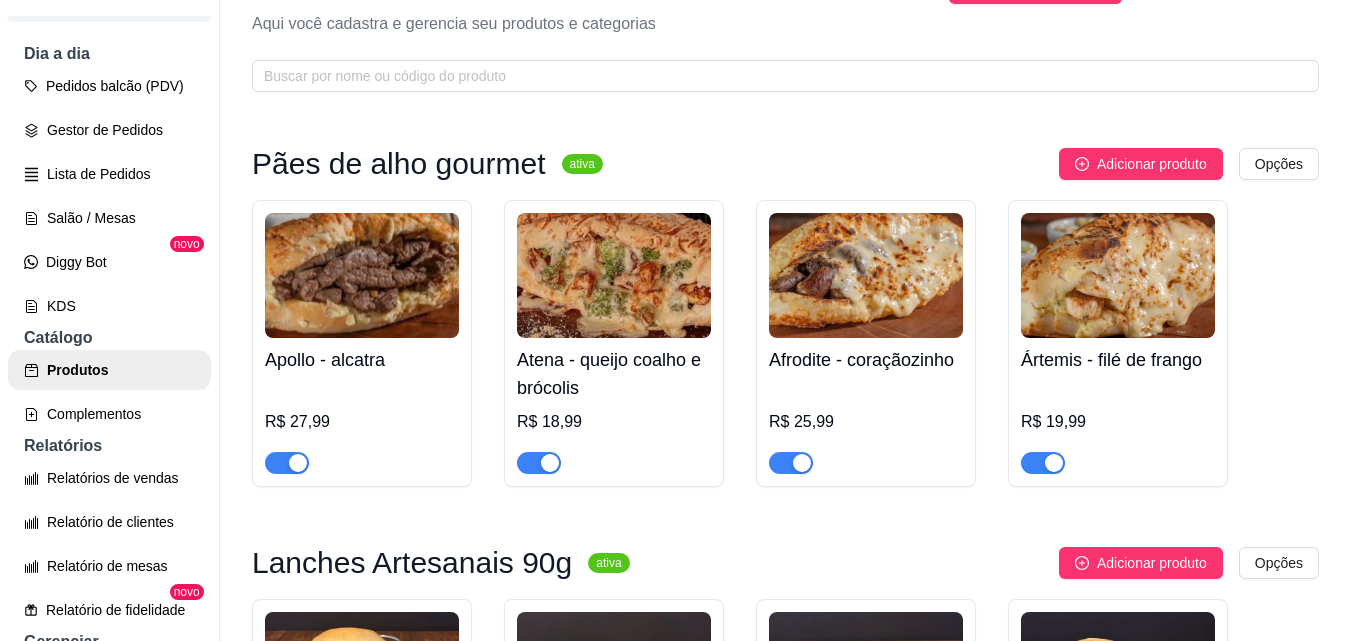 scroll, scrollTop: 0, scrollLeft: 0, axis: both 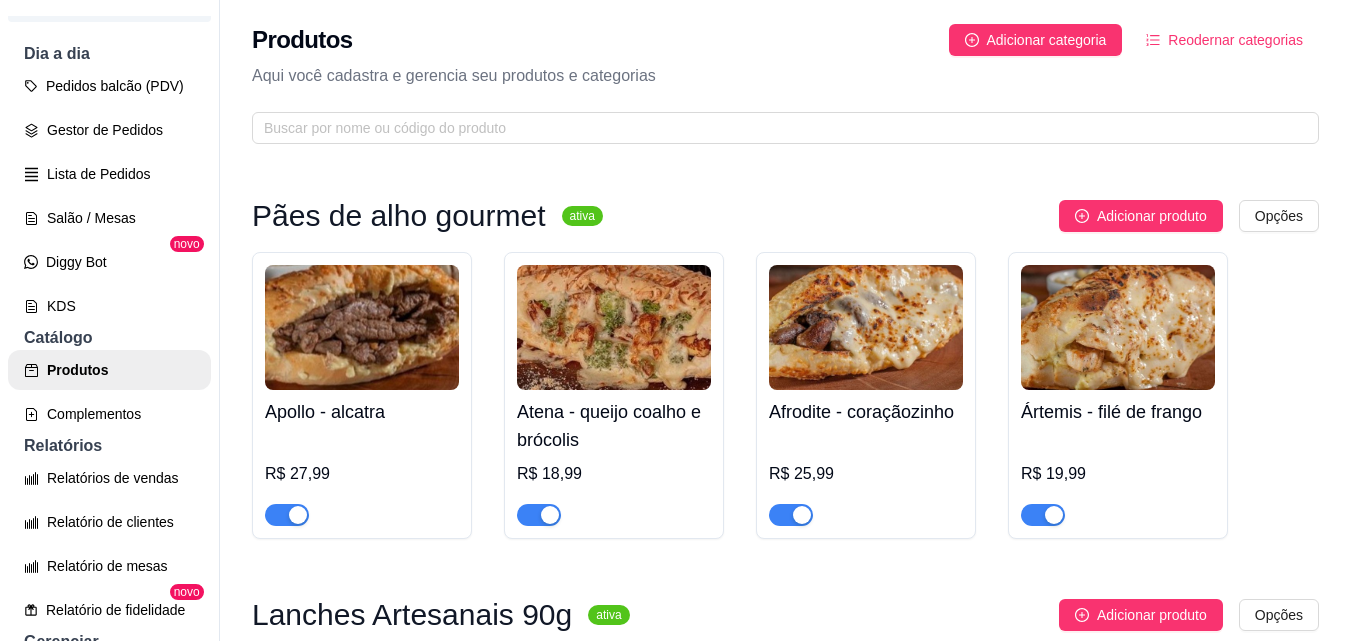 click on "Reodernar categorias" at bounding box center (1235, 40) 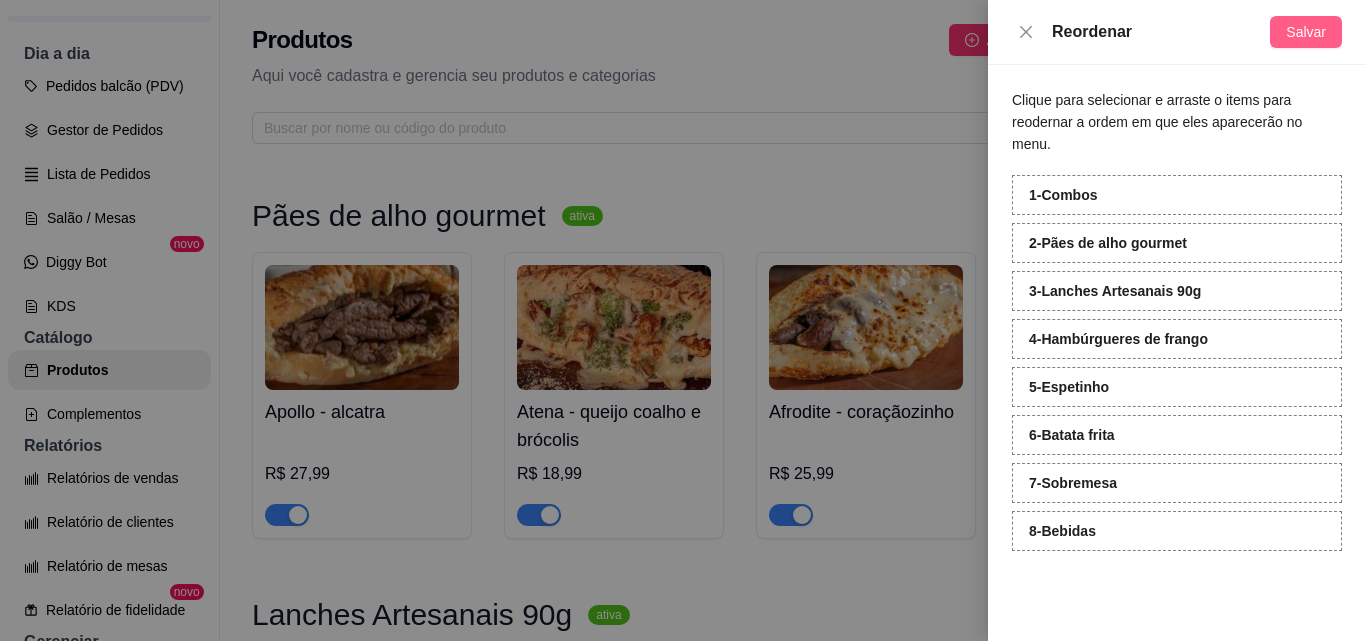 click on "Salvar" at bounding box center [1306, 32] 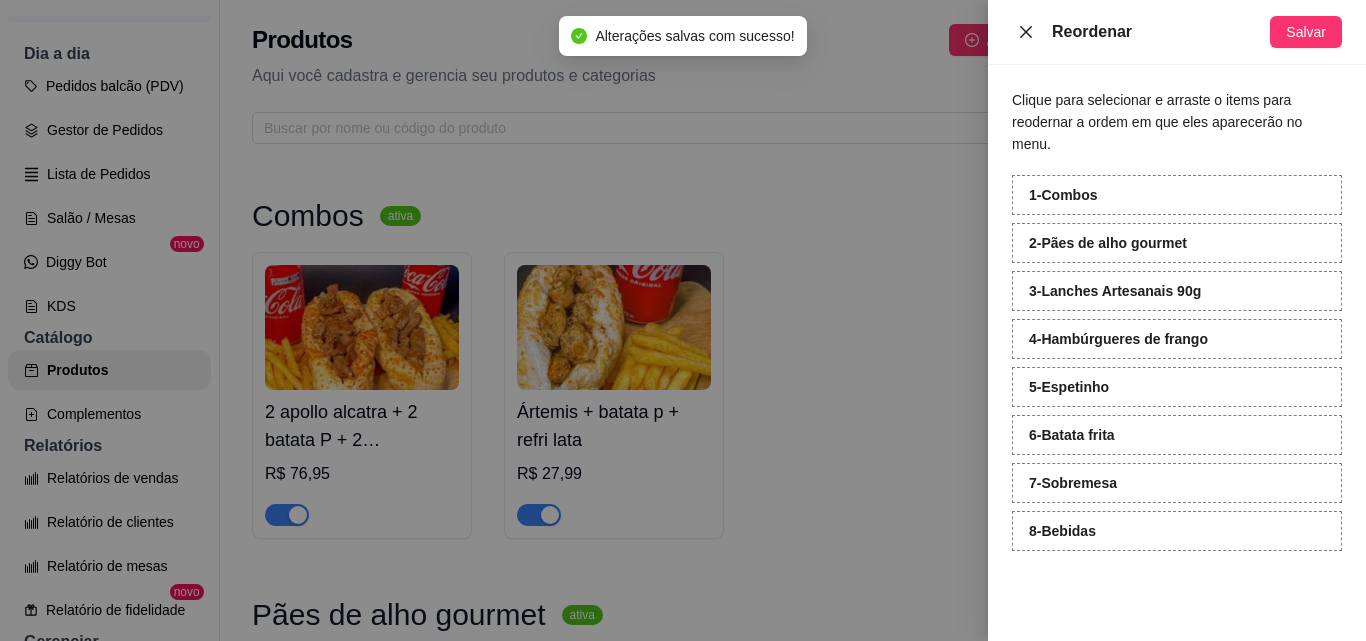 click 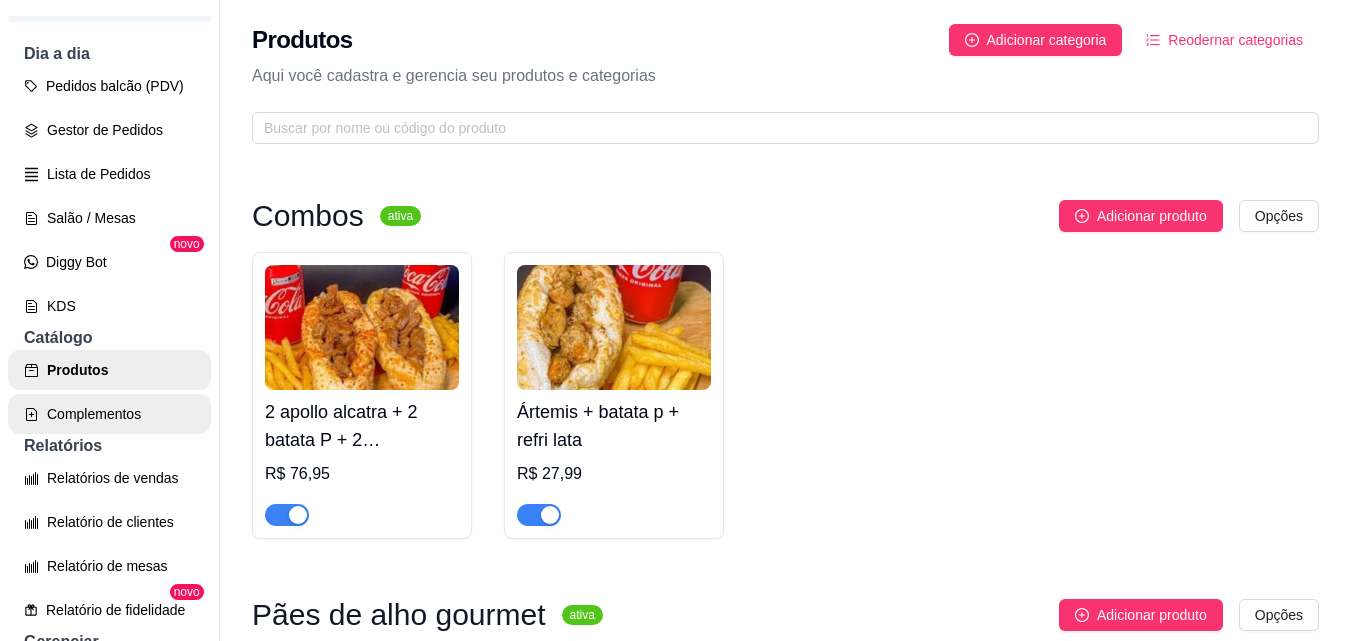click on "Complementos" at bounding box center [109, 414] 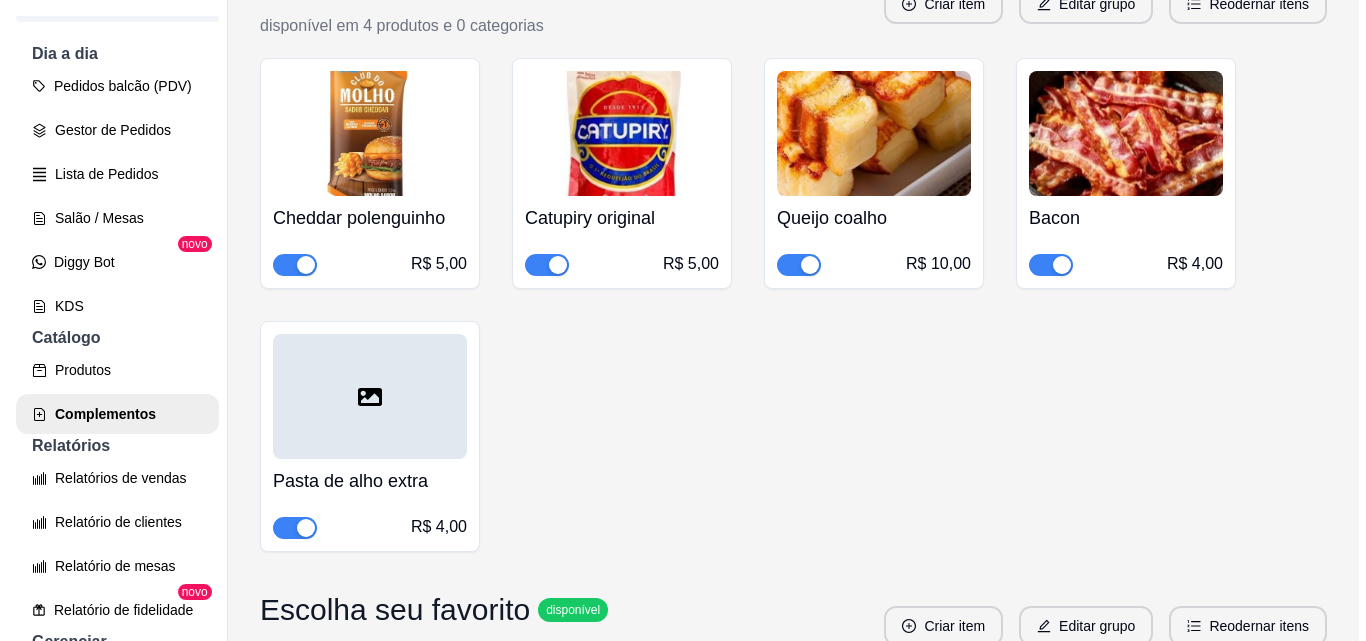 scroll, scrollTop: 1530, scrollLeft: 0, axis: vertical 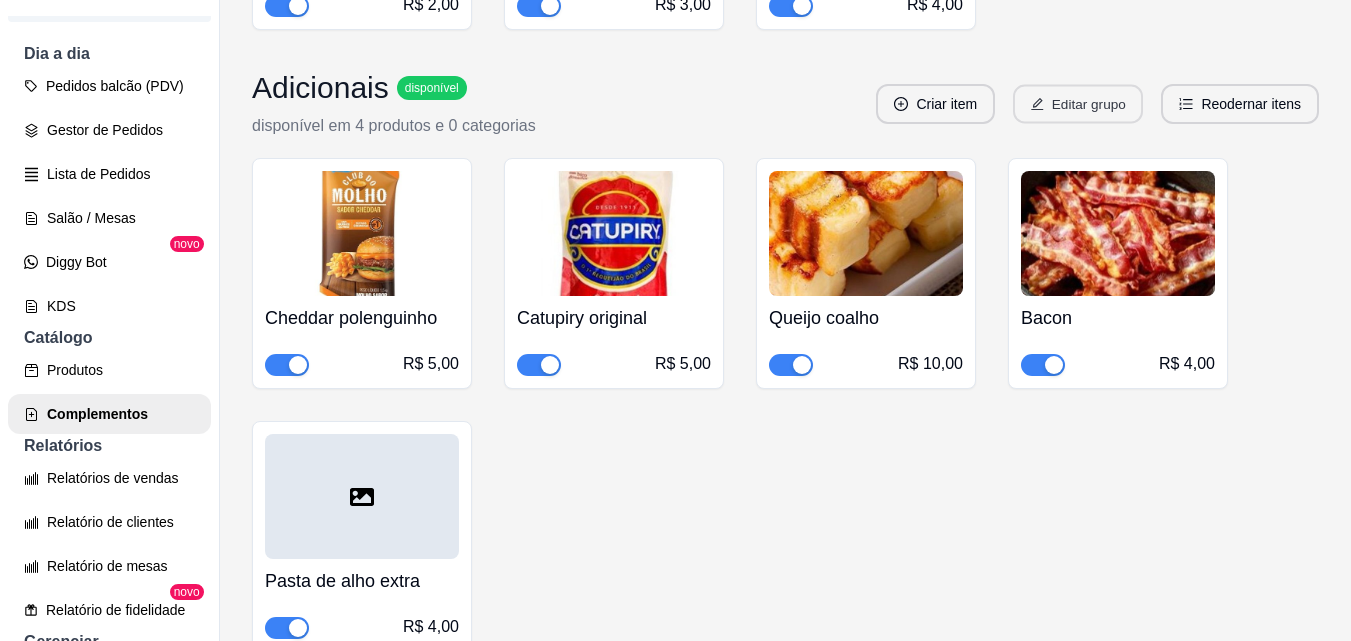 click on "Editar grupo" at bounding box center [1078, 104] 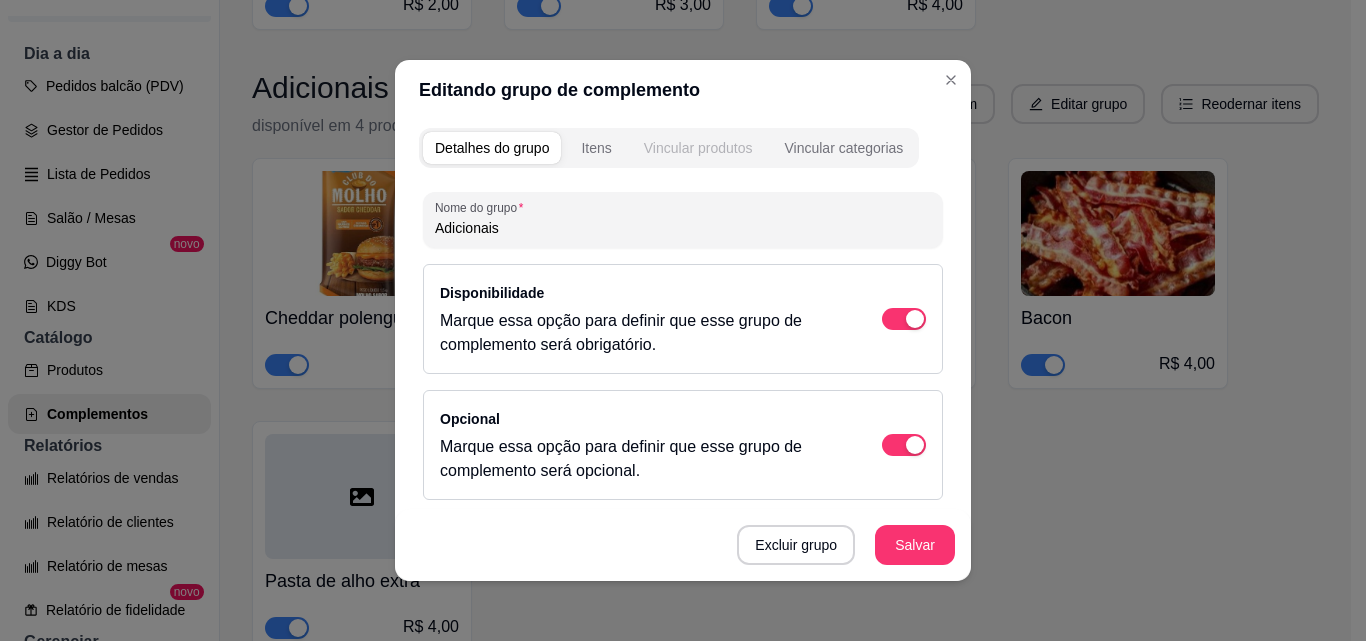 click on "Vincular produtos" at bounding box center (698, 148) 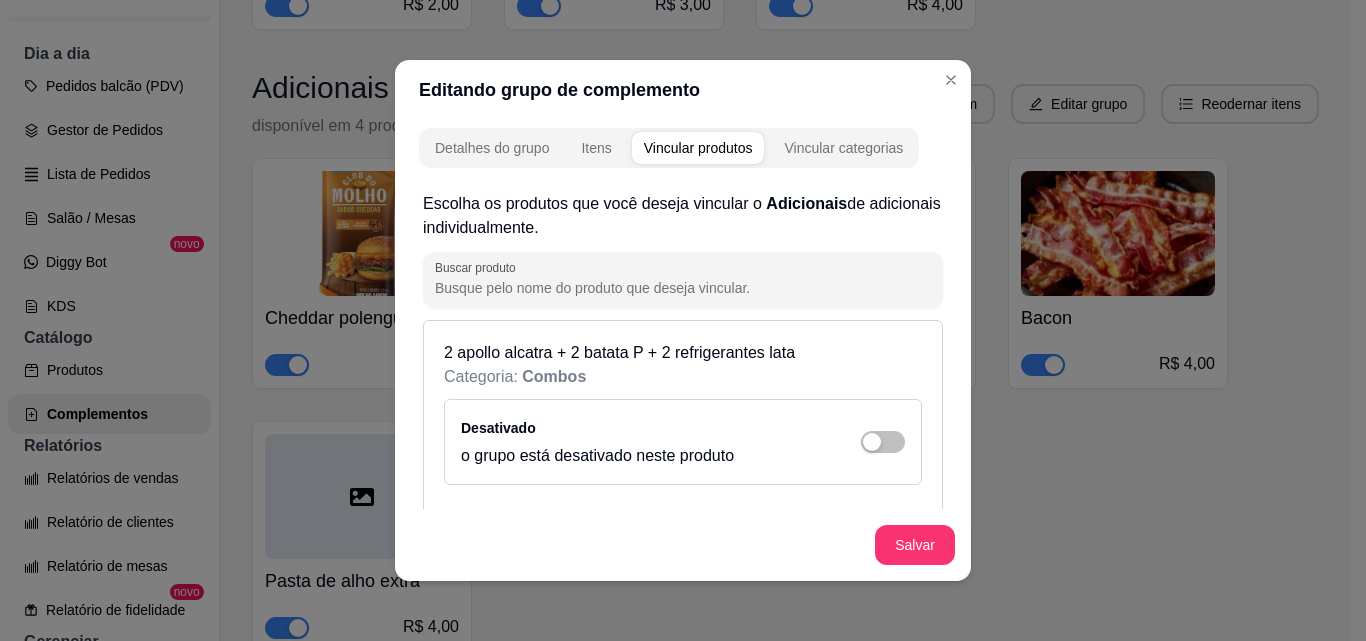 scroll, scrollTop: 100, scrollLeft: 0, axis: vertical 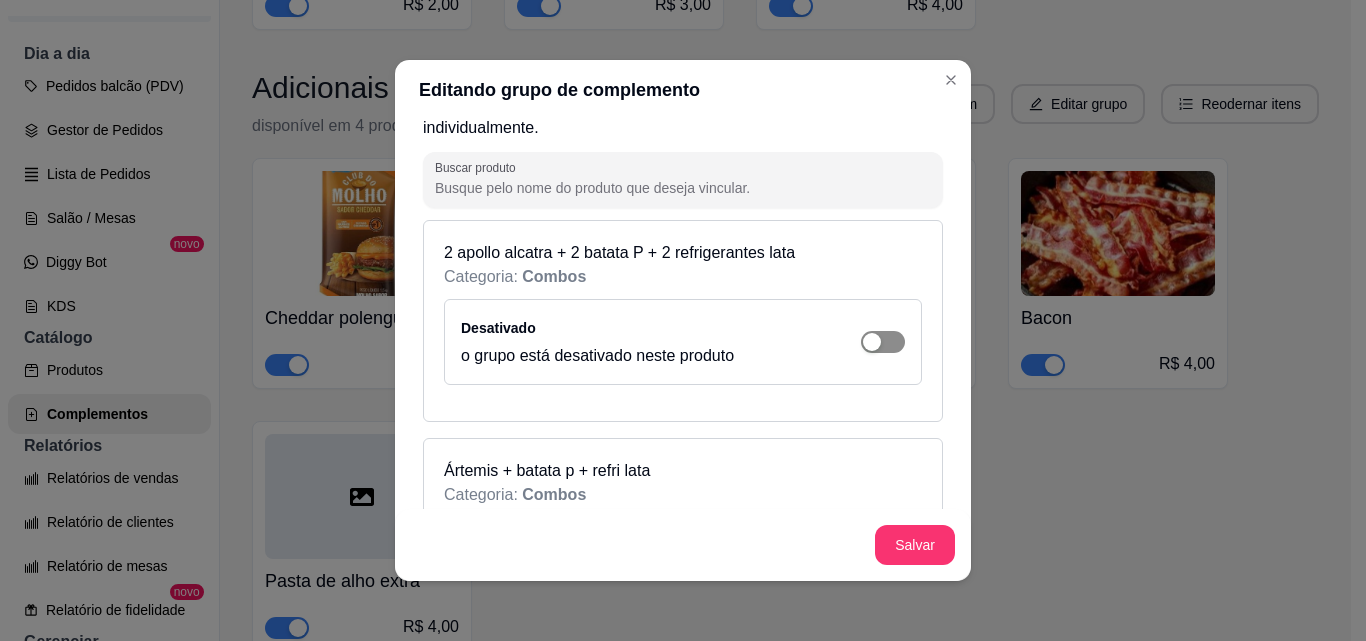 click at bounding box center (883, 342) 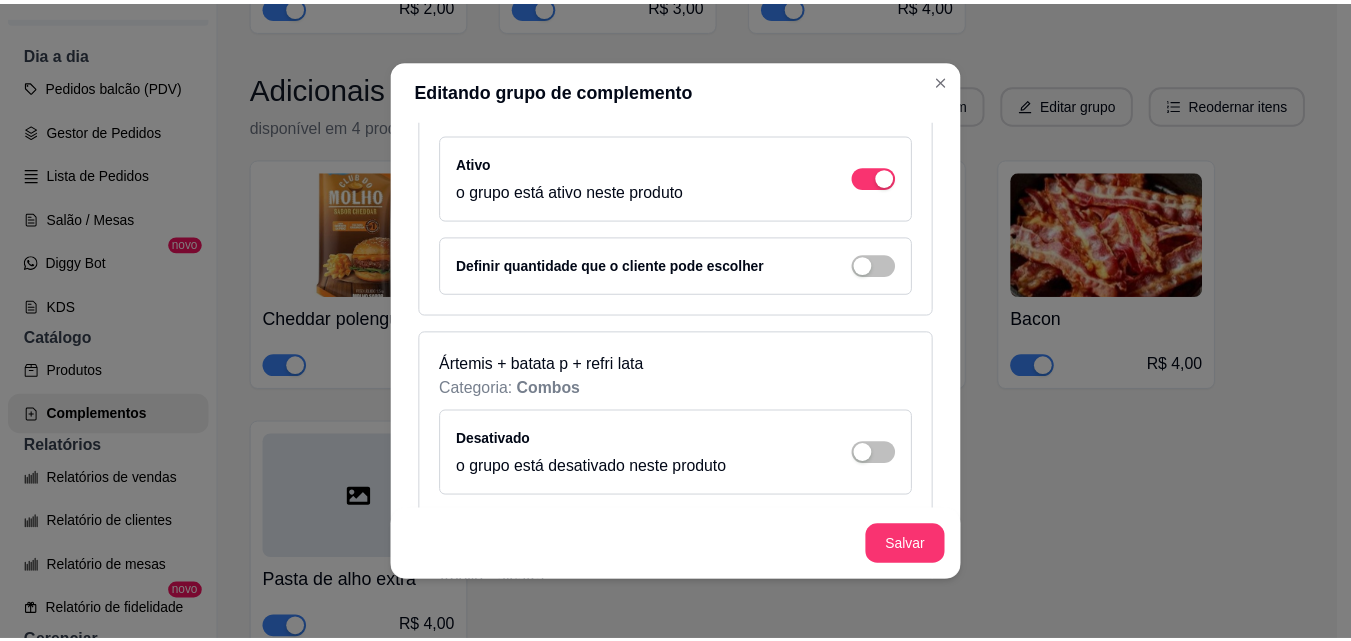 scroll, scrollTop: 300, scrollLeft: 0, axis: vertical 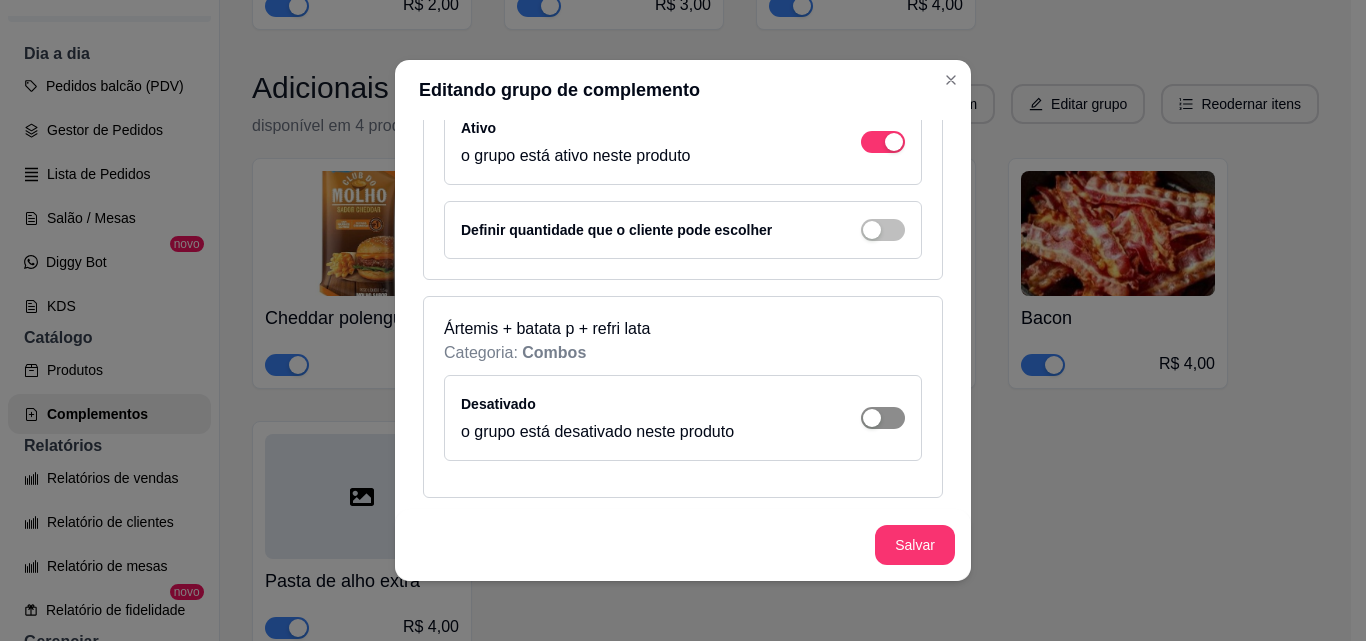 click at bounding box center (883, 418) 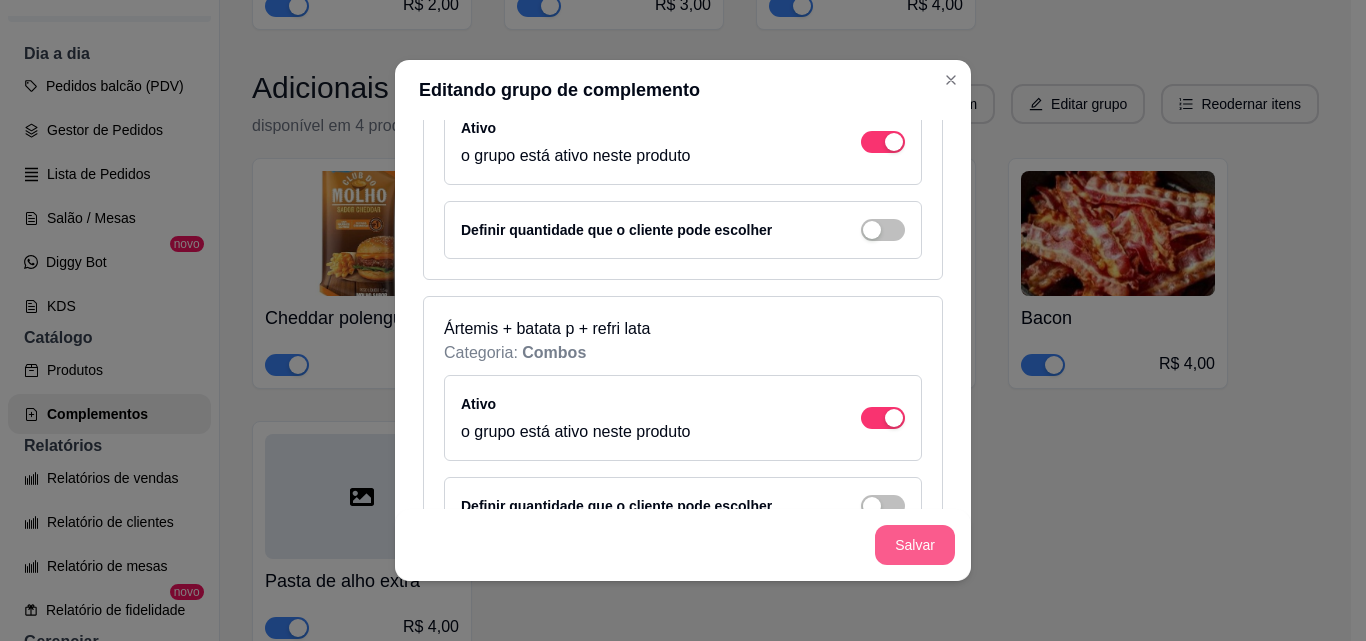 click on "Salvar" at bounding box center (915, 545) 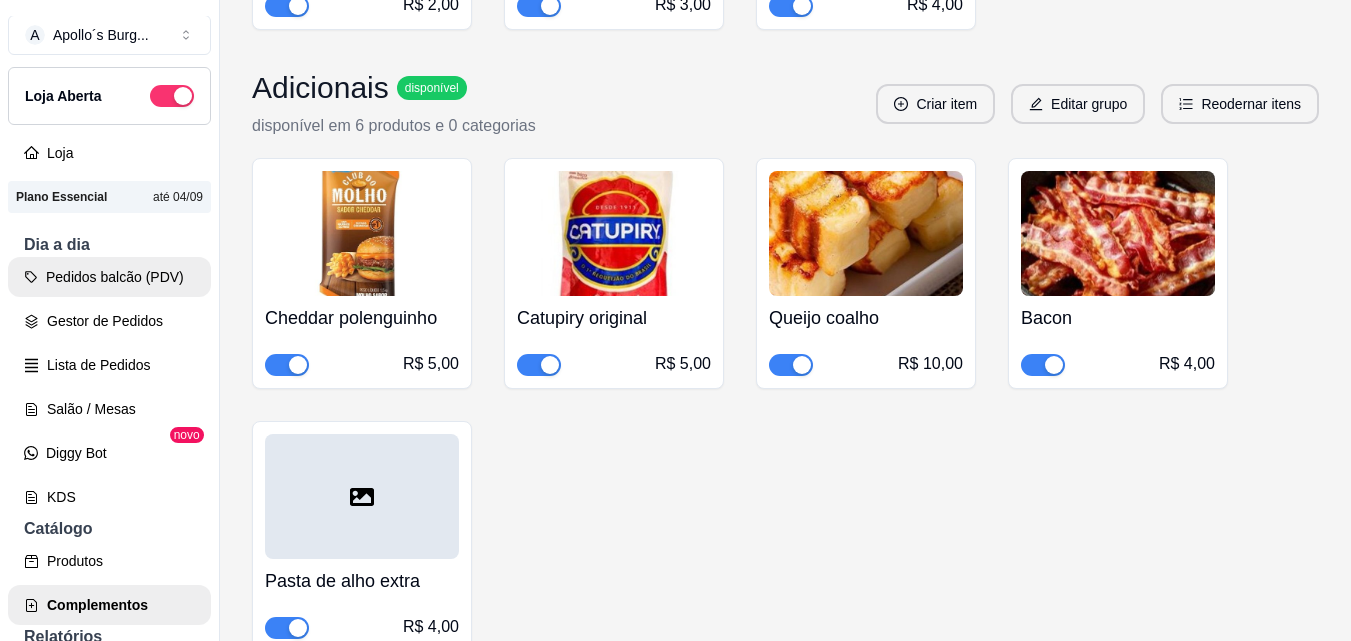 scroll, scrollTop: 0, scrollLeft: 0, axis: both 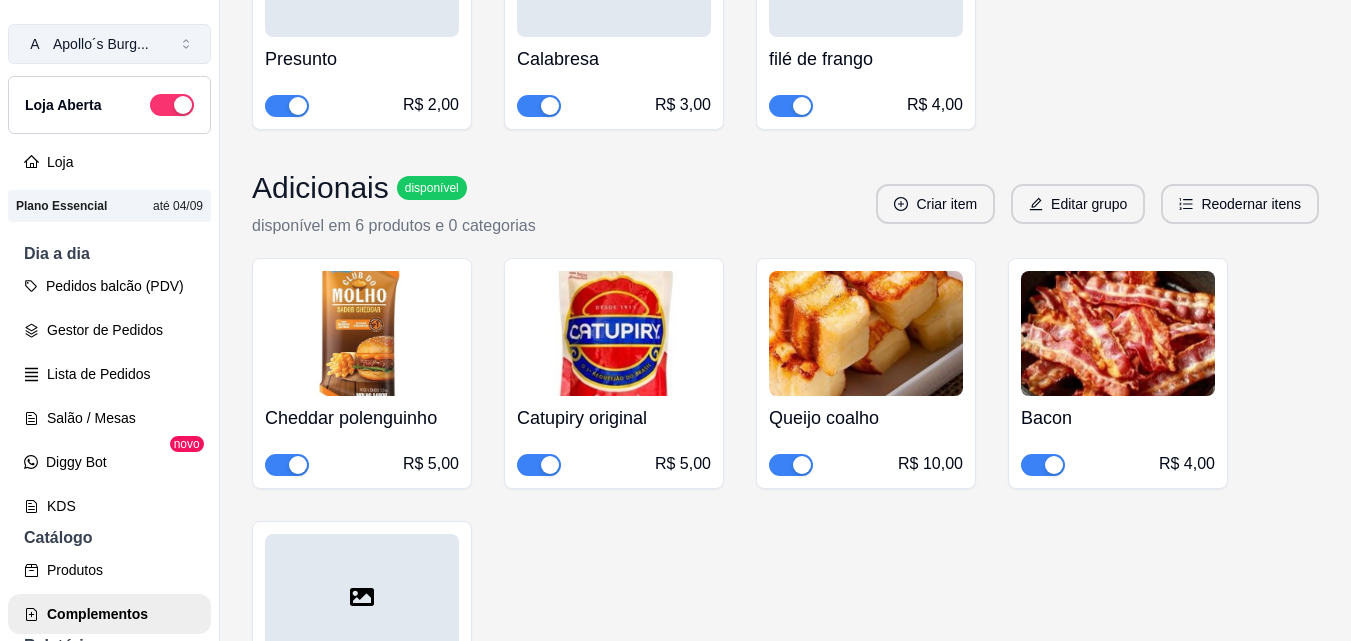 click on "Apollo´s Burg ..." at bounding box center (101, 44) 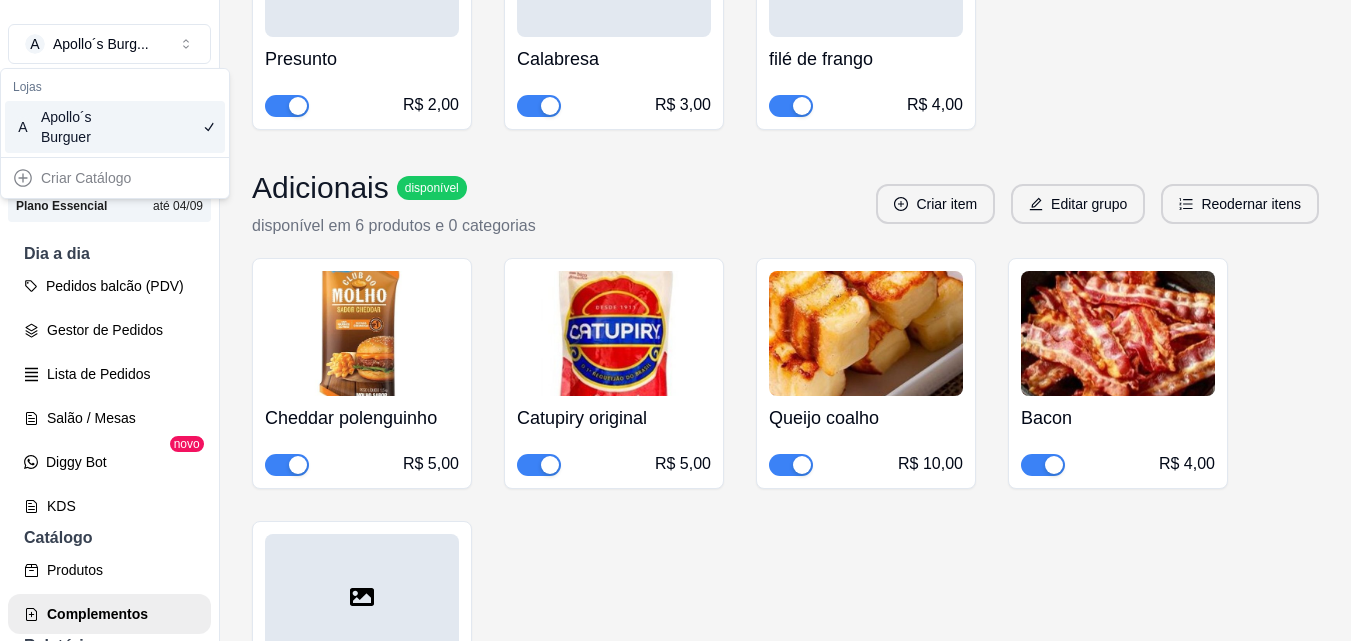 click on "A Apollo´s Burg ... Loja Aberta Loja Plano Essencial até [DATE]   Dia a dia Pedidos balcão (PDV) Gestor de Pedidos Lista de Pedidos Salão / Mesas Diggy Bot novo KDS Catálogo Produtos Complementos Relatórios Relatórios de vendas Relatório de clientes Relatório de mesas Relatório de fidelidade novo Gerenciar Entregadores novo Nota Fiscal (NFC-e) Controle de caixa Controle de fiado Cupons Clientes Estoque Configurações Diggy Planos Precisa de ajuda? Sair" at bounding box center (109, 336) 